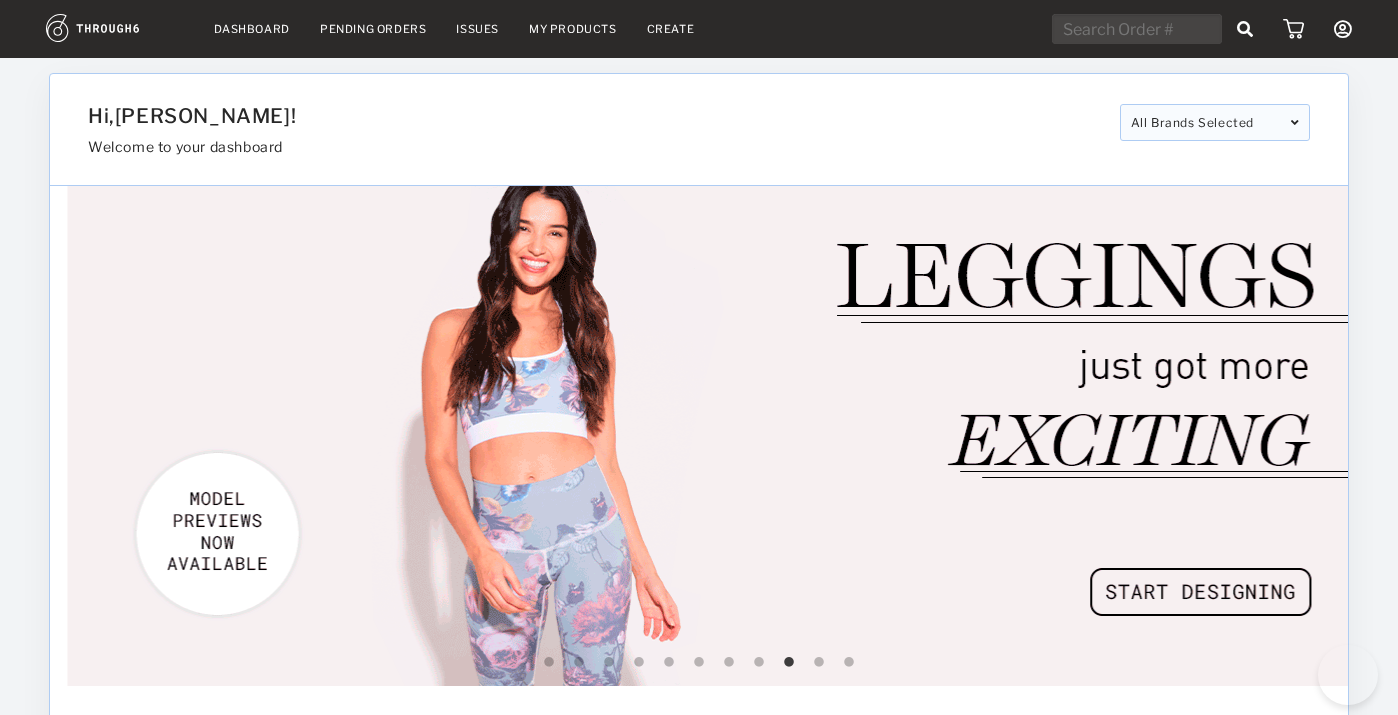 select on "6" 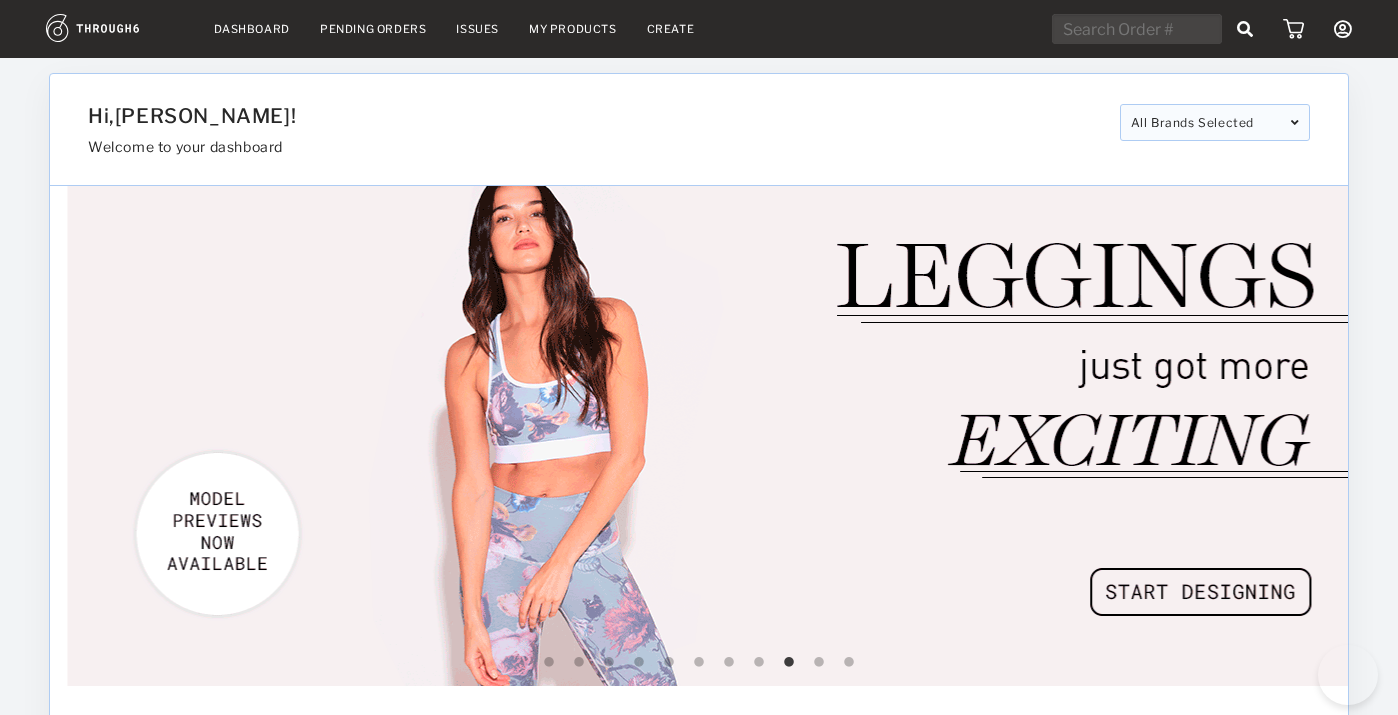 select on "2025" 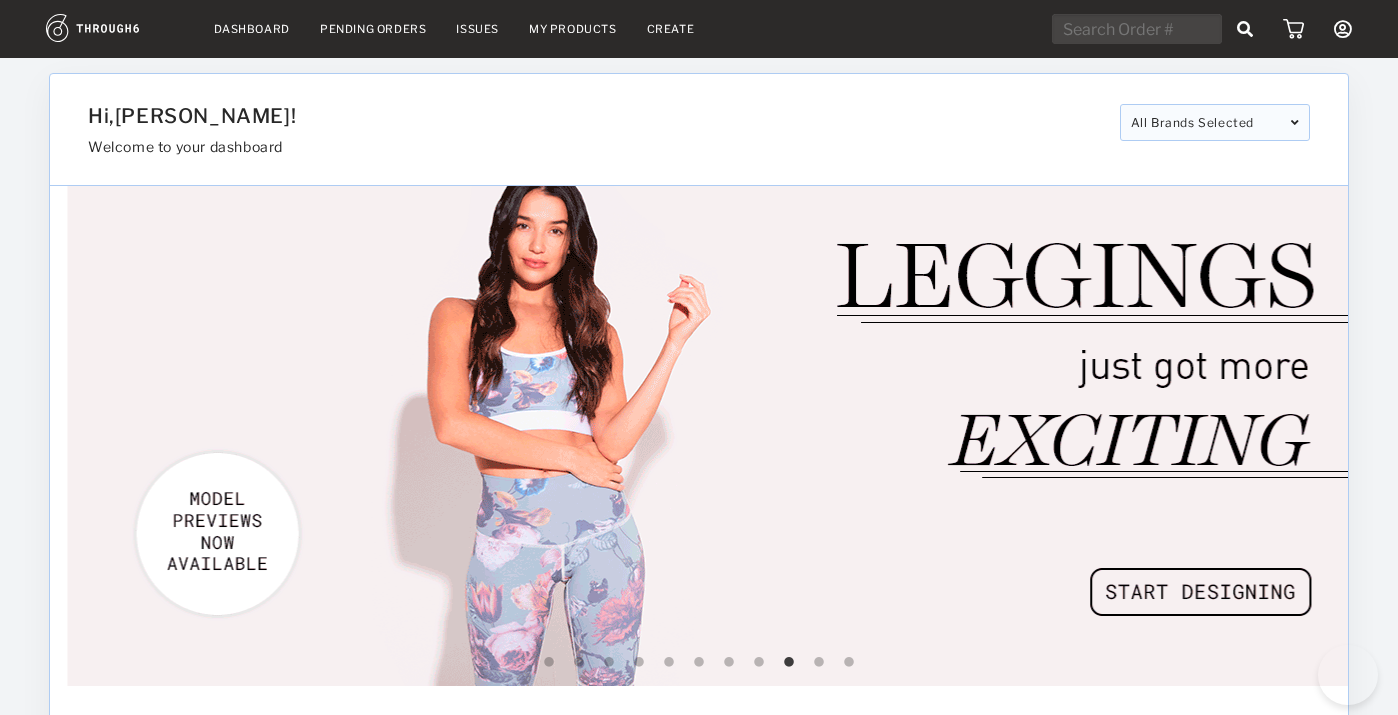 scroll, scrollTop: 860, scrollLeft: 0, axis: vertical 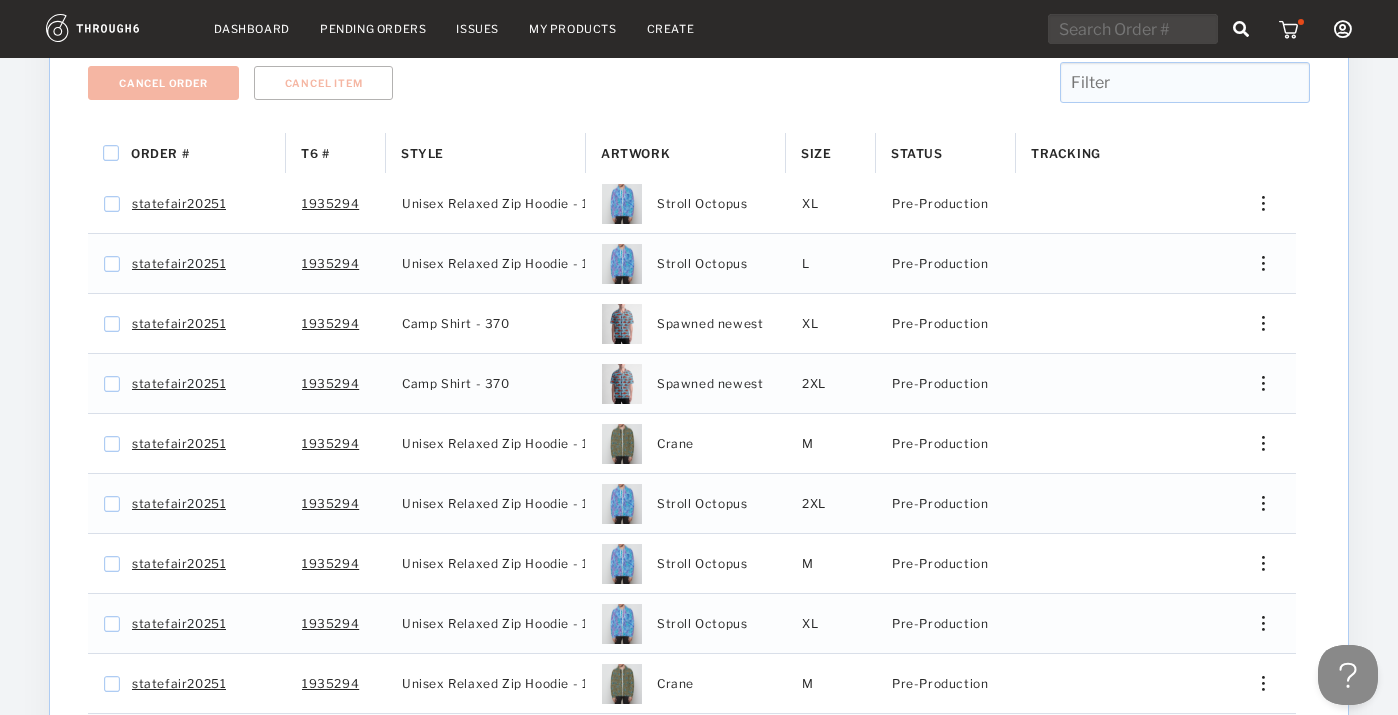 click on "Artwork" at bounding box center [635, 153] 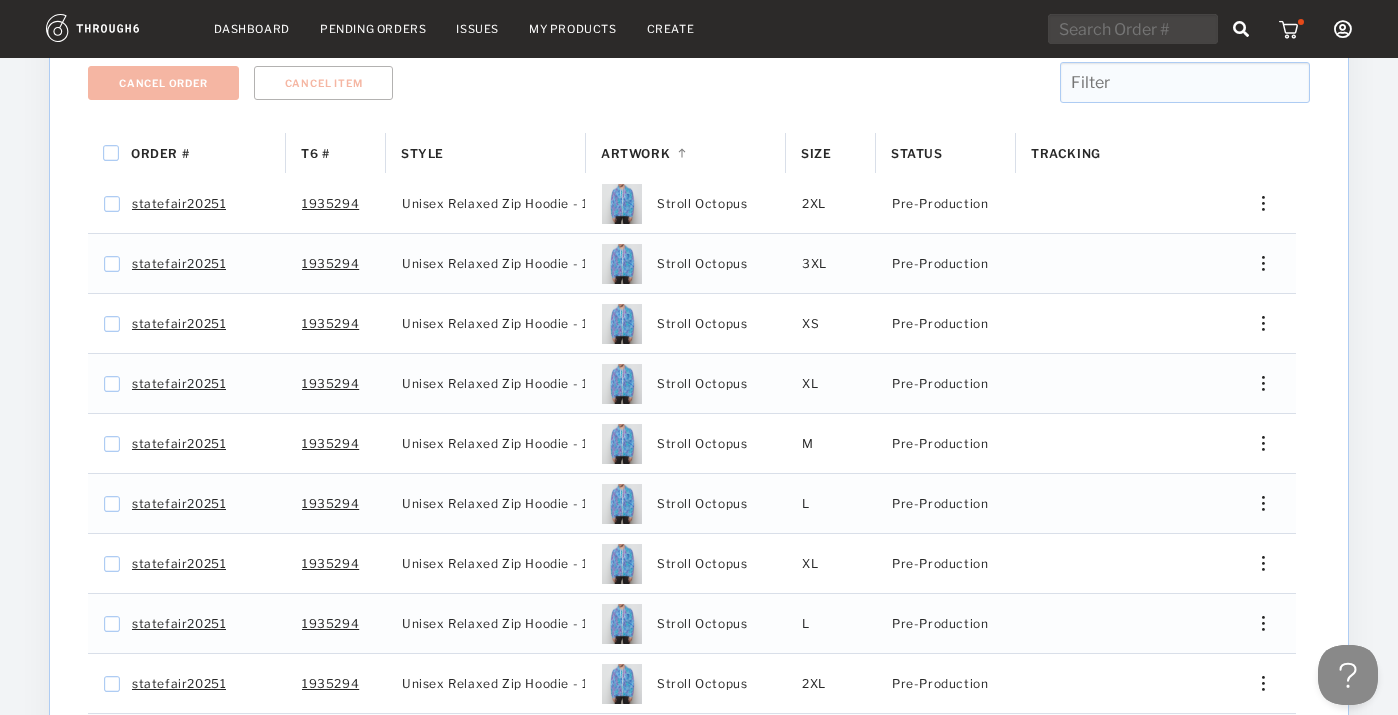 scroll, scrollTop: 0, scrollLeft: 0, axis: both 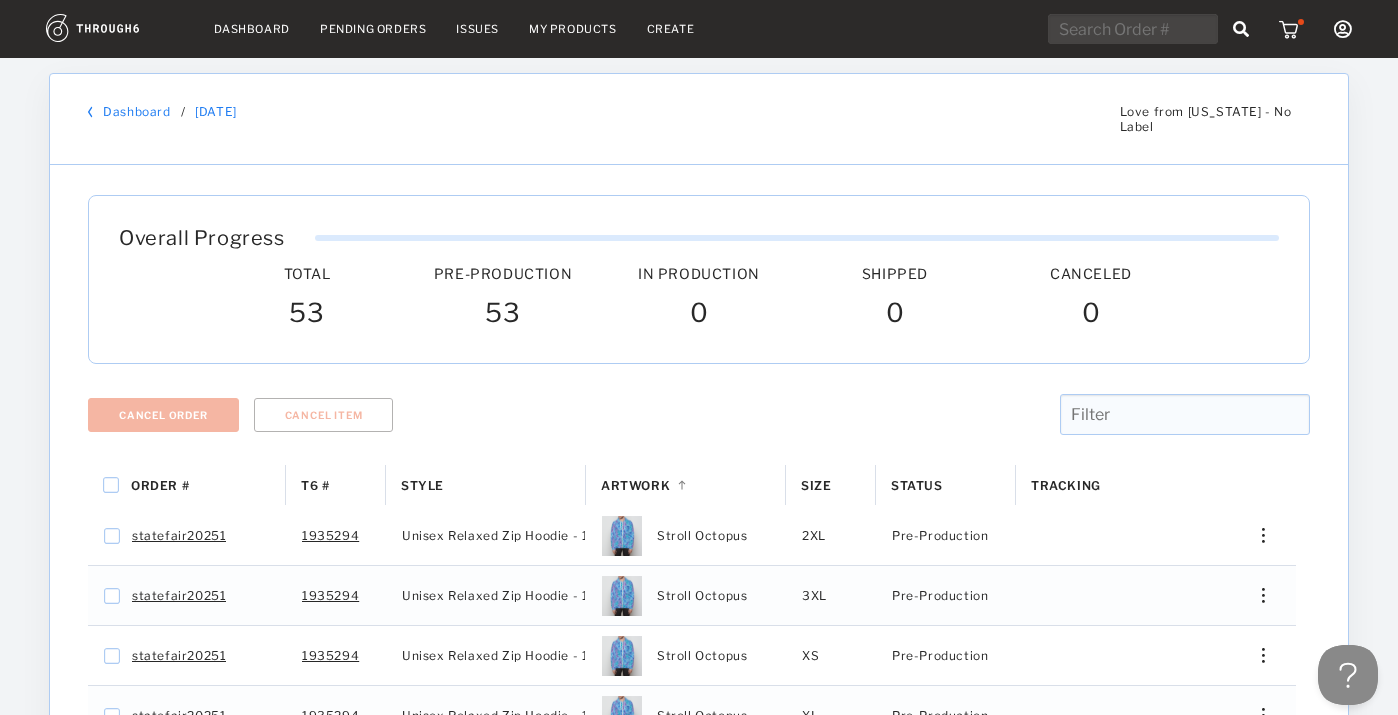 click on "Dashboard" at bounding box center (136, 111) 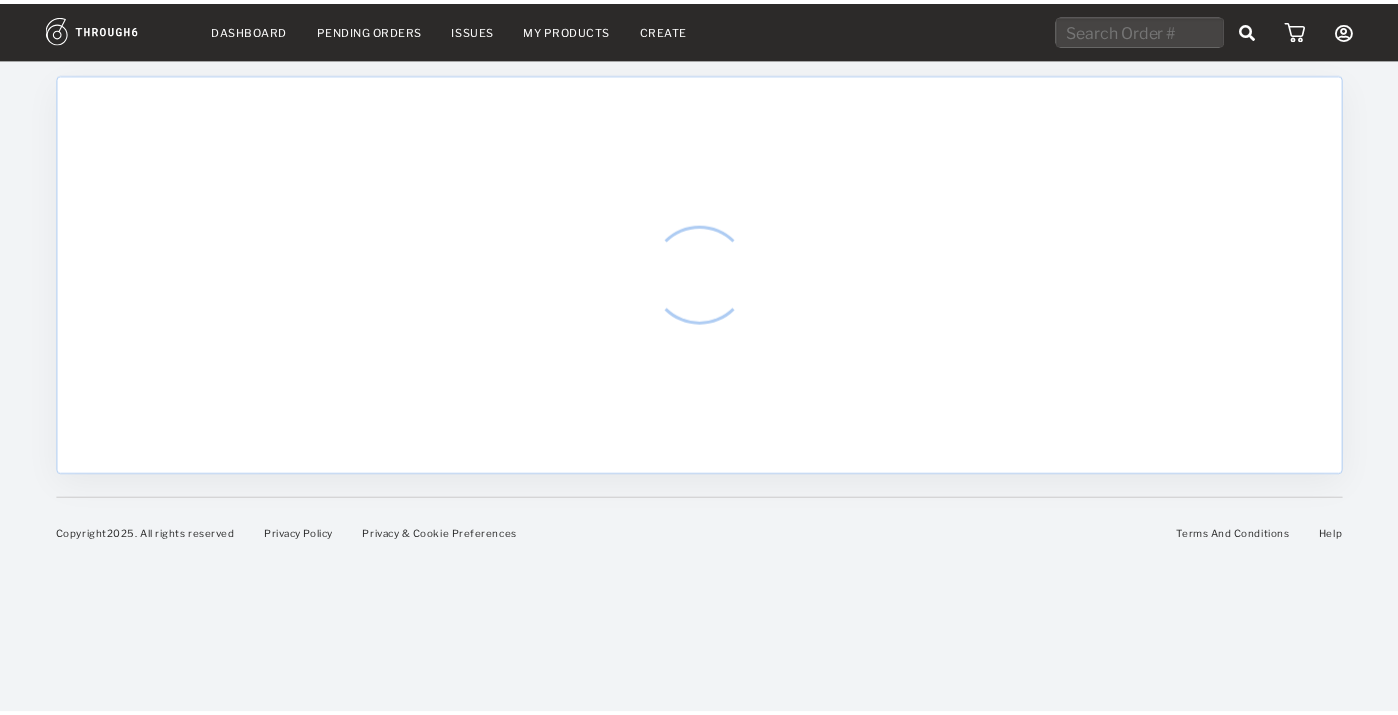 scroll, scrollTop: 0, scrollLeft: 0, axis: both 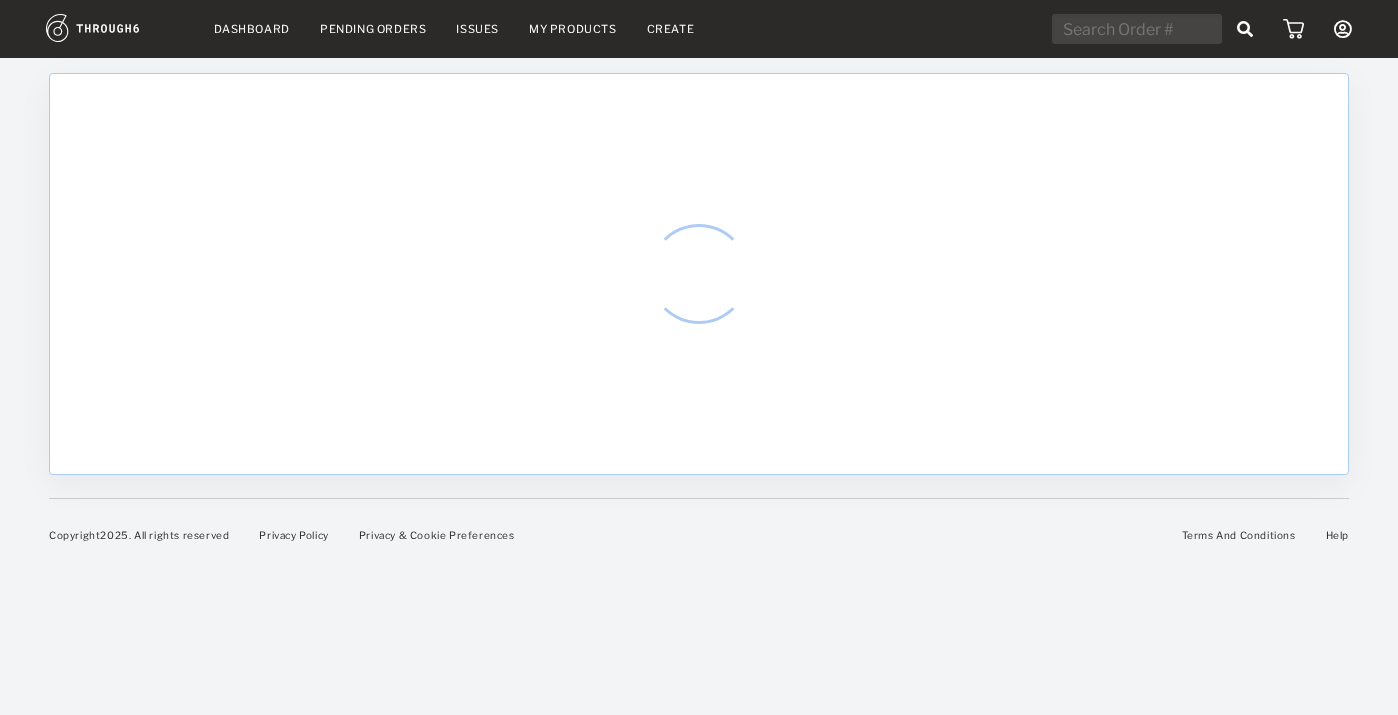 select on "6" 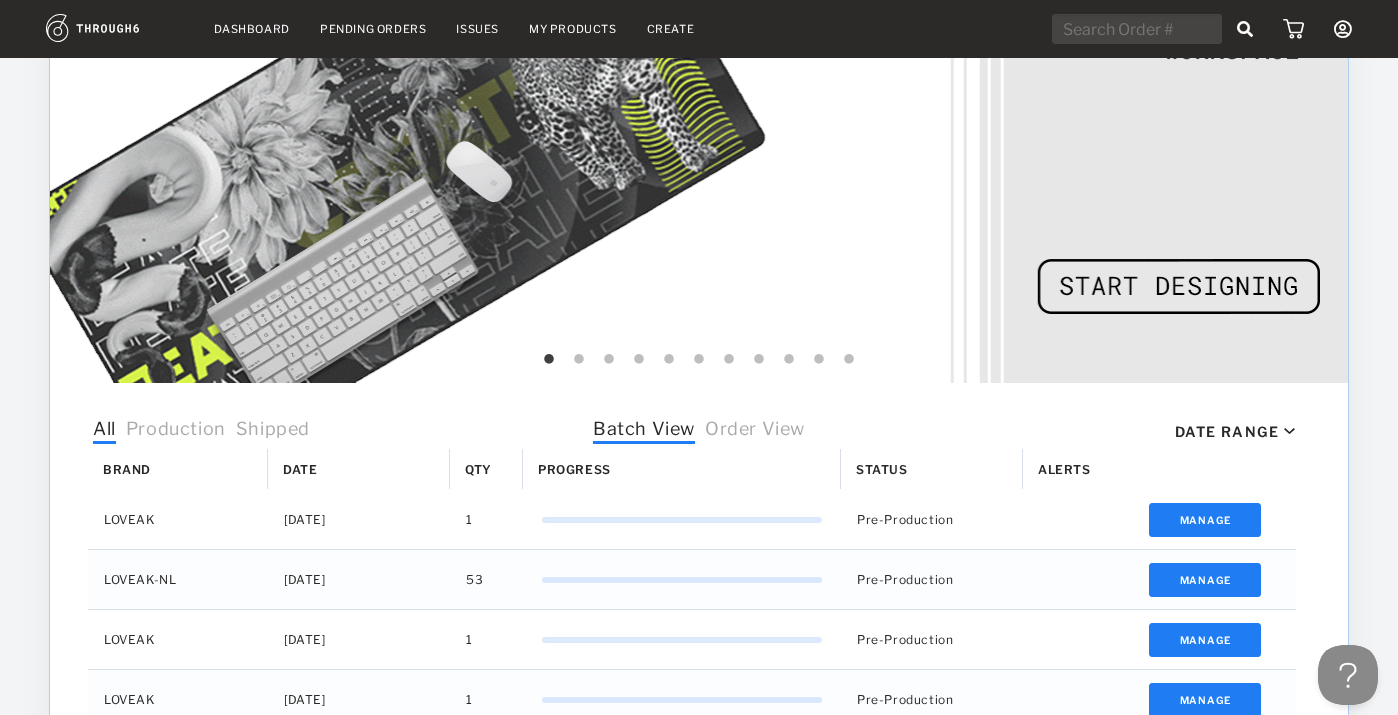 scroll, scrollTop: 0, scrollLeft: 0, axis: both 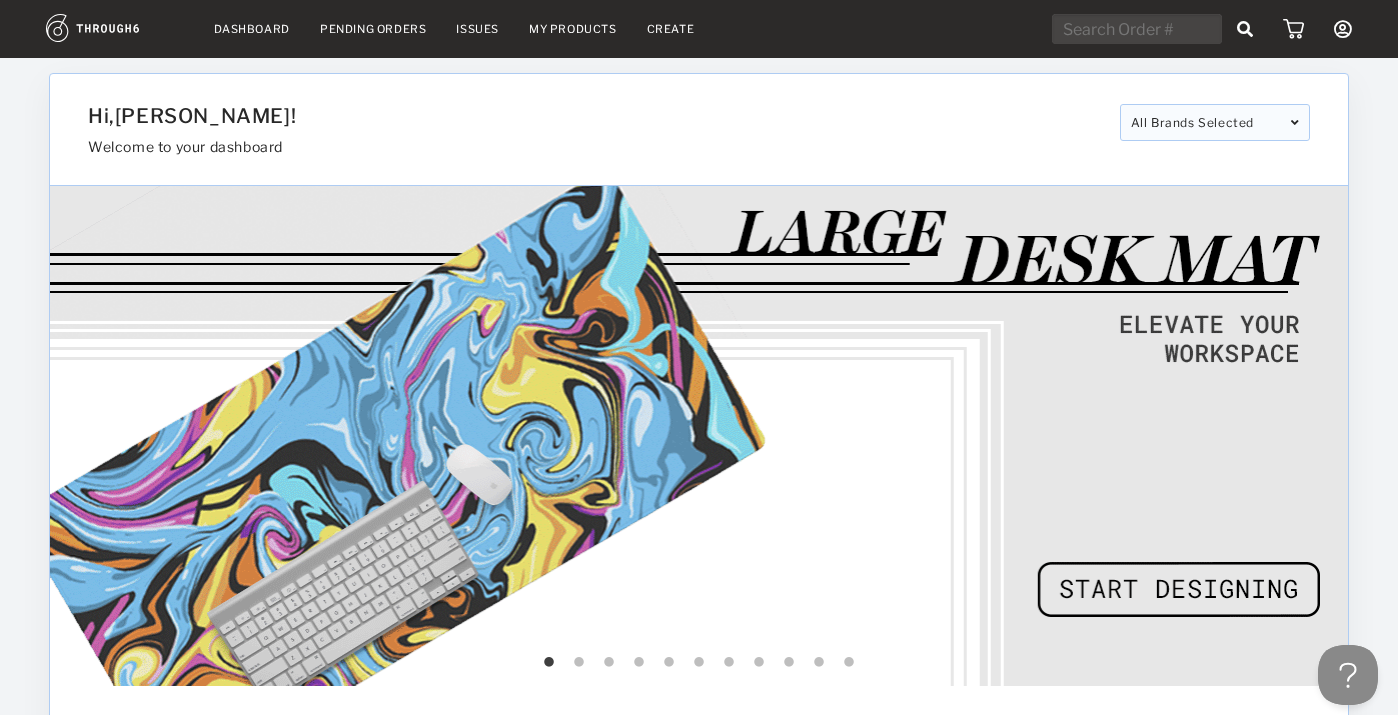 click on "Dashboard   Pending Orders Issues My Products Create  My Account  Brands  Create New Brand  Users Payment History  Sign Out" at bounding box center (699, 29) 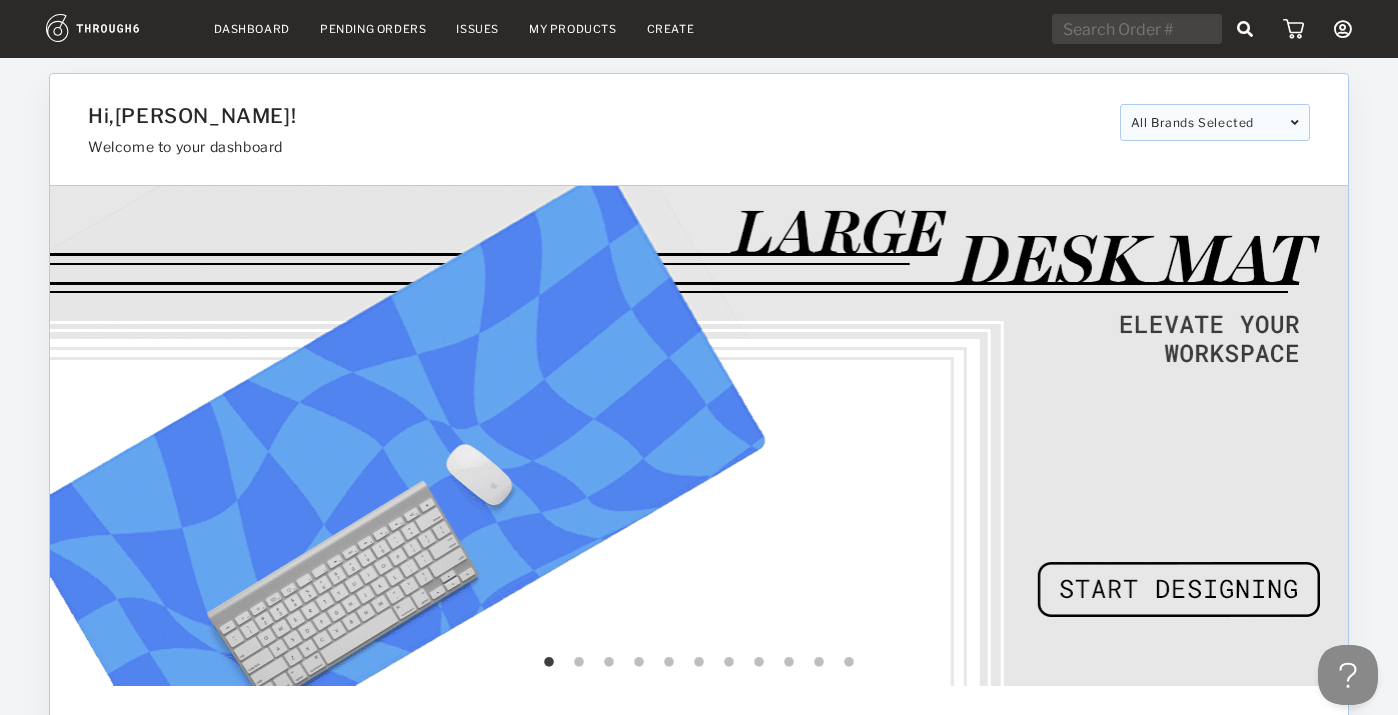 click on "My Products" at bounding box center [573, 29] 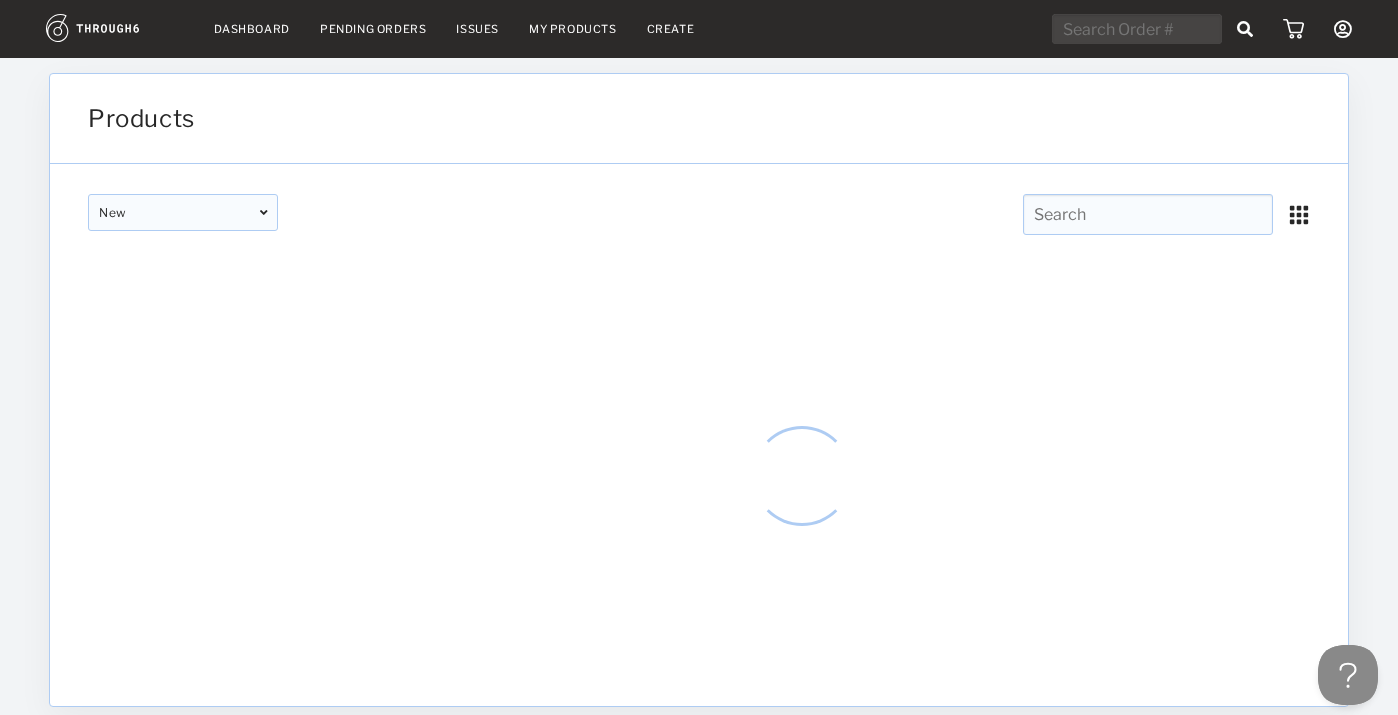 click on "My Products" at bounding box center [573, 29] 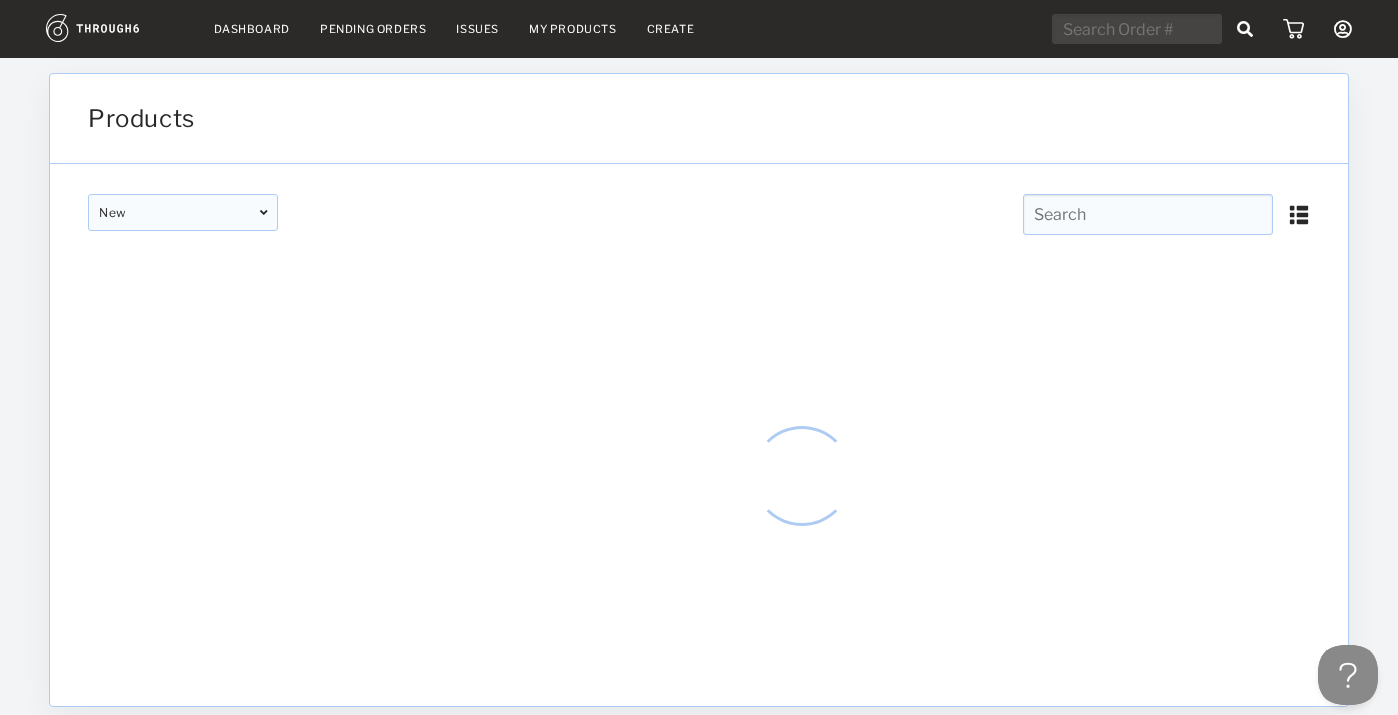 scroll, scrollTop: 0, scrollLeft: 0, axis: both 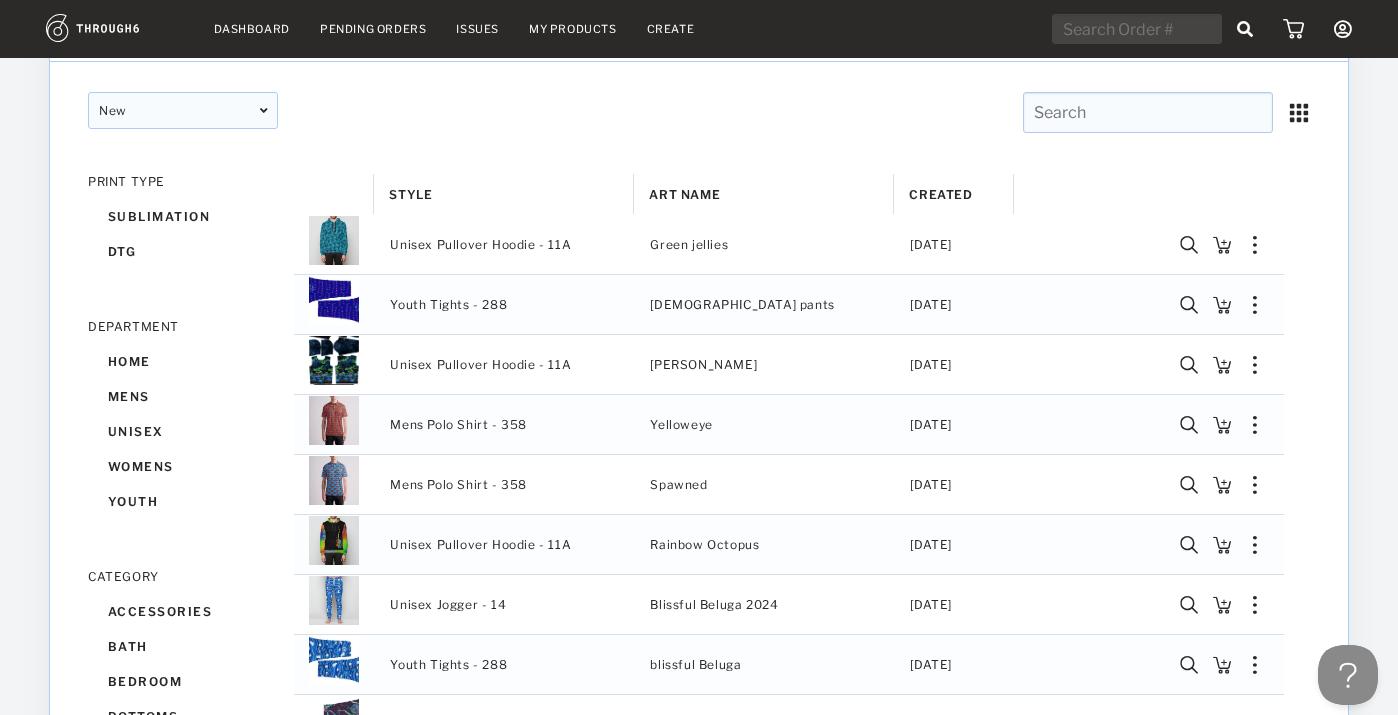 click on "Dashboard" at bounding box center [252, 29] 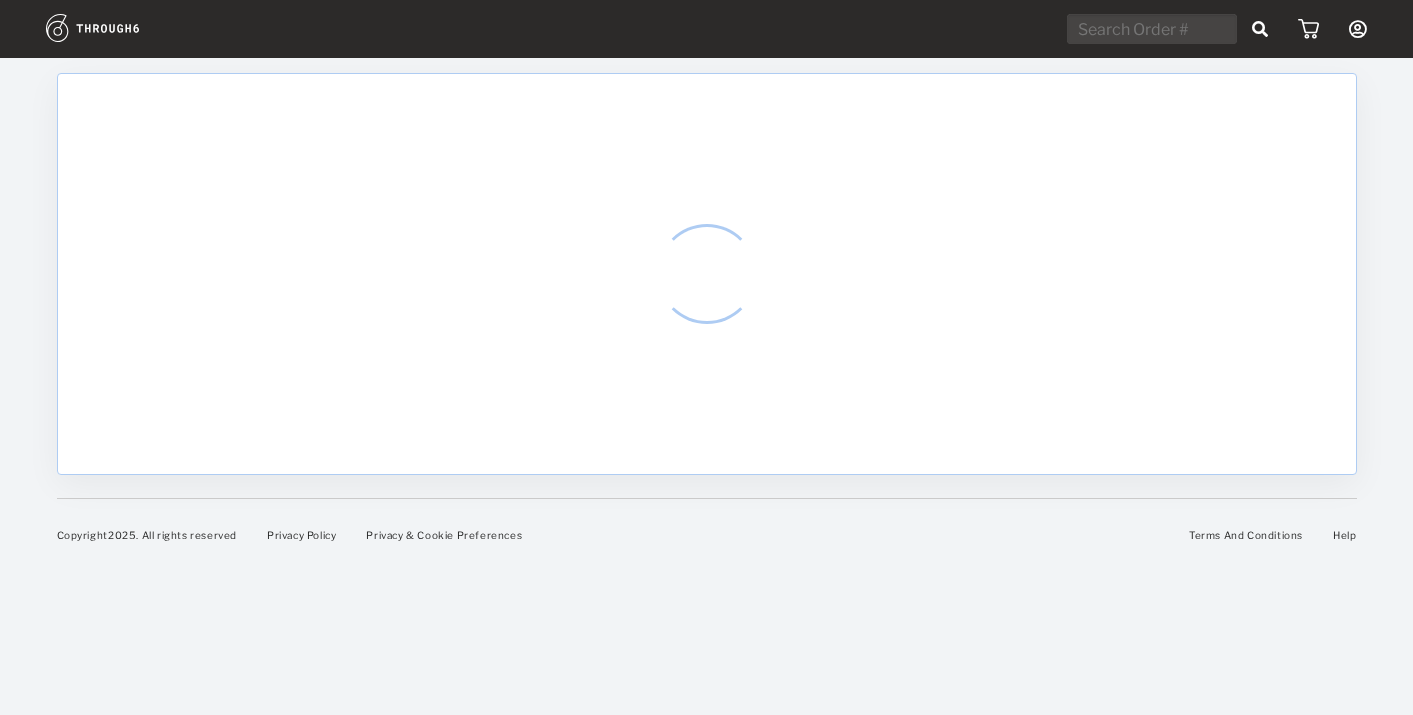 scroll, scrollTop: 0, scrollLeft: 0, axis: both 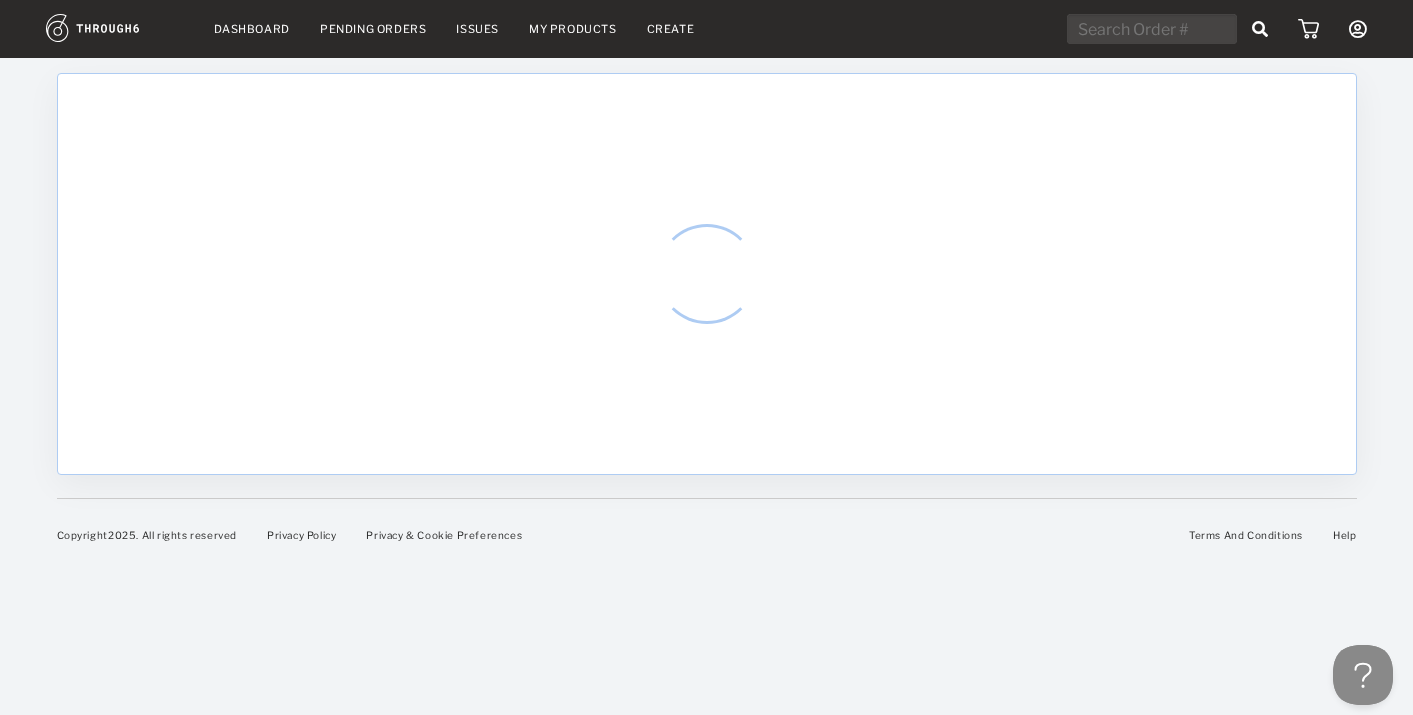 select on "6" 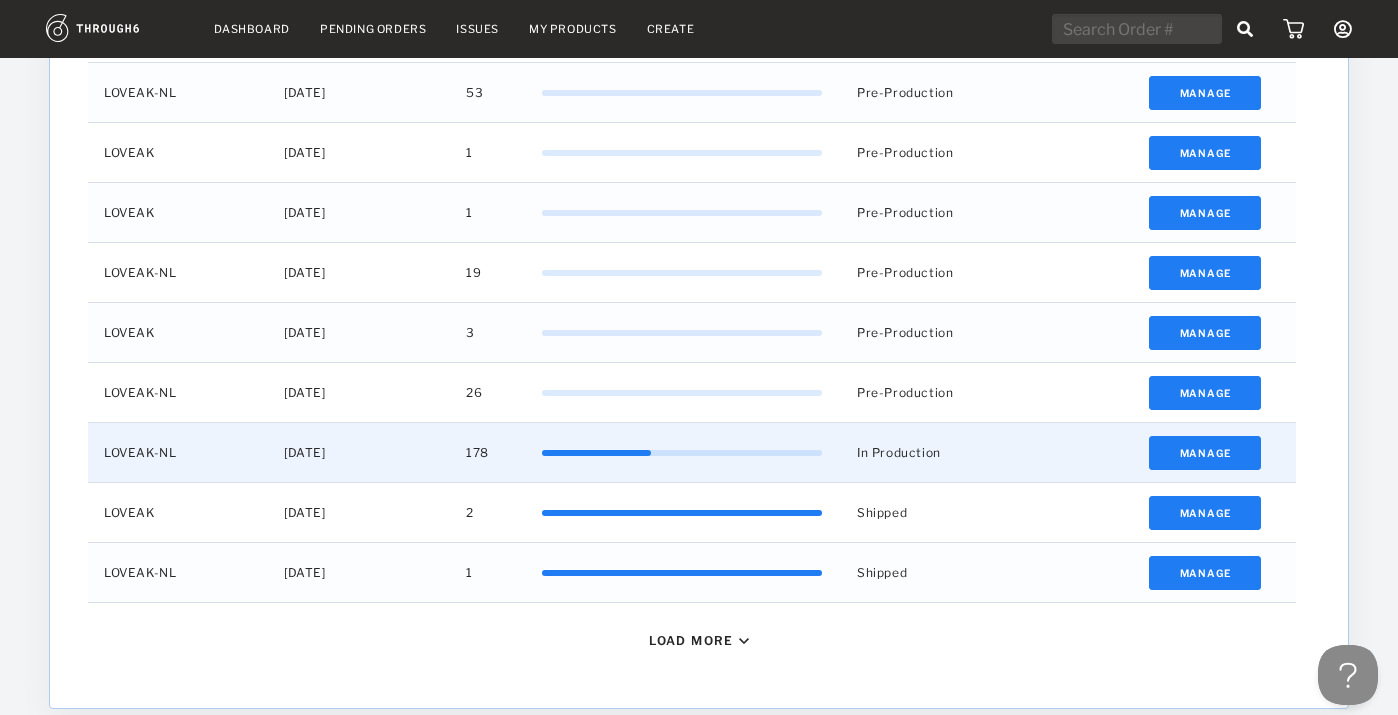 scroll, scrollTop: 775, scrollLeft: 0, axis: vertical 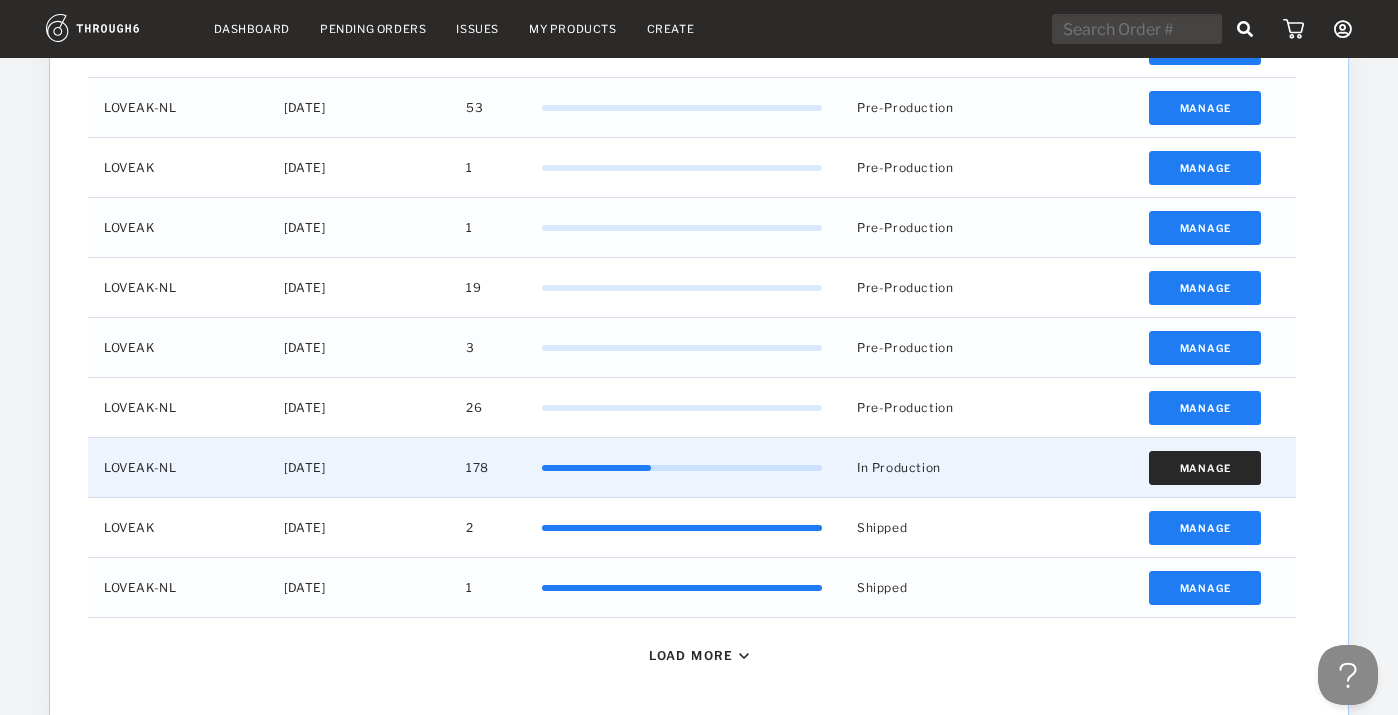 click on "Manage" at bounding box center (1205, 468) 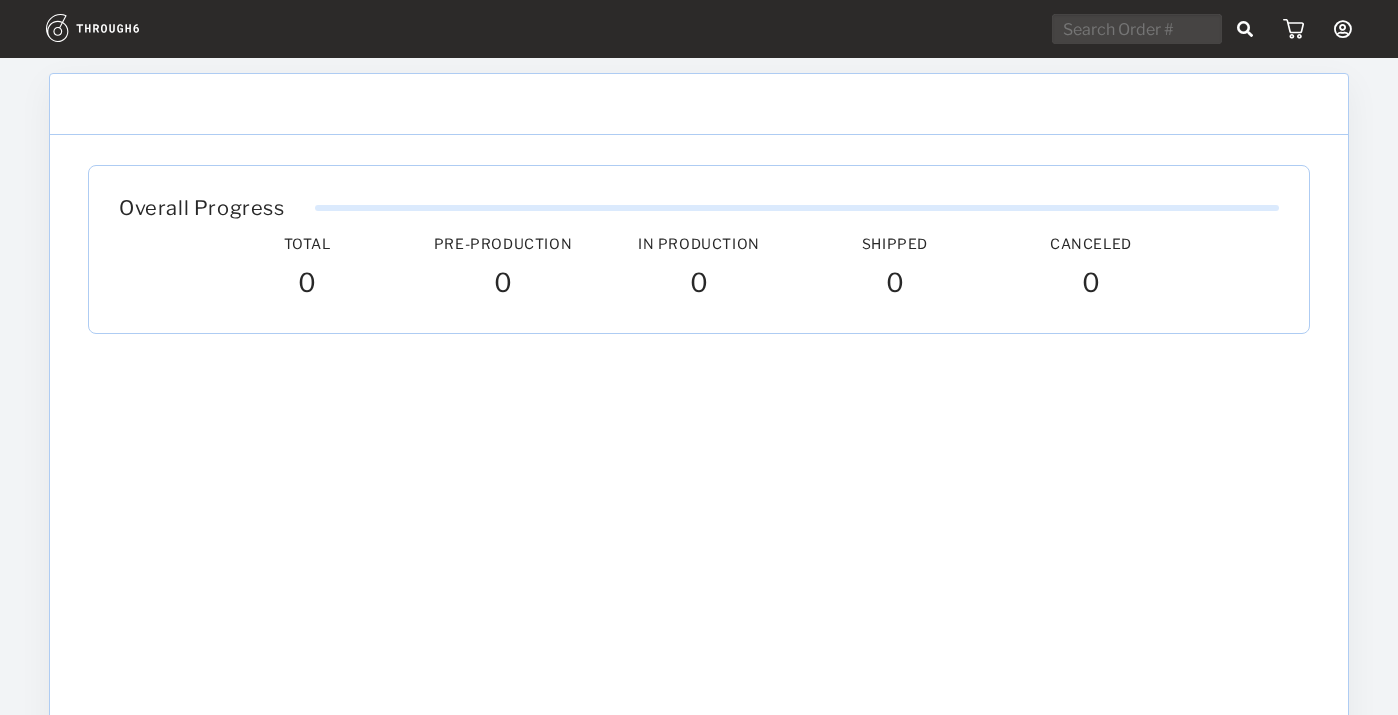 scroll, scrollTop: 0, scrollLeft: 0, axis: both 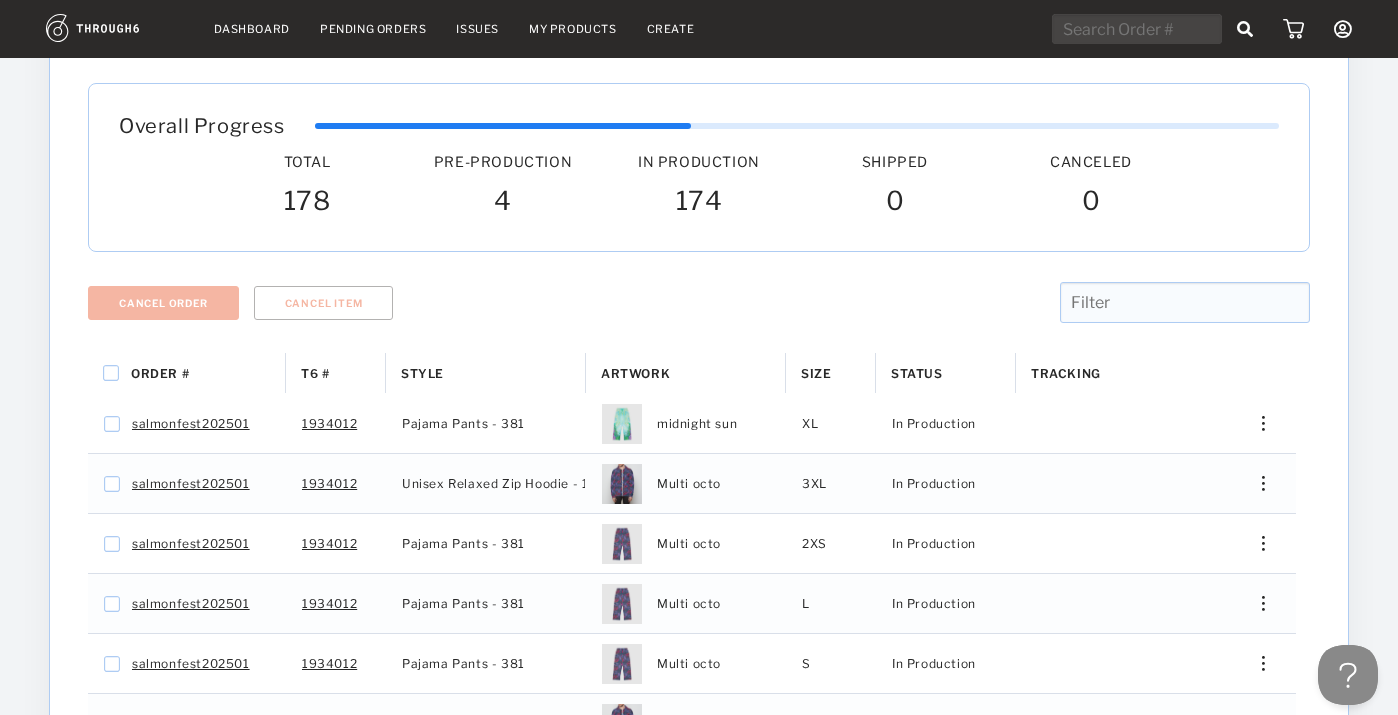 click on "Artwork" at bounding box center [635, 373] 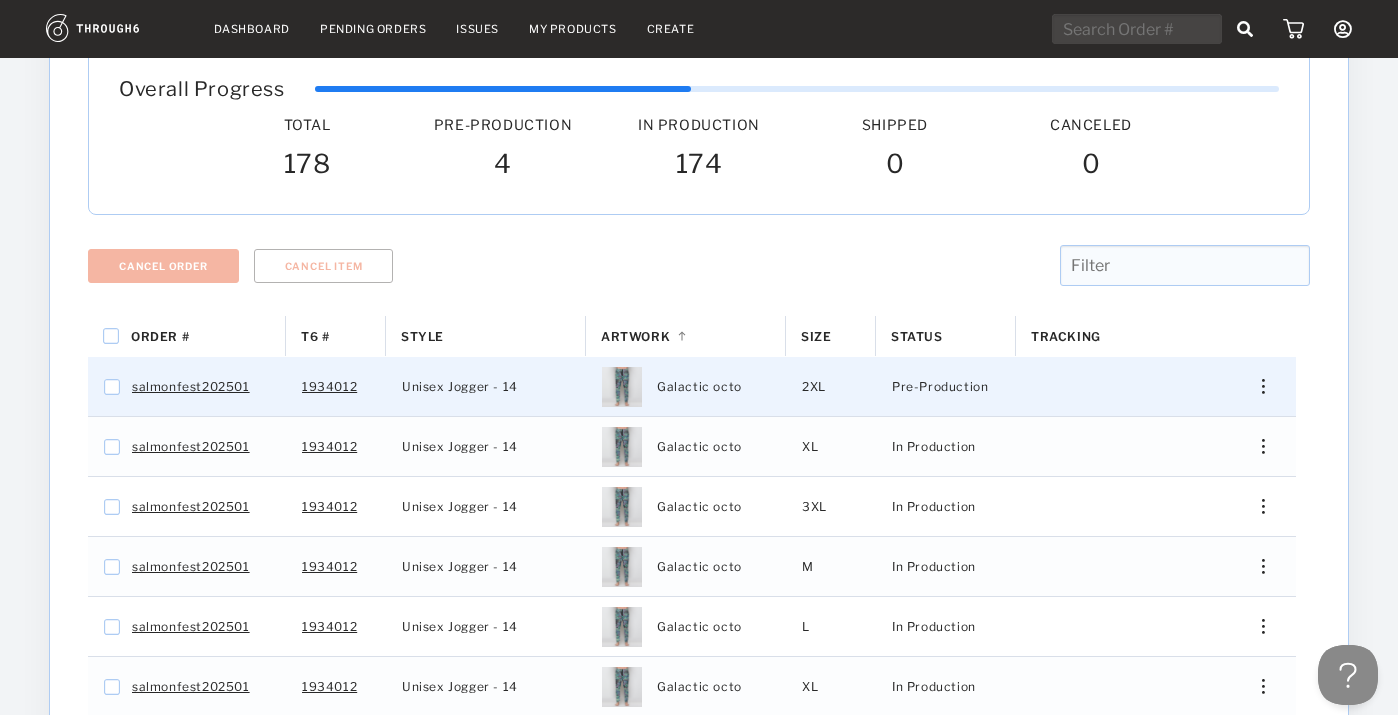 scroll, scrollTop: 151, scrollLeft: 0, axis: vertical 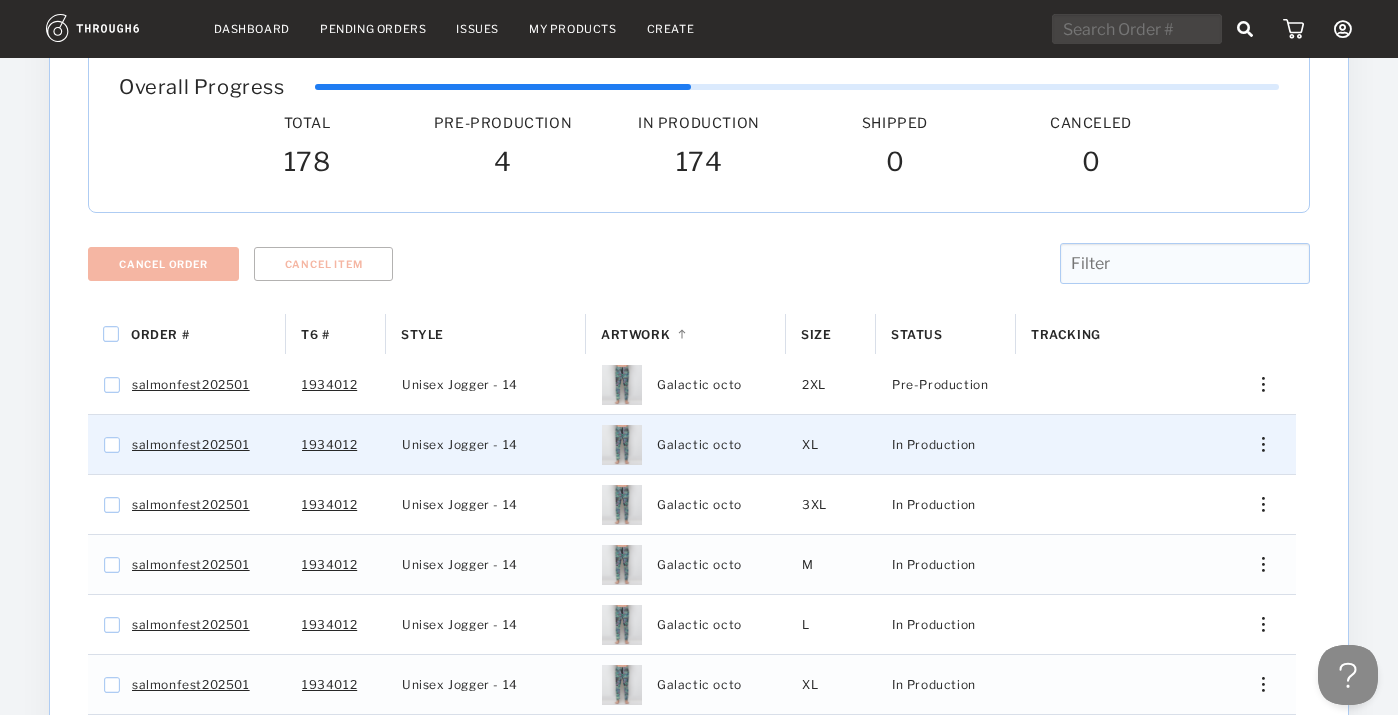 click at bounding box center [1263, 444] 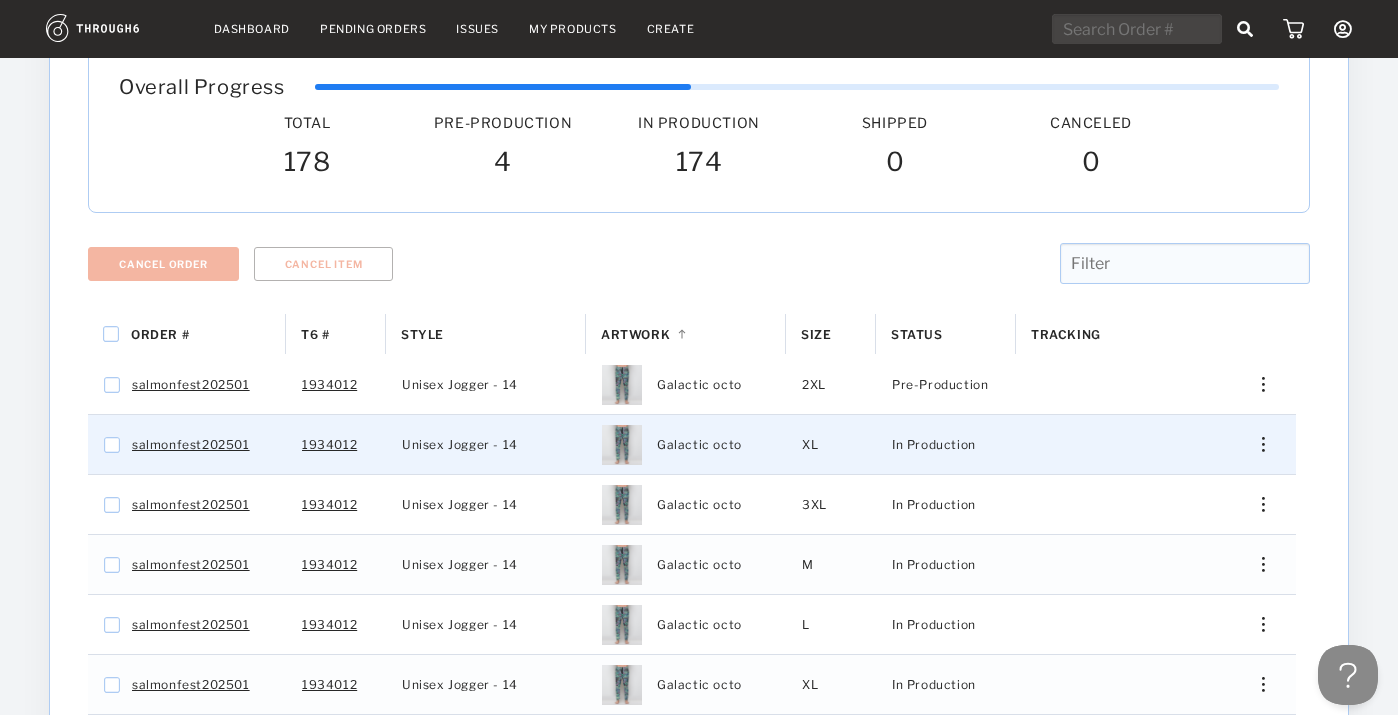 click at bounding box center [1263, 444] 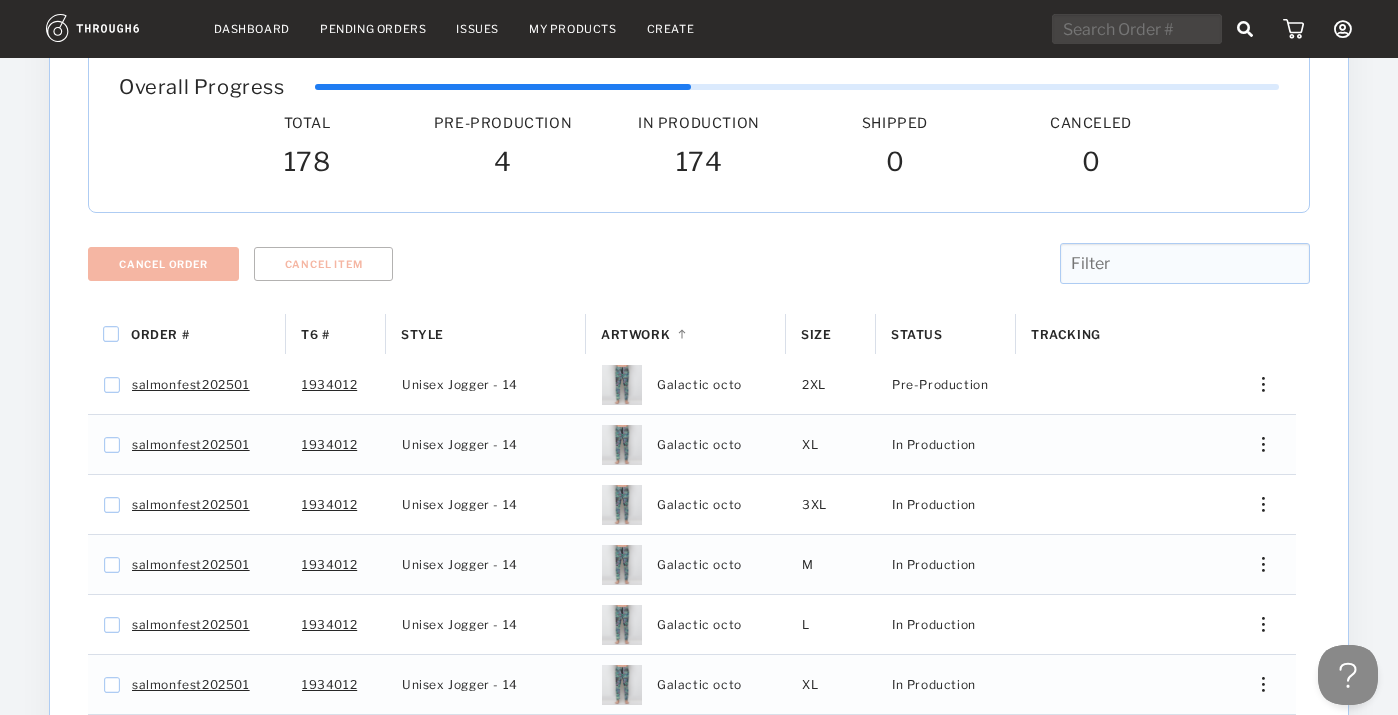 click on "Dashboard   Pending Orders Issues My Products Create  My Account  Brands  Create New Brand  Users Payment History  Sign Out Dashboard   Pending Orders Issues My Products Create My Account Brands Create New Brand Users Payment History Log Out To cancel items, please use the Order view by clicking the Order number or name. Dashboard / [DATE] Love from [US_STATE] - No Label Overall Progress Total Pre-Production Pre-Prod. In Production In Prod. Shipped Canceled 178 4 174 0 0 Cancel Order Cancel Item
Order #
1" at bounding box center (699, 503) 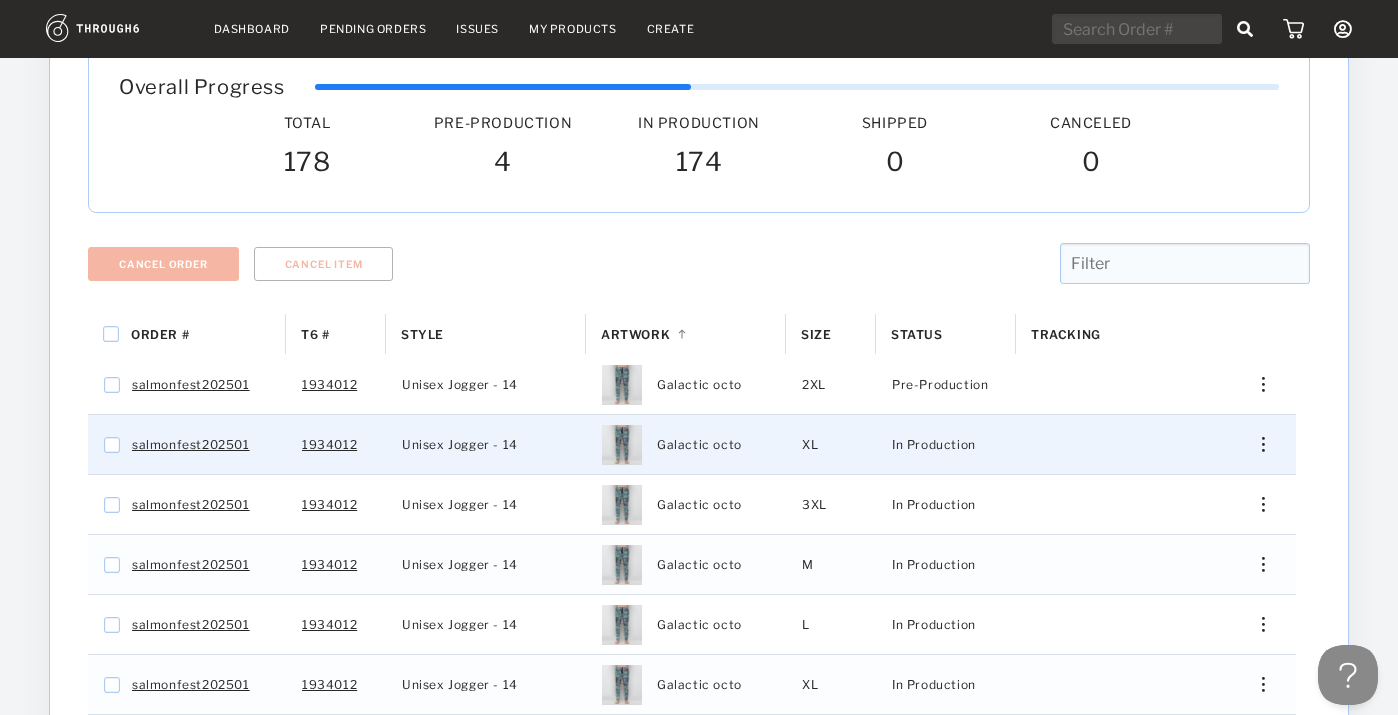 click at bounding box center (1263, 444) 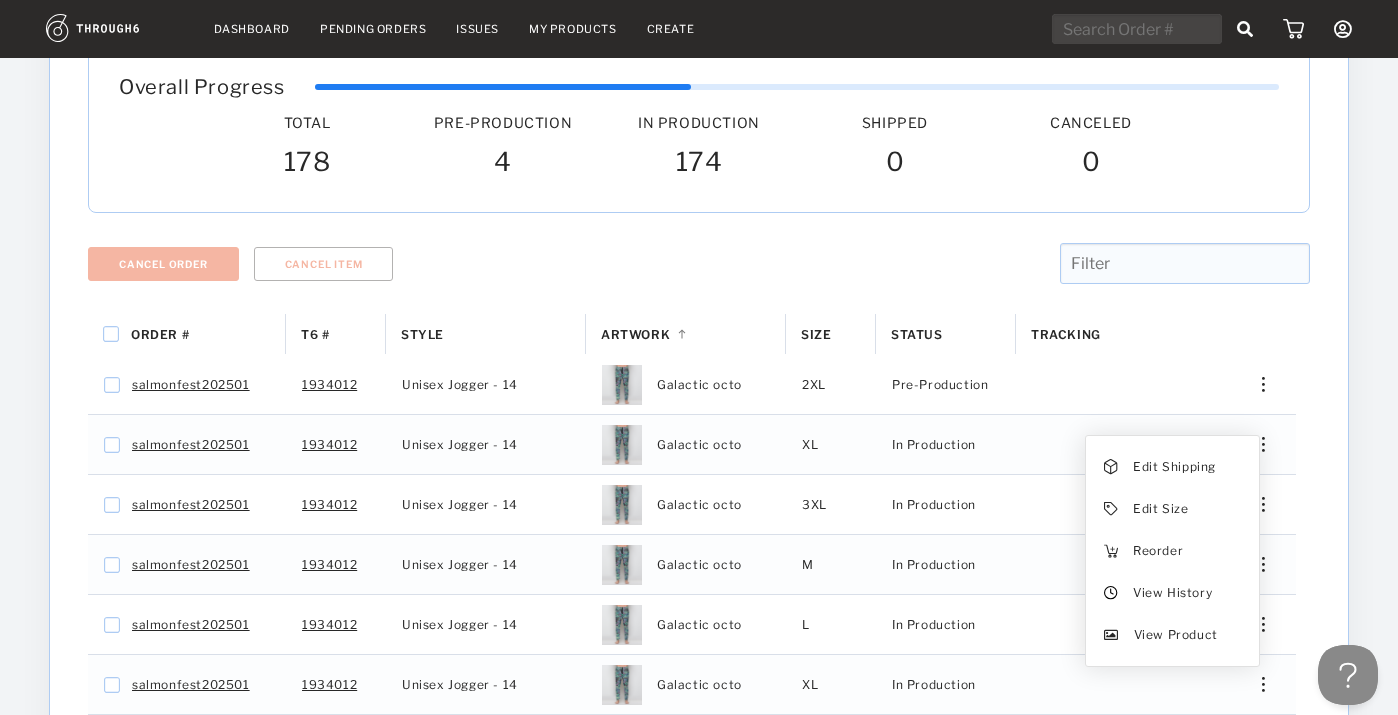 click on "Order #
T6 #
Style" at bounding box center (699, 651) 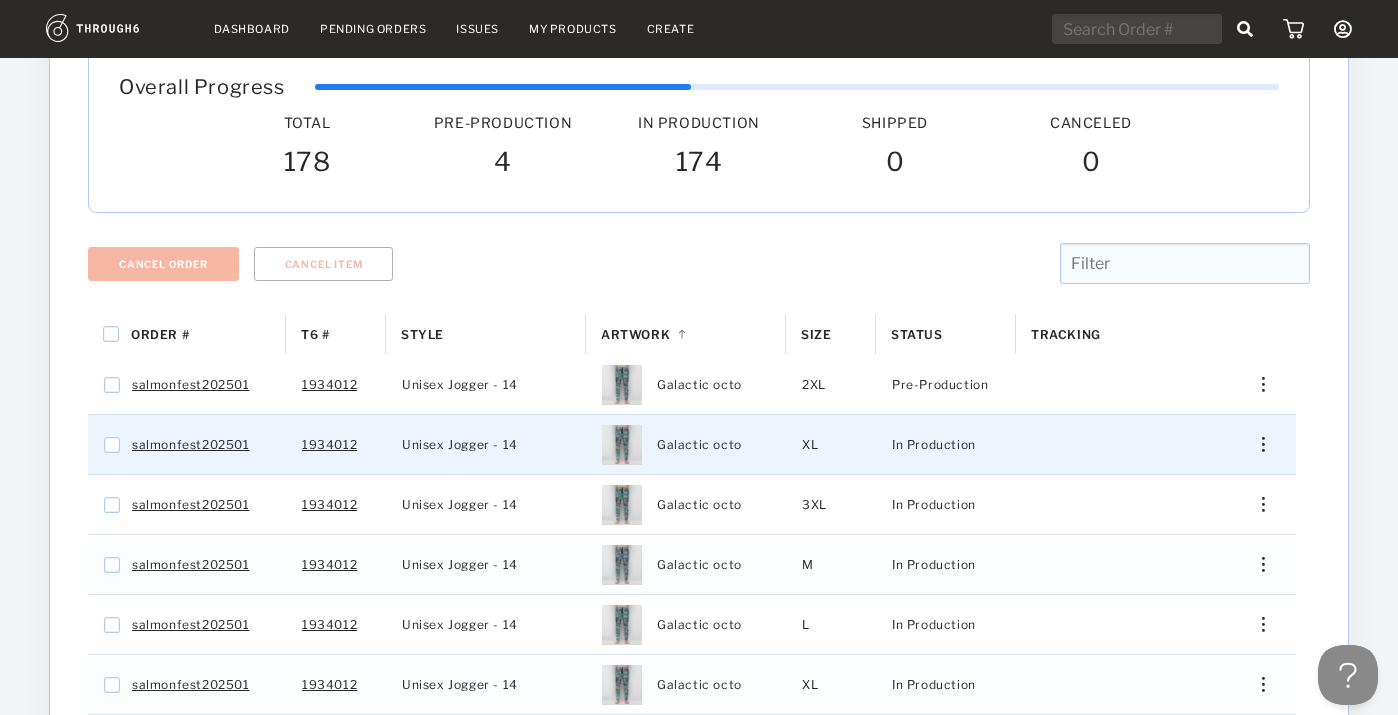 click at bounding box center [1263, 444] 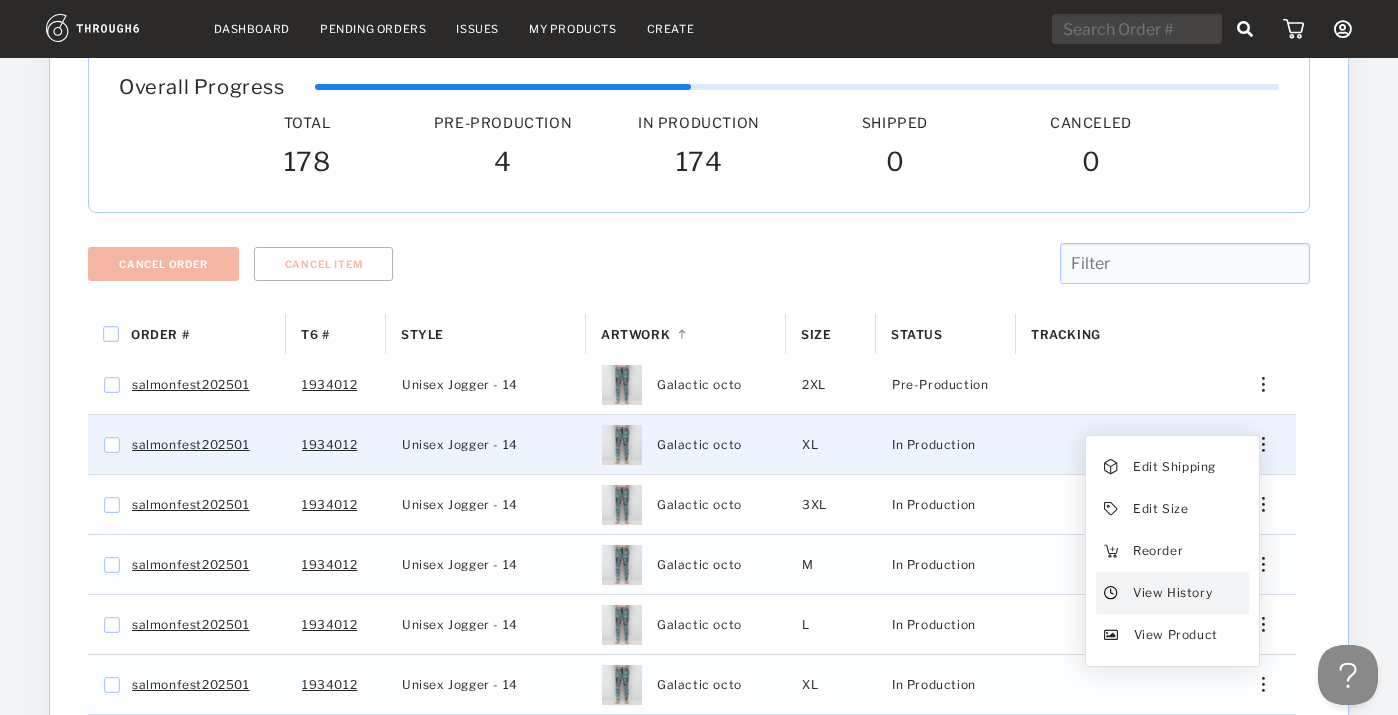 click on "View History" at bounding box center (1172, 593) 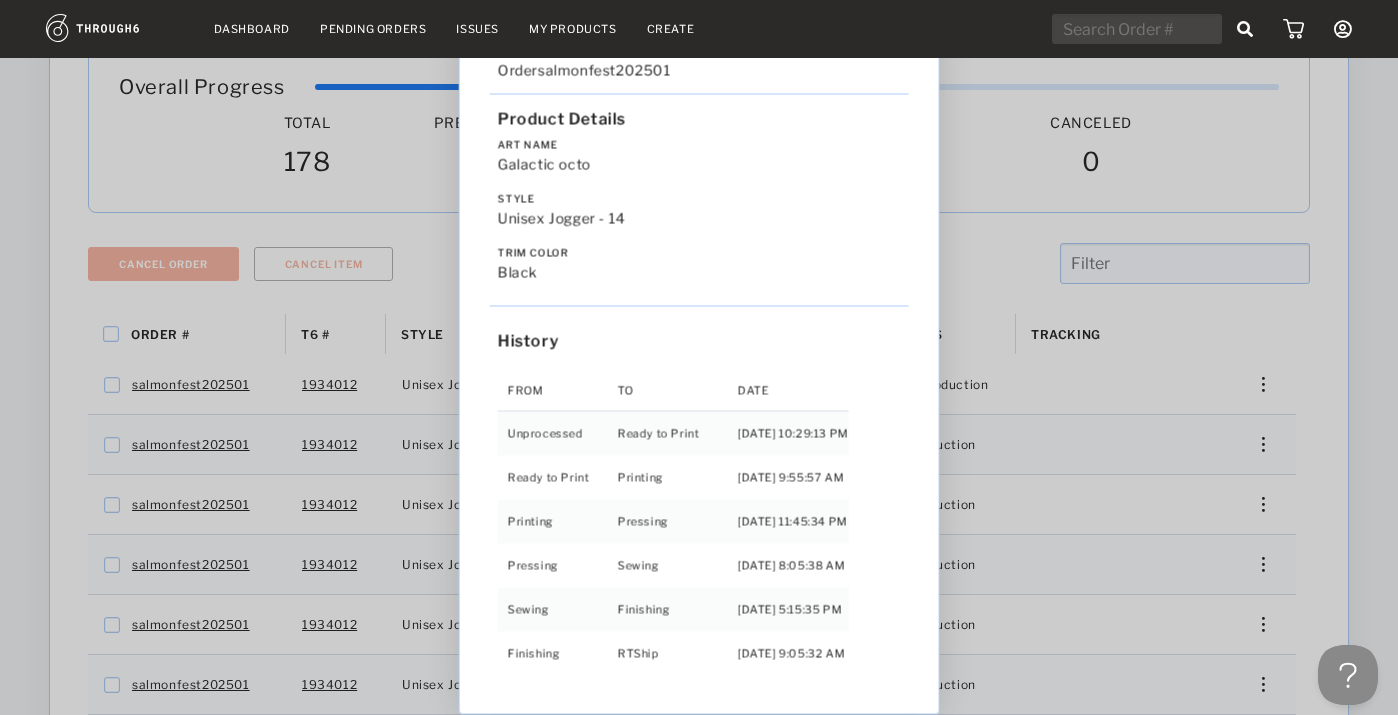 click on "Love from [US_STATE] - No Label   [DATE] Order  salmonfest202501 Product Details Art Name Galactic octo Style Unisex Jogger - 14 Trim Color black History From To Date Unprocessed Ready to Print [DATE] 10:29:13 PM Ready to Print Printing [DATE] 9:55:57 AM Printing Pressing [DATE] 11:45:34 PM Pressing Sewing [DATE] 8:05:38 AM Sewing Finishing [DATE] 5:15:35 PM Finishing RTShip [DATE] 9:05:32 AM" at bounding box center (699, 357) 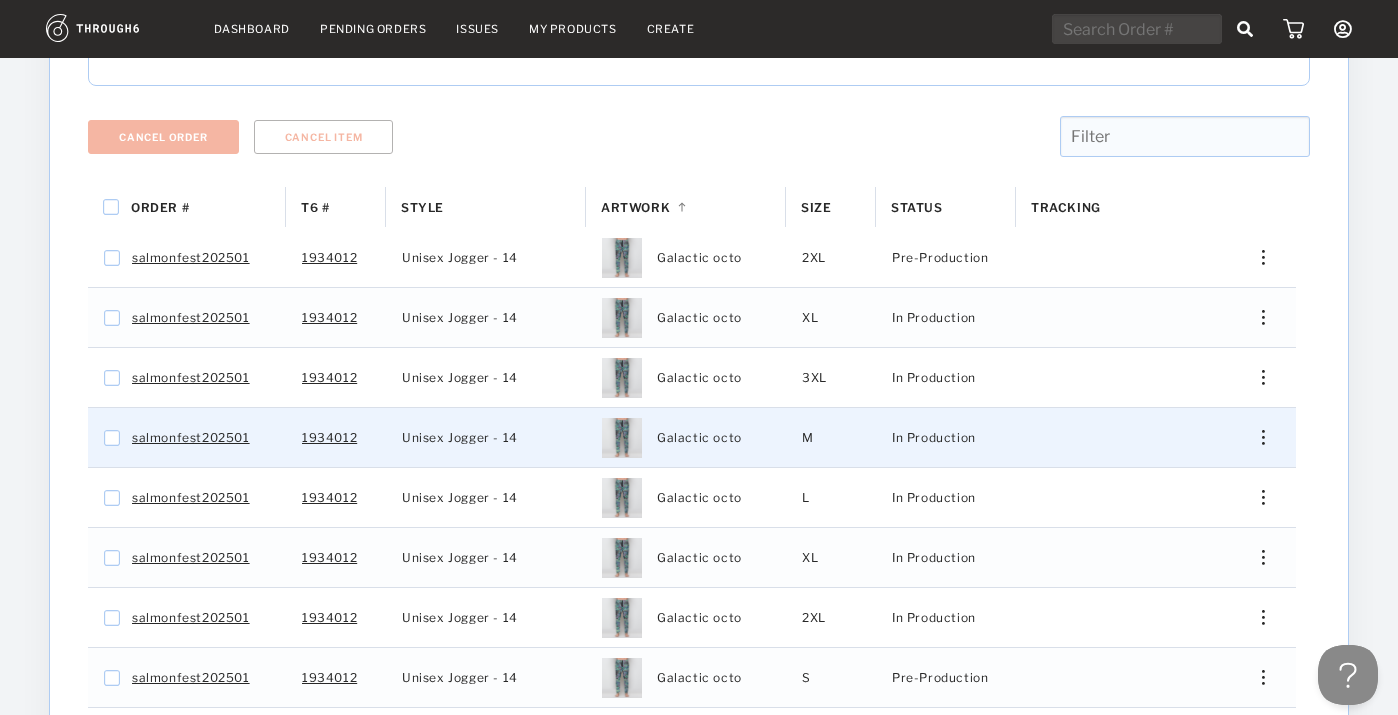 scroll, scrollTop: 278, scrollLeft: 0, axis: vertical 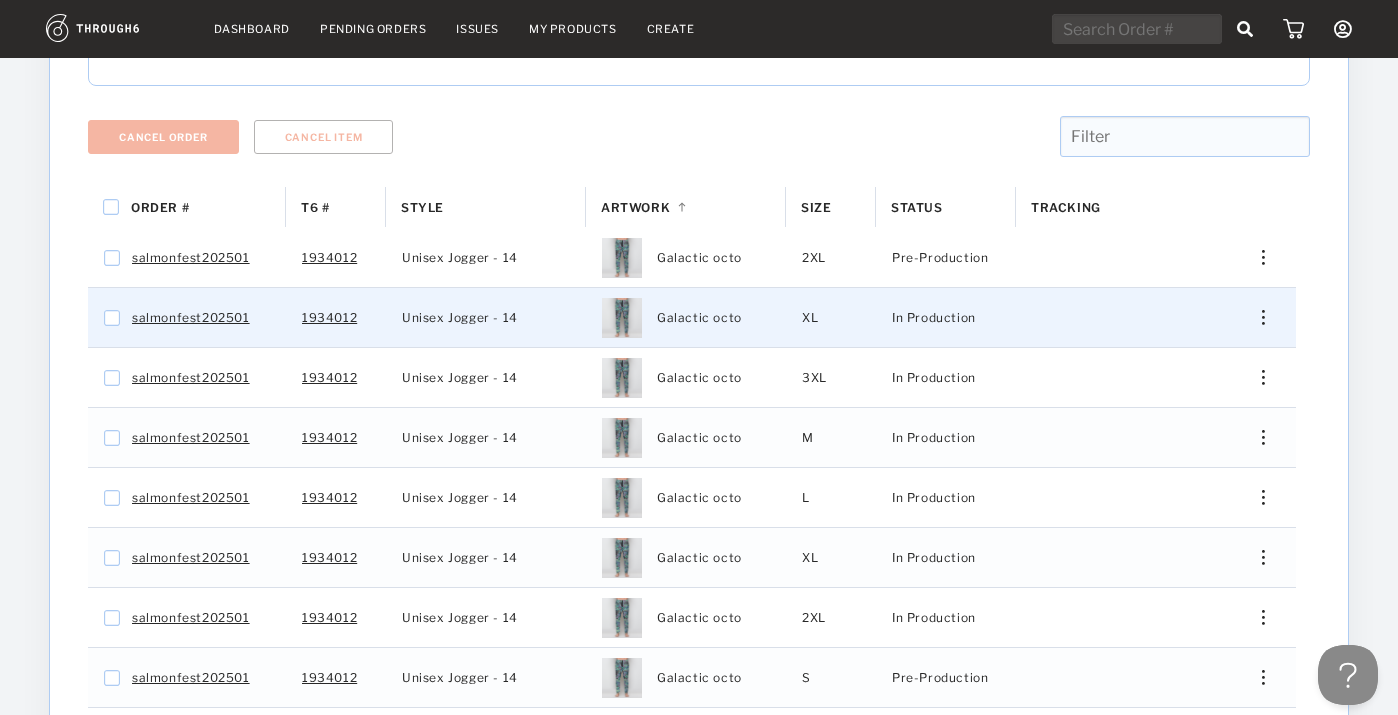 click at bounding box center (1263, 317) 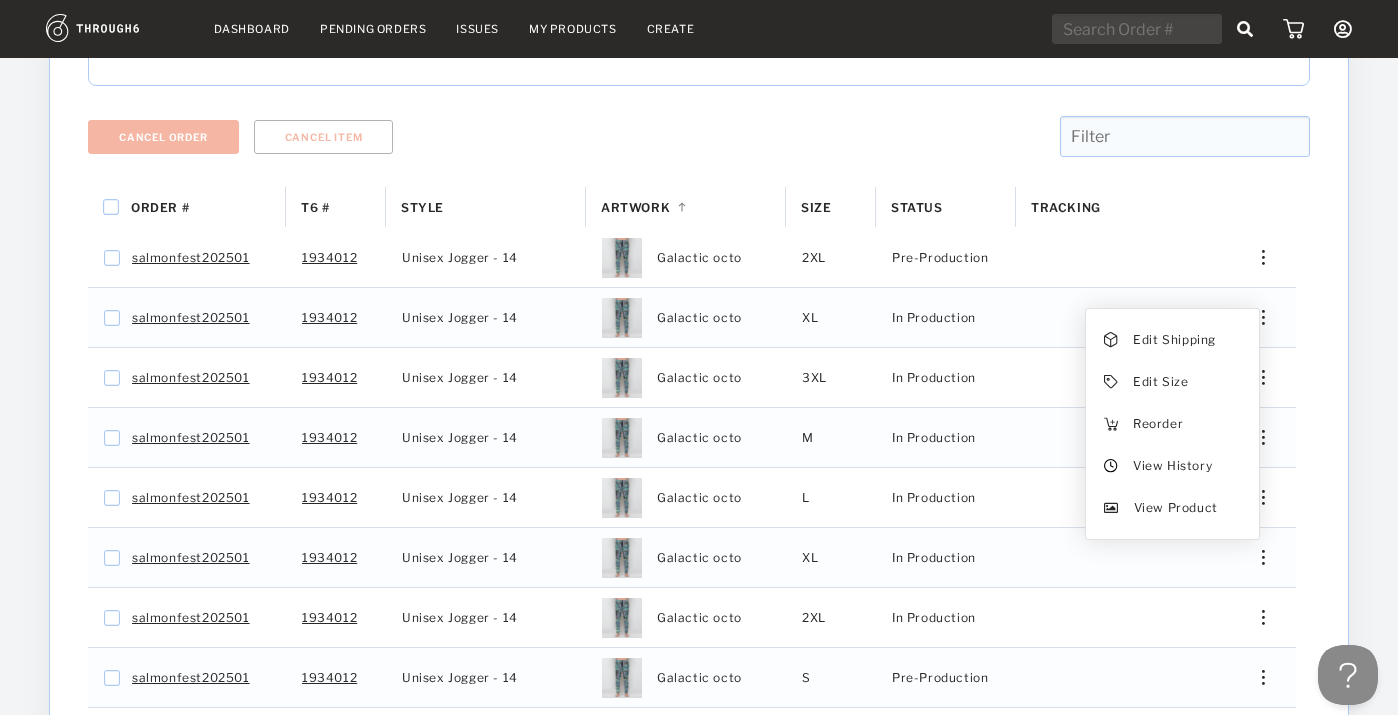 click on "Overall Progress Total Pre-Production Pre-Prod. In Production In Prod. Shipped Canceled 178 4 174 0 0 Cancel Order Cancel Item
Order #
T6 #
Style
1" at bounding box center (699, 414) 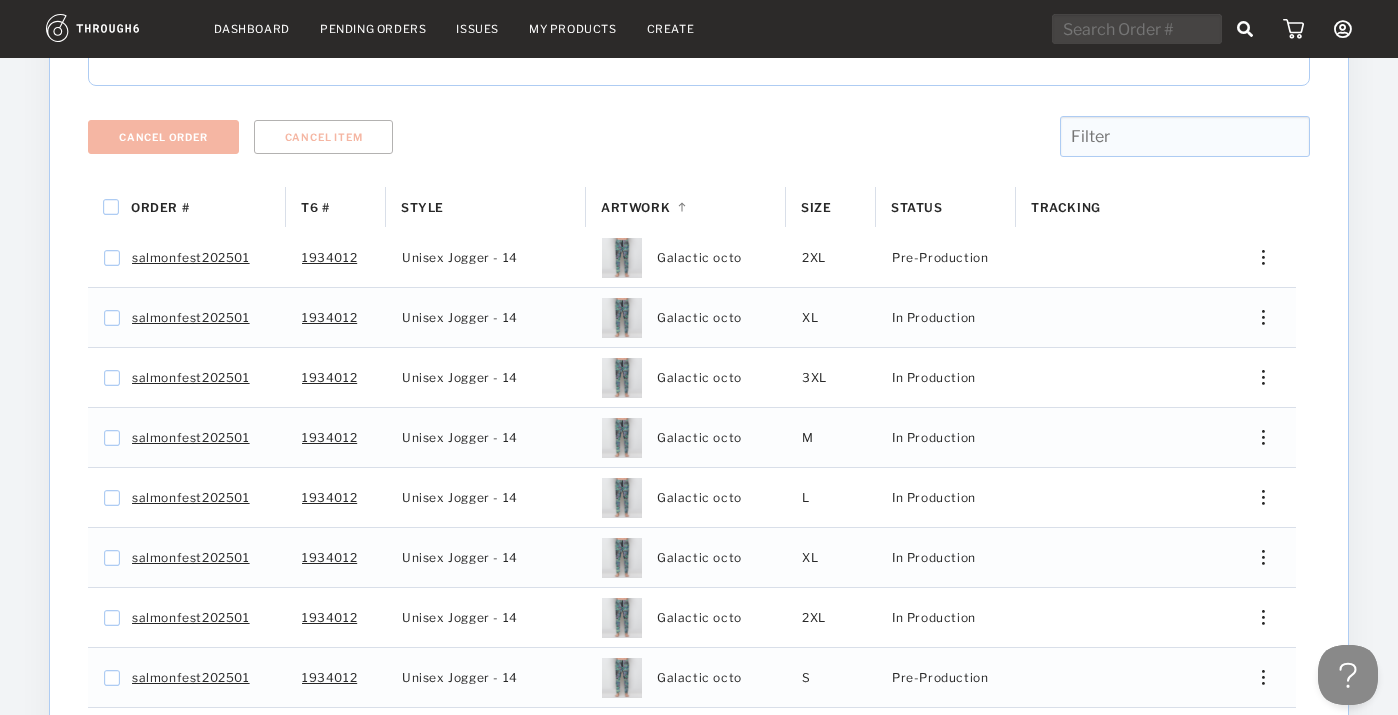 click on "Dashboard   Pending Orders Issues My Products Create  My Account  Brands  Create New Brand  Users Payment History  Sign Out Dashboard   Pending Orders Issues My Products Create My Account Brands Create New Brand Users Payment History Log Out To cancel items, please use the Order view by clicking the Order number or name. Dashboard / [DATE] Love from [US_STATE] - No Label Overall Progress Total Pre-Production Pre-Prod. In Production In Prod. Shipped Canceled 178 4 174 0 0 Cancel Order Cancel Item
Order #
1" at bounding box center (699, 376) 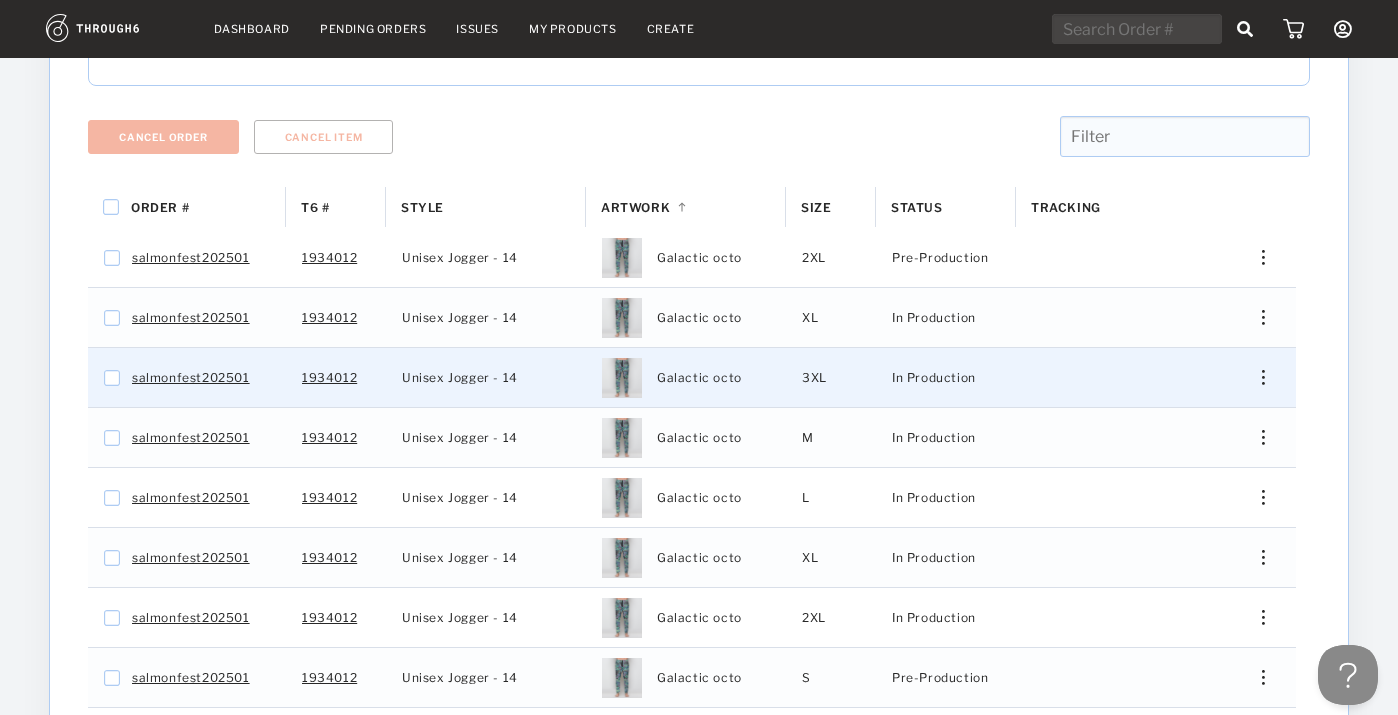 click at bounding box center (1256, 377) 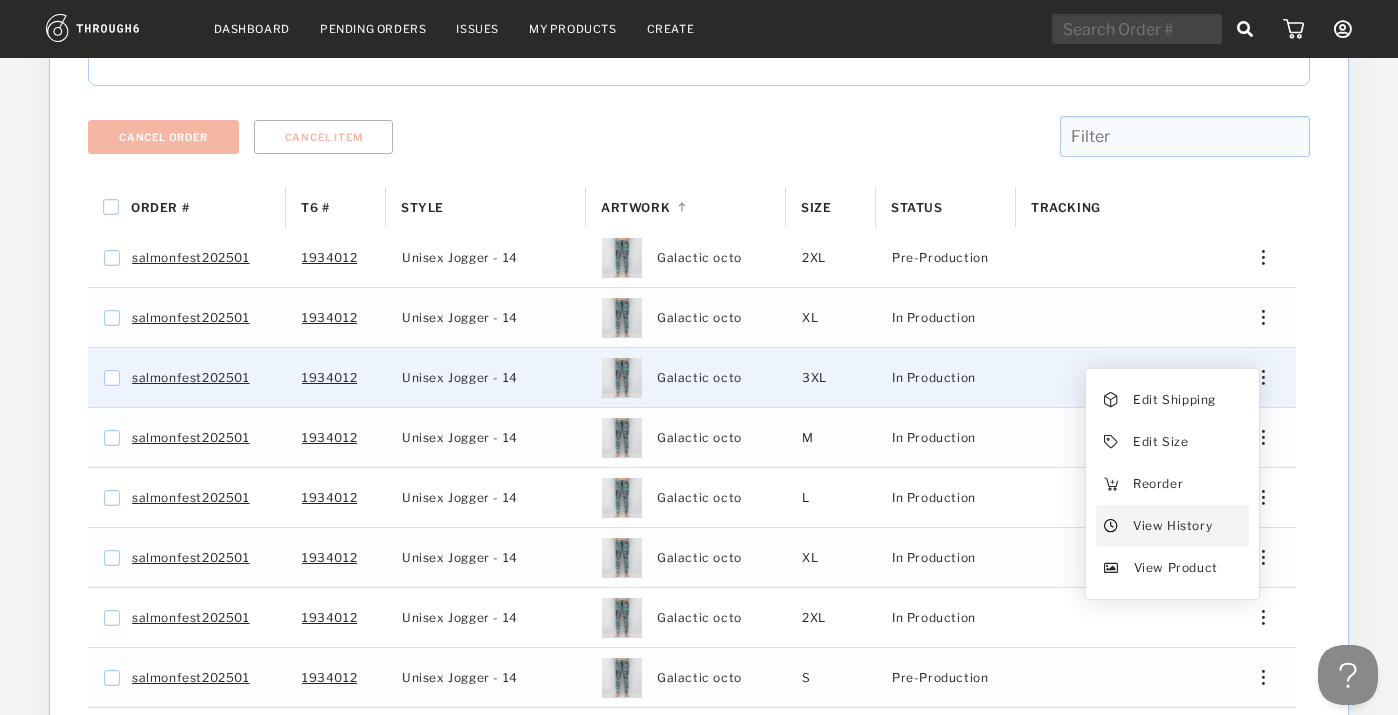 click on "View History" at bounding box center (1172, 526) 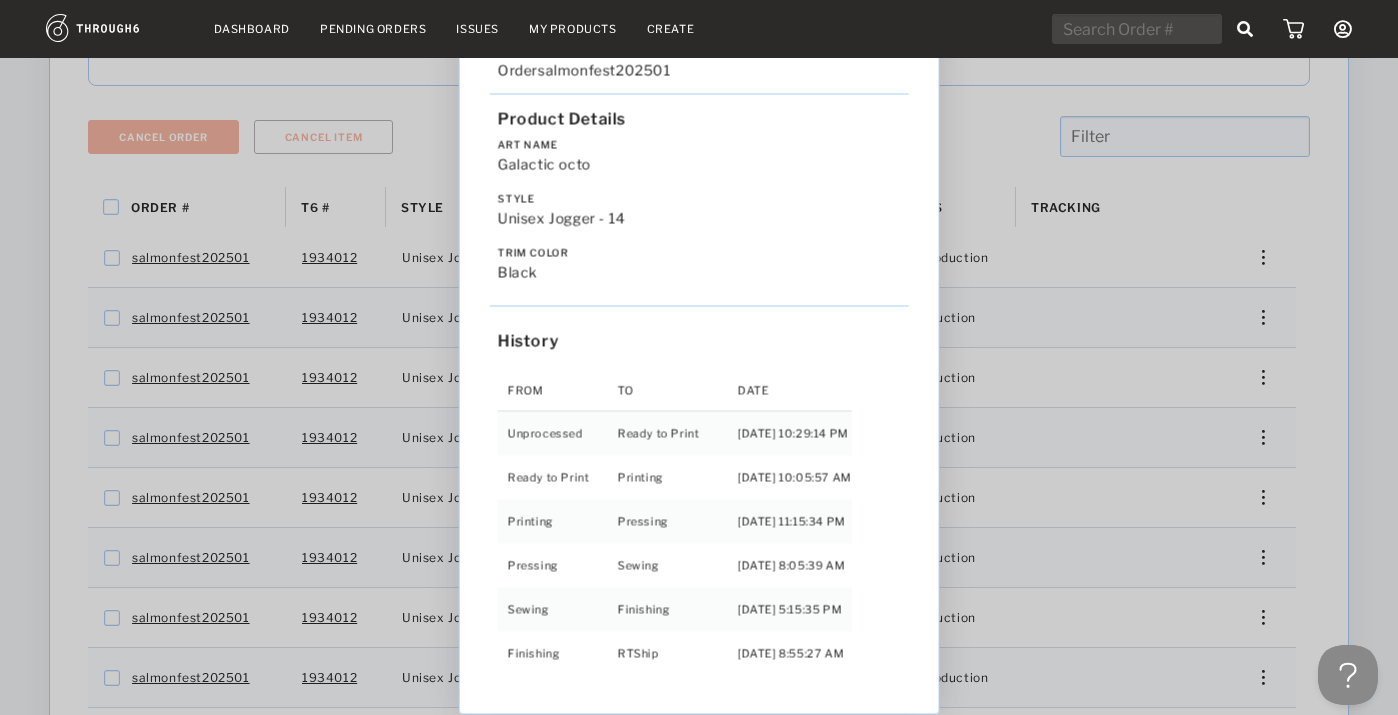 click on "Love from [US_STATE] - No Label   [DATE] Order  salmonfest202501 Product Details Art Name Galactic octo Style Unisex Jogger - 14 Trim Color black History From To Date Unprocessed Ready to Print [DATE] 10:29:14 PM Ready to Print Printing [DATE] 10:05:57 AM Printing Pressing [DATE] 11:15:34 PM Pressing Sewing [DATE] 8:05:39 AM Sewing Finishing [DATE] 5:15:35 PM Finishing RTShip [DATE] 8:55:27 AM" at bounding box center (699, 357) 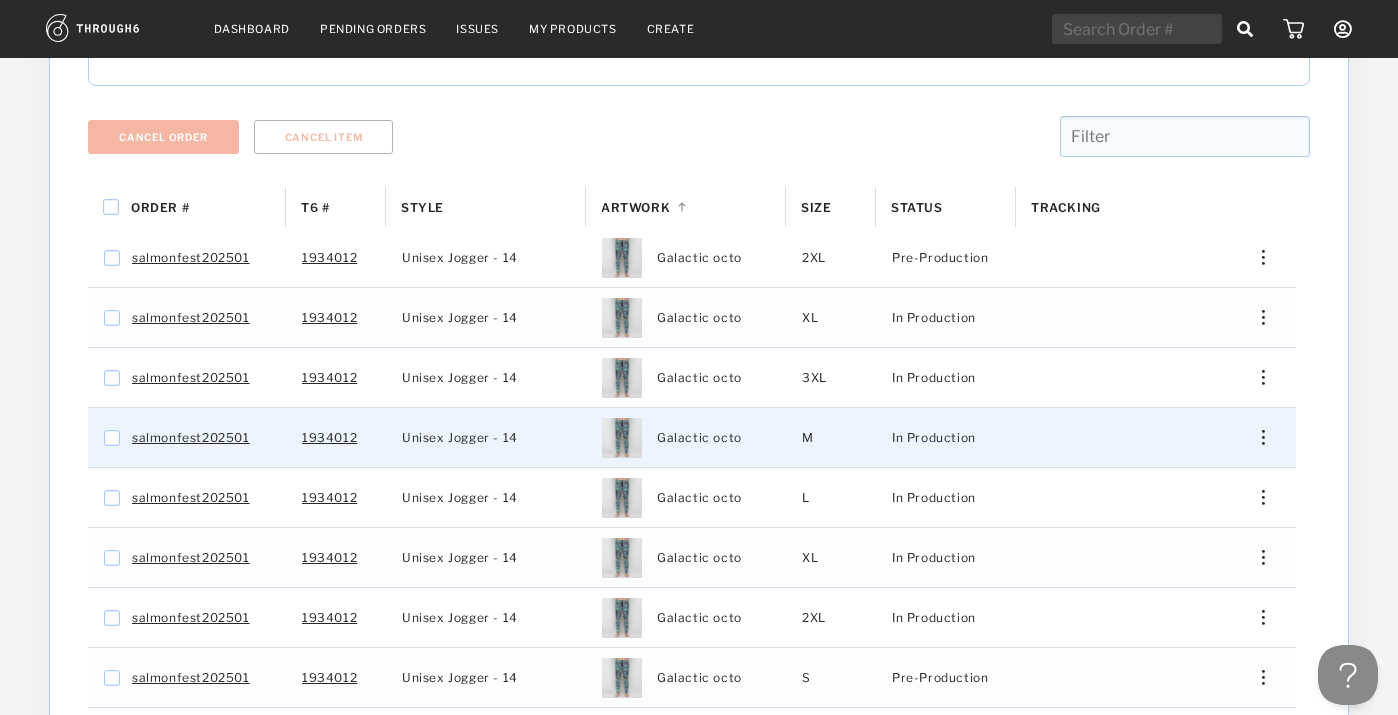 click at bounding box center (1256, 437) 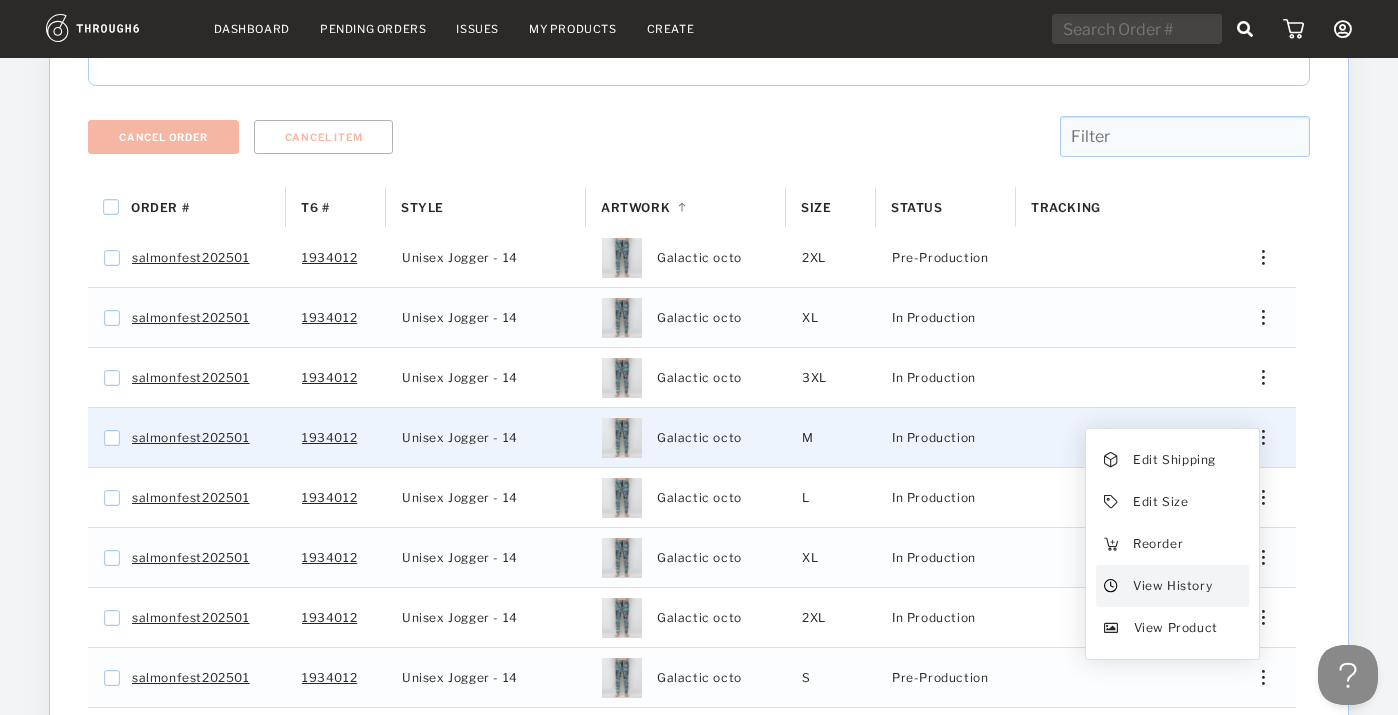 click on "View History" at bounding box center [1172, 586] 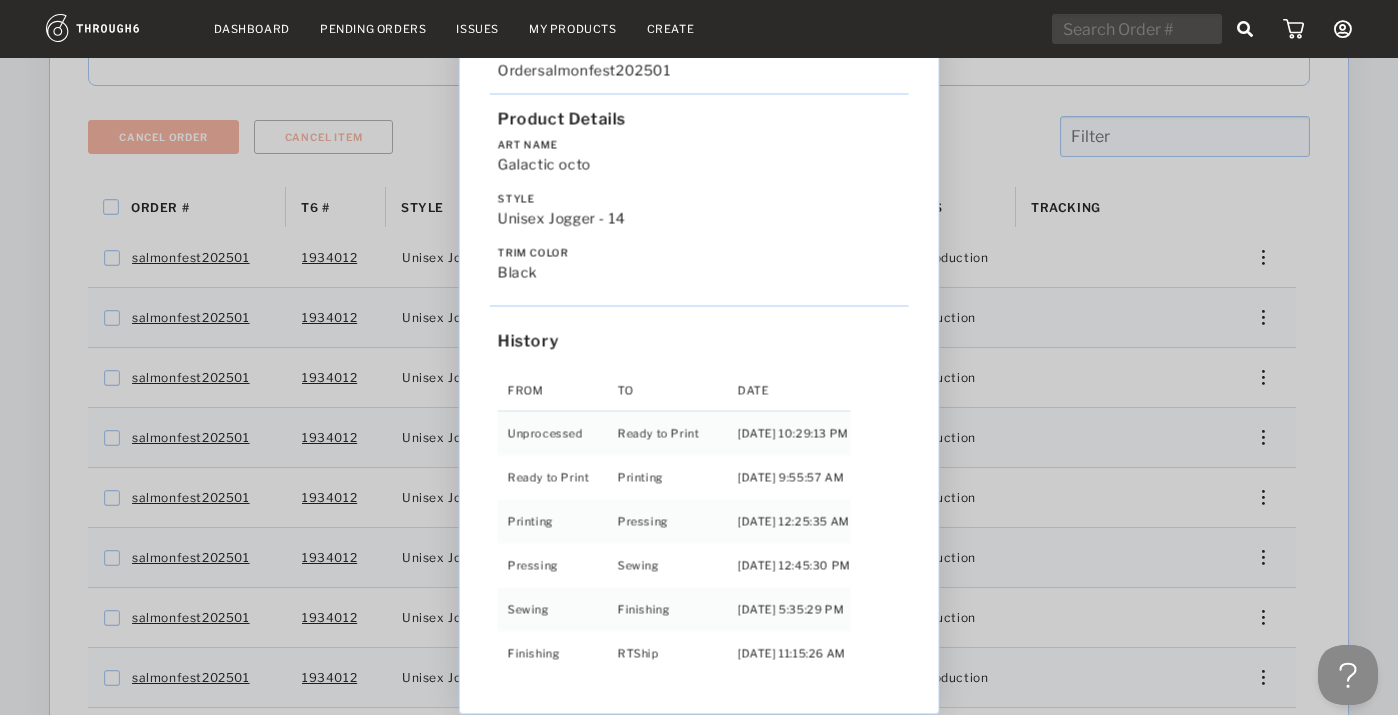 click on "Love from [US_STATE] - No Label   [DATE] Order  salmonfest202501 Product Details Art Name Galactic octo Style Unisex Jogger - 14 Trim Color black History From To Date Unprocessed Ready to Print [DATE] 10:29:13 PM Ready to Print Printing [DATE] 9:55:57 AM Printing Pressing [DATE] 12:25:35 AM Pressing Sewing [DATE] 12:45:30 PM Sewing Finishing [DATE] 5:35:29 PM Finishing RTShip [DATE] 11:15:26 AM" at bounding box center [699, 357] 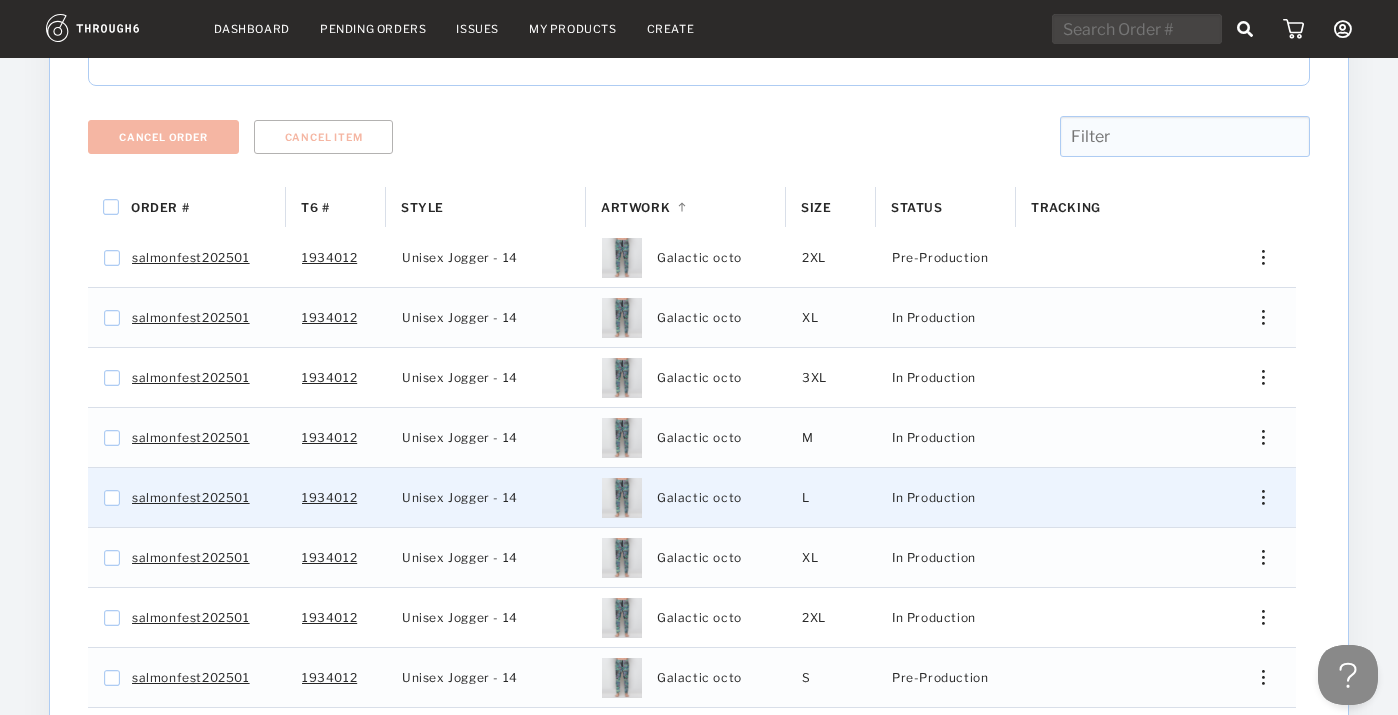 click at bounding box center [1263, 497] 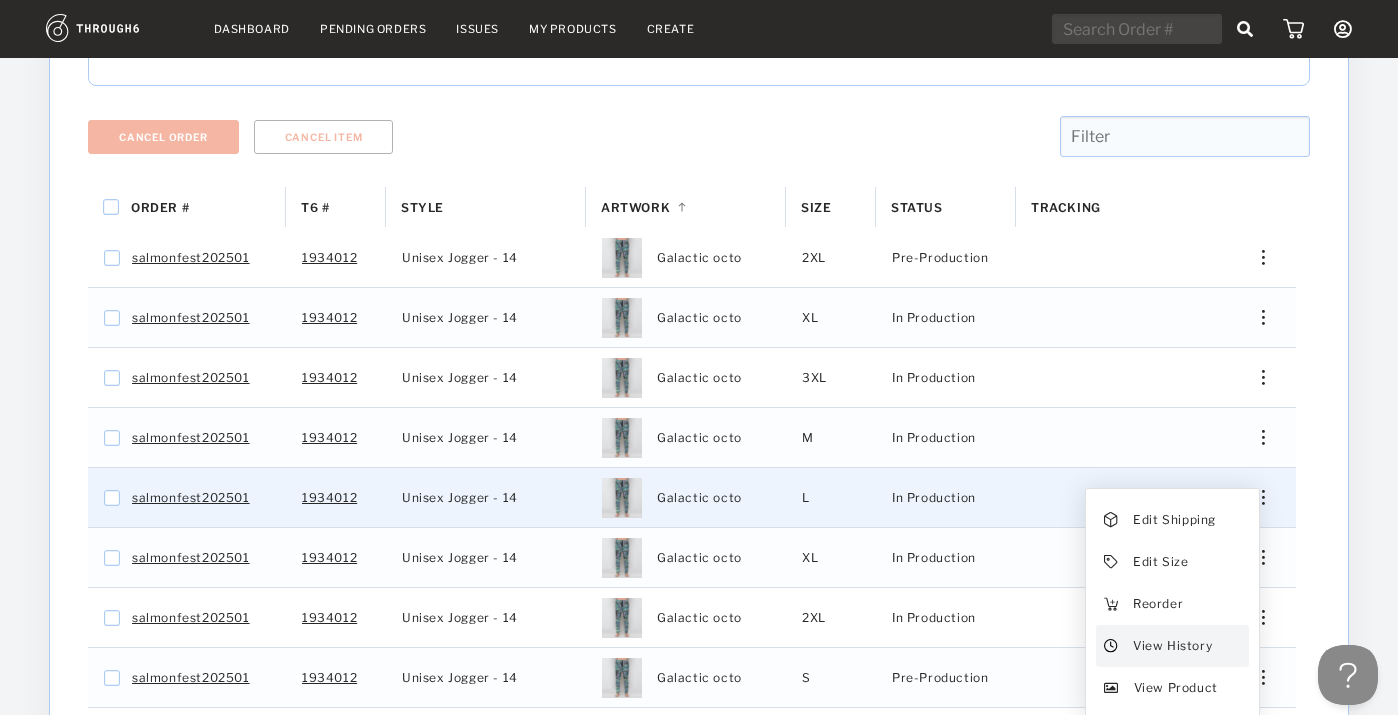 click on "View History" at bounding box center (1172, 646) 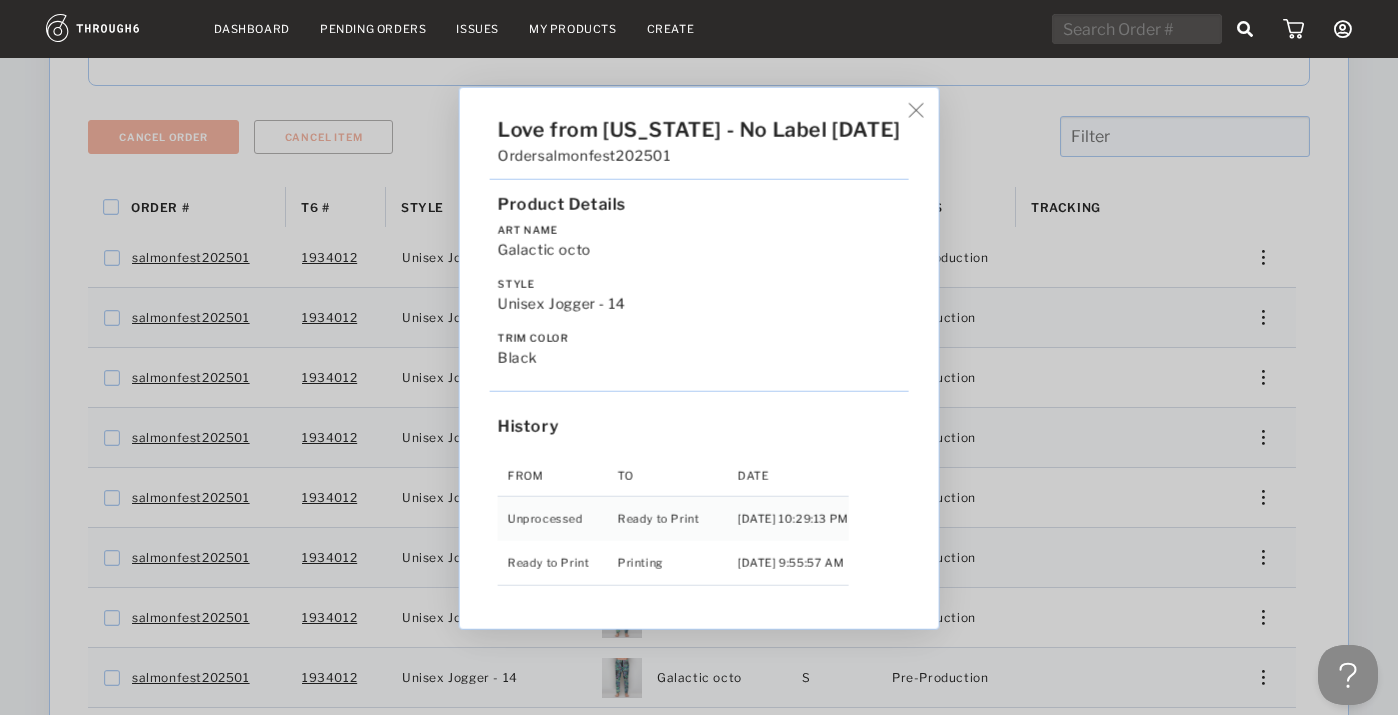 click on "Love from [US_STATE] - No Label   [DATE] Order  salmonfest202501 Product Details Art Name Galactic octo Style Unisex Jogger - 14 Trim Color black History From To Date Unprocessed Ready to Print [DATE] 10:29:13 PM Ready to Print Printing [DATE] 9:55:57 AM" at bounding box center [699, 357] 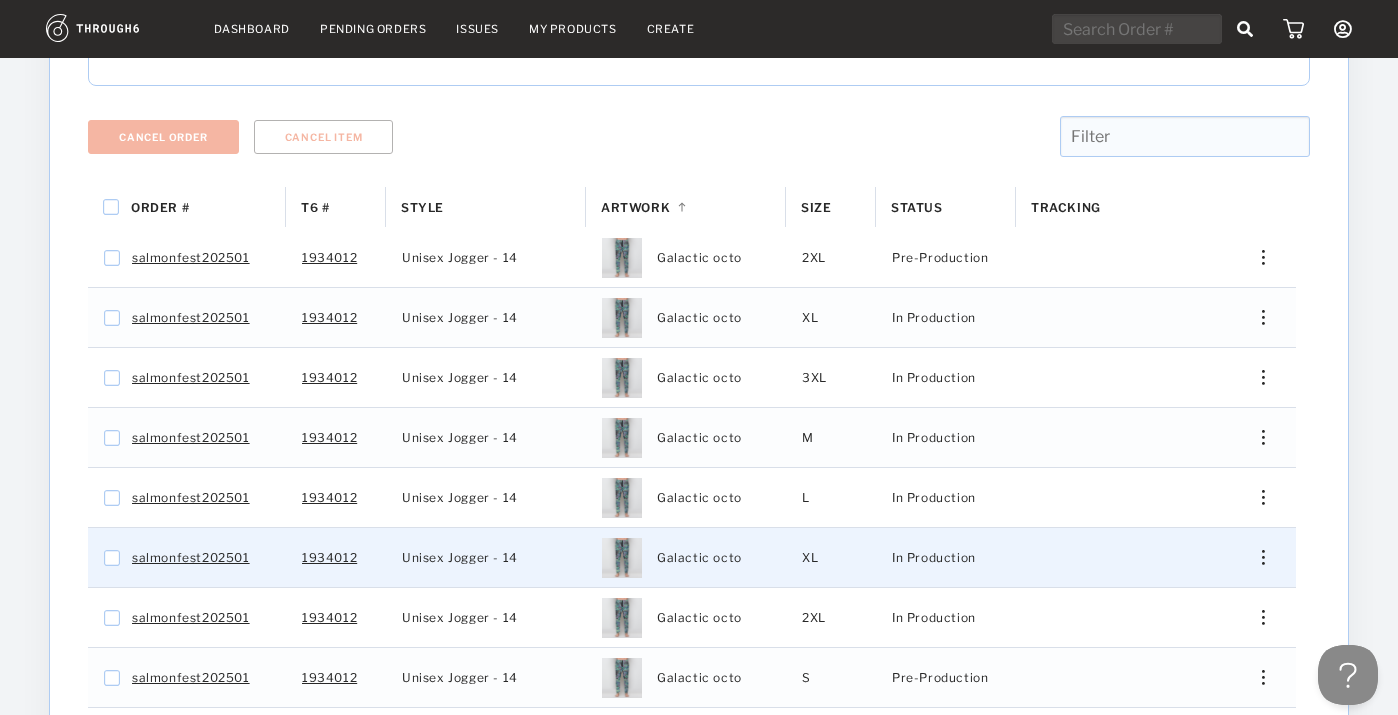 click at bounding box center [1256, 557] 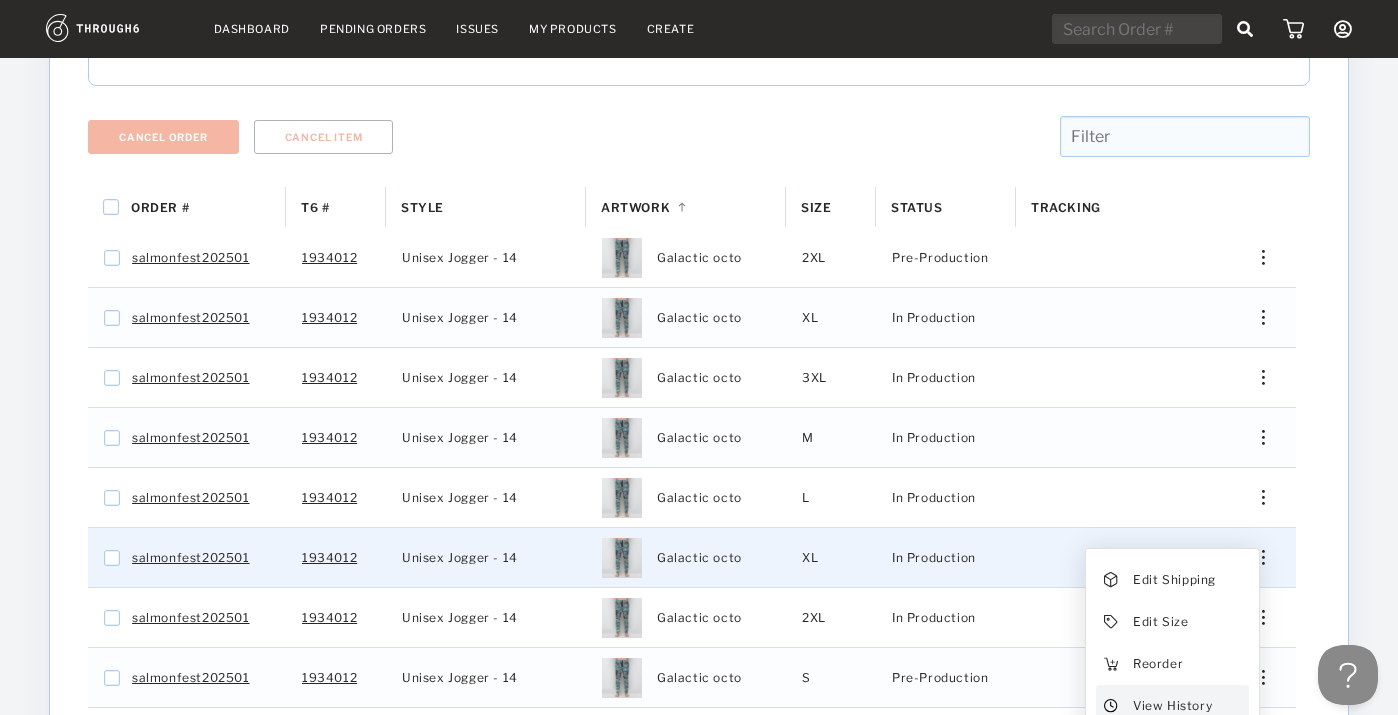click on "View History" at bounding box center [1172, 706] 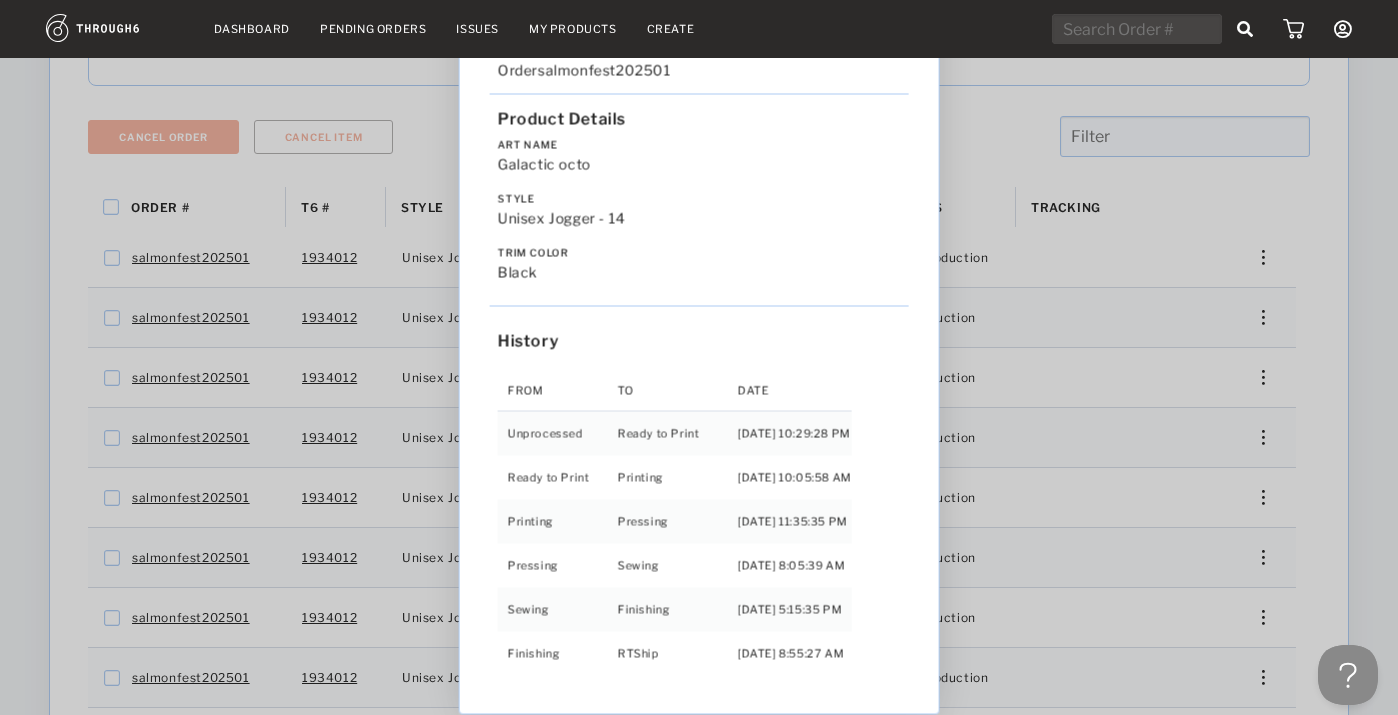 click on "Love from [US_STATE] - No Label   [DATE] Order  salmonfest202501 Product Details Art Name Galactic octo Style Unisex Jogger - 14 Trim Color black History From To Date Unprocessed Ready to Print [DATE] 10:29:28 PM Ready to Print Printing [DATE] 10:05:58 AM Printing Pressing [DATE] 11:35:35 PM Pressing Sewing [DATE] 8:05:39 AM Sewing Finishing [DATE] 5:15:35 PM Finishing RTShip [DATE] 8:55:27 AM" at bounding box center [699, 357] 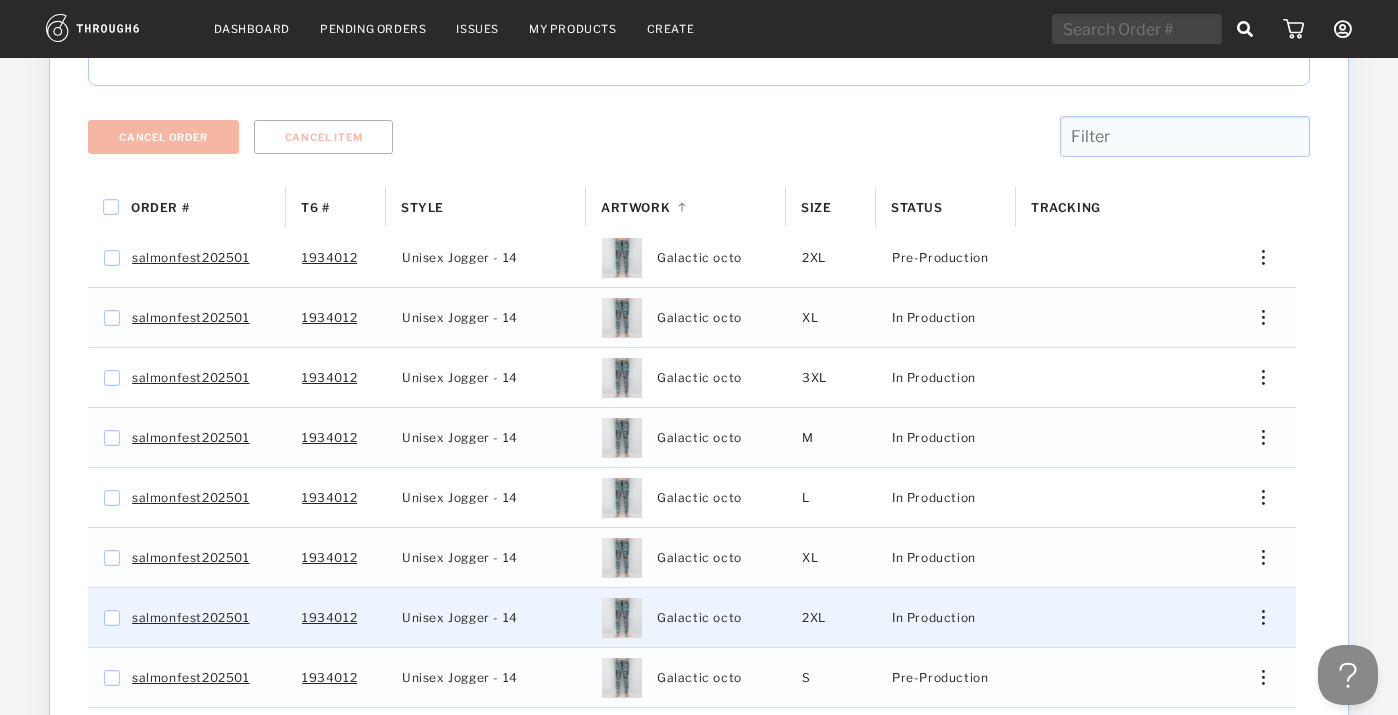 click at bounding box center (1256, 617) 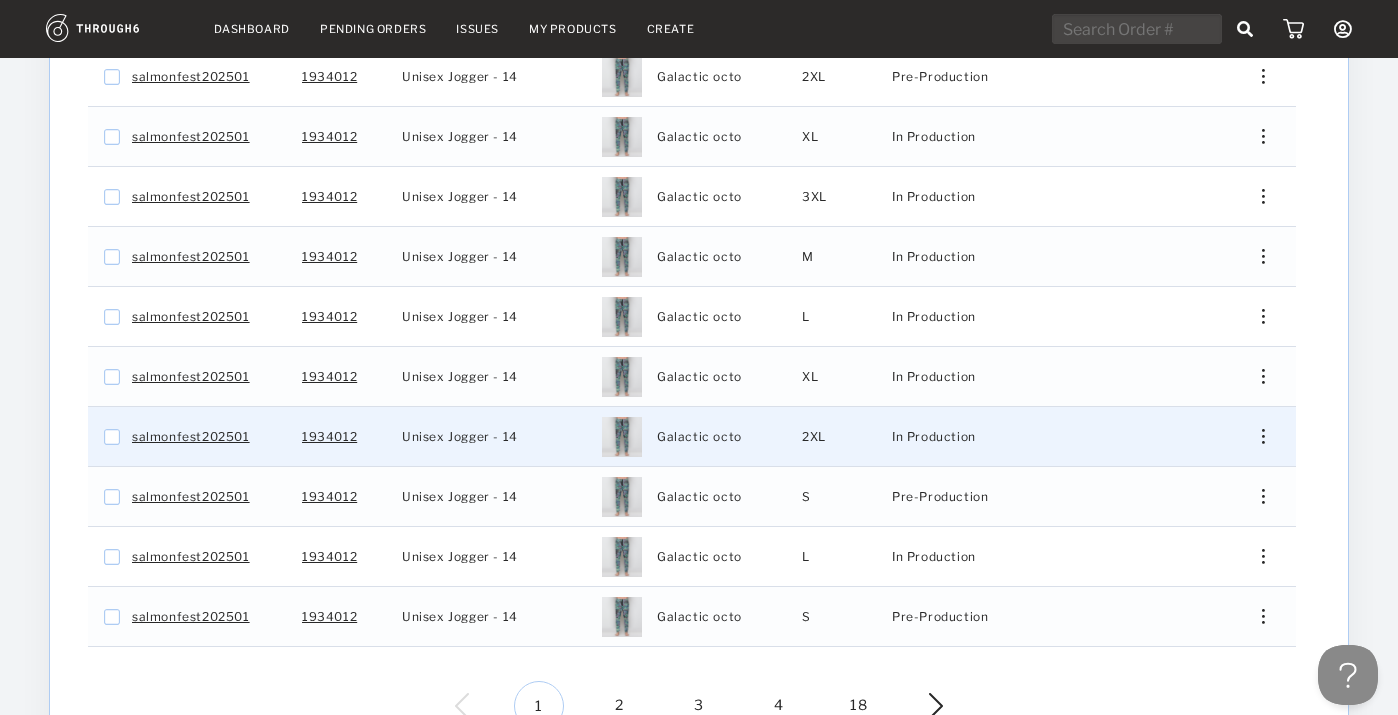 scroll, scrollTop: 460, scrollLeft: 0, axis: vertical 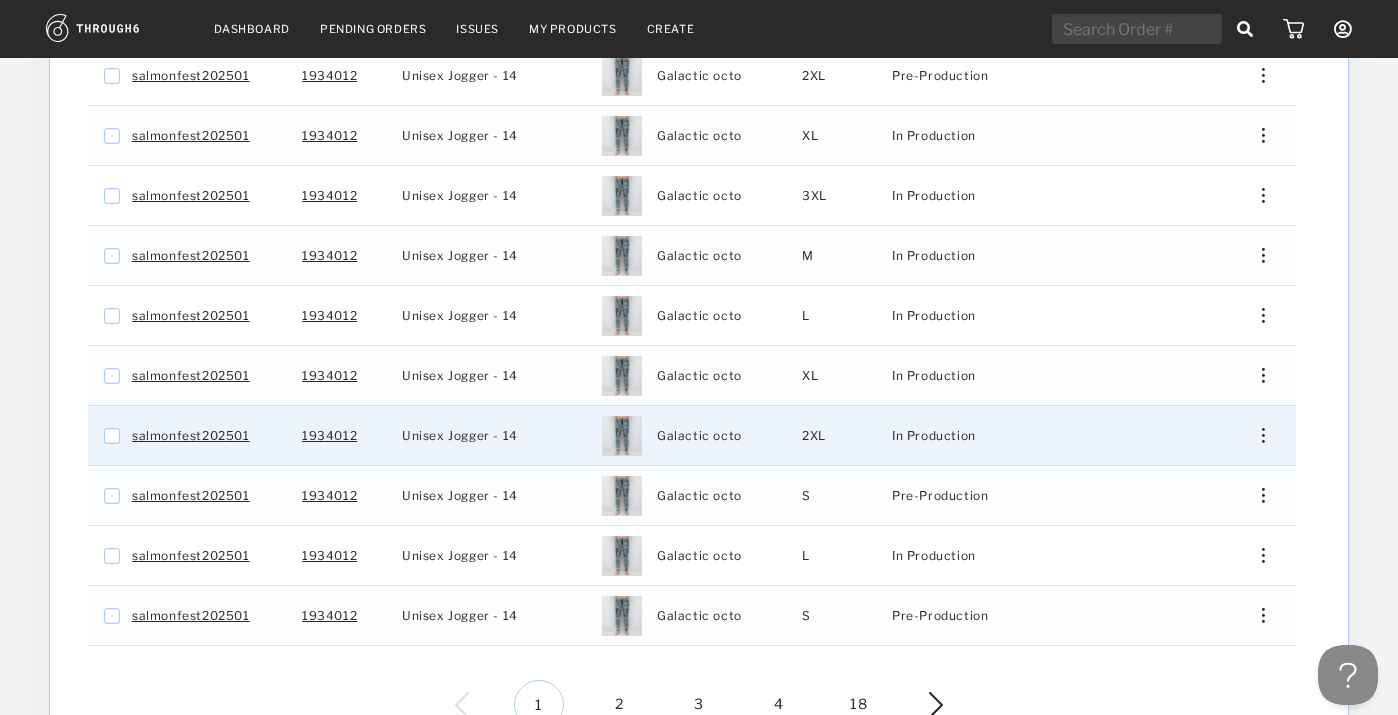 click at bounding box center [1256, 435] 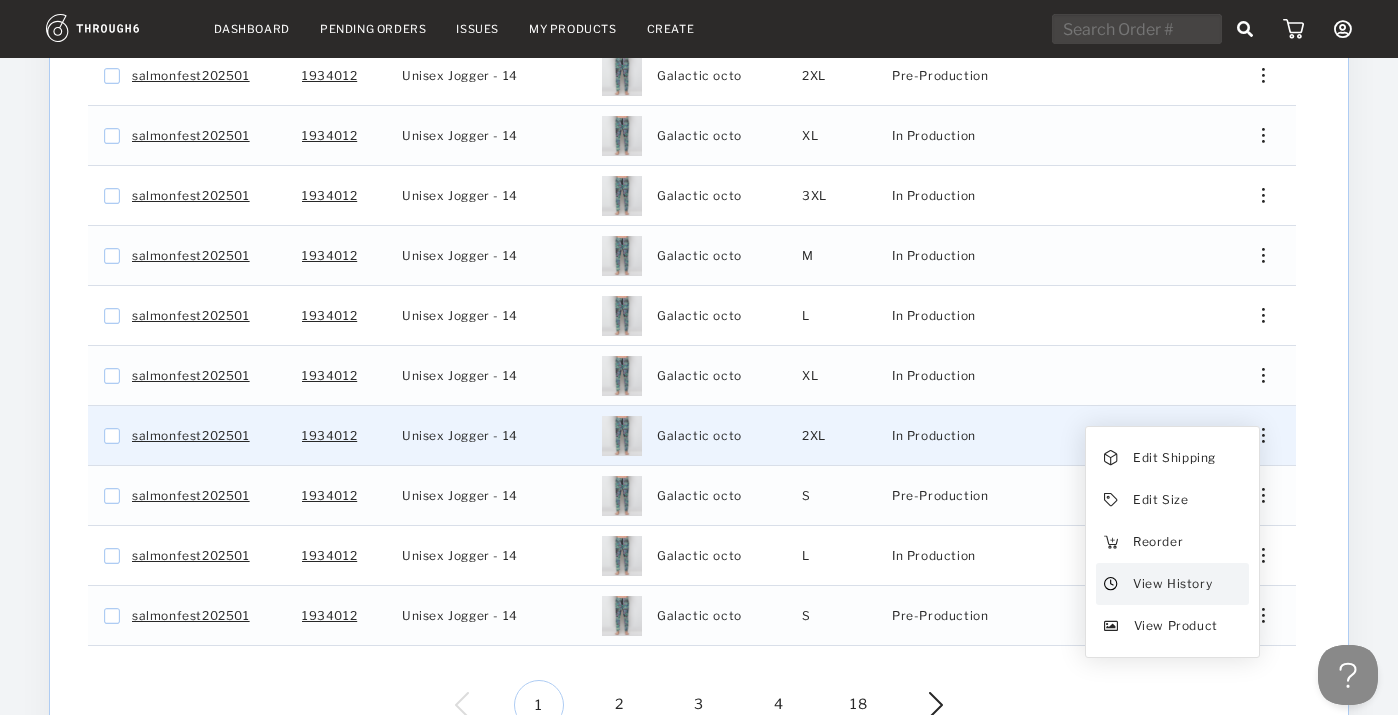 click on "View History" at bounding box center (1172, 584) 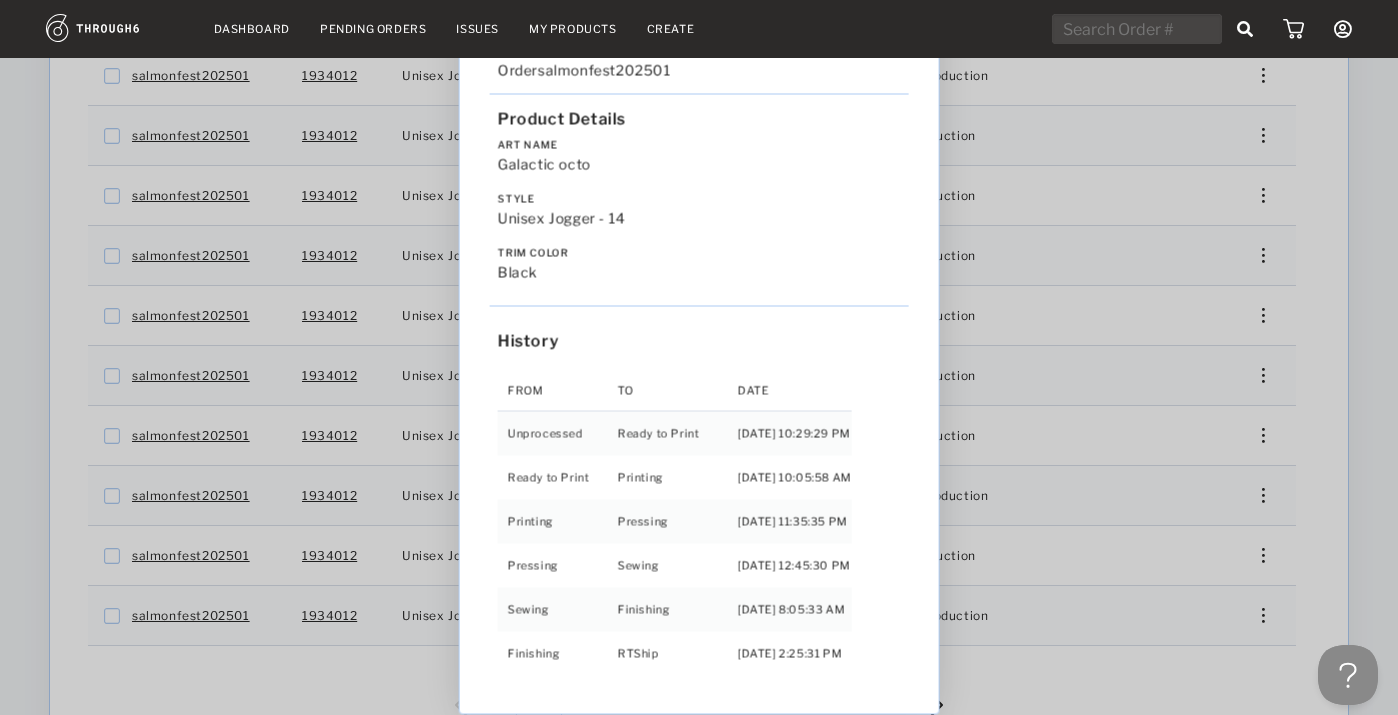 click on "Love from [US_STATE] - No Label   [DATE] Order  salmonfest202501 Product Details Art Name Galactic octo Style Unisex Jogger - 14 Trim Color black History From To Date Unprocessed Ready to Print [DATE] 10:29:29 PM Ready to Print Printing [DATE] 10:05:58 AM Printing Pressing [DATE] 11:35:35 PM Pressing Sewing [DATE] 12:45:30 PM Sewing Finishing [DATE] 8:05:33 AM Finishing RTShip [DATE] 2:25:31 PM" at bounding box center [699, 357] 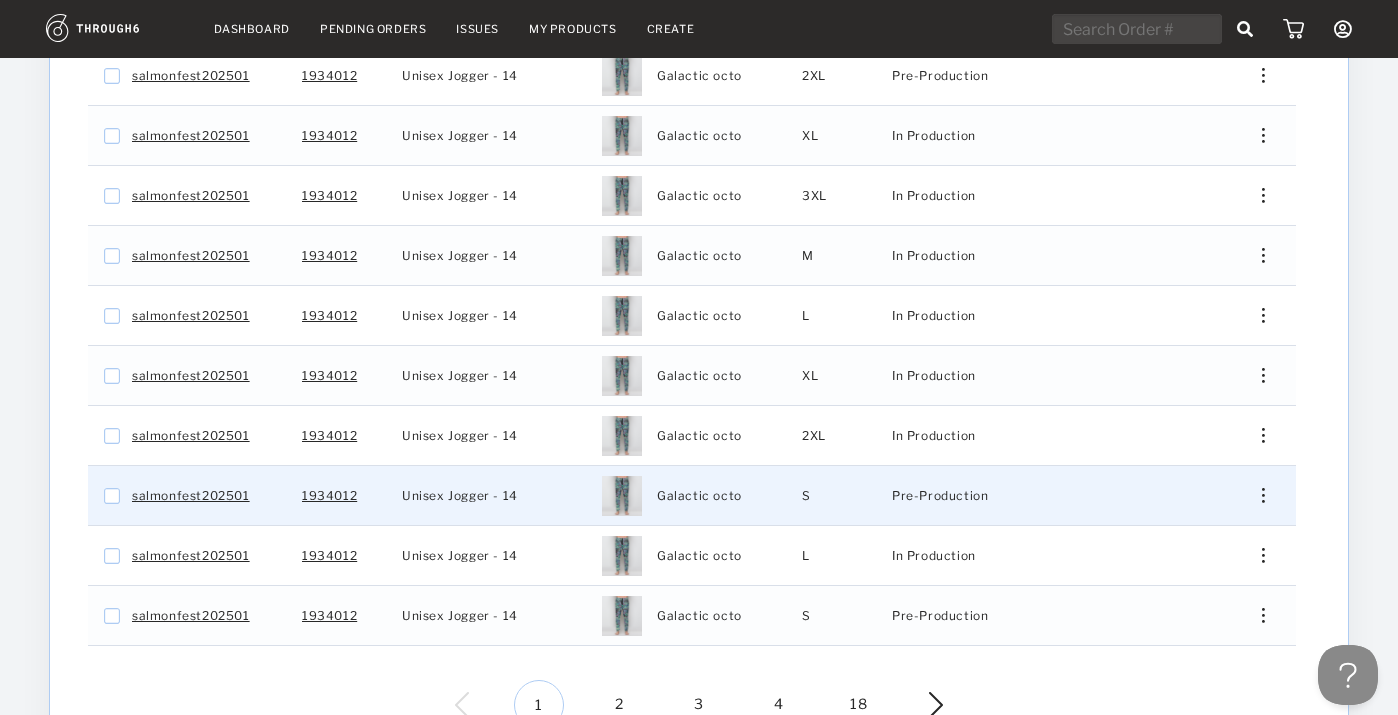 click at bounding box center (1256, 495) 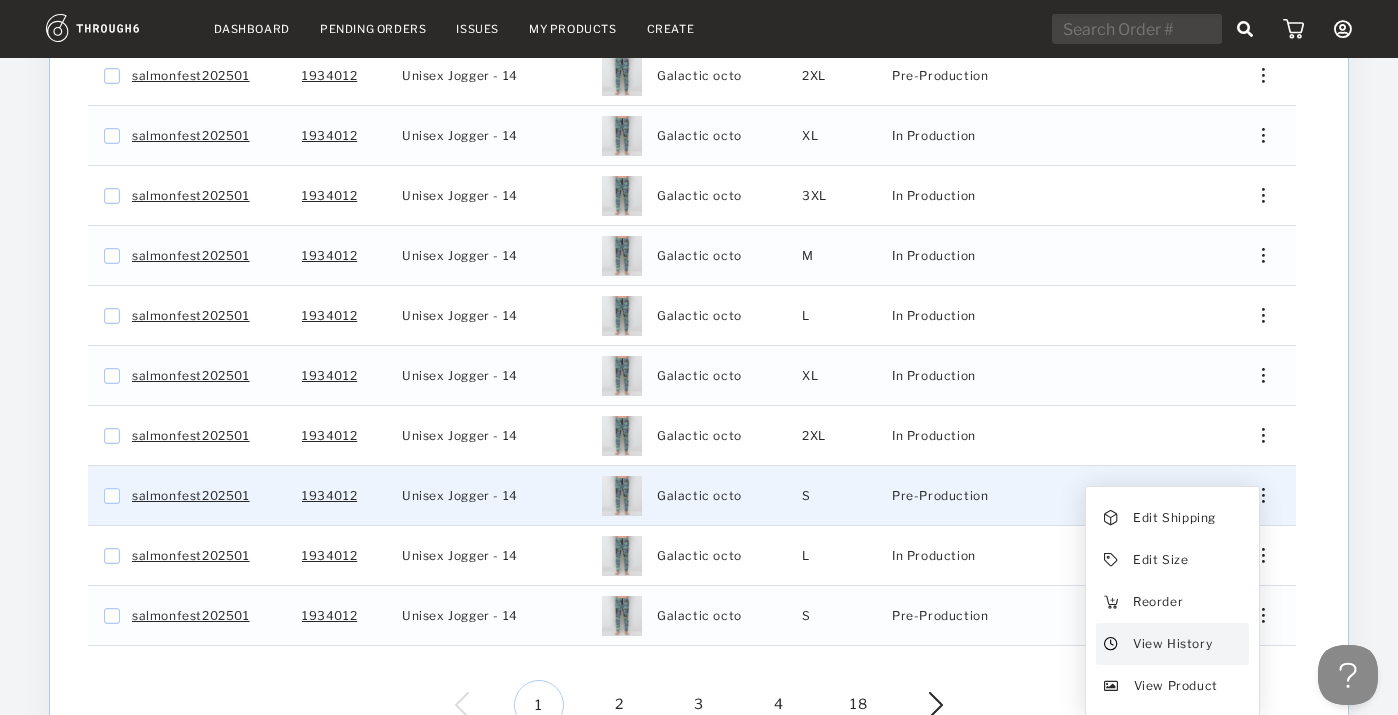 click on "View History" at bounding box center (1172, 644) 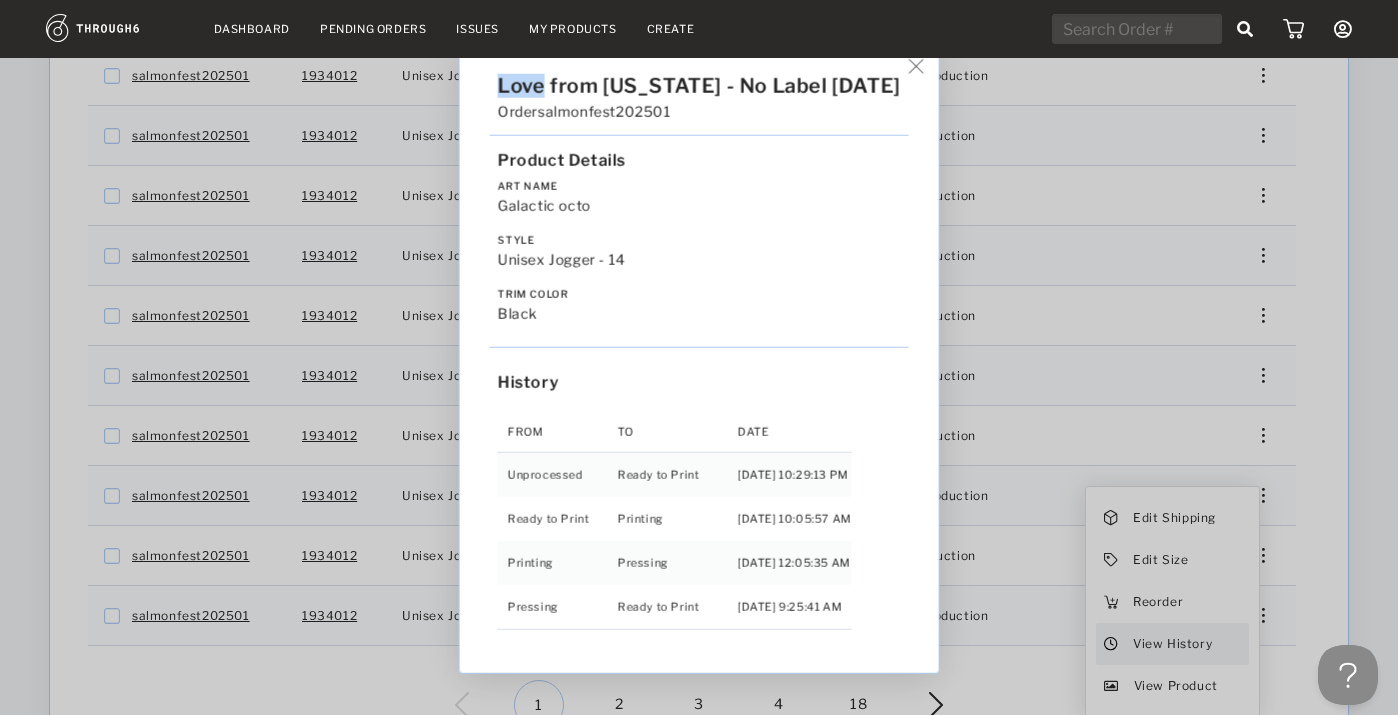 click on "Love from [US_STATE] - No Label   [DATE] Order  salmonfest202501 Product Details Art Name Galactic octo Style Unisex Jogger - 14 Trim Color black History From To Date Unprocessed Ready to Print [DATE] 10:29:13 PM Ready to Print Printing [DATE] 10:05:57 AM Printing Pressing [DATE] 12:05:35 AM Pressing Ready to Print [DATE] 9:25:41 AM" at bounding box center (699, 357) 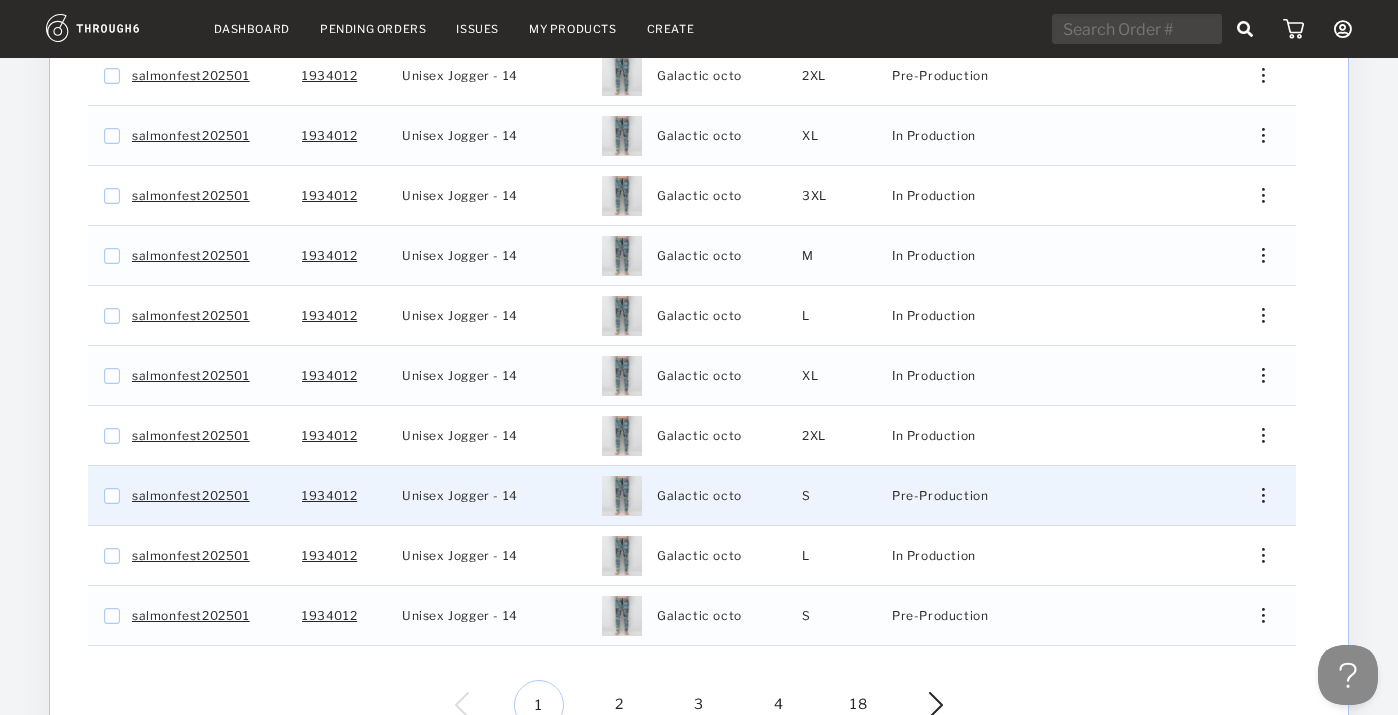 click at bounding box center (1256, 495) 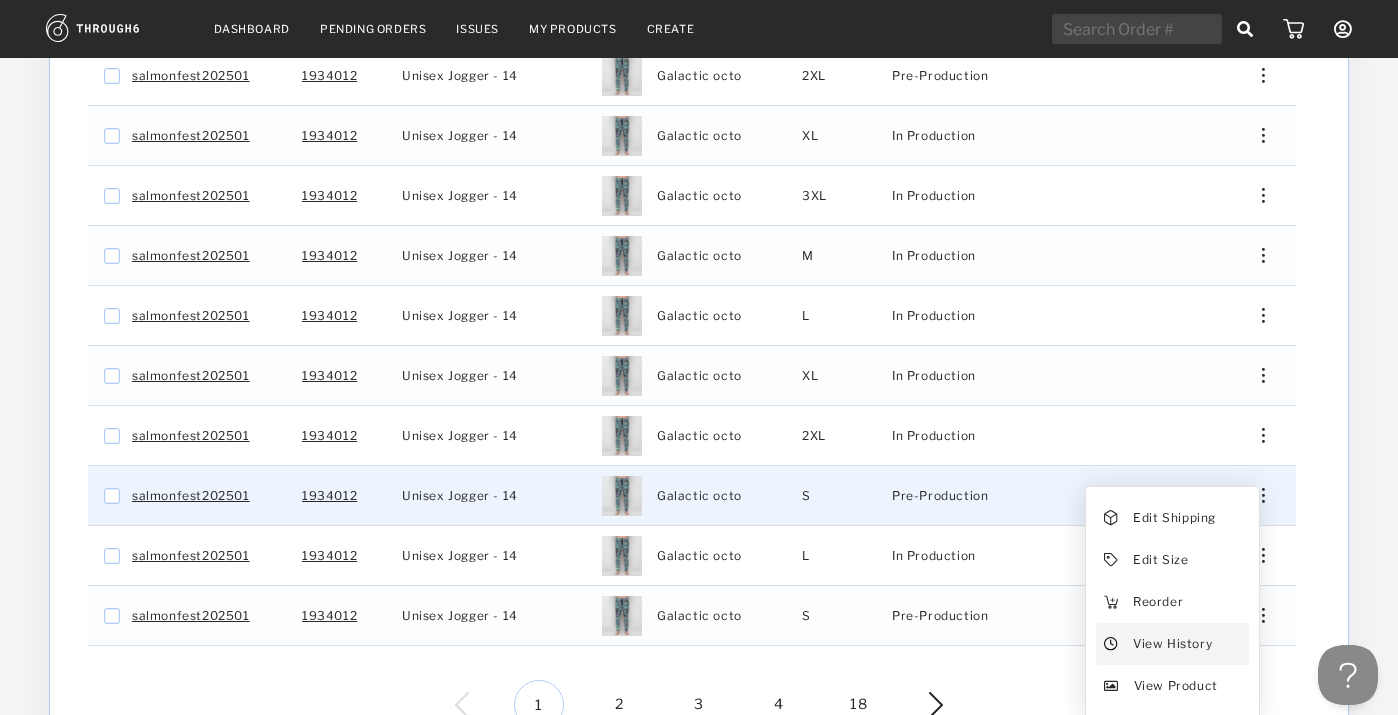 click on "View History" at bounding box center (1172, 644) 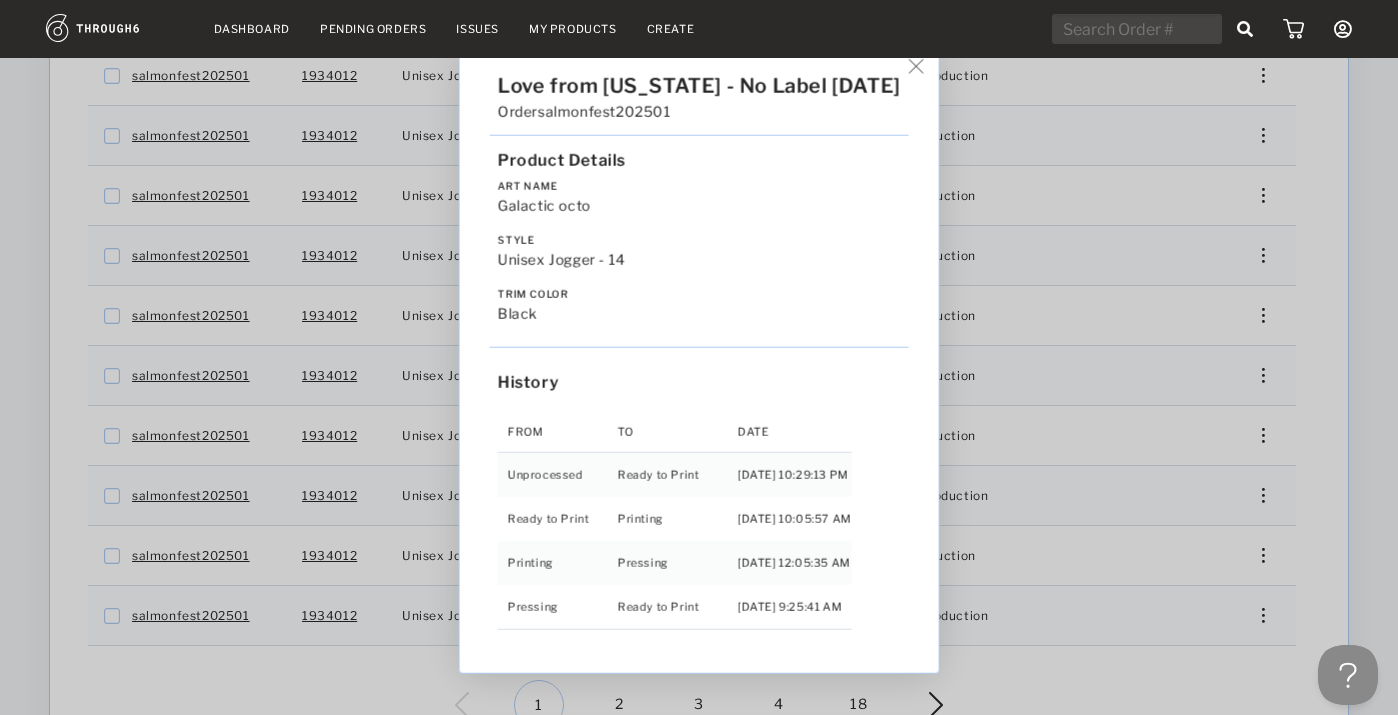 click on "Love from [US_STATE] - No Label   [DATE] Order  salmonfest202501 Product Details Art Name Galactic octo Style Unisex Jogger - 14 Trim Color black History From To Date Unprocessed Ready to Print [DATE] 10:29:13 PM Ready to Print Printing [DATE] 10:05:57 AM Printing Pressing [DATE] 12:05:35 AM Pressing Ready to Print [DATE] 9:25:41 AM" at bounding box center [699, 357] 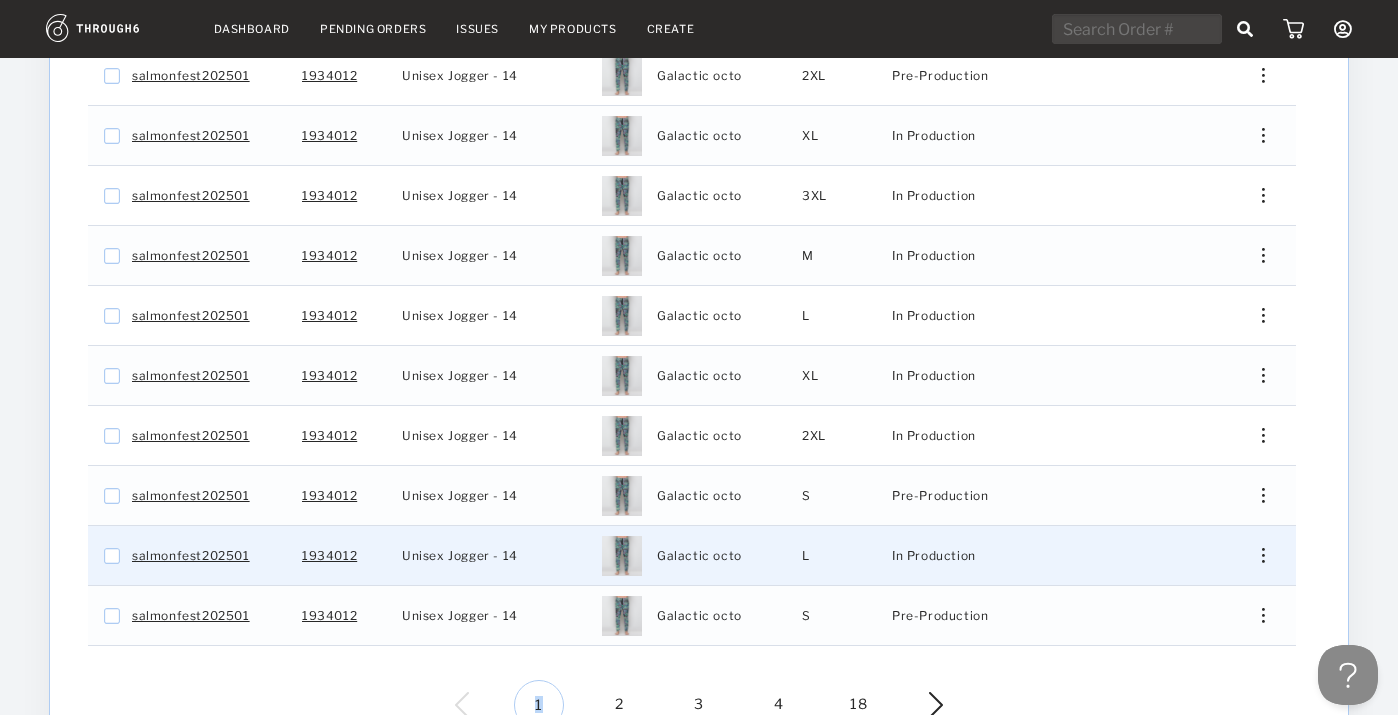 click at bounding box center [1256, 555] 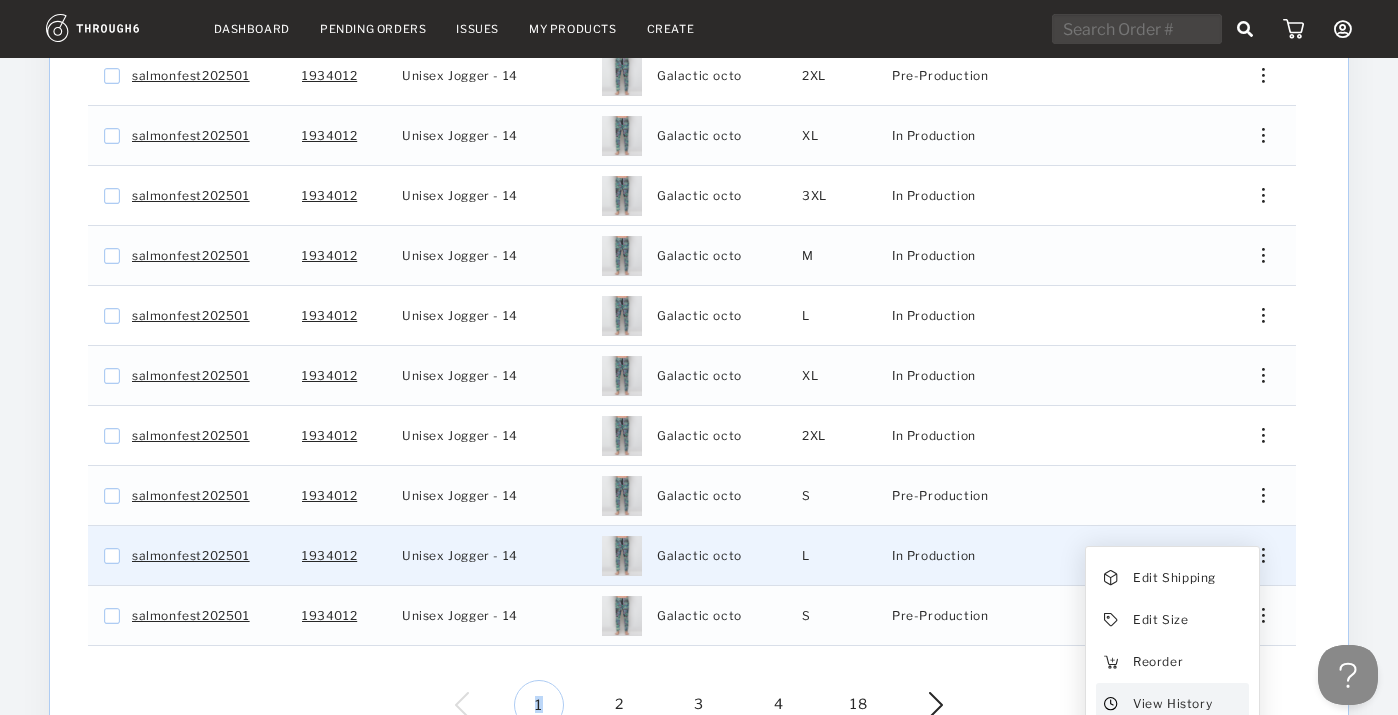 click on "View History" at bounding box center [1172, 704] 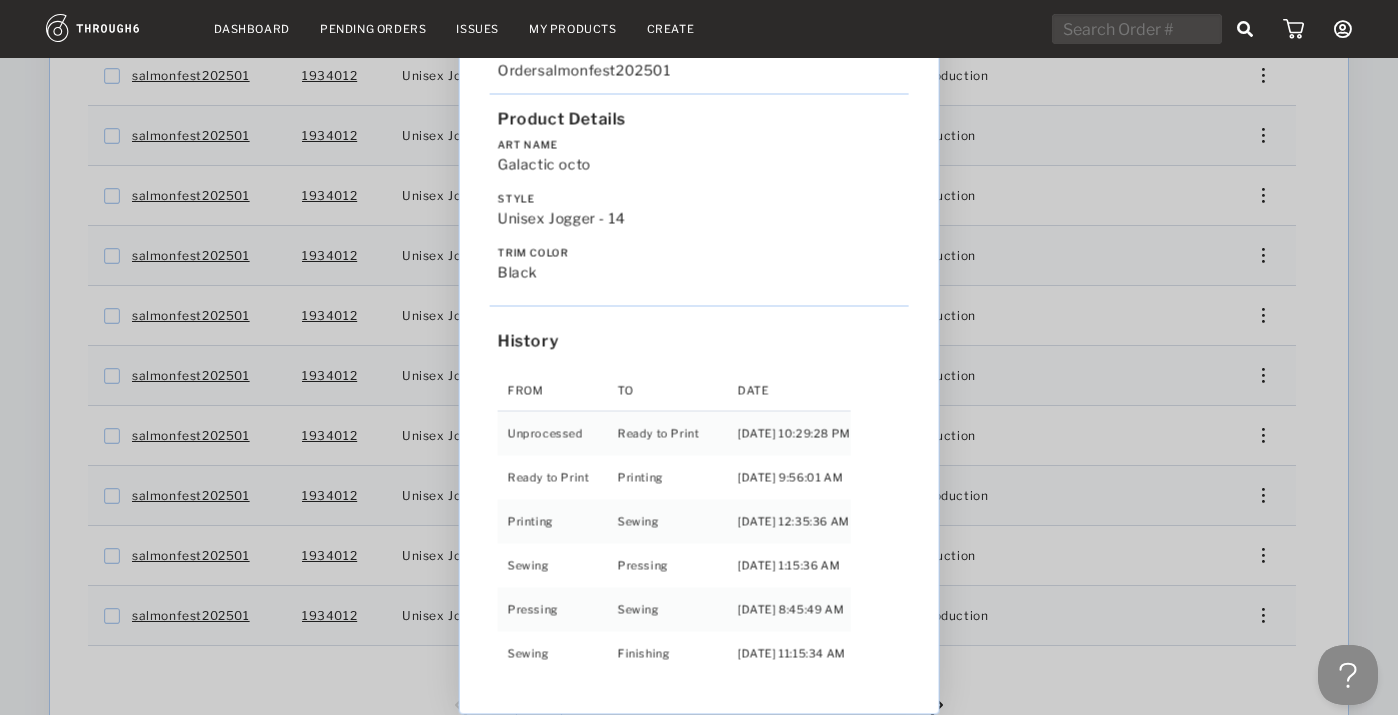 click on "Love from [US_STATE] - No Label   [DATE] Order  salmonfest202501 Product Details Art Name Galactic octo Style Unisex Jogger - 14 Trim Color black History From To Date Unprocessed Ready to Print [DATE] 10:29:28 PM Ready to Print Printing [DATE] 9:56:01 AM Printing Sewing [DATE] 12:35:36 AM Sewing Pressing [DATE] 1:15:36 AM Pressing Sewing [DATE] 8:45:49 AM Sewing Finishing [DATE] 11:15:34 AM Finishing Sewing [DATE] 11:25:34 AM Sewing RTShip [DATE] 12:05:34 PM RTShip Finishing [DATE] 5:15:35 PM Finishing RTShip [DATE] 9:05:32 AM" at bounding box center [699, 357] 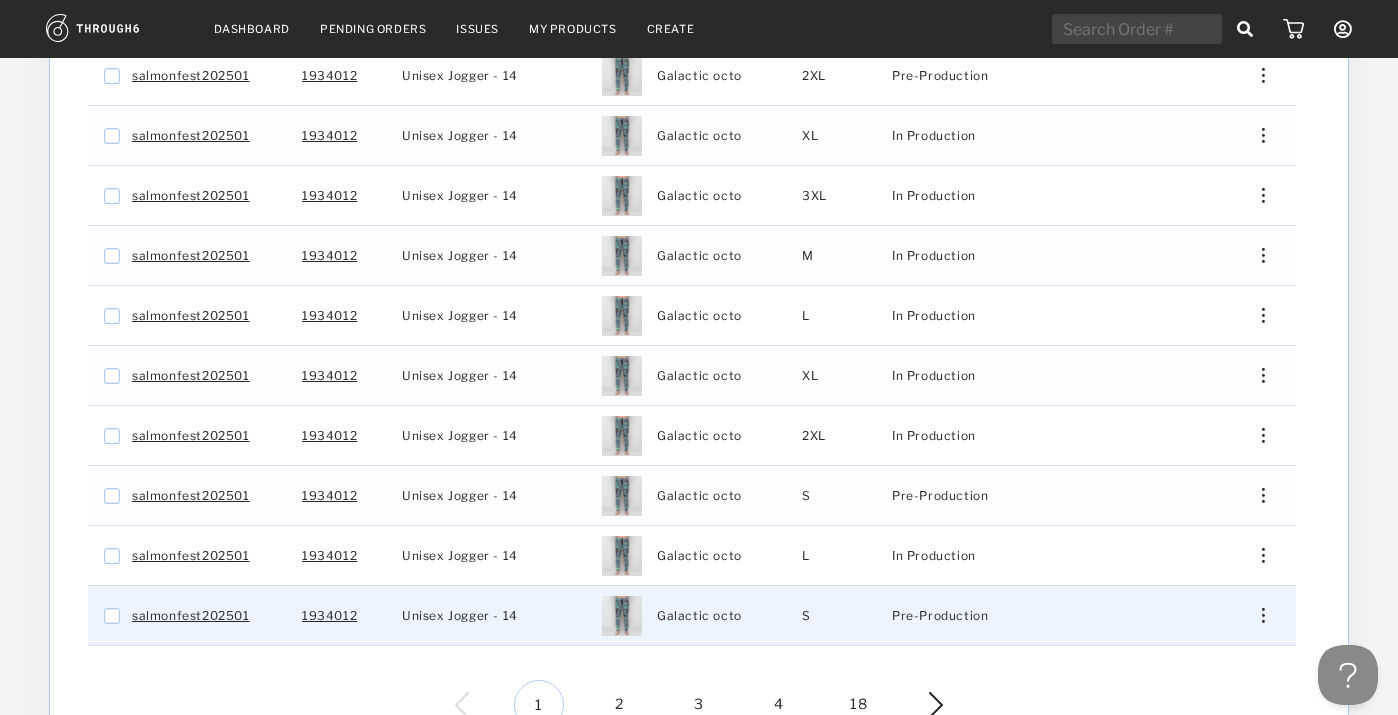 click on "Edit Shipping Edit Size Reorder View History View Product" at bounding box center (1256, 615) 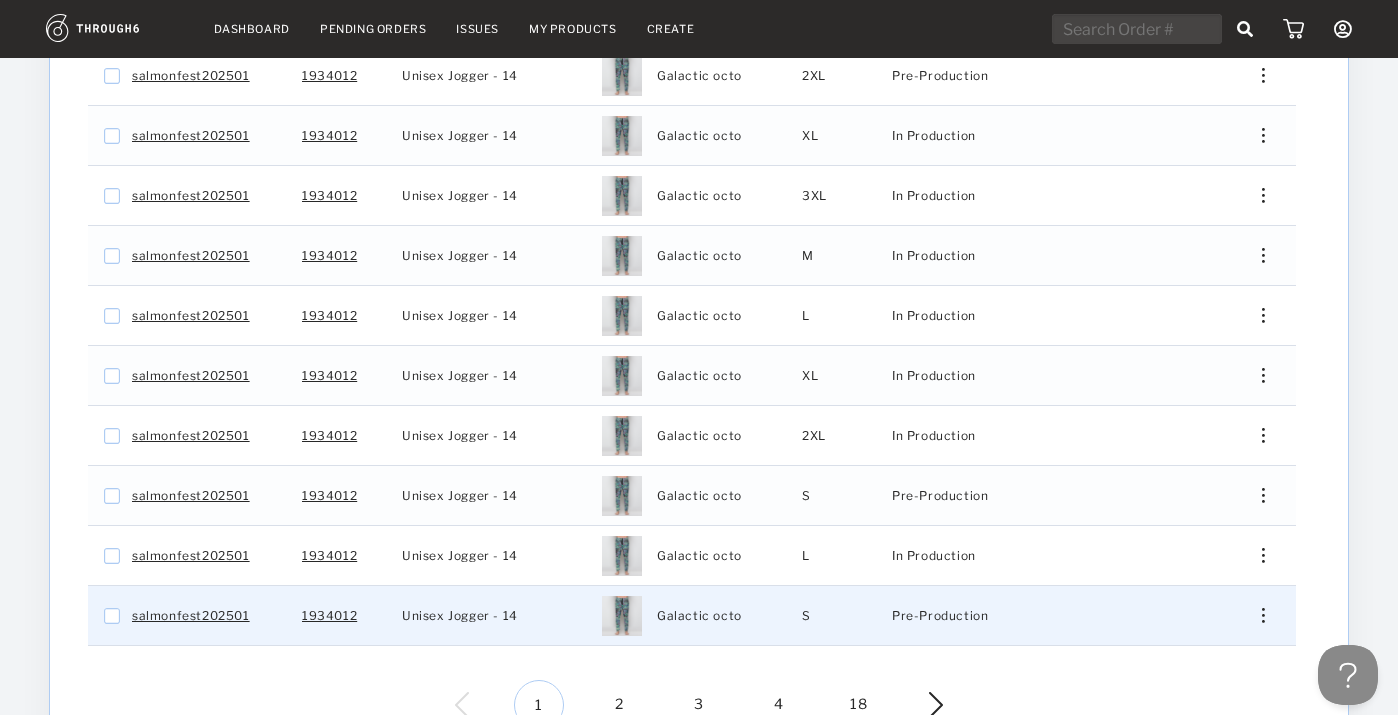 click at bounding box center [1263, 615] 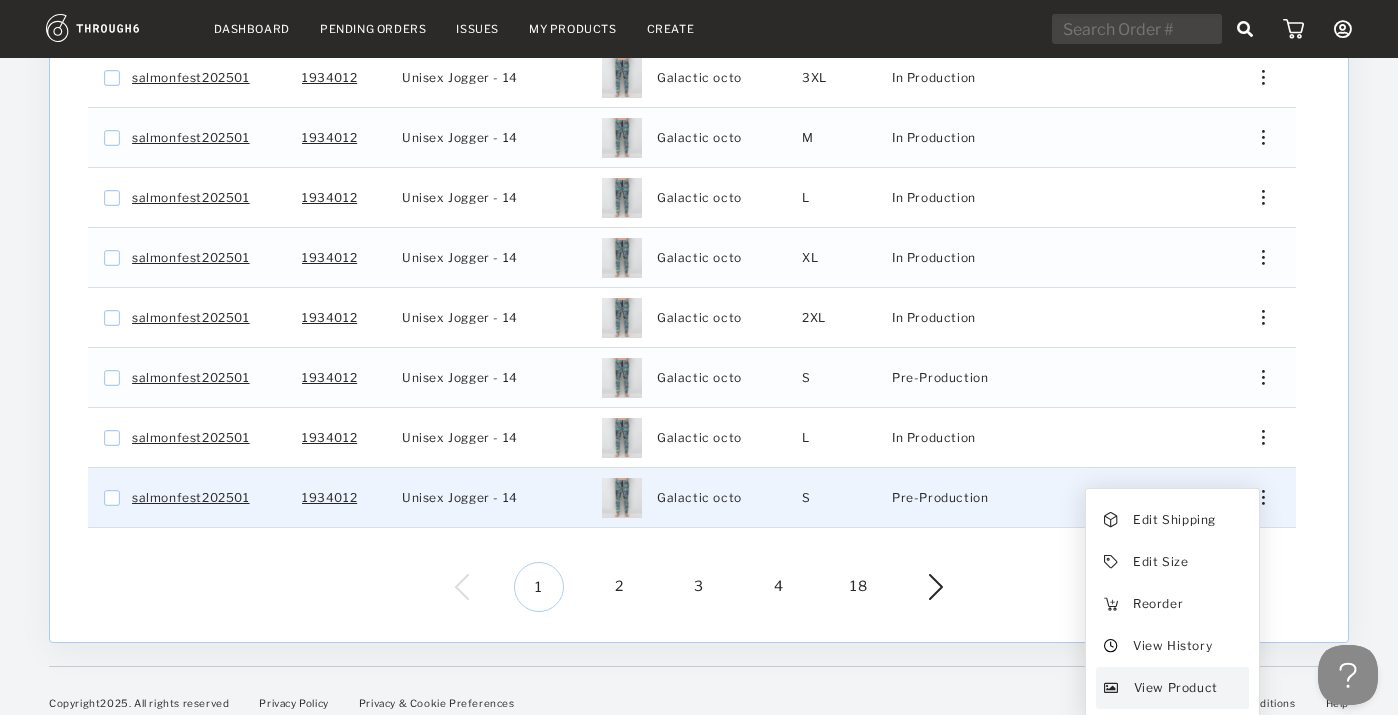 scroll, scrollTop: 579, scrollLeft: 0, axis: vertical 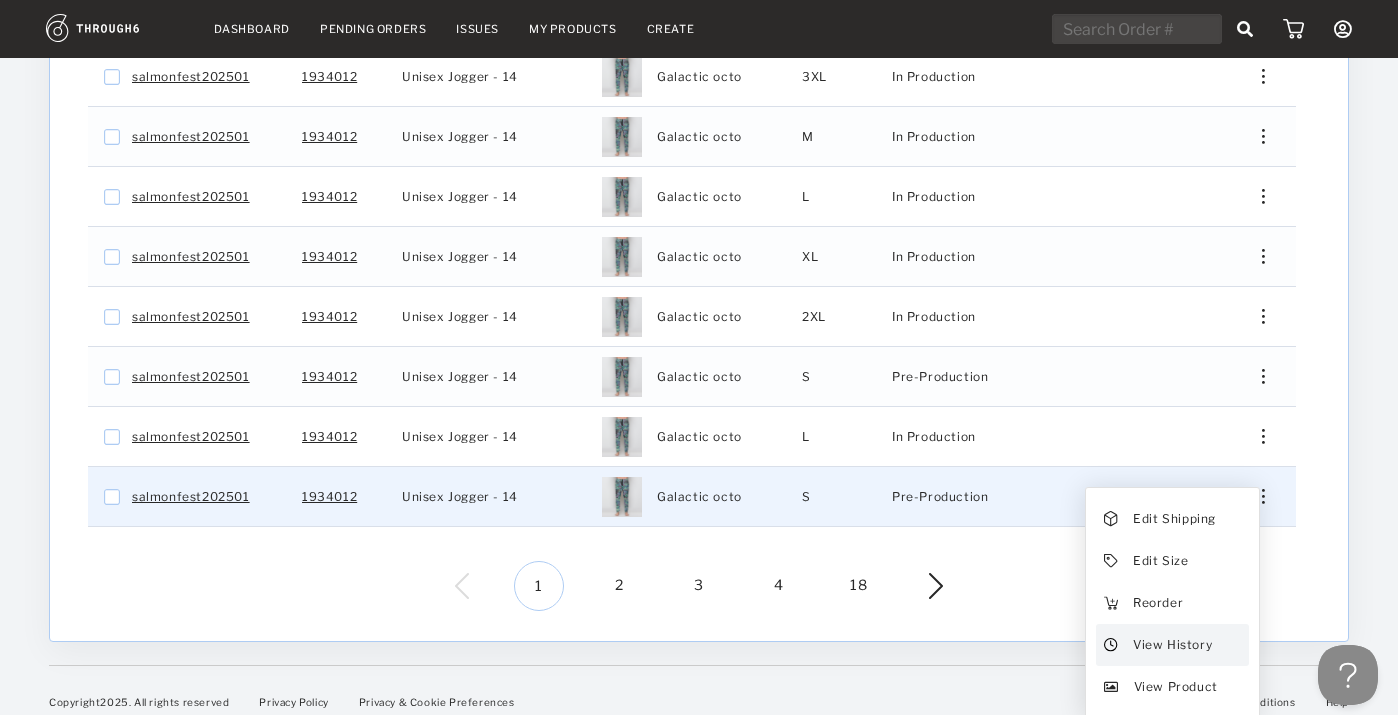 click on "View History" at bounding box center (1172, 645) 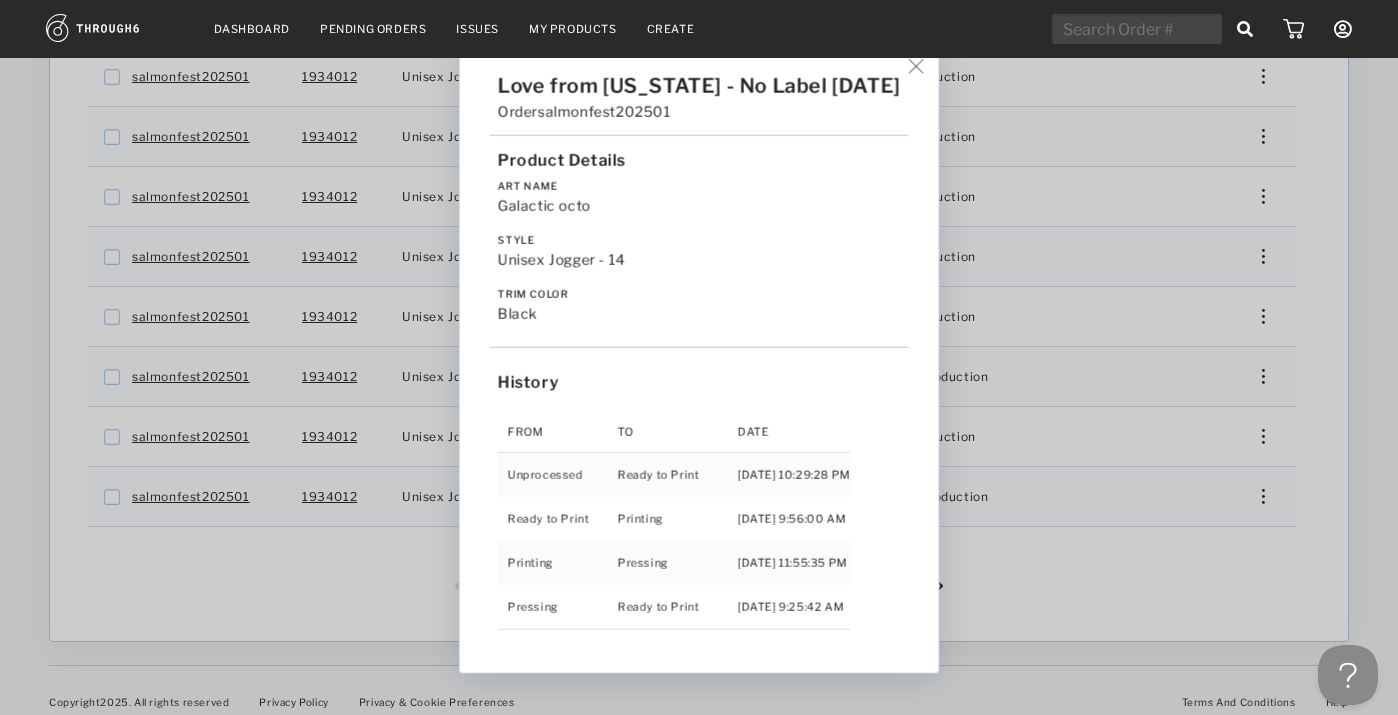 click on "Love from [US_STATE] - No Label   [DATE] Order  salmonfest202501 Product Details Art Name Galactic octo Style Unisex Jogger - 14 Trim Color black History From To Date Unprocessed Ready to Print [DATE] 10:29:28 PM Ready to Print Printing [DATE] 9:56:00 AM Printing Pressing [DATE] 11:55:35 PM Pressing Ready to Print [DATE] 9:25:42 AM" at bounding box center (699, 357) 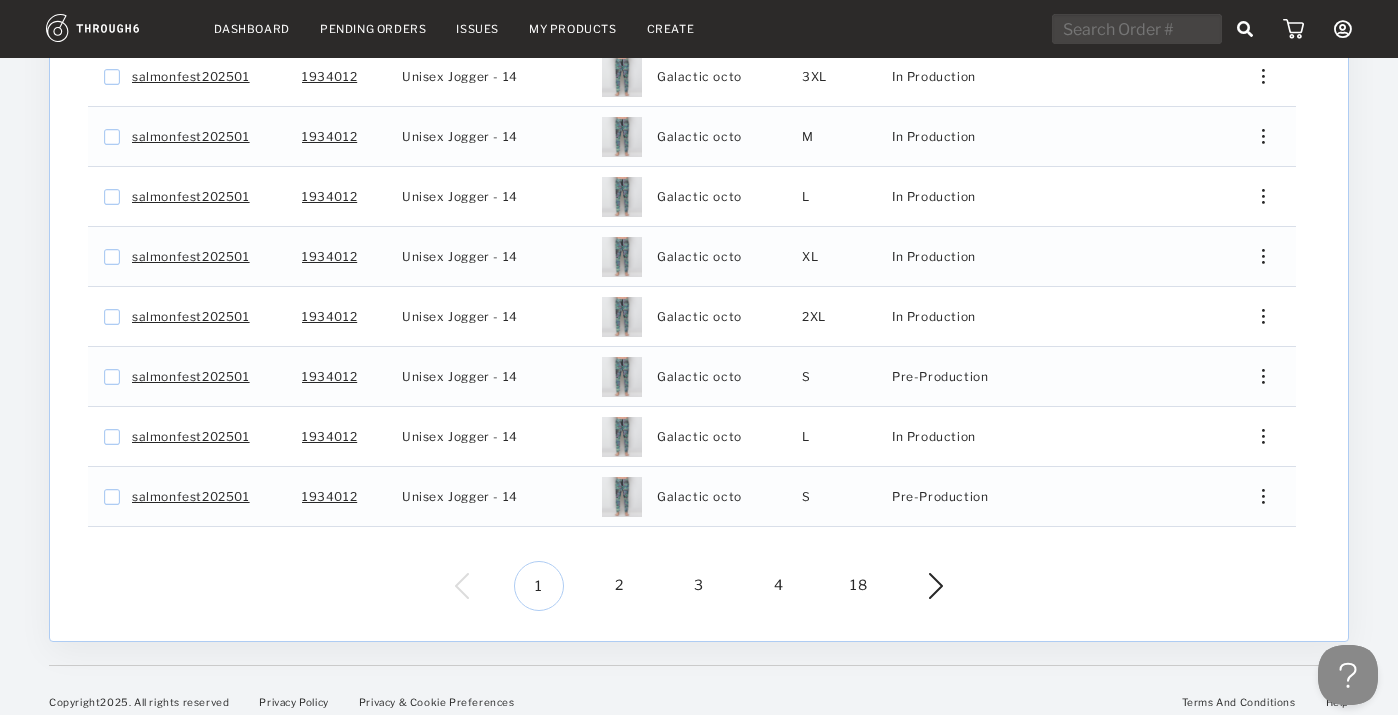 click on "2" at bounding box center [619, 586] 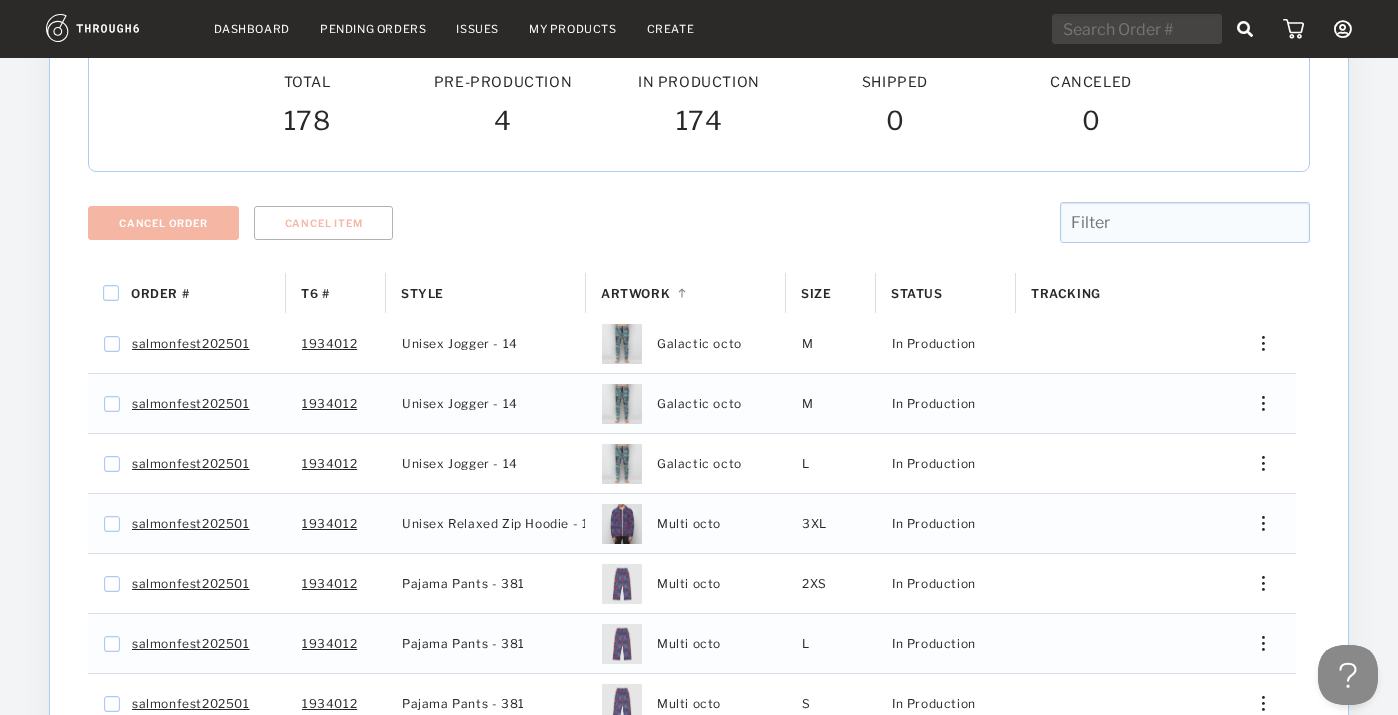 scroll, scrollTop: 226, scrollLeft: 0, axis: vertical 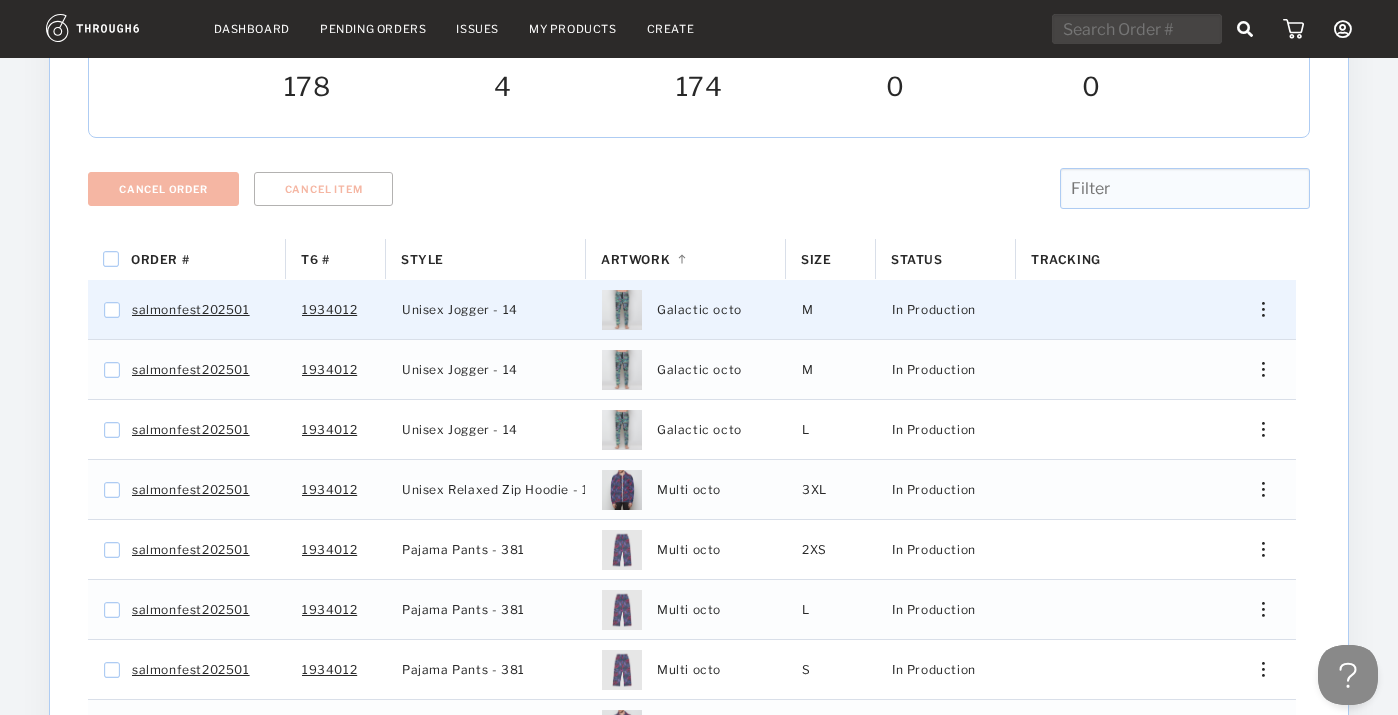click at bounding box center (1256, 309) 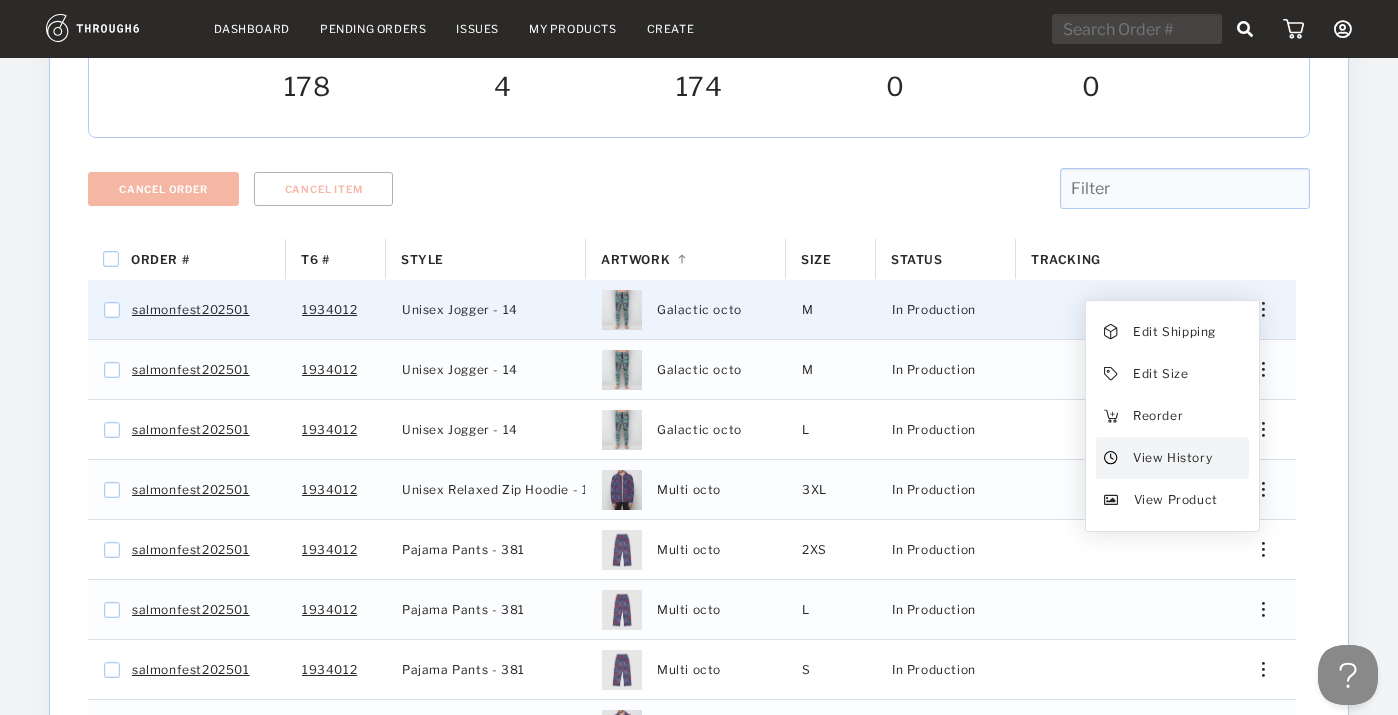 click on "View History" at bounding box center (1172, 458) 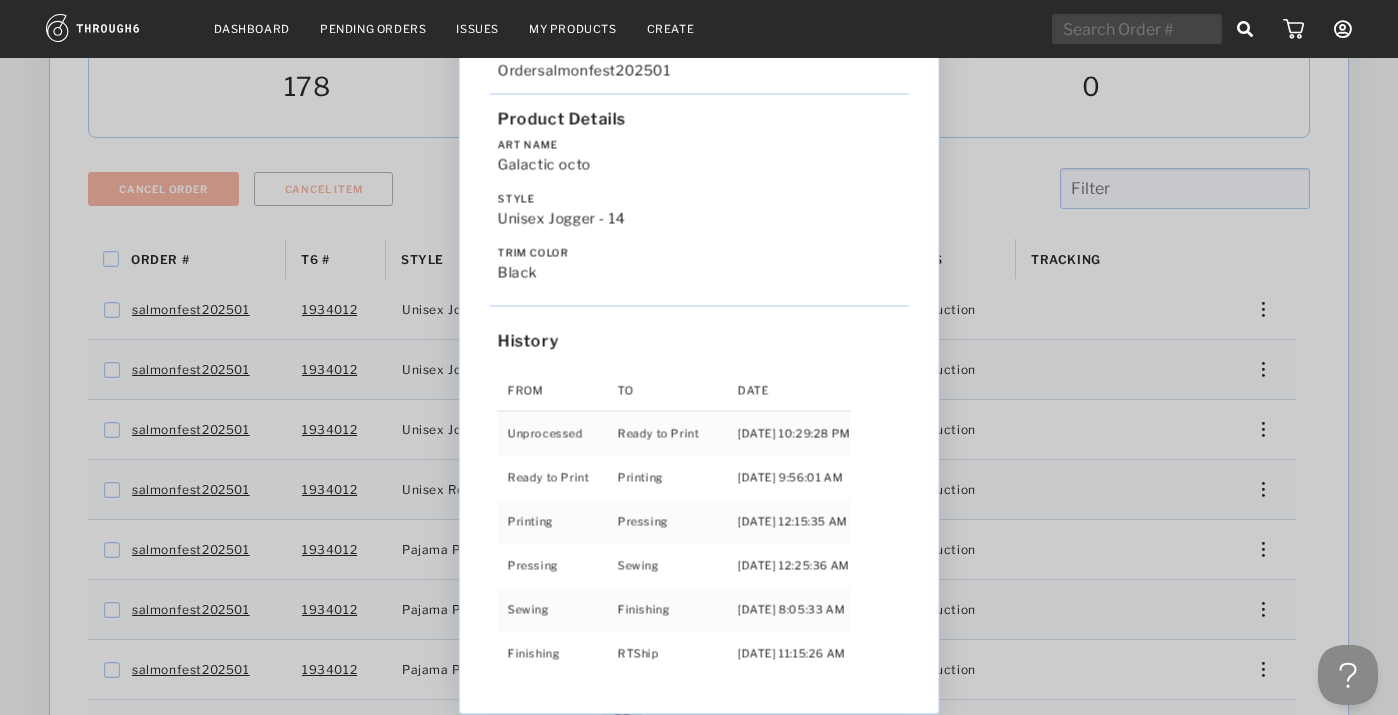 click on "Love from [US_STATE] - No Label   [DATE] Order  salmonfest202501 Product Details Art Name Galactic octo Style Unisex Jogger - 14 Trim Color black History From To Date Unprocessed Ready to Print [DATE] 10:29:28 PM Ready to Print Printing [DATE] 9:56:01 AM Printing Pressing [DATE] 12:15:35 AM Pressing Sewing [DATE] 12:25:36 AM Sewing Finishing [DATE] 8:05:33 AM Finishing RTShip [DATE] 11:15:26 AM" at bounding box center [699, 357] 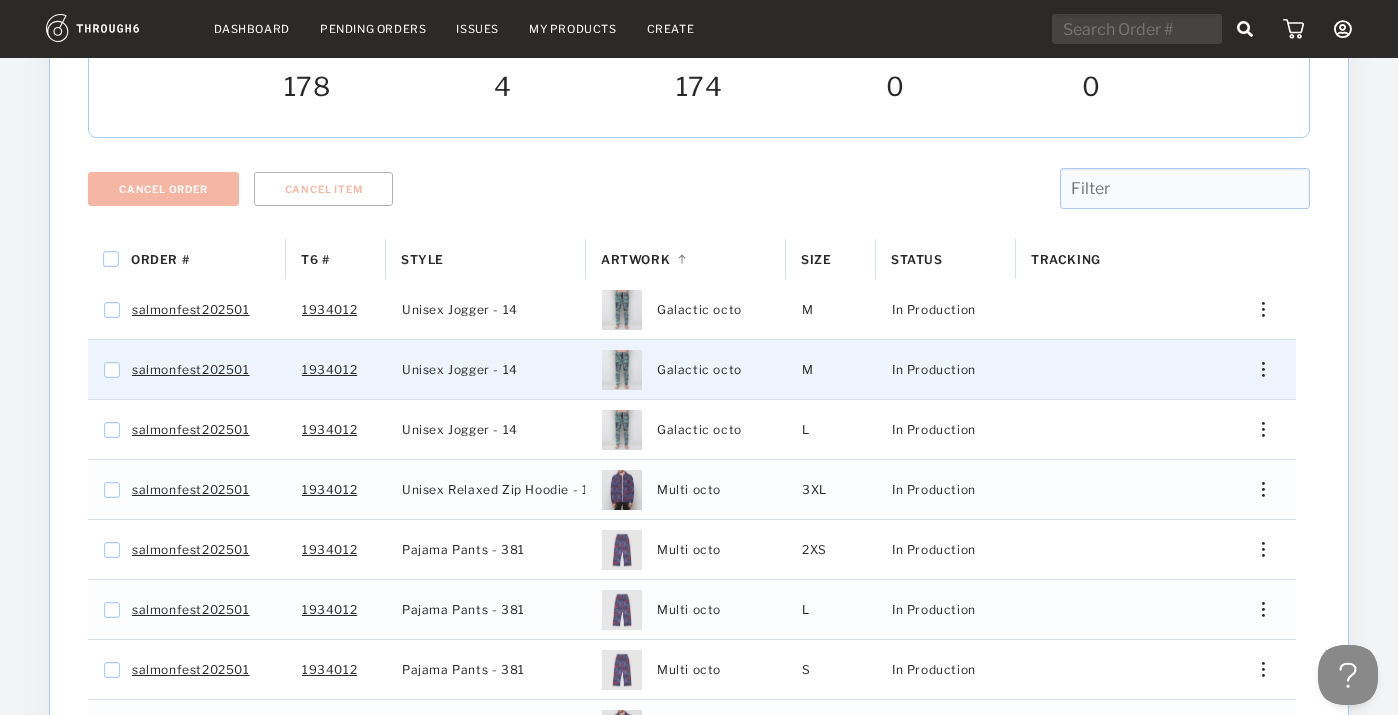 click at bounding box center (1256, 369) 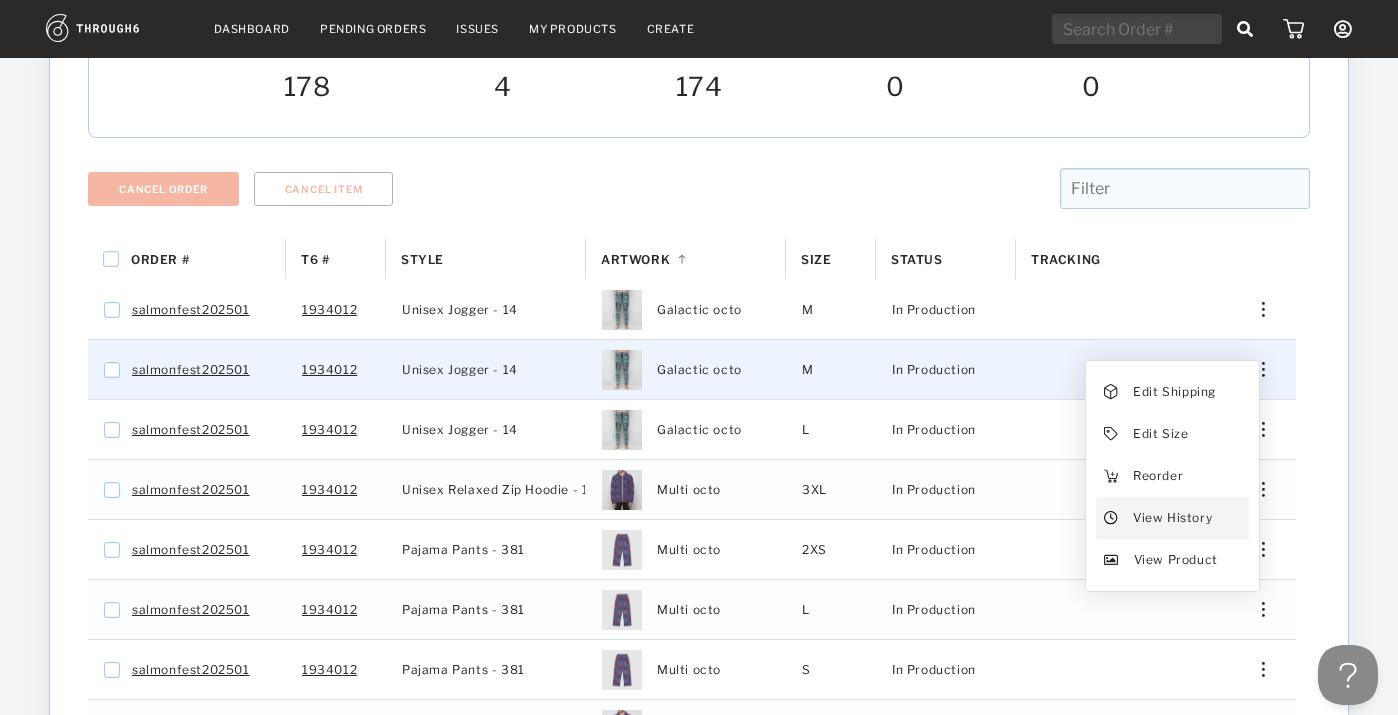 click on "View History" at bounding box center (1172, 518) 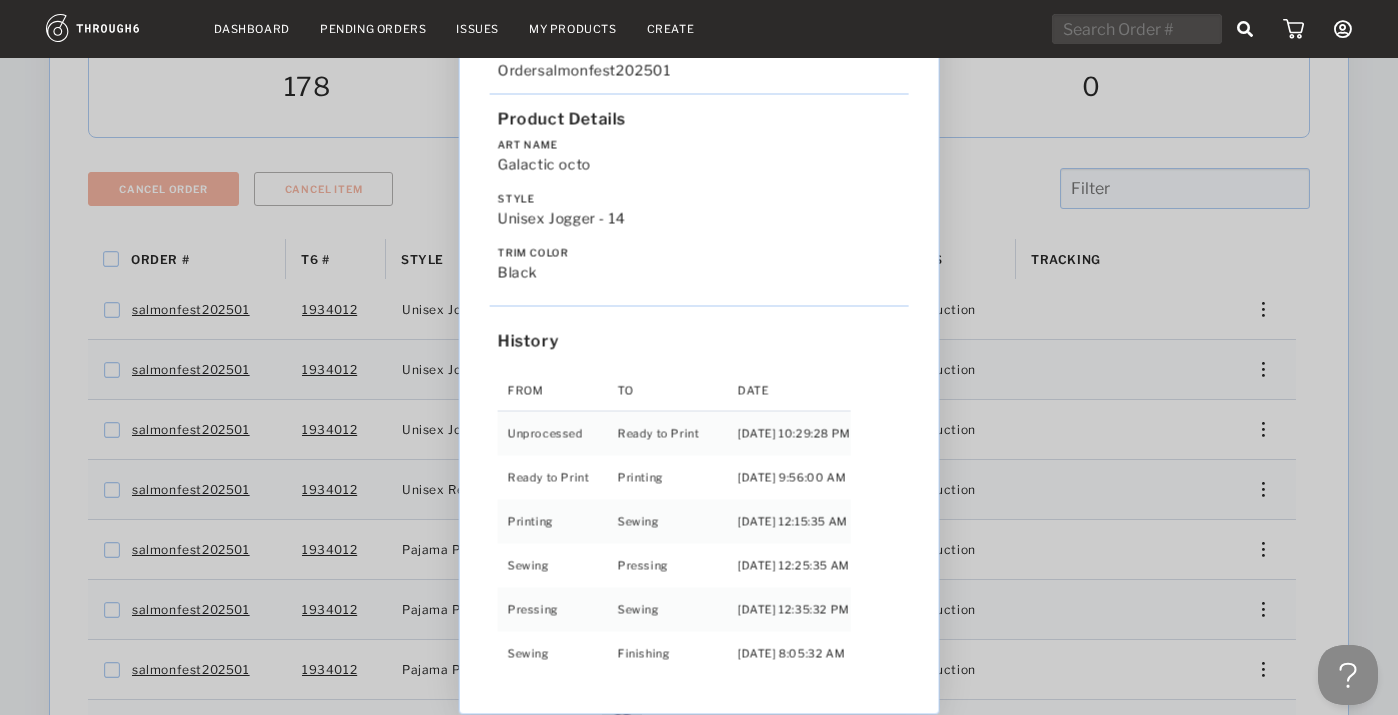 click on "Love from [US_STATE] - No Label   [DATE] Order  salmonfest202501 Product Details Art Name Galactic octo Style Unisex Jogger - 14 Trim Color black History From To Date Unprocessed Ready to Print [DATE] 10:29:28 PM Ready to Print Printing [DATE] 9:56:00 AM Printing Sewing [DATE] 12:15:35 AM Sewing Pressing [DATE] 12:25:35 AM Pressing Sewing [DATE] 12:35:32 PM Sewing Finishing [DATE] 8:05:32 AM Finishing RTShip [DATE] 11:15:26 AM" at bounding box center (699, 357) 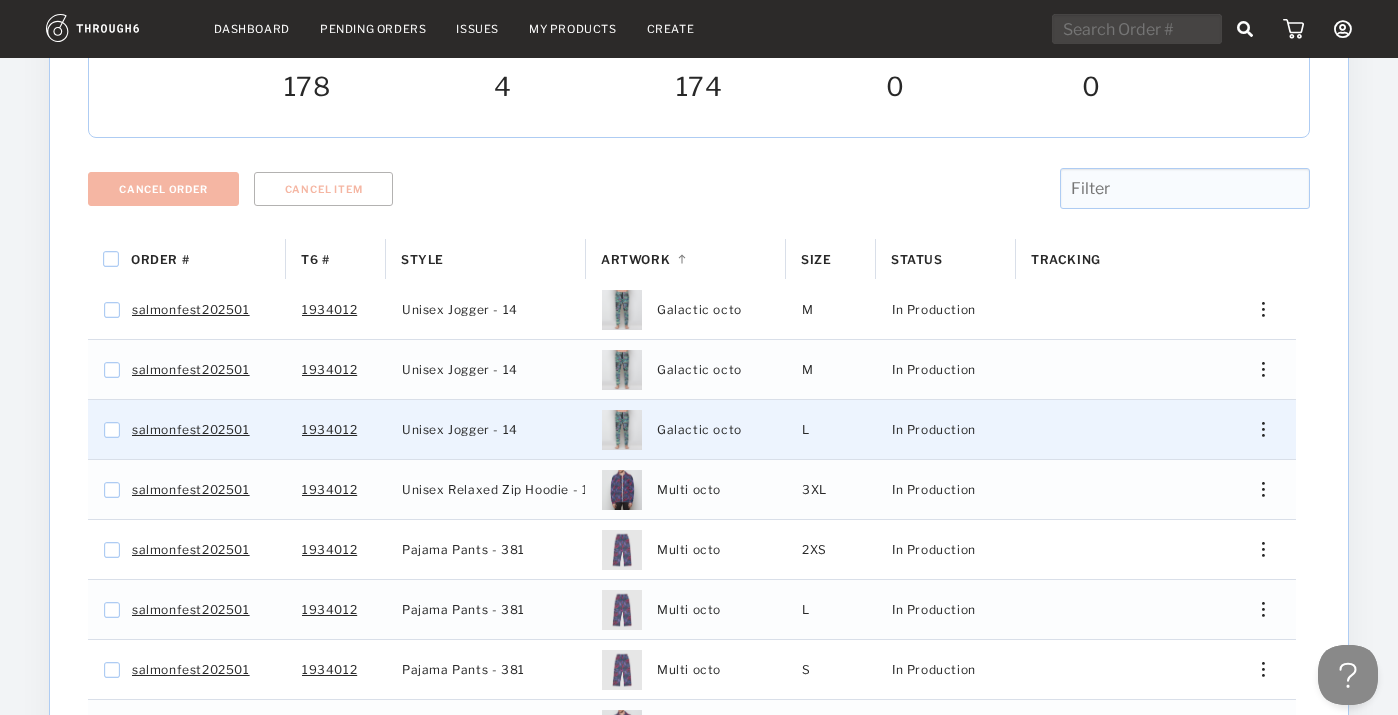 click at bounding box center (1256, 429) 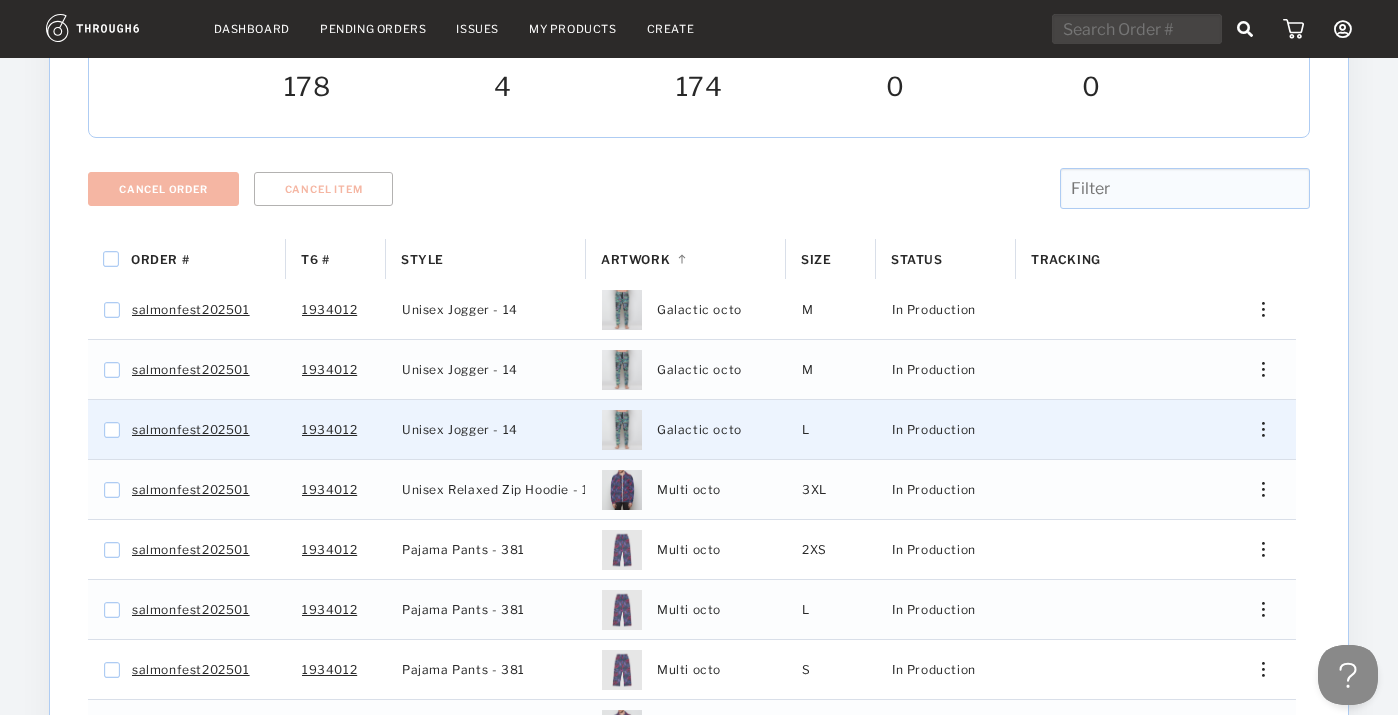 click at bounding box center (1256, 429) 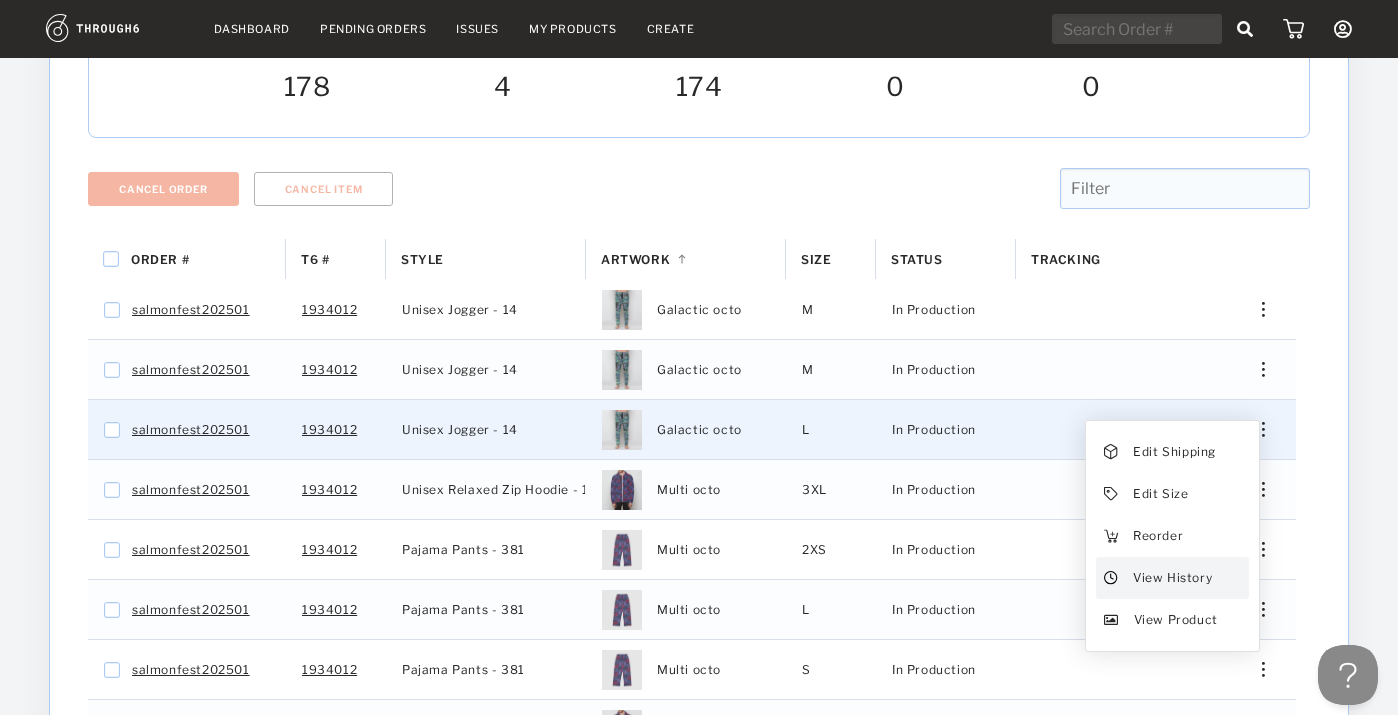 click on "View History" at bounding box center [1172, 578] 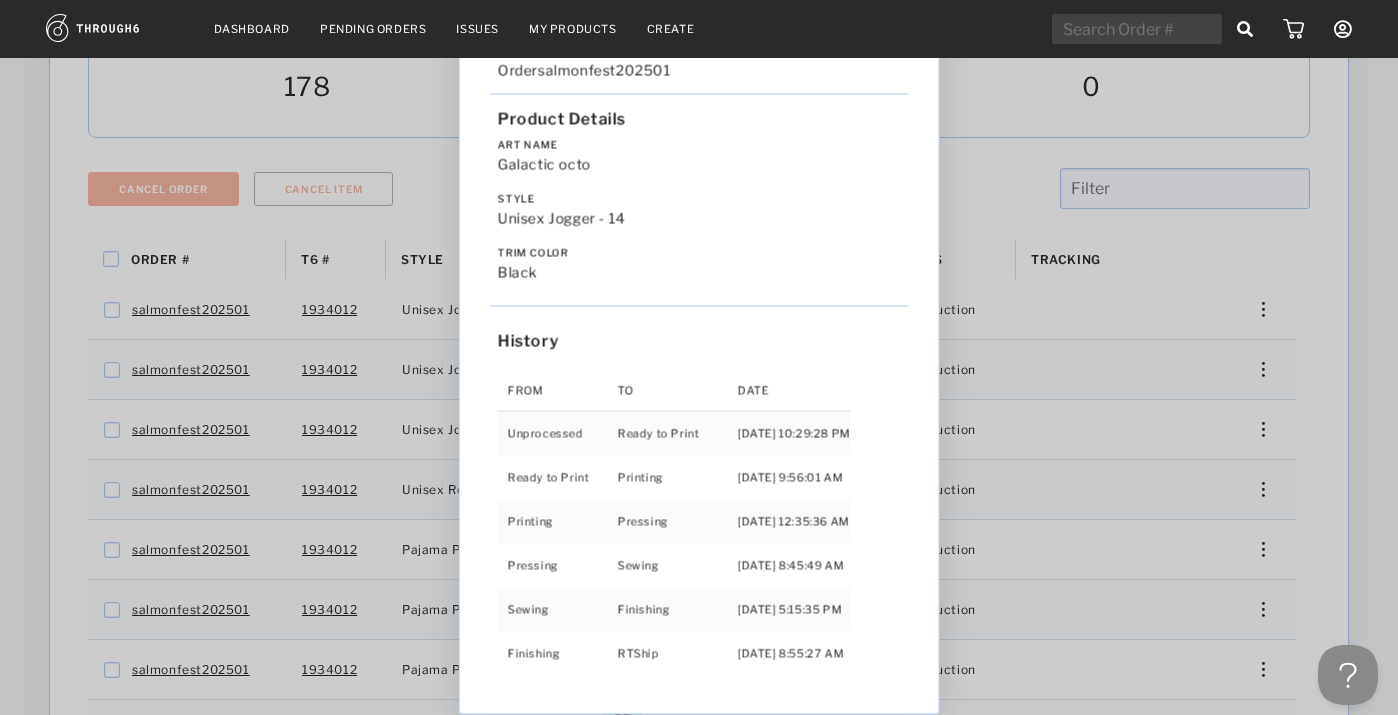 click on "Love from [US_STATE] - No Label   [DATE] Order  salmonfest202501 Product Details Art Name Galactic octo Style Unisex Jogger - 14 Trim Color black History From To Date Unprocessed Ready to Print [DATE] 10:29:28 PM Ready to Print Printing [DATE] 9:56:01 AM Printing Pressing [DATE] 12:35:36 AM Pressing Sewing [DATE] 8:45:49 AM Sewing Finishing [DATE] 5:15:35 PM Finishing RTShip [DATE] 8:55:27 AM" at bounding box center [699, 357] 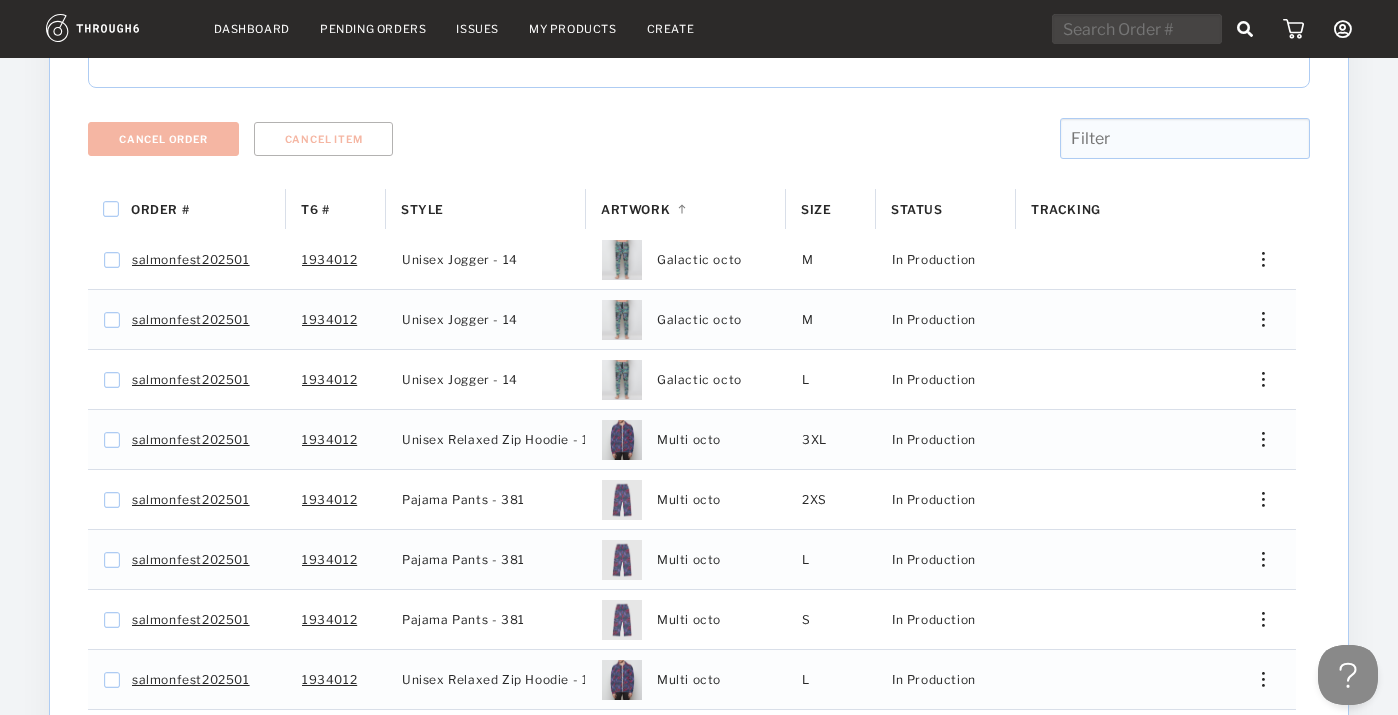 scroll, scrollTop: 283, scrollLeft: 0, axis: vertical 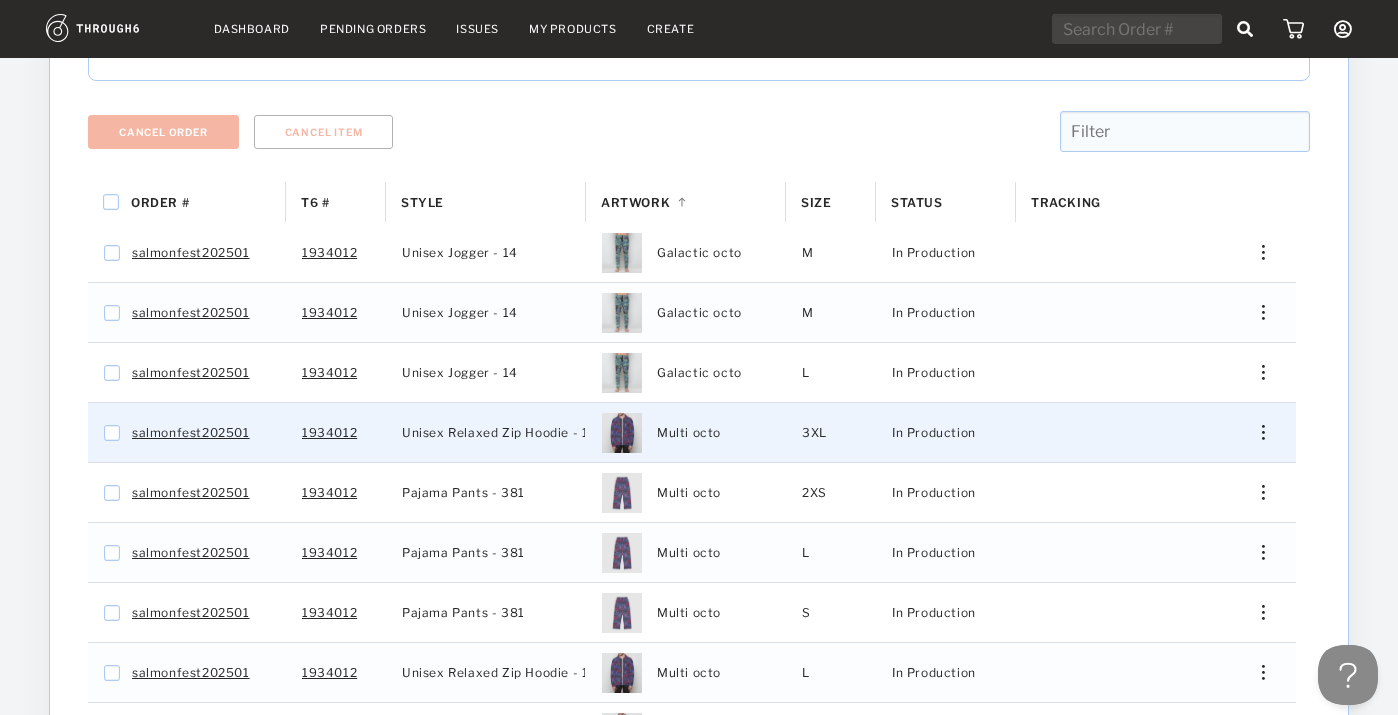 click at bounding box center (1263, 432) 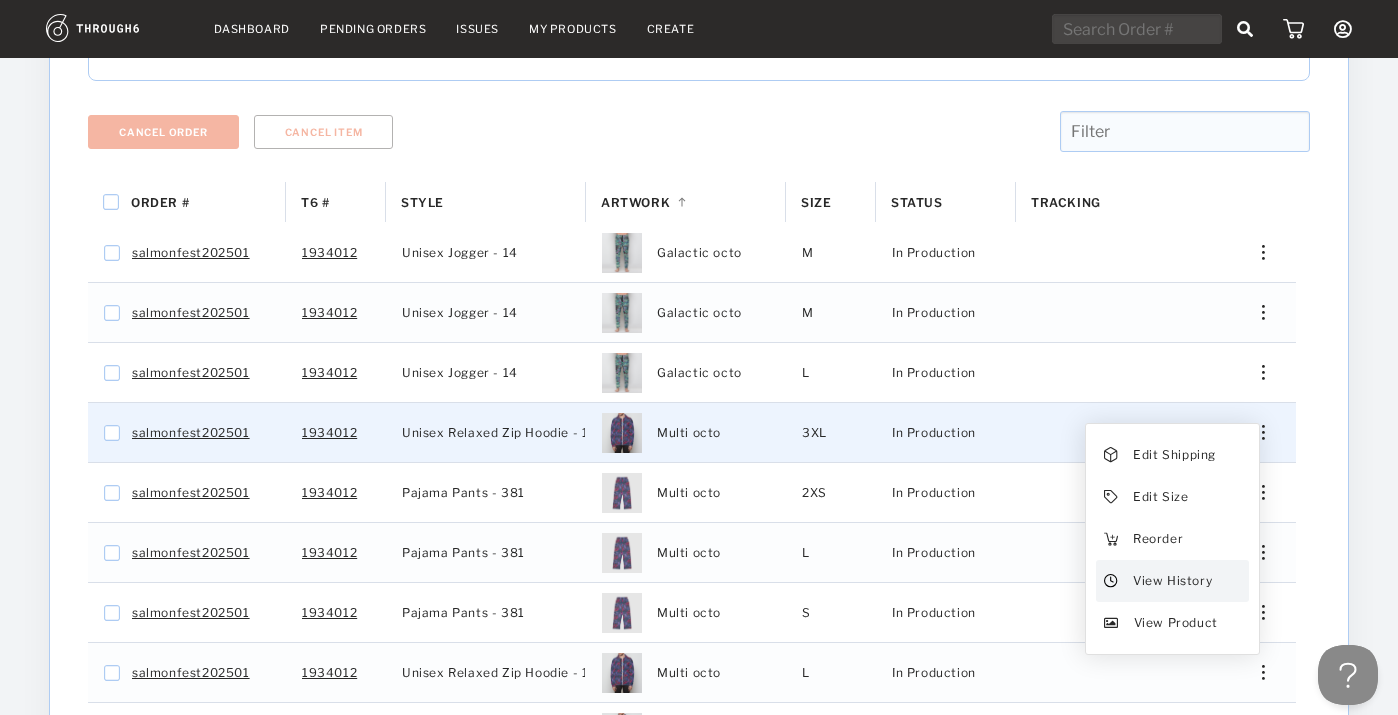 click on "View History" at bounding box center [1172, 581] 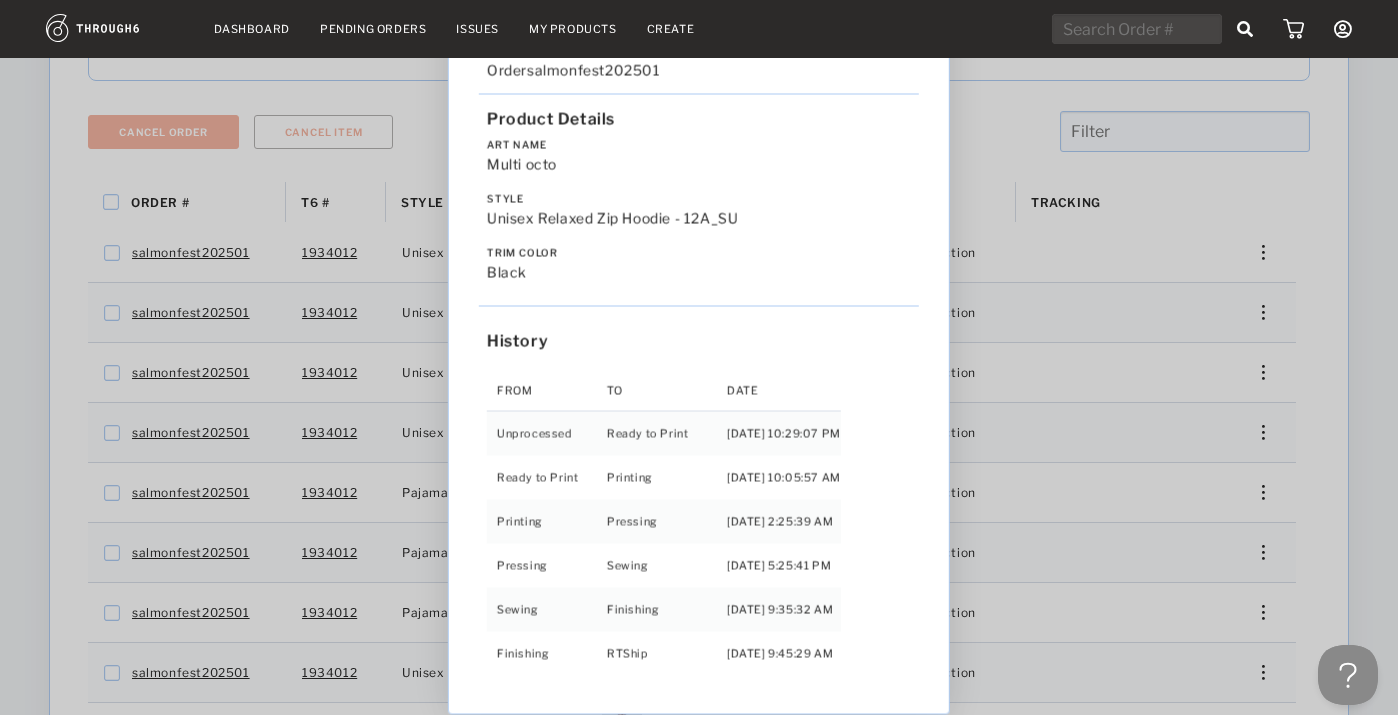 click on "Love from [US_STATE] - No Label   [DATE] Order  salmonfest202501 Product Details Art Name Multi octo Style Unisex Relaxed Zip Hoodie - 12A_SU Trim Color black History From To Date Unprocessed Ready to Print [DATE] 10:29:07 PM Ready to Print Printing [DATE] 10:05:57 AM Printing Pressing [DATE] 2:25:39 AM Pressing Sewing [DATE] 5:25:41 PM Sewing Finishing [DATE] 9:35:32 AM Finishing RTShip [DATE] 9:45:29 AM" at bounding box center [699, 357] 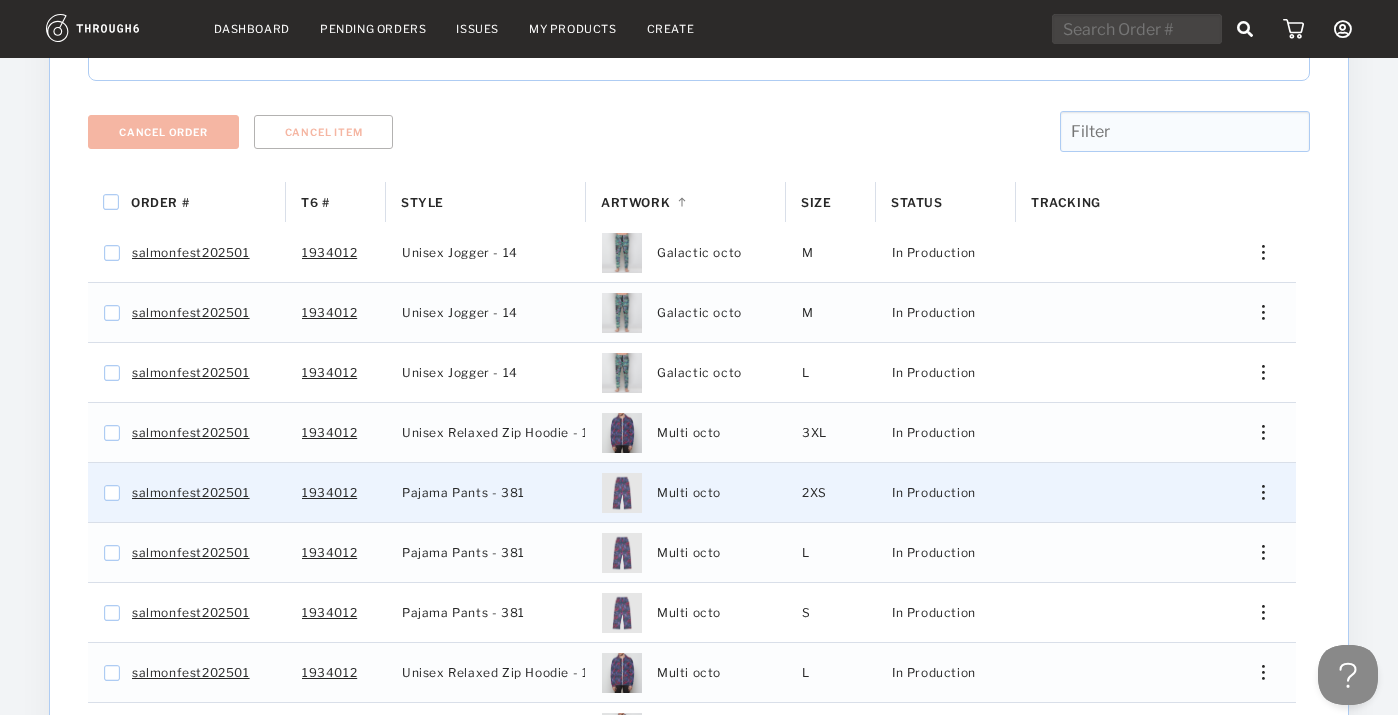 click at bounding box center (1263, 492) 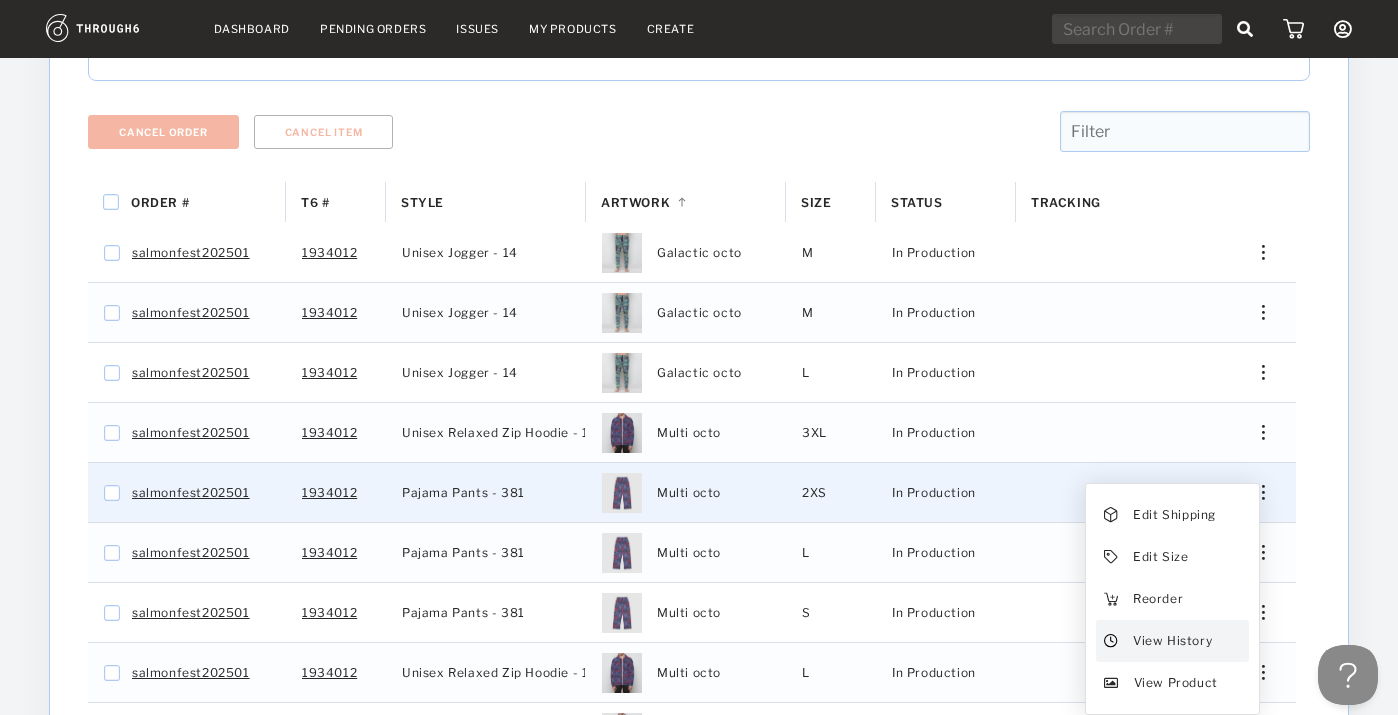 click on "View History" at bounding box center [1172, 641] 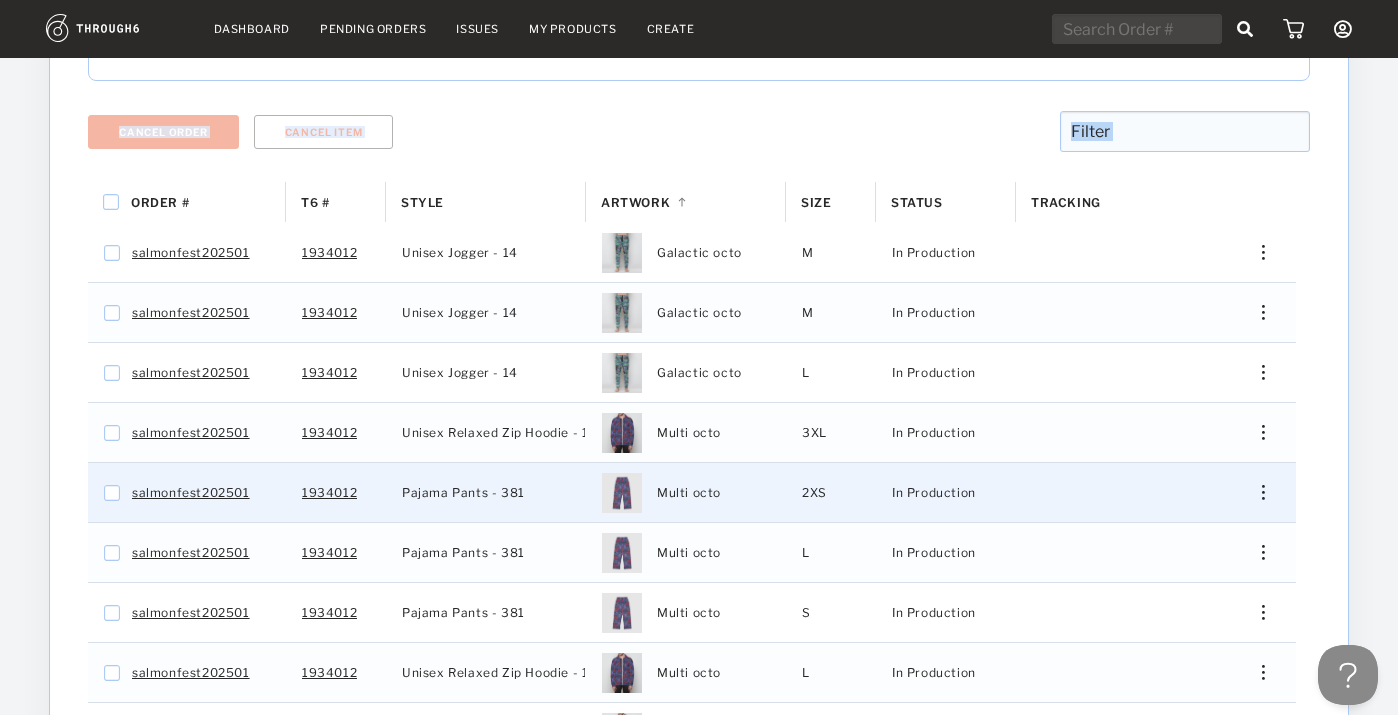click at bounding box center [1256, 492] 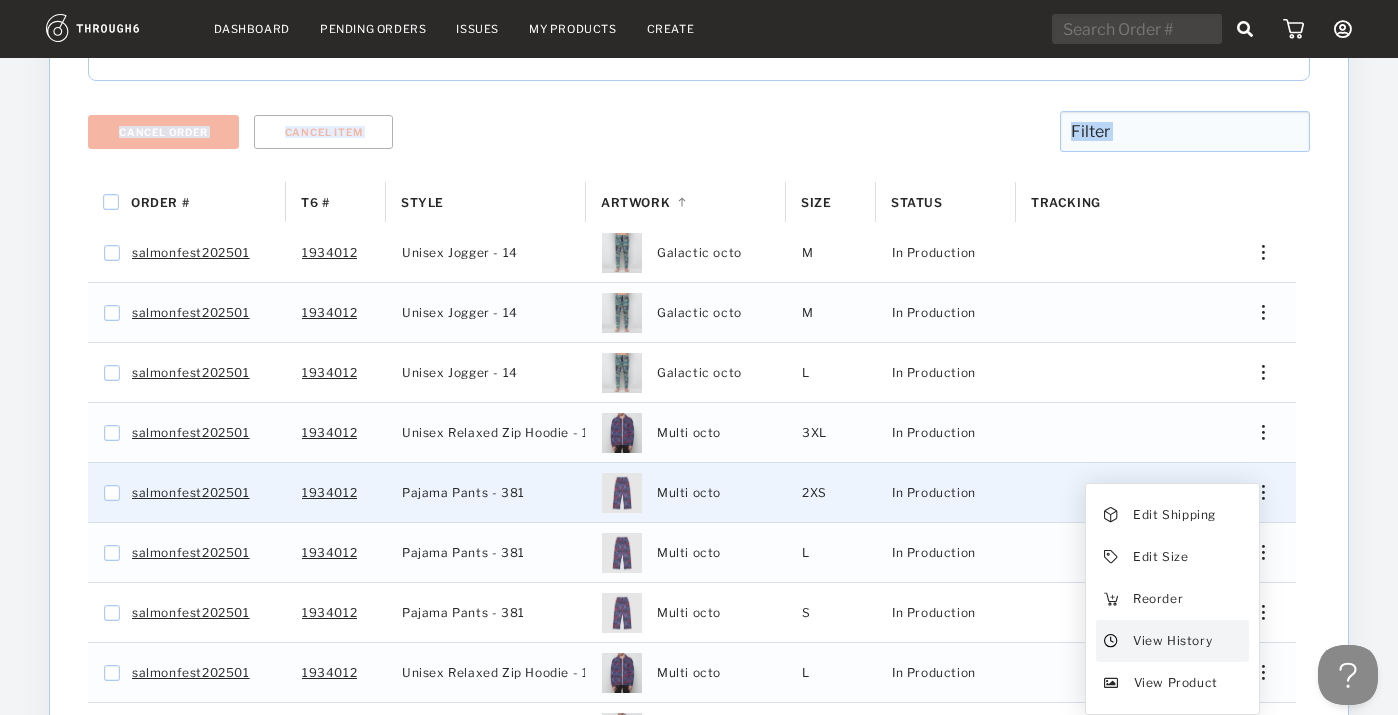 click on "View History" at bounding box center (1172, 641) 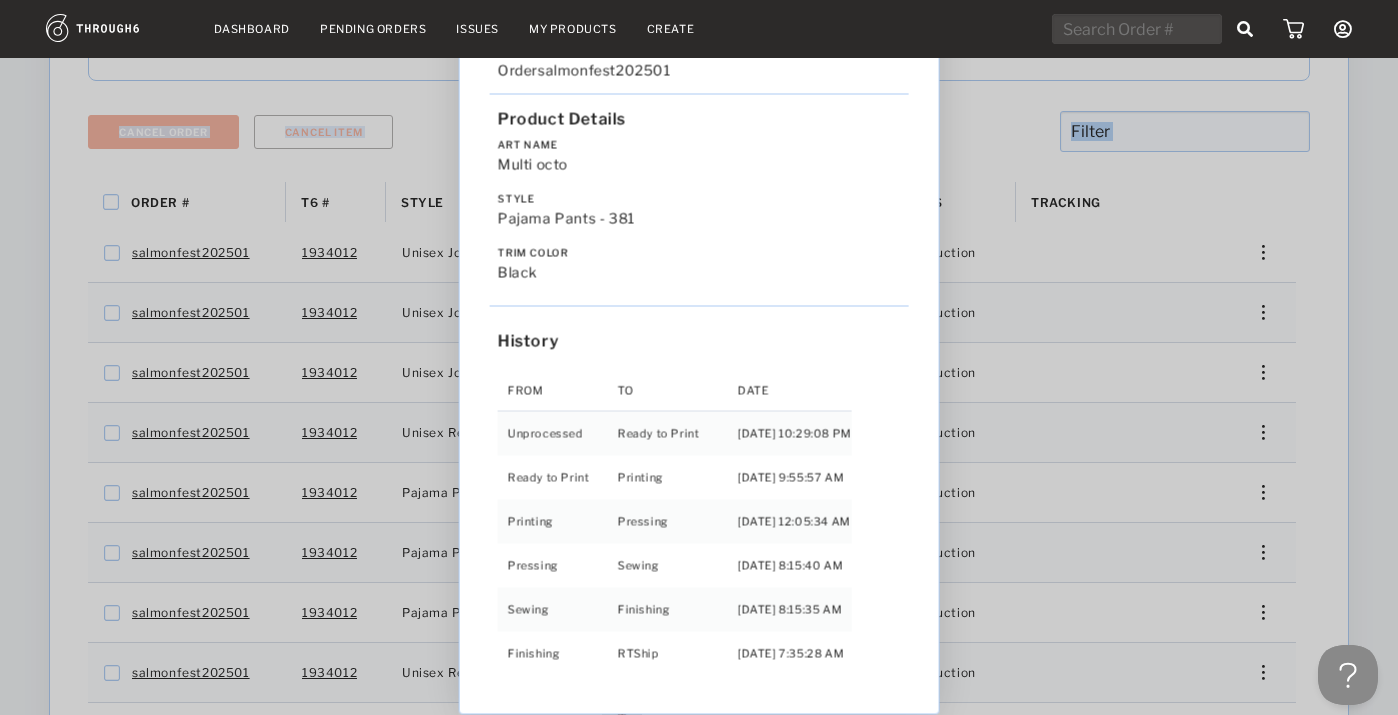 click on "Love from [US_STATE] - No Label   [DATE] Order  salmonfest202501 Product Details Art Name Multi octo Style Pajama Pants - 381 Trim Color black History From To Date Unprocessed Ready to Print [DATE] 10:29:08 PM Ready to Print Printing [DATE] 9:55:57 AM Printing Pressing [DATE] 12:05:34 AM Pressing Sewing [DATE] 8:15:40 AM Sewing Finishing [DATE] 8:15:35 AM Finishing RTShip [DATE] 7:35:28 AM" at bounding box center [699, 357] 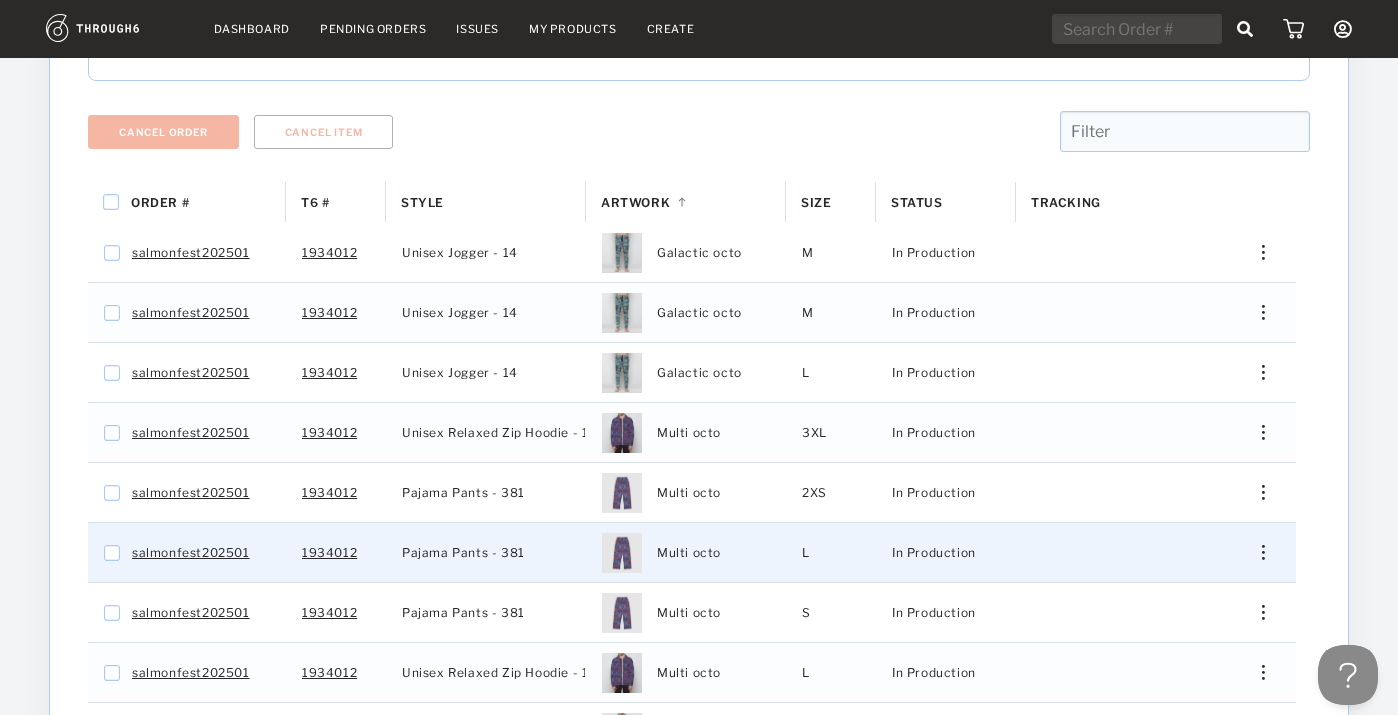 click at bounding box center (1263, 552) 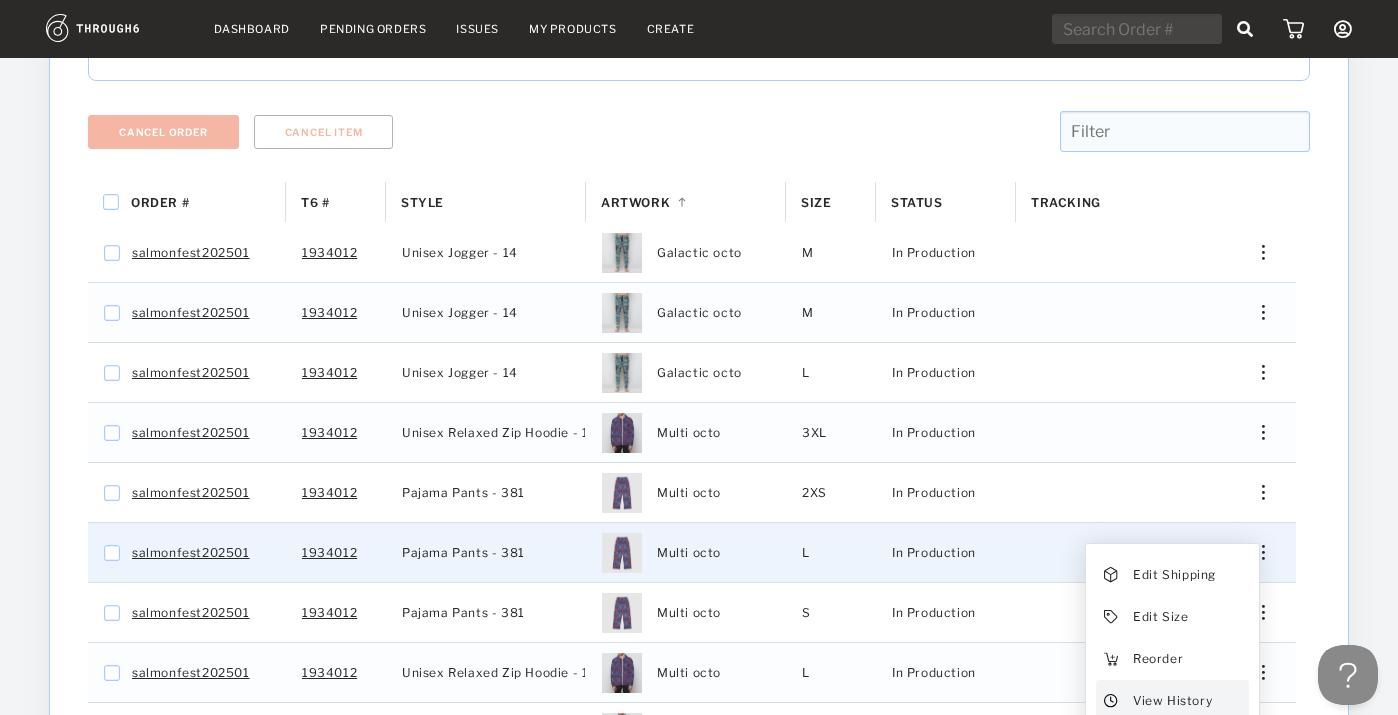 click on "View History" at bounding box center (1172, 701) 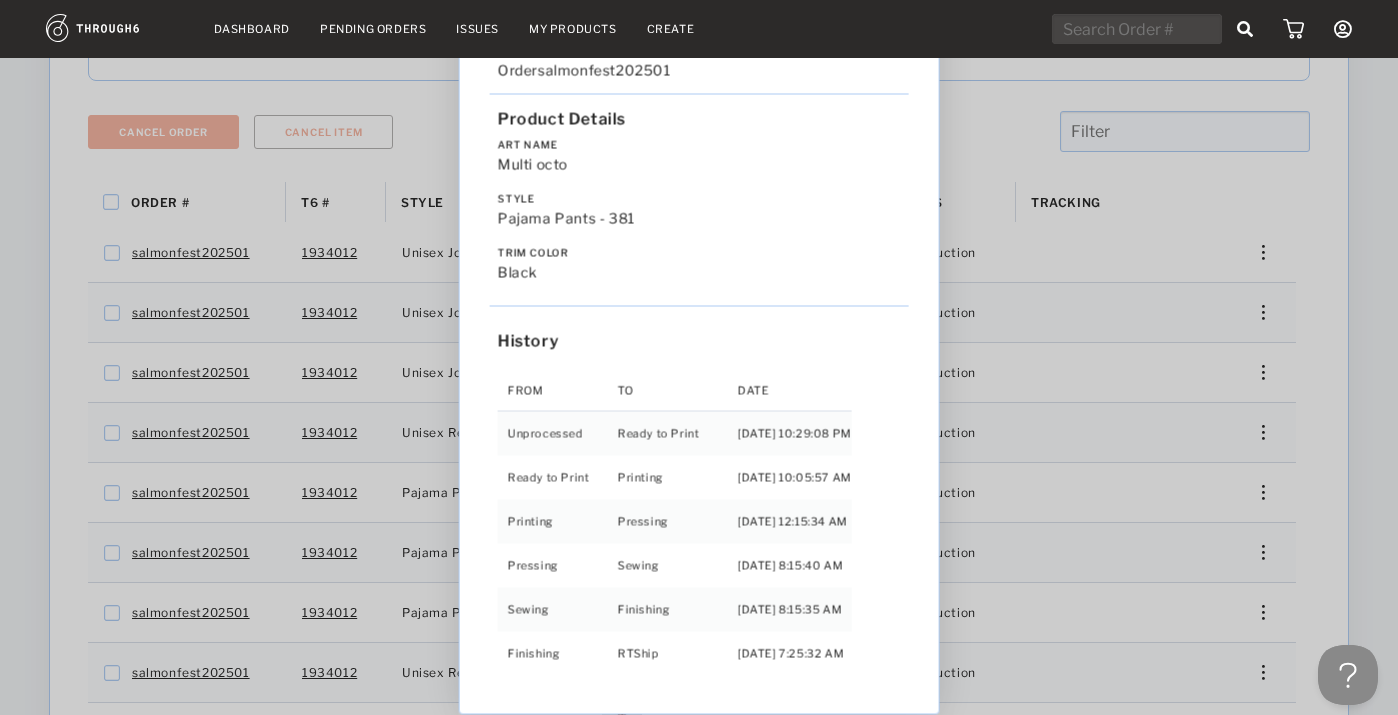 click on "Love from [US_STATE] - No Label   [DATE] Order  salmonfest202501 Product Details Art Name Multi octo Style Pajama Pants - 381 Trim Color black History From To Date Unprocessed Ready to Print [DATE] 10:29:08 PM Ready to Print Printing [DATE] 10:05:57 AM Printing Pressing [DATE] 12:15:34 AM Pressing Sewing [DATE] 8:15:40 AM Sewing Finishing [DATE] 8:15:35 AM Finishing RTShip [DATE] 7:25:32 AM" at bounding box center [699, 357] 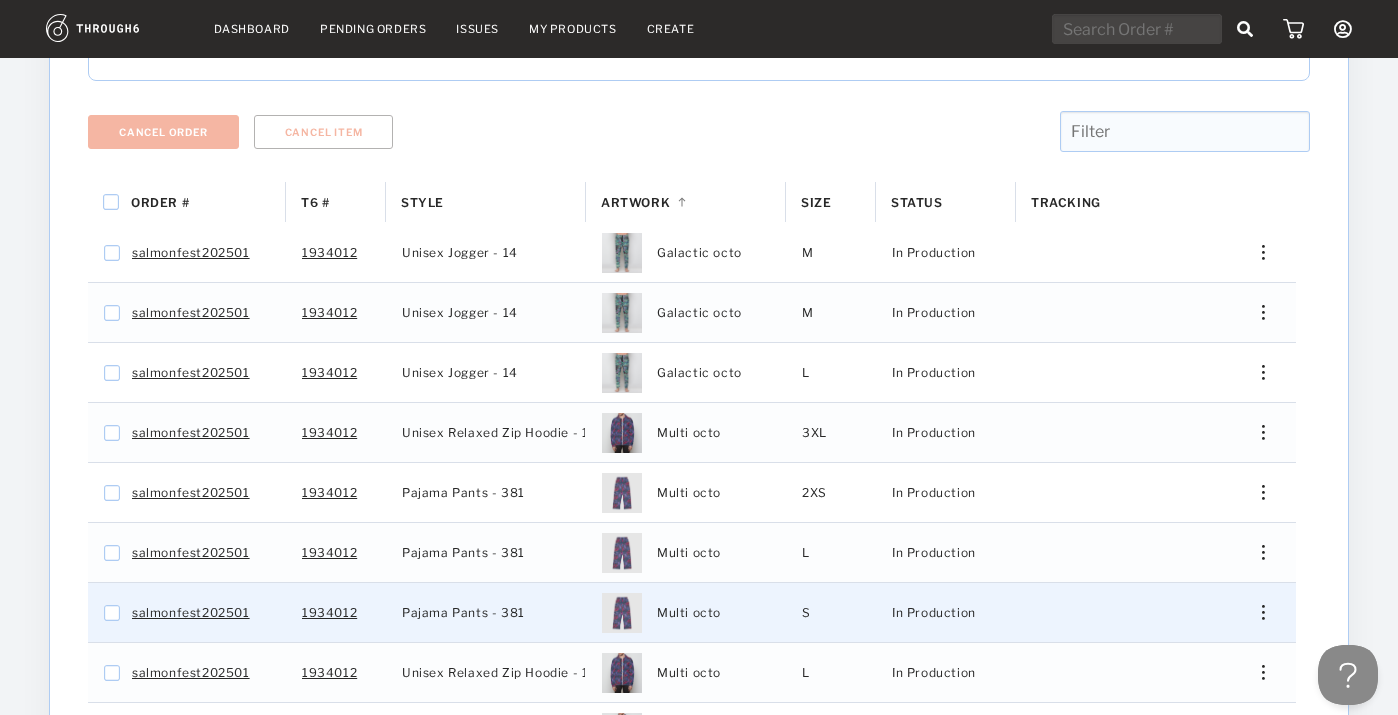 click at bounding box center (1256, 612) 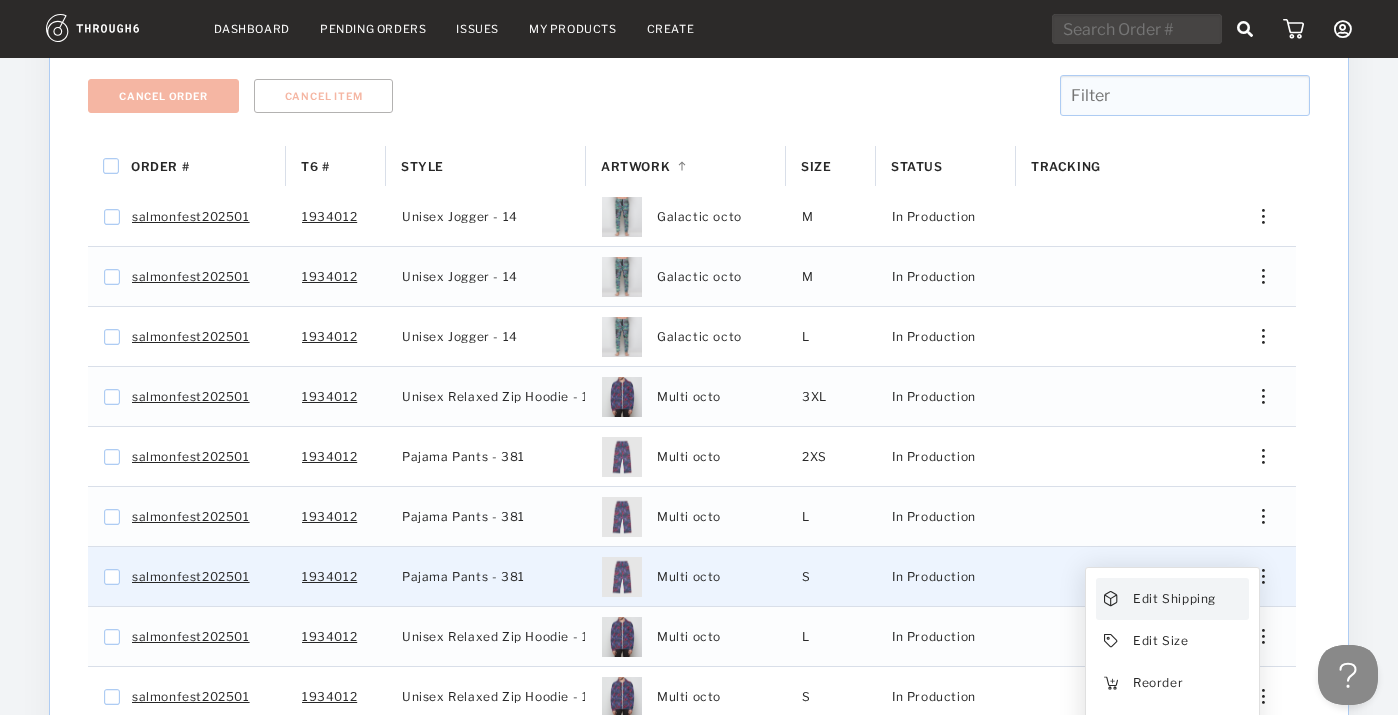 scroll, scrollTop: 405, scrollLeft: 0, axis: vertical 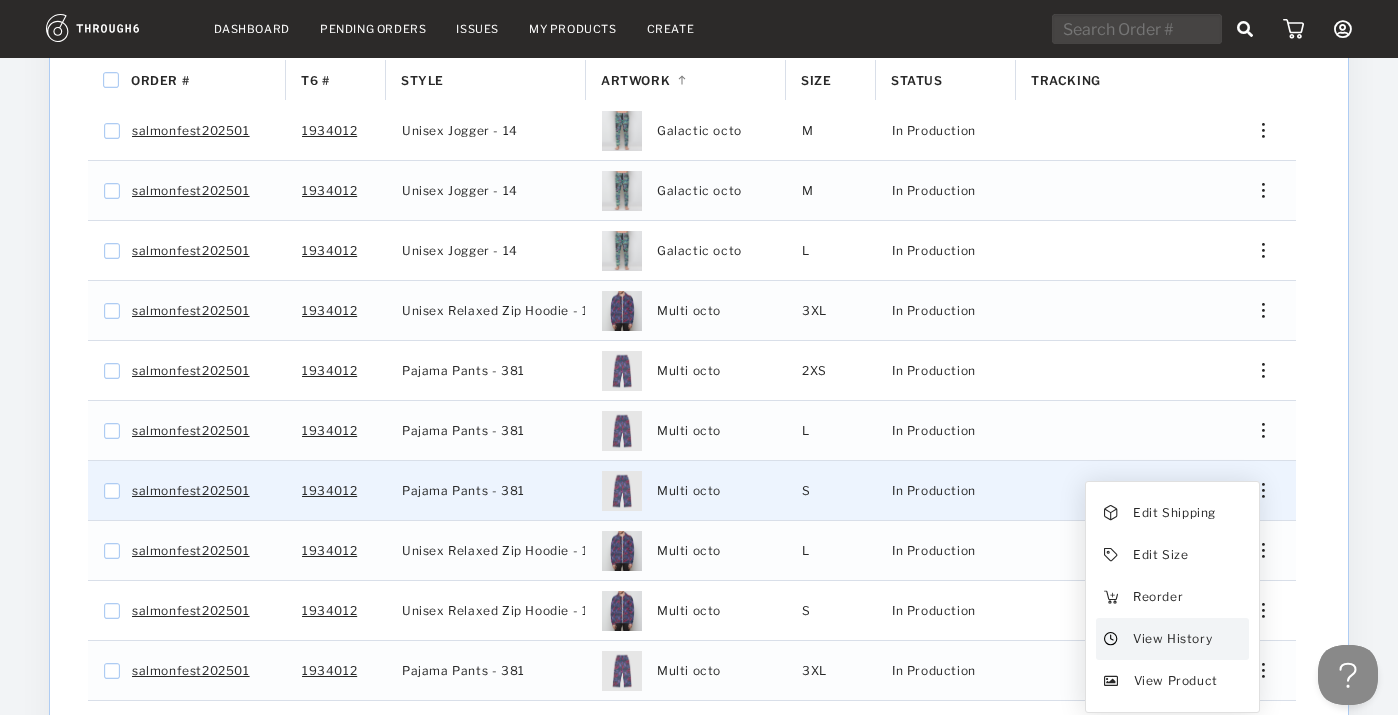 click on "View History" at bounding box center (1172, 639) 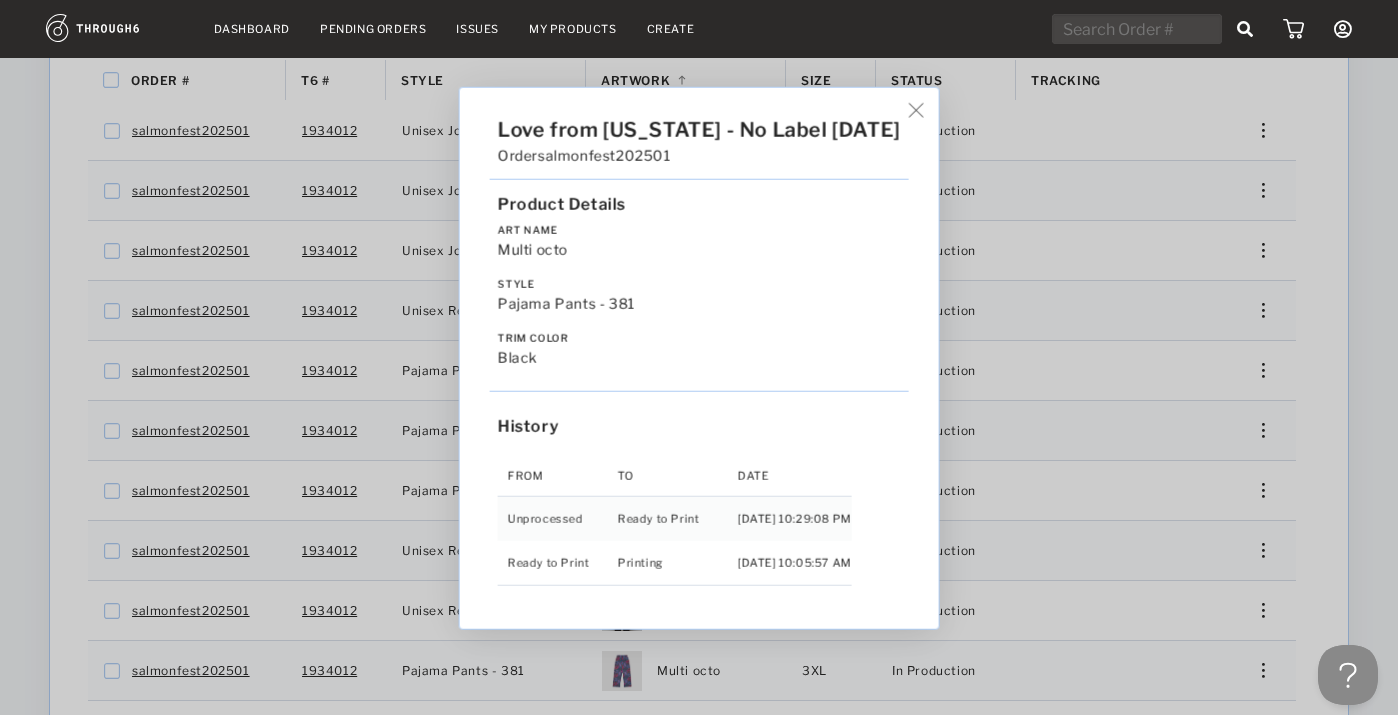 click on "Love from [US_STATE] - No Label   [DATE] Order  salmonfest202501 Product Details Art Name Multi octo Style Pajama Pants - 381 Trim Color black History From To Date Unprocessed Ready to Print [DATE] 10:29:08 PM Ready to Print Printing [DATE] 10:05:57 AM" at bounding box center (699, 357) 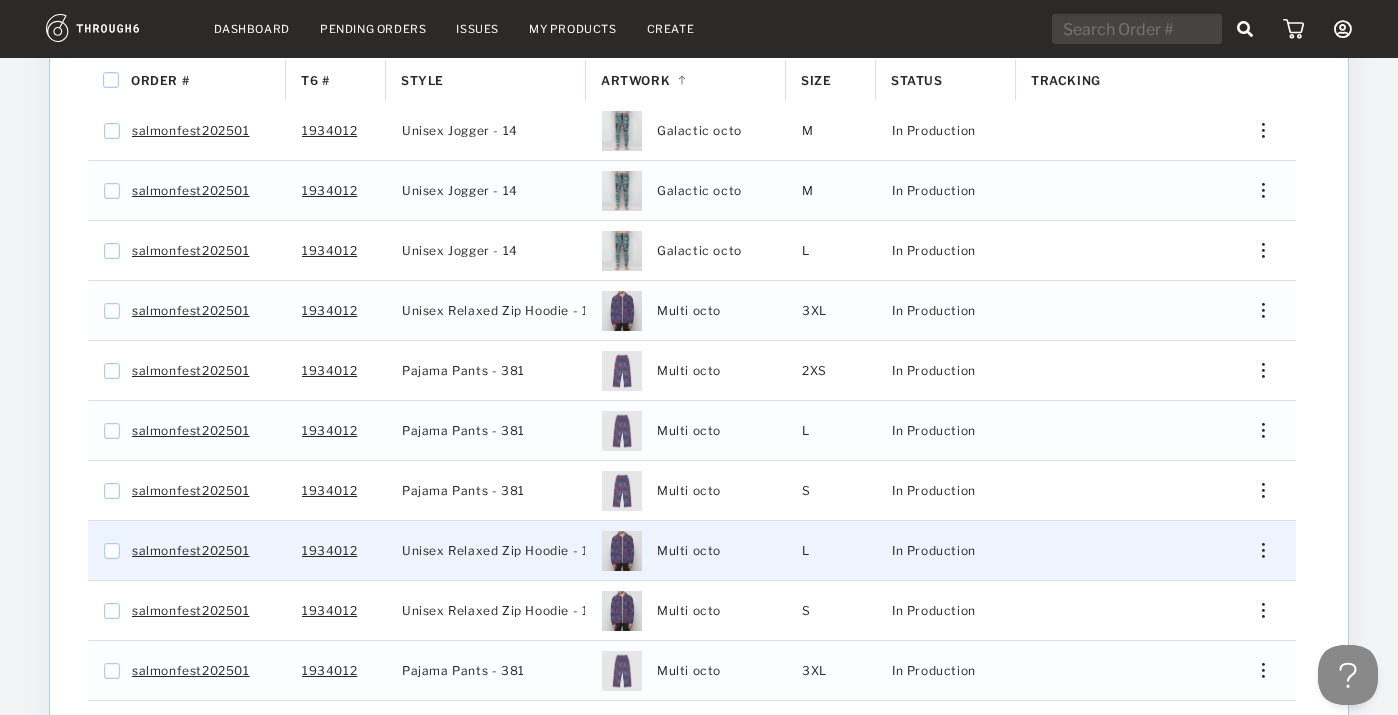 click at bounding box center (1263, 550) 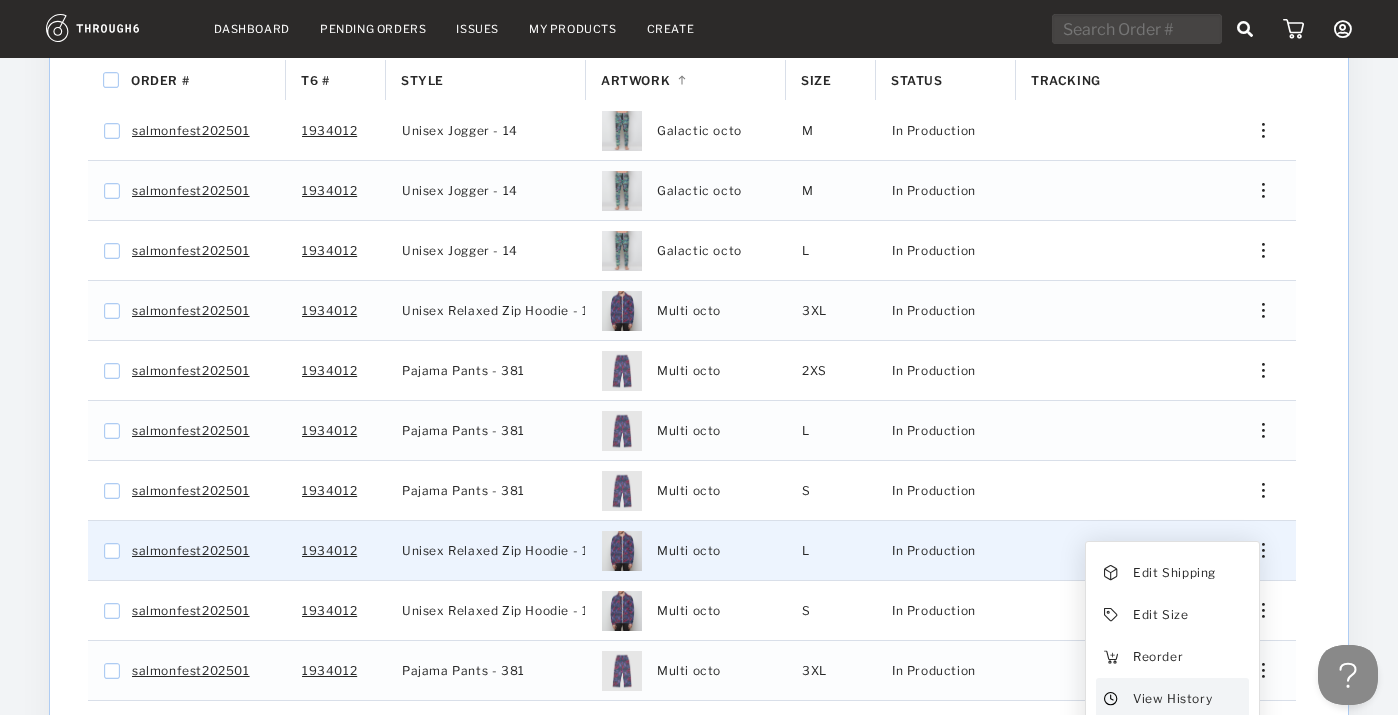 click on "View History" at bounding box center (1172, 699) 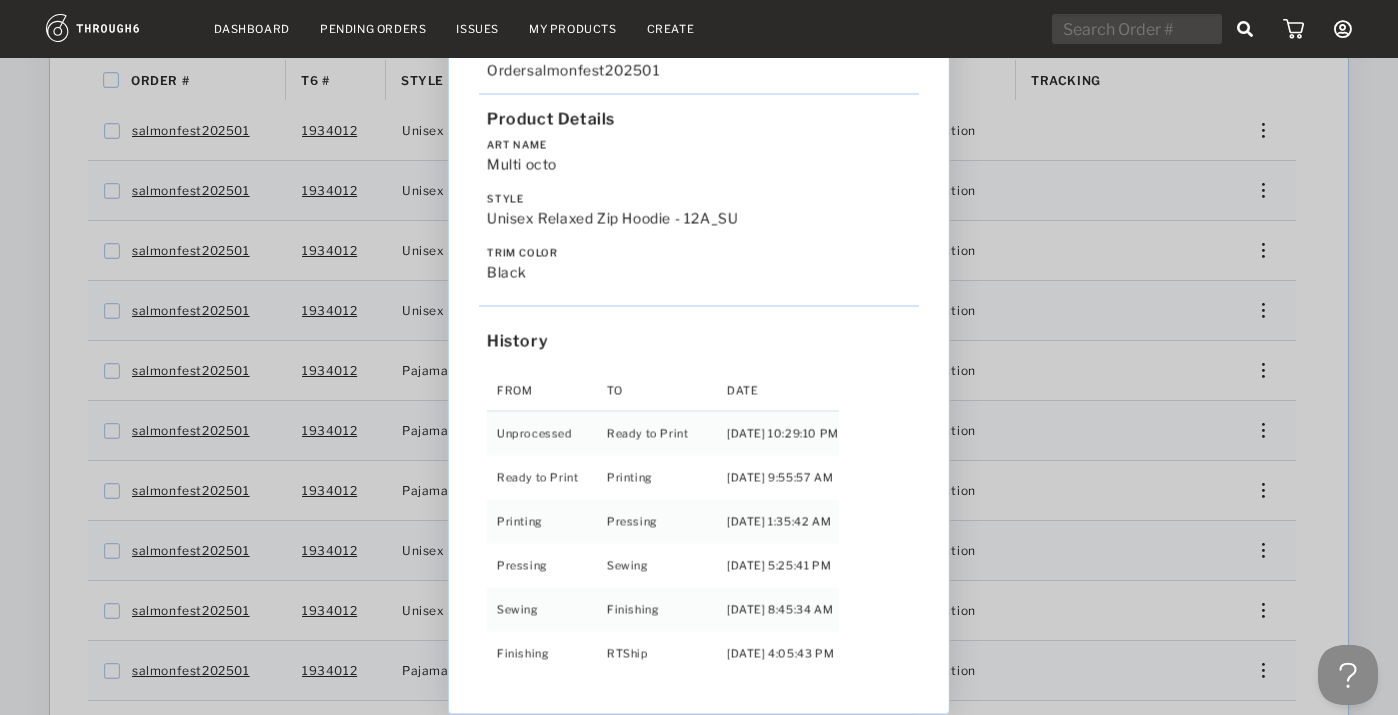 click on "Love from [US_STATE] - No Label   [DATE] Order  salmonfest202501 Product Details Art Name Multi octo Style Unisex Relaxed Zip Hoodie - 12A_SU Trim Color black History From To Date Unprocessed Ready to Print [DATE] 10:29:10 PM Ready to Print Printing [DATE] 9:55:57 AM Printing Pressing [DATE] 1:35:42 AM Pressing Sewing [DATE] 5:25:41 PM Sewing Finishing [DATE] 8:45:34 AM Finishing RTShip [DATE] 4:05:43 PM" at bounding box center [699, 357] 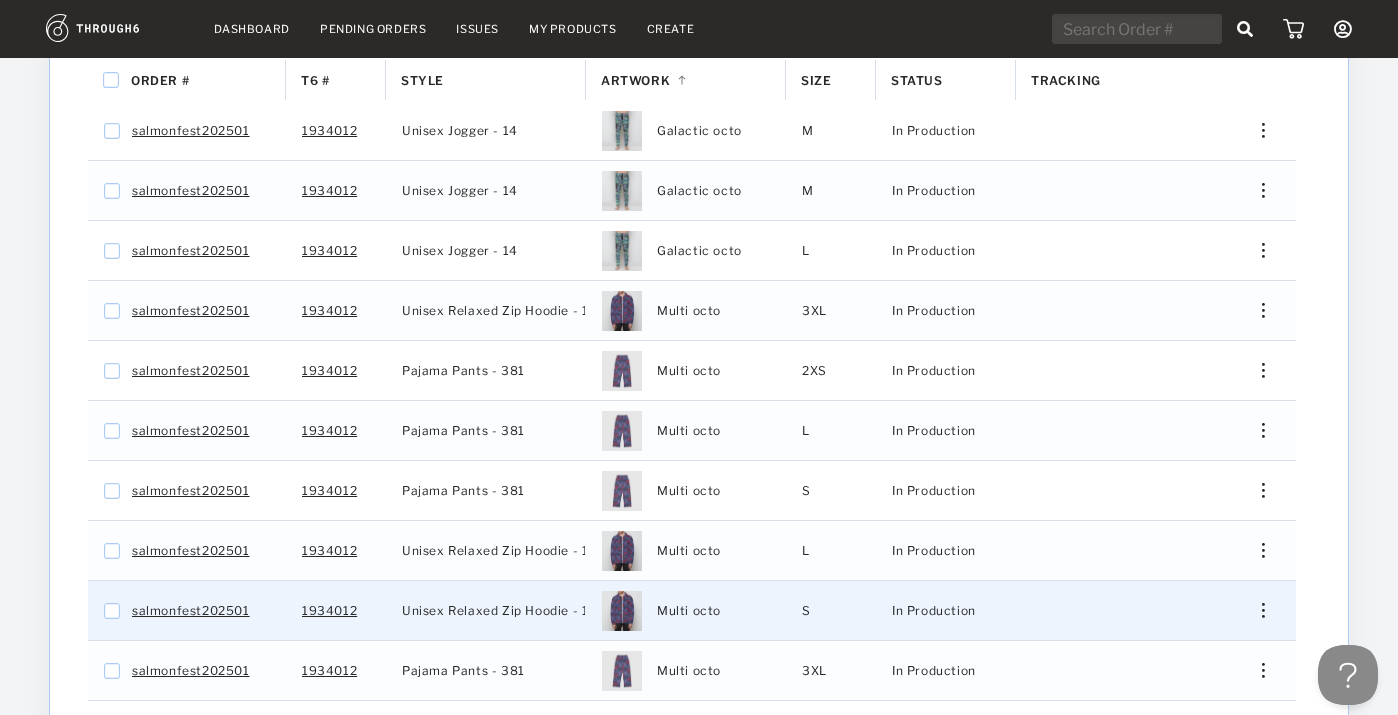 click at bounding box center [1256, 610] 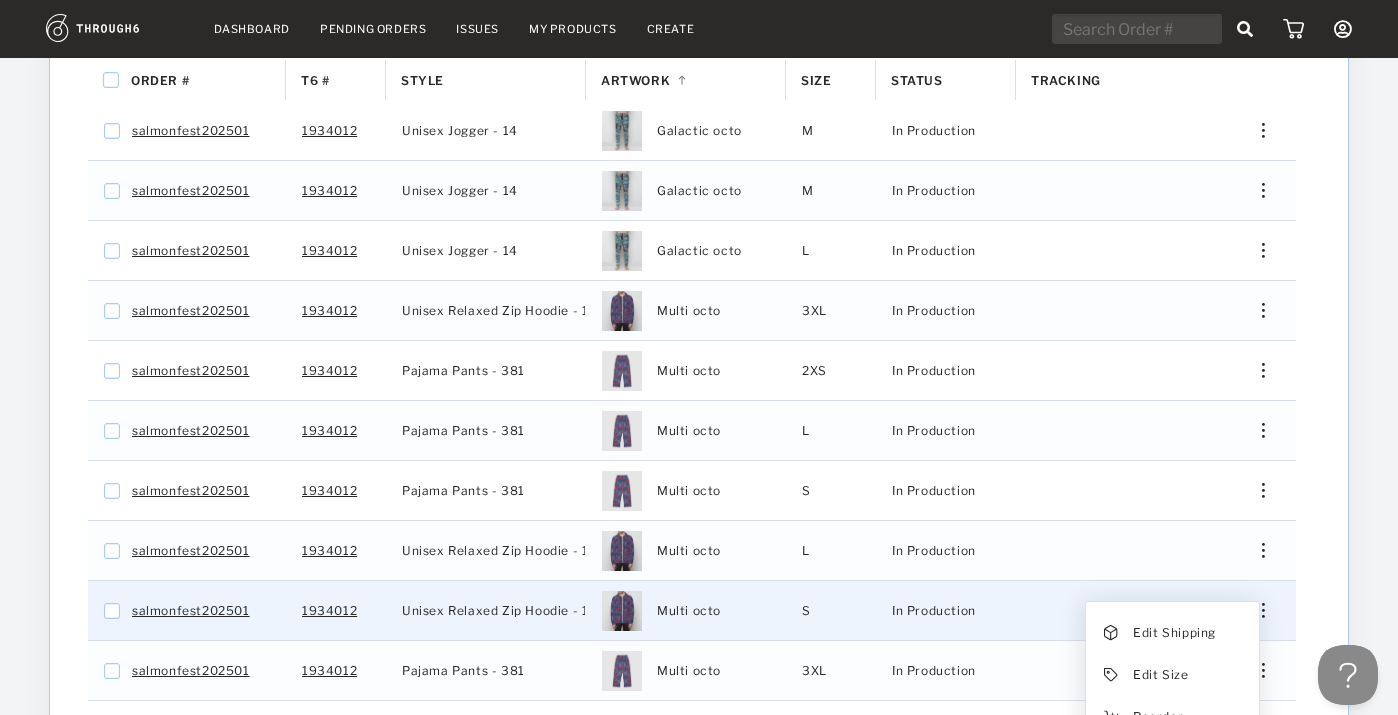 click on "Edit Shipping Edit Size Reorder View History View Product" at bounding box center (1256, 610) 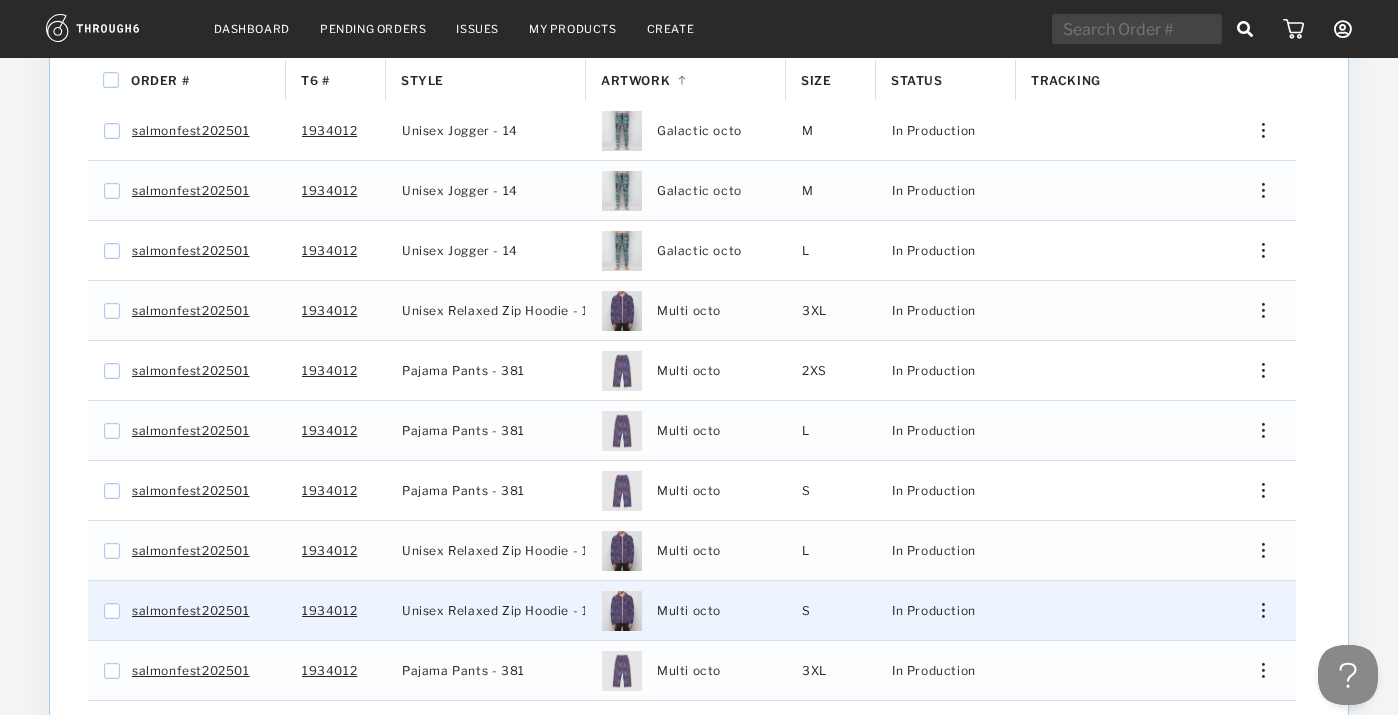 click at bounding box center [1256, 610] 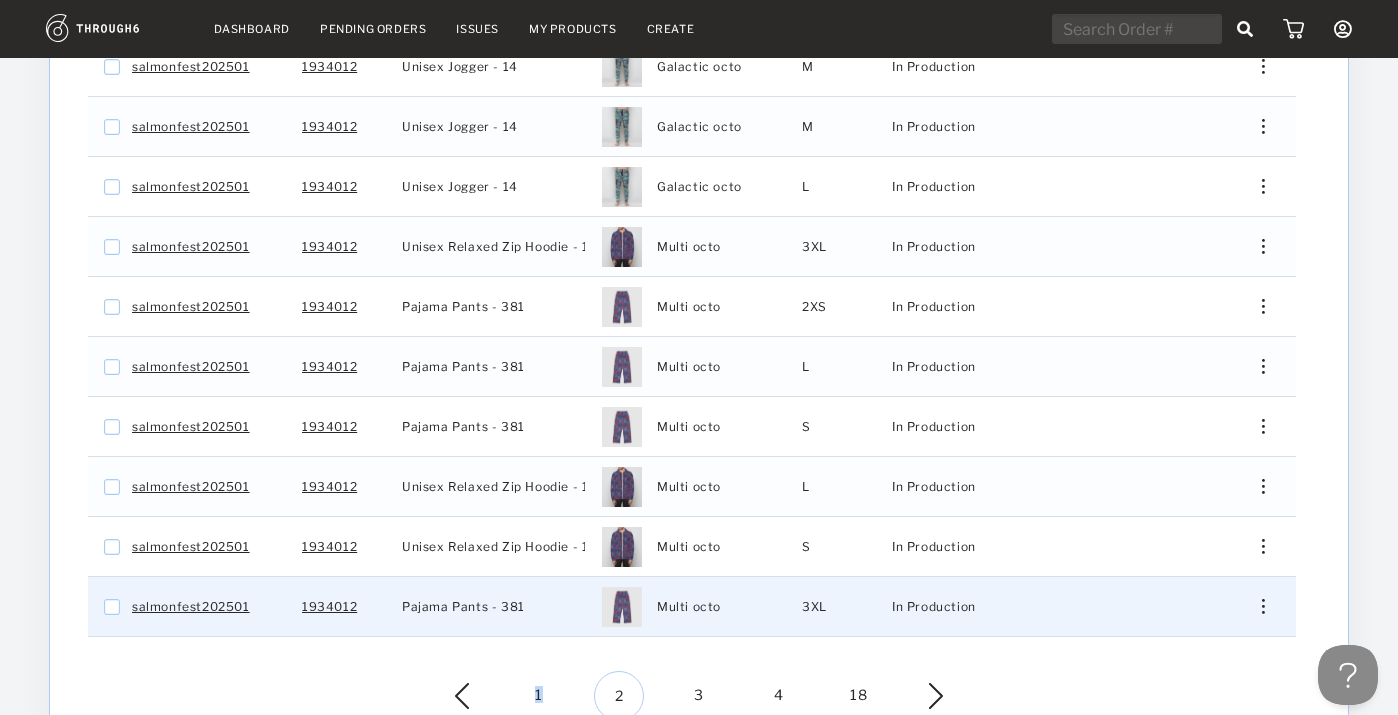 scroll, scrollTop: 483, scrollLeft: 0, axis: vertical 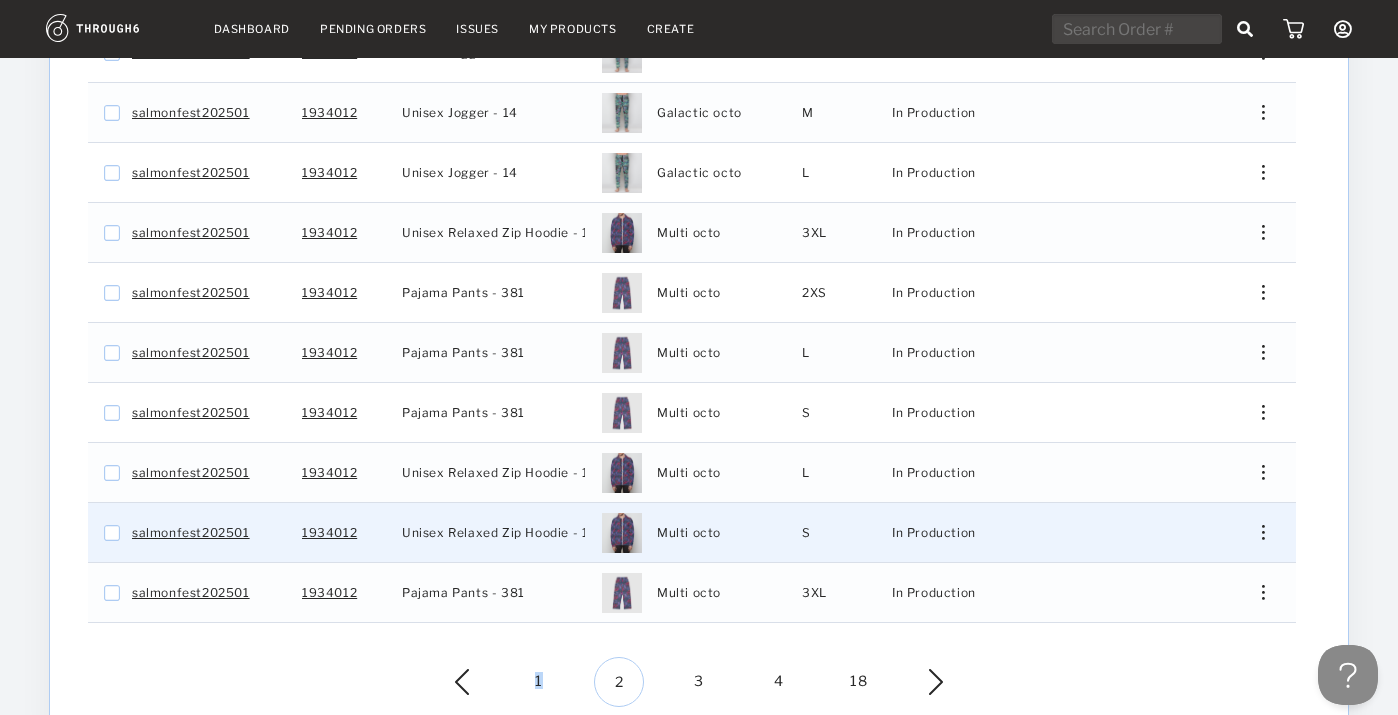 click at bounding box center (1256, 532) 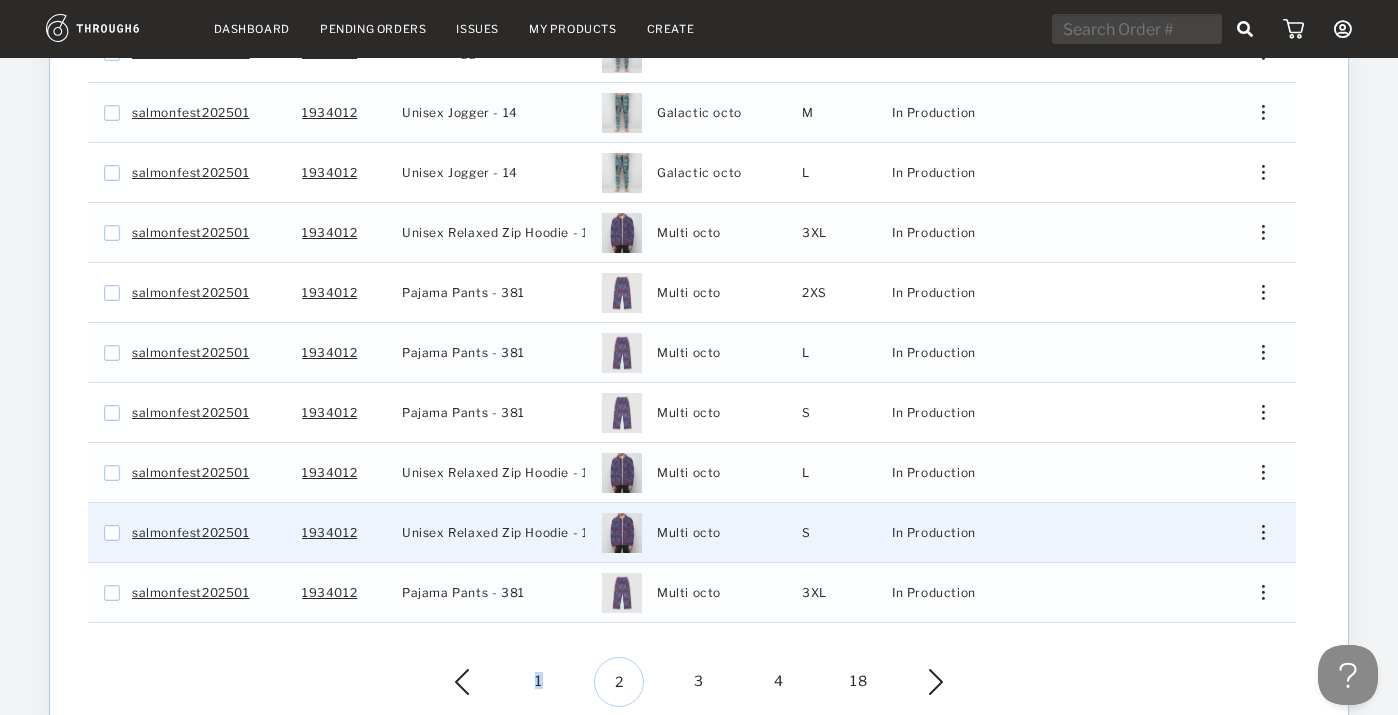 click on "Edit Shipping Edit Size Reorder View History View Product" at bounding box center (1256, 532) 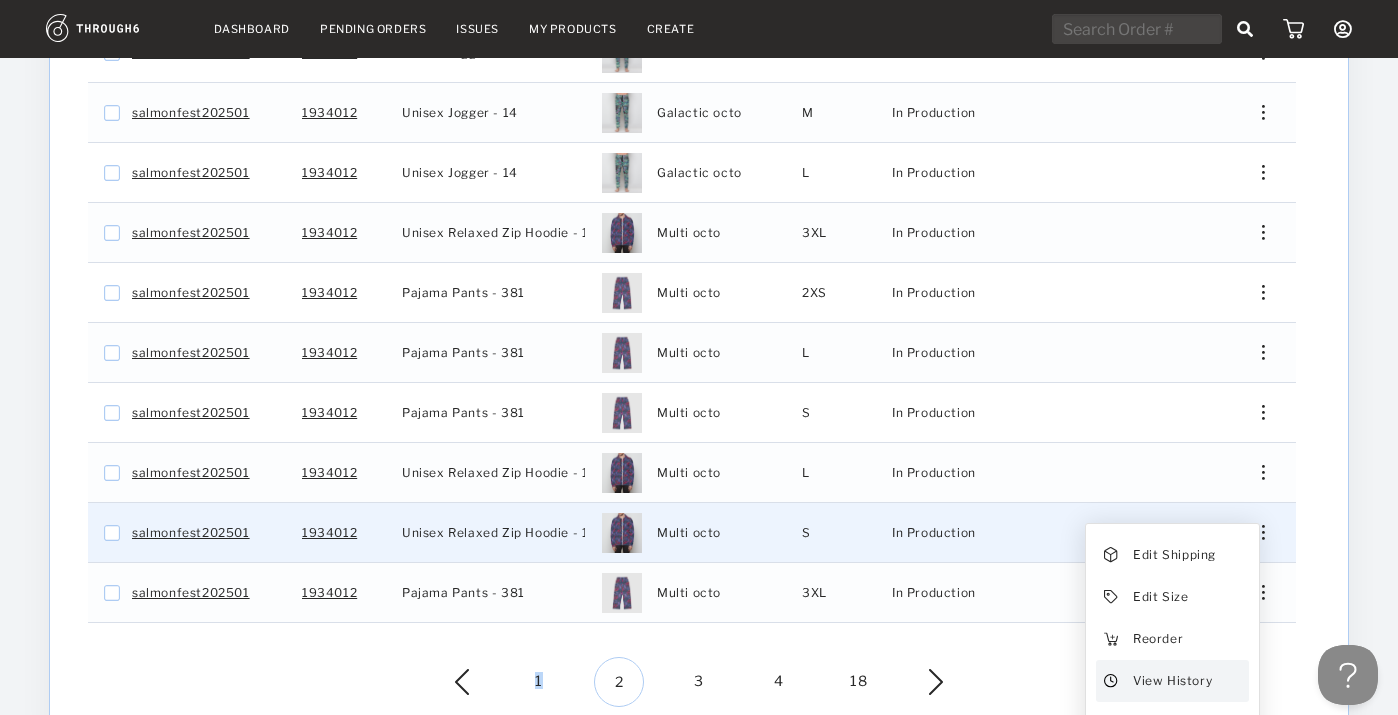 click on "View History" at bounding box center [1172, 681] 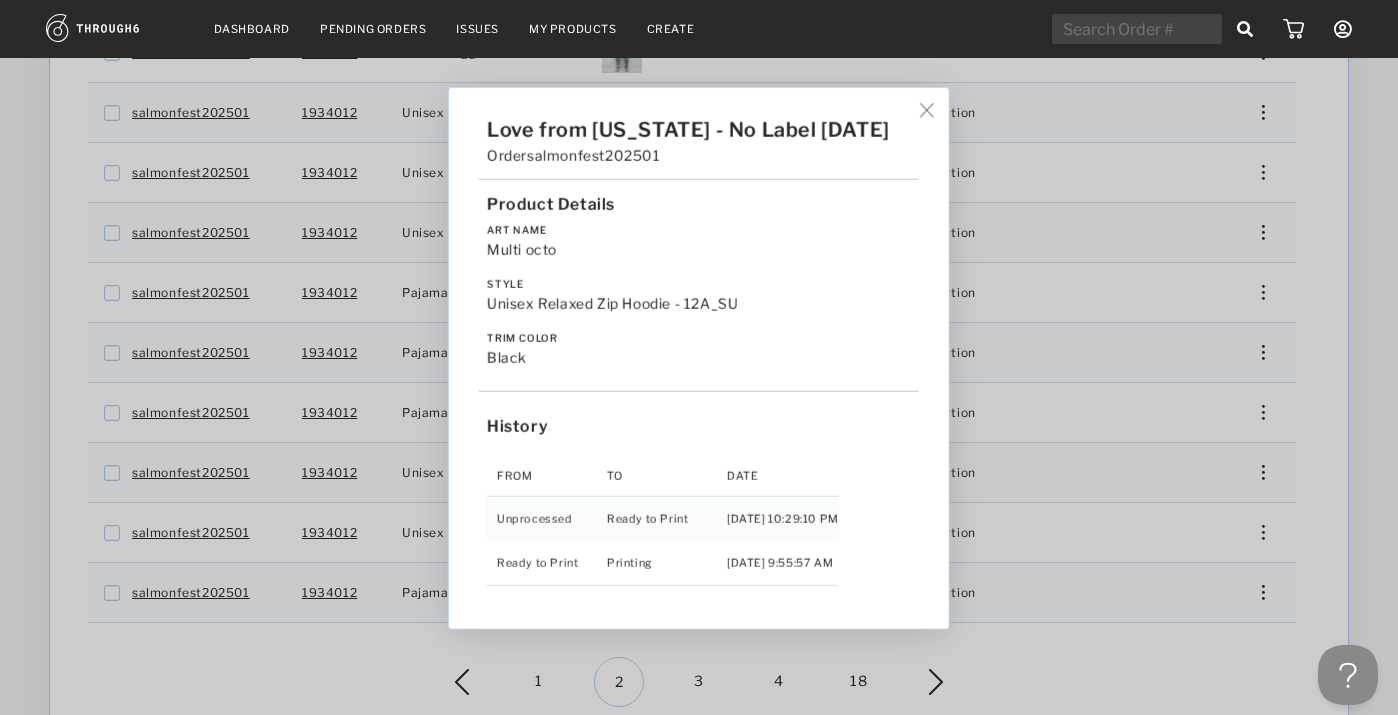 click on "Love from [US_STATE] - No Label   [DATE] Order  salmonfest202501 Product Details Art Name Multi octo Style Unisex Relaxed Zip Hoodie - 12A_SU Trim Color black History From To Date Unprocessed Ready to Print [DATE] 10:29:10 PM Ready to Print Printing [DATE] 9:55:57 AM" at bounding box center (699, 357) 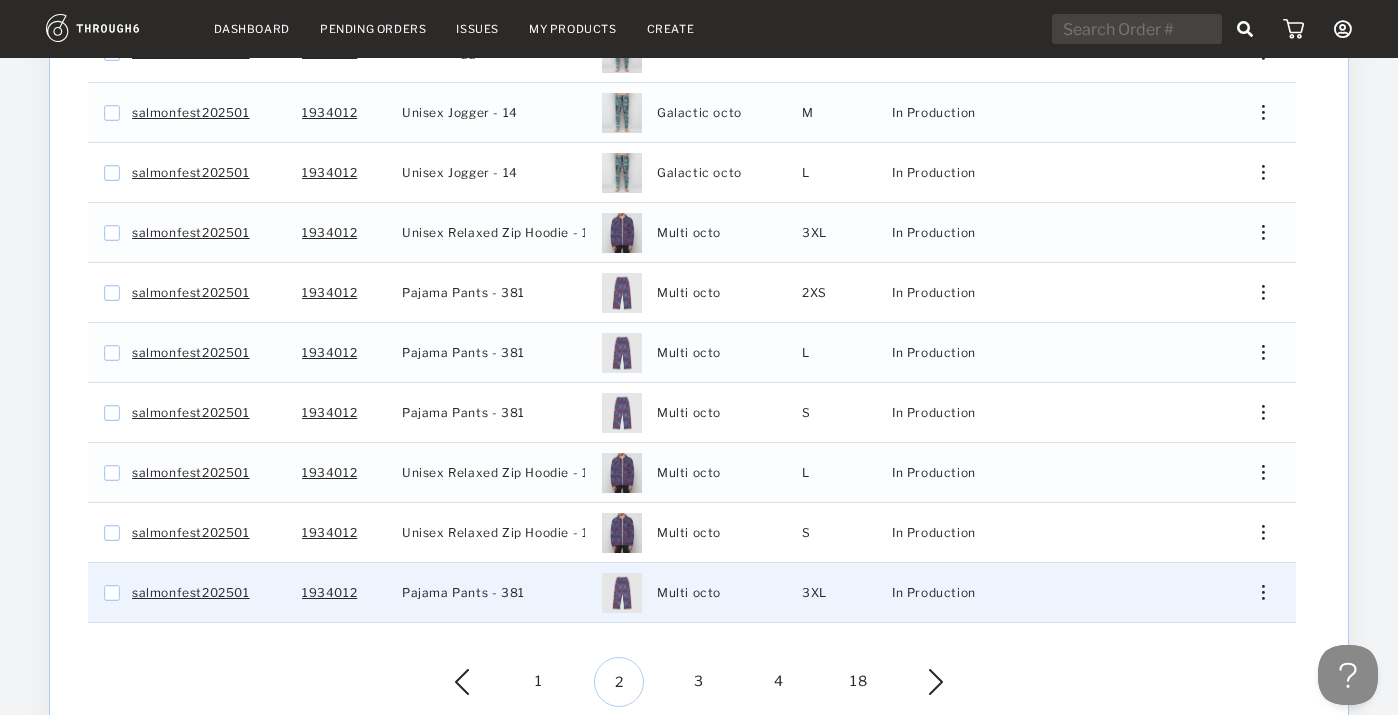 click at bounding box center [1256, 592] 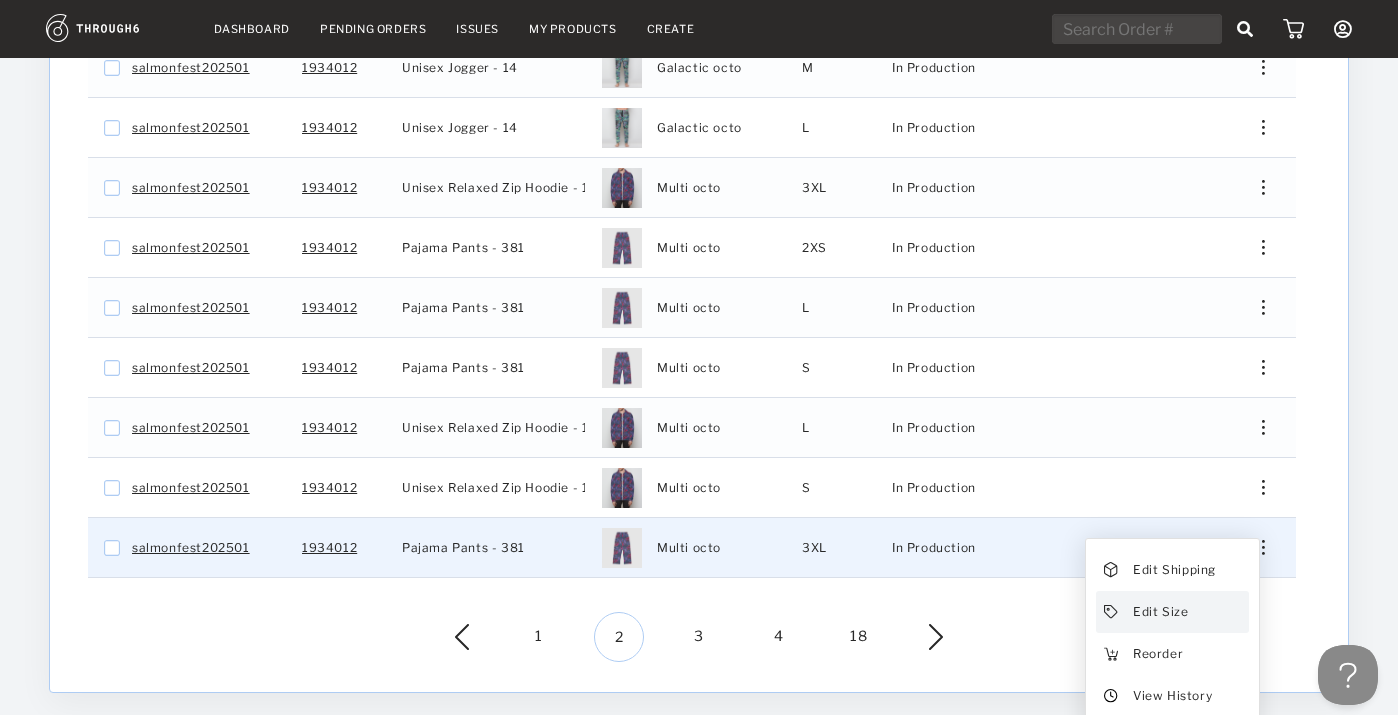 scroll, scrollTop: 579, scrollLeft: 0, axis: vertical 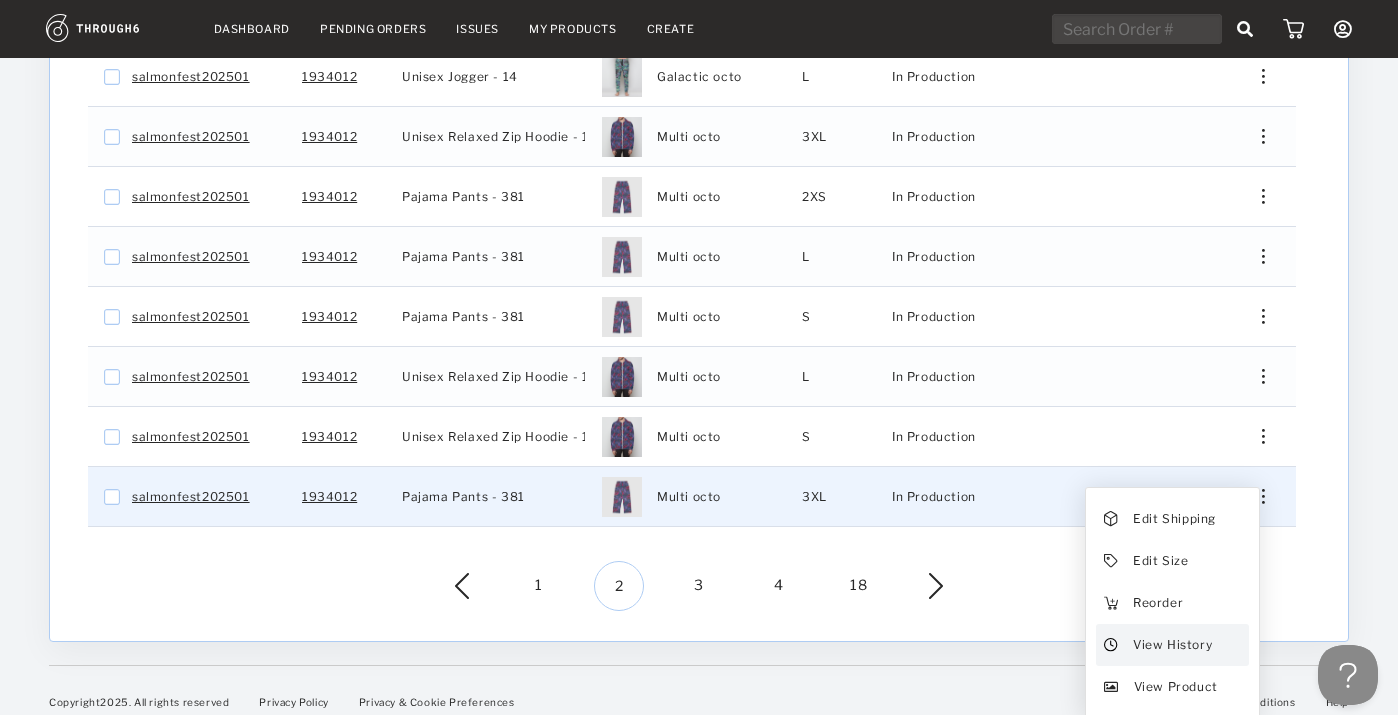 click on "View History" at bounding box center [1172, 645] 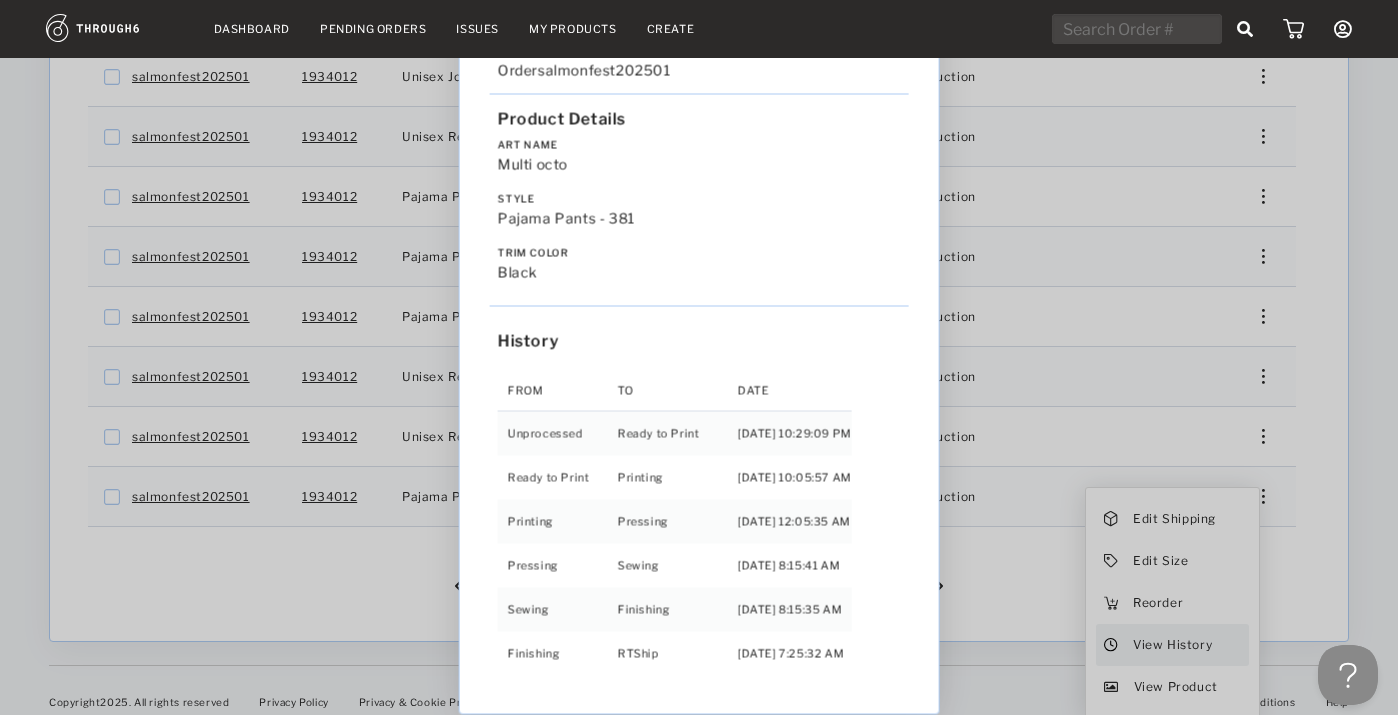 click on "Love from [US_STATE] - No Label   [DATE] Order  salmonfest202501 Product Details Art Name Multi octo Style Pajama Pants - 381 Trim Color black History From To Date Unprocessed Ready to Print [DATE] 10:29:09 PM Ready to Print Printing [DATE] 10:05:57 AM Printing Pressing [DATE] 12:05:35 AM Pressing Sewing [DATE] 8:15:41 AM Sewing Finishing [DATE] 8:15:35 AM Finishing RTShip [DATE] 7:25:32 AM" at bounding box center (699, 357) 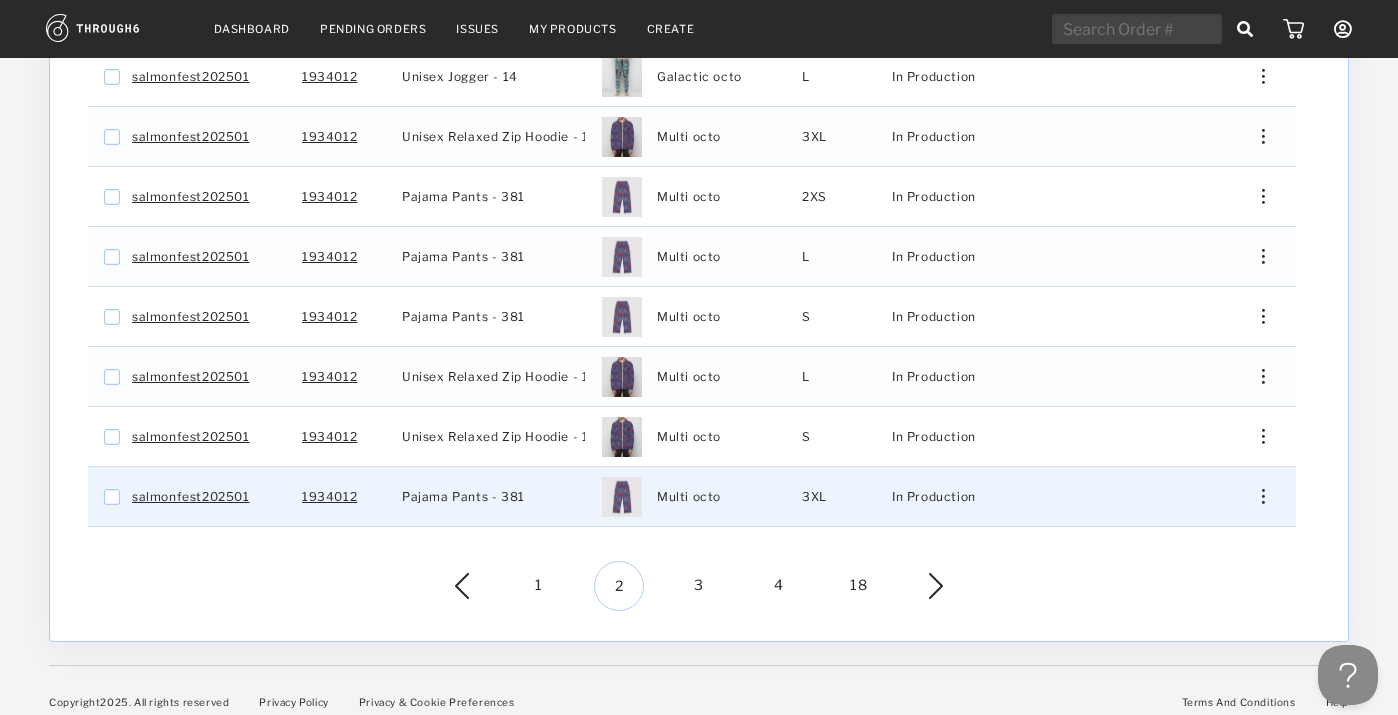 click at bounding box center [1263, 496] 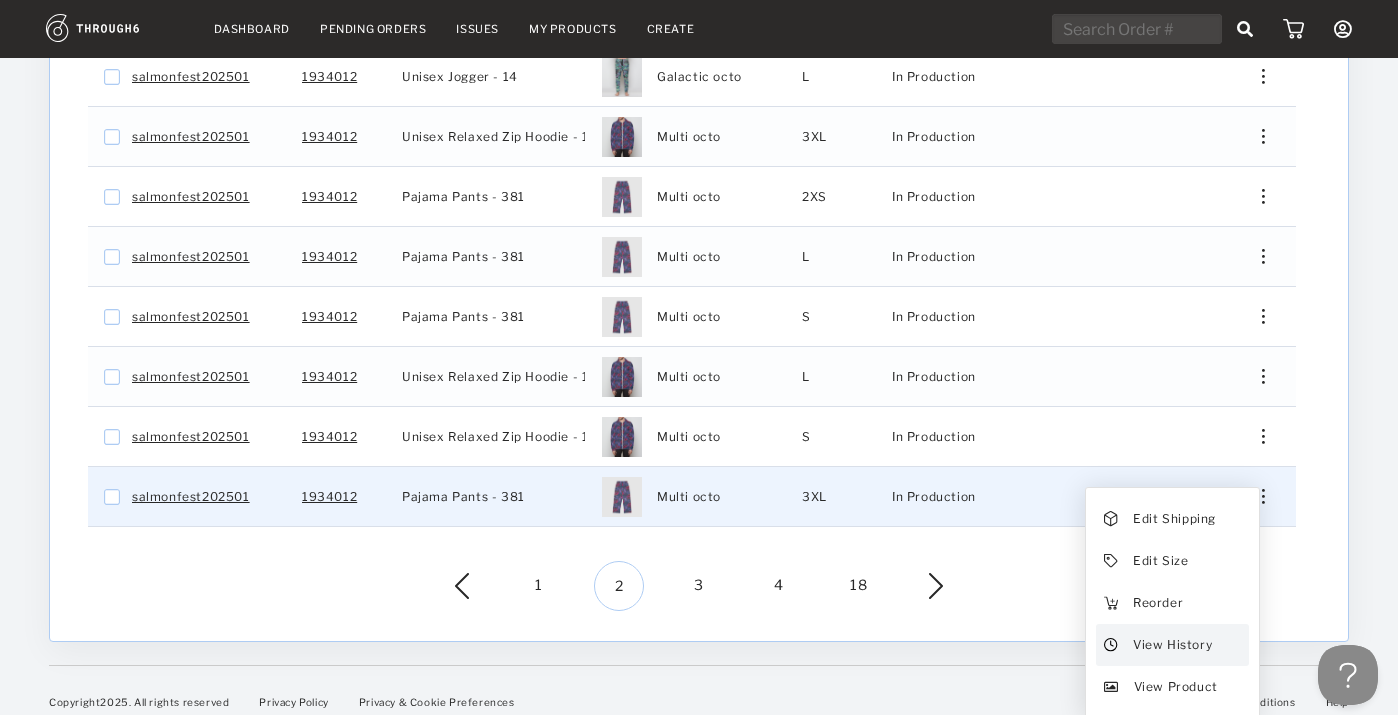 click on "View History" at bounding box center [1172, 645] 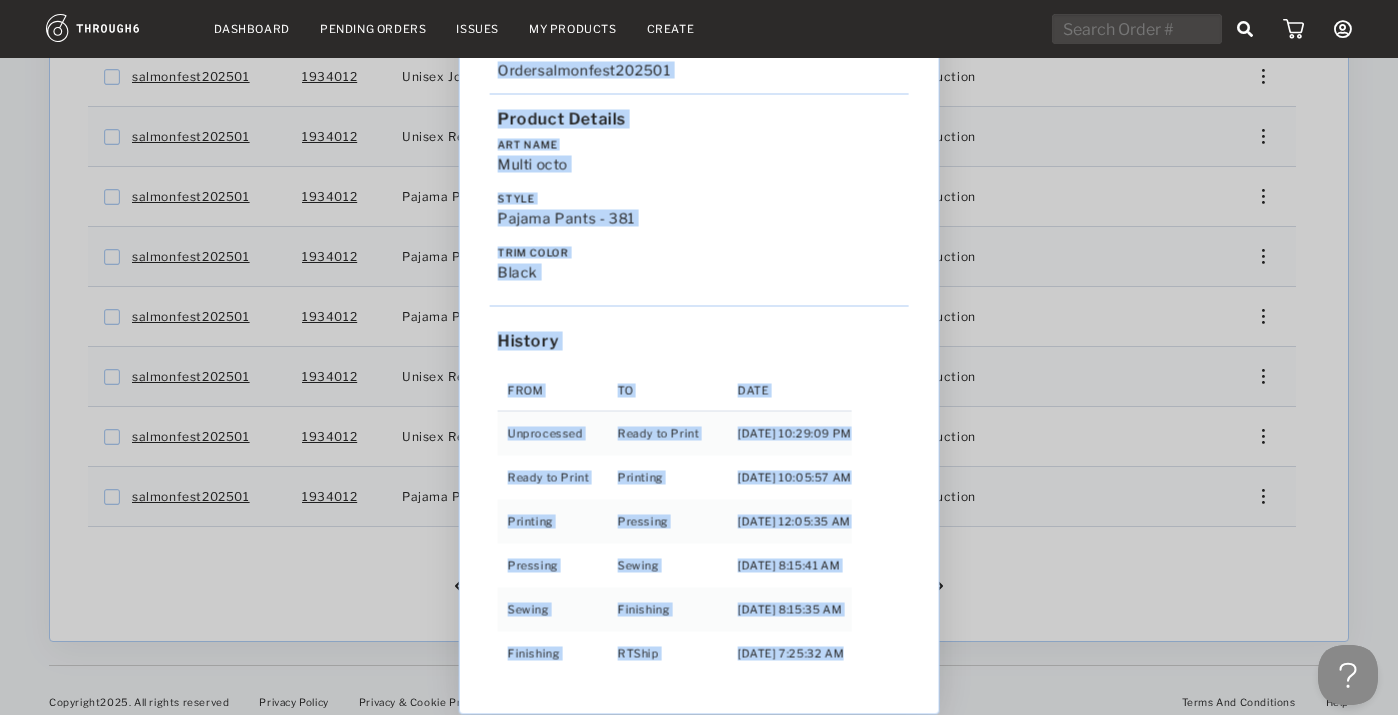 click on "Love from [US_STATE] - No Label   [DATE] Order  salmonfest202501 Product Details Art Name Multi octo Style Pajama Pants - 381 Trim Color black History From To Date Unprocessed Ready to Print [DATE] 10:29:09 PM Ready to Print Printing [DATE] 10:05:57 AM Printing Pressing [DATE] 12:05:35 AM Pressing Sewing [DATE] 8:15:41 AM Sewing Finishing [DATE] 8:15:35 AM Finishing RTShip [DATE] 7:25:32 AM" at bounding box center [699, 357] 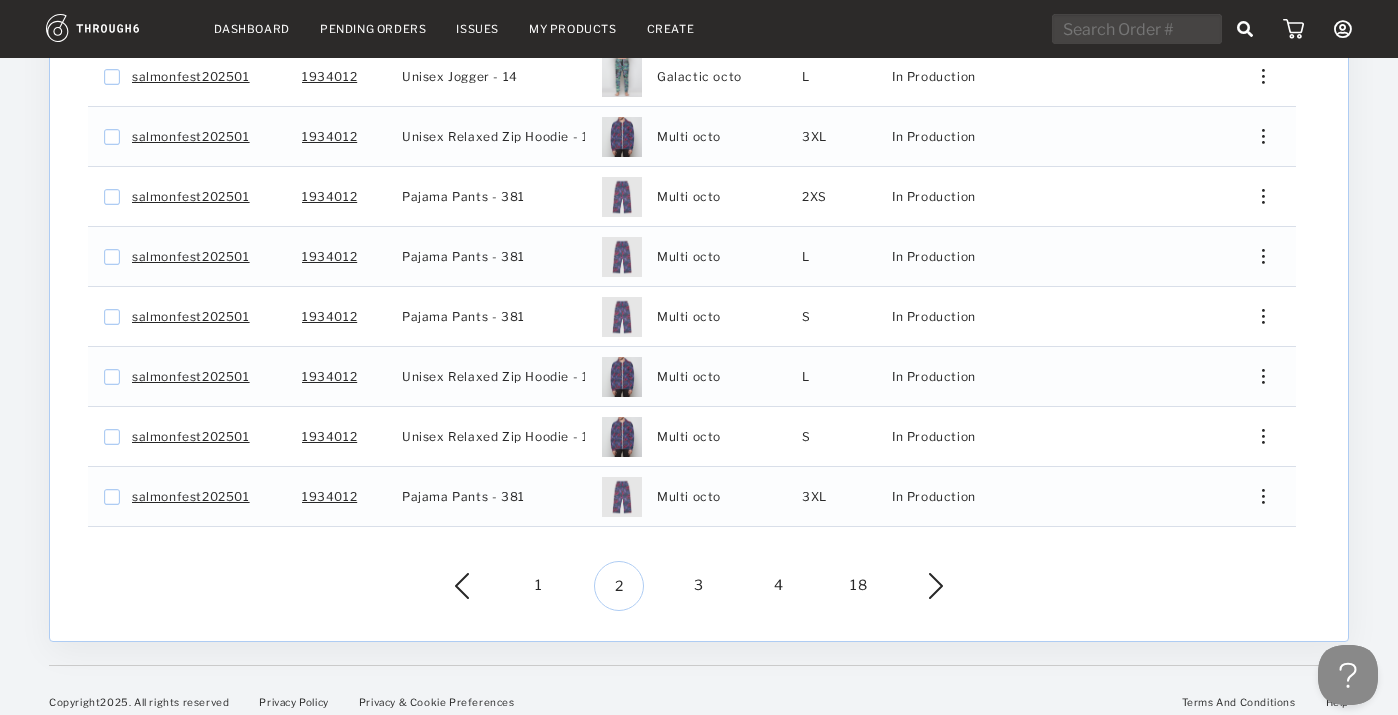 click on "3" at bounding box center (699, 586) 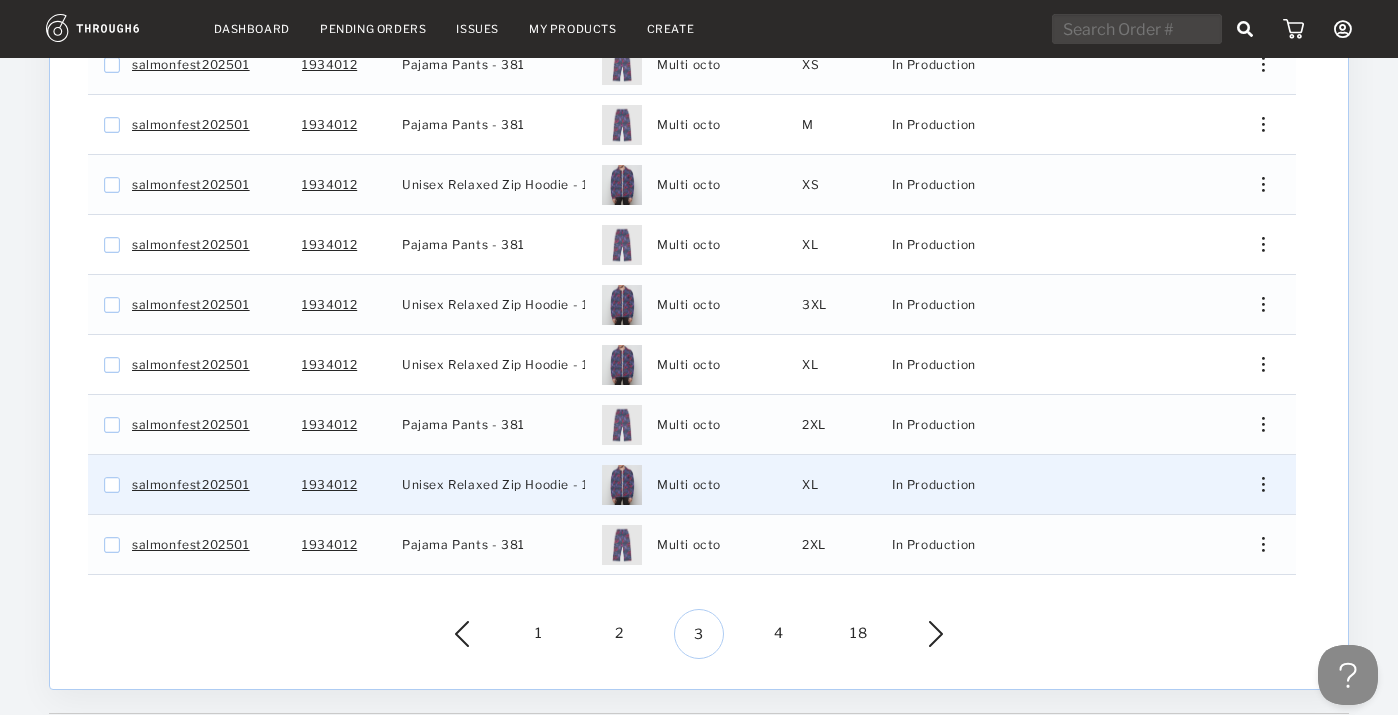 scroll, scrollTop: 261, scrollLeft: 0, axis: vertical 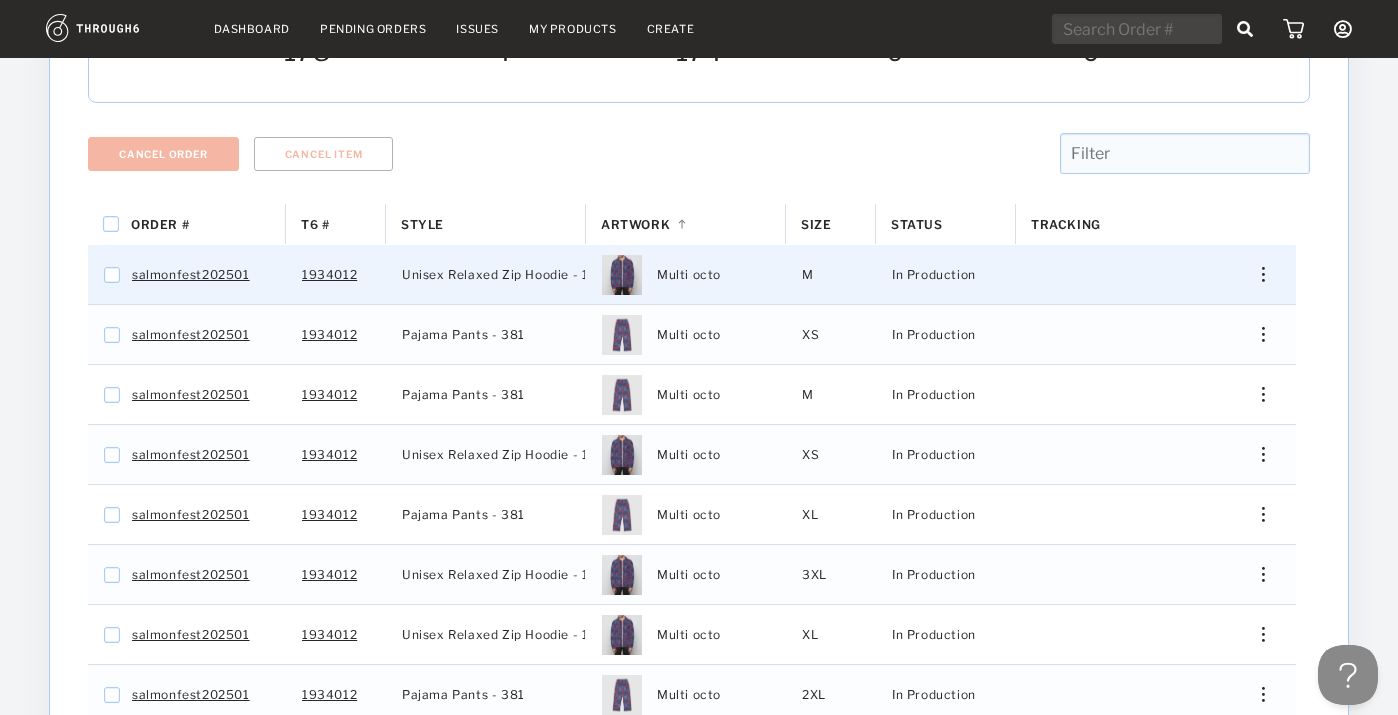 click at bounding box center (1256, 274) 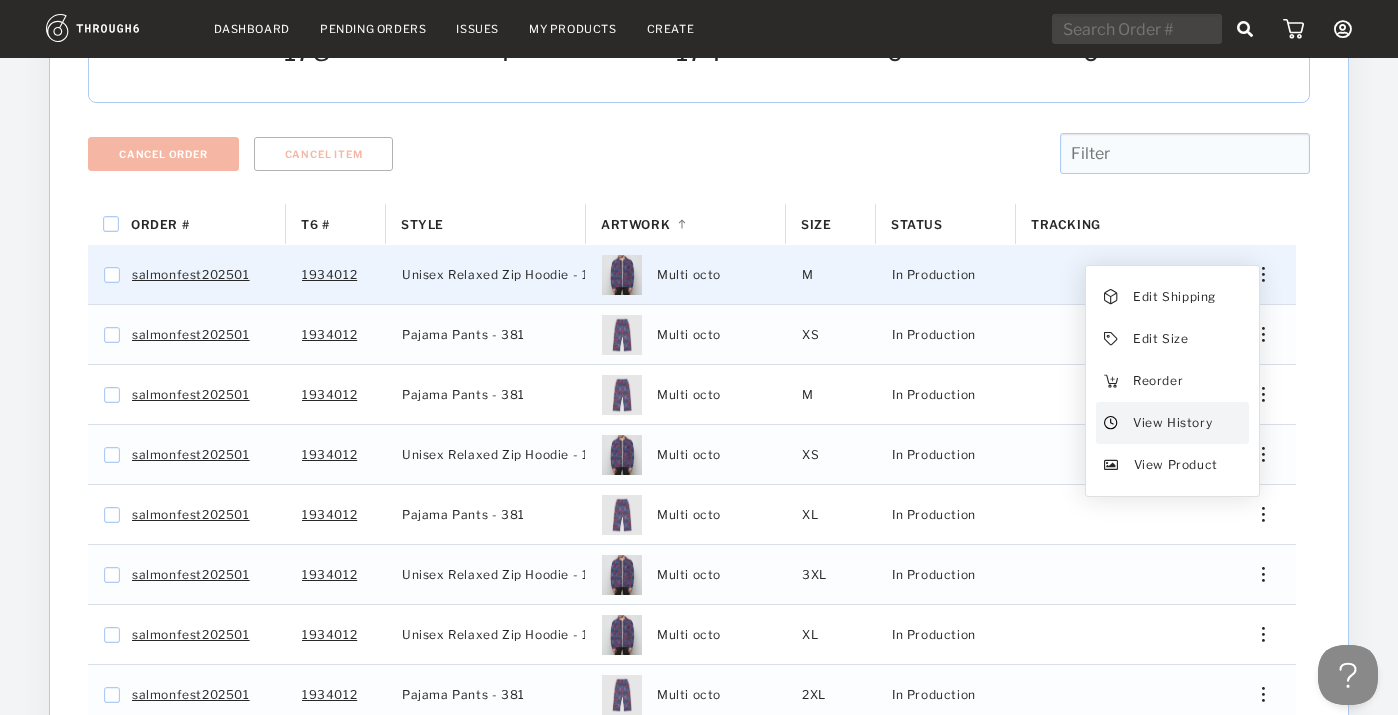 click on "View History" at bounding box center (1172, 423) 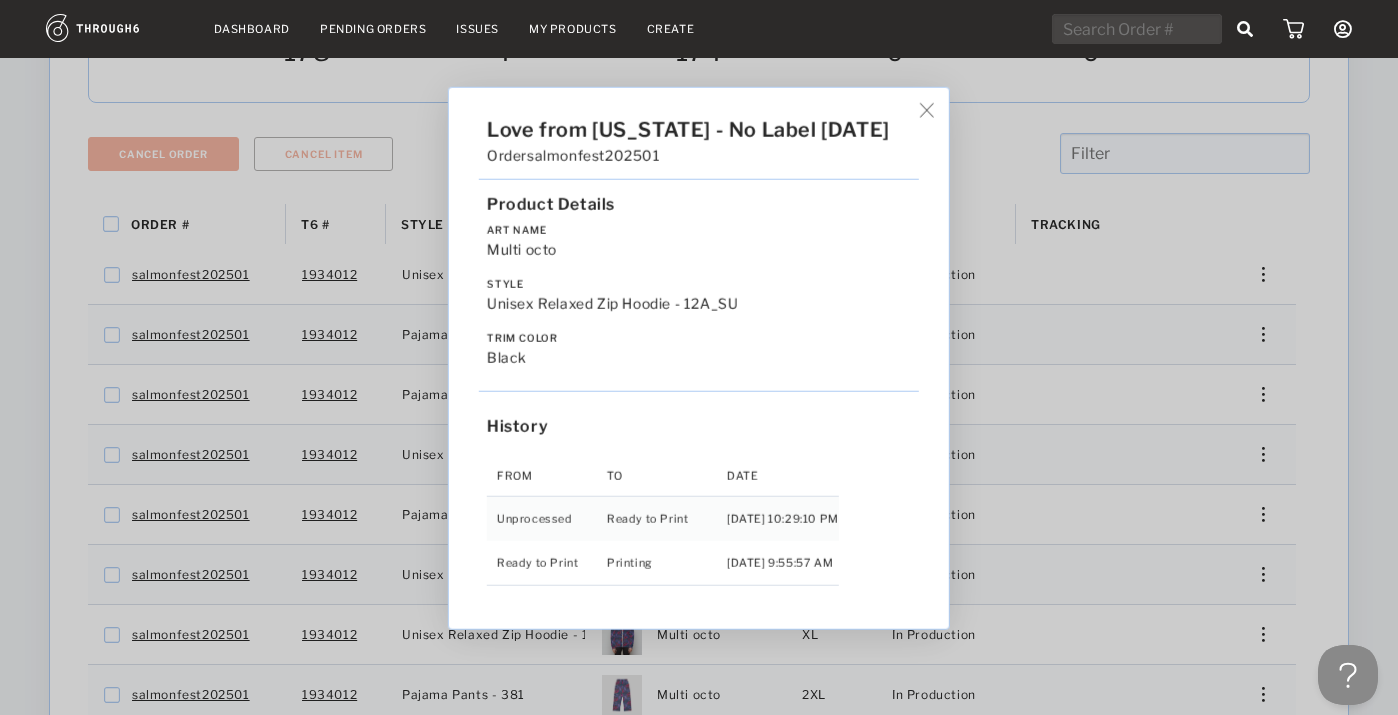 click on "Love from [US_STATE] - No Label   [DATE] Order  salmonfest202501 Product Details Art Name Multi octo Style Unisex Relaxed Zip Hoodie - 12A_SU Trim Color black History From To Date Unprocessed Ready to Print [DATE] 10:29:10 PM Ready to Print Printing [DATE] 9:55:57 AM" at bounding box center (699, 357) 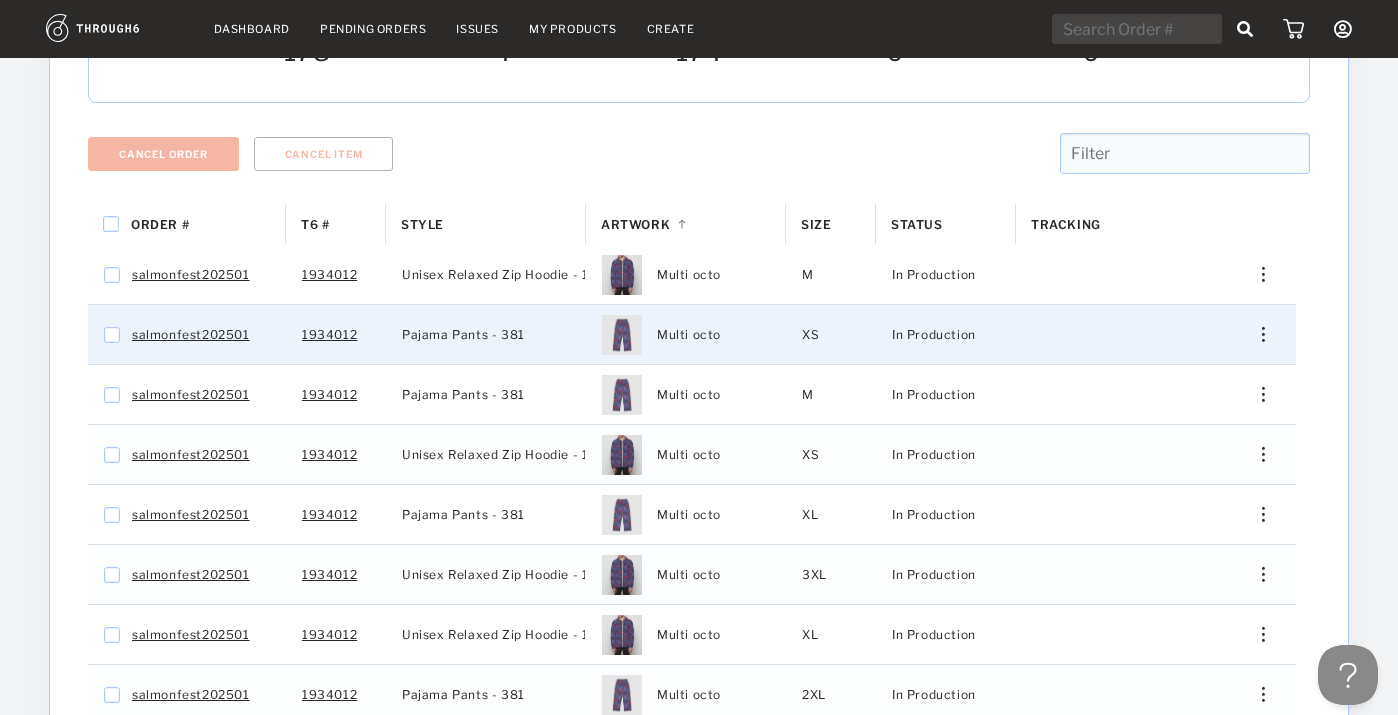 click at bounding box center (1256, 334) 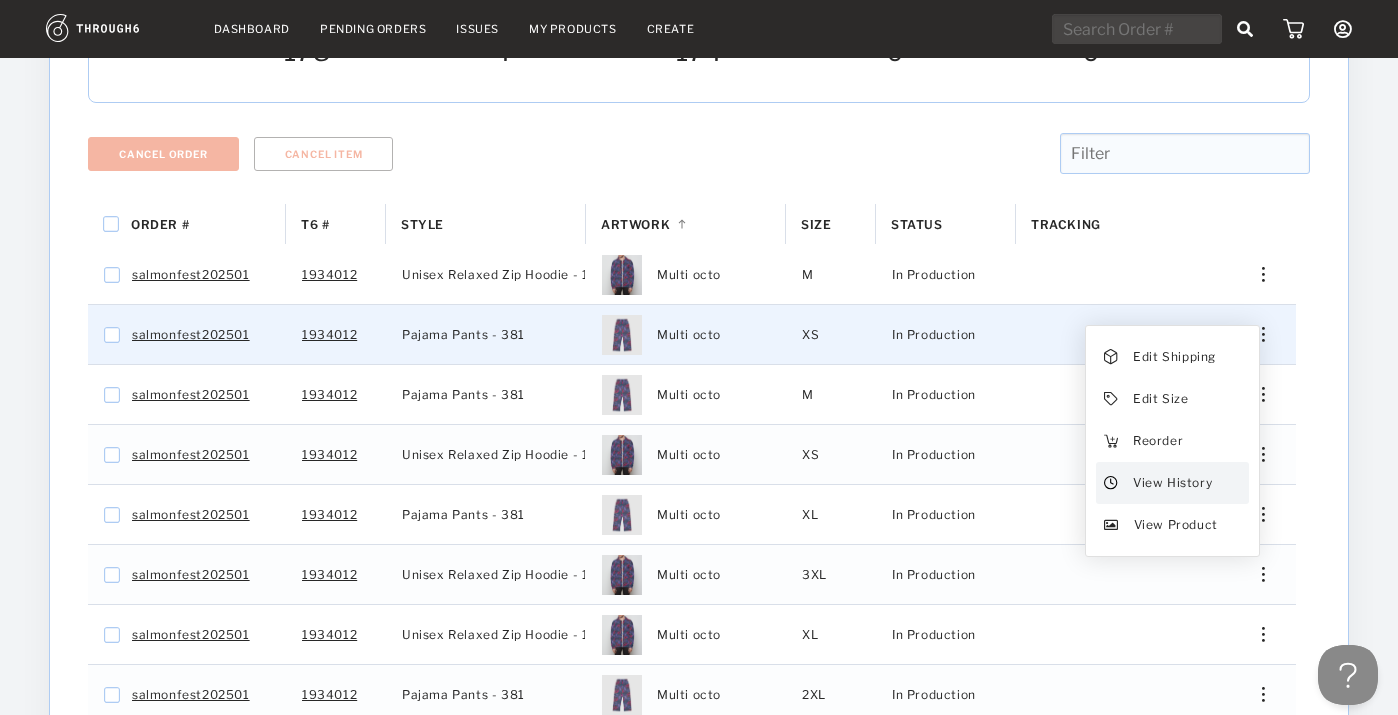 click on "View History" at bounding box center (1172, 483) 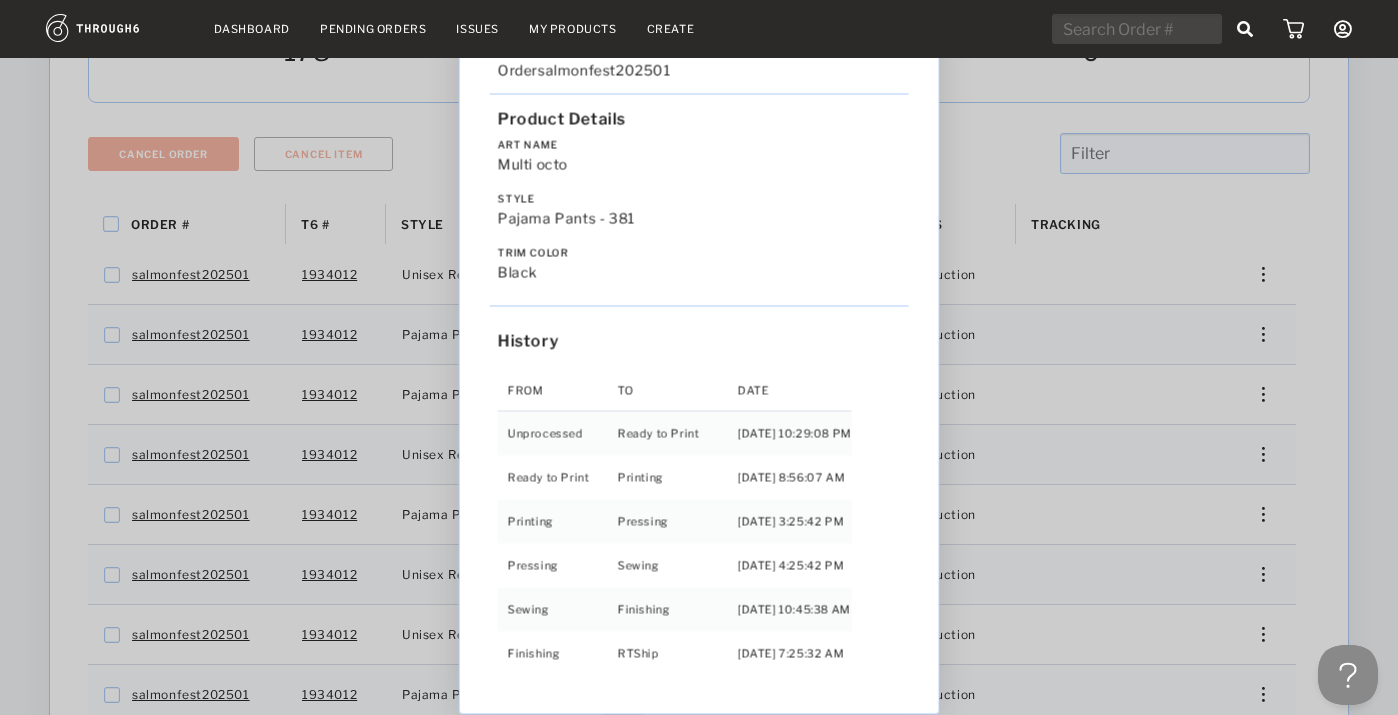 click on "Love from [US_STATE] - No Label   [DATE] Order  salmonfest202501 Product Details Art Name Multi octo Style Pajama Pants - 381 Trim Color black History From To Date Unprocessed Ready to Print [DATE] 10:29:08 PM Ready to Print Printing [DATE] 8:56:07 AM Printing Pressing [DATE] 3:25:42 PM Pressing Sewing [DATE] 4:25:42 PM Sewing Finishing [DATE] 10:45:38 AM Finishing RTShip [DATE] 7:25:32 AM" at bounding box center [699, 357] 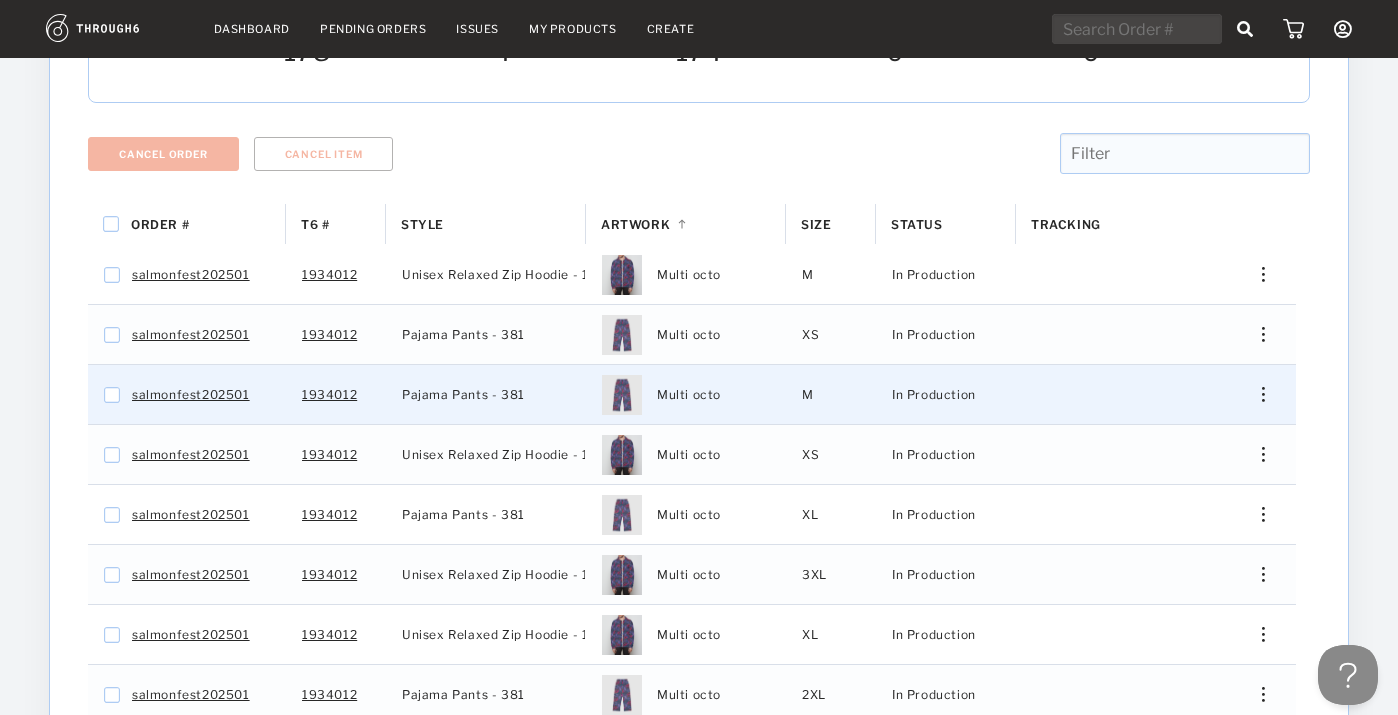 click at bounding box center (1256, 394) 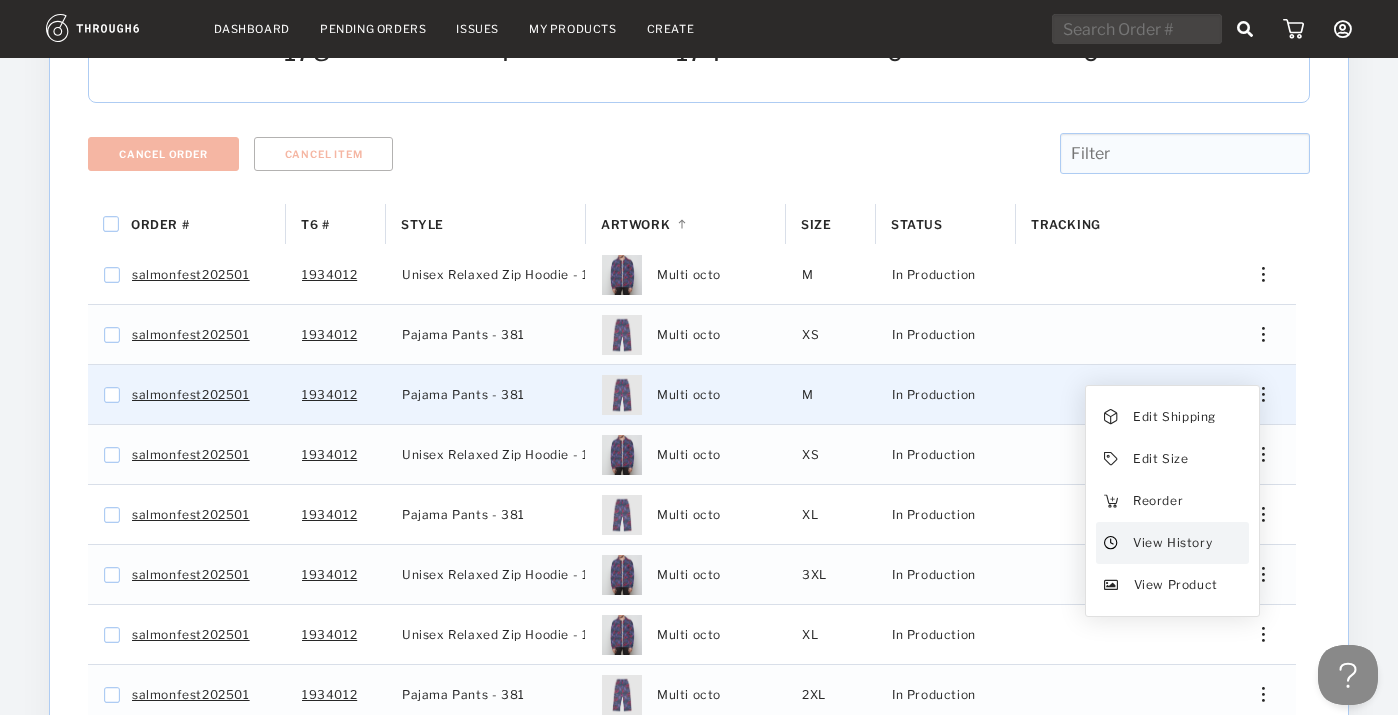 click on "View History" at bounding box center (1172, 543) 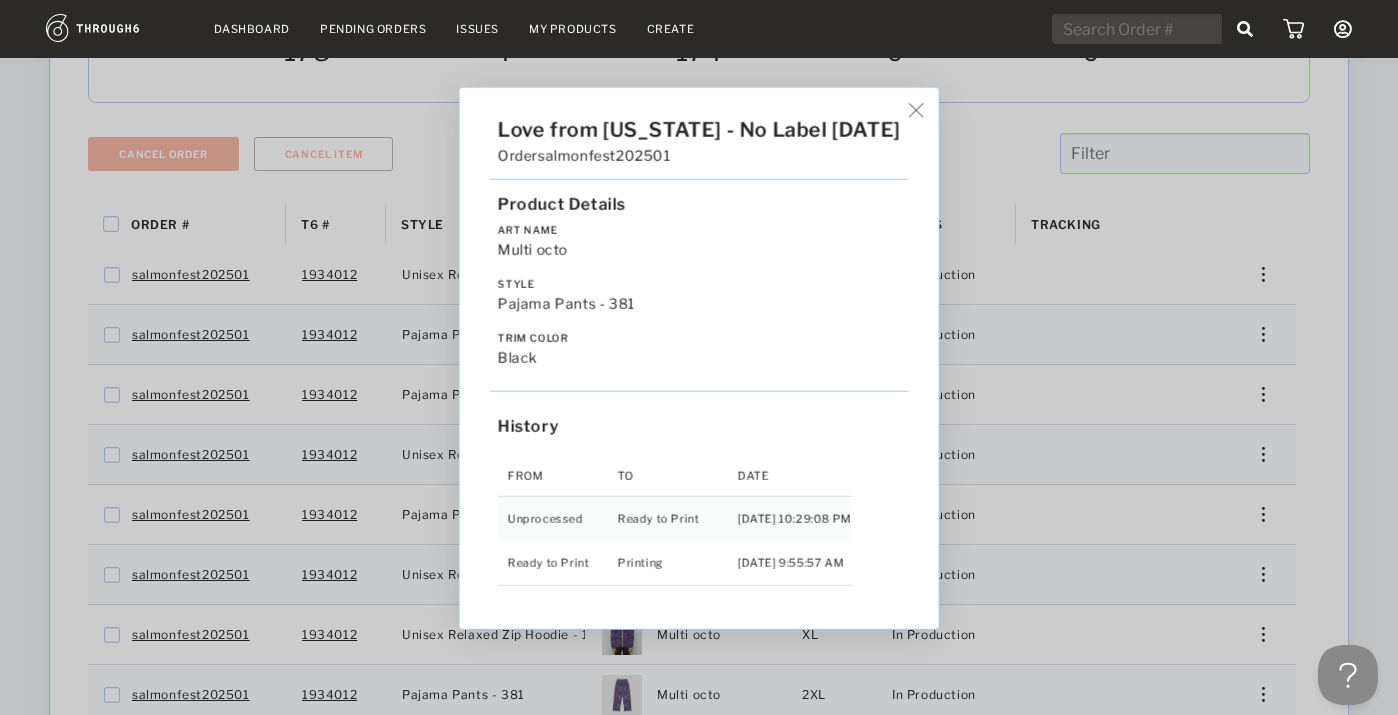 click on "Love from [US_STATE] - No Label   [DATE] Order  salmonfest202501 Product Details Art Name Multi octo Style Pajama Pants - 381 Trim Color black History From To Date Unprocessed Ready to Print [DATE] 10:29:08 PM Ready to Print Printing [DATE] 9:55:57 AM" at bounding box center [699, 357] 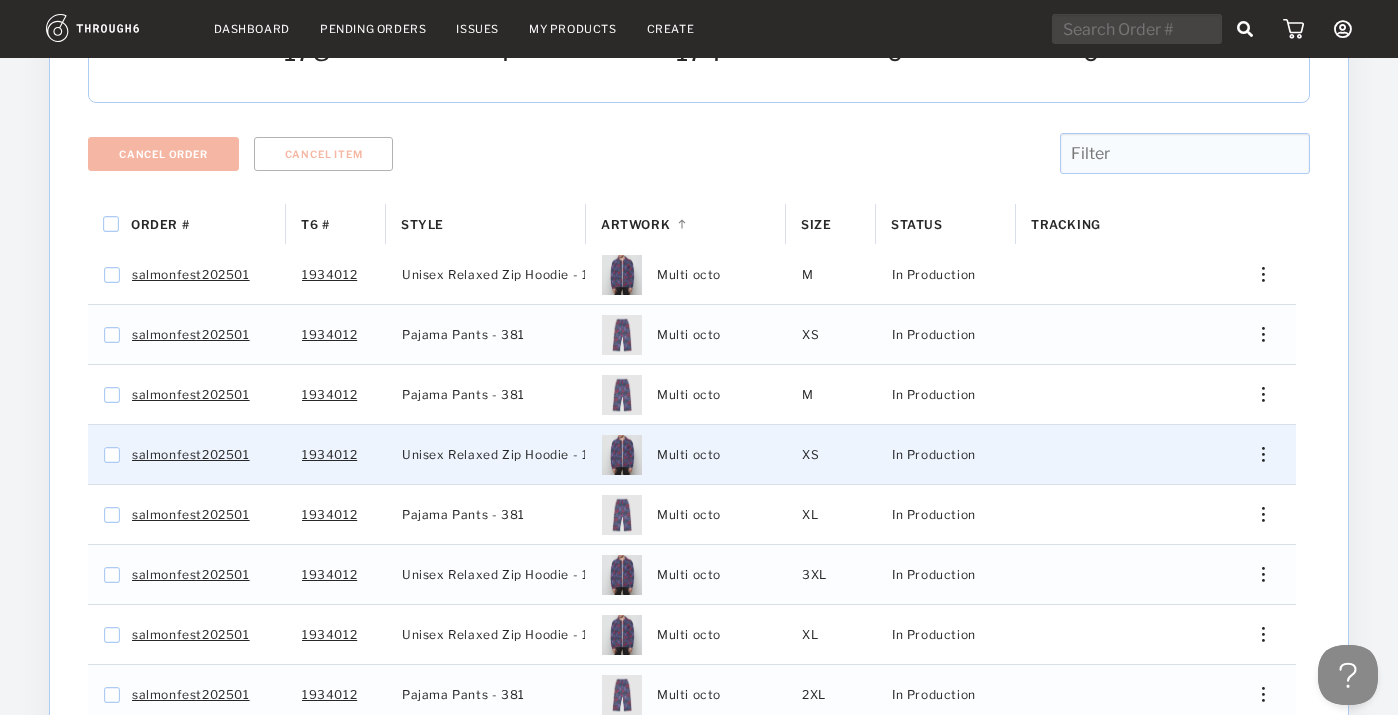 click at bounding box center [1256, 454] 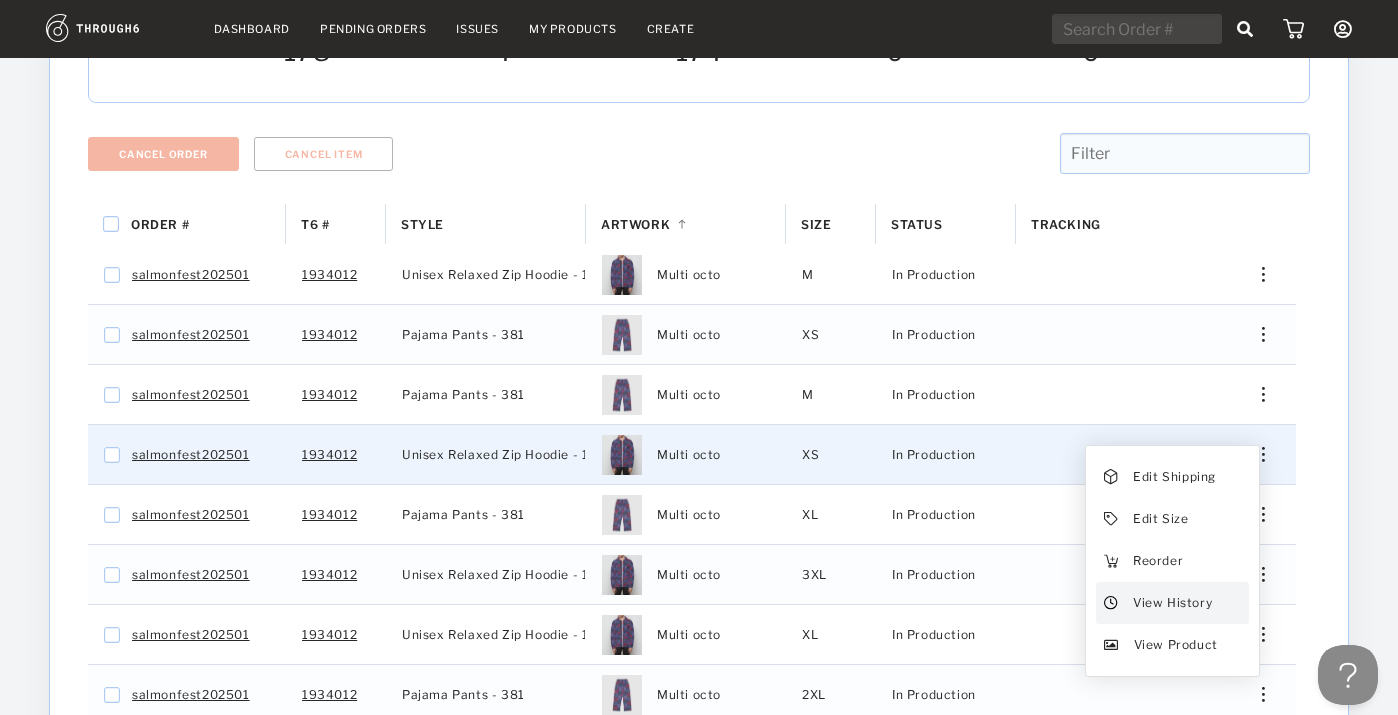 click on "View History" at bounding box center [1172, 603] 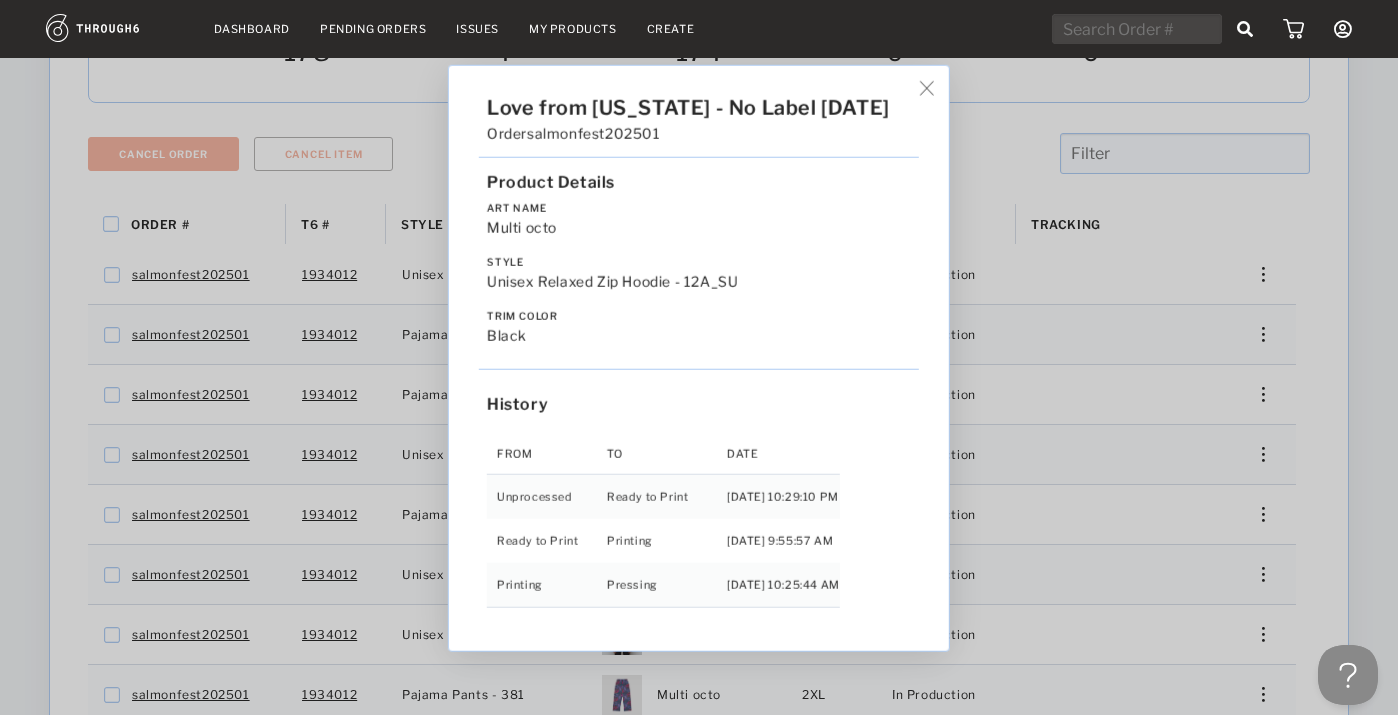 click on "Love from [US_STATE] - No Label   [DATE] Order  salmonfest202501 Product Details Art Name Multi octo Style Unisex Relaxed Zip Hoodie - 12A_SU Trim Color black History From To Date Unprocessed Ready to Print [DATE] 10:29:10 PM Ready to Print Printing [DATE] 9:55:57 AM Printing Pressing [DATE] 10:25:44 AM" at bounding box center (699, 357) 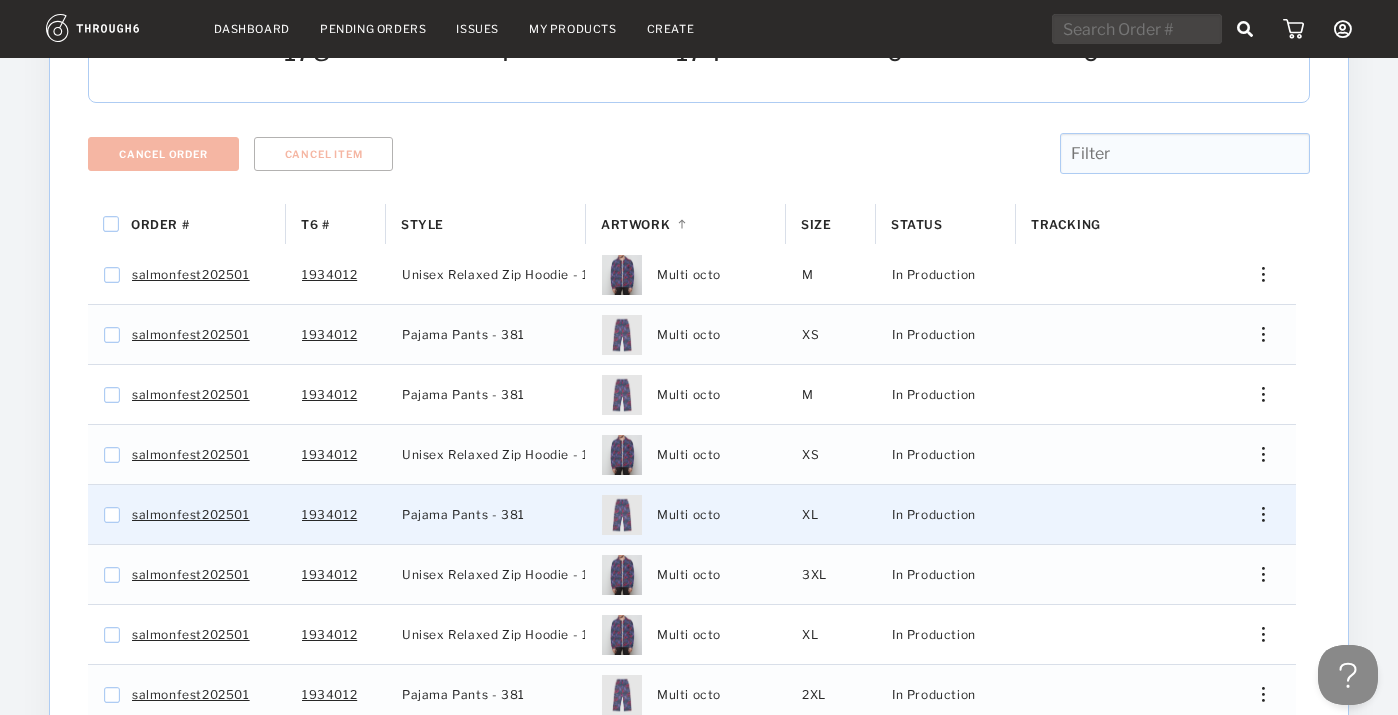 click at bounding box center (1256, 514) 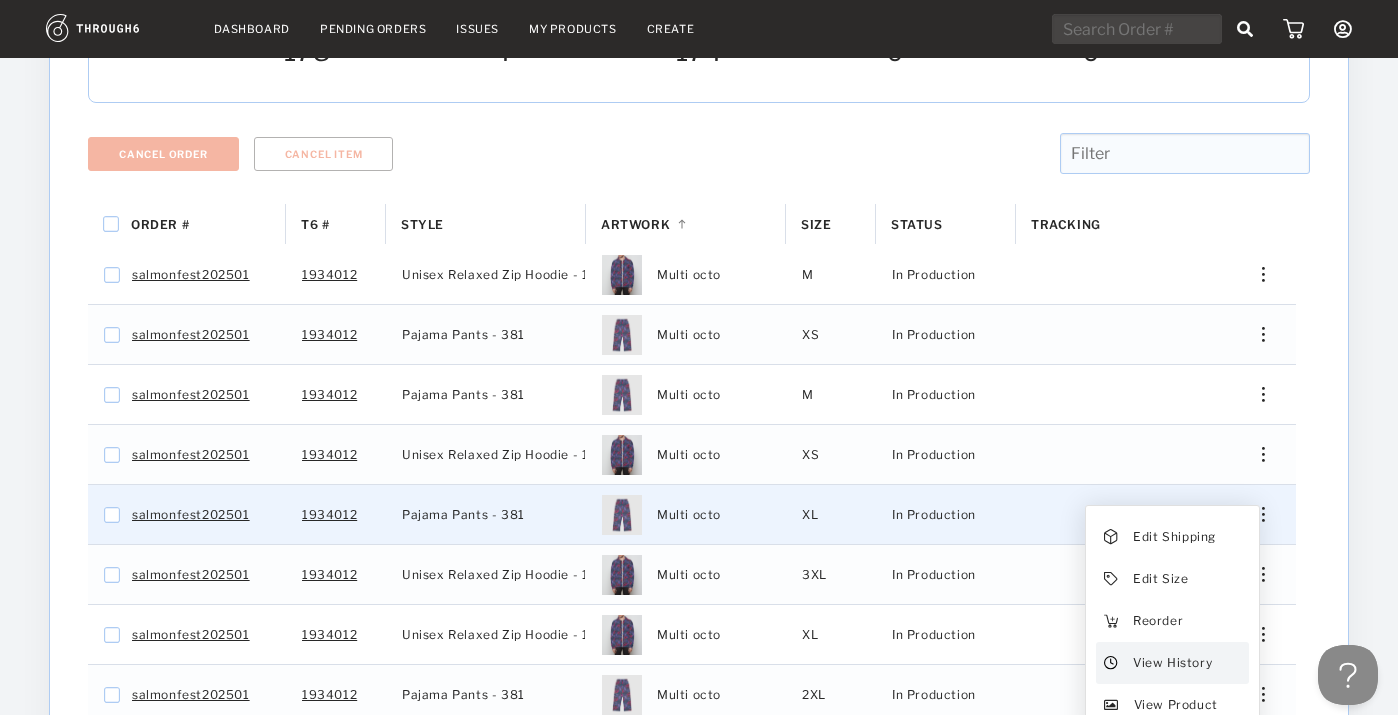 click on "View History" at bounding box center [1172, 663] 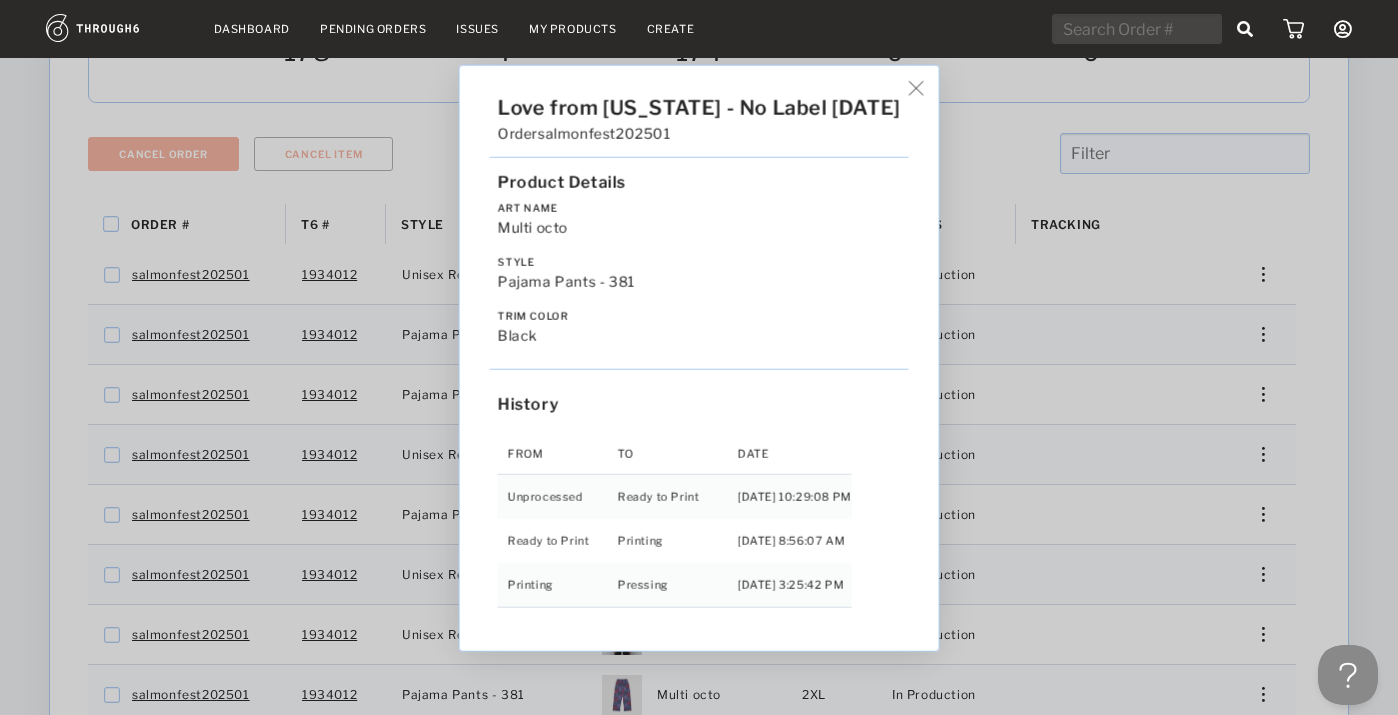 click on "Love from [US_STATE] - No Label   [DATE] Order  salmonfest202501 Product Details Art Name Multi octo Style Pajama Pants - 381 Trim Color black History From To Date Unprocessed Ready to Print [DATE] 10:29:08 PM Ready to Print Printing [DATE] 8:56:07 AM Printing Pressing [DATE] 3:25:42 PM" at bounding box center [699, 357] 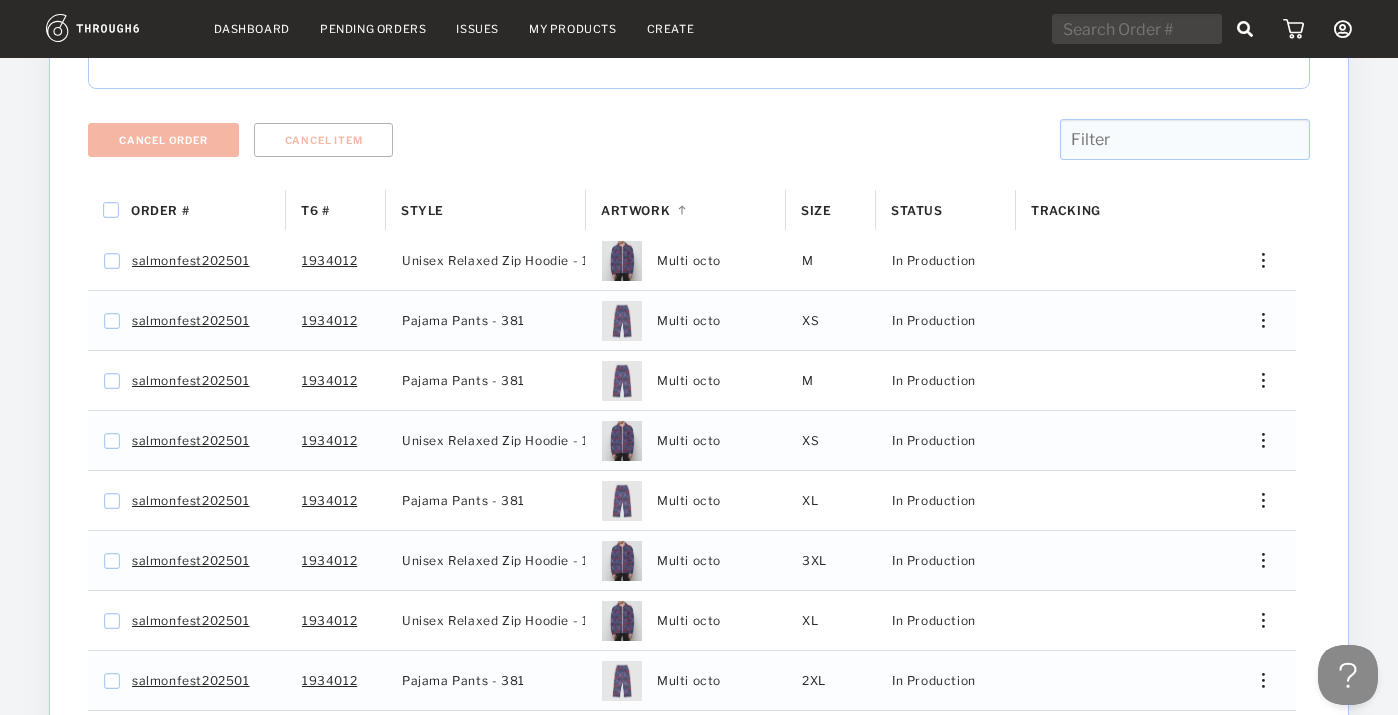 scroll, scrollTop: 319, scrollLeft: 0, axis: vertical 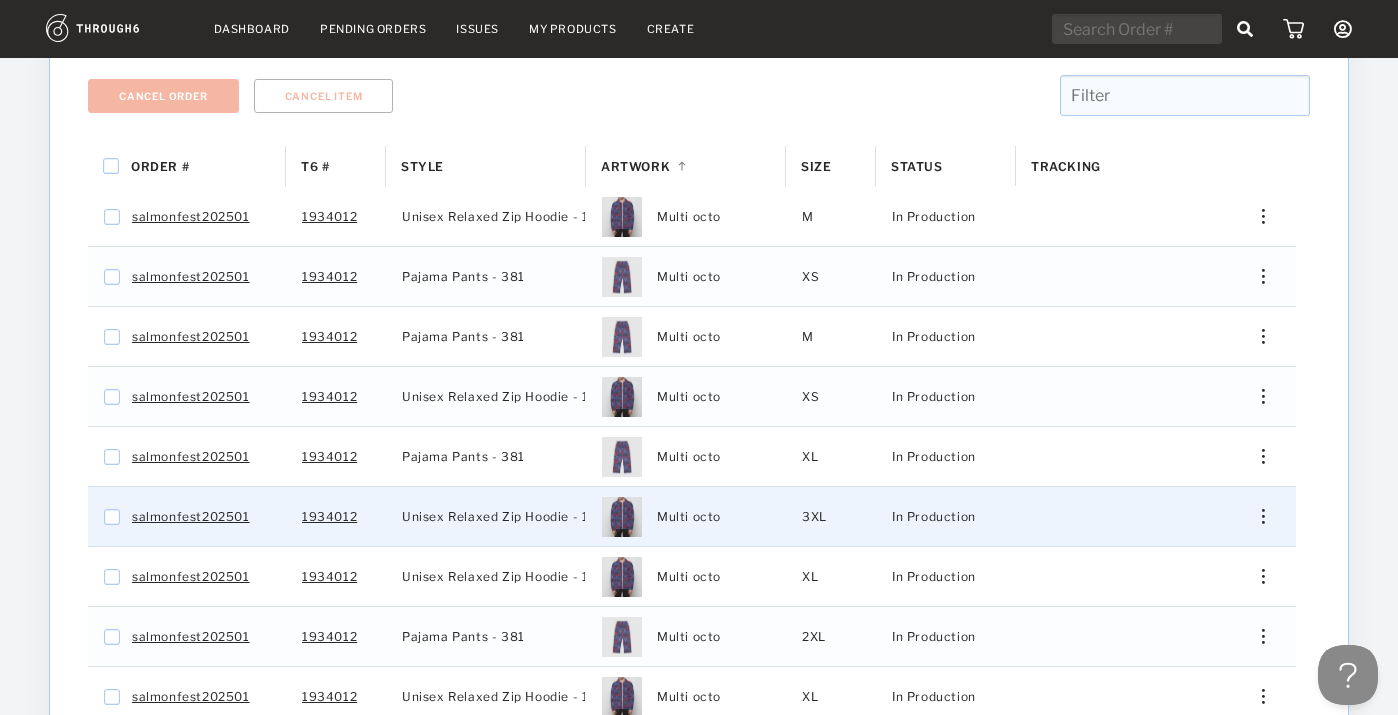 click at bounding box center [1256, 516] 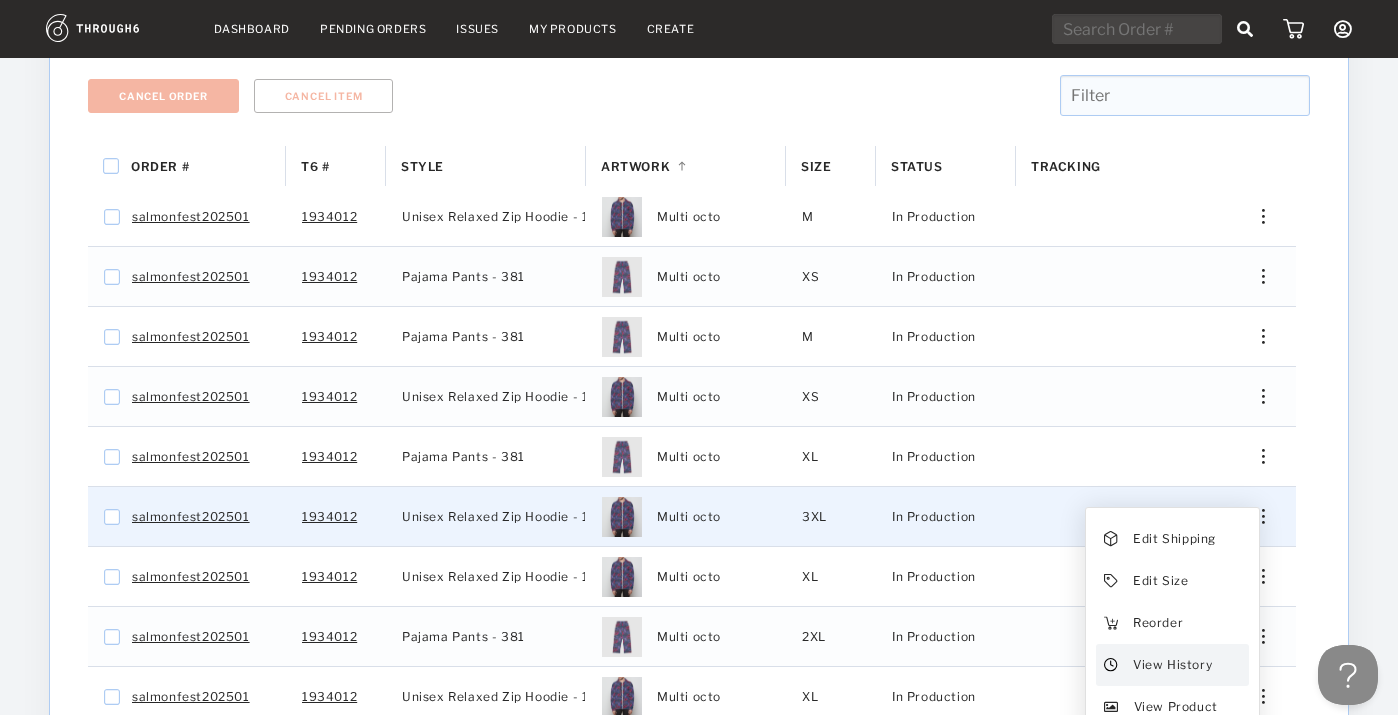 click on "View History" at bounding box center [1172, 665] 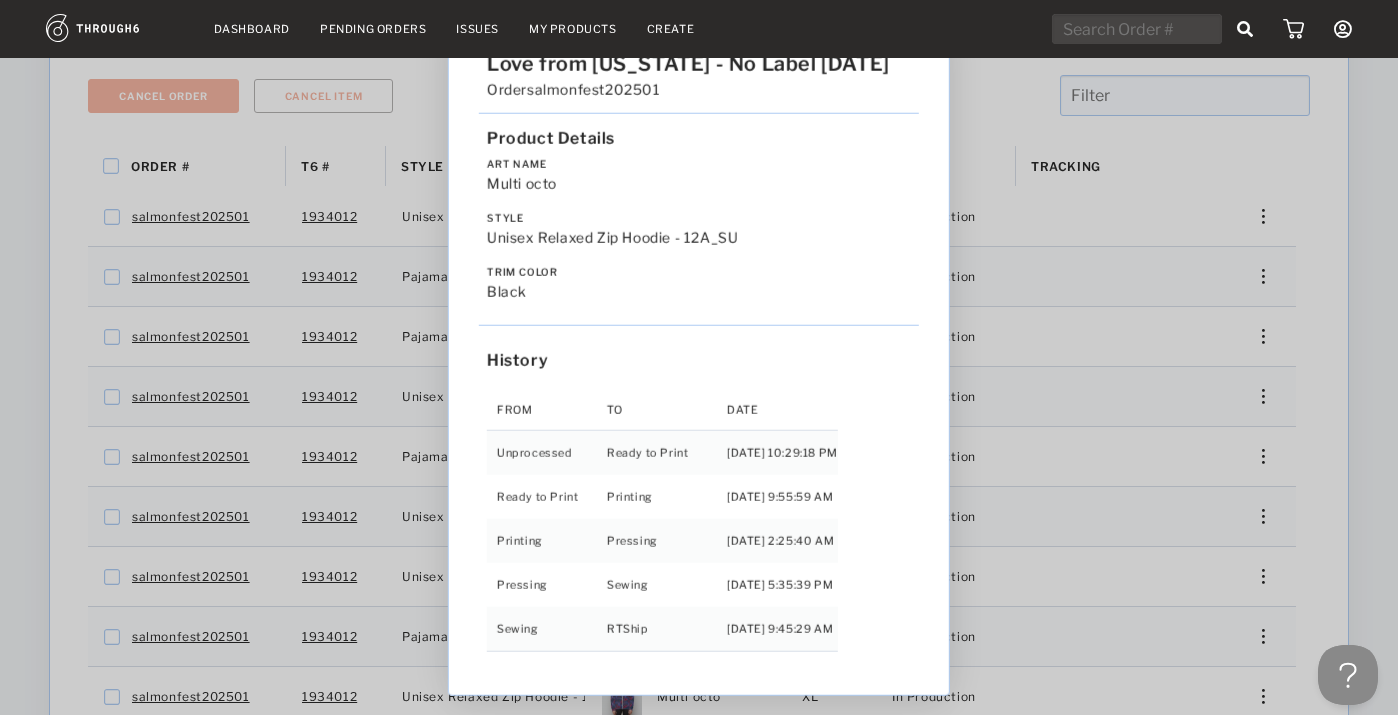click on "Love from [US_STATE] - No Label   [DATE] Order  salmonfest202501 Product Details Art Name Multi octo Style Unisex Relaxed Zip Hoodie - 12A_SU Trim Color black History From To Date Unprocessed Ready to Print [DATE] 10:29:18 PM Ready to Print Printing [DATE] 9:55:59 AM Printing Pressing [DATE] 2:25:40 AM Pressing Sewing [DATE] 5:35:39 PM Sewing RTShip [DATE] 9:45:29 AM" at bounding box center (699, 357) 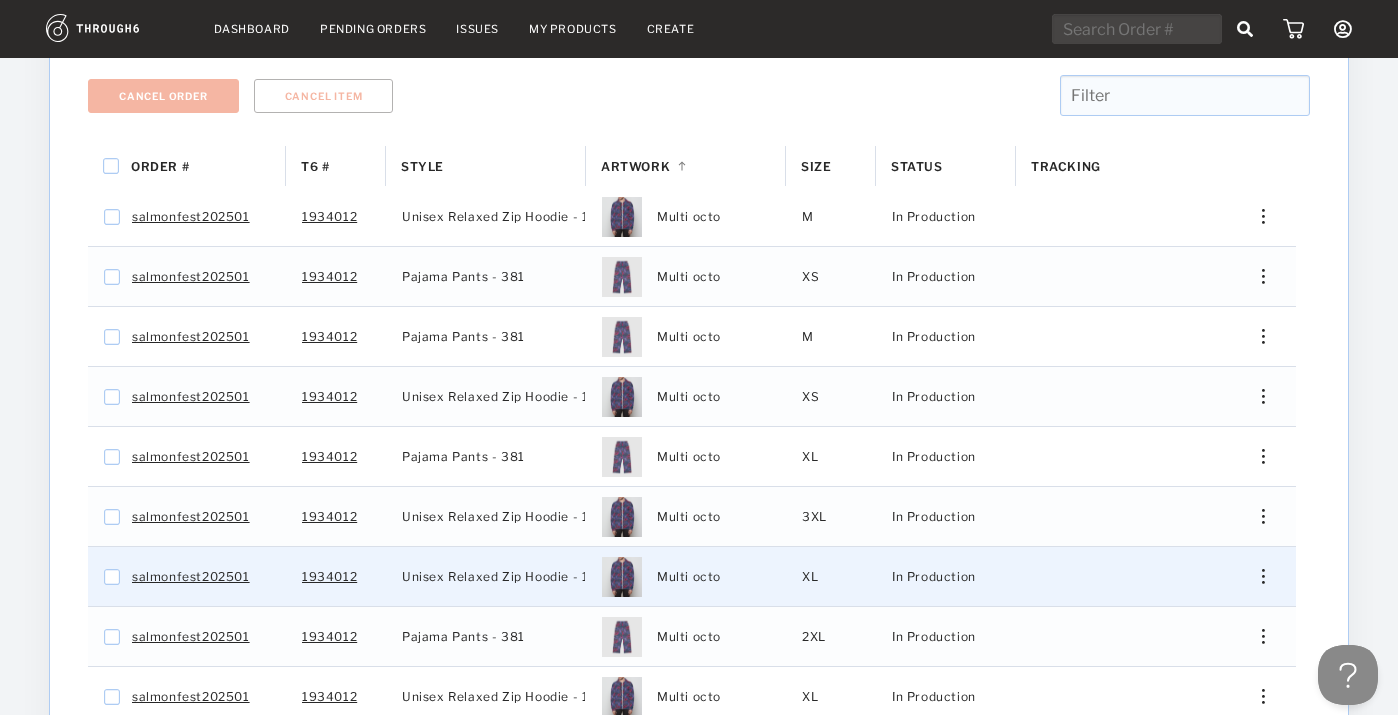 click at bounding box center (1256, 576) 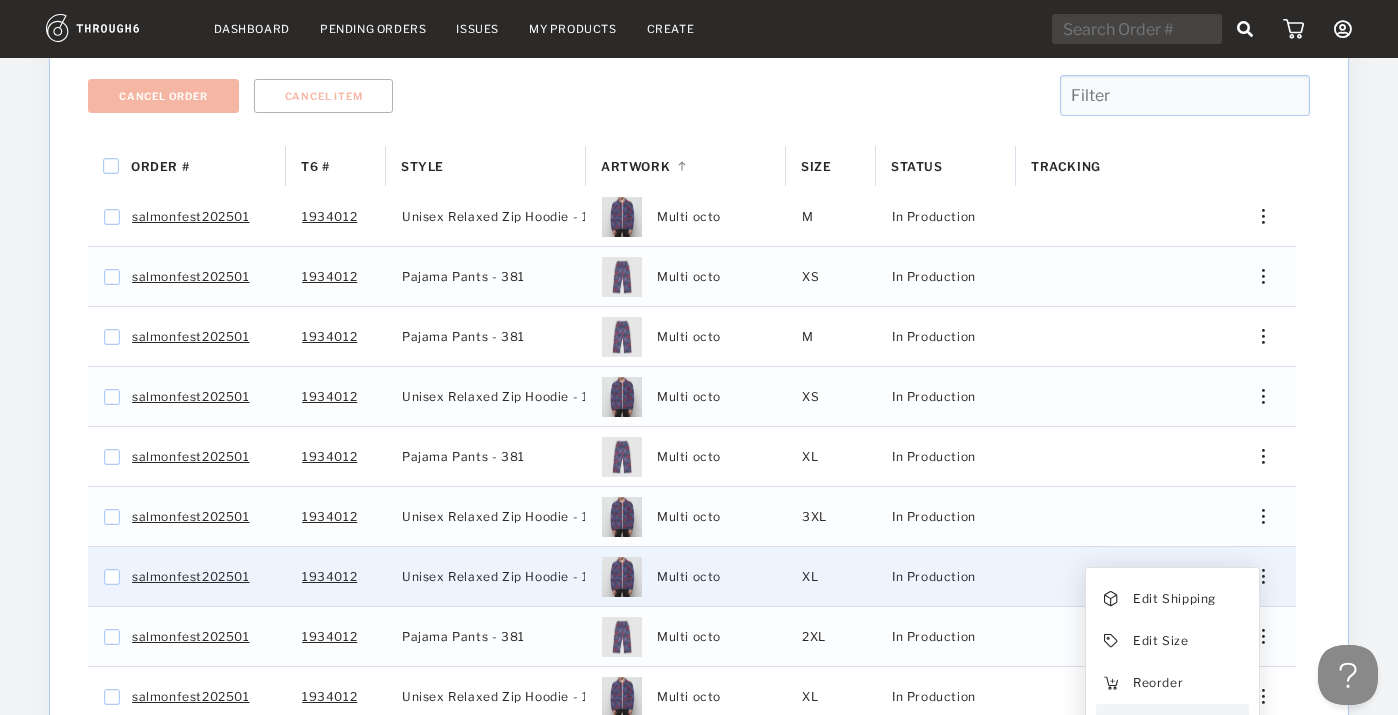 click on "View History" at bounding box center (1172, 725) 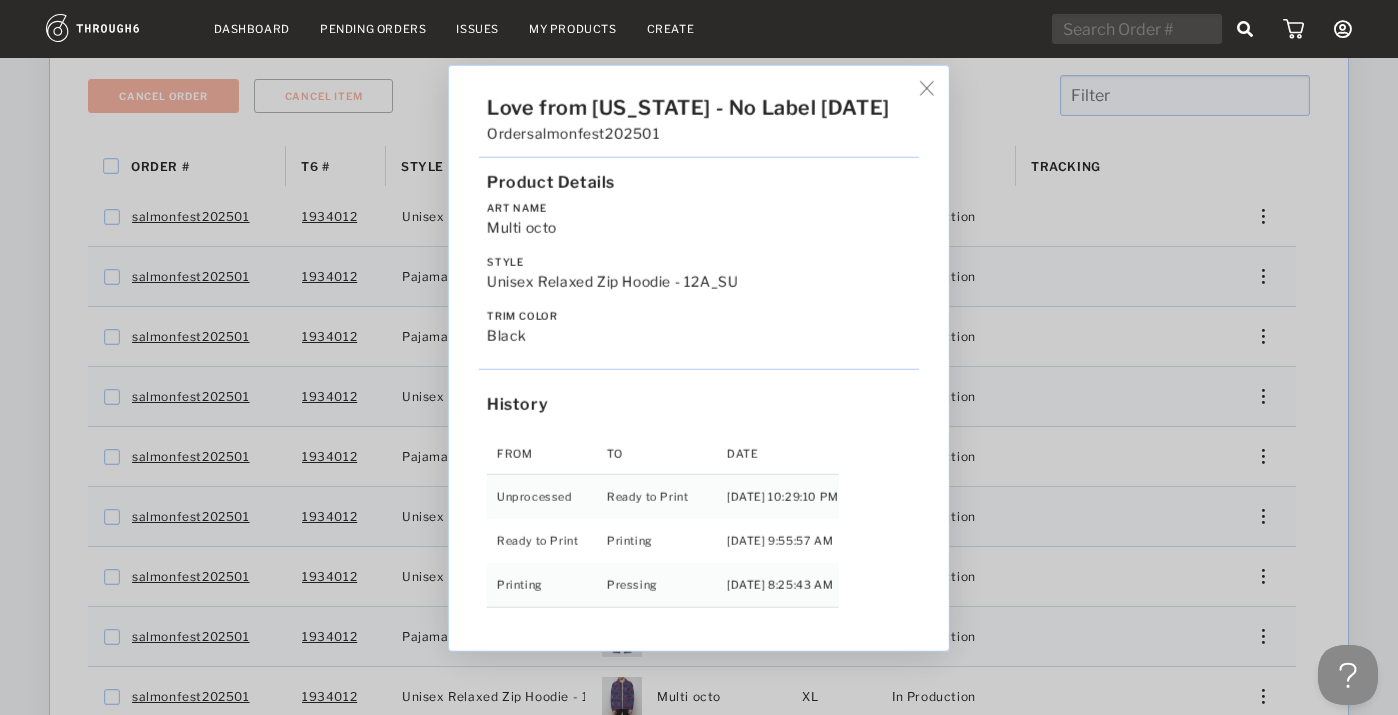 click on "Love from [US_STATE] - No Label   [DATE] Order  salmonfest202501 Product Details Art Name Multi octo Style Unisex Relaxed Zip Hoodie - 12A_SU Trim Color black History From To Date Unprocessed Ready to Print [DATE] 10:29:10 PM Ready to Print Printing [DATE] 9:55:57 AM Printing Pressing [DATE] 8:25:43 AM" at bounding box center (699, 357) 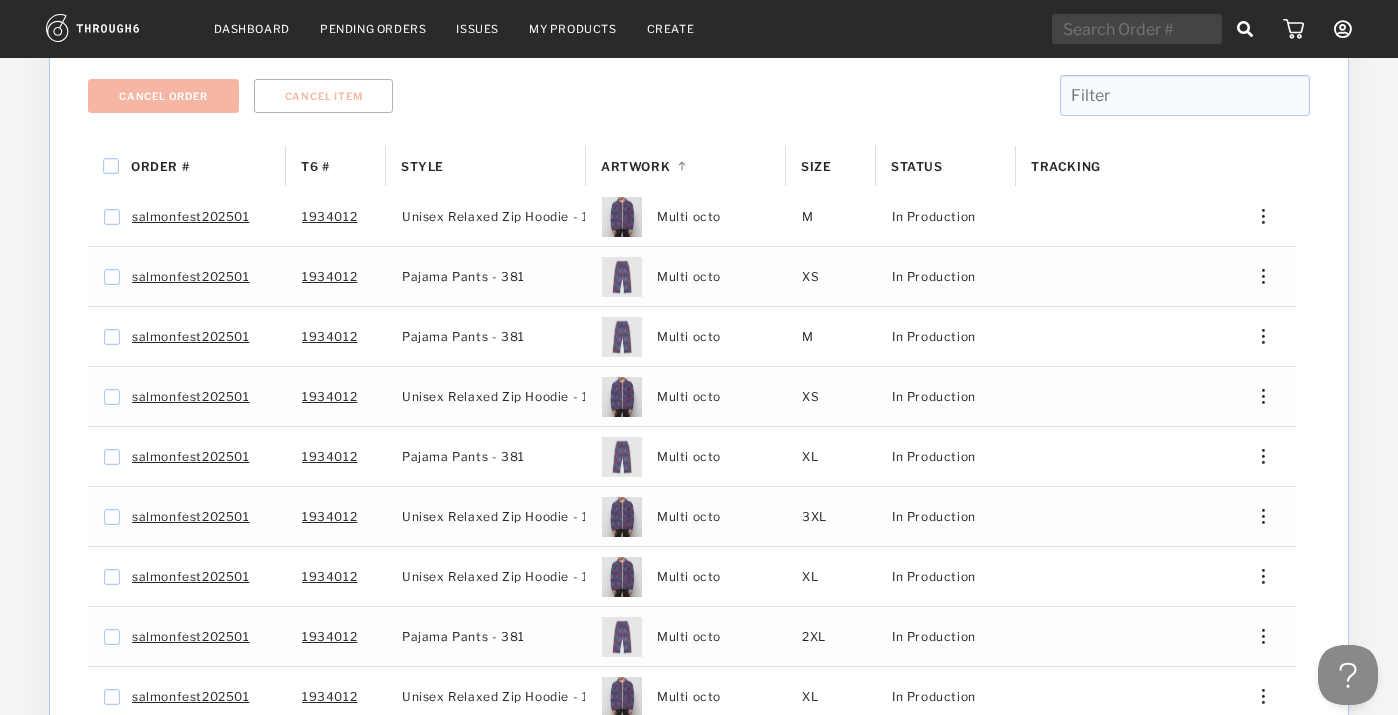 click on "Overall Progress Total Pre-Production Pre-Prod. In Production In Prod. Shipped Canceled 178 4 174 0 0 Cancel Order Cancel Item
Order #
T6 #
Style
1" at bounding box center [699, 373] 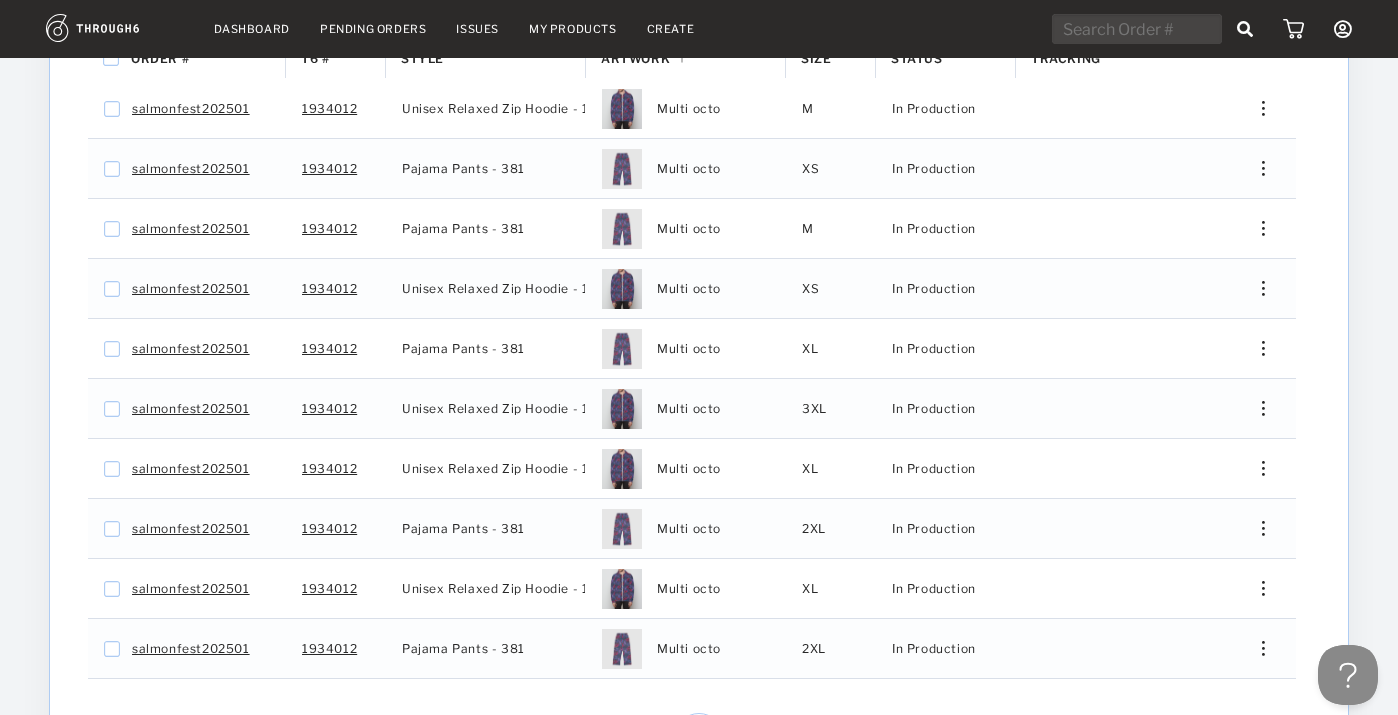 scroll, scrollTop: 512, scrollLeft: 0, axis: vertical 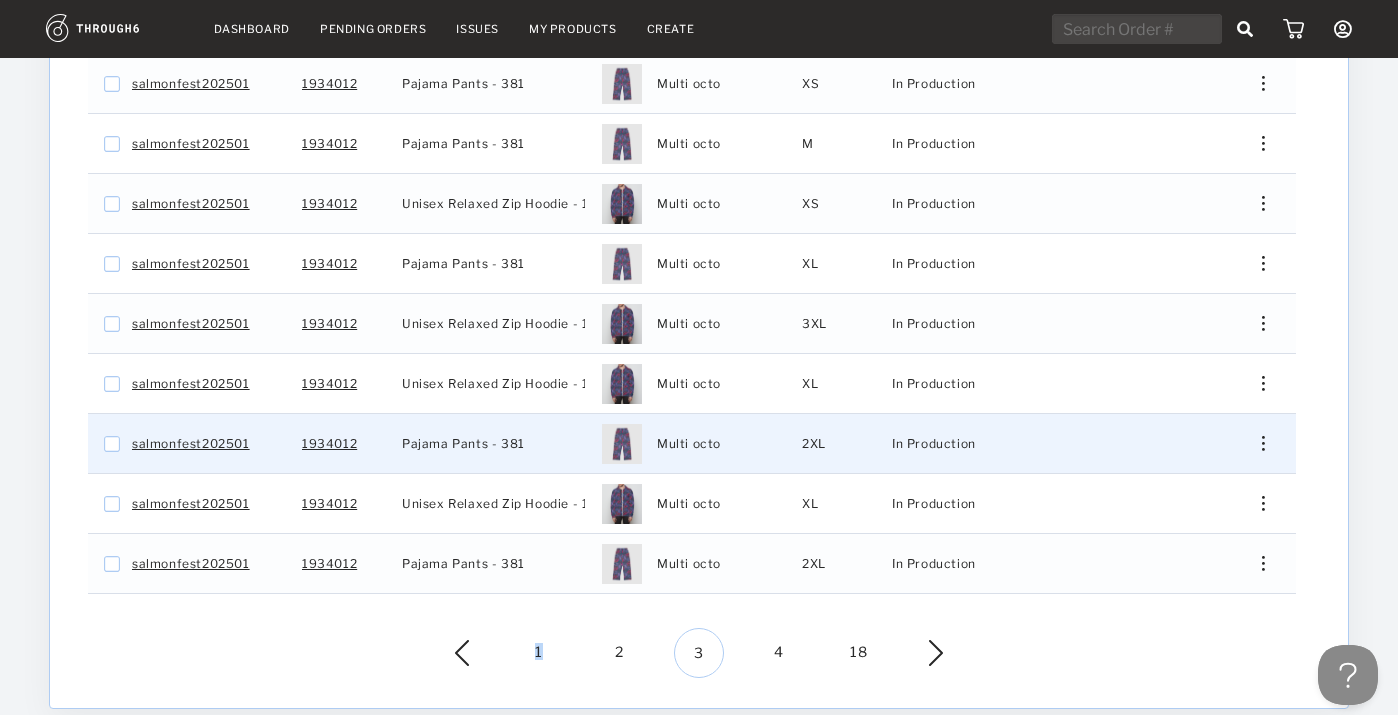 click at bounding box center [1256, 443] 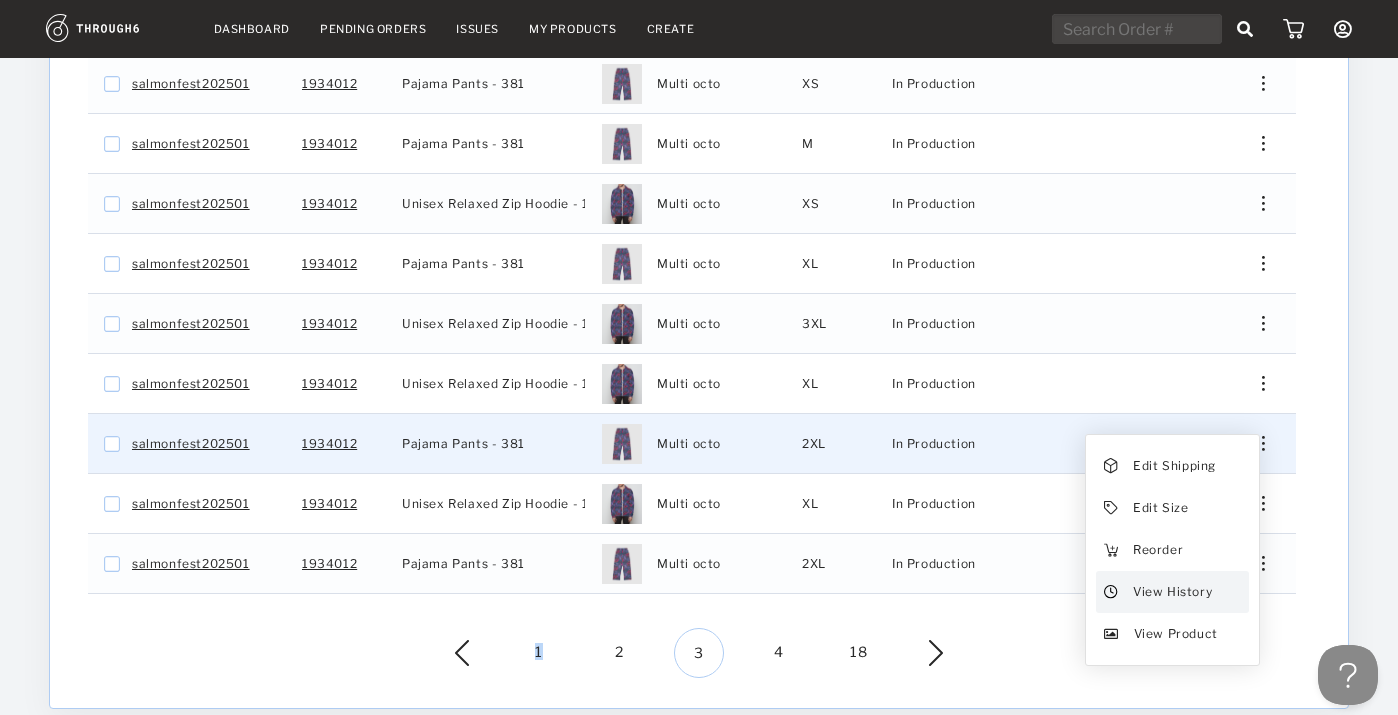 click on "View History" at bounding box center [1172, 592] 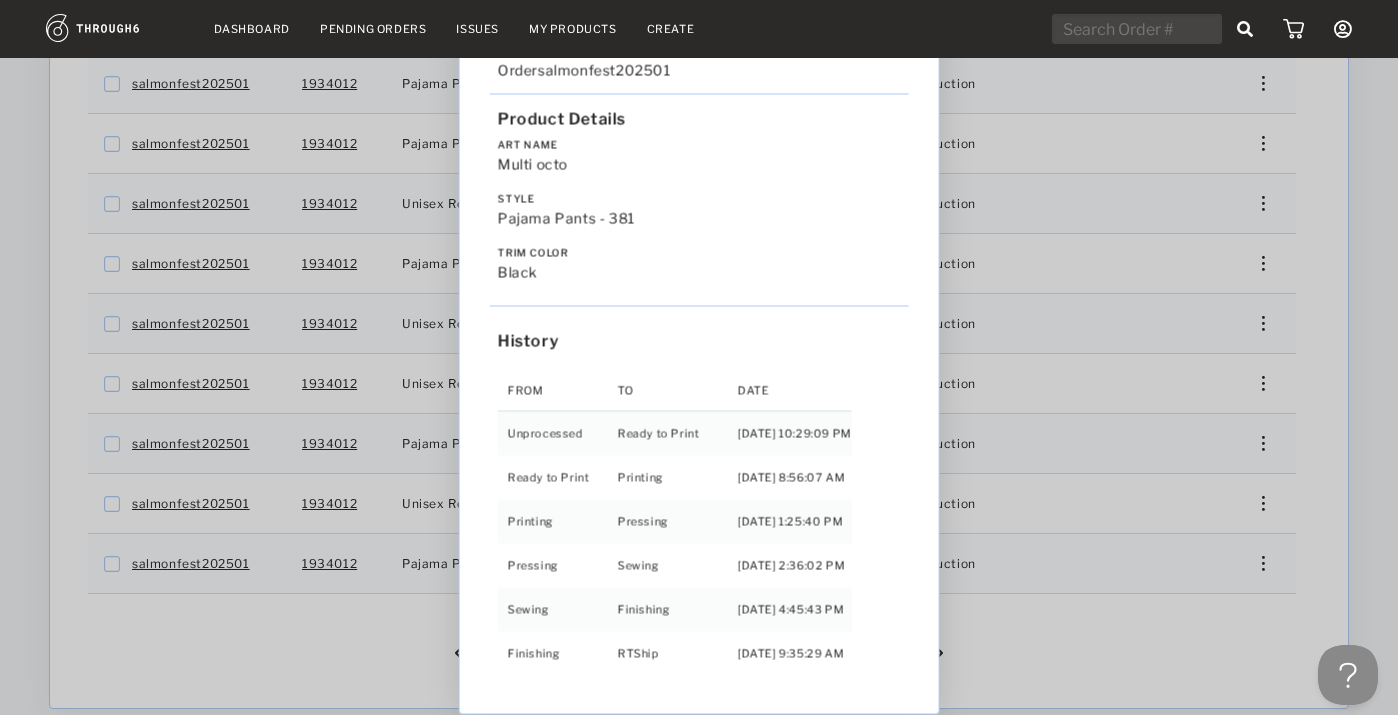 click on "Love from [US_STATE] - No Label   [DATE] Order  salmonfest202501 Product Details Art Name Multi octo Style Pajama Pants - 381 Trim Color black History From To Date Unprocessed Ready to Print [DATE] 10:29:09 PM Ready to Print Printing [DATE] 8:56:07 AM Printing Pressing [DATE] 1:25:40 PM Pressing Sewing [DATE] 2:36:02 PM Sewing Finishing [DATE] 4:45:43 PM Finishing RTShip [DATE] 9:35:29 AM" at bounding box center [699, 357] 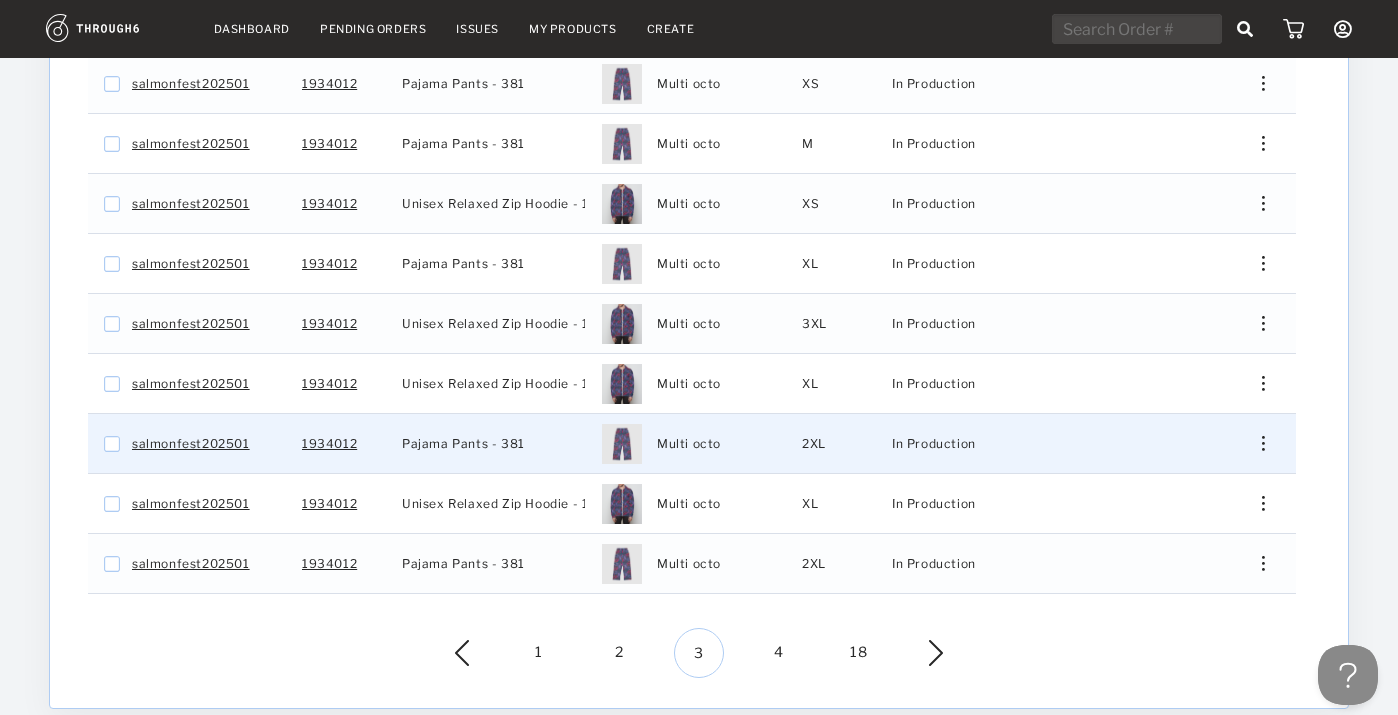 click at bounding box center (1256, 443) 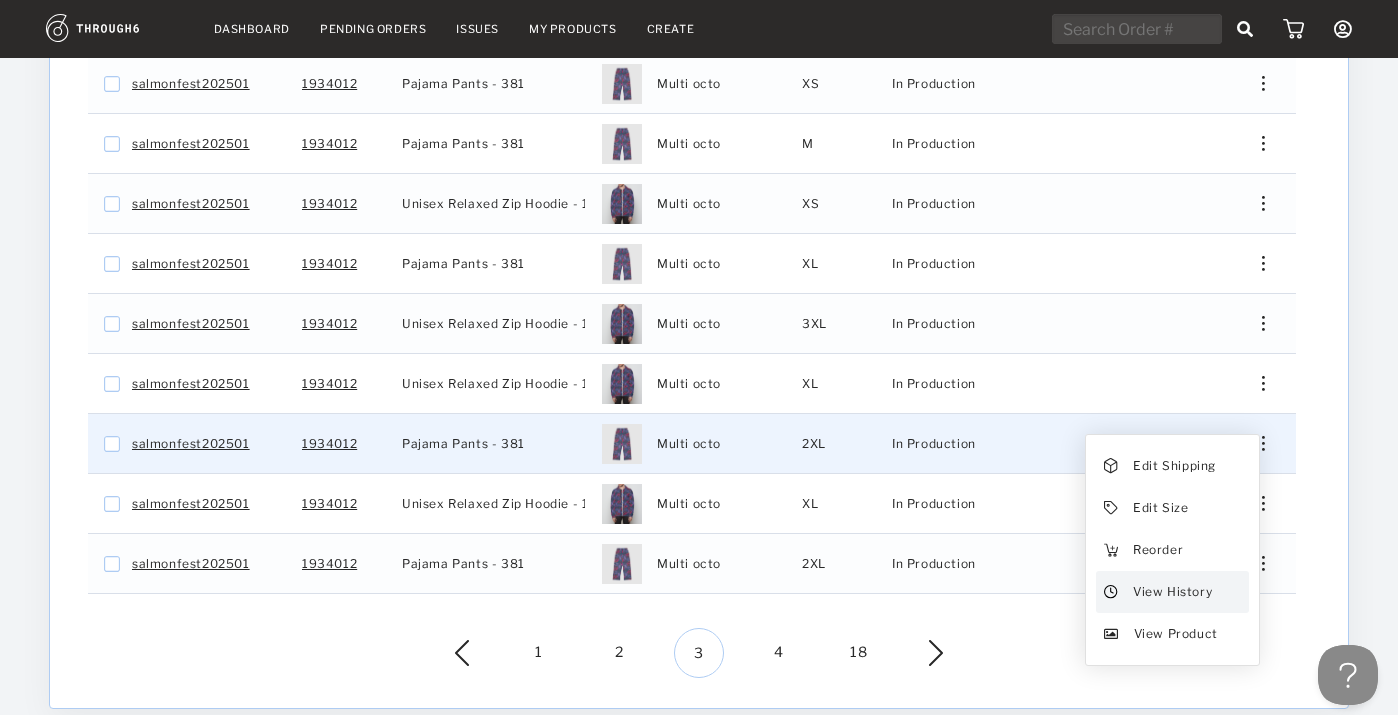 click on "View History" at bounding box center [1172, 592] 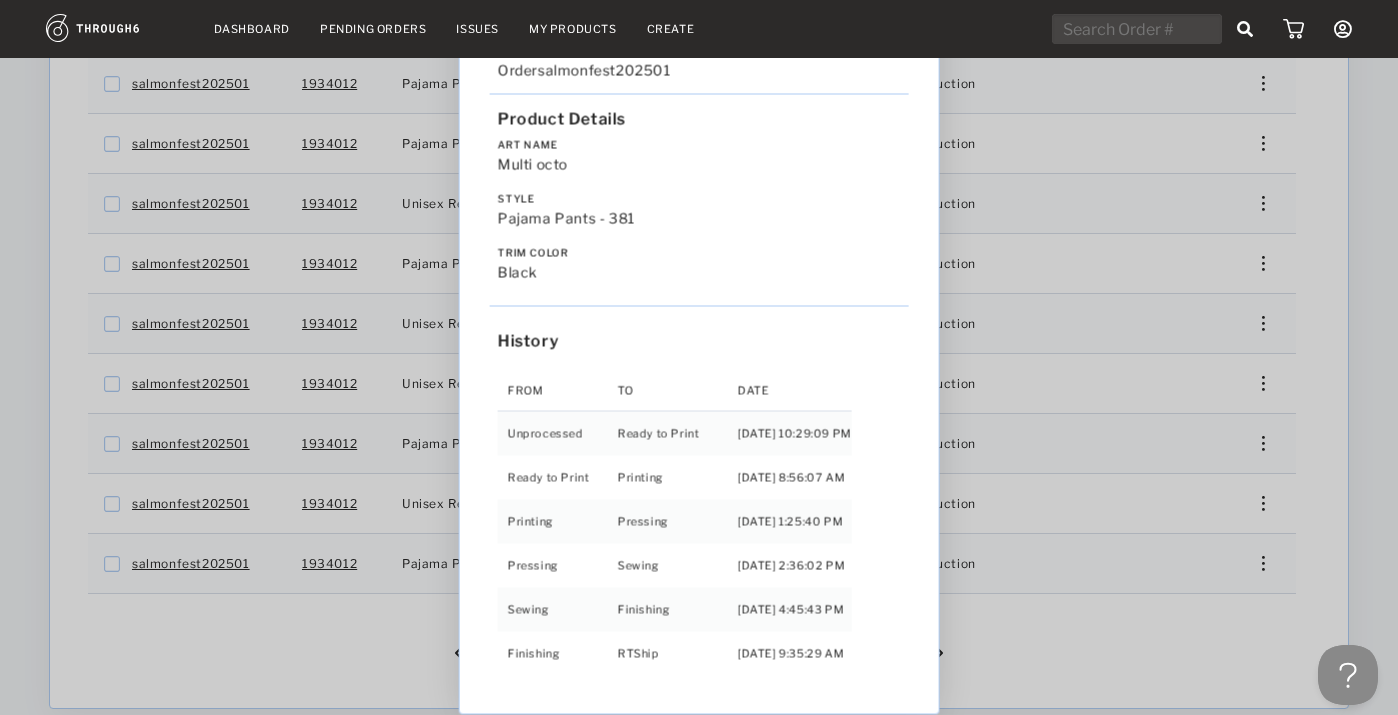 click on "Love from [US_STATE] - No Label   [DATE] Order  salmonfest202501 Product Details Art Name Multi octo Style Pajama Pants - 381 Trim Color black History From To Date Unprocessed Ready to Print [DATE] 10:29:09 PM Ready to Print Printing [DATE] 8:56:07 AM Printing Pressing [DATE] 1:25:40 PM Pressing Sewing [DATE] 2:36:02 PM Sewing Finishing [DATE] 4:45:43 PM Finishing RTShip [DATE] 9:35:29 AM" at bounding box center [699, 357] 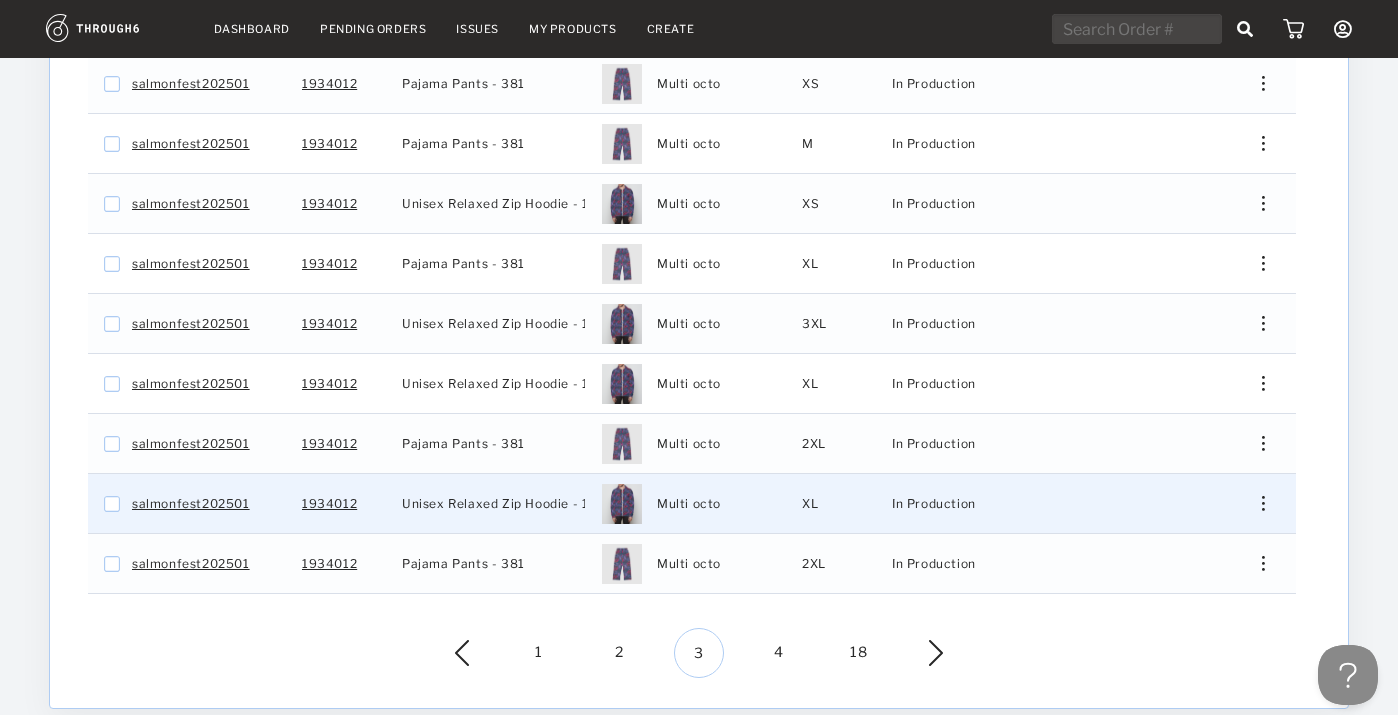 click at bounding box center (1256, 503) 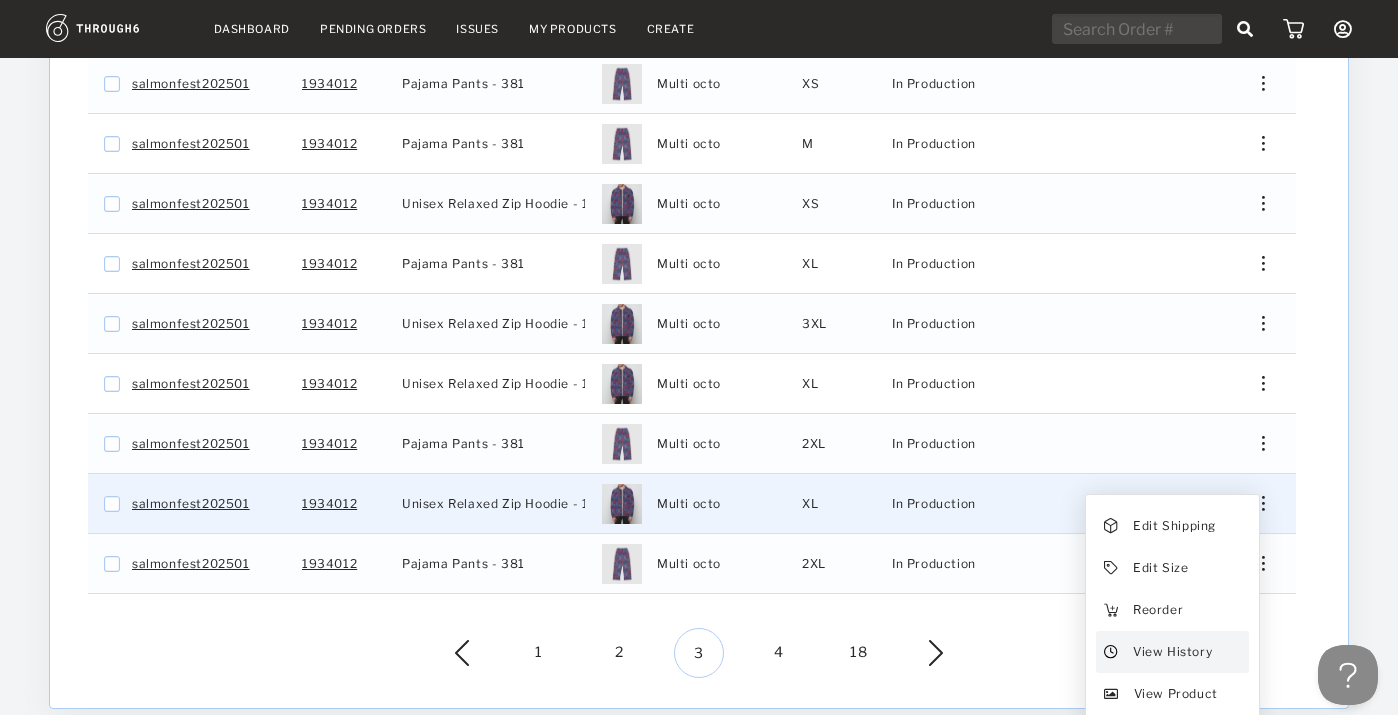 click on "View History" at bounding box center [1172, 652] 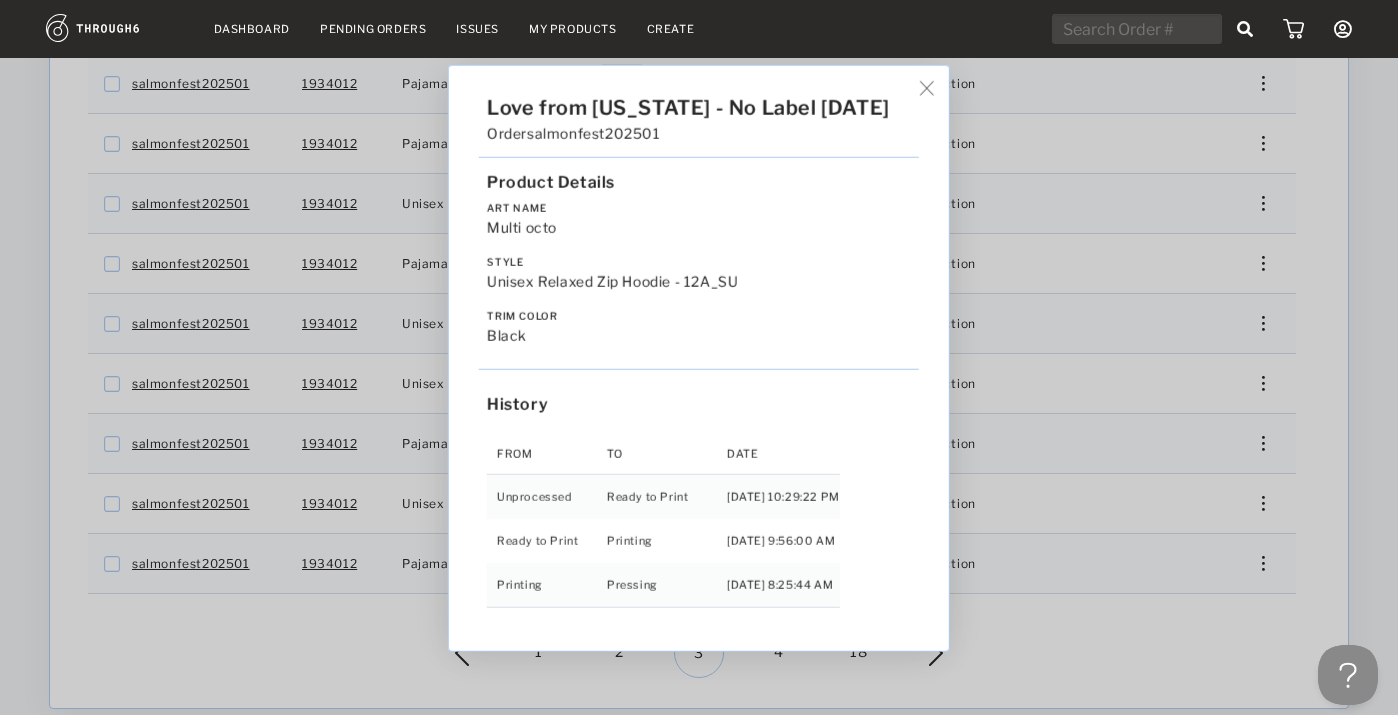 click on "Love from [US_STATE] - No Label   [DATE] Order  salmonfest202501 Product Details Art Name Multi octo Style Unisex Relaxed Zip Hoodie - 12A_SU Trim Color black History From To Date Unprocessed Ready to Print [DATE] 10:29:22 PM Ready to Print Printing [DATE] 9:56:00 AM Printing Pressing [DATE] 8:25:44 AM" at bounding box center [699, 357] 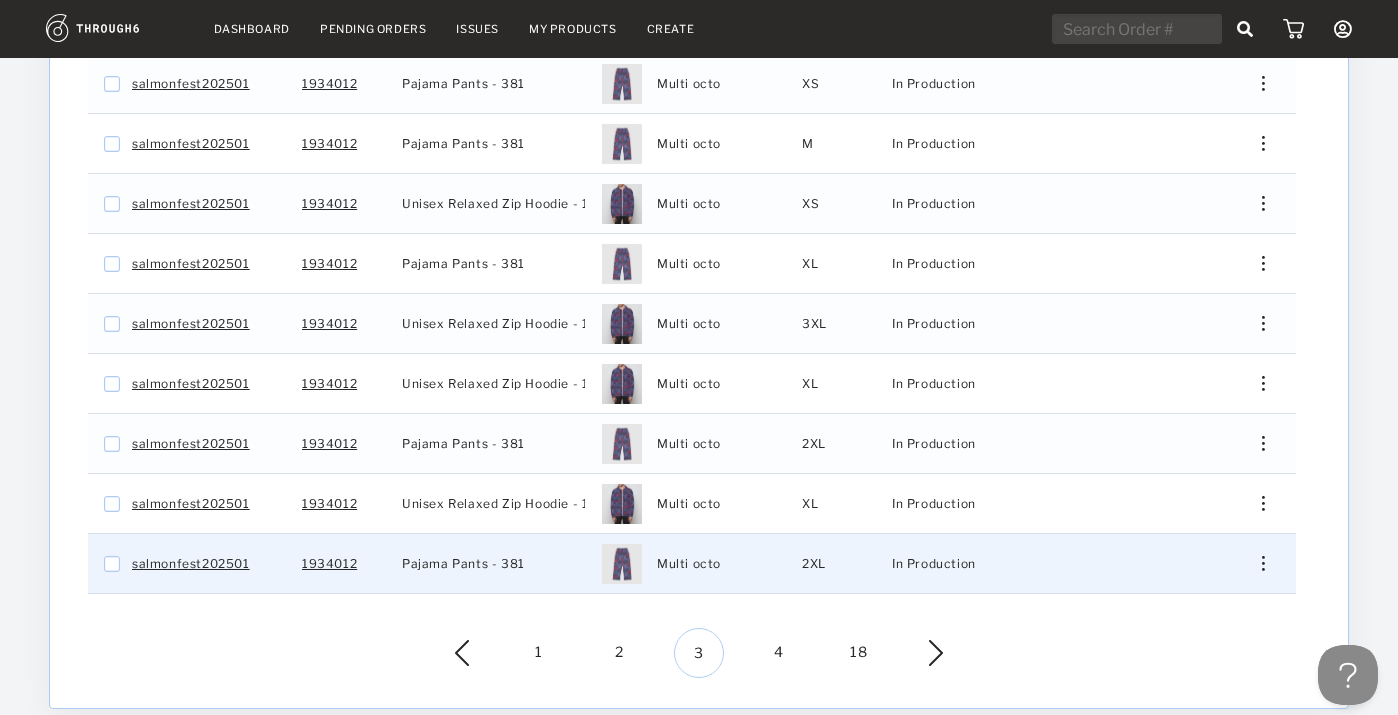 click at bounding box center [1256, 563] 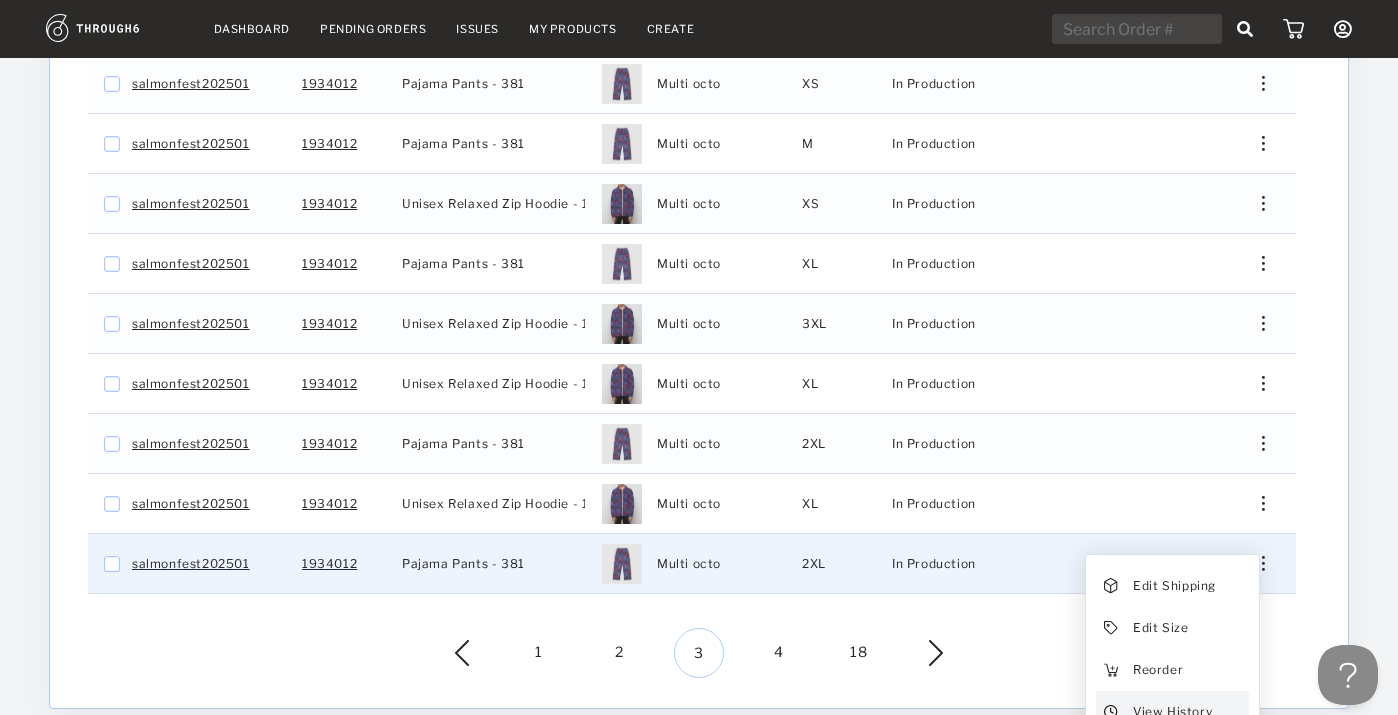 click on "View History" at bounding box center [1172, 712] 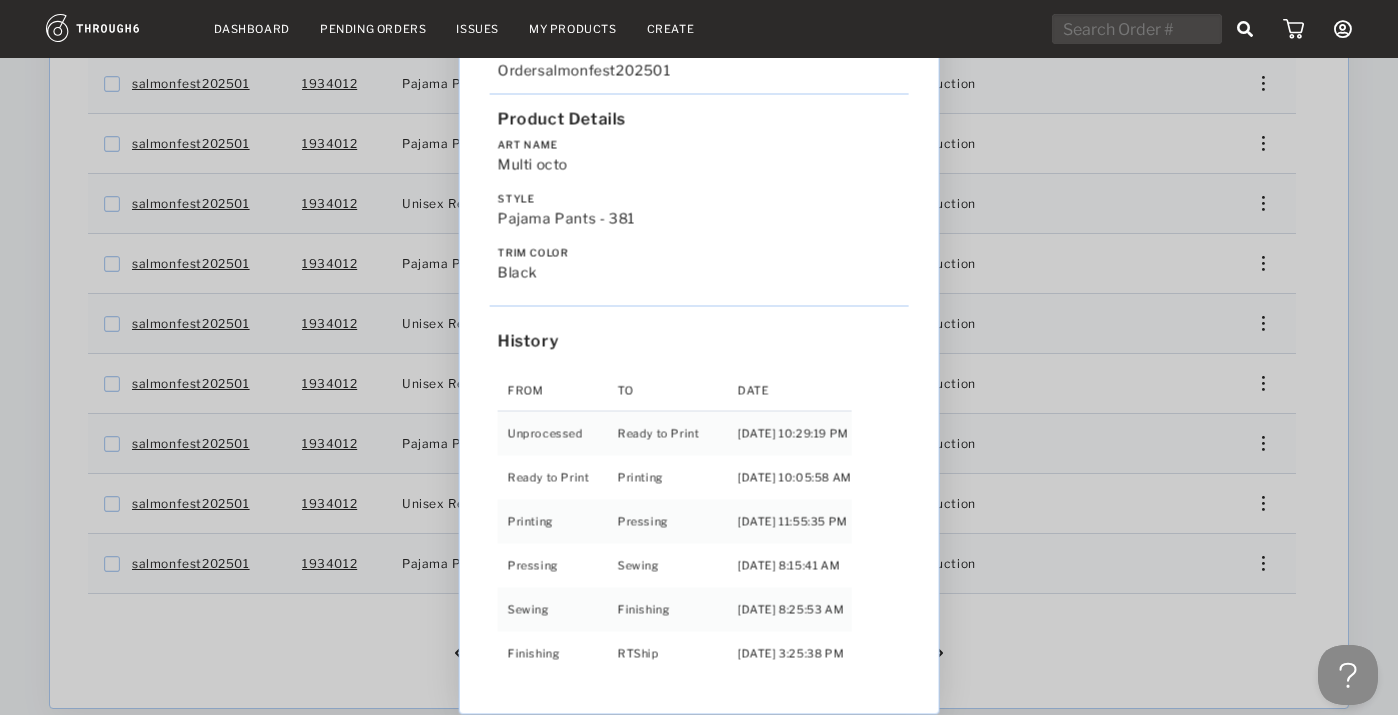 click on "Love from [US_STATE] - No Label   [DATE] Order  salmonfest202501 Product Details Art Name Multi octo Style Pajama Pants - 381 Trim Color black History From To Date Unprocessed Ready to Print [DATE] 10:29:19 PM Ready to Print Printing [DATE] 10:05:58 AM Printing Pressing [DATE] 11:55:35 PM Pressing Sewing [DATE] 8:15:41 AM Sewing Finishing [DATE] 8:25:53 AM Finishing RTShip [DATE] 3:25:38 PM" at bounding box center [699, 357] 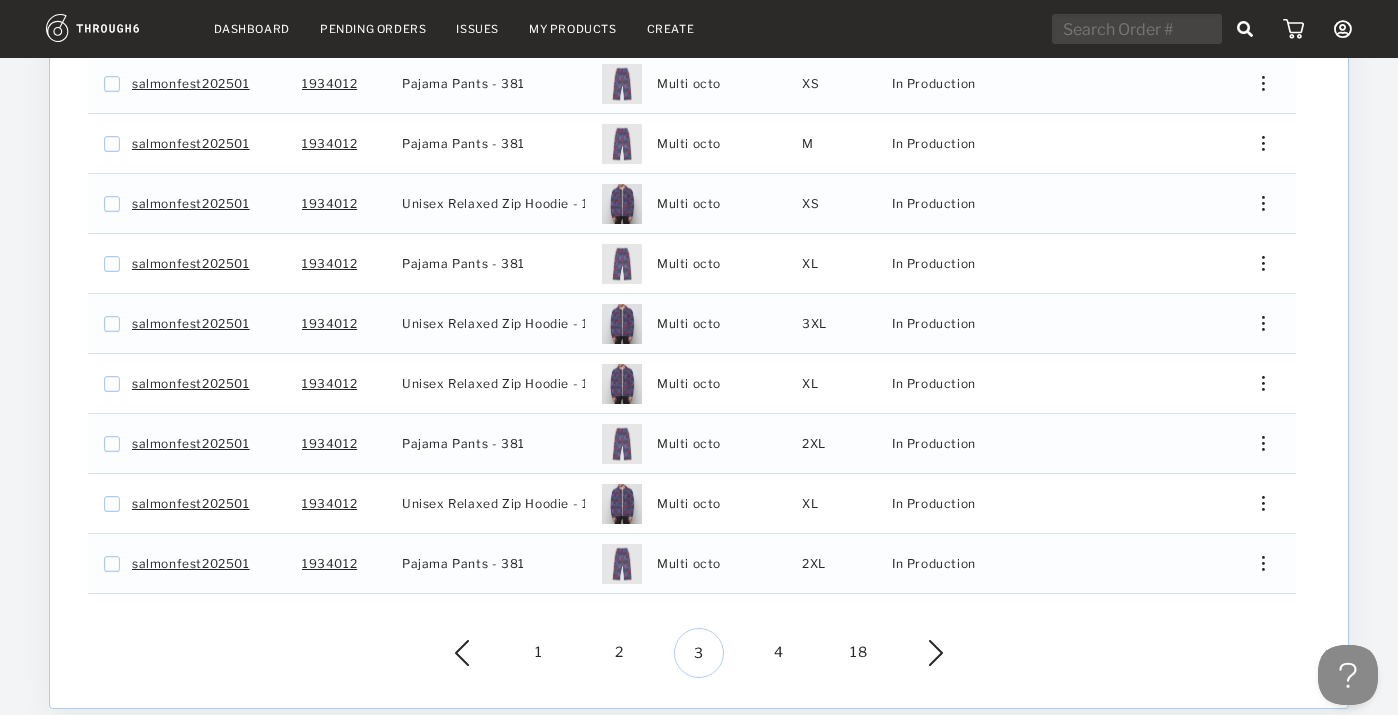 click at bounding box center [921, 653] 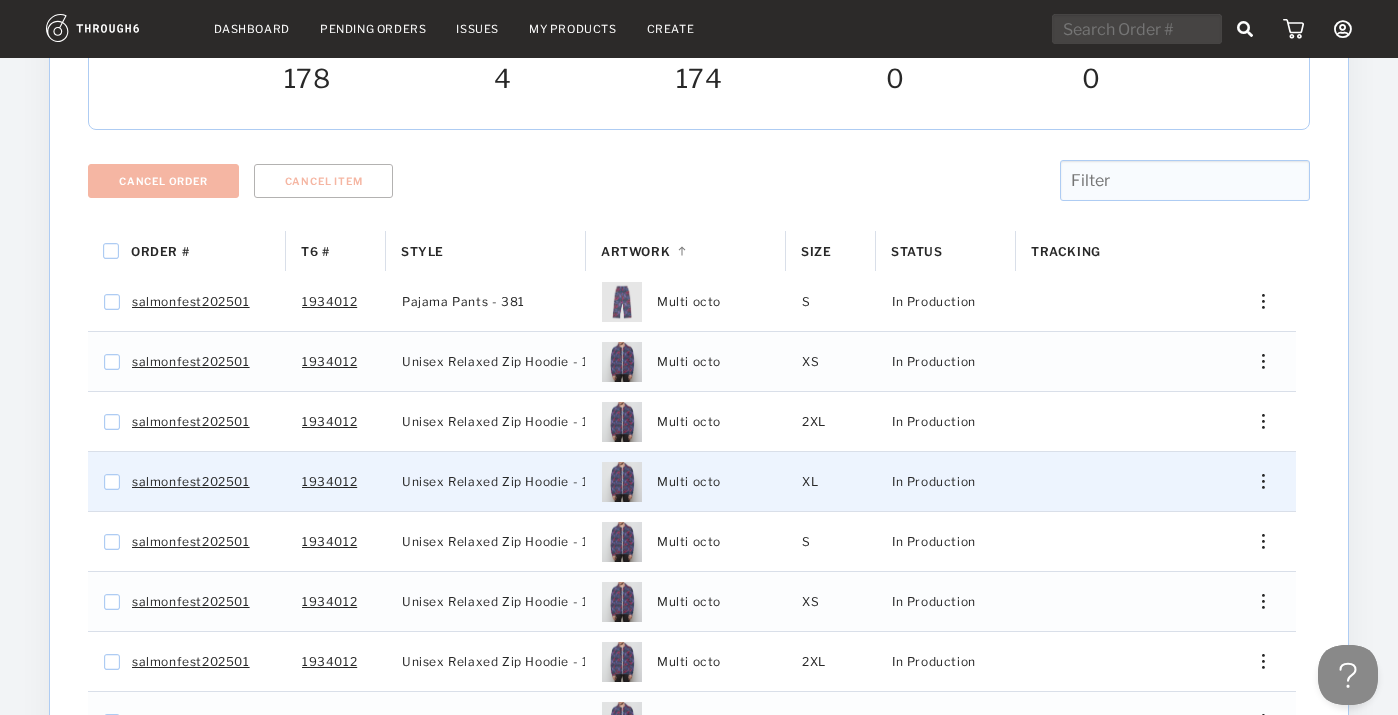 scroll, scrollTop: 238, scrollLeft: 0, axis: vertical 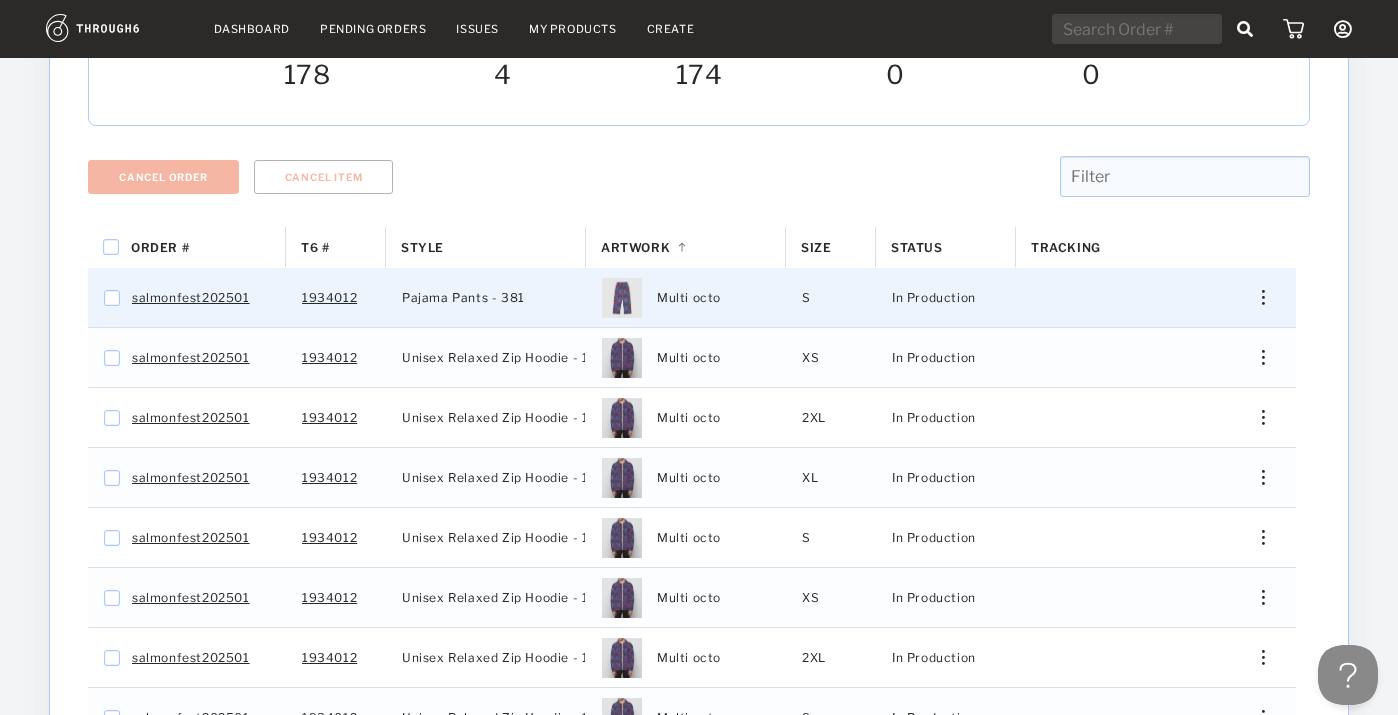 click at bounding box center [1256, 297] 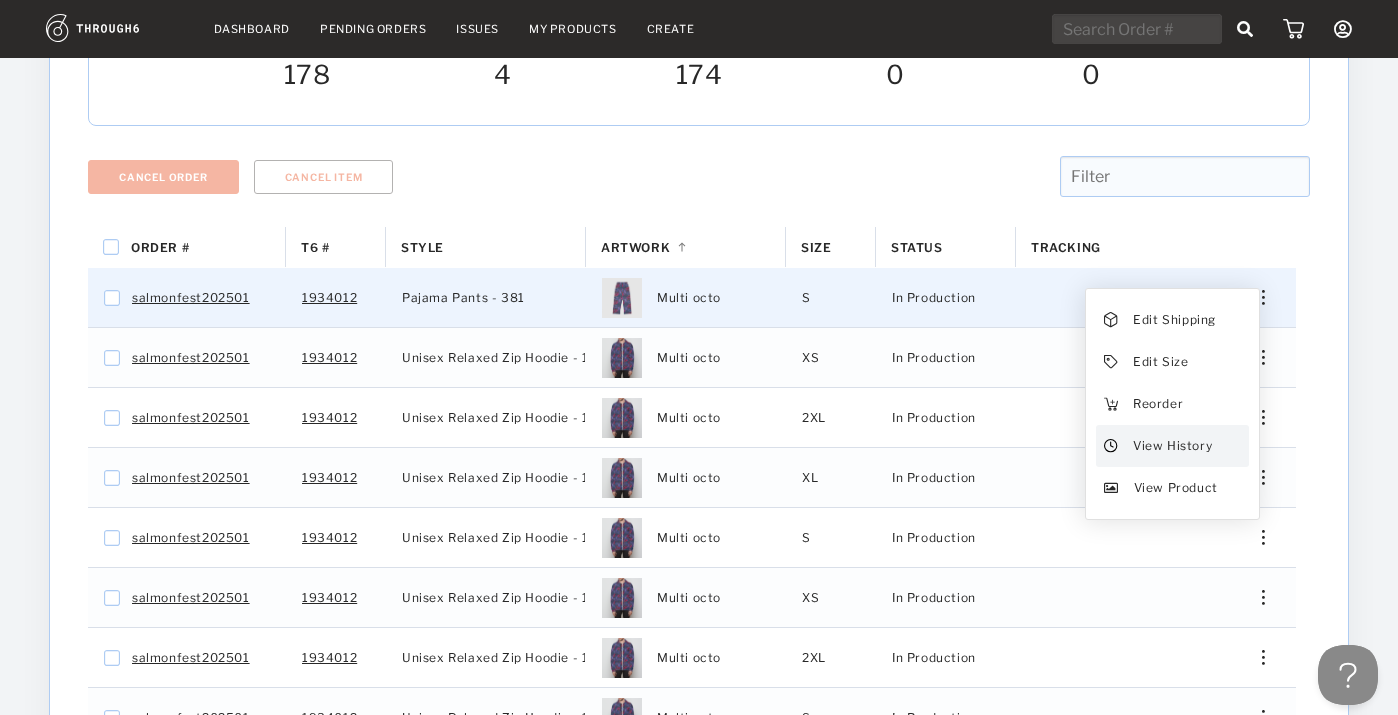 click on "View History" at bounding box center [1172, 446] 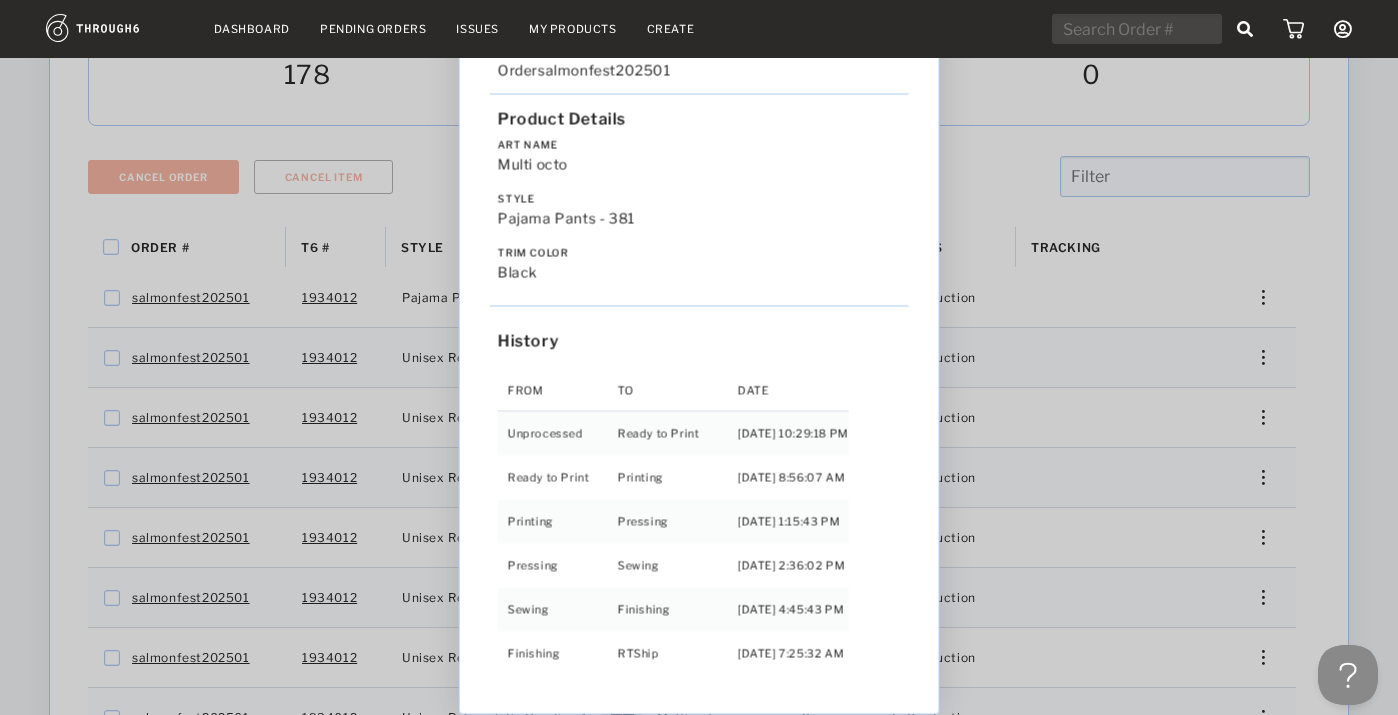 click on "Love from [US_STATE] - No Label   [DATE] Order  salmonfest202501 Product Details Art Name Multi octo Style Pajama Pants - 381 Trim Color black History From To Date Unprocessed Ready to Print [DATE] 10:29:18 PM Ready to Print Printing [DATE] 8:56:07 AM Printing Pressing [DATE] 1:15:43 PM Pressing Sewing [DATE] 2:36:02 PM Sewing Finishing [DATE] 4:45:43 PM Finishing RTShip [DATE] 7:25:32 AM" at bounding box center (699, 357) 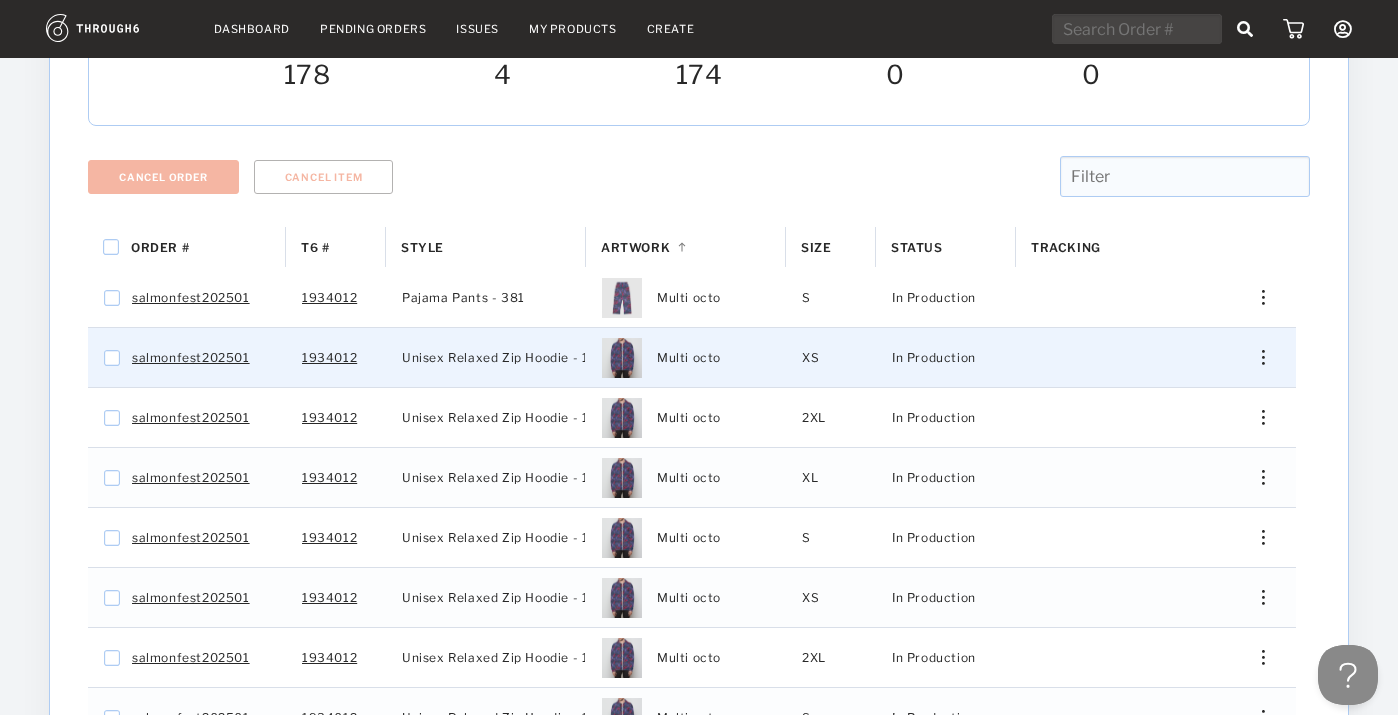 click at bounding box center [1256, 357] 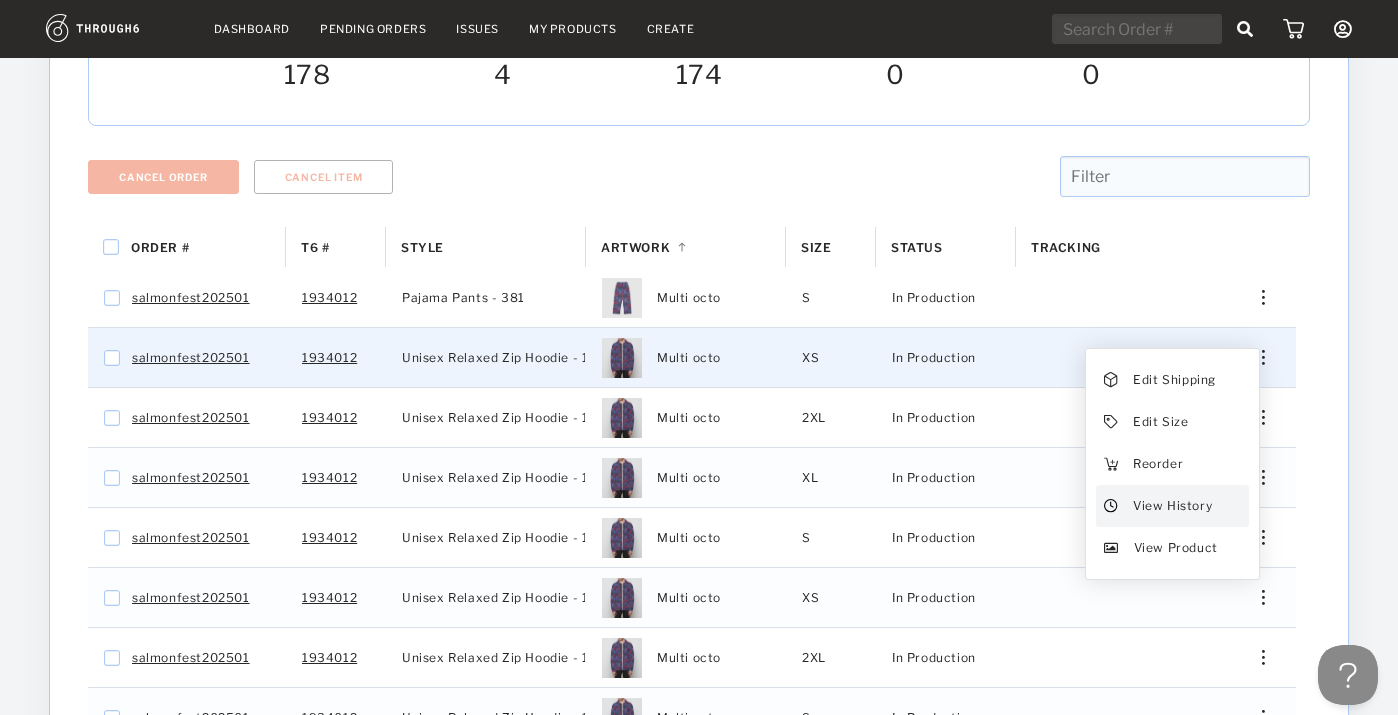 click on "View History" at bounding box center [1172, 506] 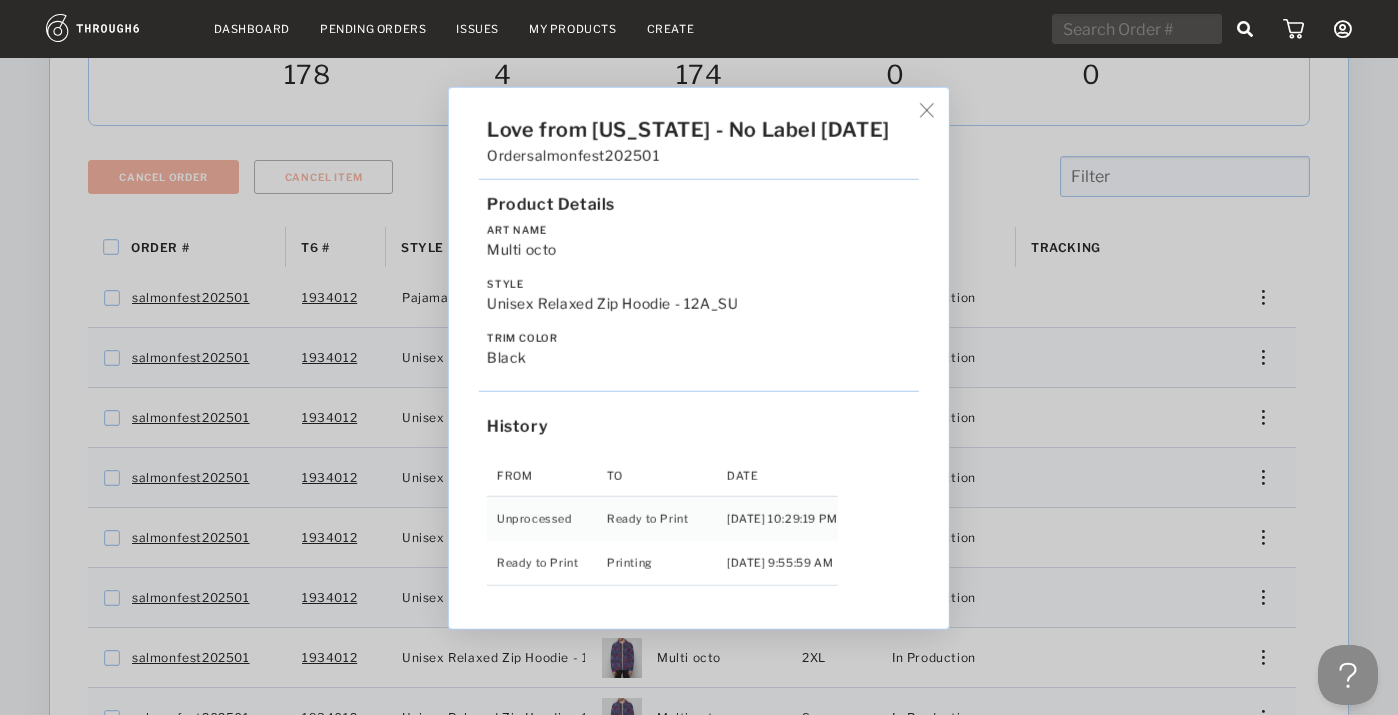 click on "Love from [US_STATE] - No Label   [DATE] Order  salmonfest202501 Product Details Art Name Multi octo Style Unisex Relaxed Zip Hoodie - 12A_SU Trim Color black History From To Date Unprocessed Ready to Print [DATE] 10:29:19 PM Ready to Print Printing [DATE] 9:55:59 AM" at bounding box center [699, 357] 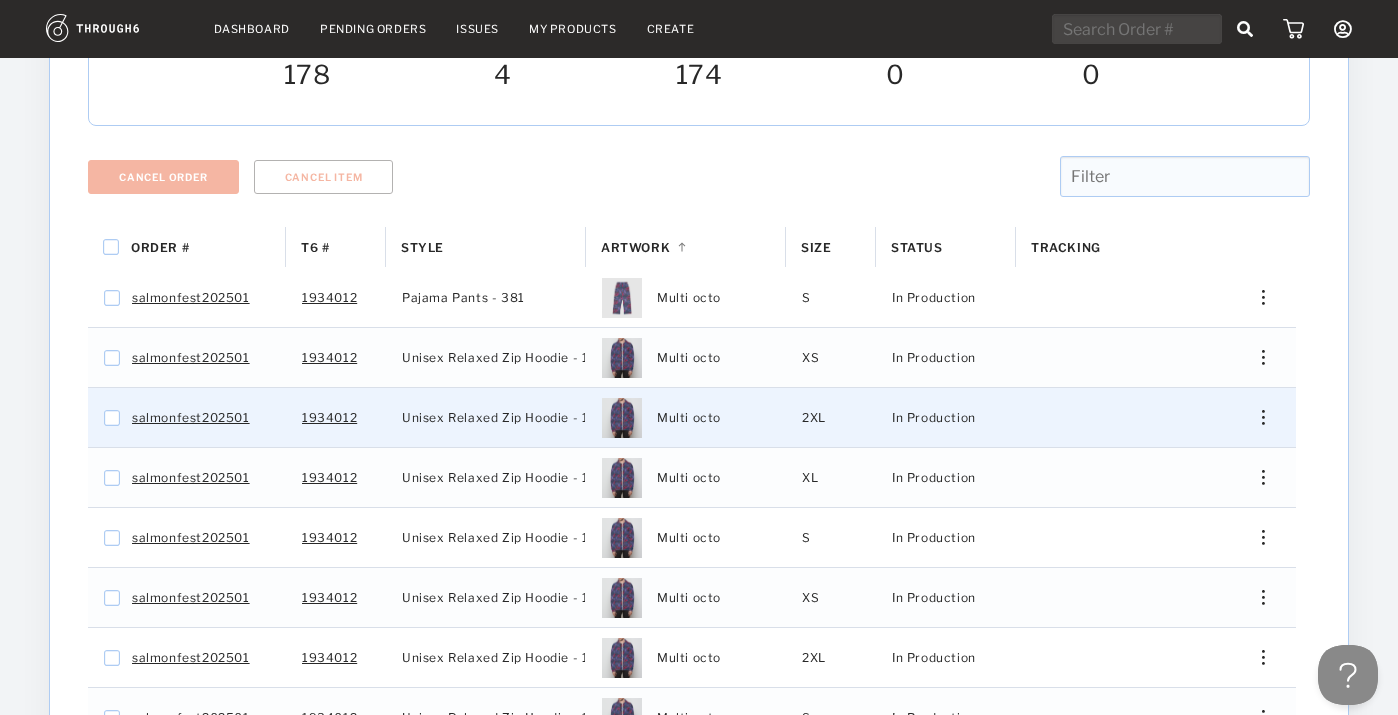 click at bounding box center (1256, 417) 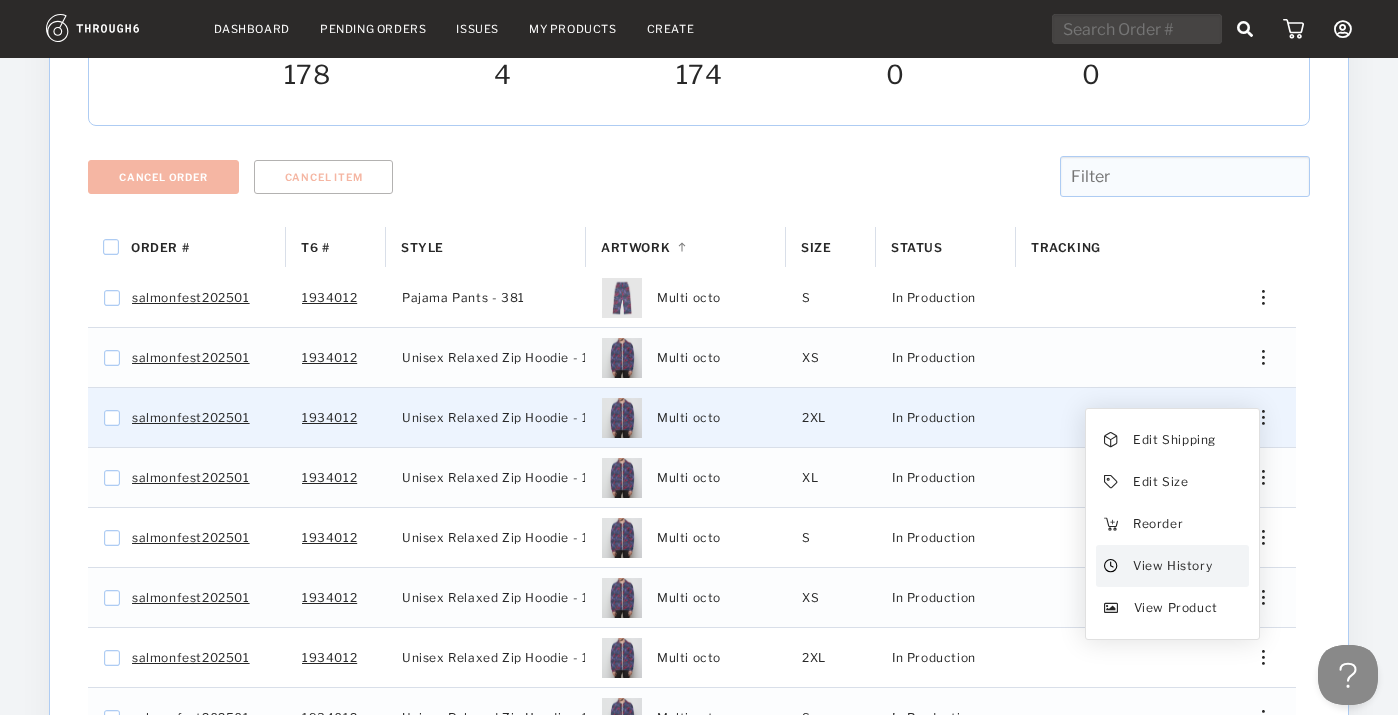 click on "View History" at bounding box center [1172, 566] 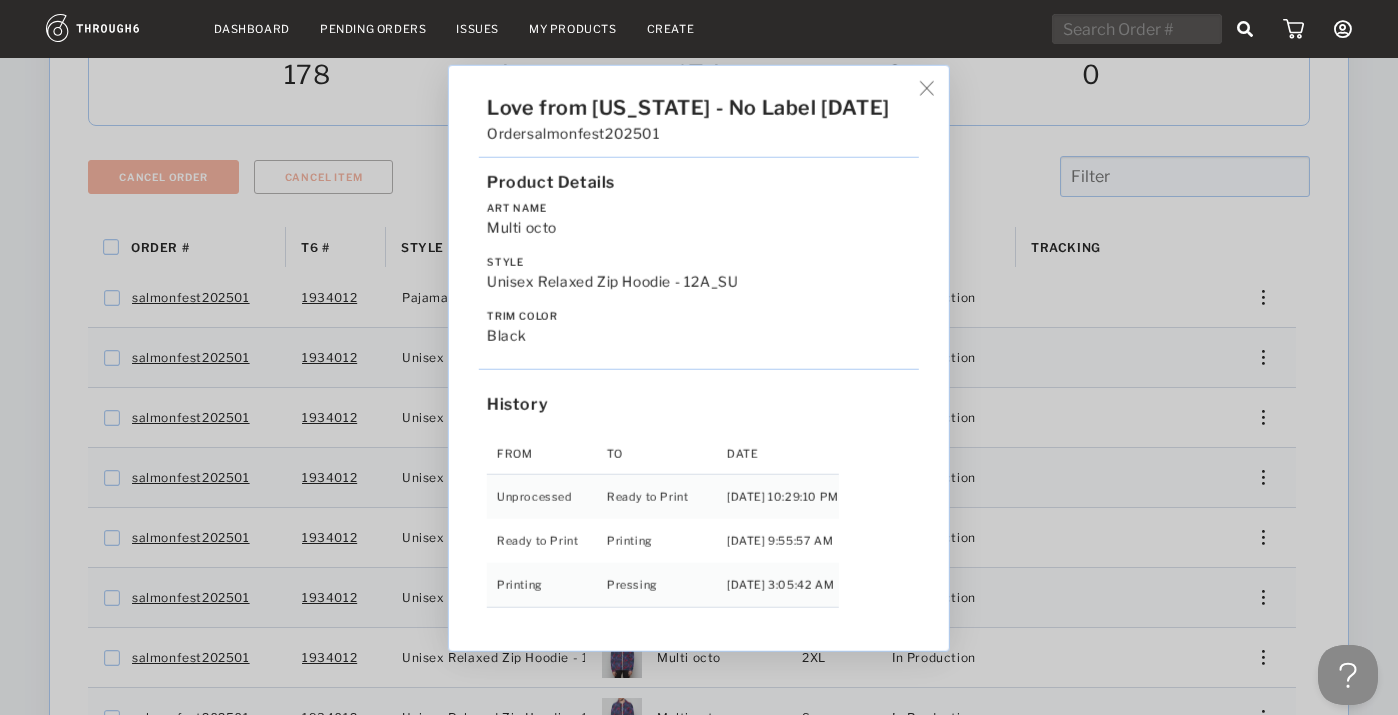 click on "Love from [US_STATE] - No Label   [DATE] Order  salmonfest202501 Product Details Art Name Multi octo Style Unisex Relaxed Zip Hoodie - 12A_SU Trim Color black History From To Date Unprocessed Ready to Print [DATE] 10:29:10 PM Ready to Print Printing [DATE] 9:55:57 AM Printing Pressing [DATE] 3:05:42 AM" at bounding box center (699, 357) 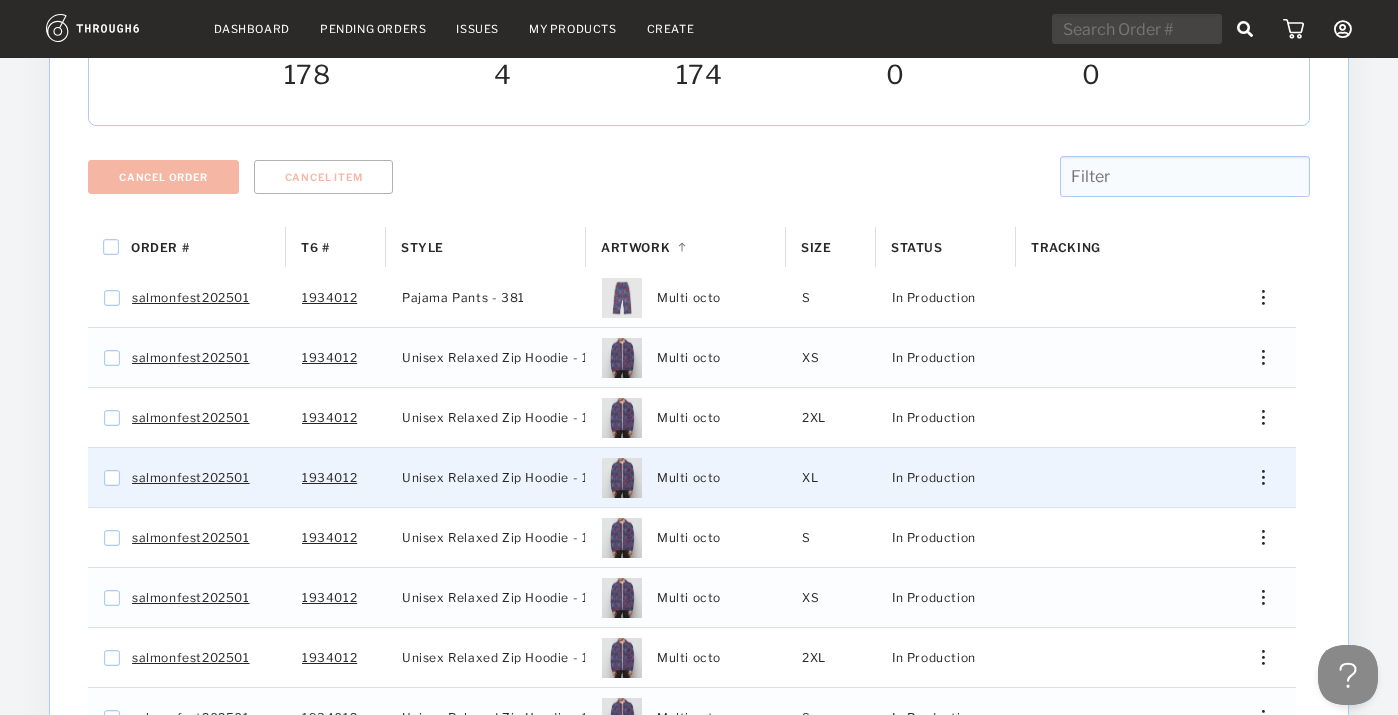 click at bounding box center [1256, 477] 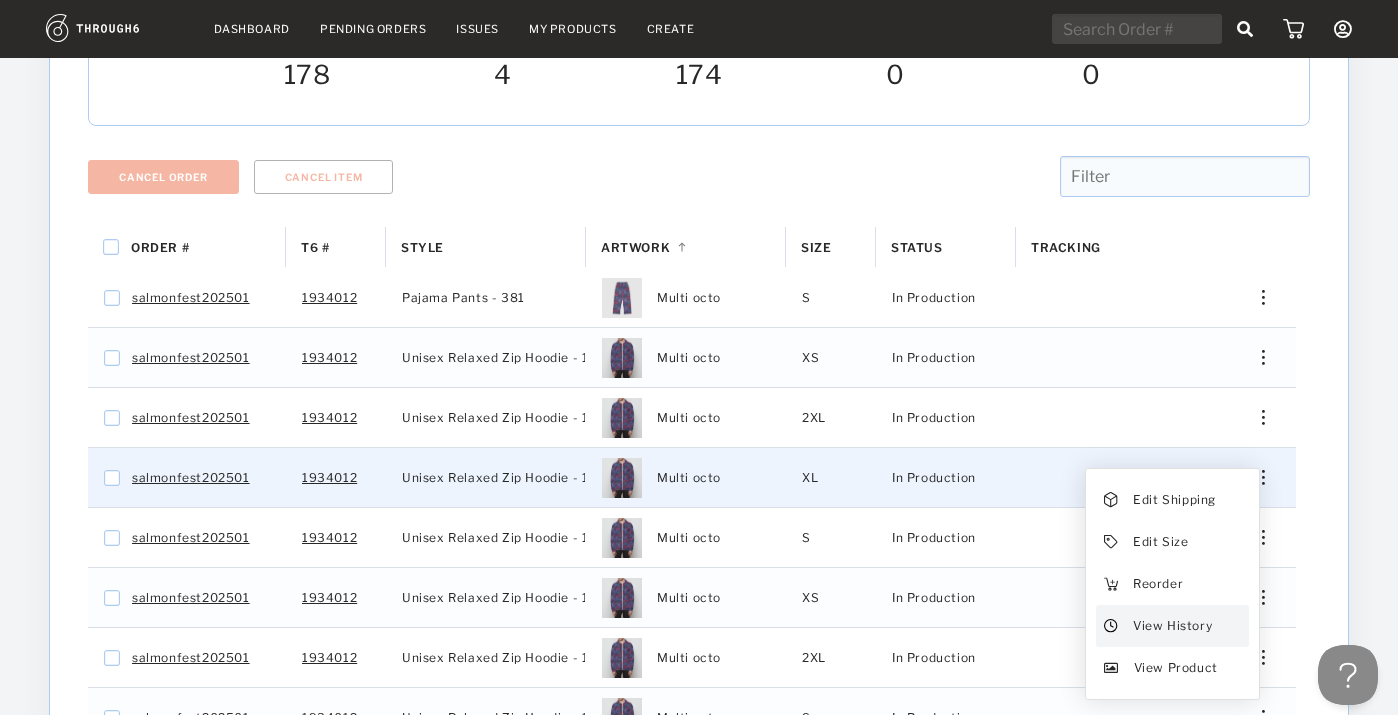 click on "View History" at bounding box center [1172, 626] 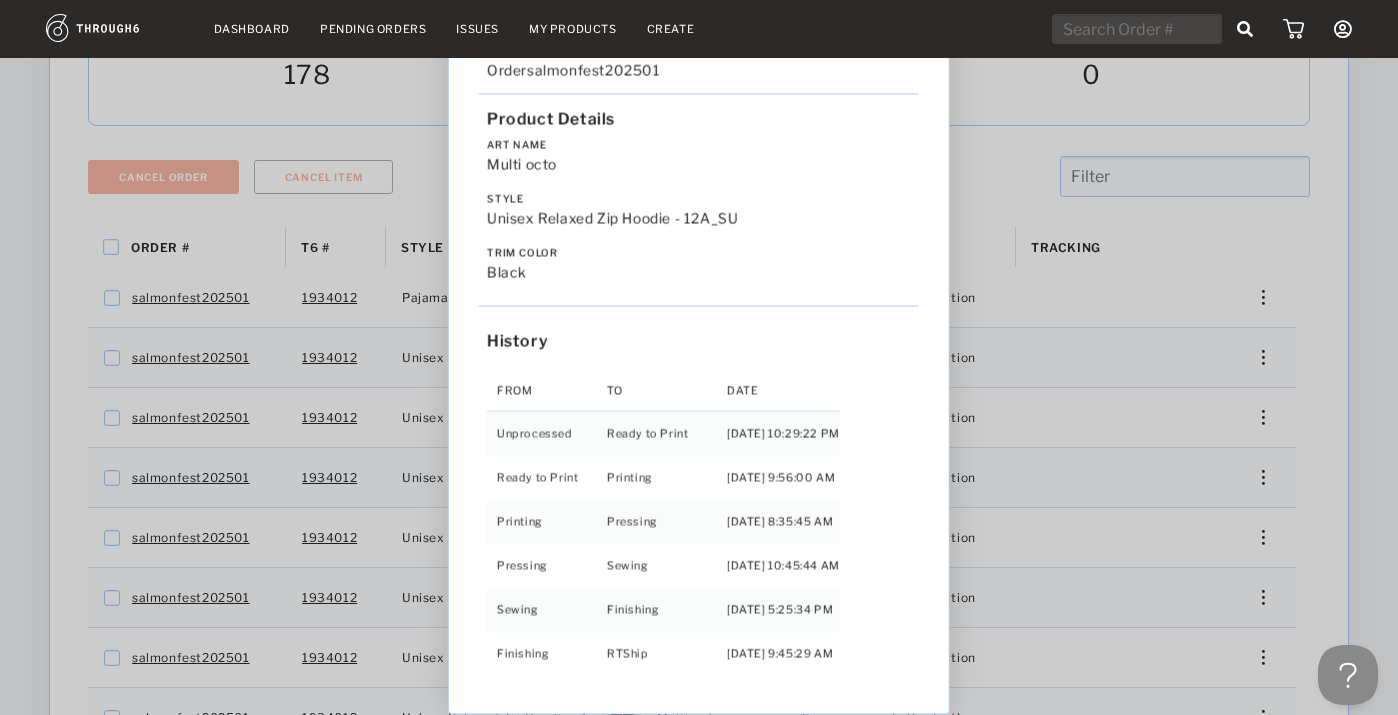 click on "Love from [US_STATE] - No Label   [DATE] Order  salmonfest202501 Product Details Art Name Multi octo Style Unisex Relaxed Zip Hoodie - 12A_SU Trim Color black History From To Date Unprocessed Ready to Print [DATE] 10:29:22 PM Ready to Print Printing [DATE] 9:56:00 AM Printing Pressing [DATE] 8:35:45 AM Pressing Sewing [DATE] 10:45:44 AM Sewing Finishing [DATE] 5:25:34 PM Finishing RTShip [DATE] 9:45:29 AM" at bounding box center [699, 357] 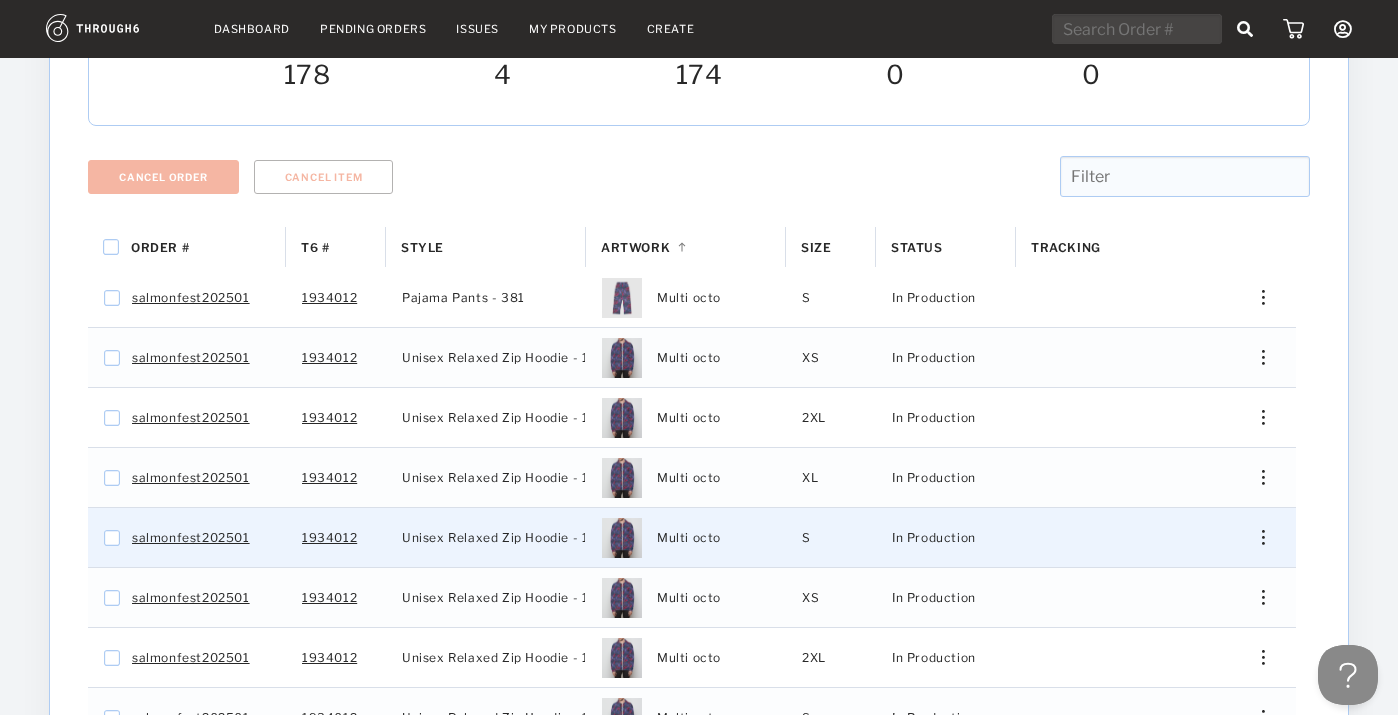 click at bounding box center [1263, 537] 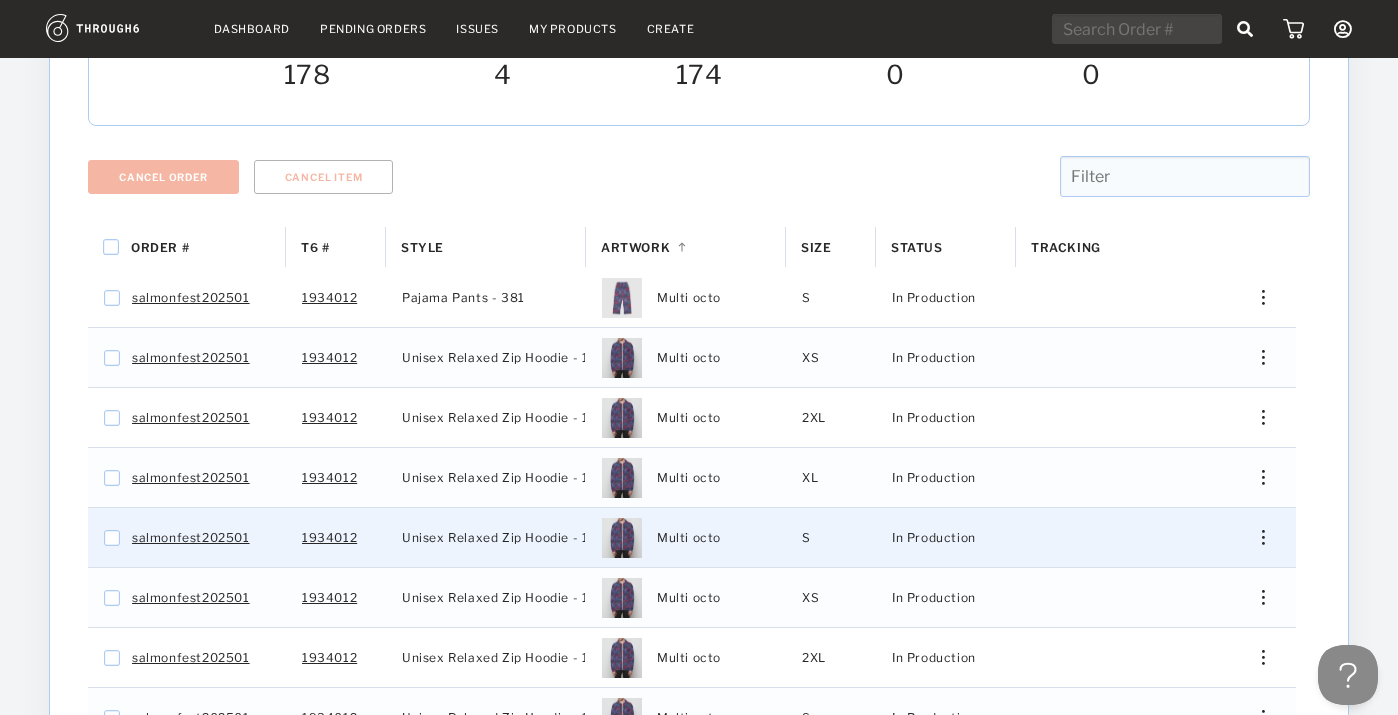 click at bounding box center [1256, 537] 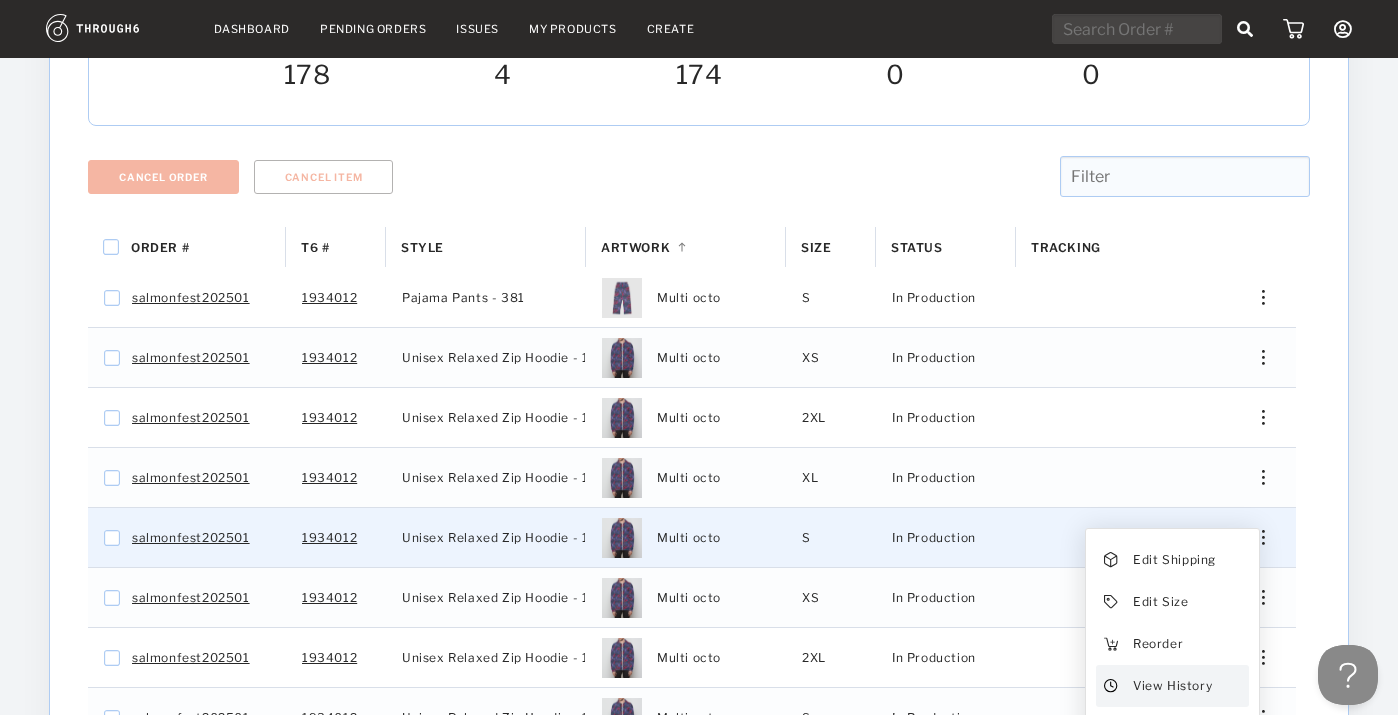 click on "View History" at bounding box center (1172, 686) 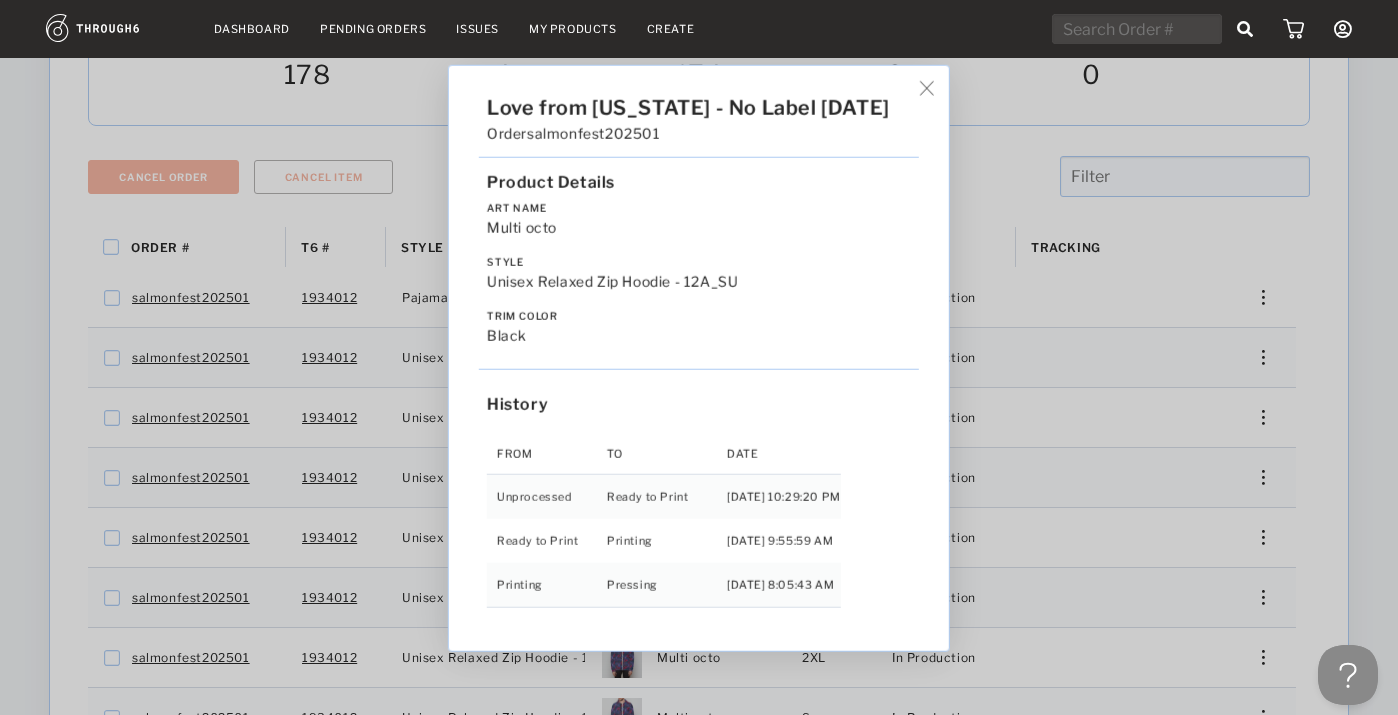 click on "Love from [US_STATE] - No Label   [DATE] Order  salmonfest202501 Product Details Art Name Multi octo Style Unisex Relaxed Zip Hoodie - 12A_SU Trim Color black History From To Date Unprocessed Ready to Print [DATE] 10:29:20 PM Ready to Print Printing [DATE] 9:55:59 AM Printing Pressing [DATE] 8:05:43 AM" at bounding box center (699, 357) 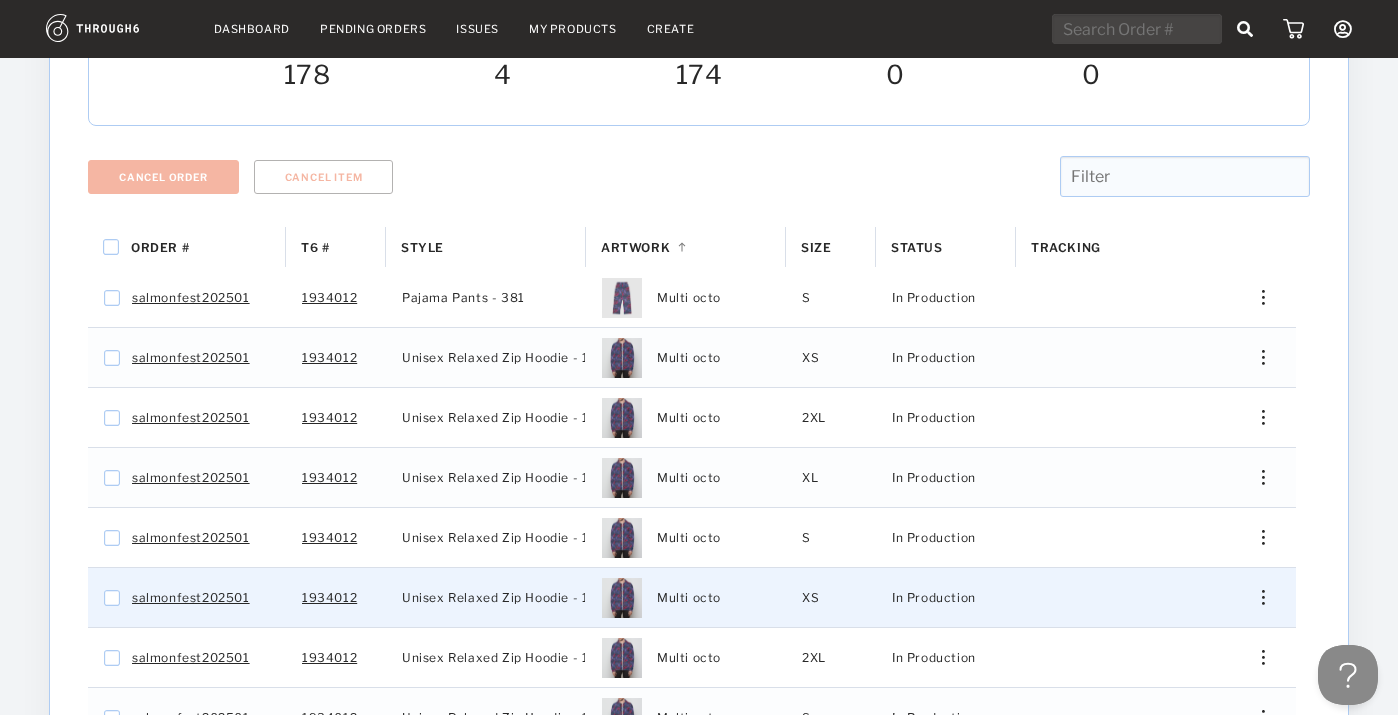 click at bounding box center (1256, 597) 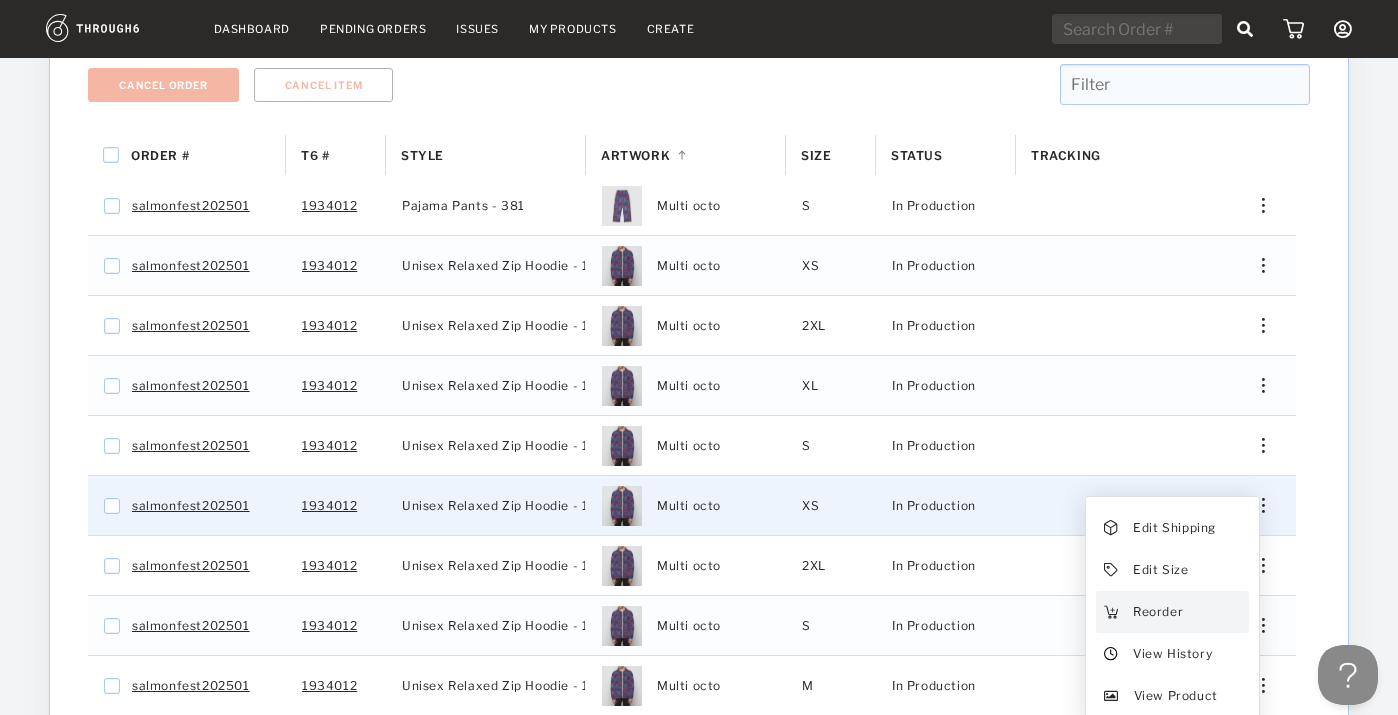 scroll, scrollTop: 331, scrollLeft: 0, axis: vertical 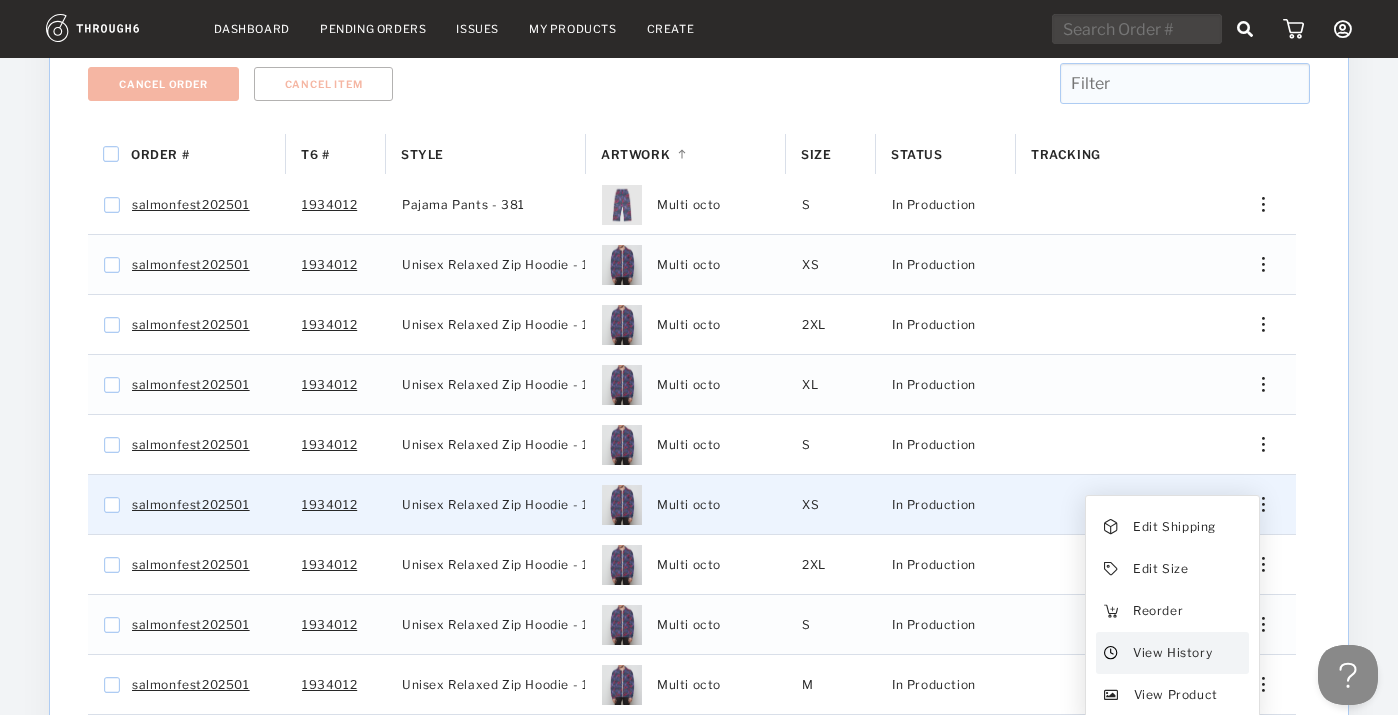 click on "View History" at bounding box center (1172, 653) 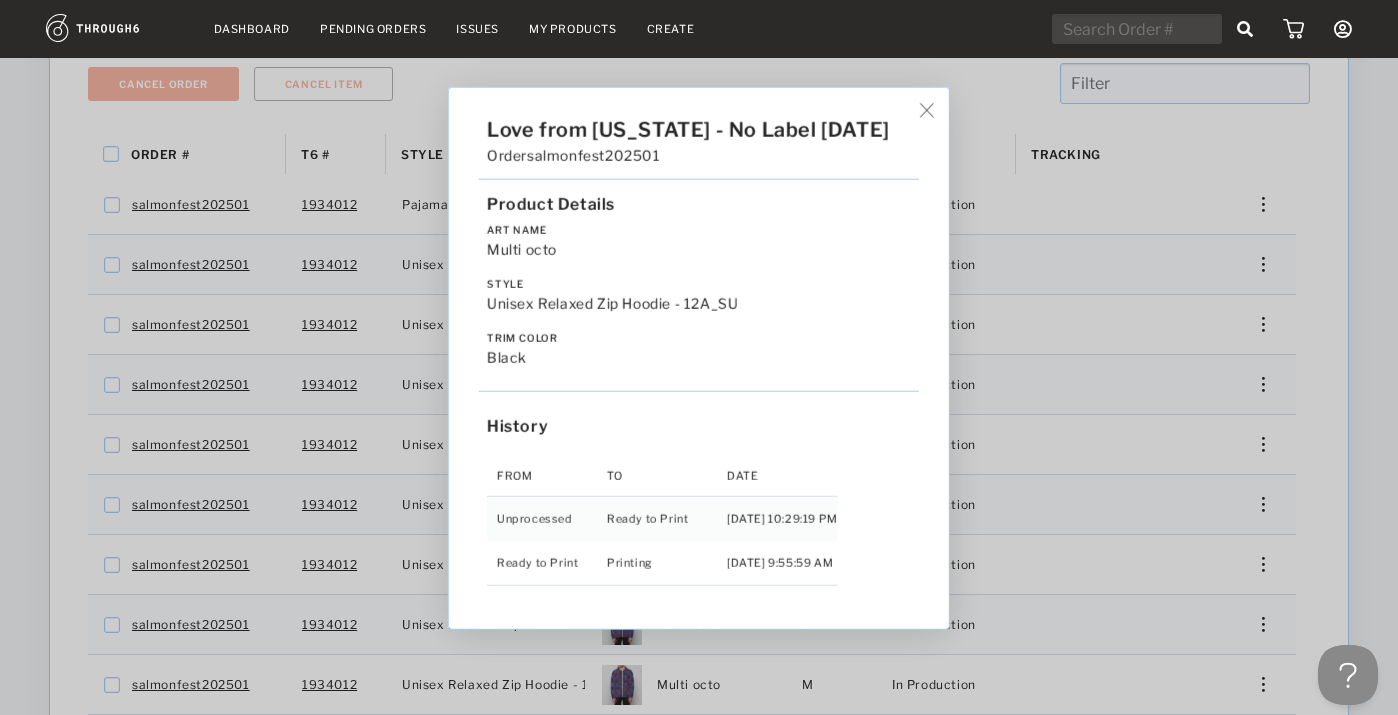 click on "Love from [US_STATE] - No Label   [DATE] Order  salmonfest202501 Product Details Art Name Multi octo Style Unisex Relaxed Zip Hoodie - 12A_SU Trim Color black History From To Date Unprocessed Ready to Print [DATE] 10:29:19 PM Ready to Print Printing [DATE] 9:55:59 AM" at bounding box center [699, 357] 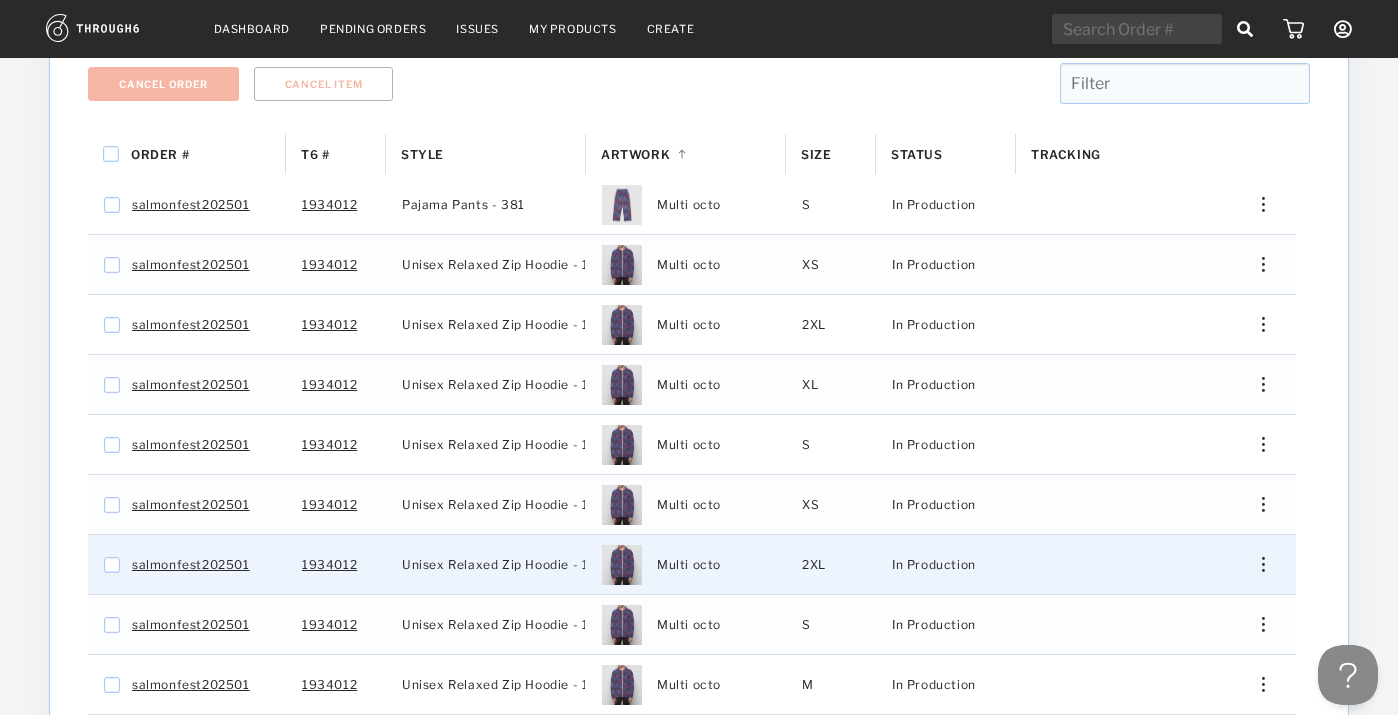 click at bounding box center [1263, 564] 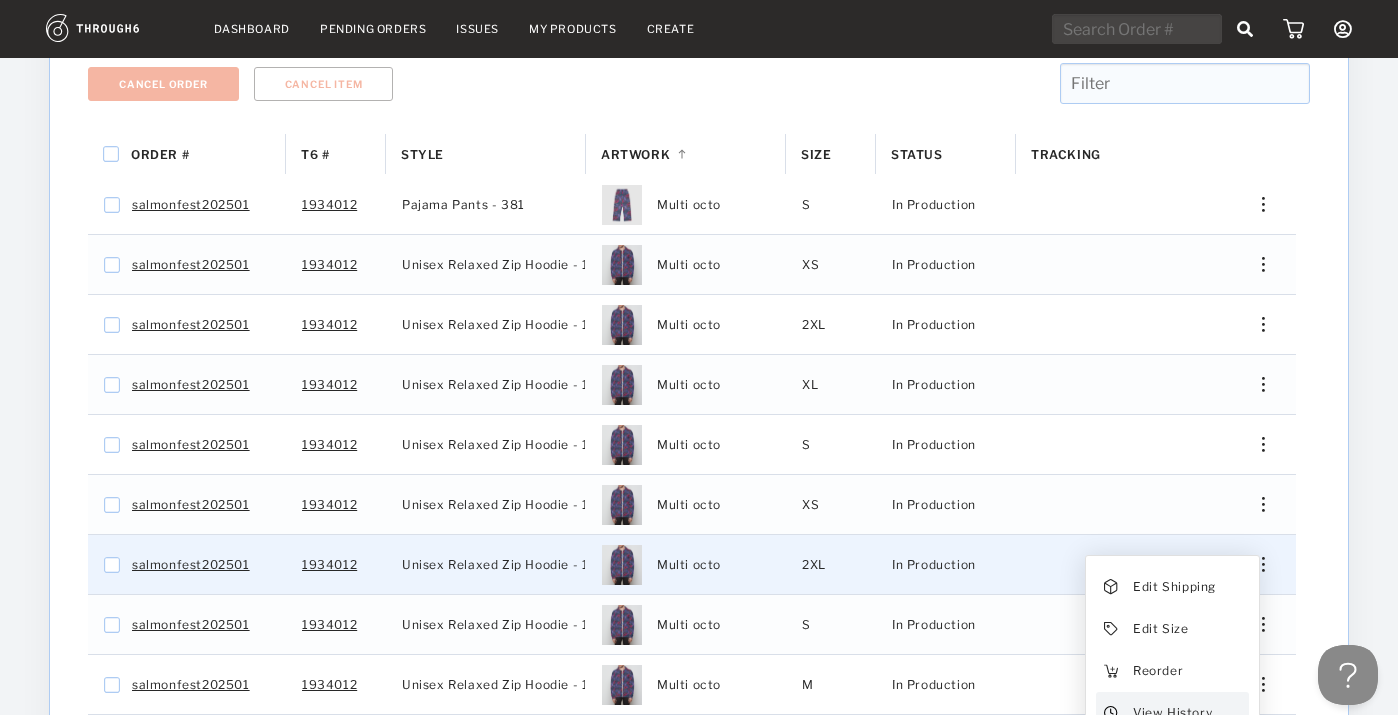 click on "View History" at bounding box center (1172, 713) 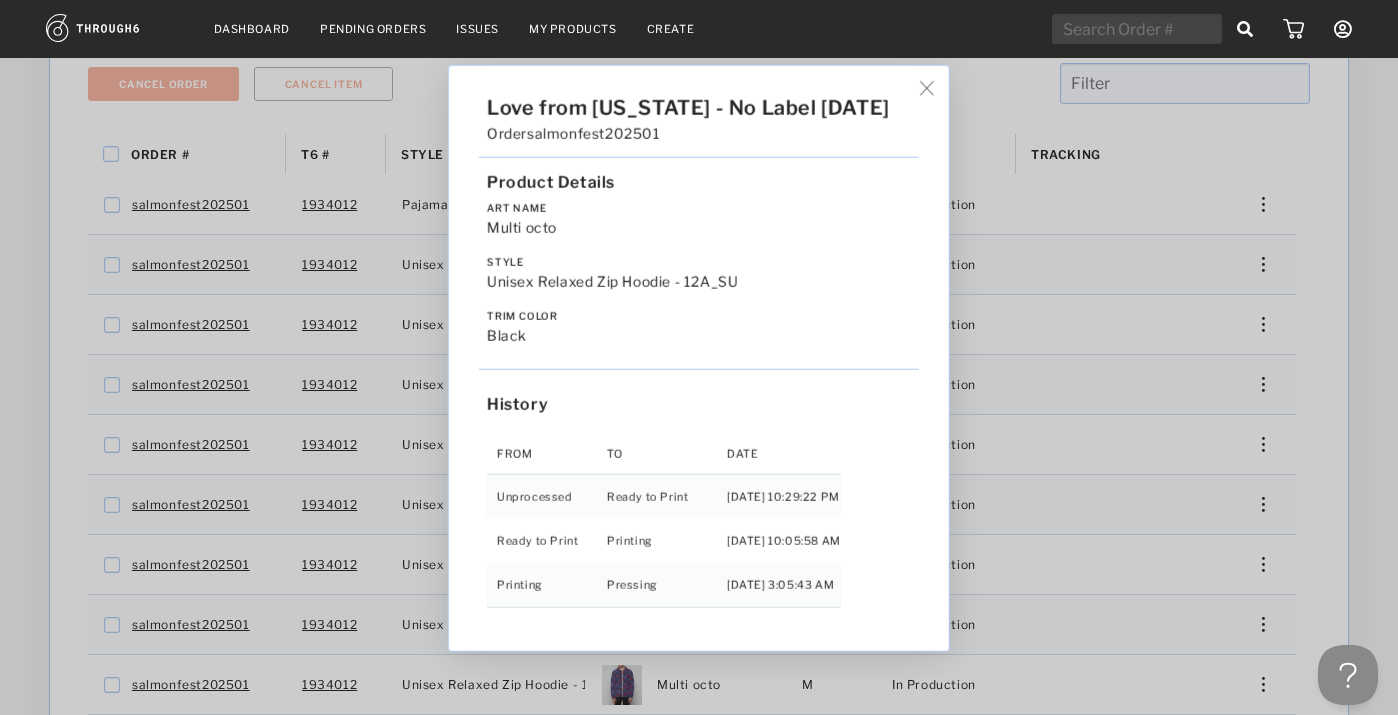click on "Love from [US_STATE] - No Label   [DATE] Order  salmonfest202501 Product Details Art Name Multi octo Style Unisex Relaxed Zip Hoodie - 12A_SU Trim Color black History From To Date Unprocessed Ready to Print [DATE] 10:29:22 PM Ready to Print Printing [DATE] 10:05:58 AM Printing Pressing [DATE] 3:05:43 AM" at bounding box center (699, 357) 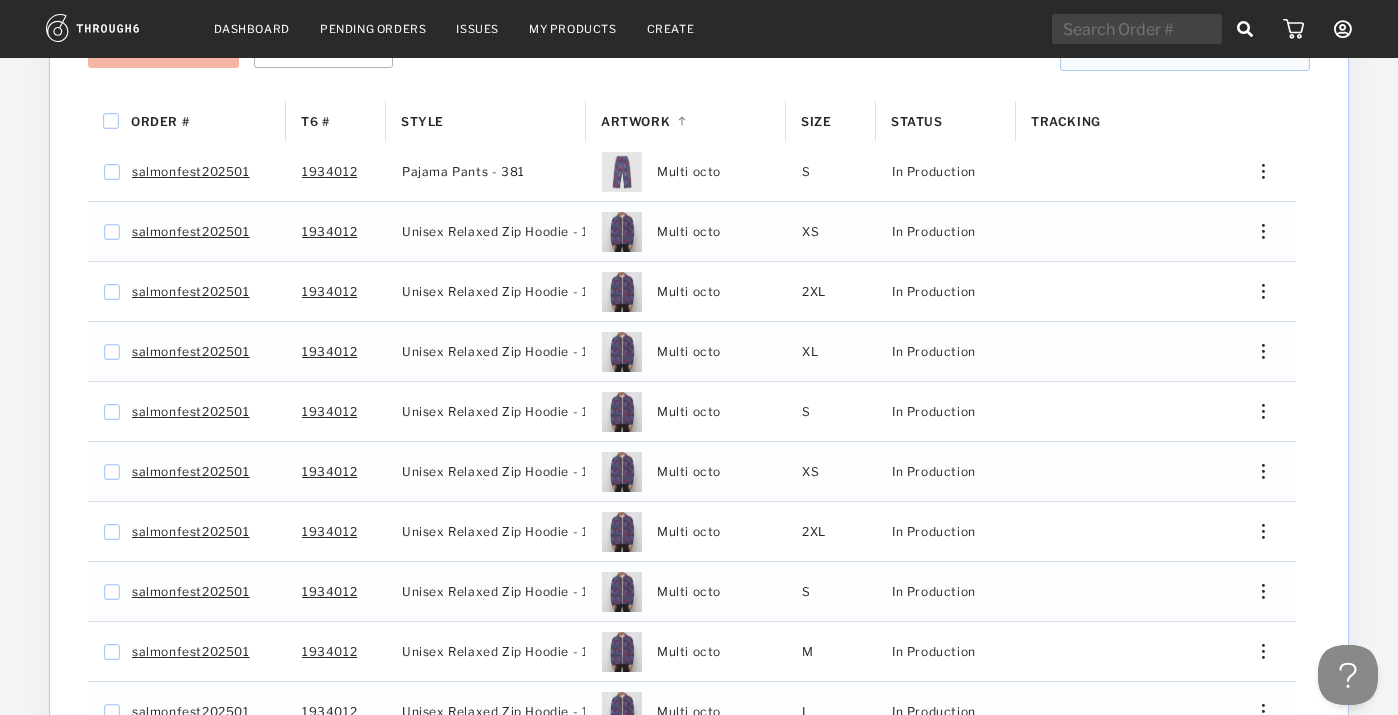 scroll, scrollTop: 365, scrollLeft: 0, axis: vertical 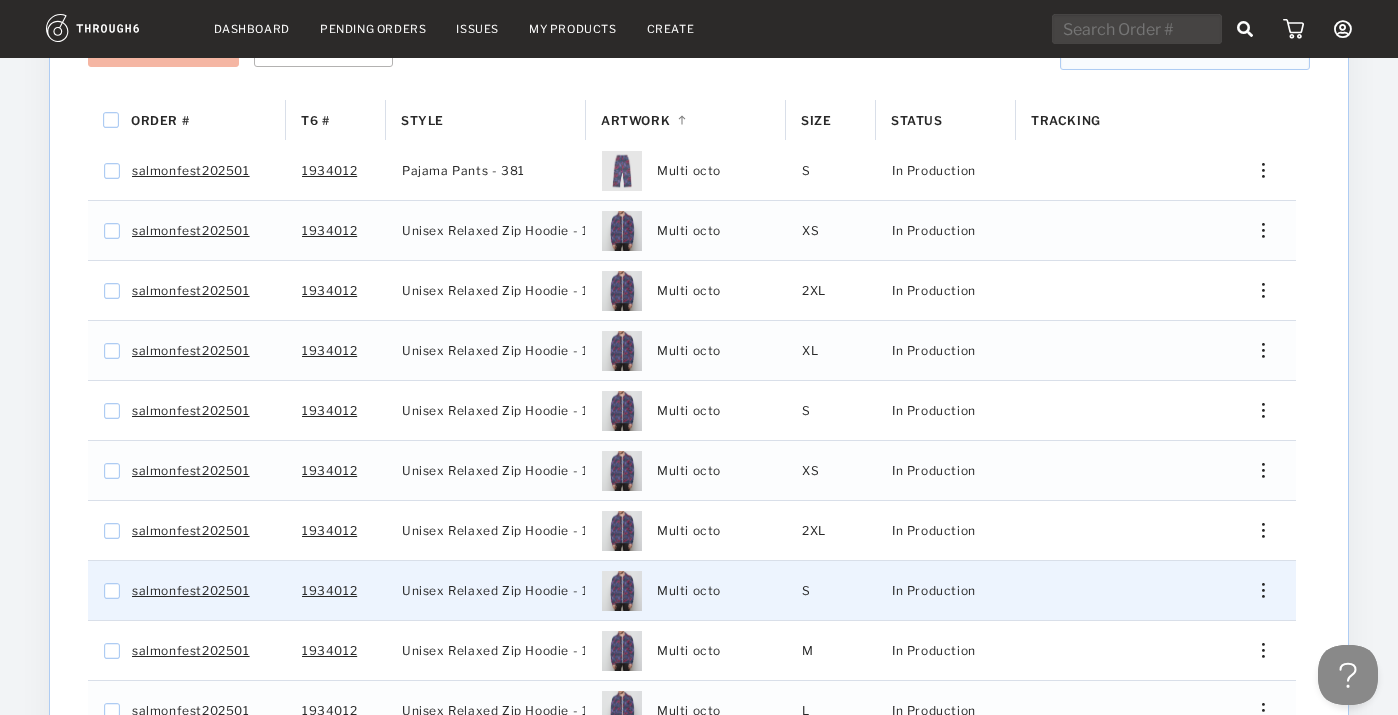 click at bounding box center [1256, 590] 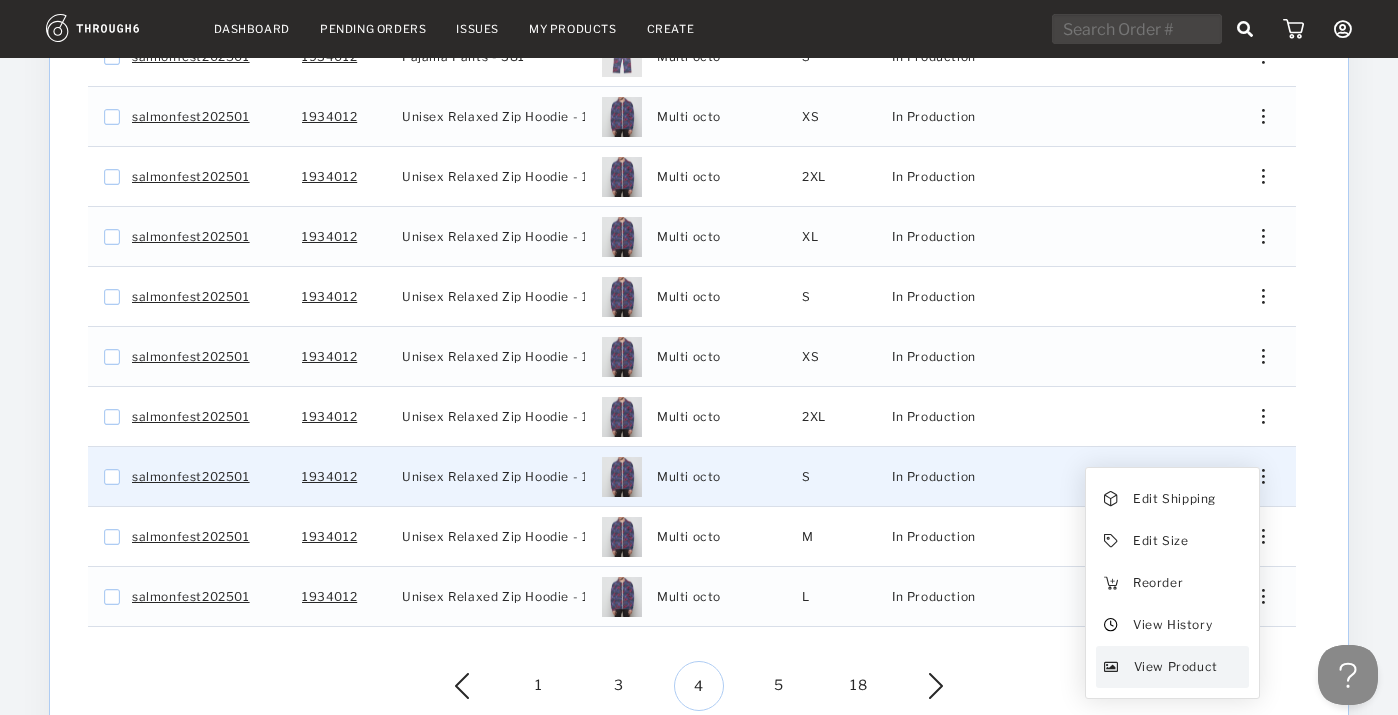 scroll, scrollTop: 480, scrollLeft: 0, axis: vertical 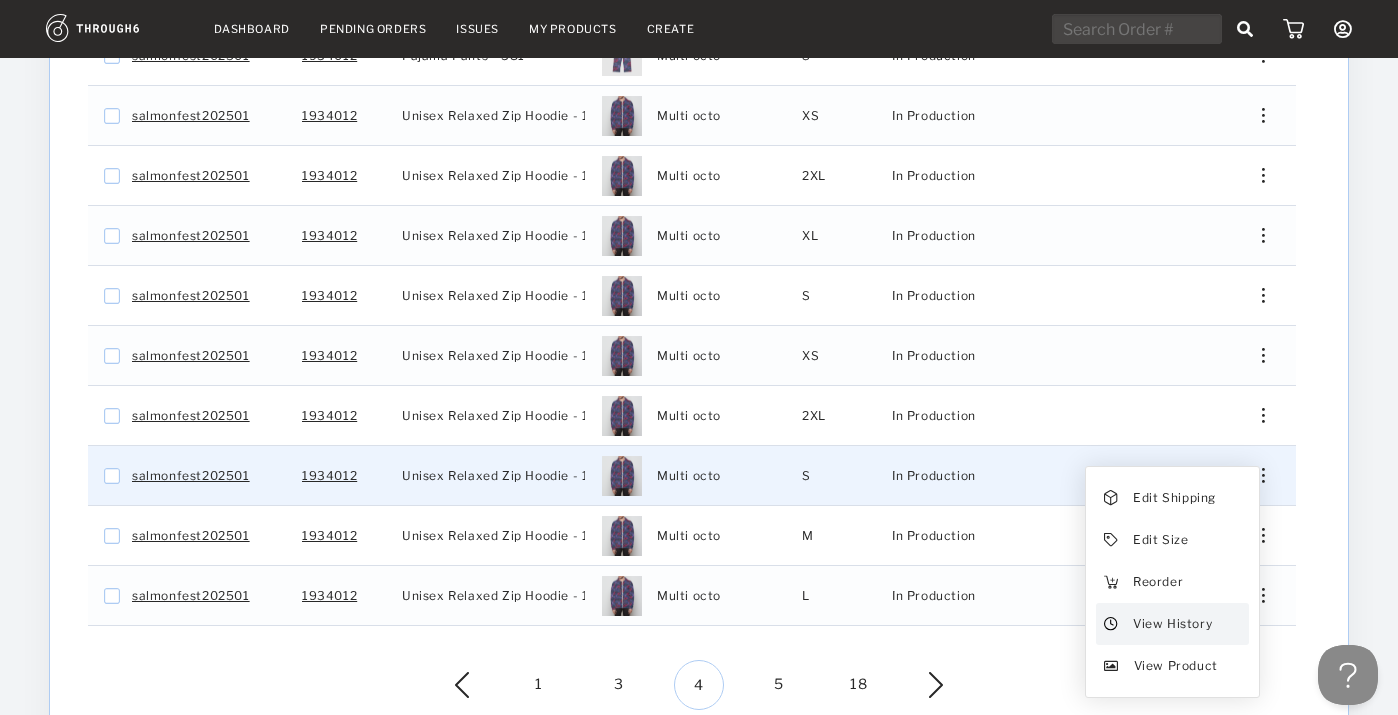 click on "View History" at bounding box center [1172, 624] 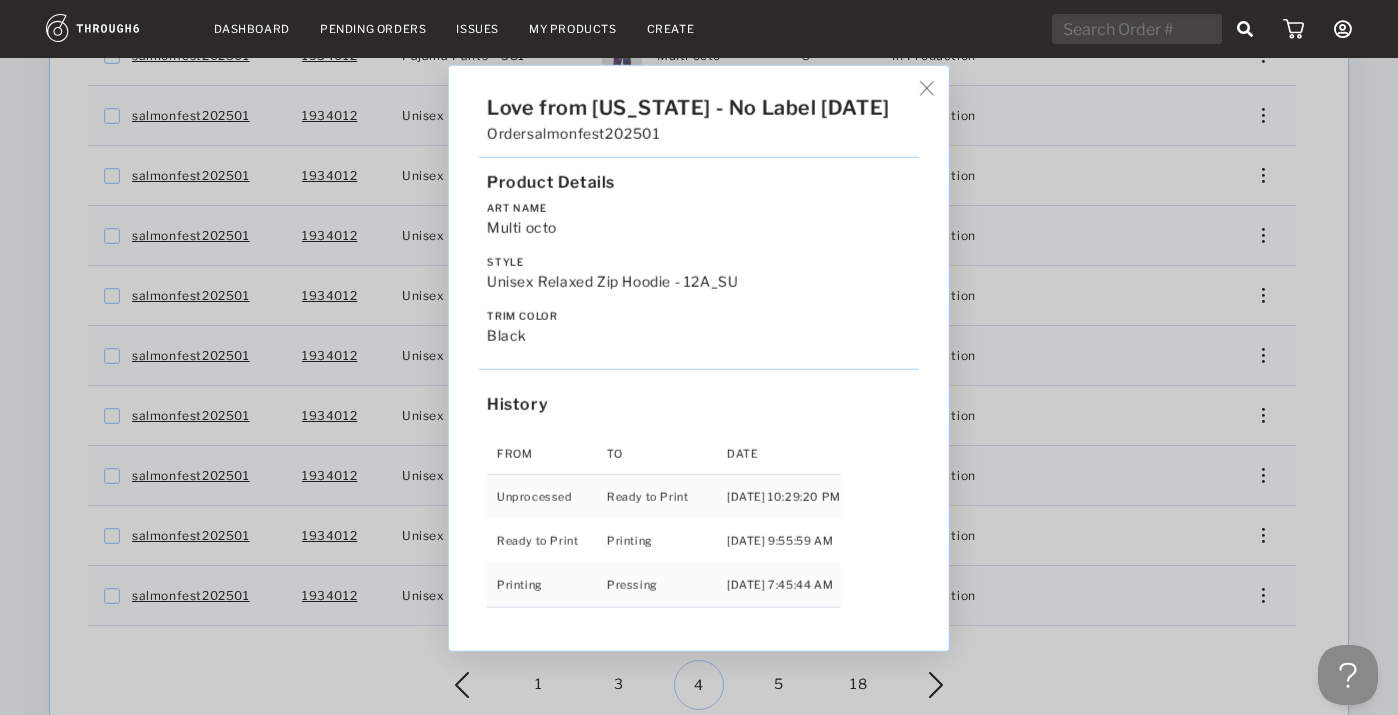 click on "Love from [US_STATE] - No Label   [DATE] Order  salmonfest202501 Product Details Art Name Multi octo Style Unisex Relaxed Zip Hoodie - 12A_SU Trim Color black History From To Date Unprocessed Ready to Print [DATE] 10:29:20 PM Ready to Print Printing [DATE] 9:55:59 AM Printing Pressing [DATE] 7:45:44 AM" at bounding box center (699, 357) 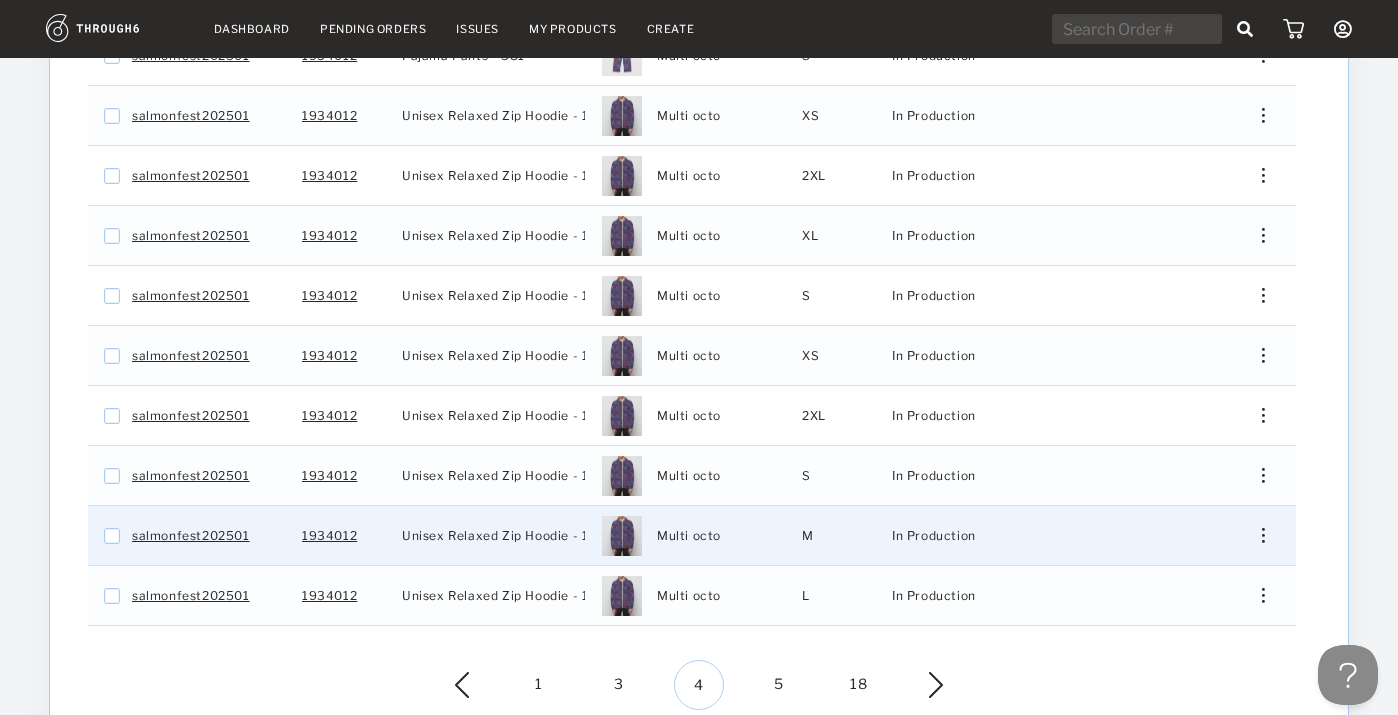 click at bounding box center (1256, 535) 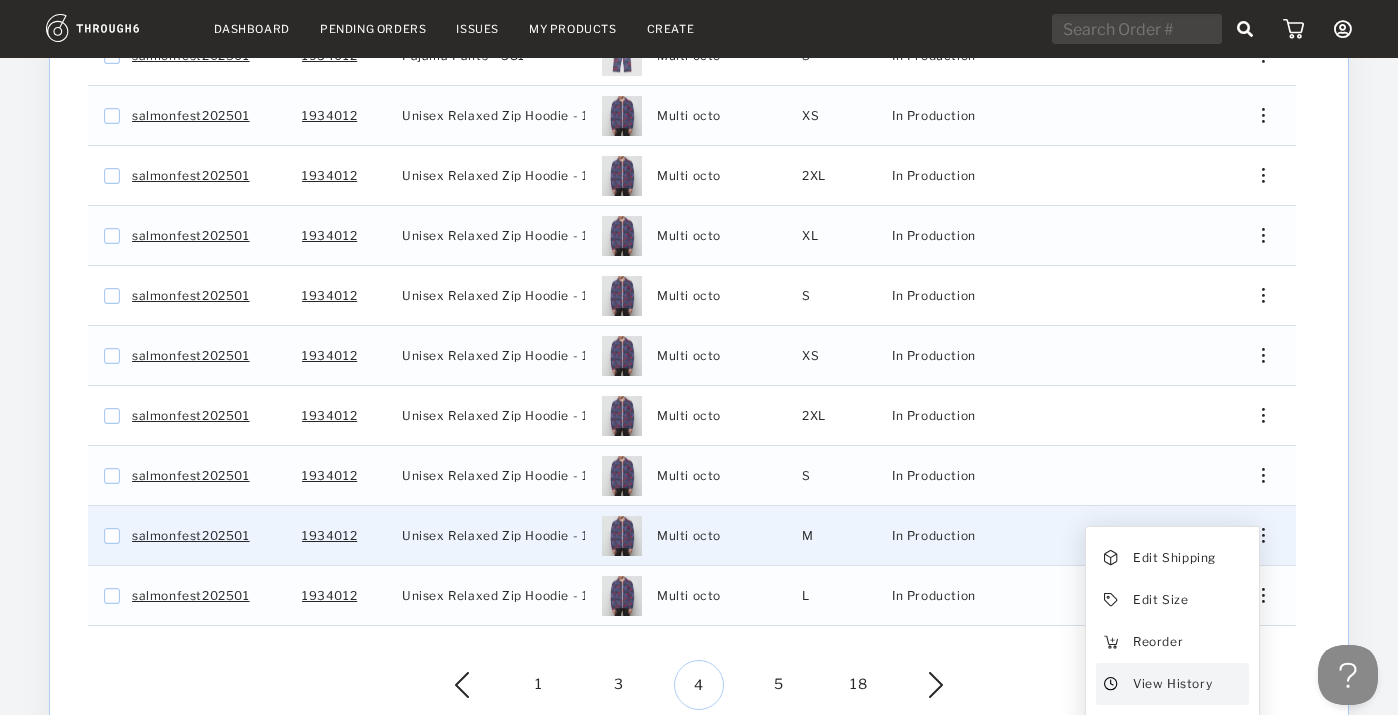 click on "View History" at bounding box center [1172, 684] 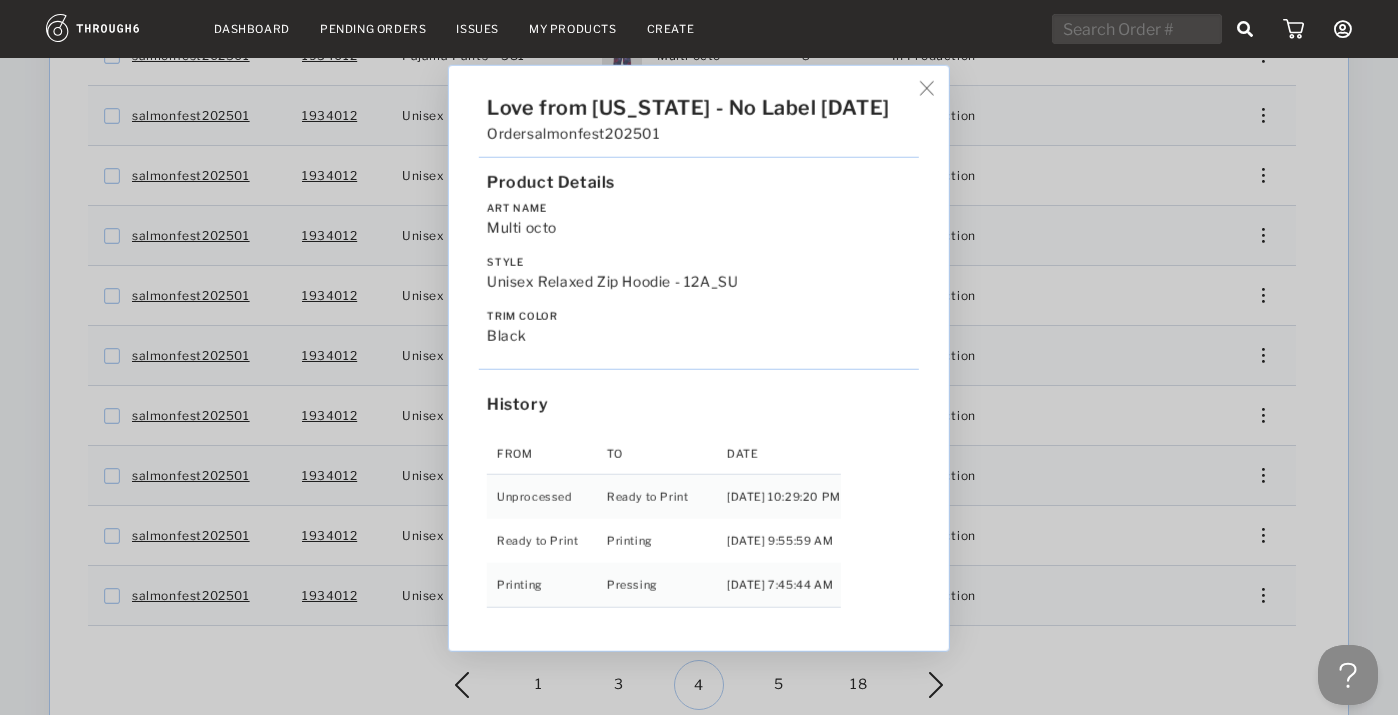 click on "Love from [US_STATE] - No Label   [DATE] Order  salmonfest202501 Product Details Art Name Multi octo Style Unisex Relaxed Zip Hoodie - 12A_SU Trim Color black History From To Date Unprocessed Ready to Print [DATE] 10:29:20 PM Ready to Print Printing [DATE] 9:55:59 AM Printing Pressing [DATE] 7:45:44 AM" at bounding box center (699, 357) 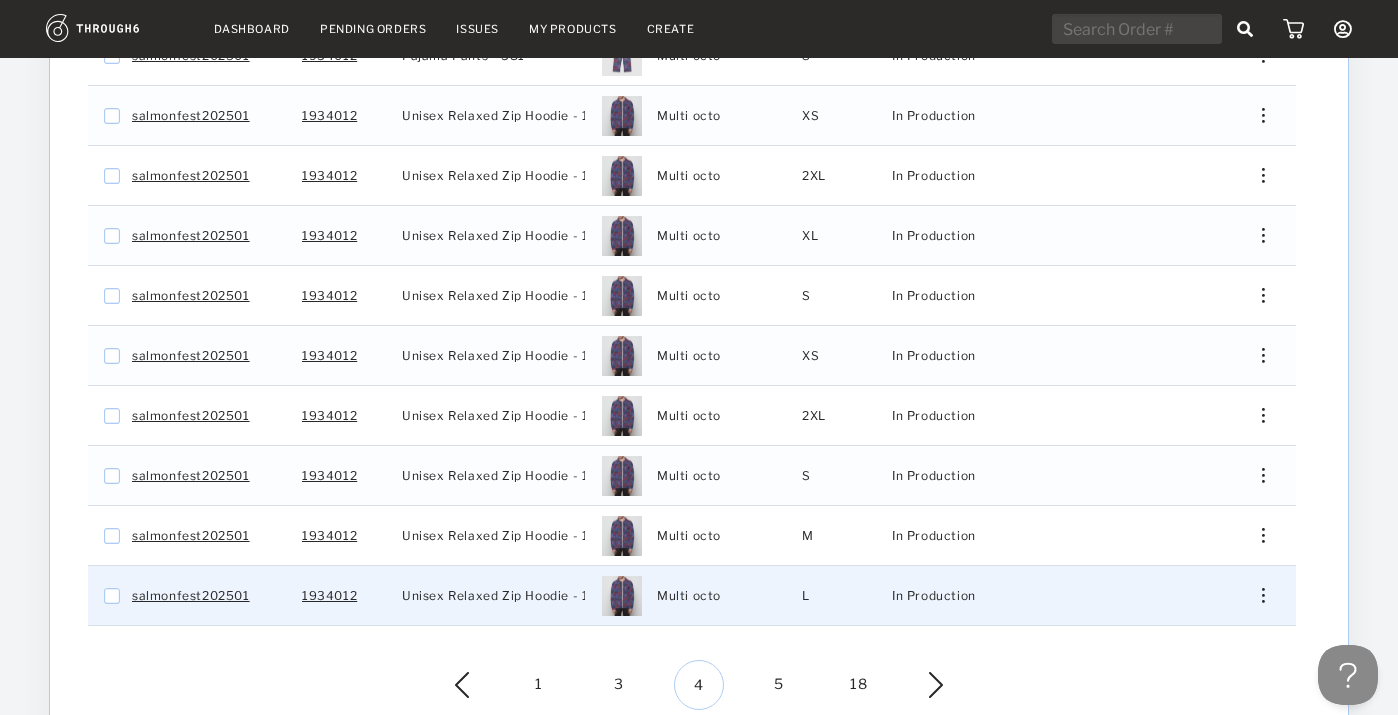 click on "Edit Shipping Edit Size Reorder View History View Product" at bounding box center (1256, 595) 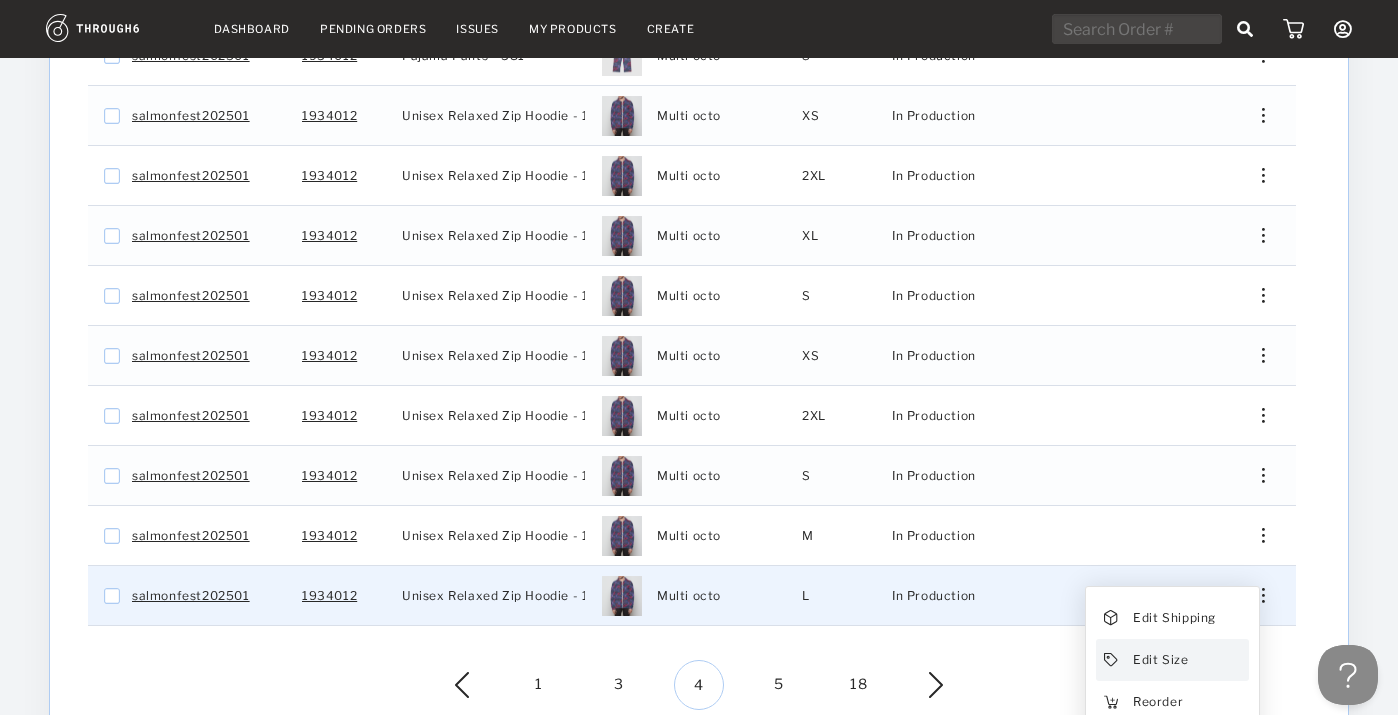 scroll, scrollTop: 507, scrollLeft: 0, axis: vertical 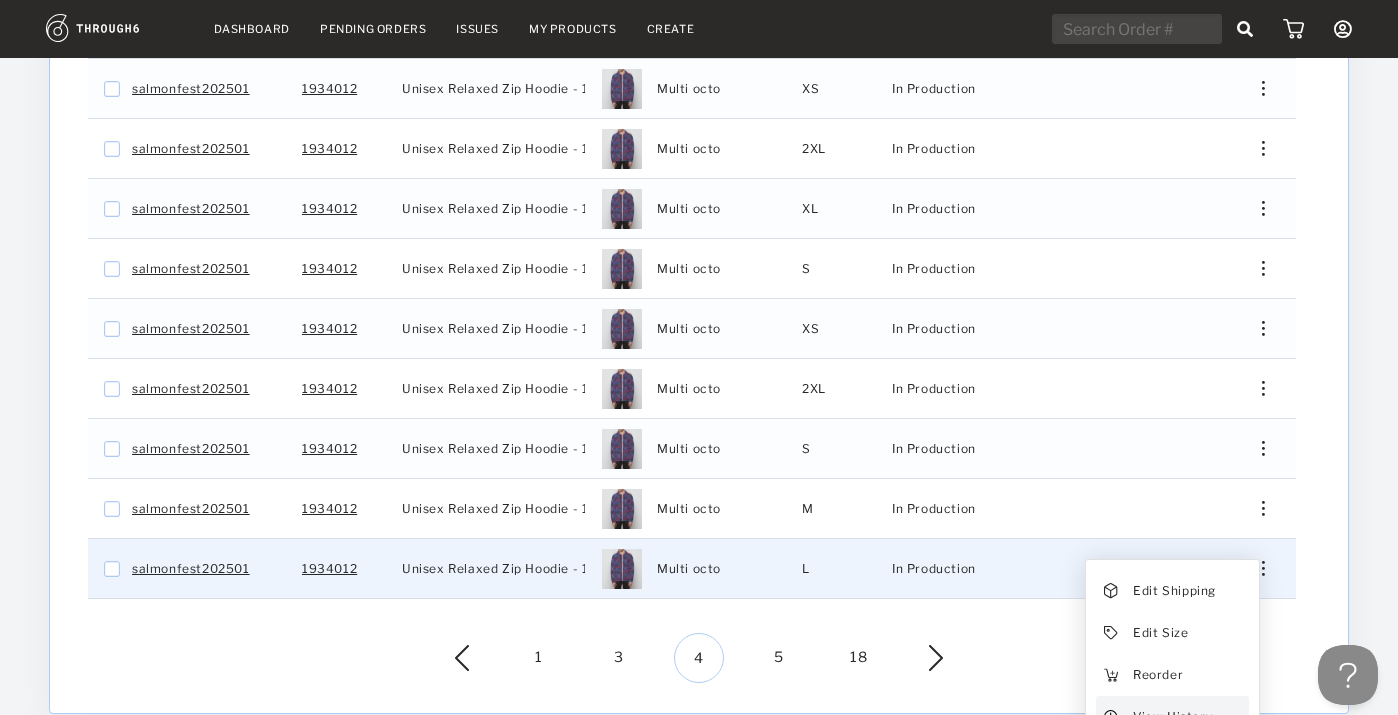 click on "View History" at bounding box center (1172, 717) 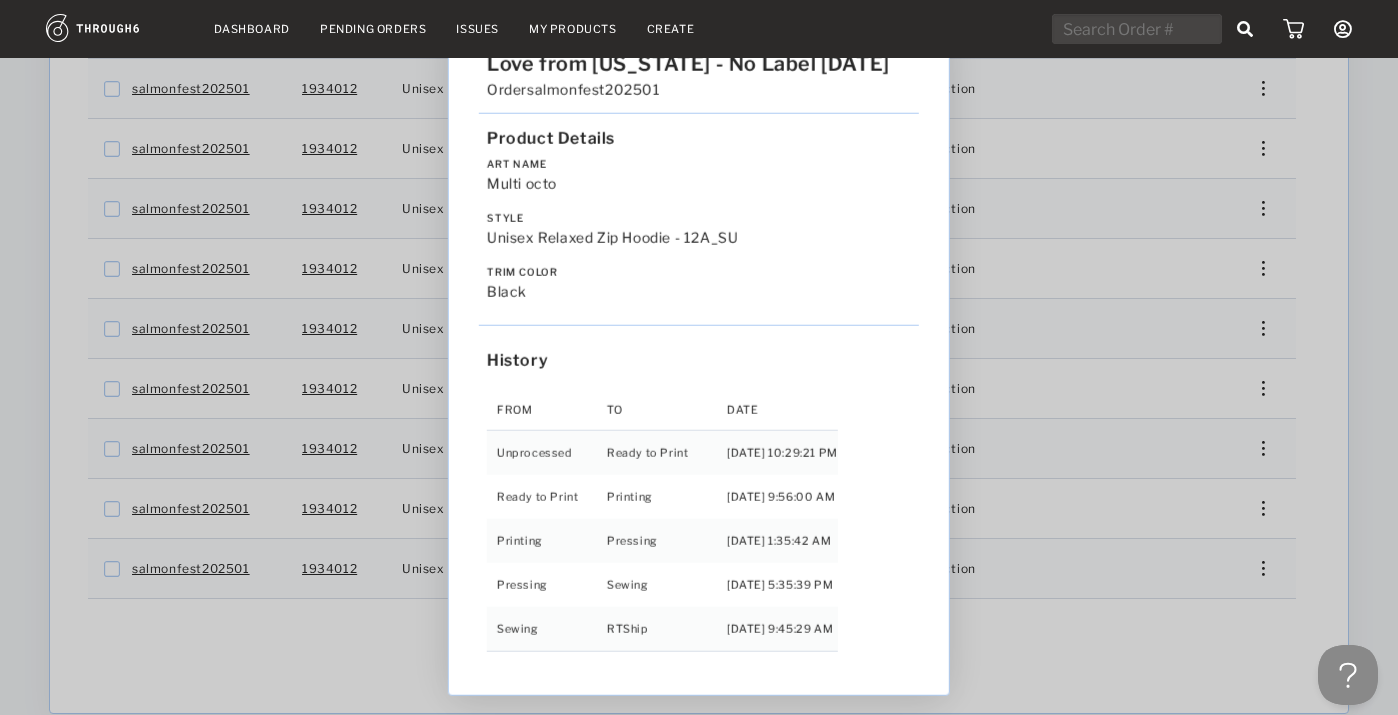 click on "Love from [US_STATE] - No Label   [DATE] Order  salmonfest202501 Product Details Art Name Multi octo Style Unisex Relaxed Zip Hoodie - 12A_SU Trim Color black History From To Date Unprocessed Ready to Print [DATE] 10:29:21 PM Ready to Print Printing [DATE] 9:56:00 AM Printing Pressing [DATE] 1:35:42 AM Pressing Sewing [DATE] 5:35:39 PM Sewing RTShip [DATE] 9:45:29 AM" at bounding box center (699, 357) 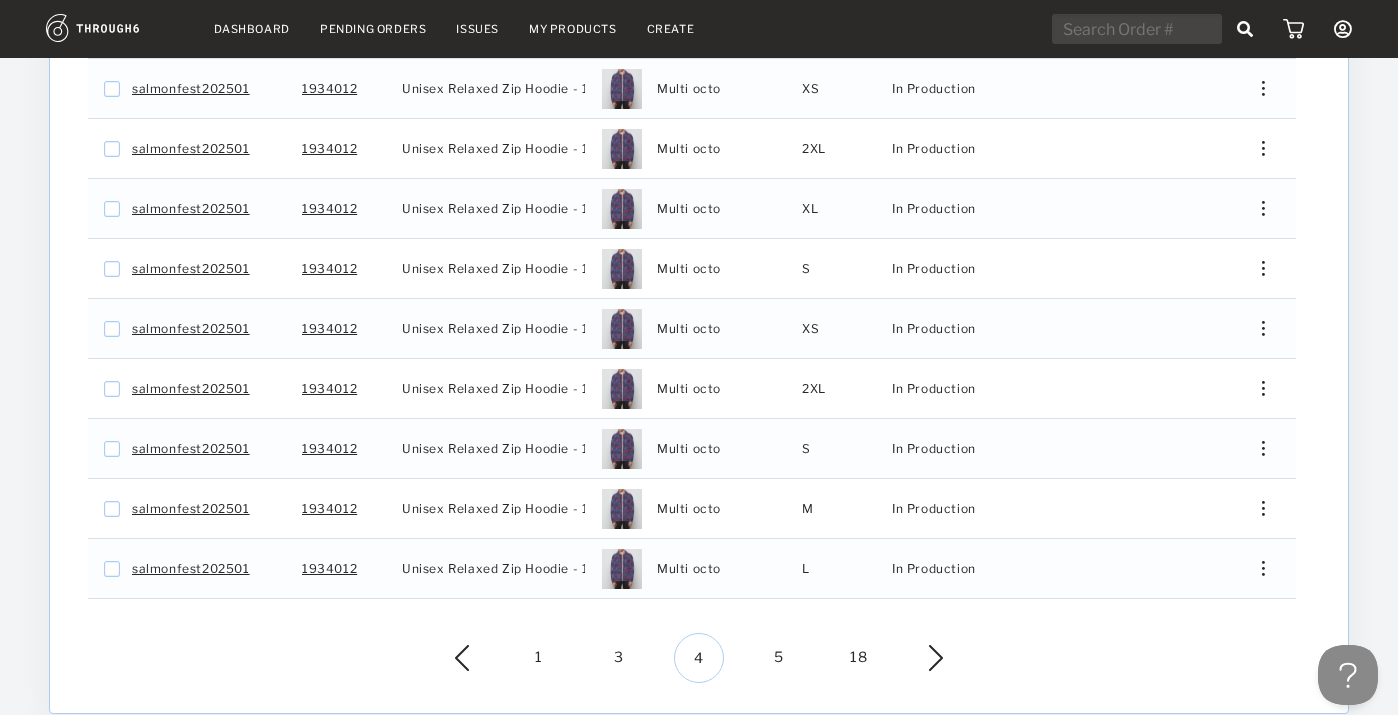 click on "5" at bounding box center [779, 658] 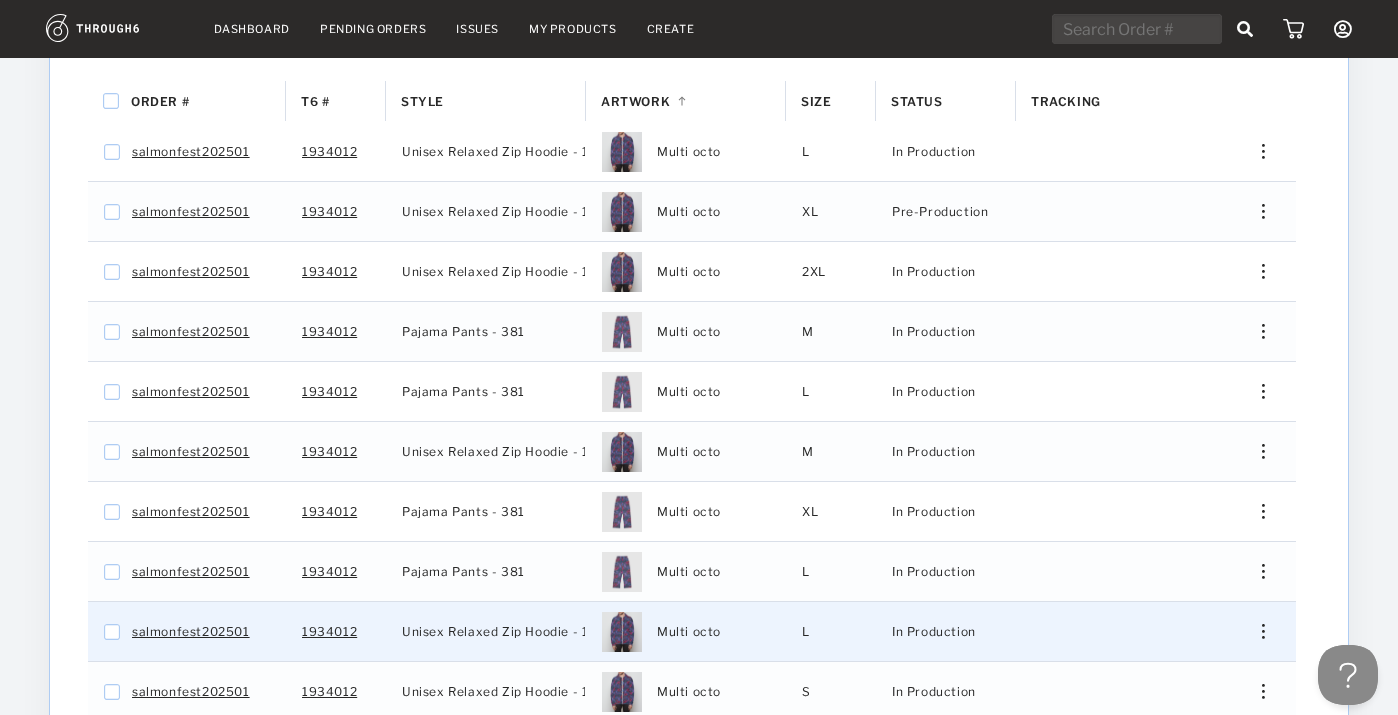 scroll, scrollTop: 363, scrollLeft: 0, axis: vertical 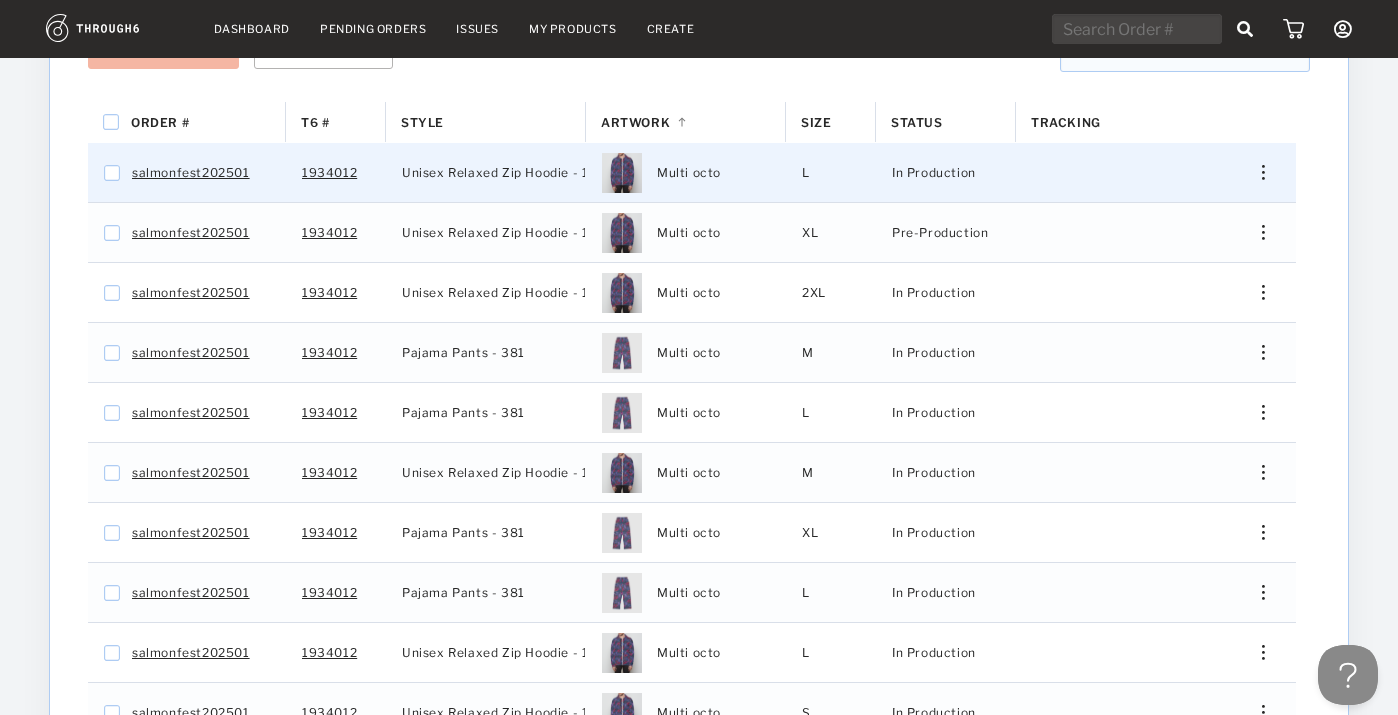 click at bounding box center (1256, 172) 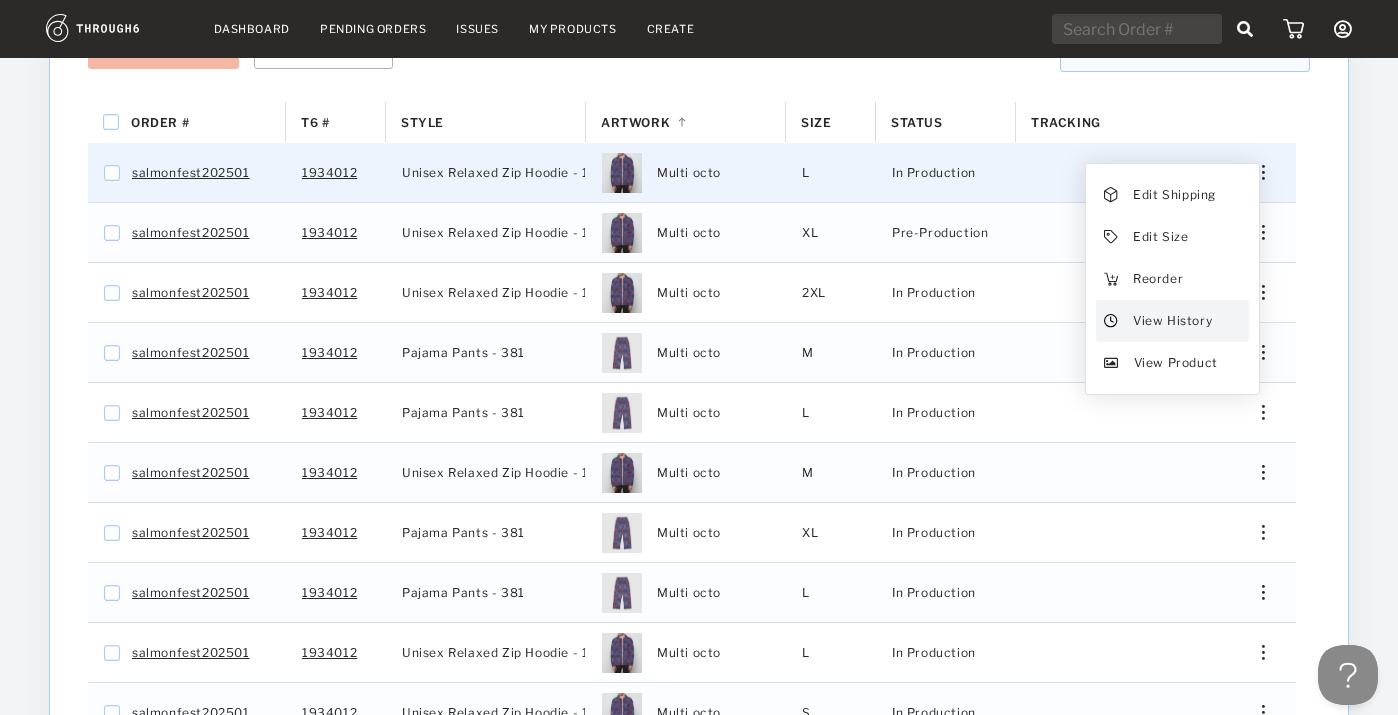 click on "View History" at bounding box center (1172, 321) 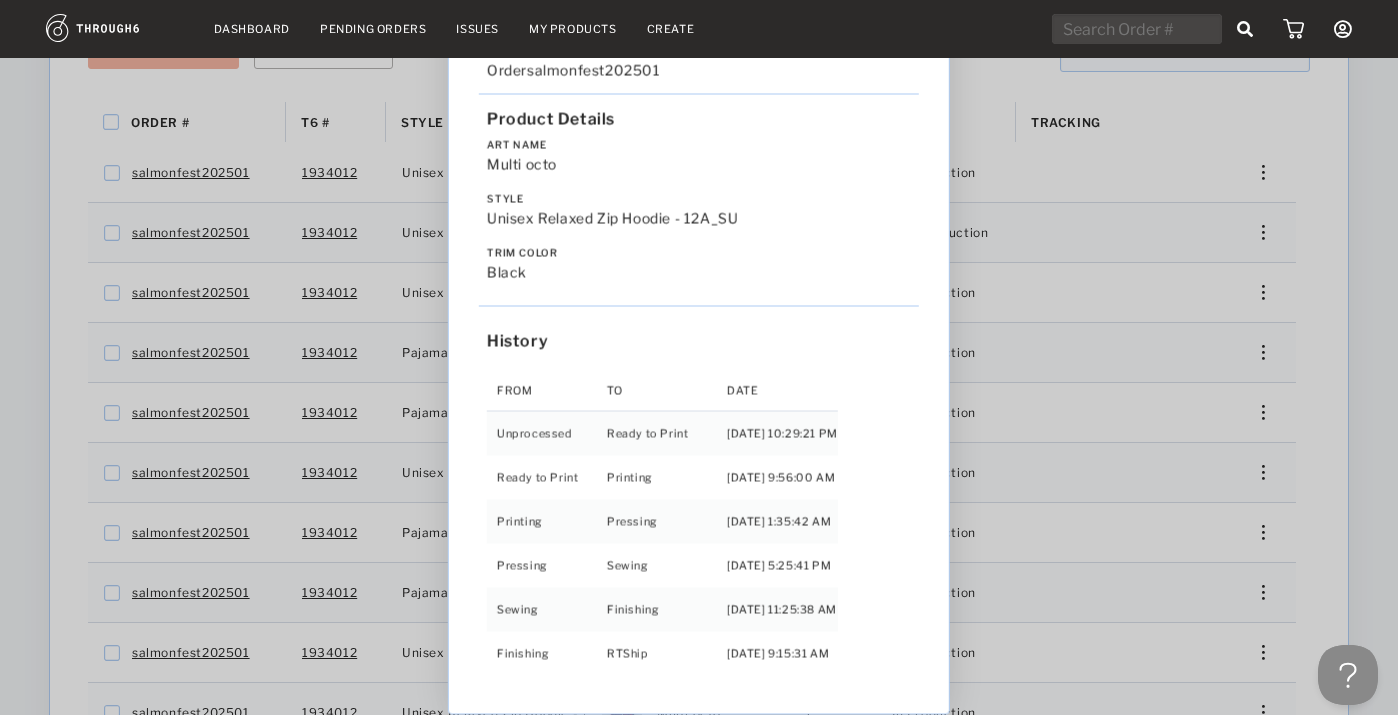 click on "Love from [US_STATE] - No Label   [DATE] Order  salmonfest202501 Product Details Art Name Multi octo Style Unisex Relaxed Zip Hoodie - 12A_SU Trim Color black History From To Date Unprocessed Ready to Print [DATE] 10:29:21 PM Ready to Print Printing [DATE] 9:56:00 AM Printing Pressing [DATE] 1:35:42 AM Pressing Sewing [DATE] 5:25:41 PM Sewing Finishing [DATE] 11:25:38 AM Finishing RTShip [DATE] 9:15:31 AM" at bounding box center [699, 357] 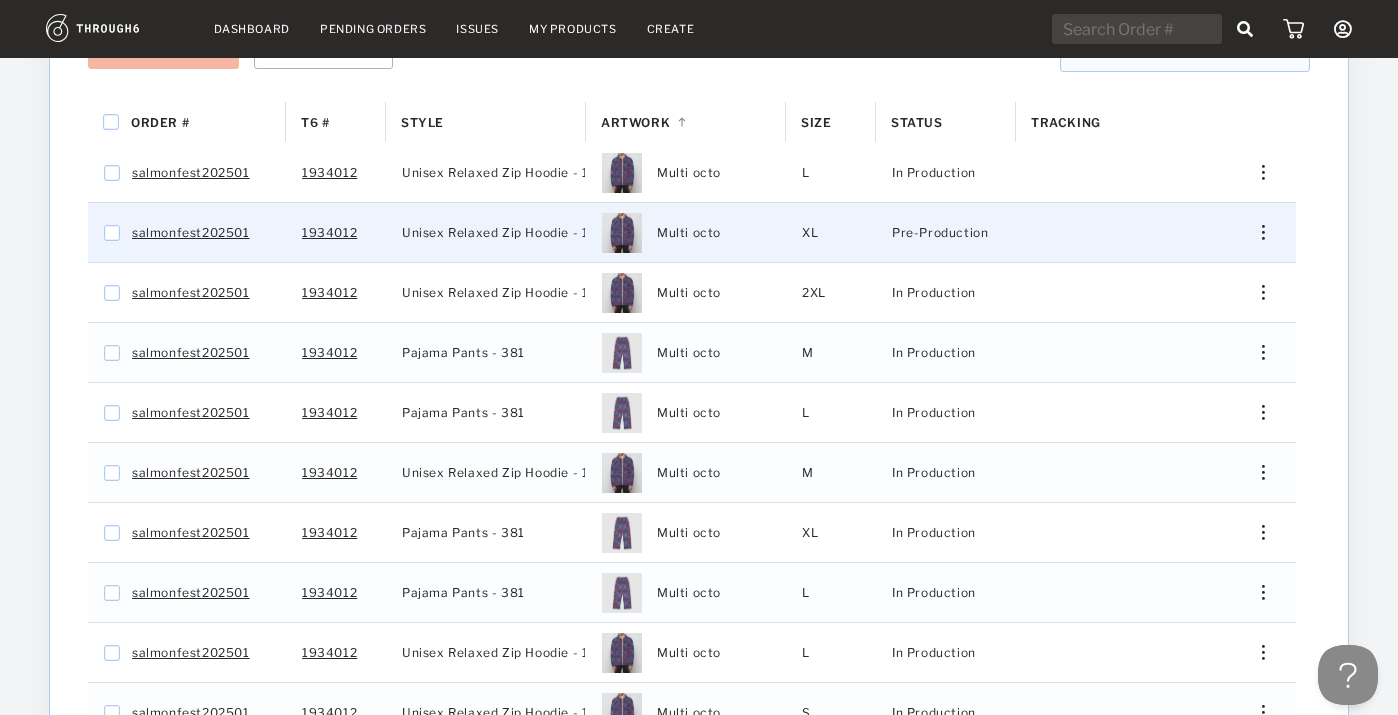 click at bounding box center [1256, 232] 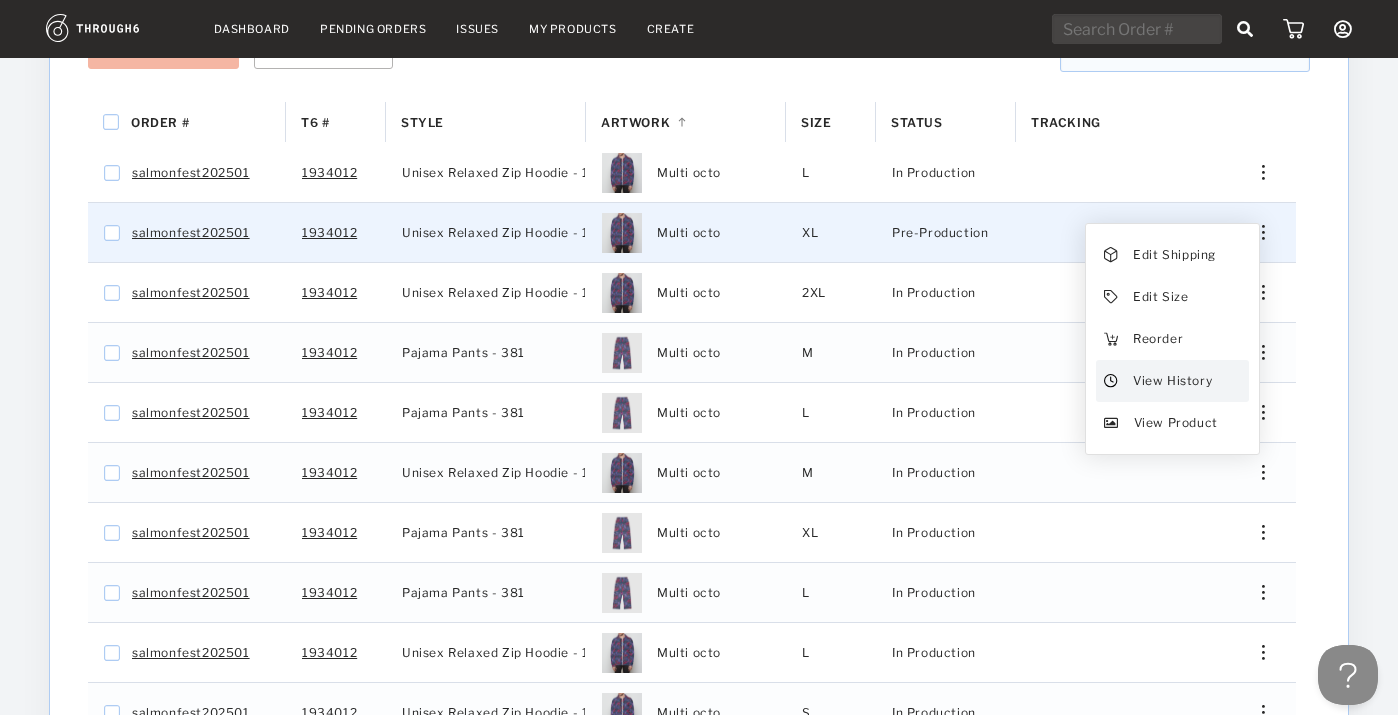 click on "View History" at bounding box center (1172, 381) 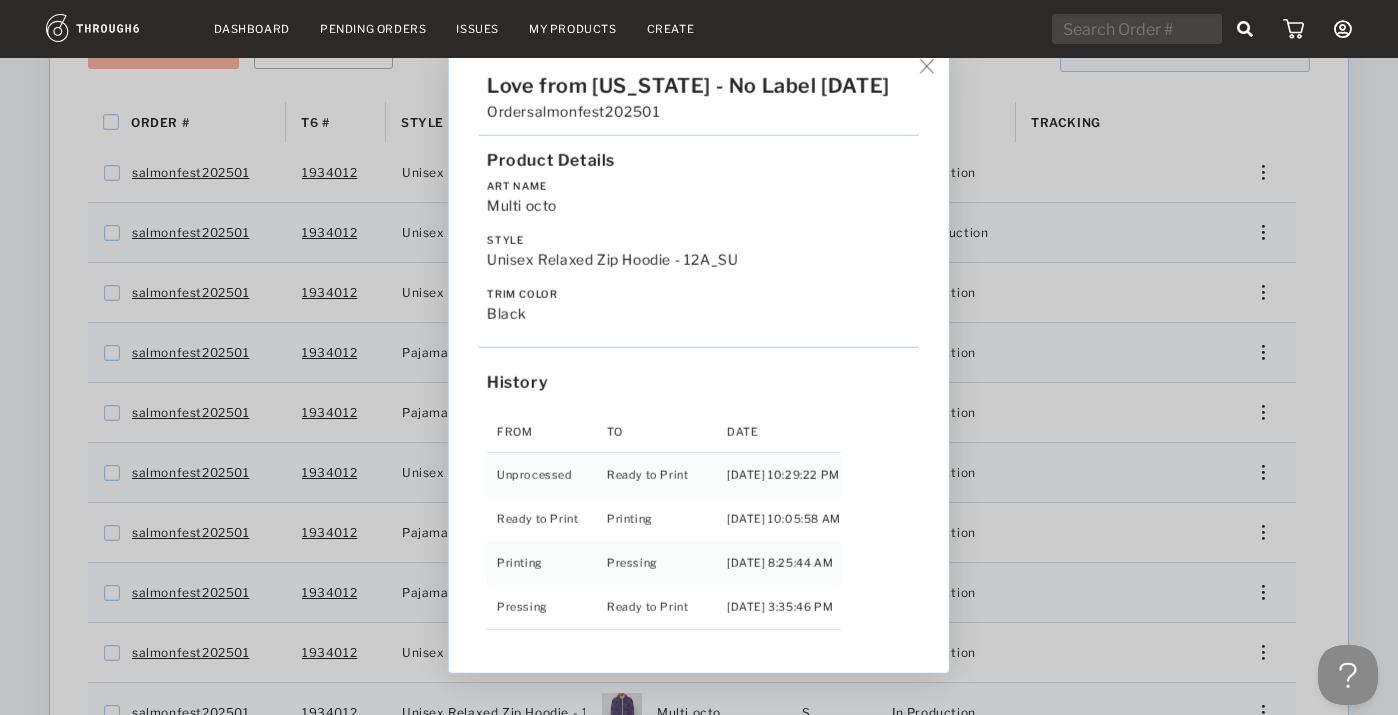 click on "Love from [US_STATE] - No Label   [DATE] Order  salmonfest202501 Product Details Art Name Multi octo Style Unisex Relaxed Zip Hoodie - 12A_SU Trim Color black History From To Date Unprocessed Ready to Print [DATE] 10:29:22 PM Ready to Print Printing [DATE] 10:05:58 AM Printing Pressing [DATE] 8:25:44 AM Pressing Ready to Print [DATE] 3:35:46 PM" at bounding box center (699, 357) 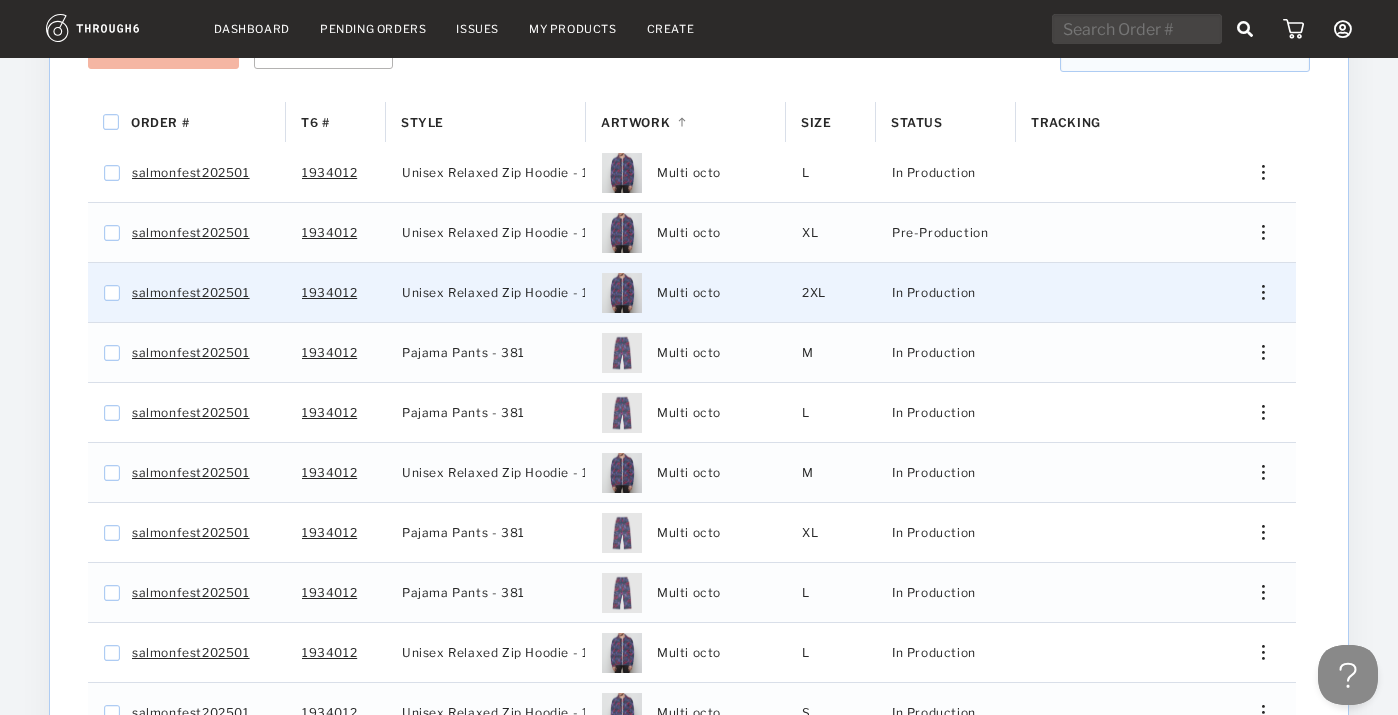 click at bounding box center (1256, 292) 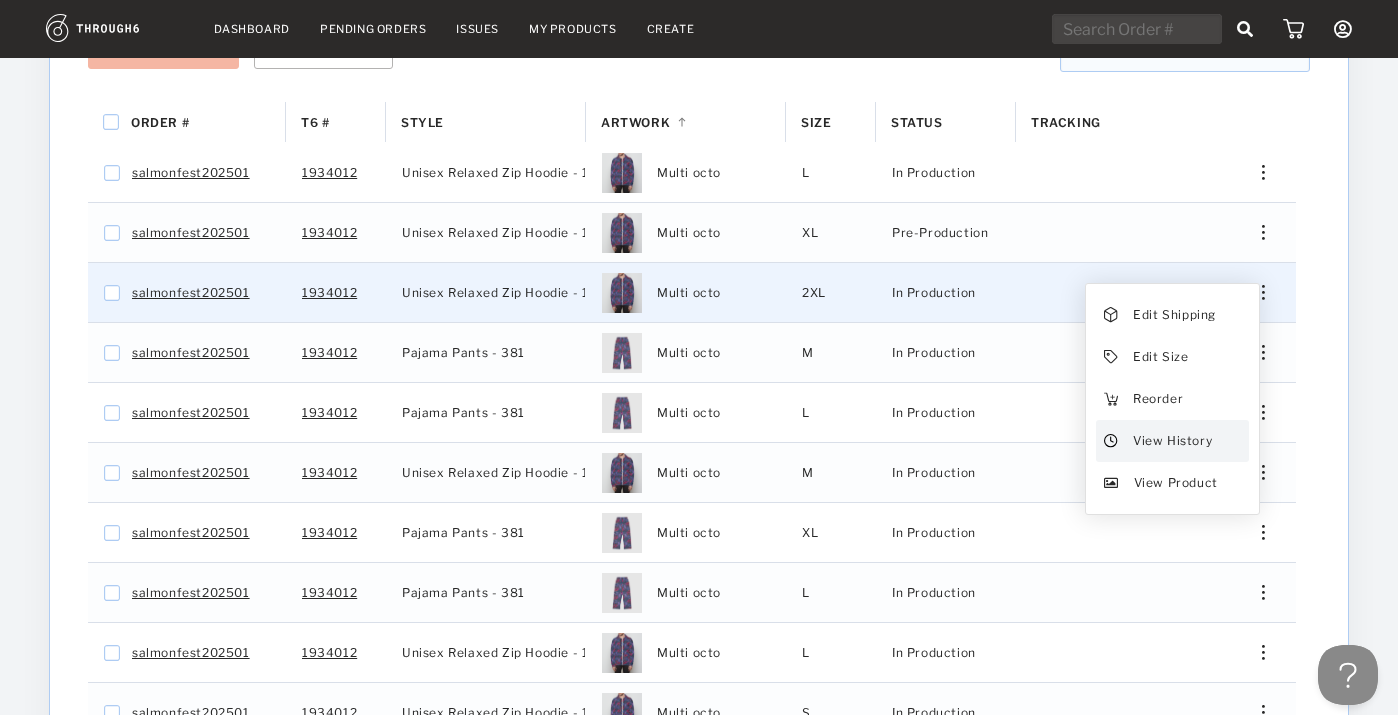 click on "View History" at bounding box center (1172, 441) 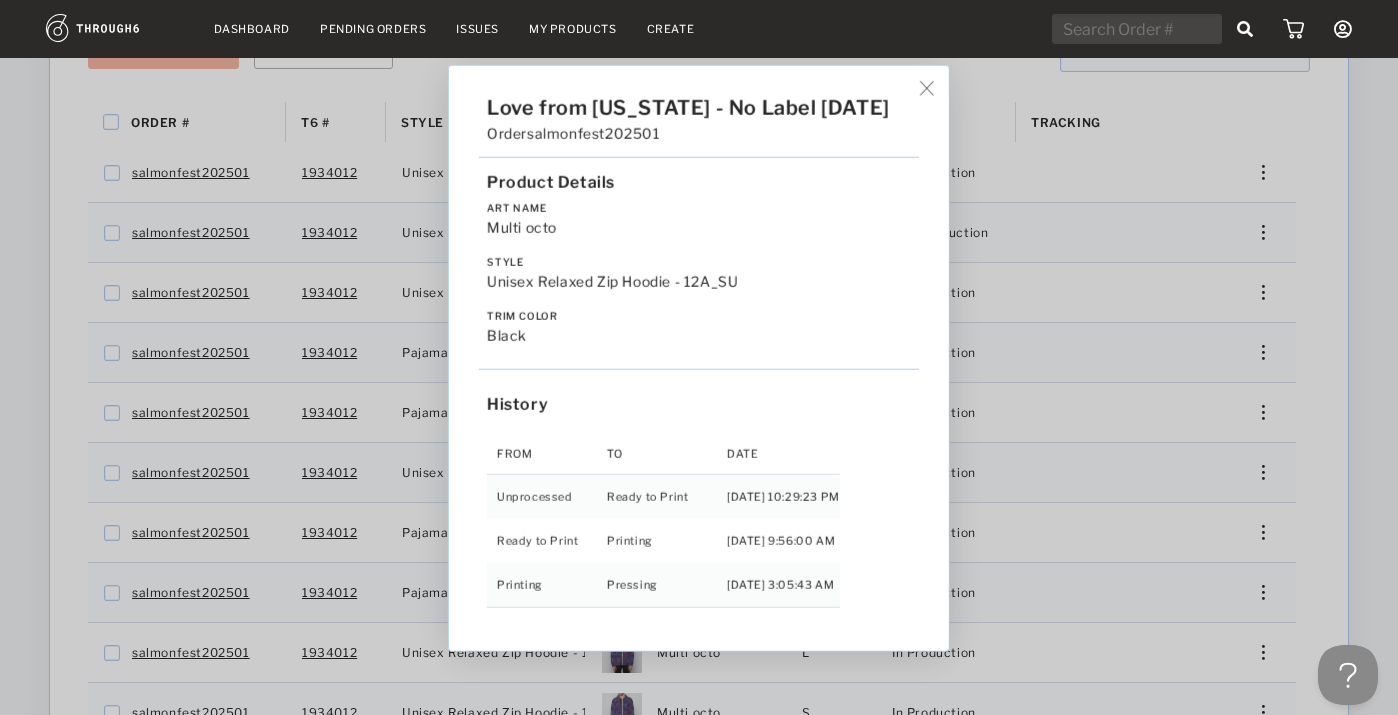 click on "Love from [US_STATE] - No Label   [DATE] Order  salmonfest202501 Product Details Art Name Multi octo Style Unisex Relaxed Zip Hoodie - 12A_SU Trim Color black History From To Date Unprocessed Ready to Print [DATE] 10:29:23 PM Ready to Print Printing [DATE] 9:56:00 AM Printing Pressing [DATE] 3:05:43 AM" at bounding box center (699, 357) 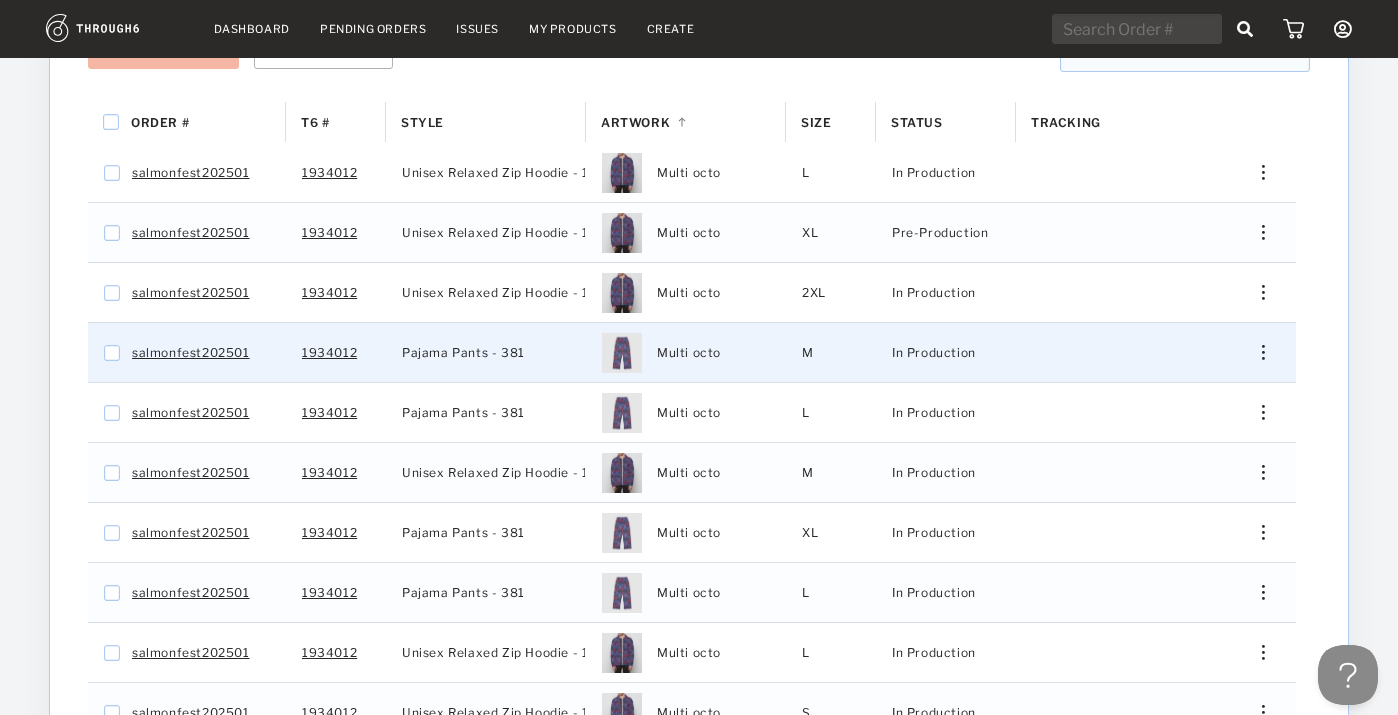 click at bounding box center [1256, 352] 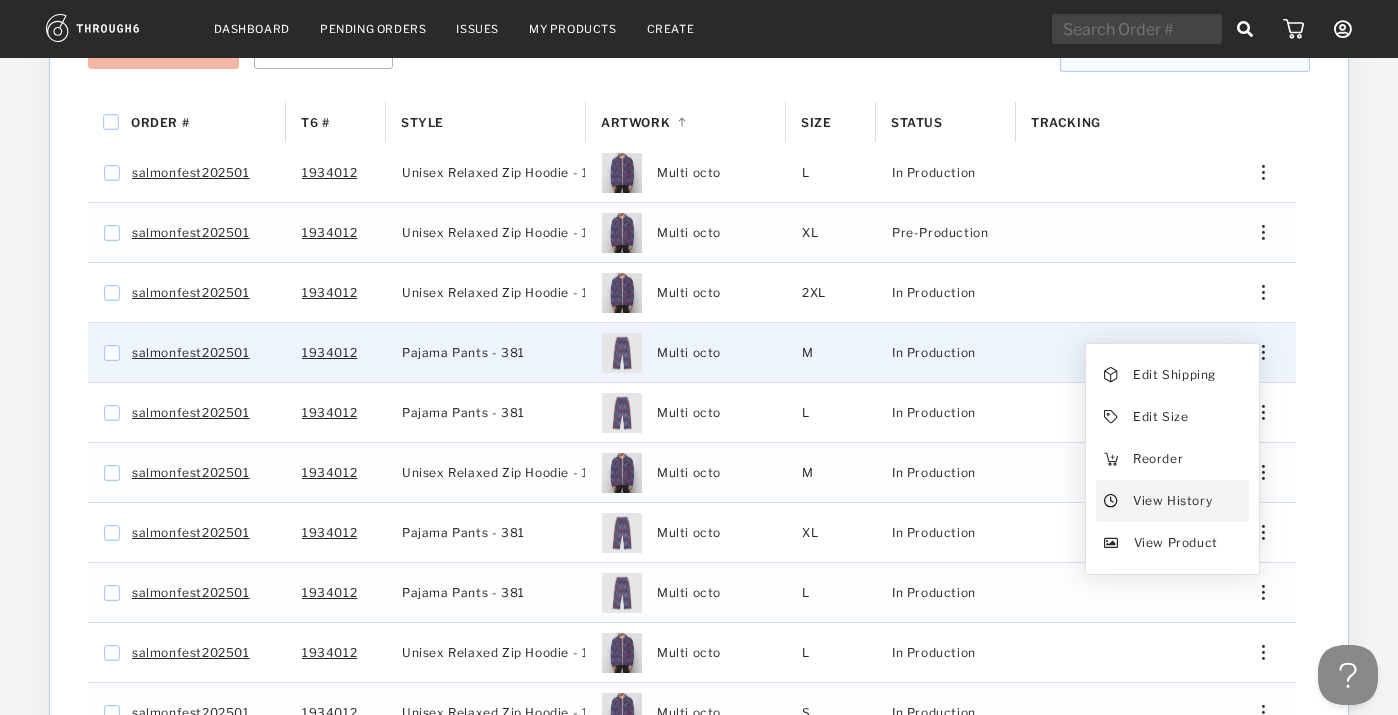 click on "View History" at bounding box center (1172, 501) 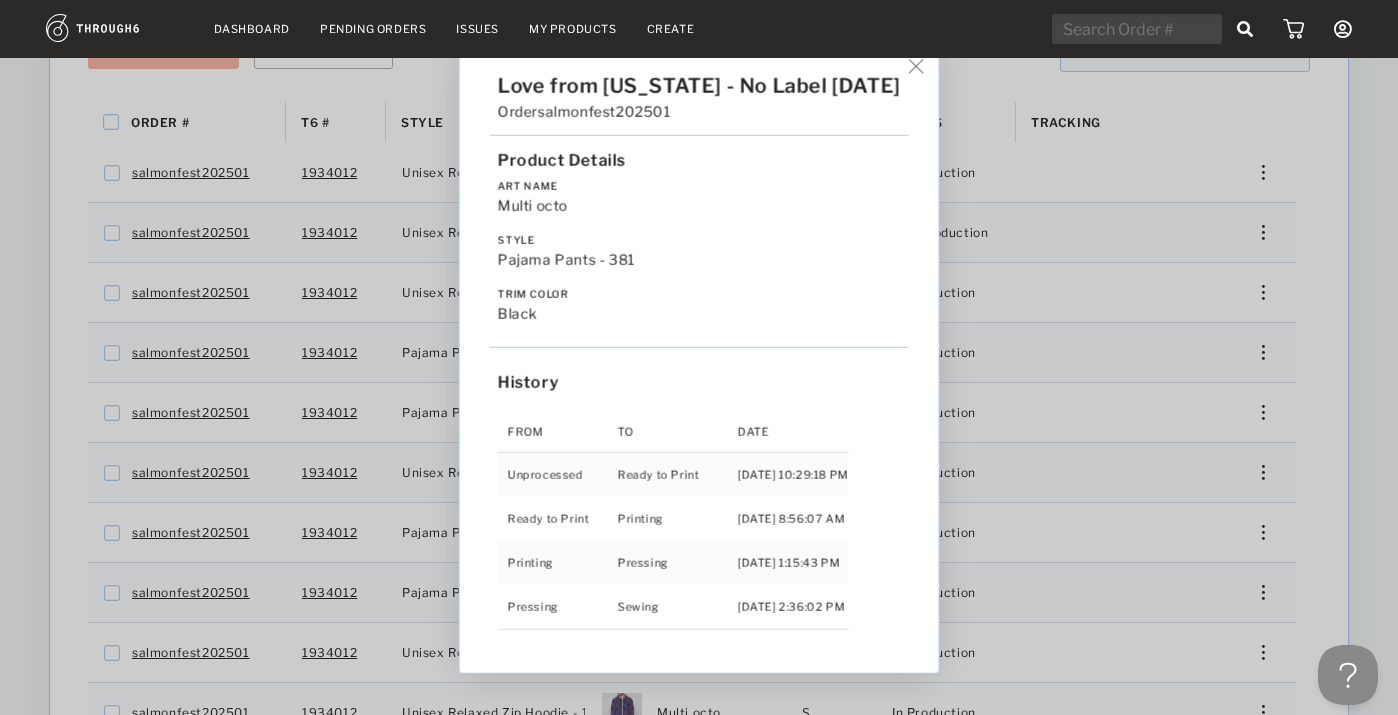click on "Love from [US_STATE] - No Label   [DATE] Order  salmonfest202501 Product Details Art Name Multi octo Style Pajama Pants - 381 Trim Color black History From To Date Unprocessed Ready to Print [DATE] 10:29:18 PM Ready to Print Printing [DATE] 8:56:07 AM Printing Pressing [DATE] 1:15:43 PM Pressing Sewing [DATE] 2:36:02 PM" at bounding box center (699, 357) 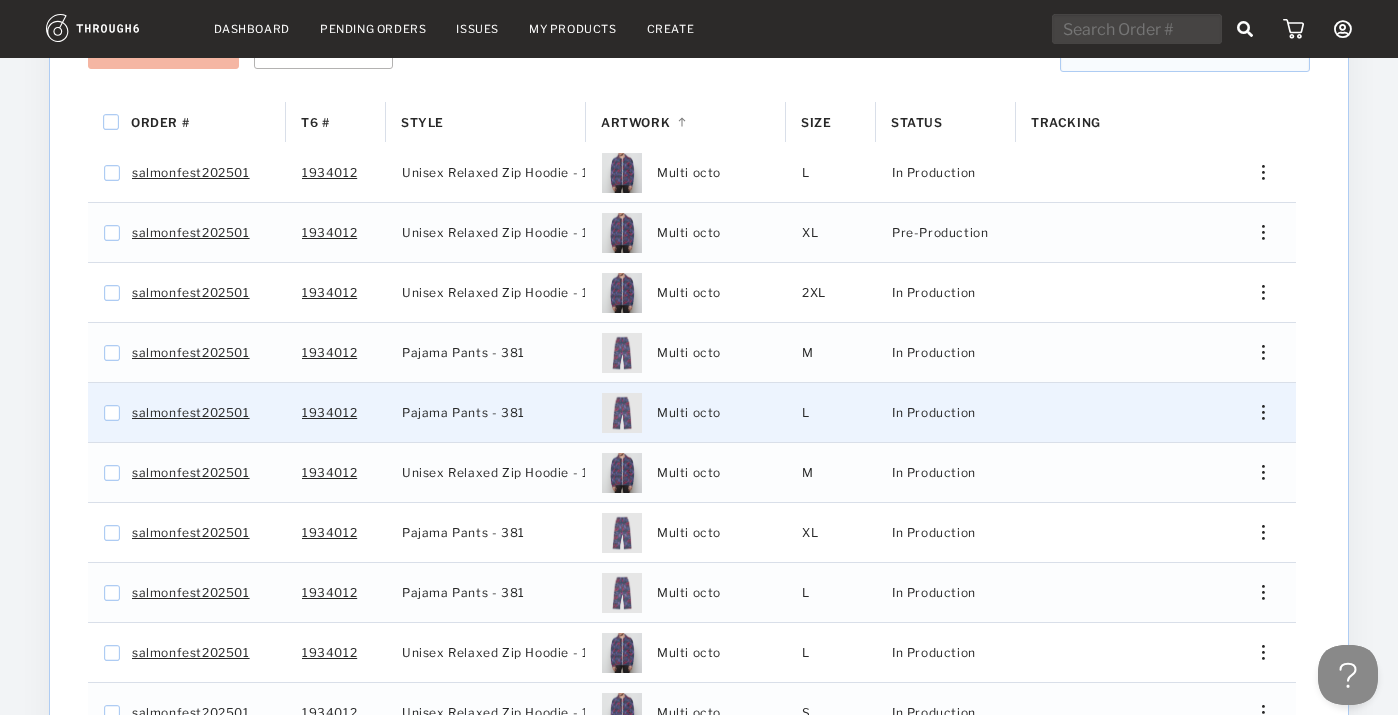 click at bounding box center [1256, 412] 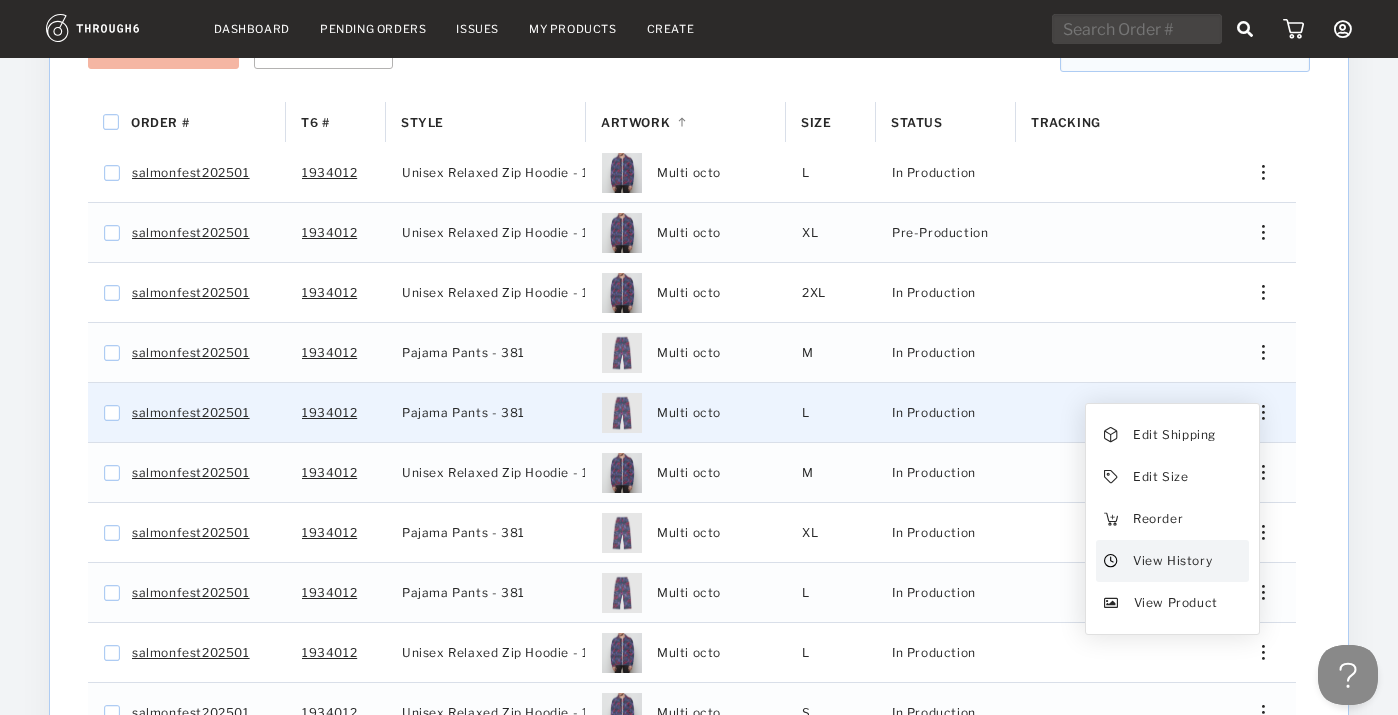 click on "View History" at bounding box center (1172, 561) 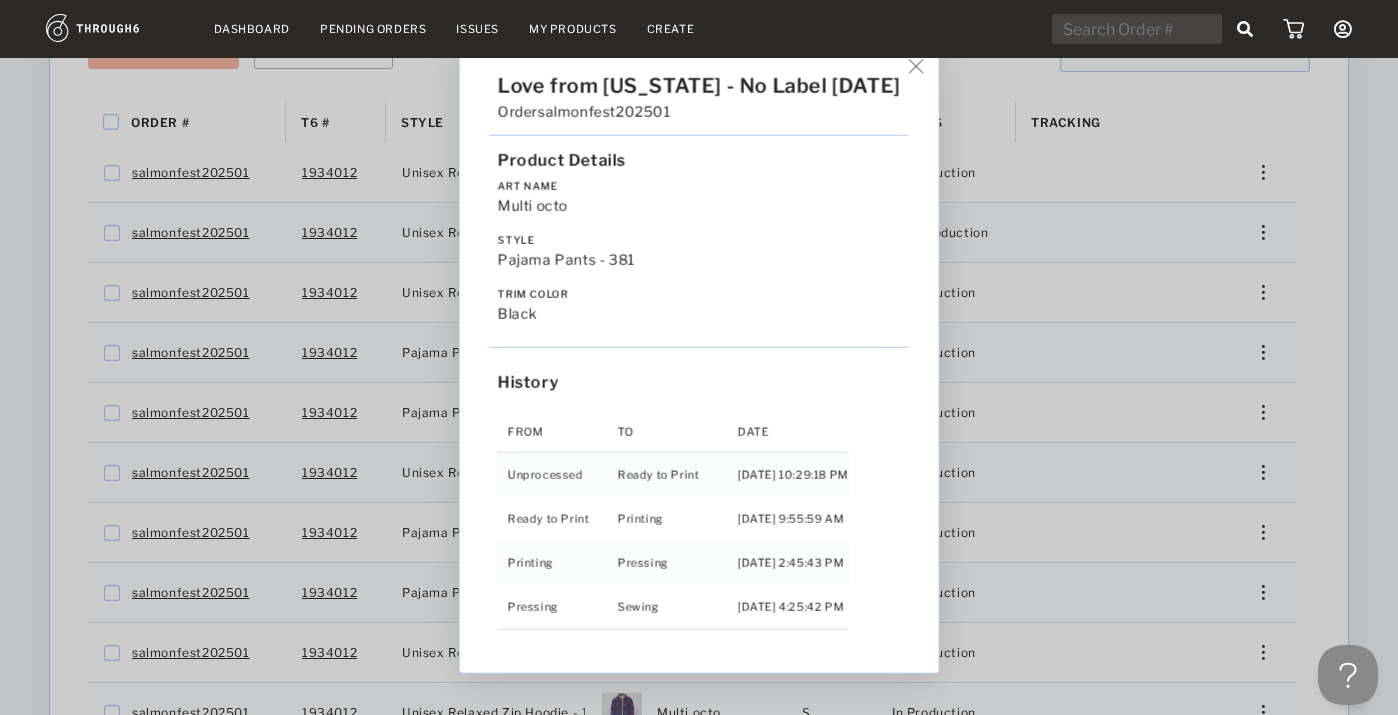 click on "Love from [US_STATE] - No Label   [DATE] Order  salmonfest202501 Product Details Art Name Multi octo Style Pajama Pants - 381 Trim Color black History From To Date Unprocessed Ready to Print [DATE] 10:29:18 PM Ready to Print Printing [DATE] 9:55:59 AM Printing Pressing [DATE] 2:45:43 PM Pressing Sewing [DATE] 4:25:42 PM" at bounding box center (699, 357) 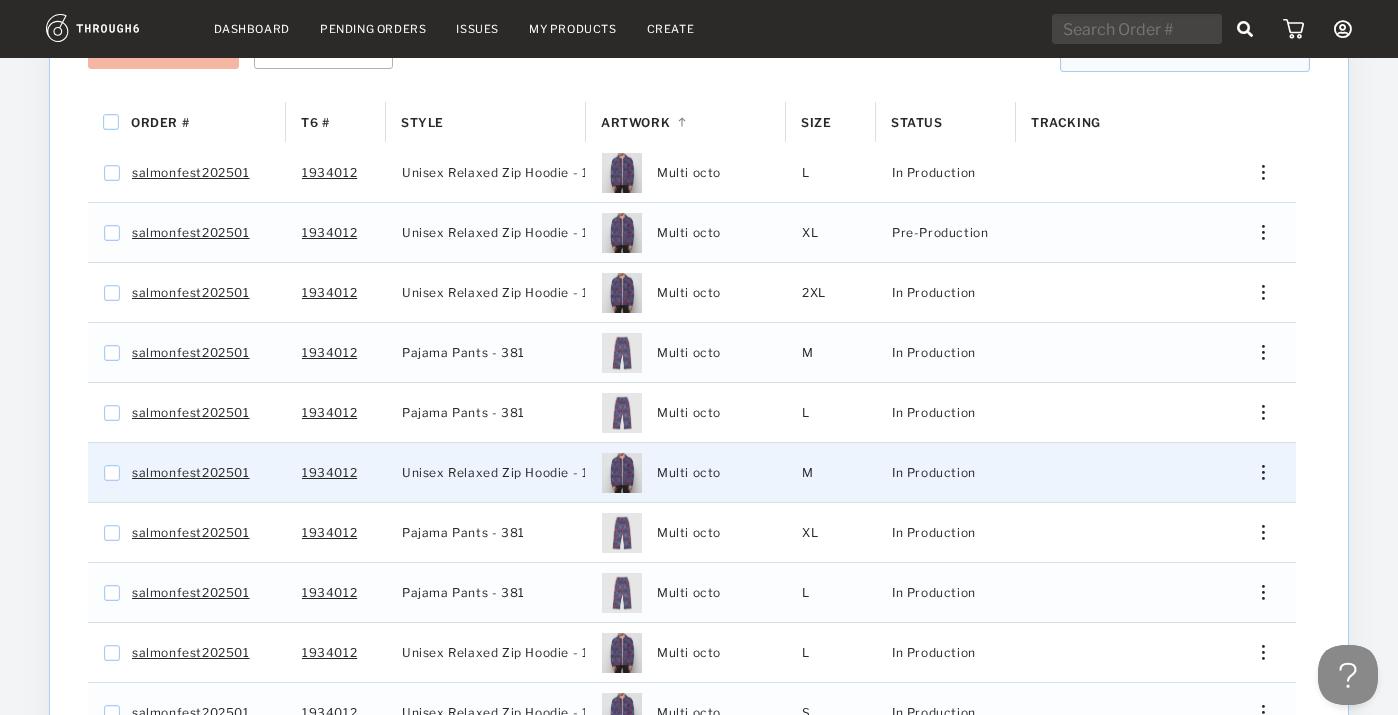 click at bounding box center [1256, 472] 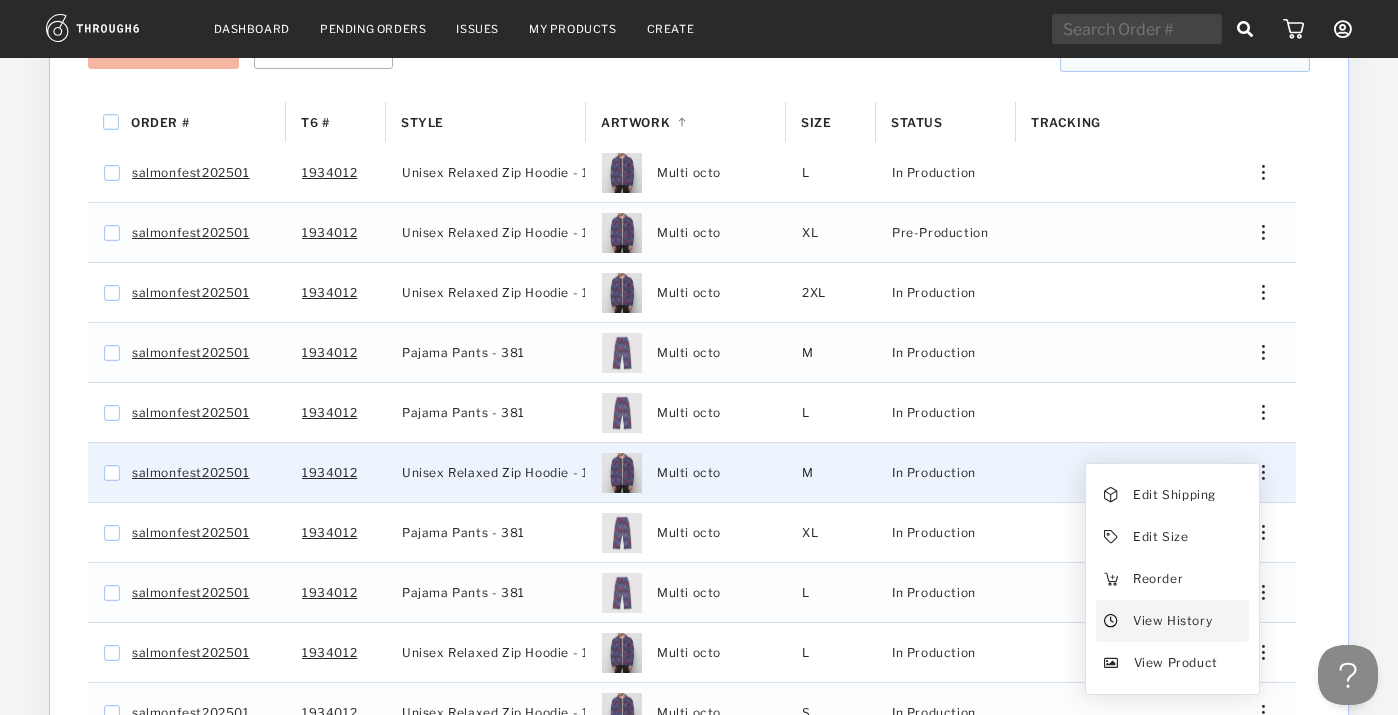 click on "View History" at bounding box center (1172, 621) 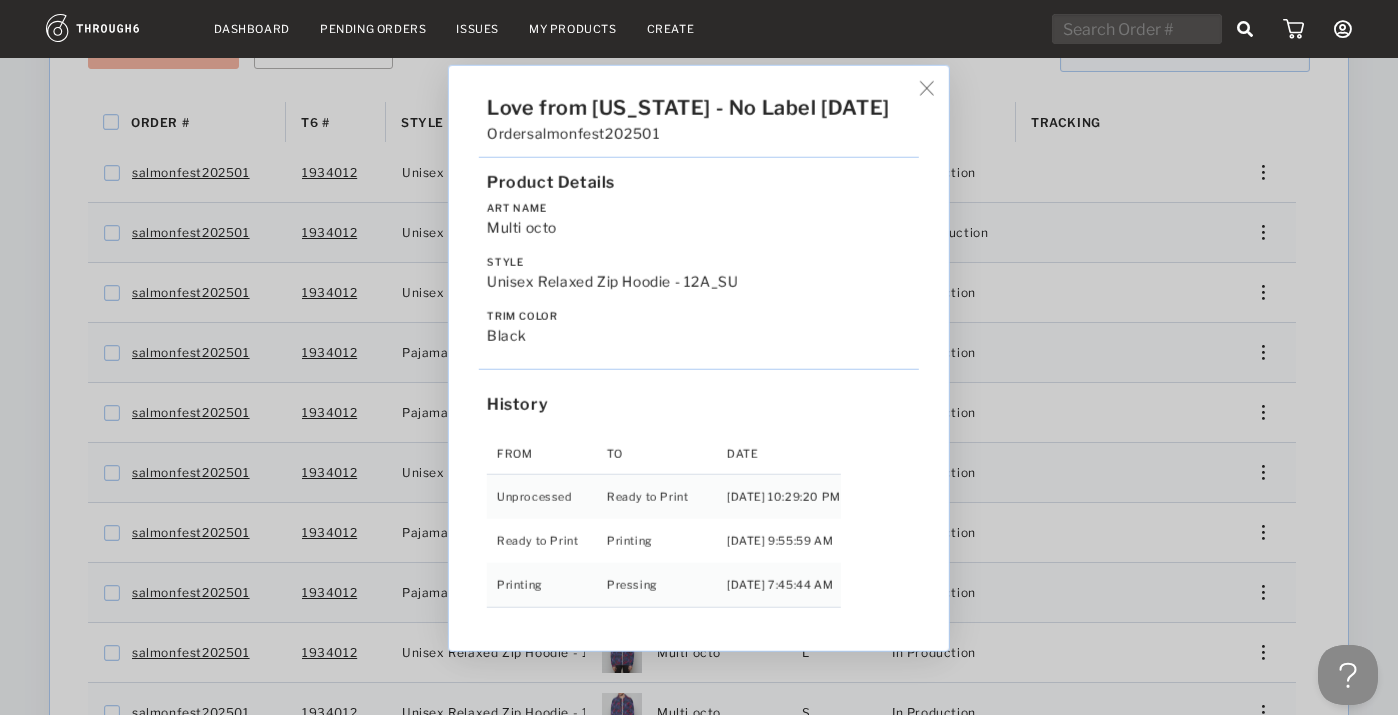 click on "Love from [US_STATE] - No Label   [DATE] Order  salmonfest202501 Product Details Art Name Multi octo Style Unisex Relaxed Zip Hoodie - 12A_SU Trim Color black History From To Date Unprocessed Ready to Print [DATE] 10:29:20 PM Ready to Print Printing [DATE] 9:55:59 AM Printing Pressing [DATE] 7:45:44 AM" at bounding box center (699, 357) 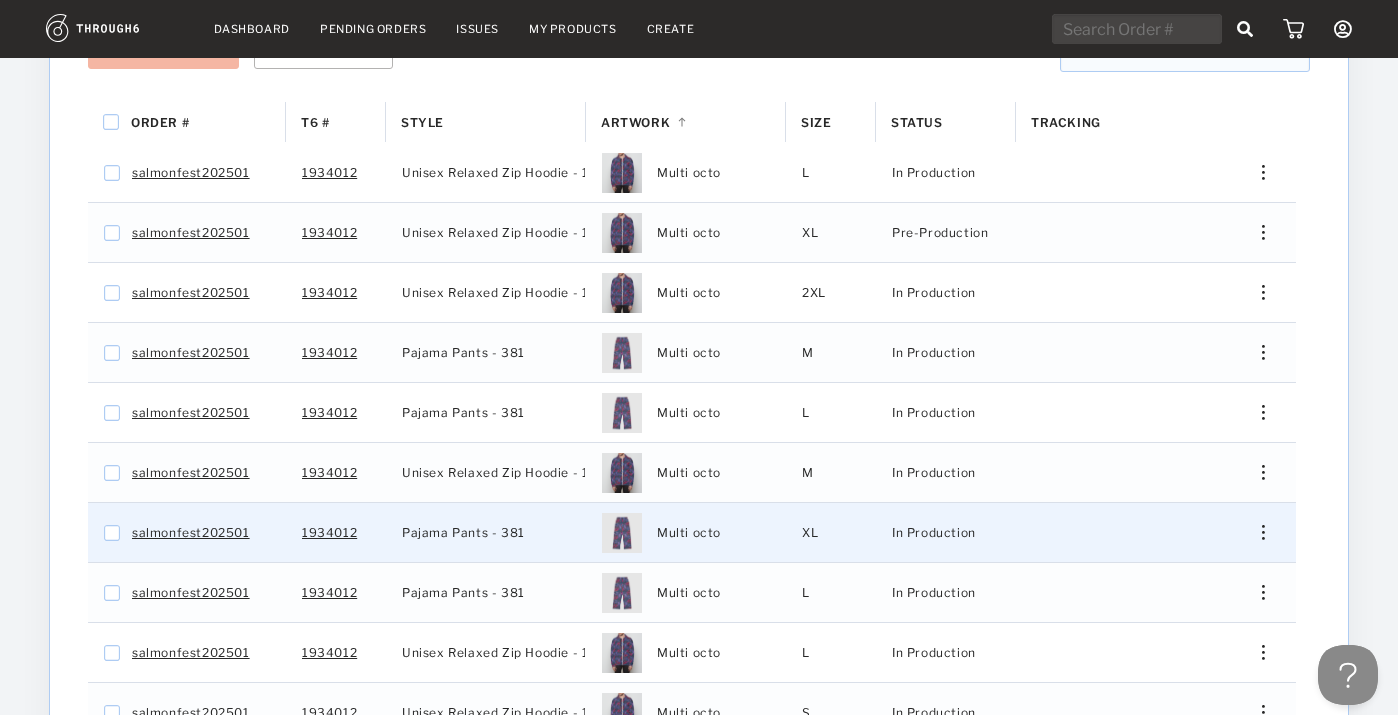 click at bounding box center (1256, 532) 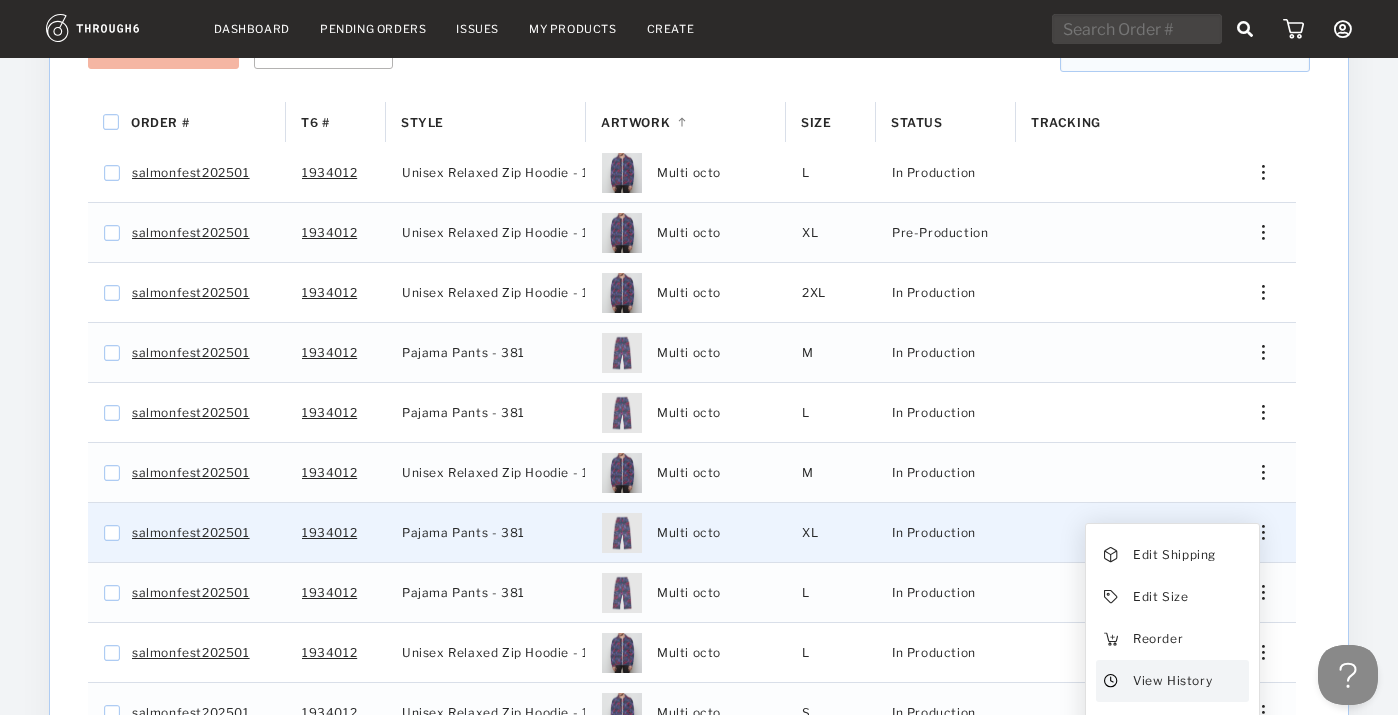 click on "View History" at bounding box center (1172, 681) 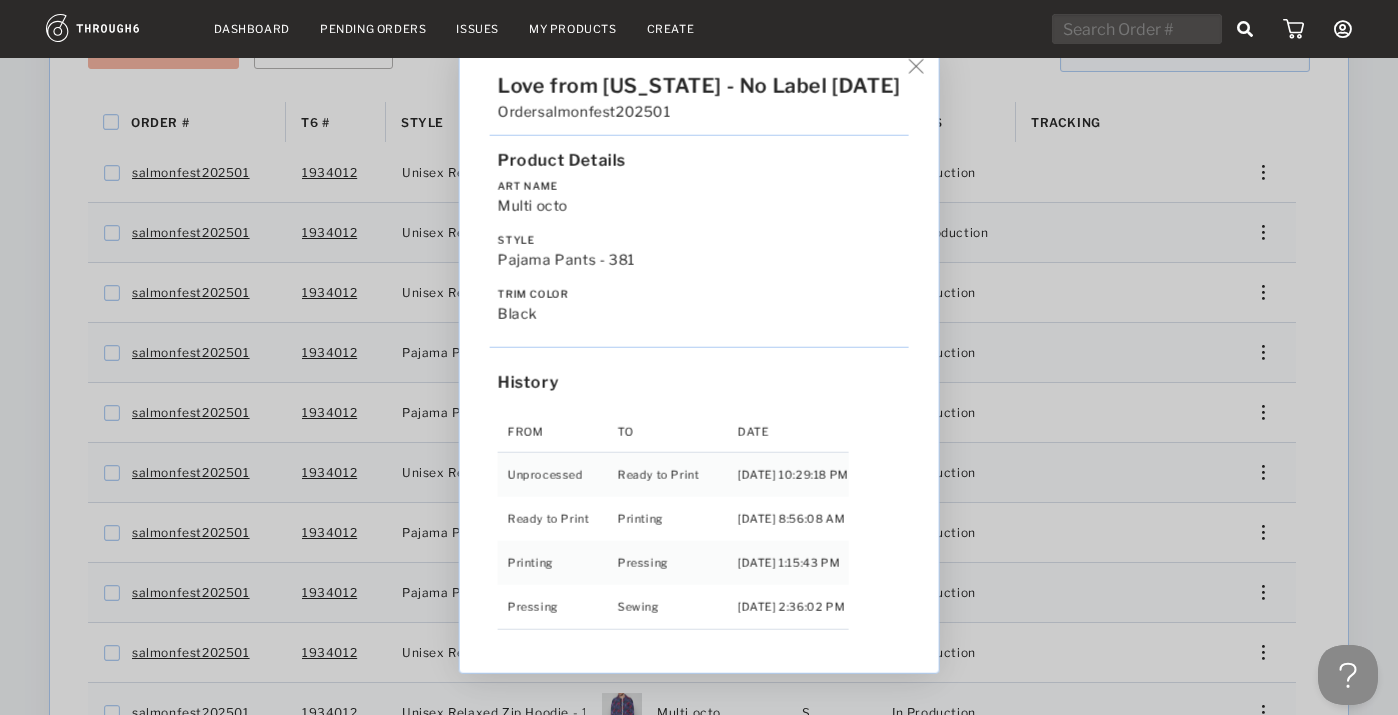 click on "Love from [US_STATE] - No Label   [DATE] Order  salmonfest202501 Product Details Art Name Multi octo Style Pajama Pants - 381 Trim Color black History From To Date Unprocessed Ready to Print [DATE] 10:29:18 PM Ready to Print Printing [DATE] 8:56:08 AM Printing Pressing [DATE] 1:15:43 PM Pressing Sewing [DATE] 2:36:02 PM" at bounding box center (699, 357) 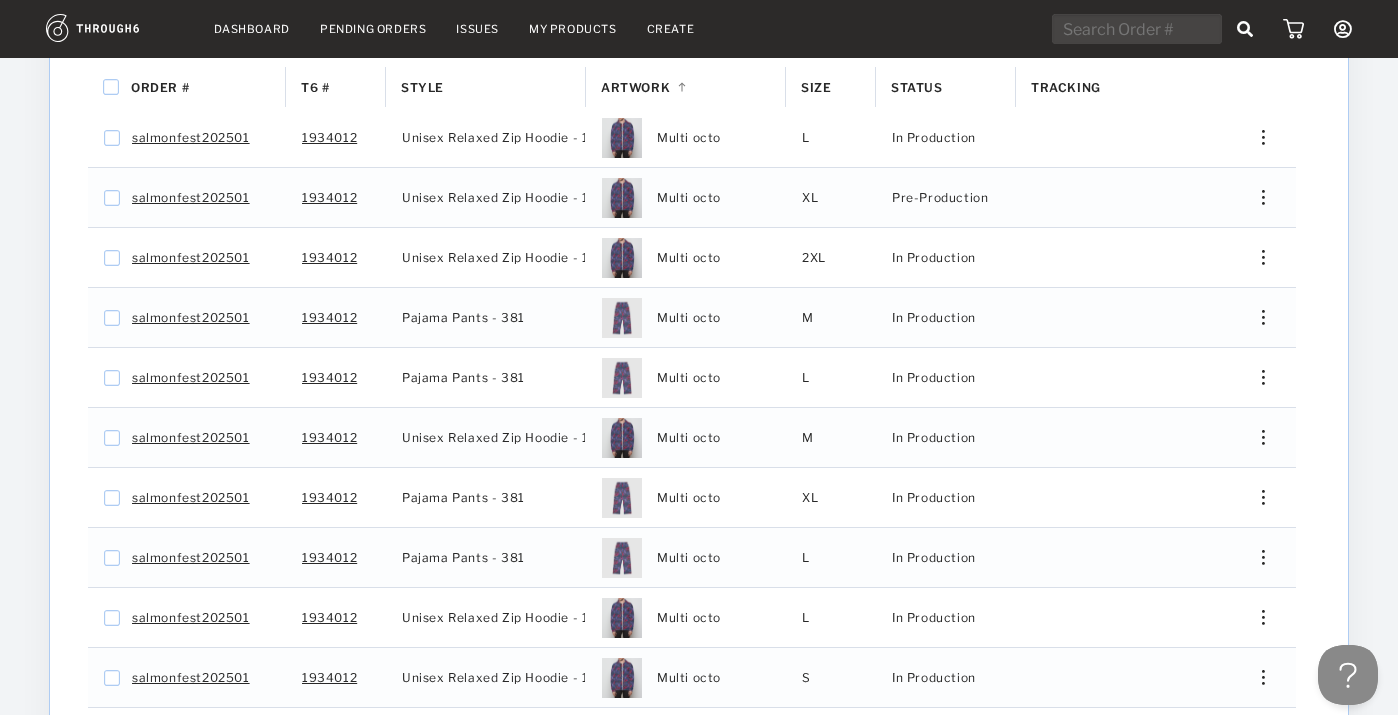 scroll, scrollTop: 402, scrollLeft: 0, axis: vertical 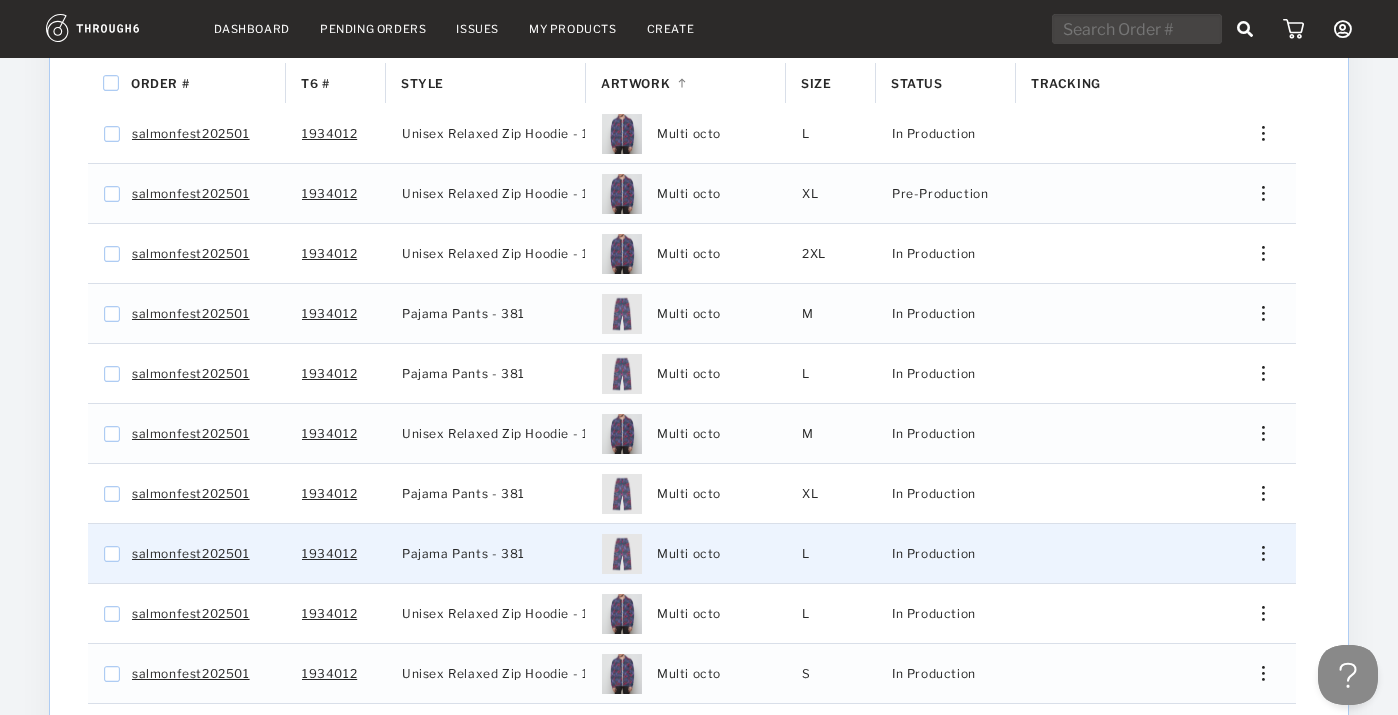 click on "Edit Shipping Edit Size Reorder View History View Product" at bounding box center [1256, 553] 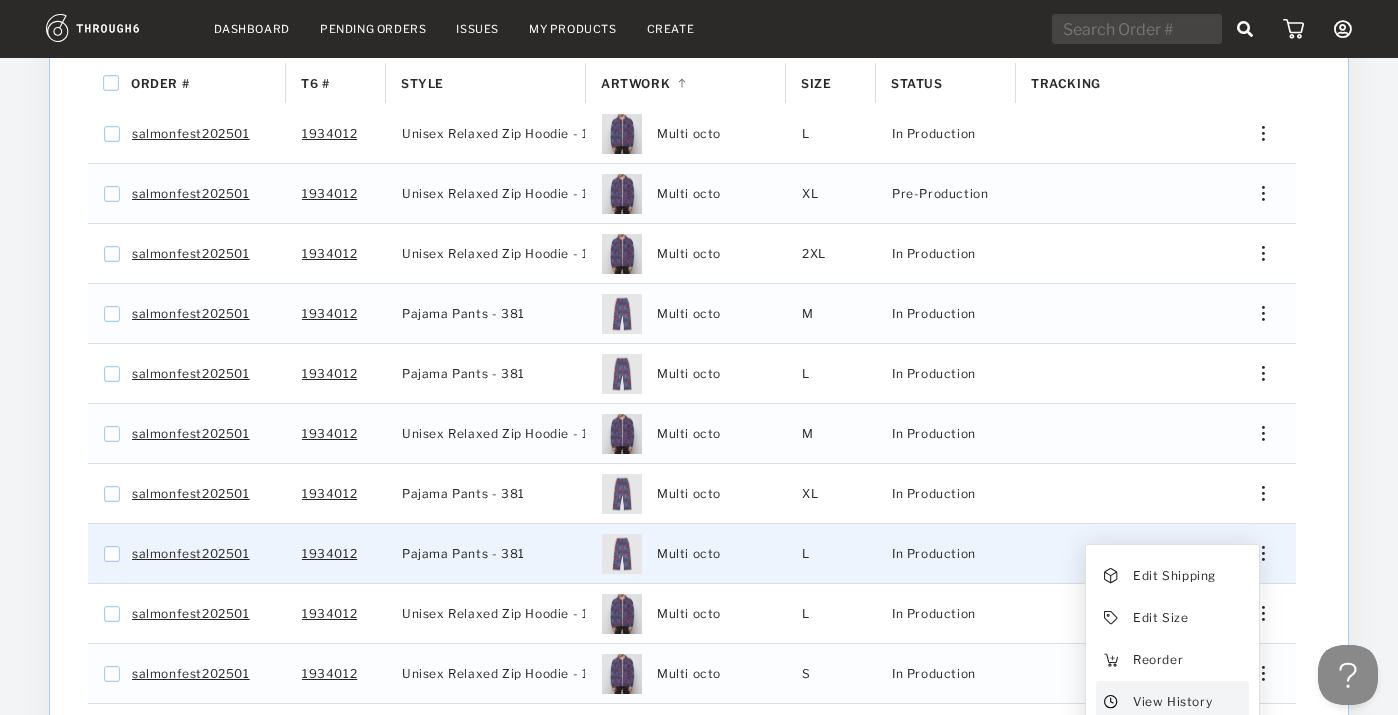 click on "View History" at bounding box center (1172, 702) 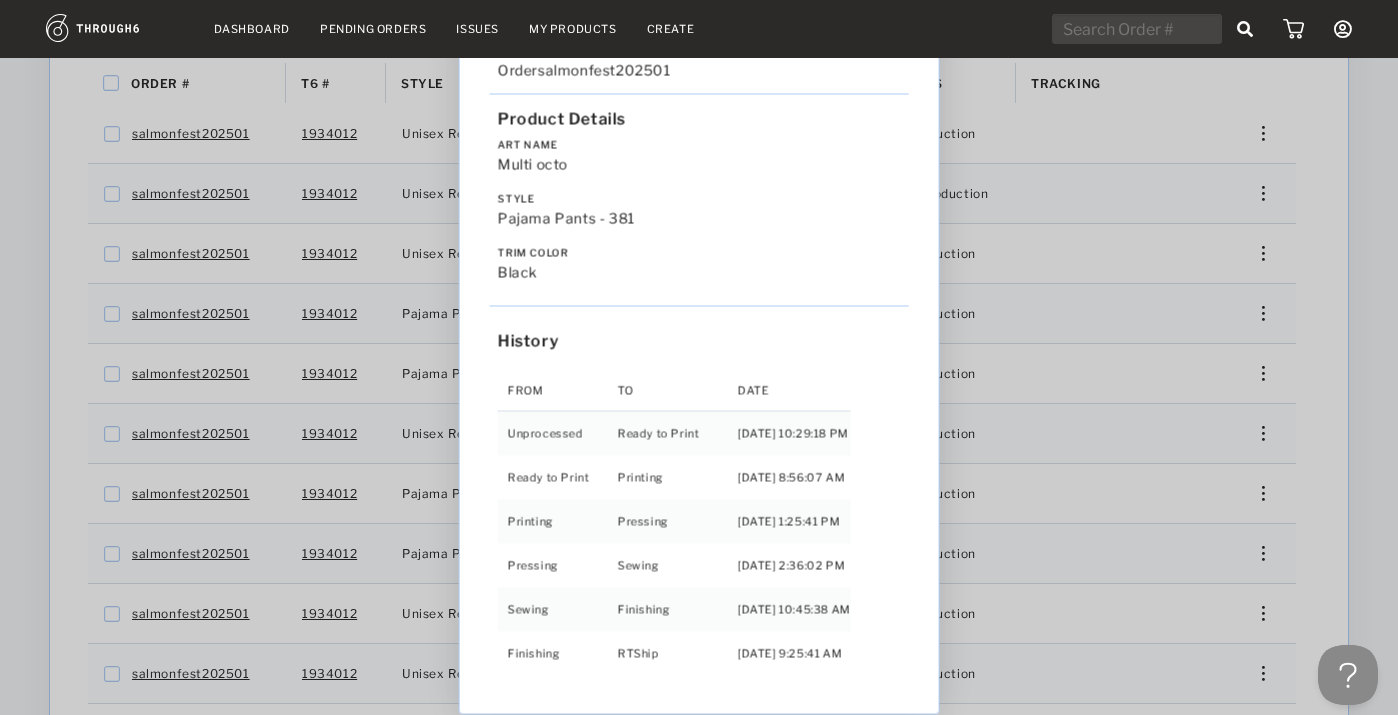 click on "Love from [US_STATE] - No Label   [DATE] Order  salmonfest202501 Product Details Art Name Multi octo Style Pajama Pants - 381 Trim Color black History From To Date Unprocessed Ready to Print [DATE] 10:29:18 PM Ready to Print Printing [DATE] 8:56:07 AM Printing Pressing [DATE] 1:25:41 PM Pressing Sewing [DATE] 2:36:02 PM Sewing Finishing [DATE] 10:45:38 AM Finishing RTShip [DATE] 9:25:41 AM" at bounding box center [699, 357] 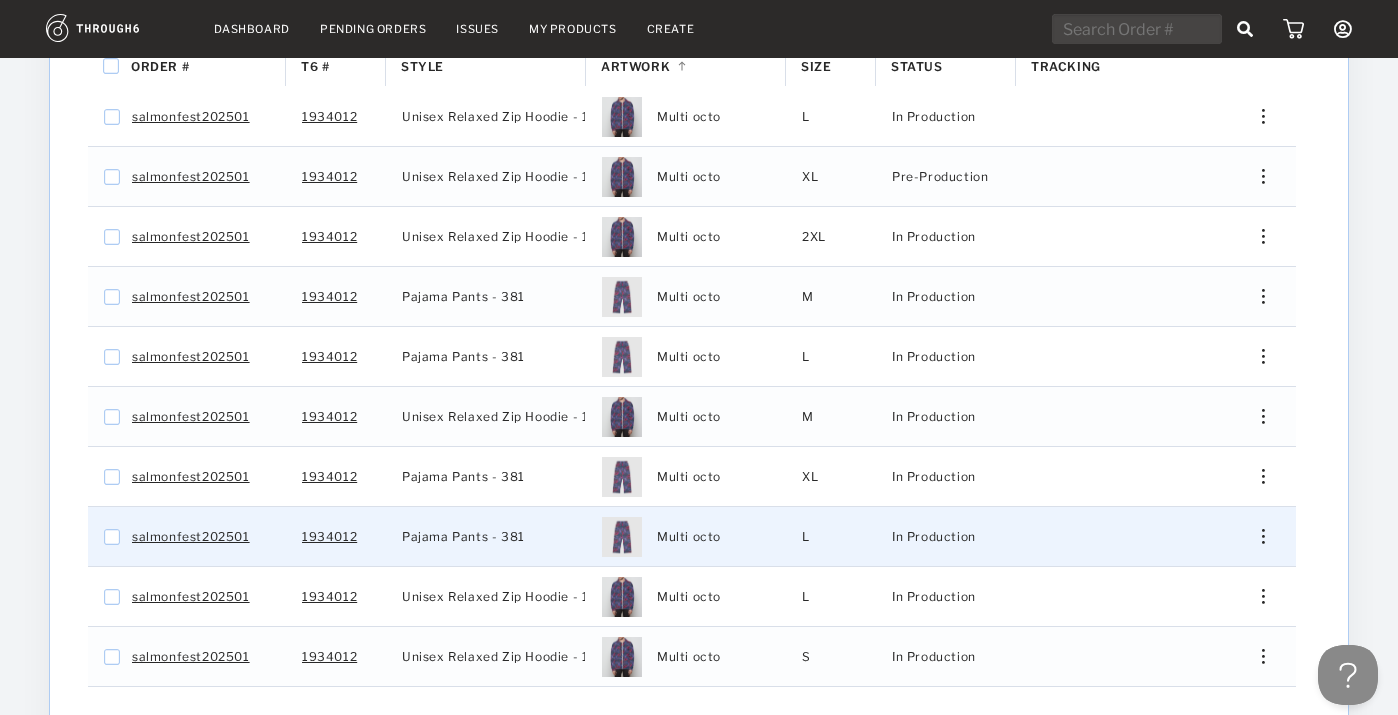 scroll, scrollTop: 419, scrollLeft: 0, axis: vertical 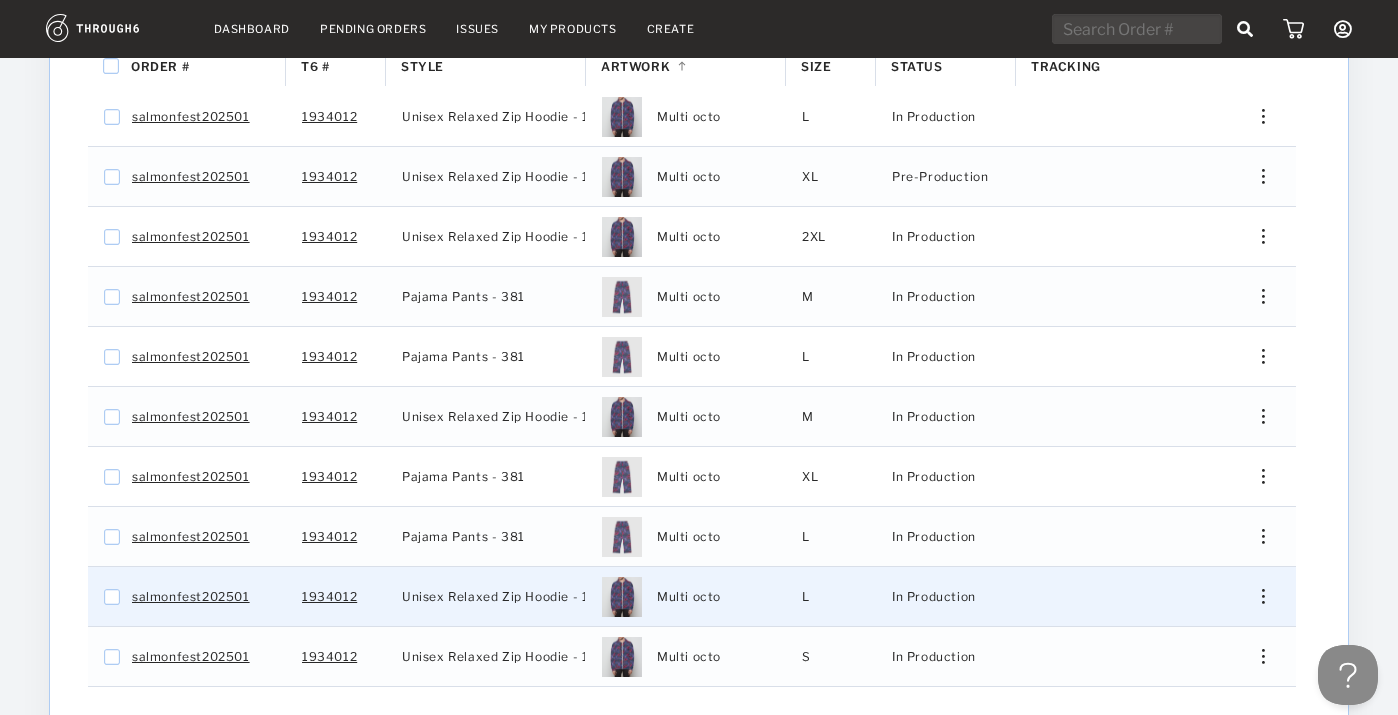 click at bounding box center (1256, 596) 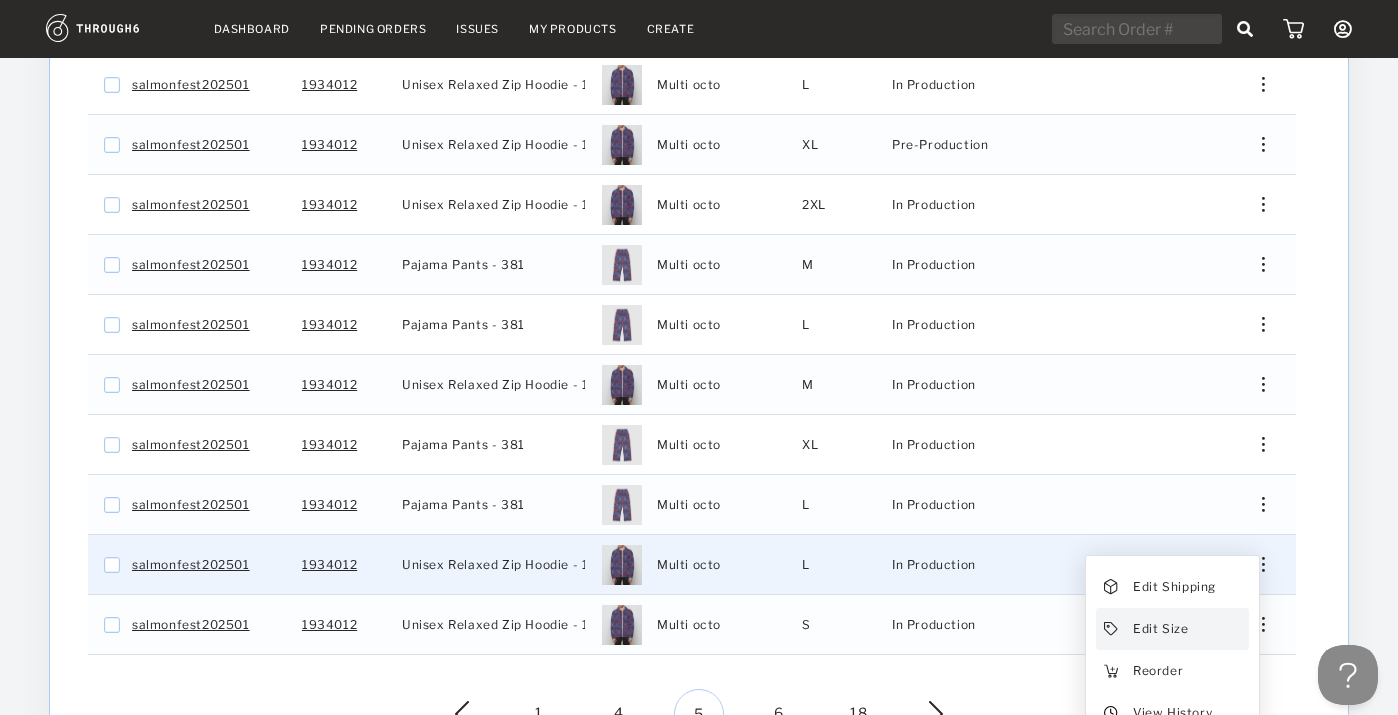 scroll, scrollTop: 456, scrollLeft: 0, axis: vertical 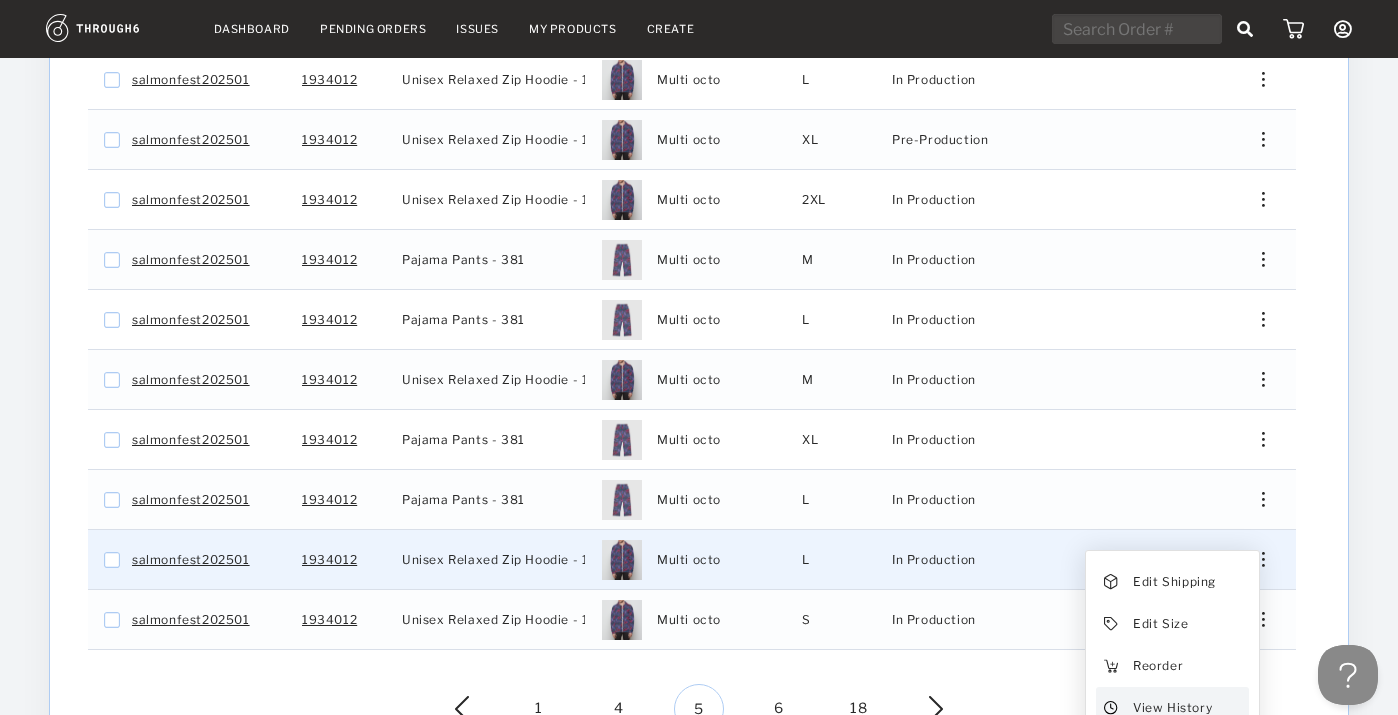 click on "View History" at bounding box center (1172, 708) 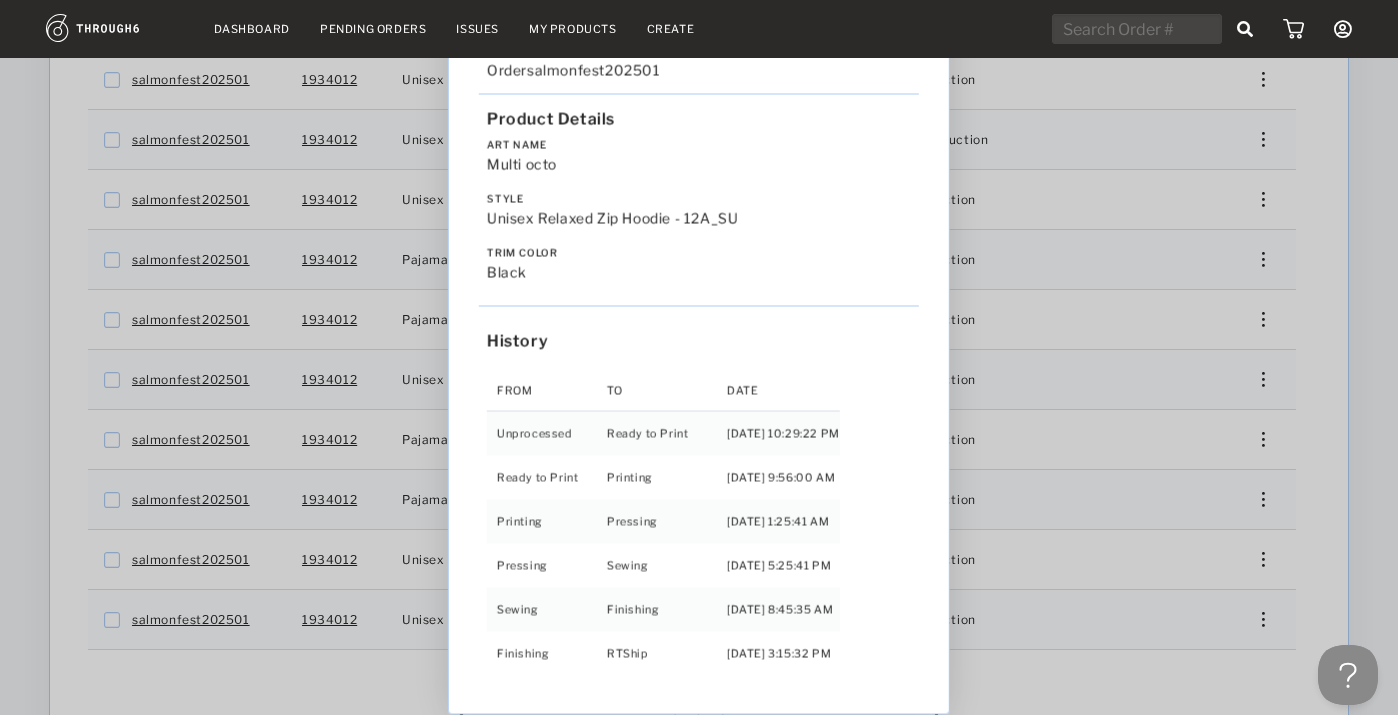 click on "Love from [US_STATE] - No Label   [DATE] Order  salmonfest202501 Product Details Art Name Multi octo Style Unisex Relaxed Zip Hoodie - 12A_SU Trim Color black History From To Date Unprocessed Ready to Print [DATE] 10:29:22 PM Ready to Print Printing [DATE] 9:56:00 AM Printing Pressing [DATE] 1:25:41 AM Pressing Sewing [DATE] 5:25:41 PM Sewing Finishing [DATE] 8:45:35 AM Finishing RTShip [DATE] 3:15:32 PM" at bounding box center [699, 357] 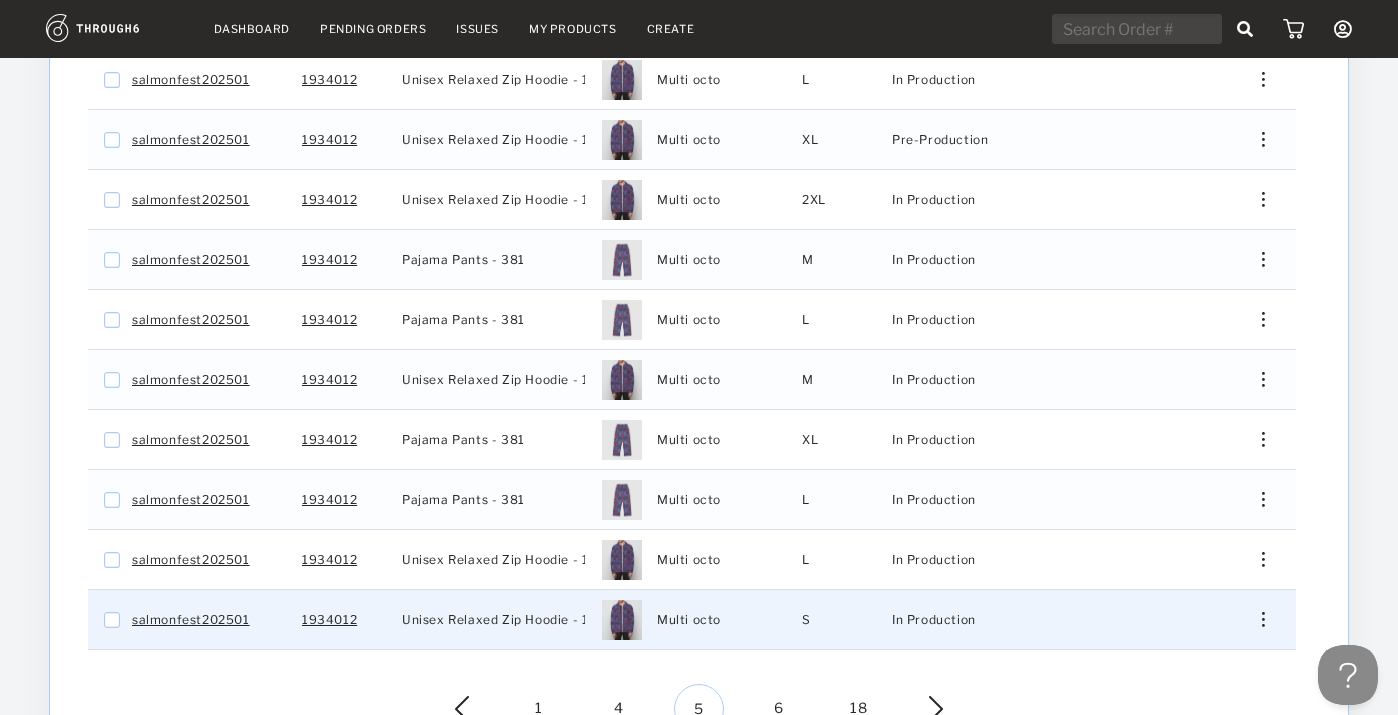 click at bounding box center [1256, 619] 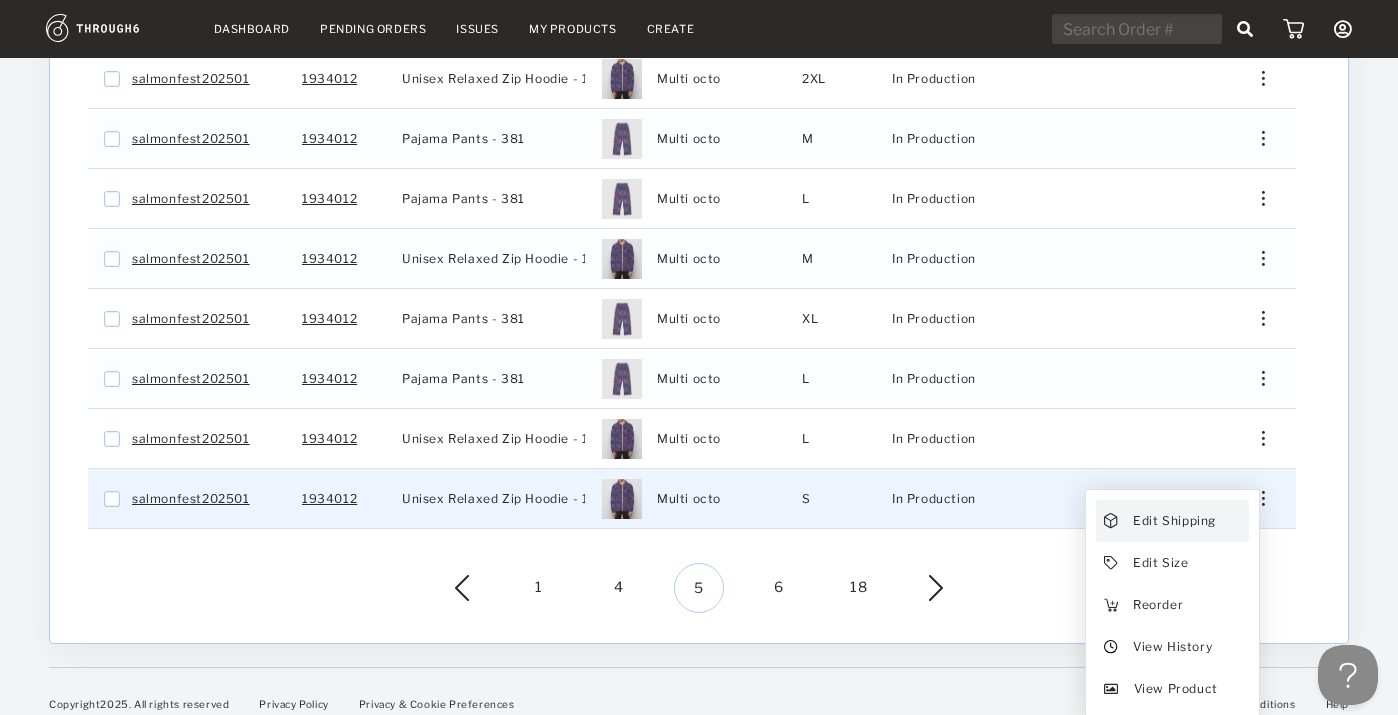 scroll, scrollTop: 579, scrollLeft: 0, axis: vertical 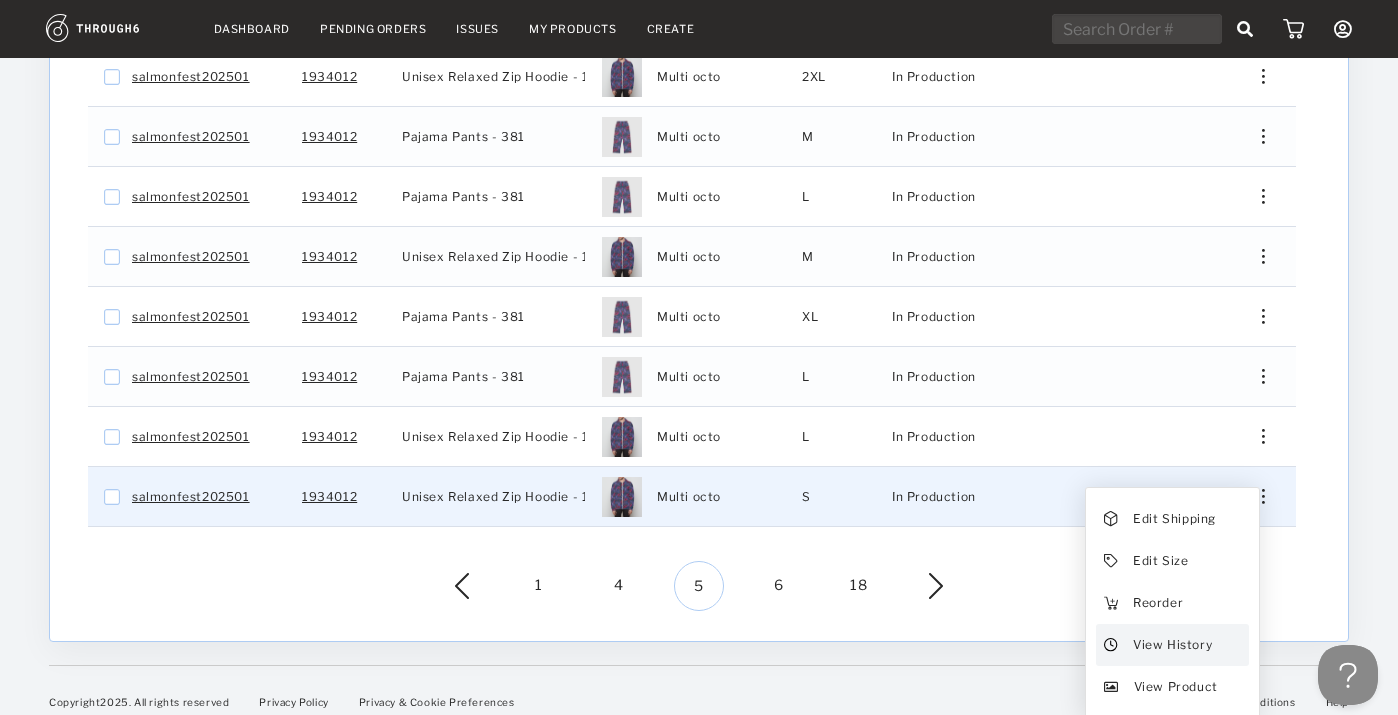 click on "View History" at bounding box center [1172, 645] 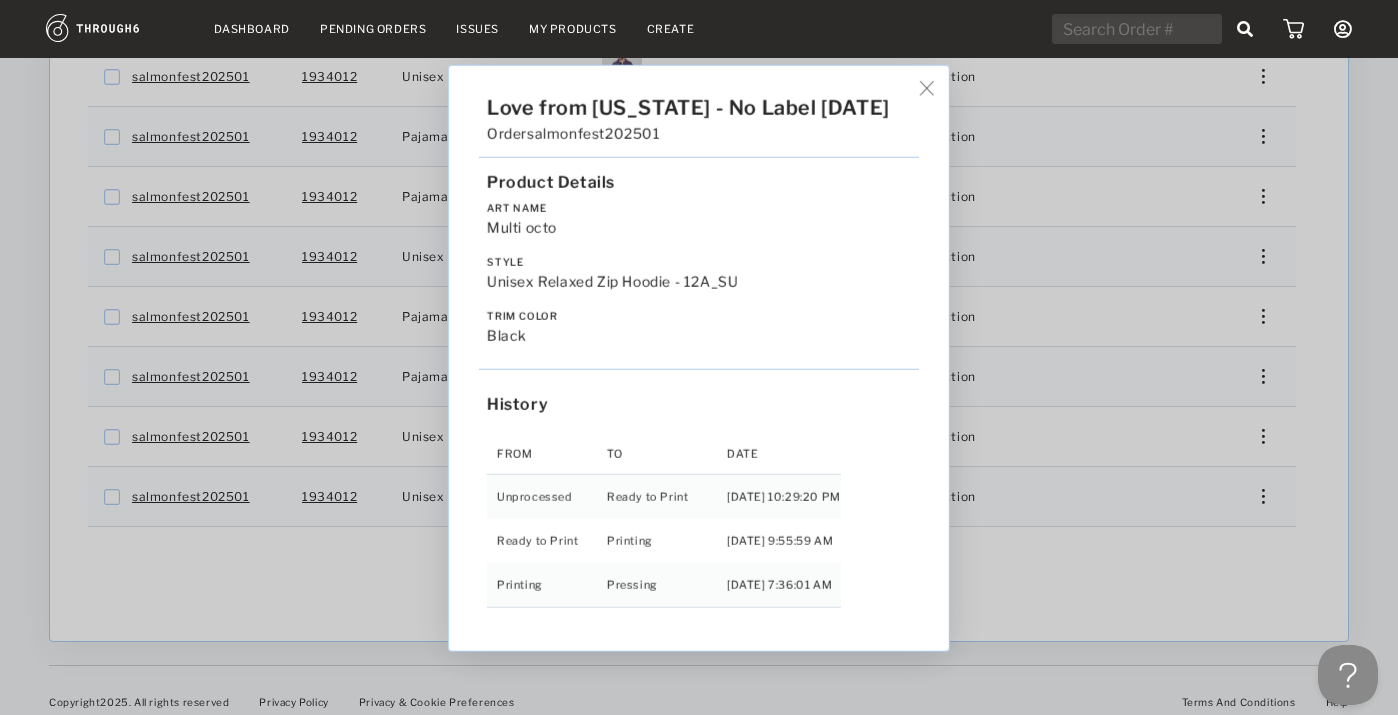 click on "Love from [US_STATE] - No Label   [DATE] Order  salmonfest202501 Product Details Art Name Multi octo Style Unisex Relaxed Zip Hoodie - 12A_SU Trim Color black History From To Date Unprocessed Ready to Print [DATE] 10:29:20 PM Ready to Print Printing [DATE] 9:55:59 AM Printing Pressing [DATE] 7:36:01 AM" at bounding box center (699, 357) 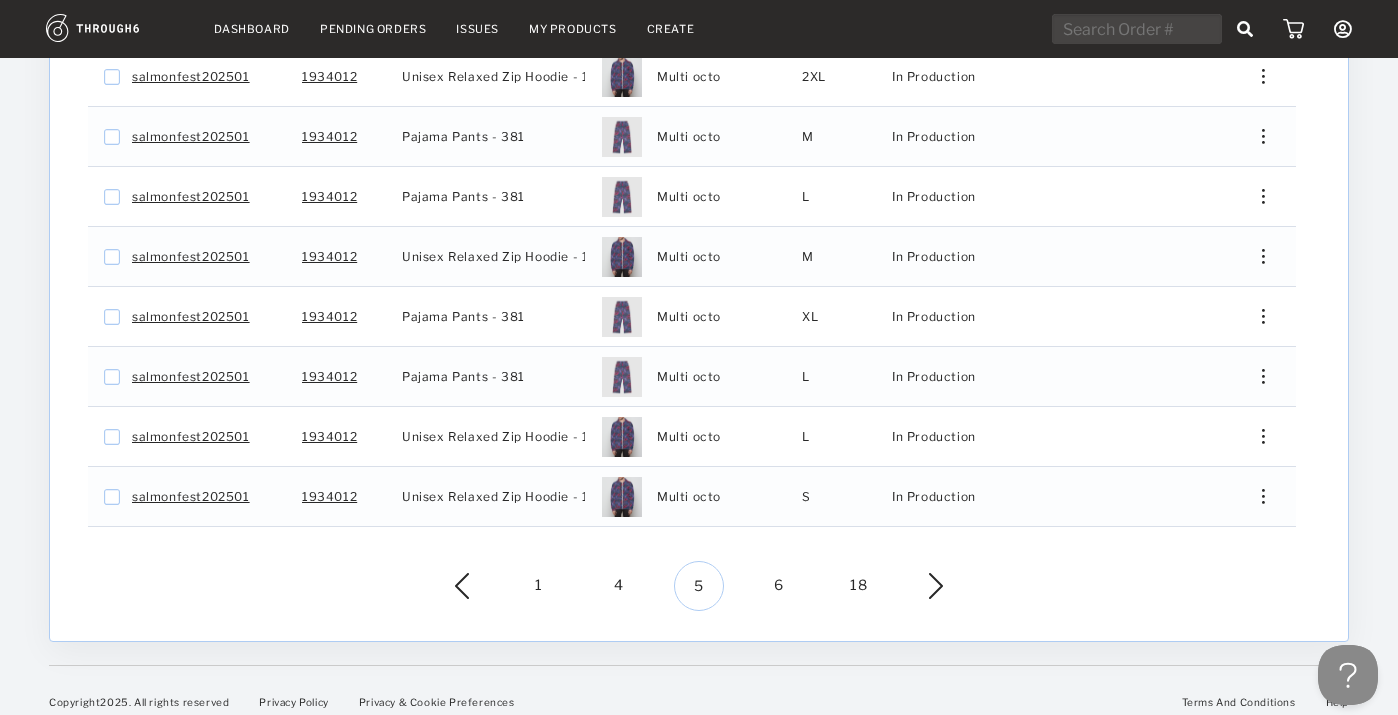 click on "6" at bounding box center [779, 586] 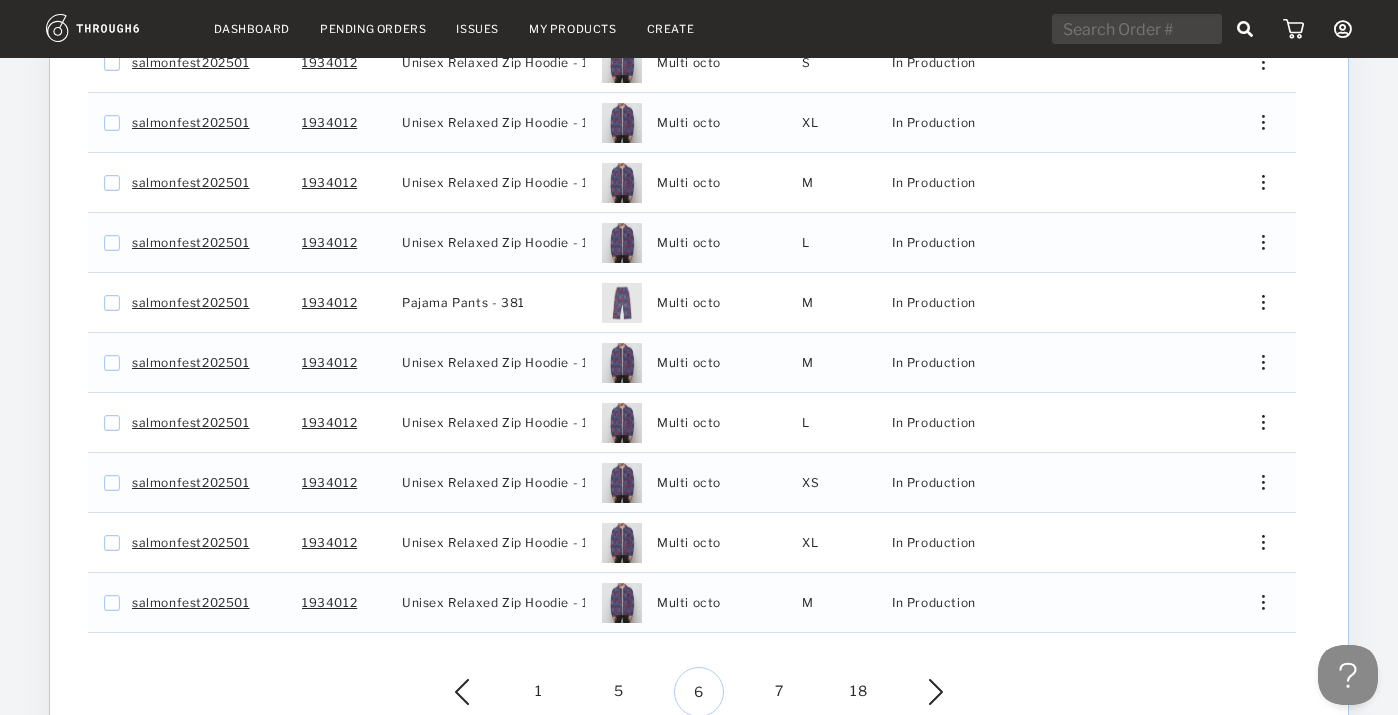 scroll, scrollTop: 385, scrollLeft: 0, axis: vertical 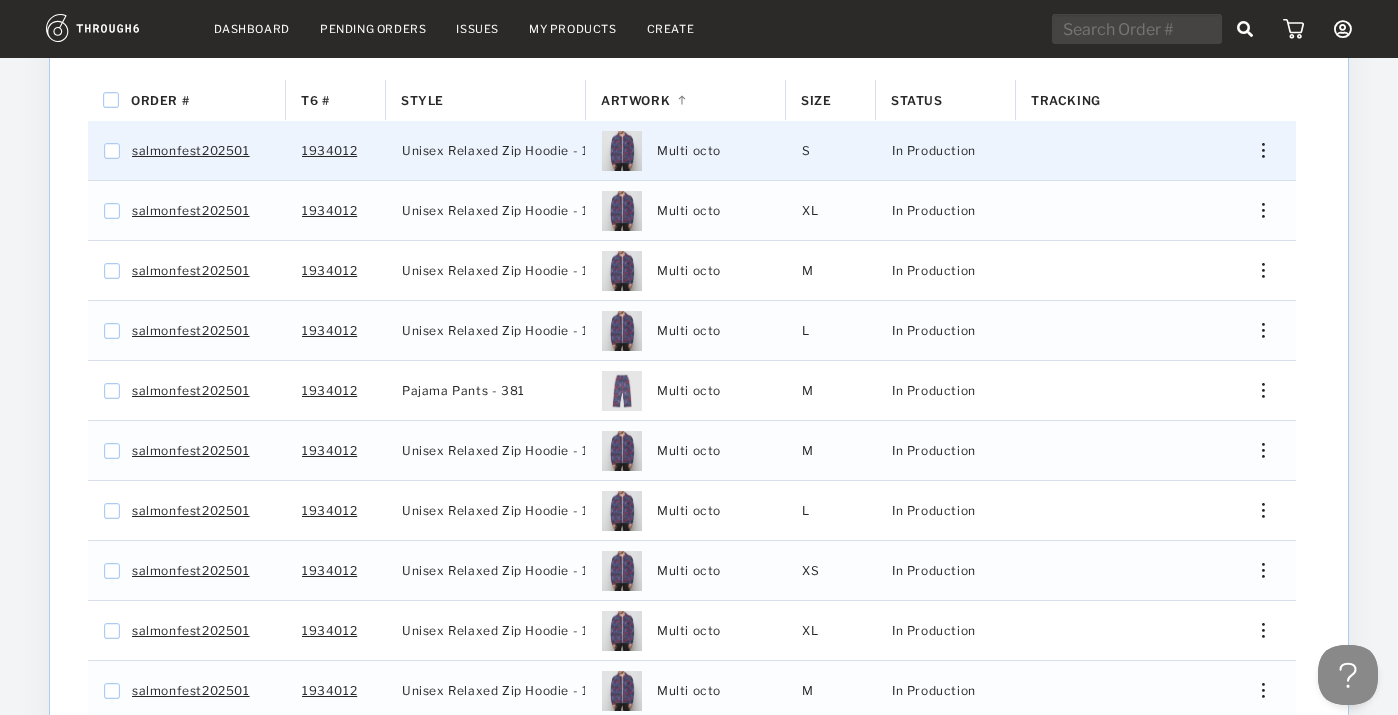 click at bounding box center (1256, 150) 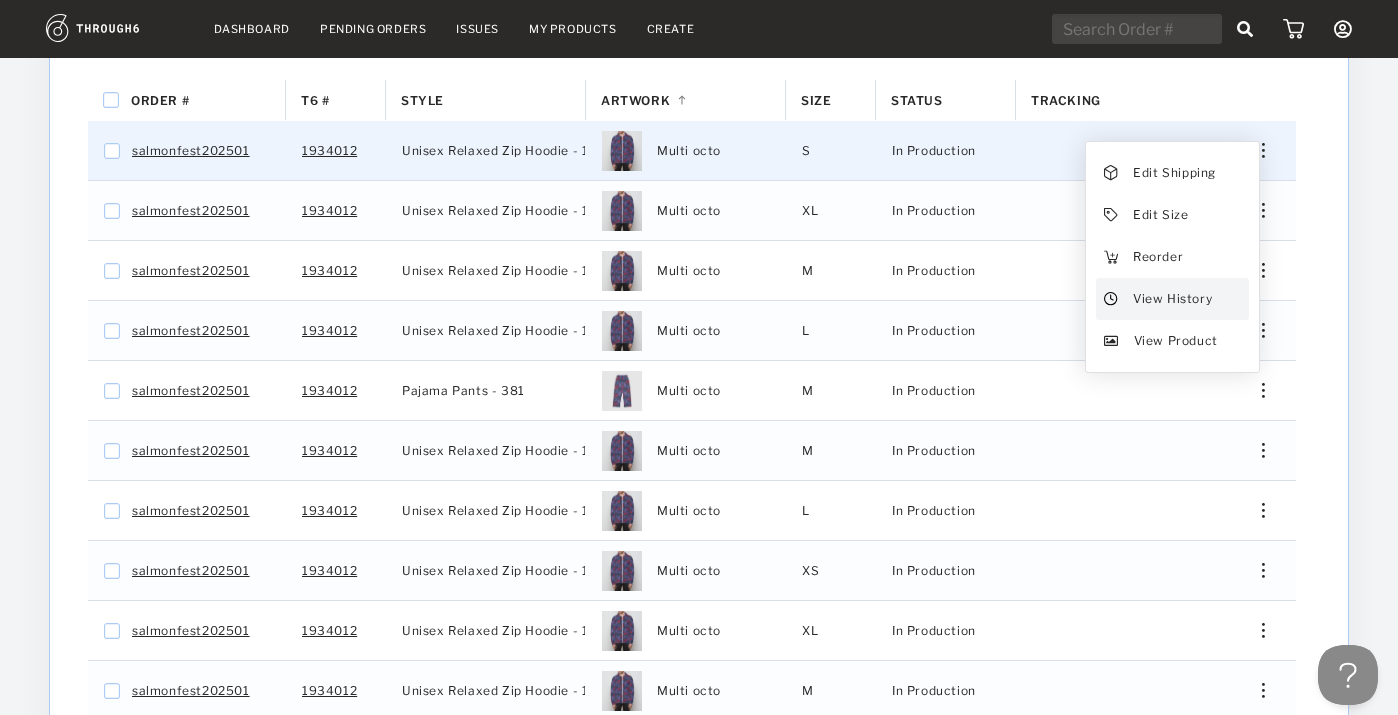 click on "View History" at bounding box center (1172, 299) 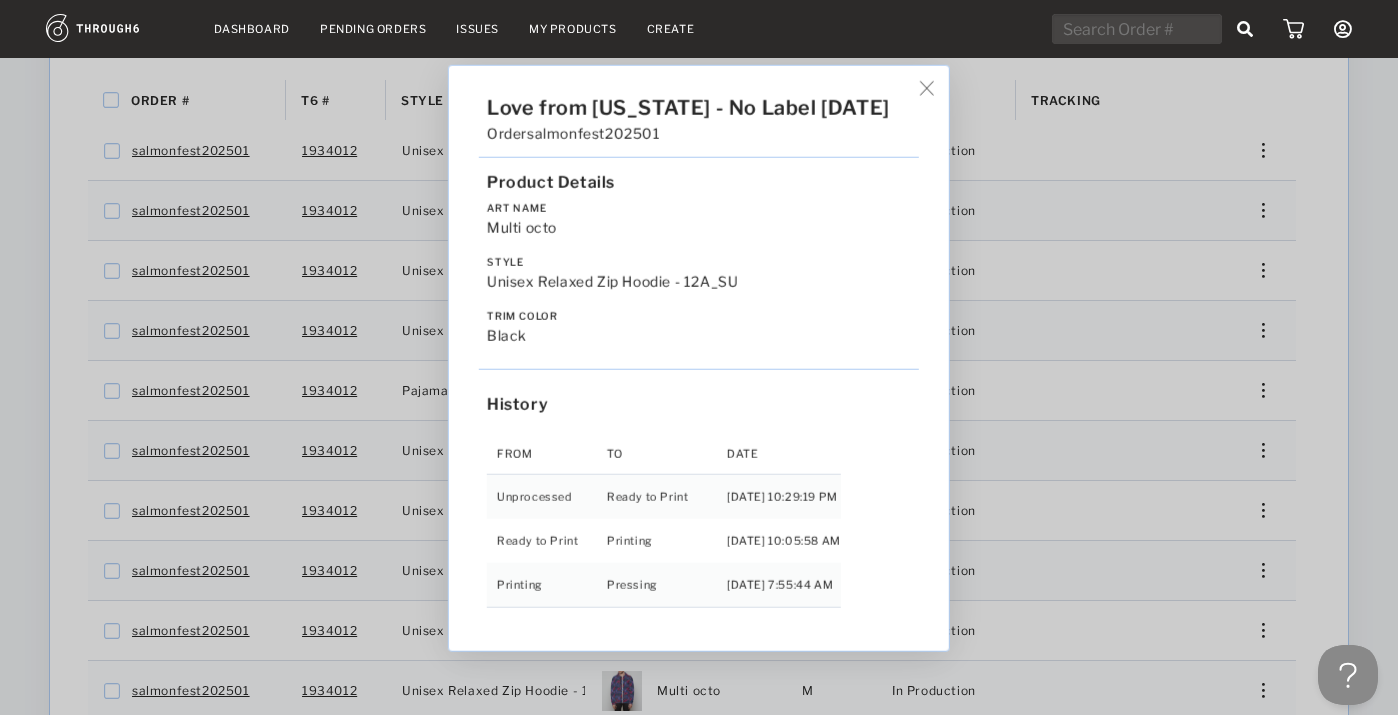 click on "Love from [US_STATE] - No Label   [DATE] Order  salmonfest202501 Product Details Art Name Multi octo Style Unisex Relaxed Zip Hoodie - 12A_SU Trim Color black History From To Date Unprocessed Ready to Print [DATE] 10:29:19 PM Ready to Print Printing [DATE] 10:05:58 AM Printing Pressing [DATE] 7:55:44 AM" at bounding box center (699, 357) 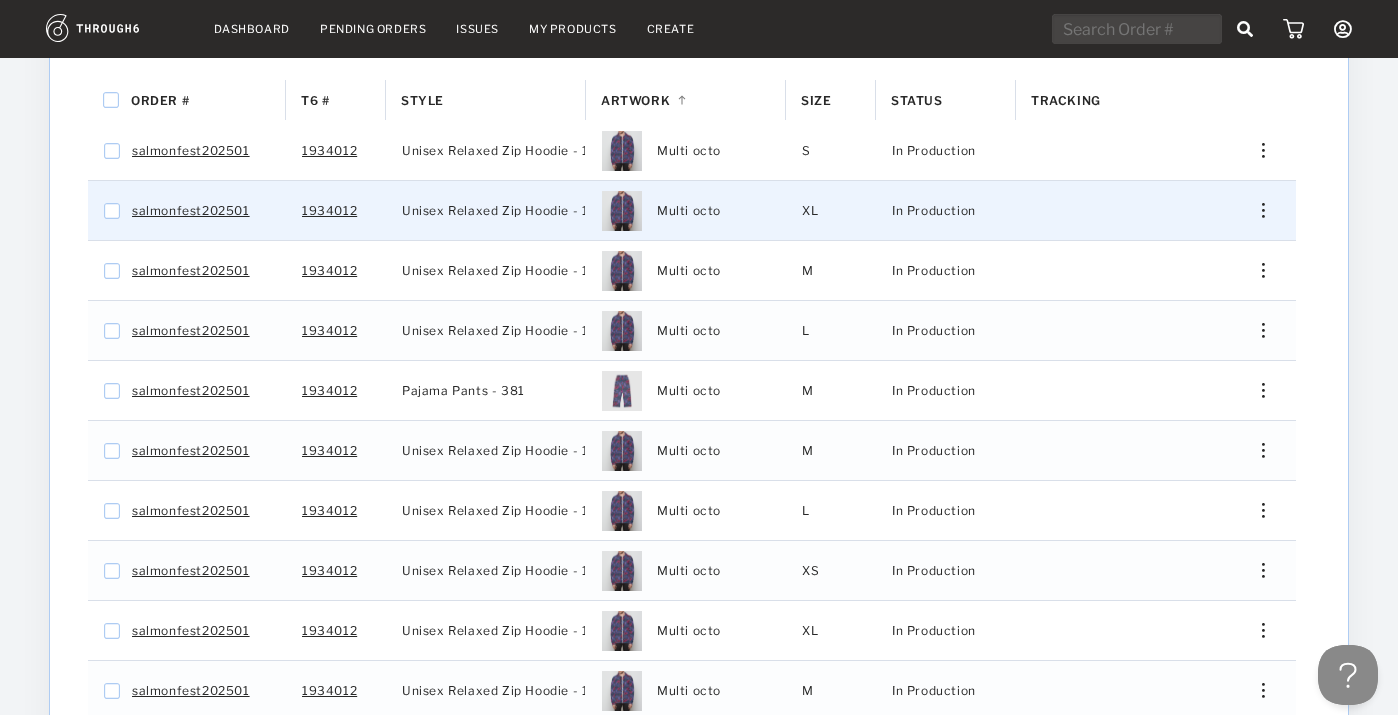 click on "Edit Shipping Edit Size Reorder View History View Product" at bounding box center [1256, 210] 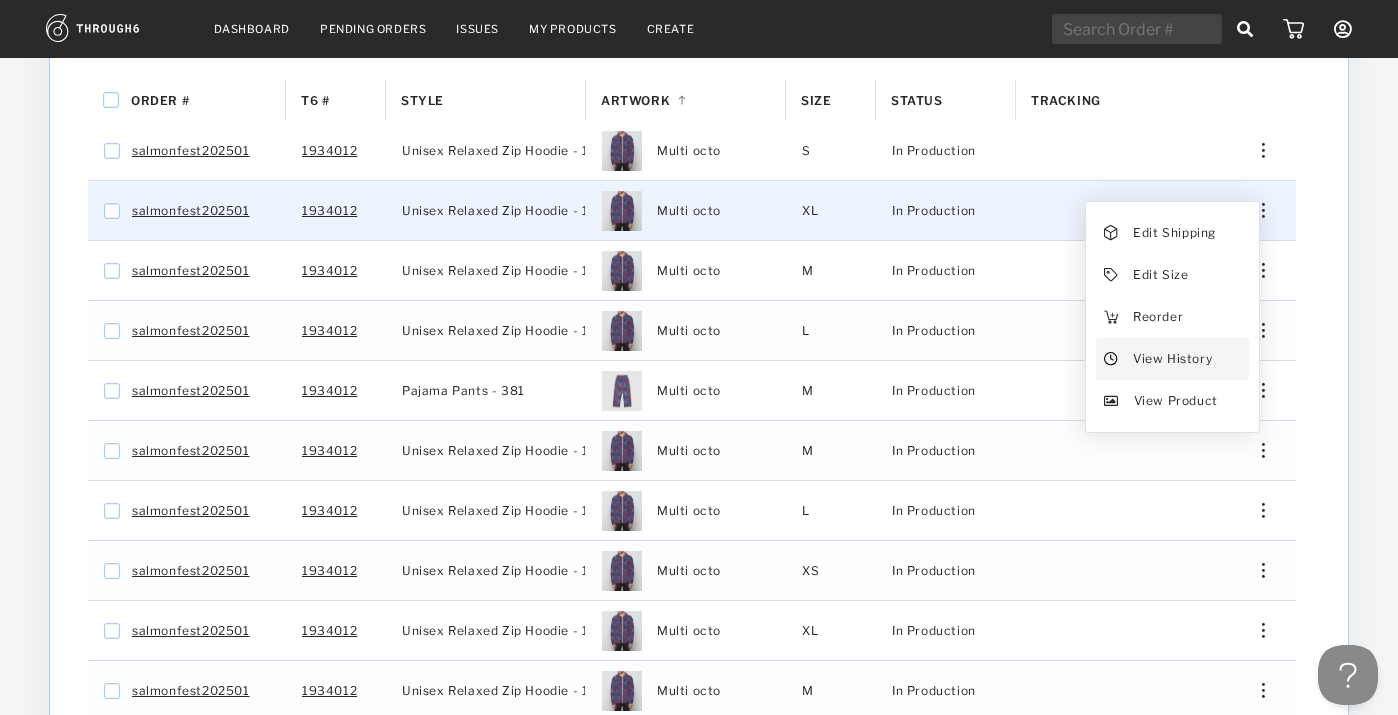 click on "View History" at bounding box center [1172, 359] 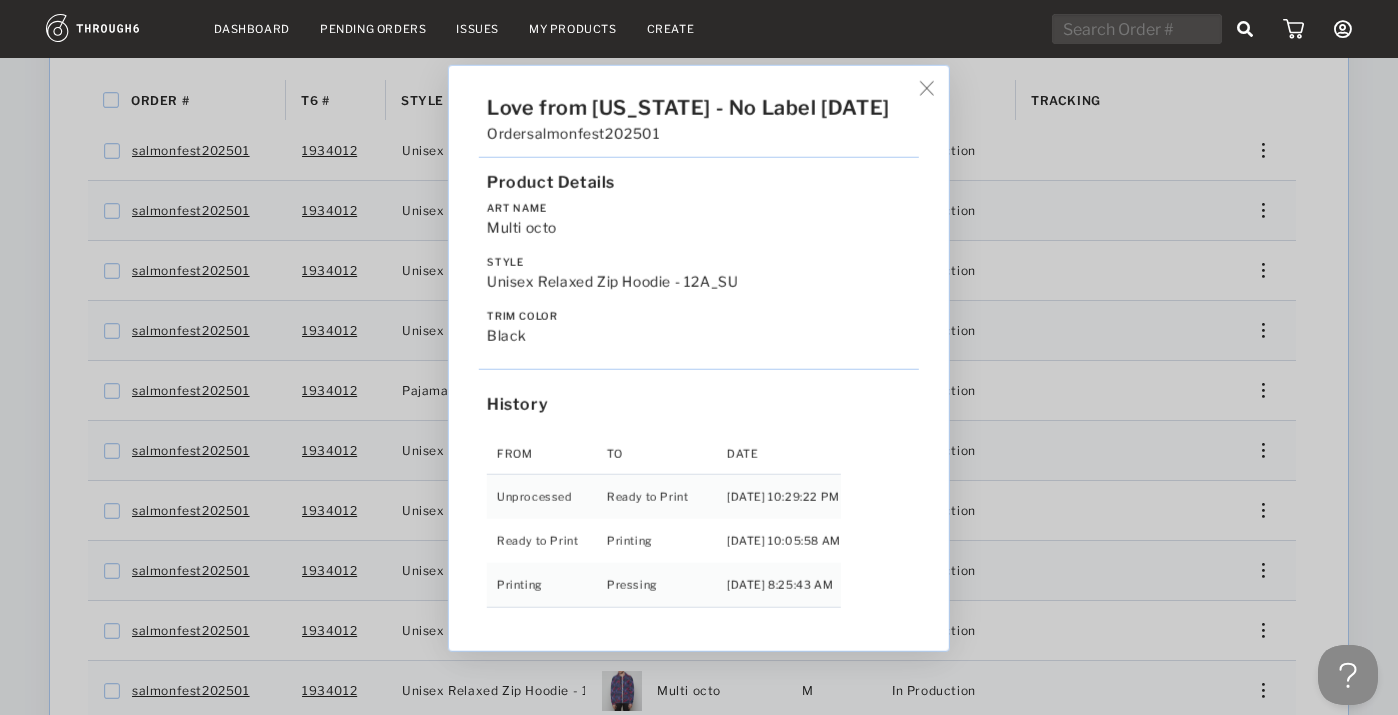 click on "Love from [US_STATE] - No Label   [DATE] Order  salmonfest202501 Product Details Art Name Multi octo Style Unisex Relaxed Zip Hoodie - 12A_SU Trim Color black History From To Date Unprocessed Ready to Print [DATE] 10:29:22 PM Ready to Print Printing [DATE] 10:05:58 AM Printing Pressing [DATE] 8:25:43 AM" at bounding box center [699, 357] 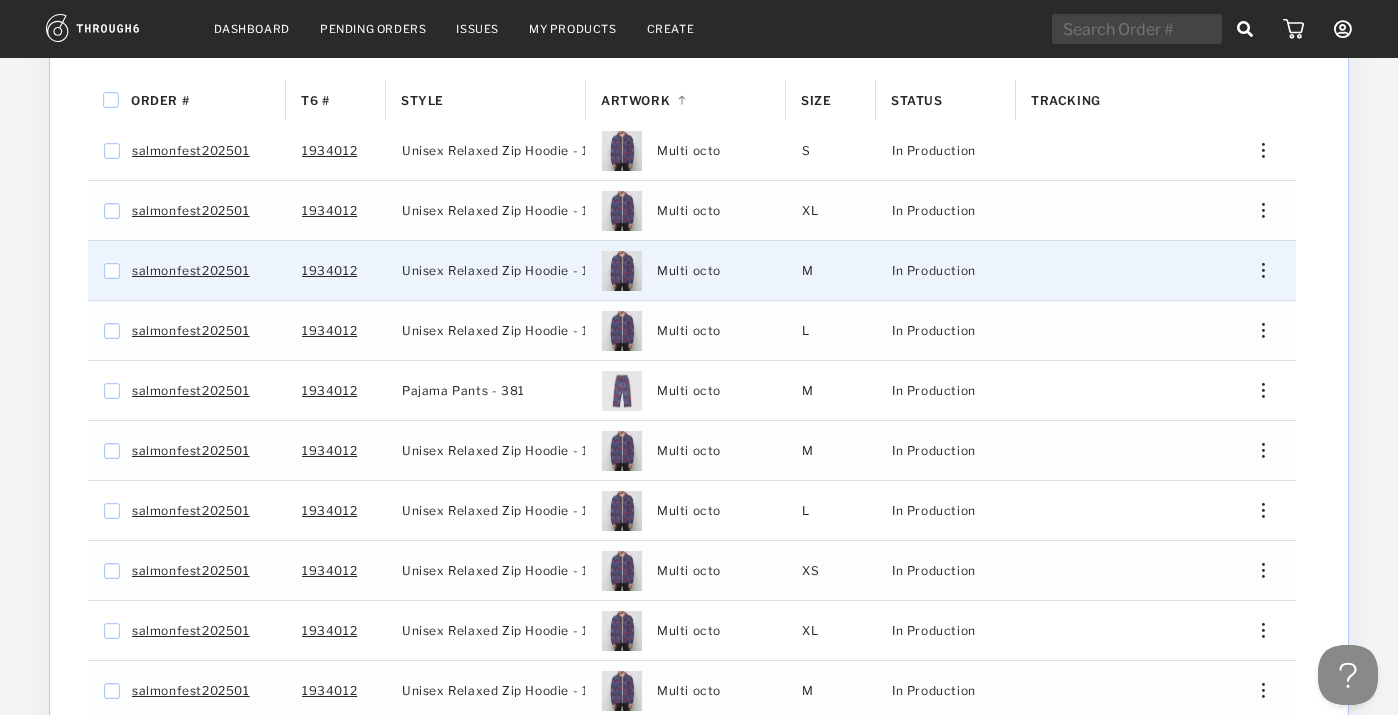 click at bounding box center (1263, 270) 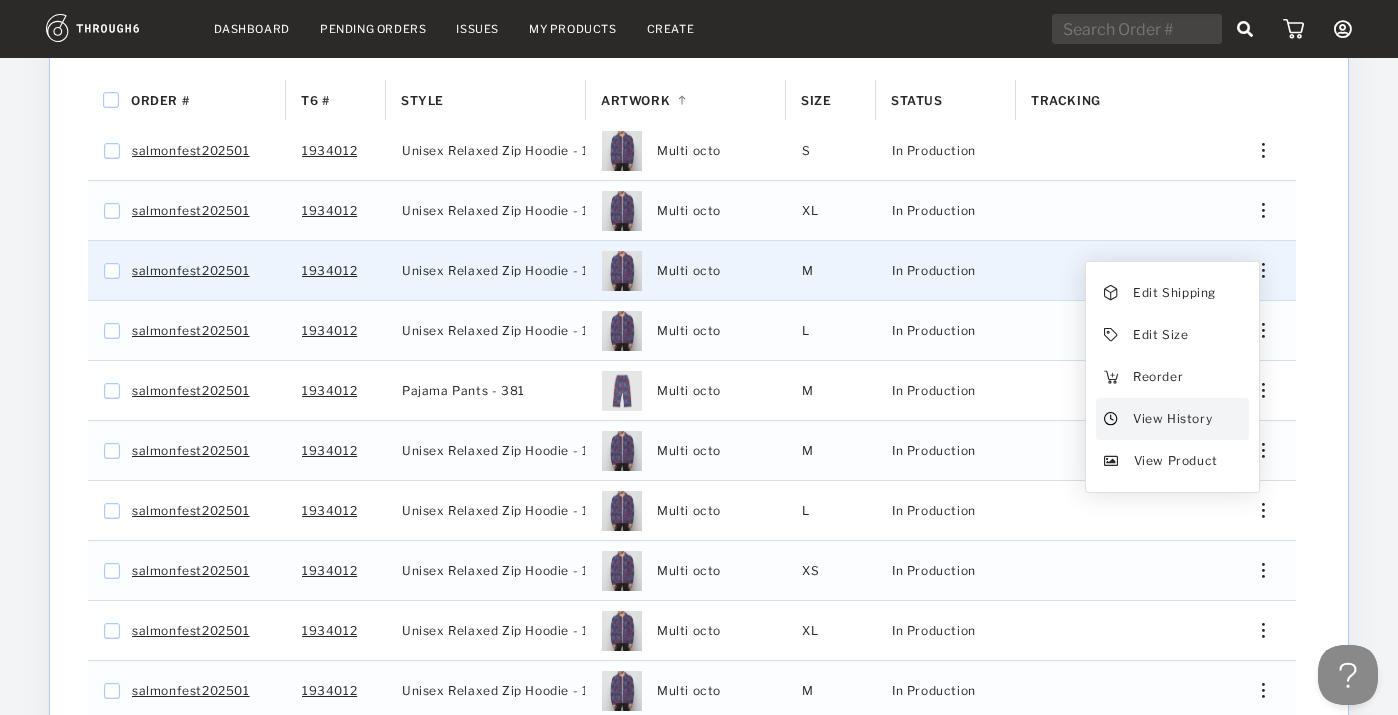 click on "View History" at bounding box center [1172, 419] 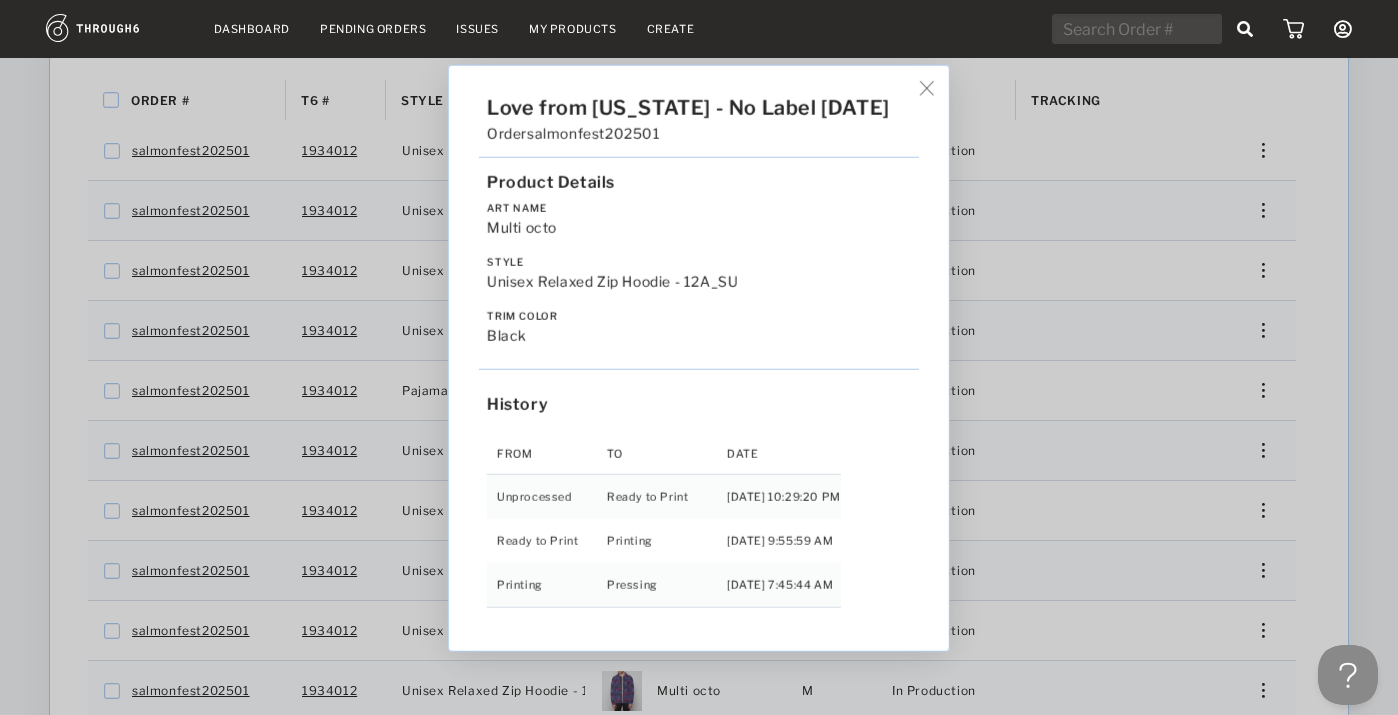 click on "Love from [US_STATE] - No Label   [DATE] Order  salmonfest202501 Product Details Art Name Multi octo Style Unisex Relaxed Zip Hoodie - 12A_SU Trim Color black History From To Date Unprocessed Ready to Print [DATE] 10:29:20 PM Ready to Print Printing [DATE] 9:55:59 AM Printing Pressing [DATE] 7:45:44 AM" at bounding box center [699, 357] 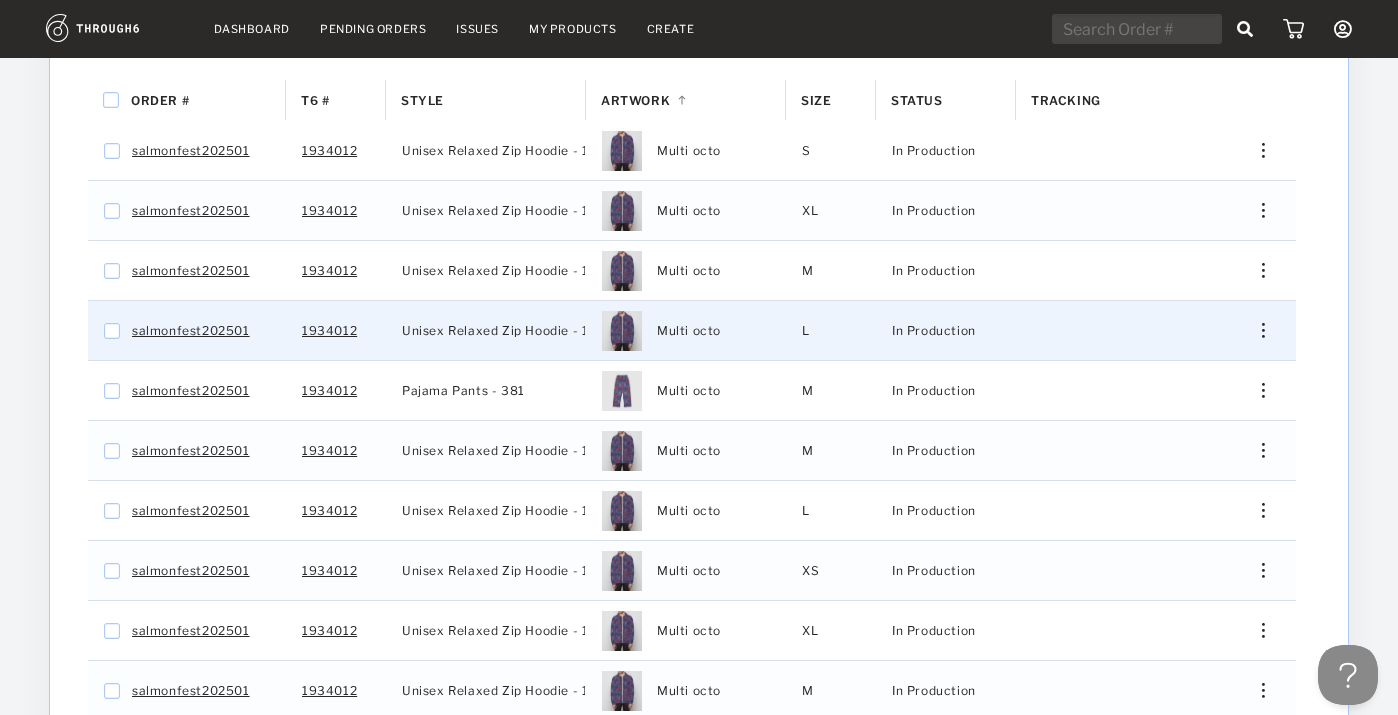 click at bounding box center (1256, 330) 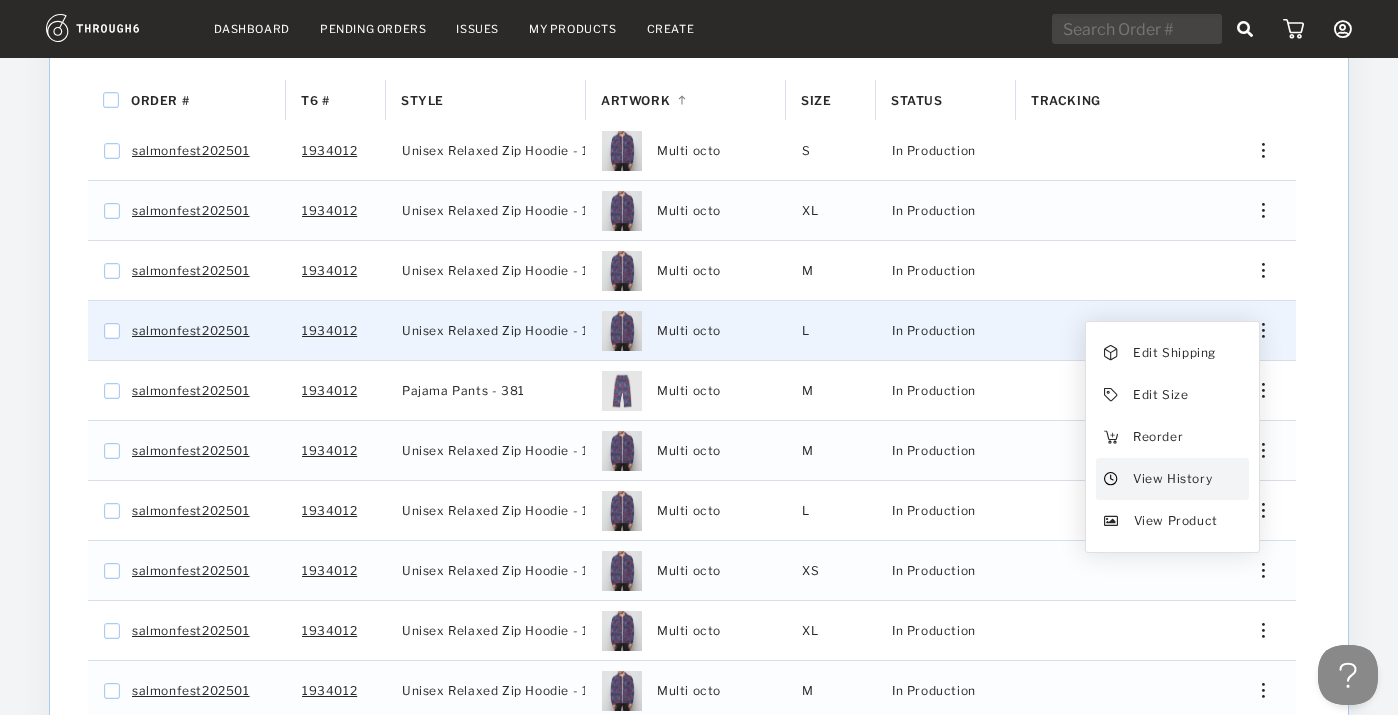 click on "View History" at bounding box center [1172, 479] 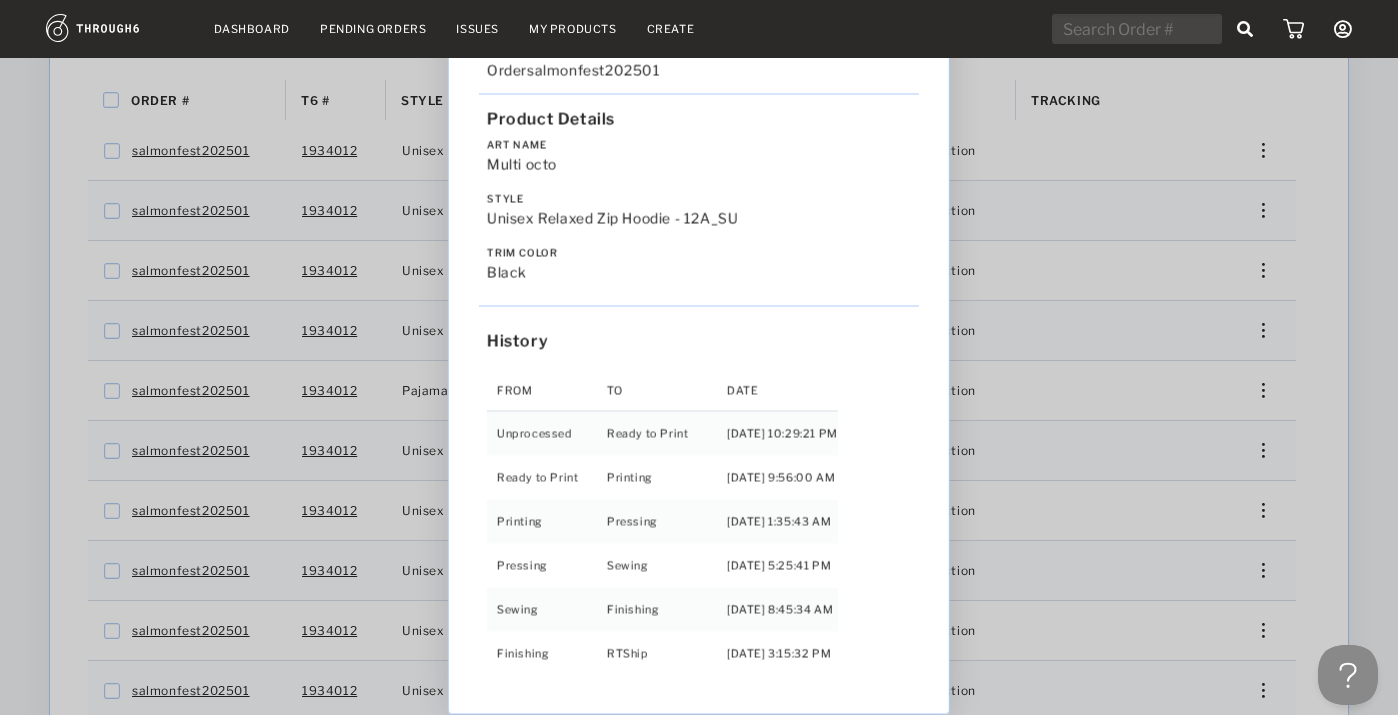 click on "Love from [US_STATE] - No Label   [DATE] Order  salmonfest202501 Product Details Art Name Multi octo Style Unisex Relaxed Zip Hoodie - 12A_SU Trim Color black History From To Date Unprocessed Ready to Print [DATE] 10:29:21 PM Ready to Print Printing [DATE] 9:56:00 AM Printing Pressing [DATE] 1:35:43 AM Pressing Sewing [DATE] 5:25:41 PM Sewing Finishing [DATE] 8:45:34 AM Finishing RTShip [DATE] 3:15:32 PM" at bounding box center [699, 357] 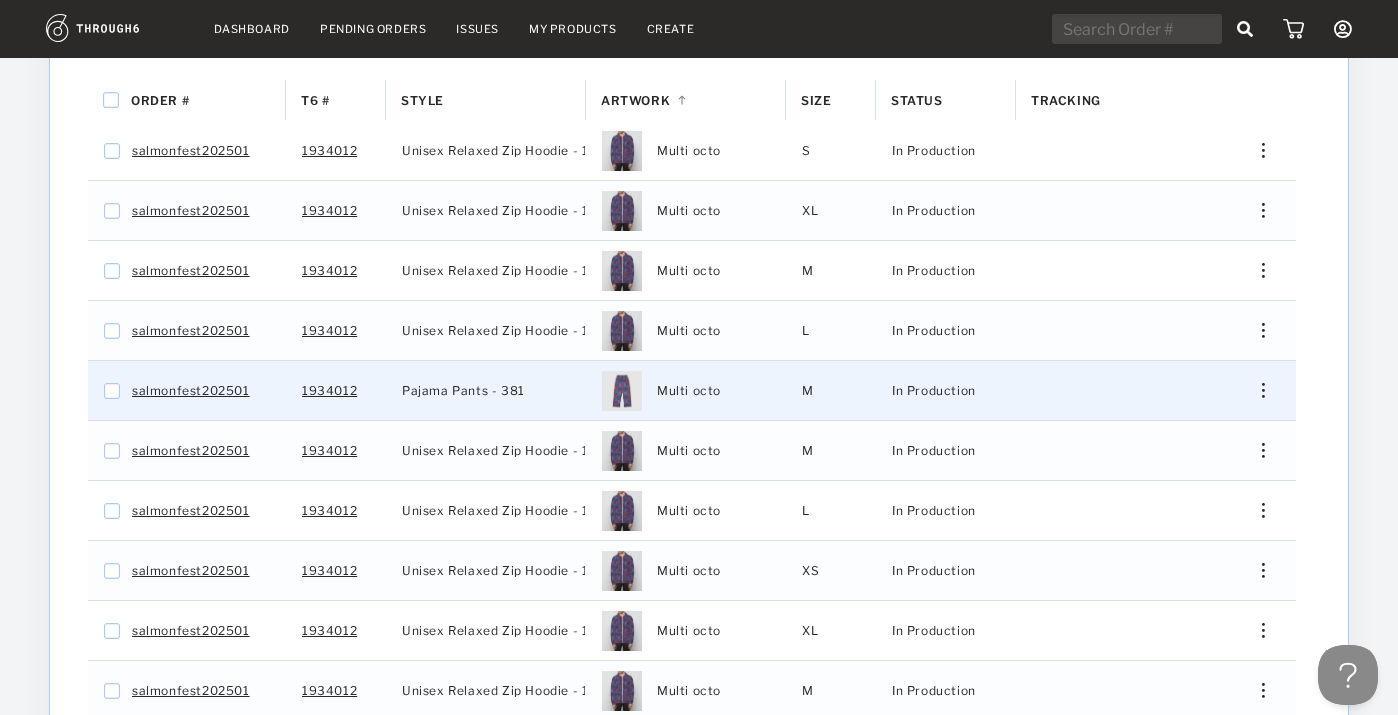 click at bounding box center [1256, 390] 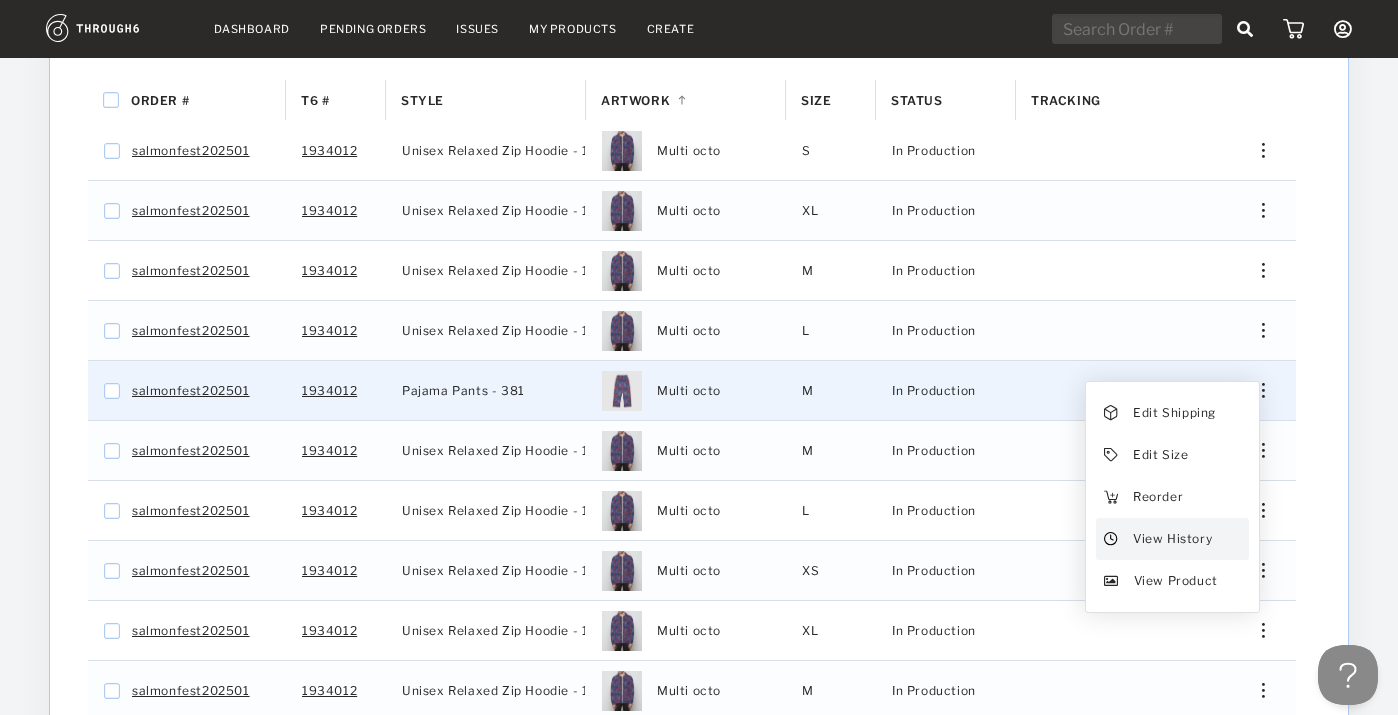 click on "View History" at bounding box center (1172, 539) 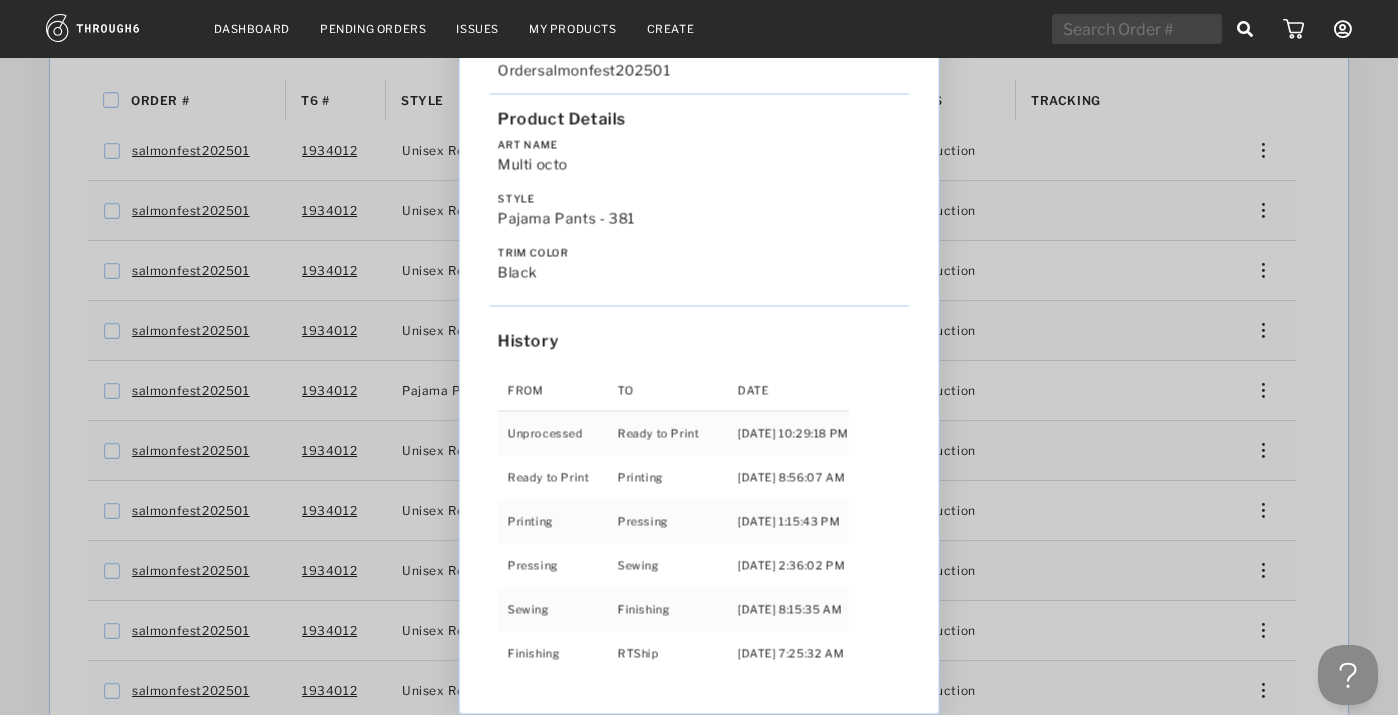 click on "Love from [US_STATE] - No Label   [DATE] Order  salmonfest202501 Product Details Art Name Multi octo Style Pajama Pants - 381 Trim Color black History From To Date Unprocessed Ready to Print [DATE] 10:29:18 PM Ready to Print Printing [DATE] 8:56:07 AM Printing Pressing [DATE] 1:15:43 PM Pressing Sewing [DATE] 2:36:02 PM Sewing Finishing [DATE] 8:15:35 AM Finishing RTShip [DATE] 7:25:32 AM" at bounding box center [699, 357] 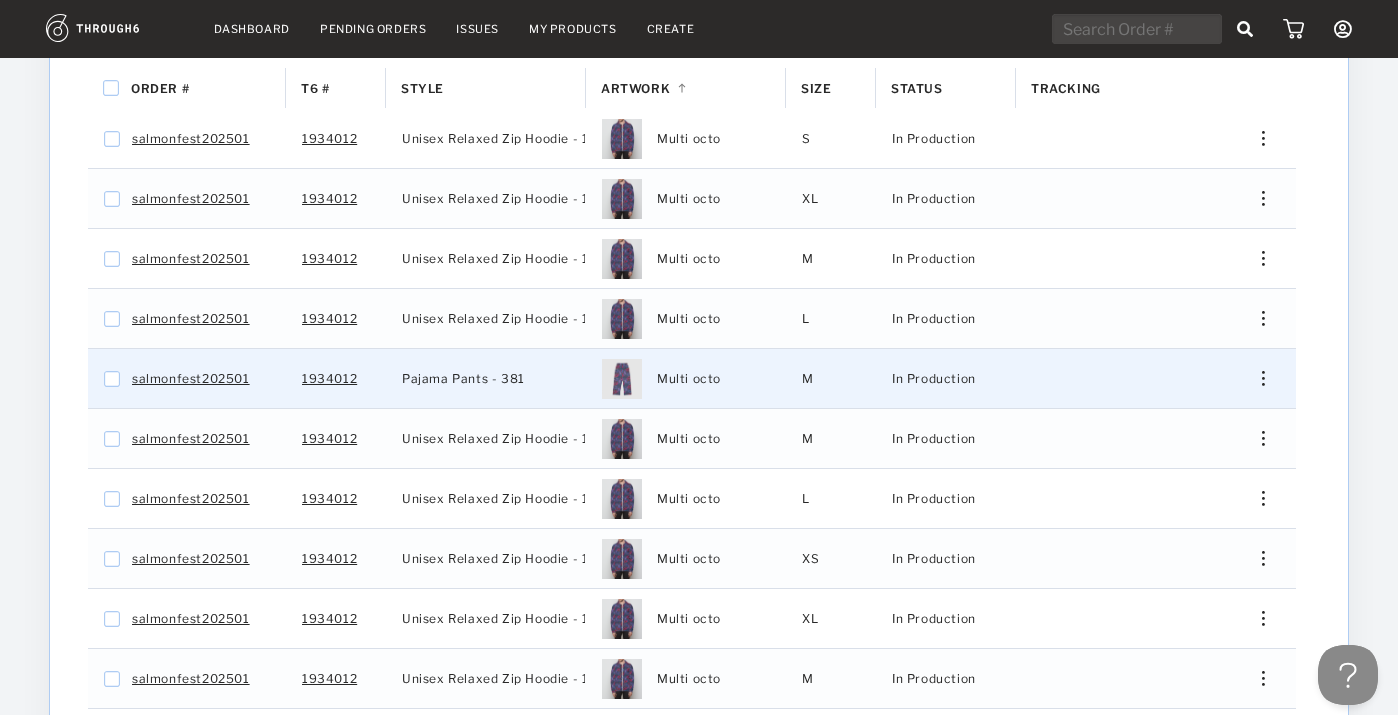 scroll, scrollTop: 412, scrollLeft: 0, axis: vertical 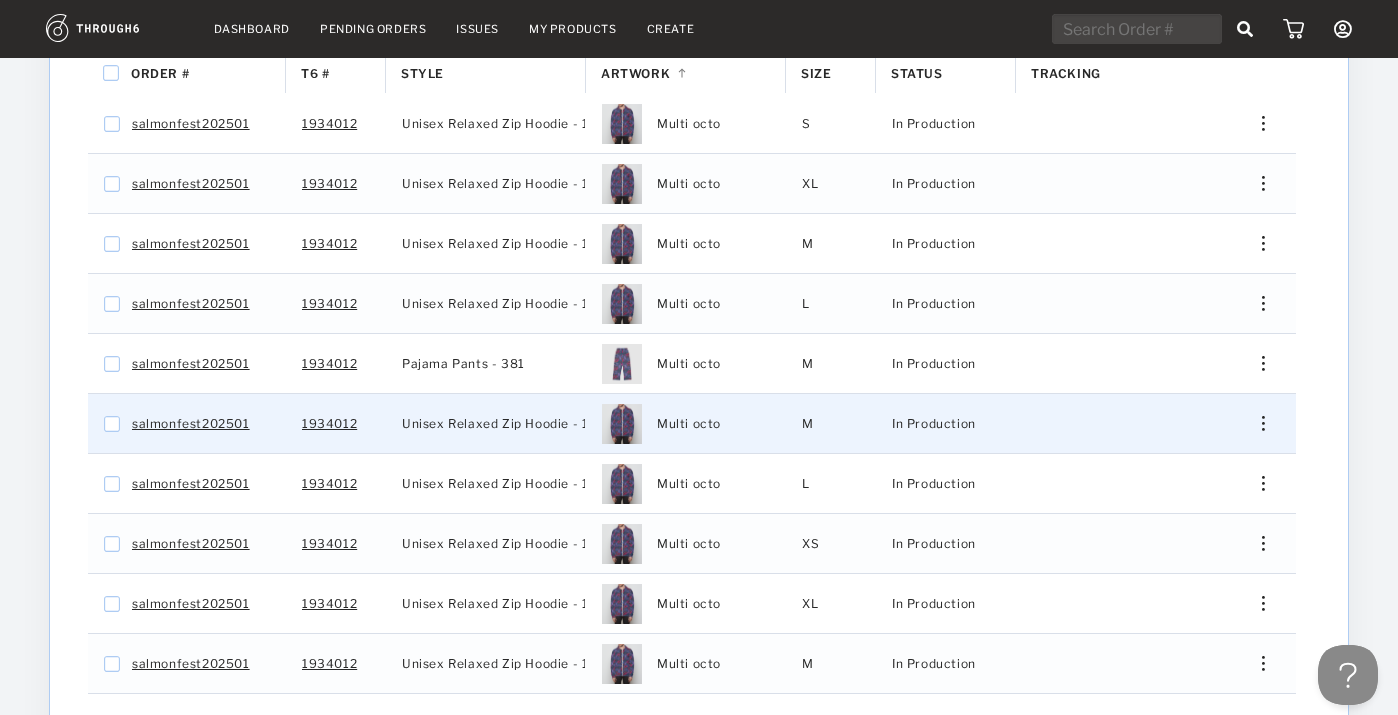 click at bounding box center (1256, 423) 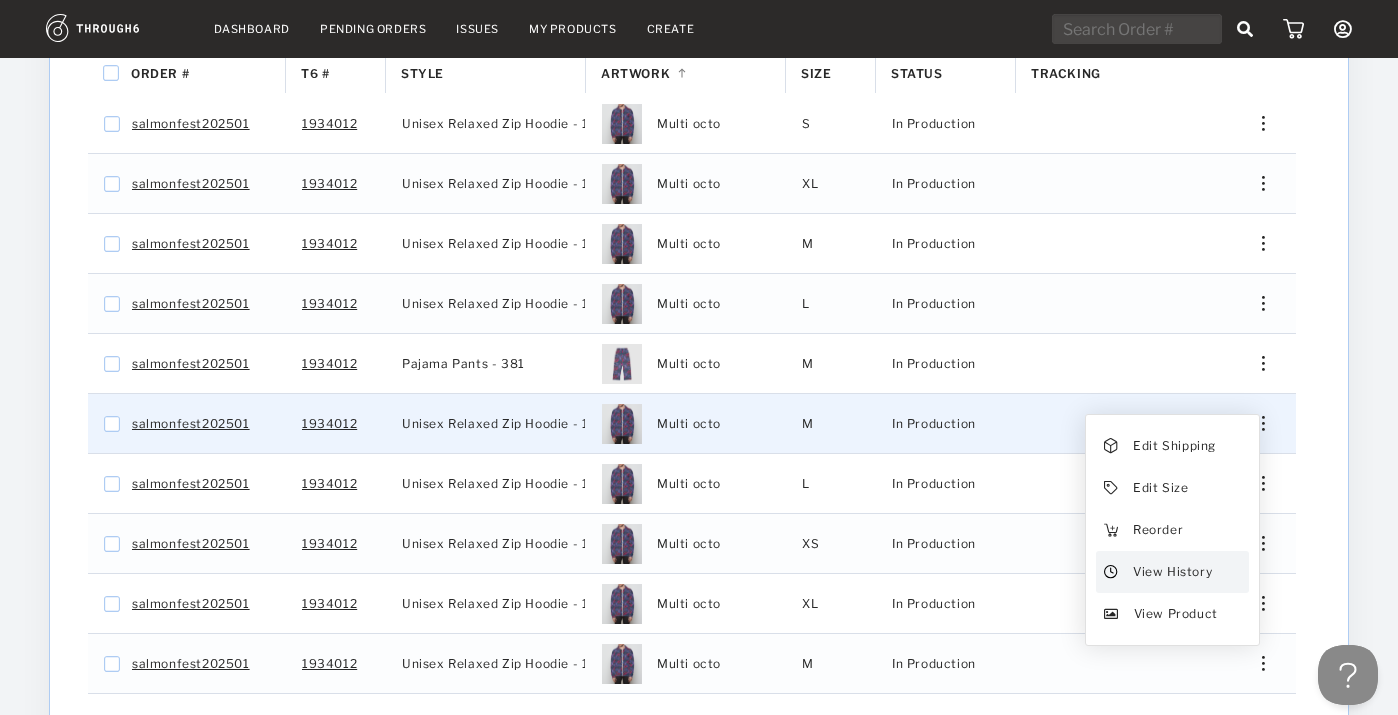 click on "View History" at bounding box center (1172, 572) 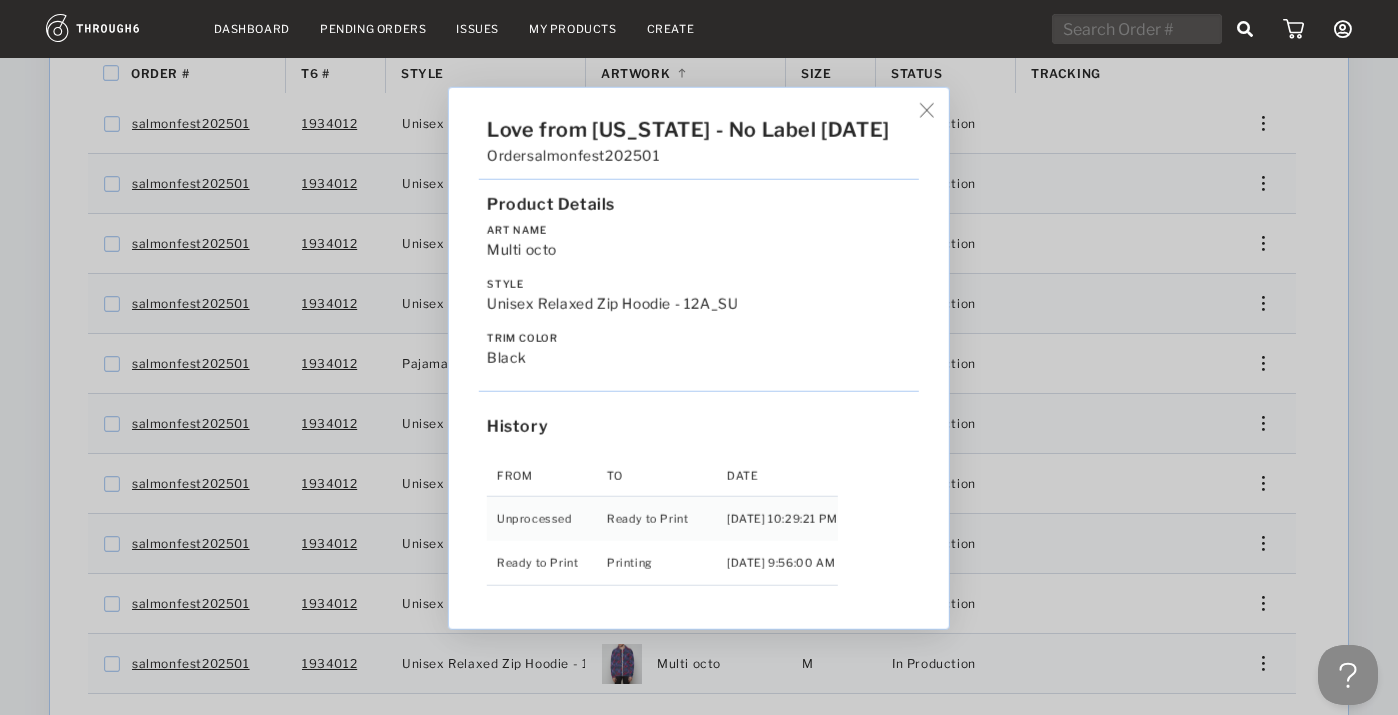 click on "Love from [US_STATE] - No Label   [DATE] Order  salmonfest202501 Product Details Art Name Multi octo Style Unisex Relaxed Zip Hoodie - 12A_SU Trim Color black History From To Date Unprocessed Ready to Print [DATE] 10:29:21 PM Ready to Print Printing [DATE] 9:56:00 AM" at bounding box center [699, 357] 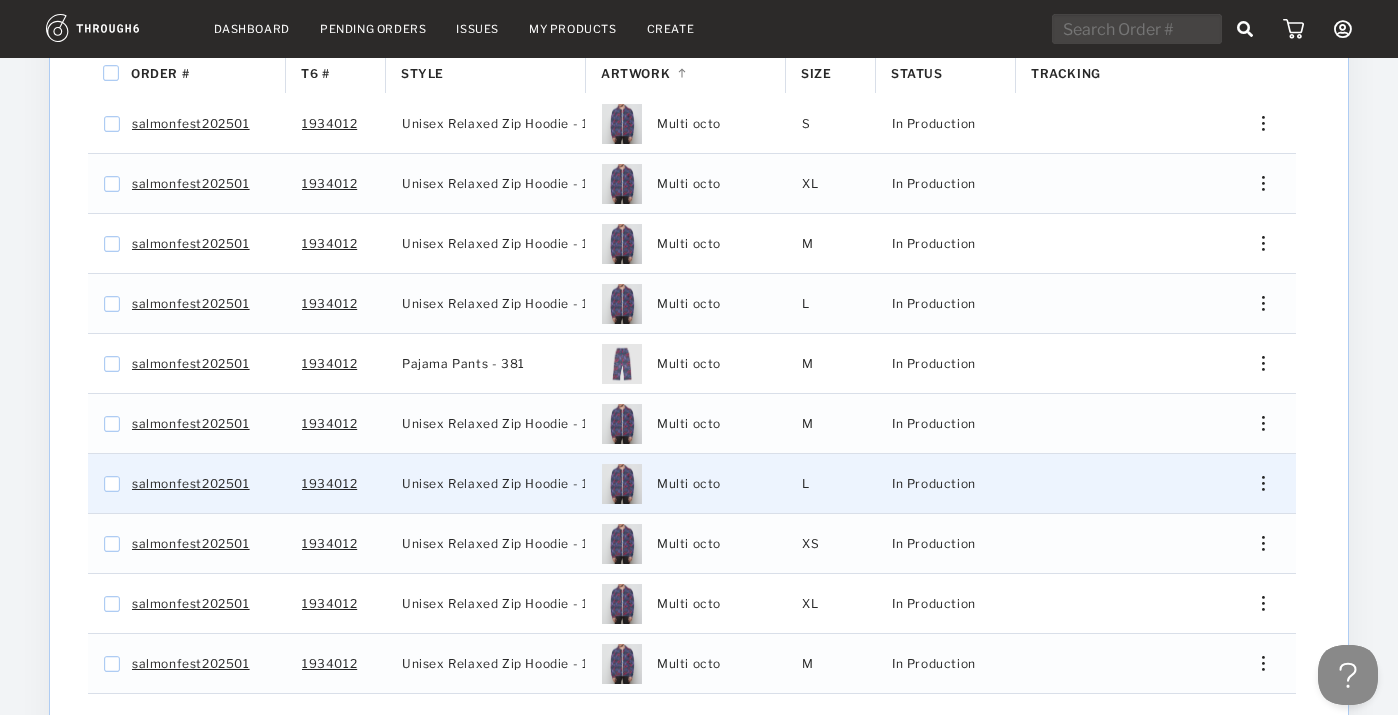 click at bounding box center [1256, 483] 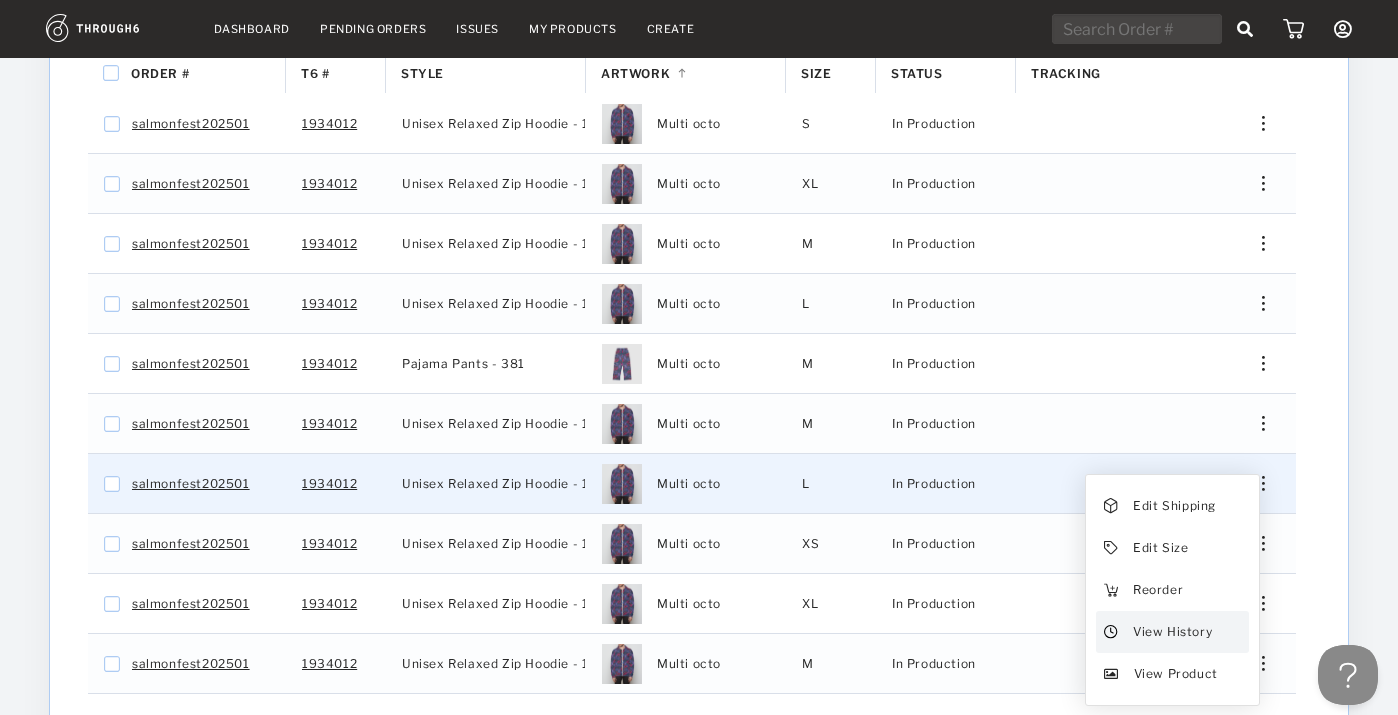 click on "View History" at bounding box center [1172, 632] 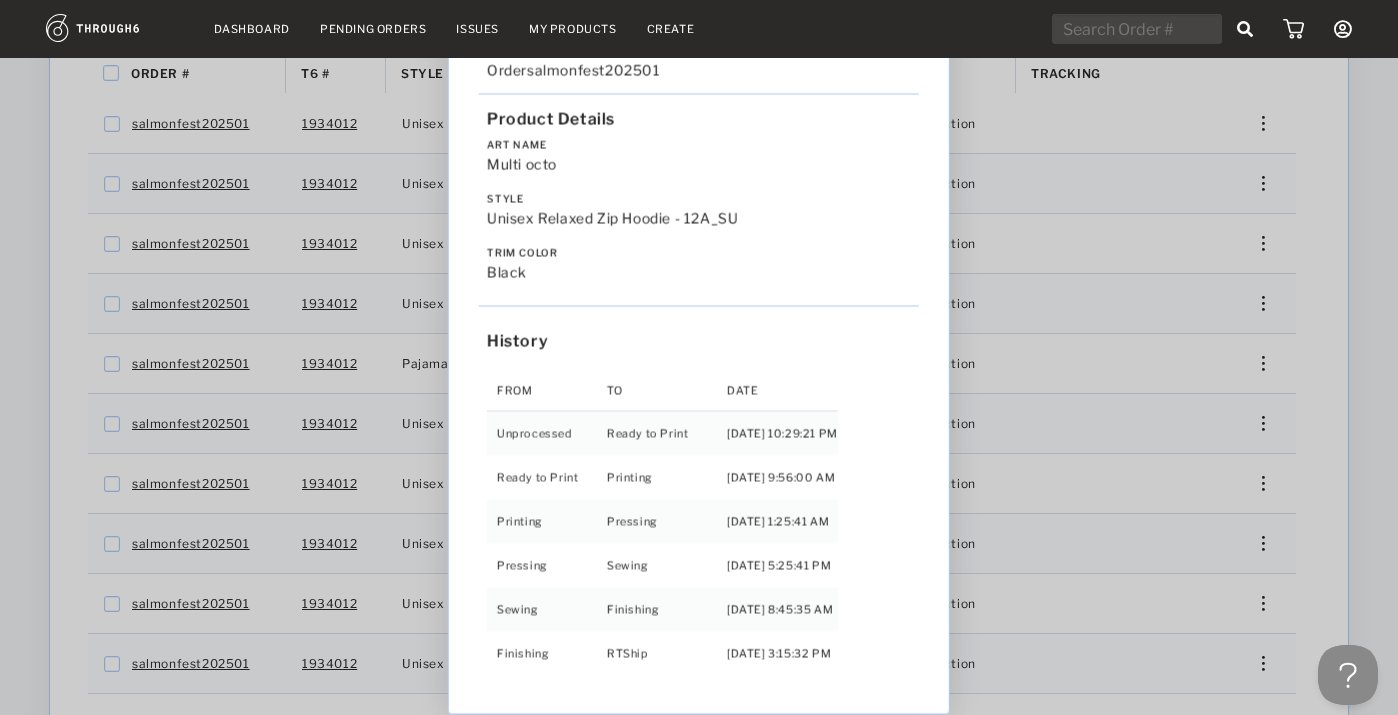 click on "Love from [US_STATE] - No Label   [DATE] Order  salmonfest202501 Product Details Art Name Multi octo Style Unisex Relaxed Zip Hoodie - 12A_SU Trim Color black History From To Date Unprocessed Ready to Print [DATE] 10:29:21 PM Ready to Print Printing [DATE] 9:56:00 AM Printing Pressing [DATE] 1:25:41 AM Pressing Sewing [DATE] 5:25:41 PM Sewing Finishing [DATE] 8:45:35 AM Finishing RTShip [DATE] 3:15:32 PM" at bounding box center [699, 357] 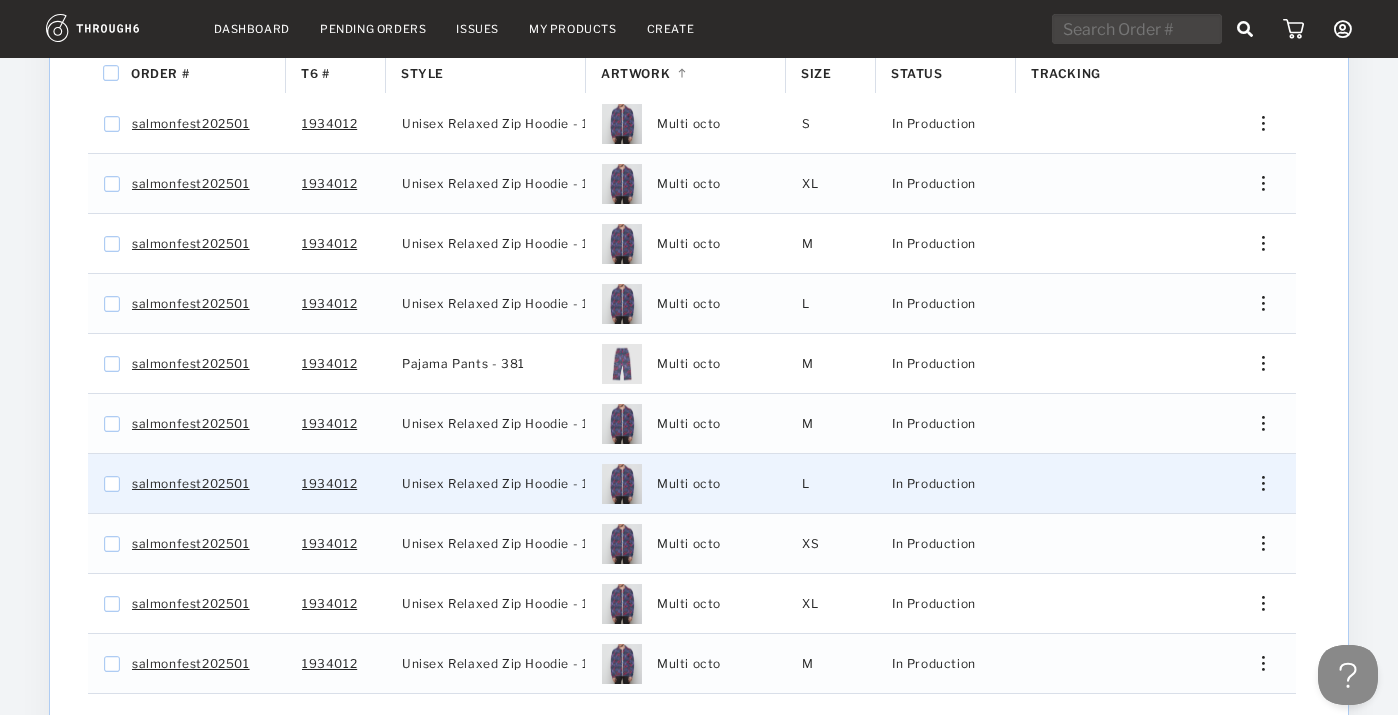 click at bounding box center (1256, 483) 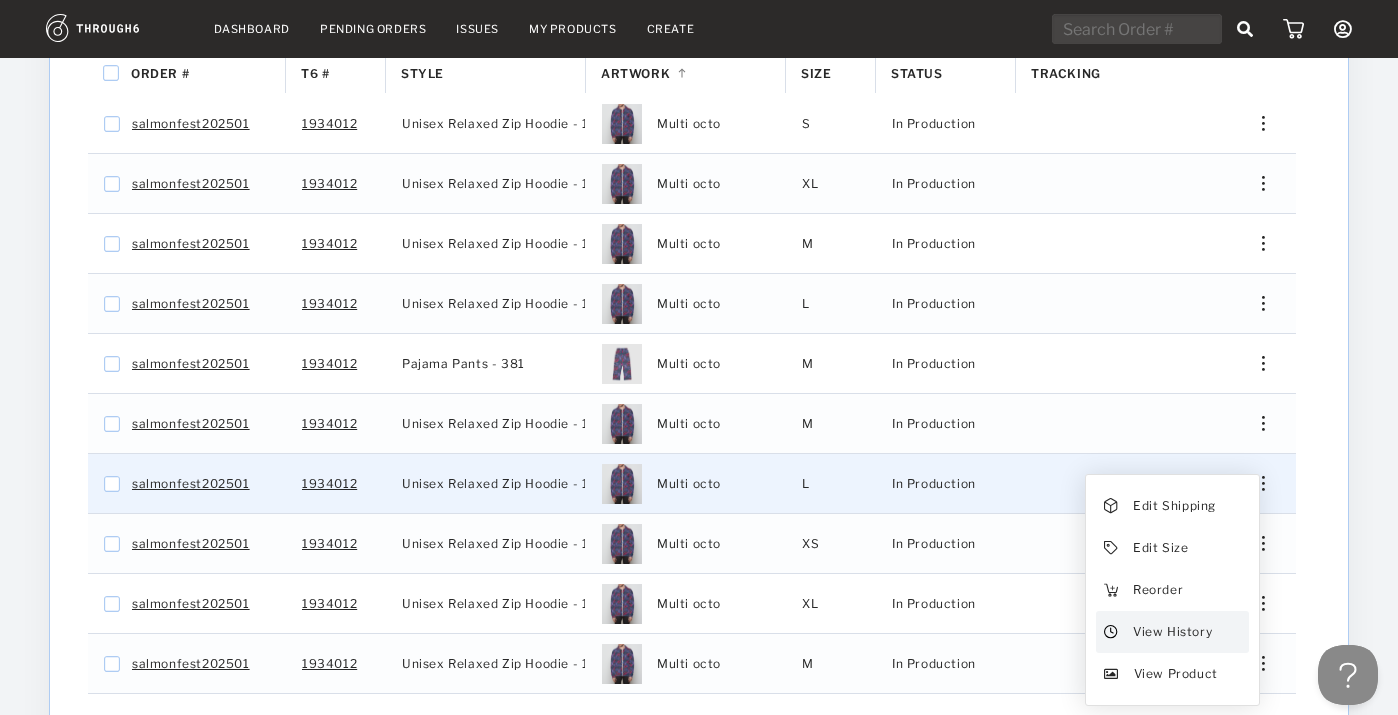 click on "View History" at bounding box center [1172, 632] 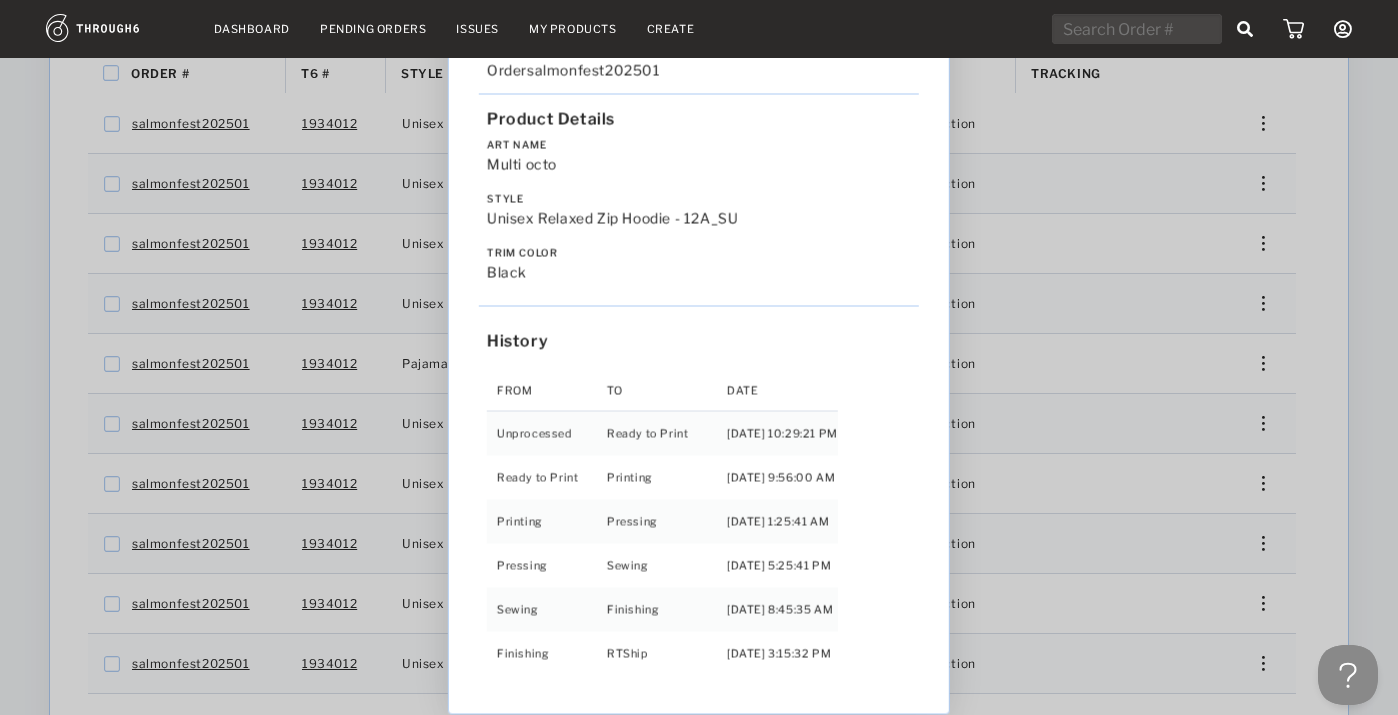 click on "Love from [US_STATE] - No Label   [DATE] Order  salmonfest202501 Product Details Art Name Multi octo Style Unisex Relaxed Zip Hoodie - 12A_SU Trim Color black History From To Date Unprocessed Ready to Print [DATE] 10:29:21 PM Ready to Print Printing [DATE] 9:56:00 AM Printing Pressing [DATE] 1:25:41 AM Pressing Sewing [DATE] 5:25:41 PM Sewing Finishing [DATE] 8:45:35 AM Finishing RTShip [DATE] 3:15:32 PM" at bounding box center [699, 357] 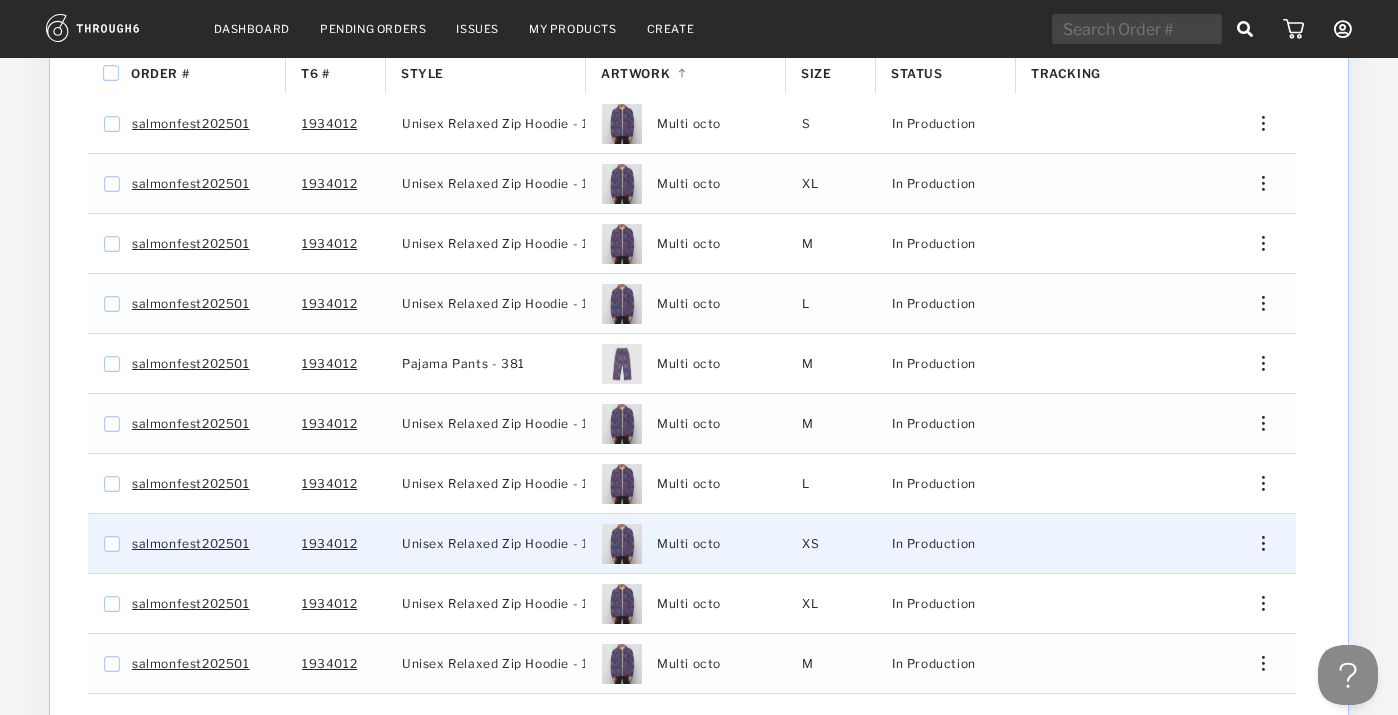 click at bounding box center [1256, 543] 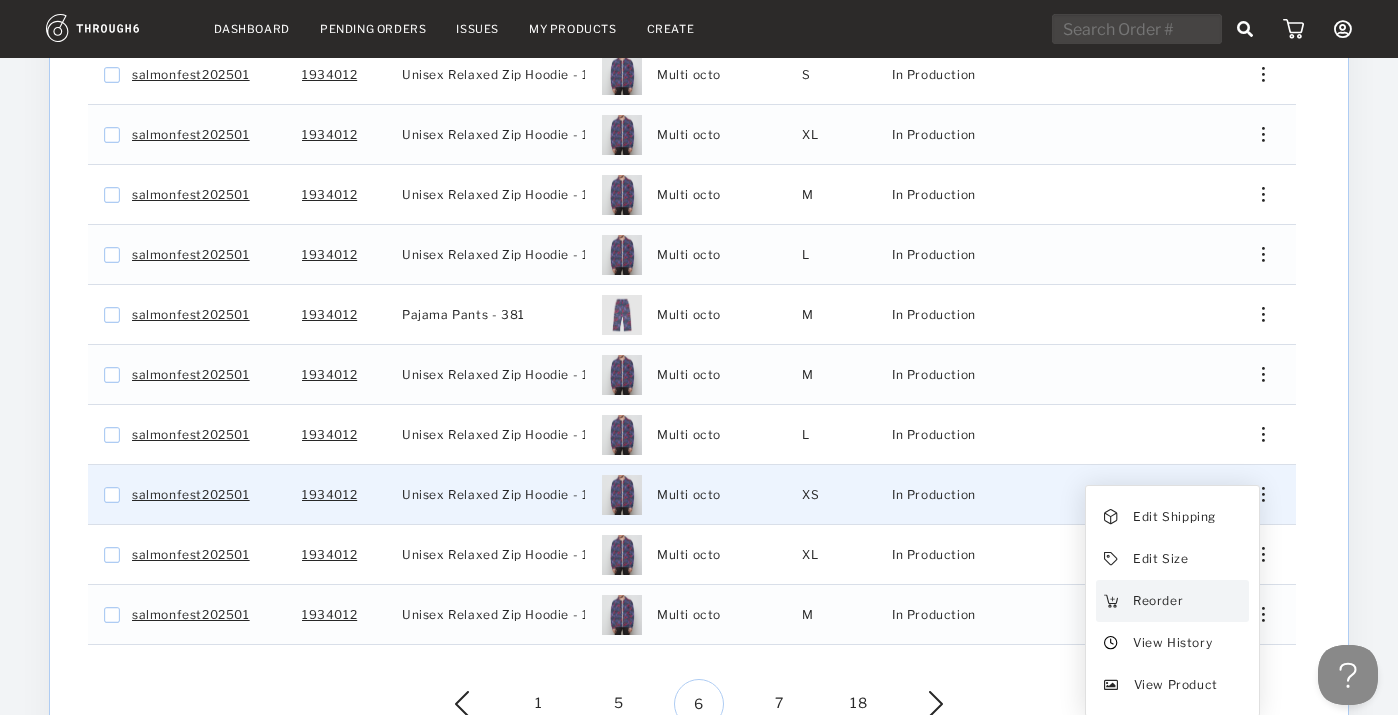 scroll, scrollTop: 467, scrollLeft: 0, axis: vertical 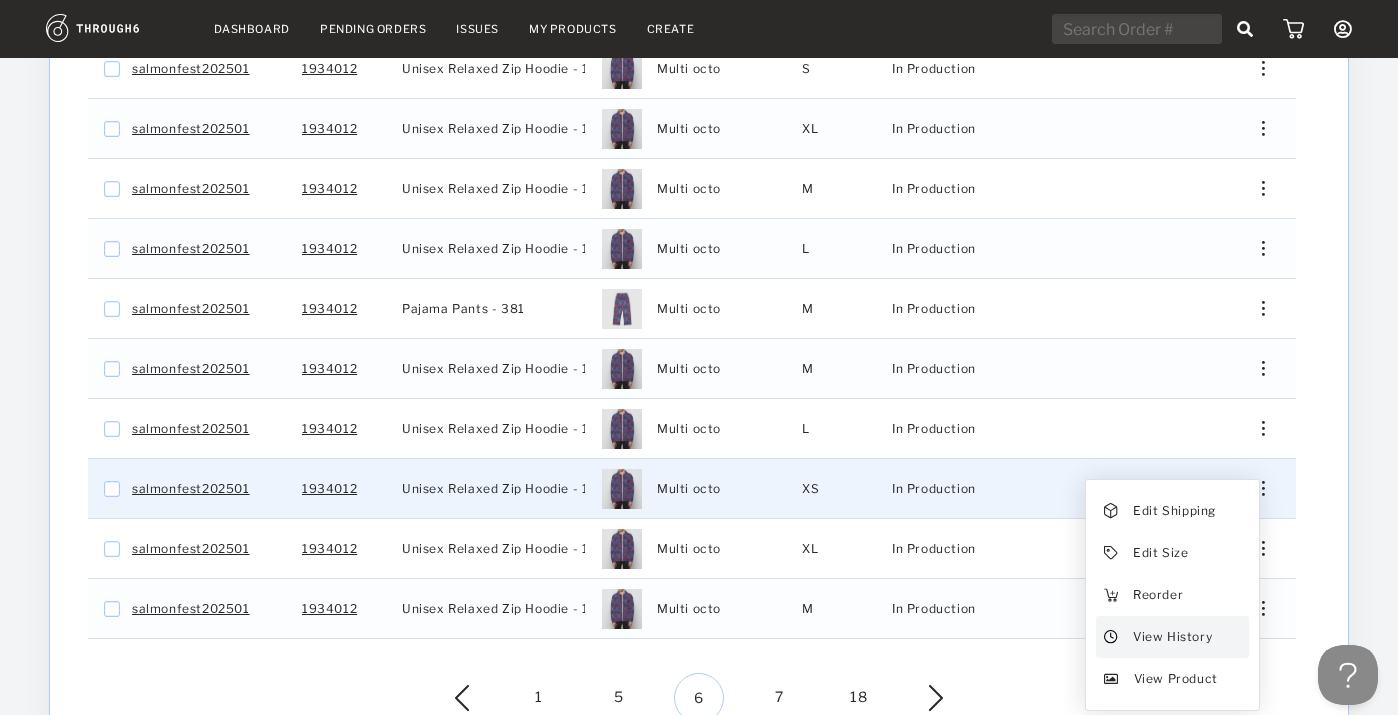 click on "View History" at bounding box center [1172, 637] 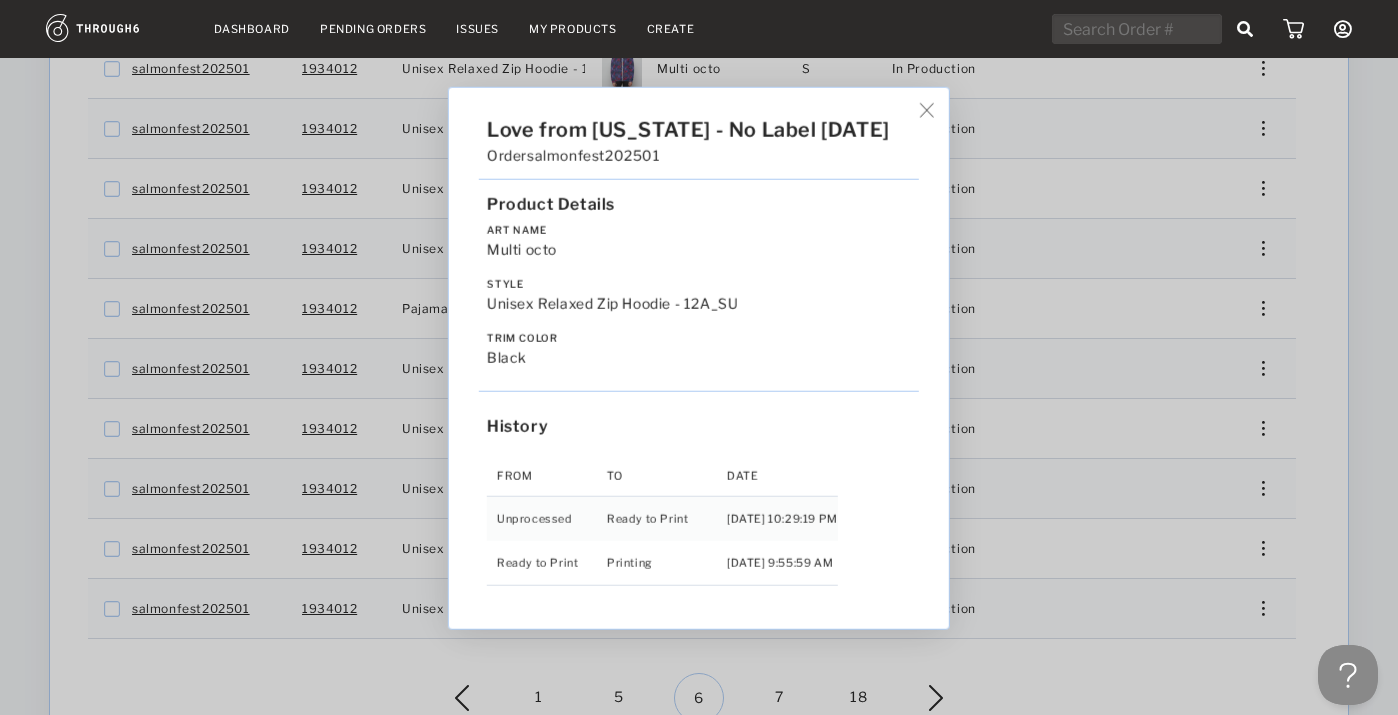 click on "Love from [US_STATE] - No Label   [DATE] Order  salmonfest202501 Product Details Art Name Multi octo Style Unisex Relaxed Zip Hoodie - 12A_SU Trim Color black History From To Date Unprocessed Ready to Print [DATE] 10:29:19 PM Ready to Print Printing [DATE] 9:55:59 AM" at bounding box center [699, 357] 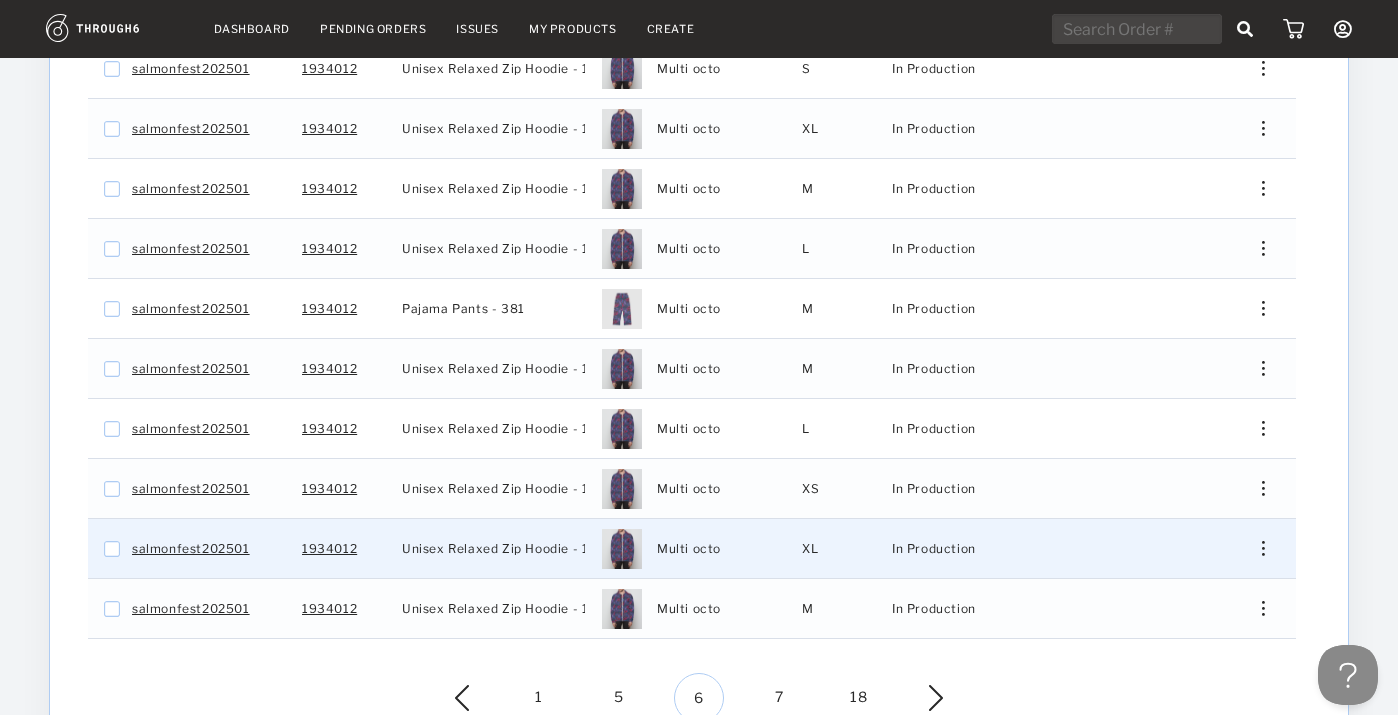 click at bounding box center (1256, 548) 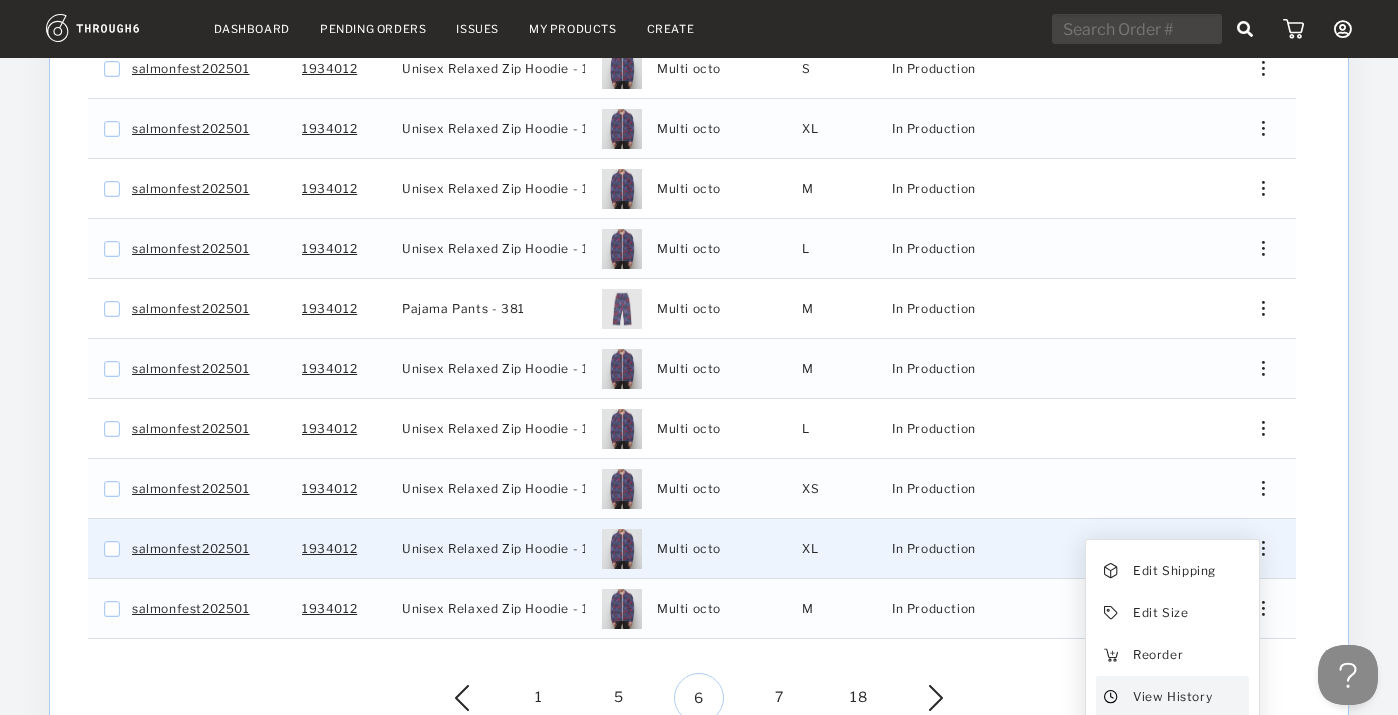 click on "View History" at bounding box center (1172, 697) 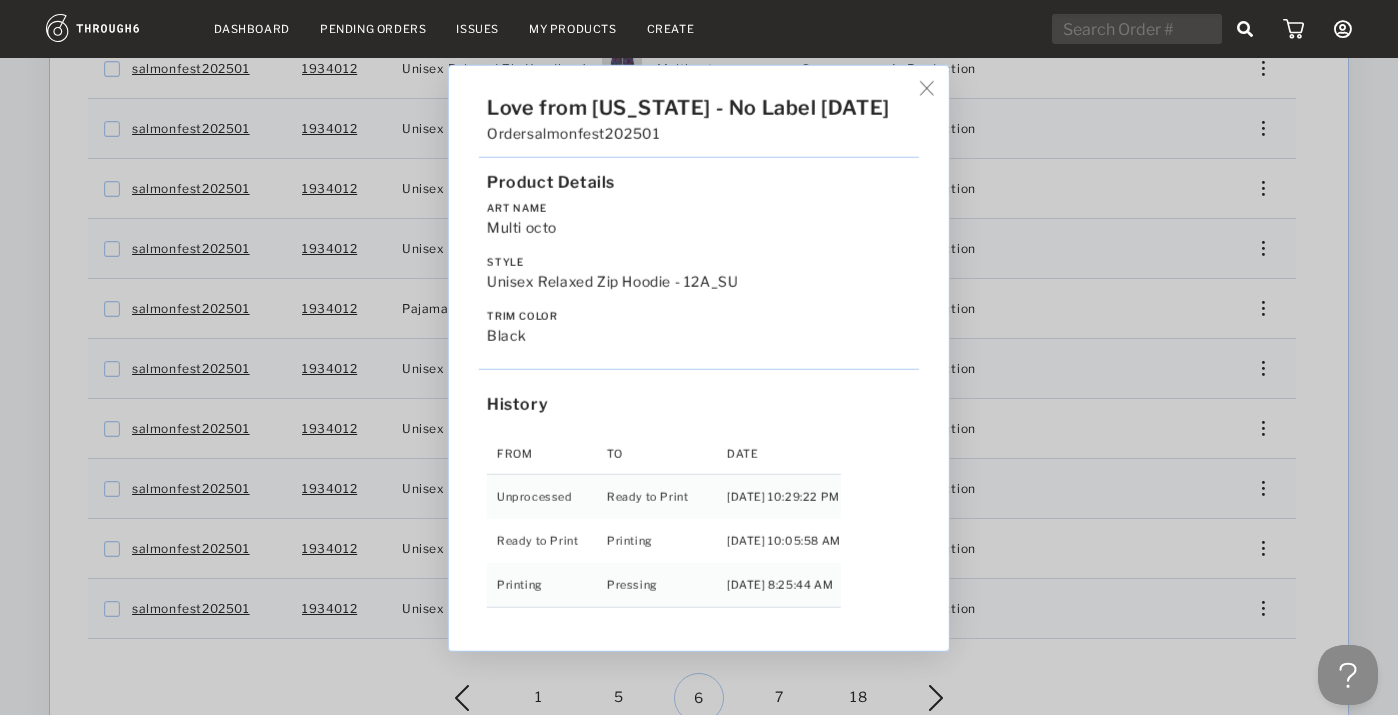 click on "Love from [US_STATE] - No Label   [DATE] Order  salmonfest202501 Product Details Art Name Multi octo Style Unisex Relaxed Zip Hoodie - 12A_SU Trim Color black History From To Date Unprocessed Ready to Print [DATE] 10:29:22 PM Ready to Print Printing [DATE] 10:05:58 AM Printing Pressing [DATE] 8:25:44 AM" at bounding box center (699, 357) 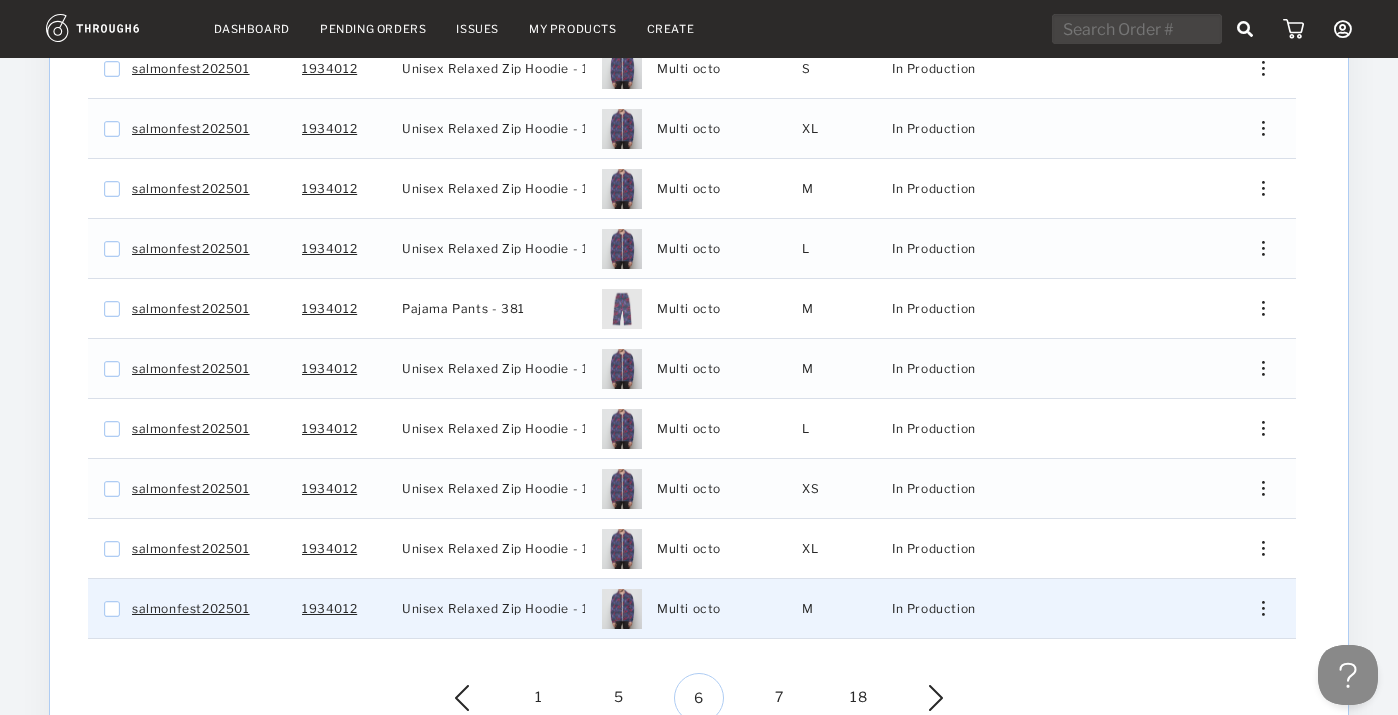 click at bounding box center (1263, 608) 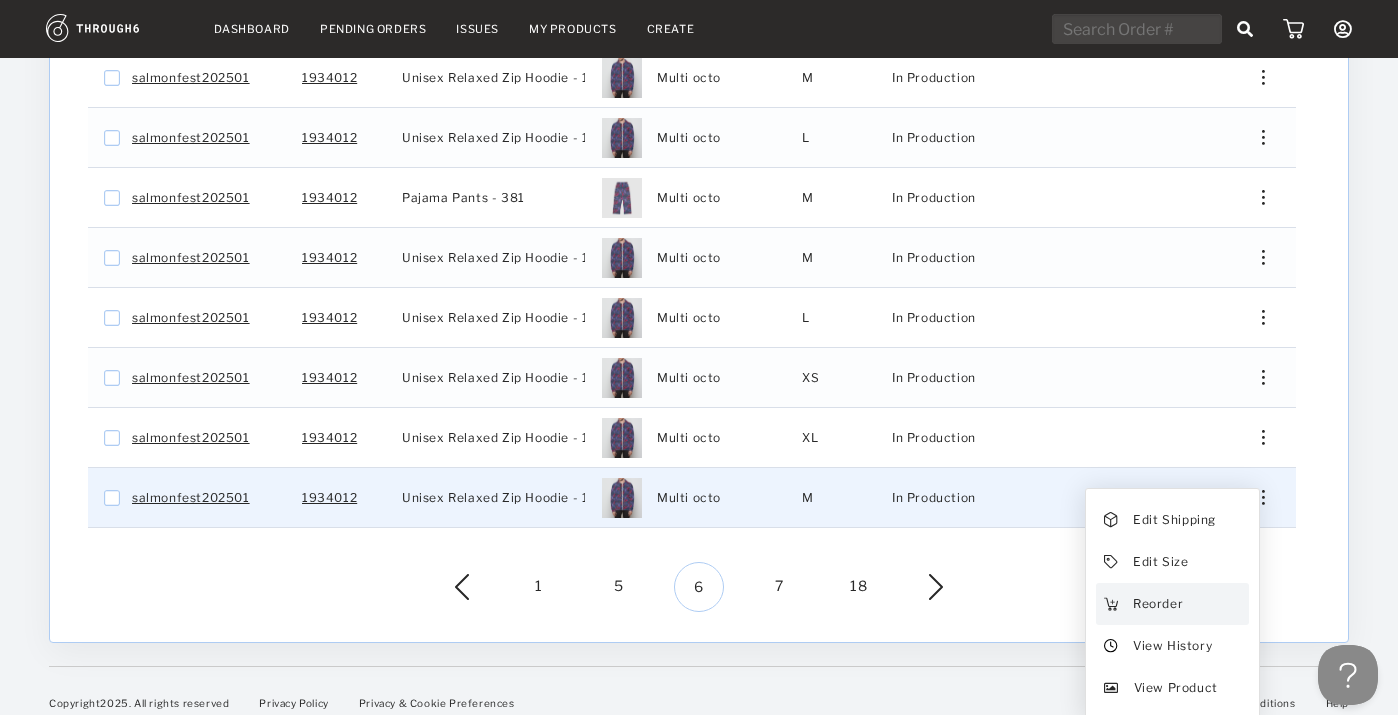 scroll, scrollTop: 579, scrollLeft: 0, axis: vertical 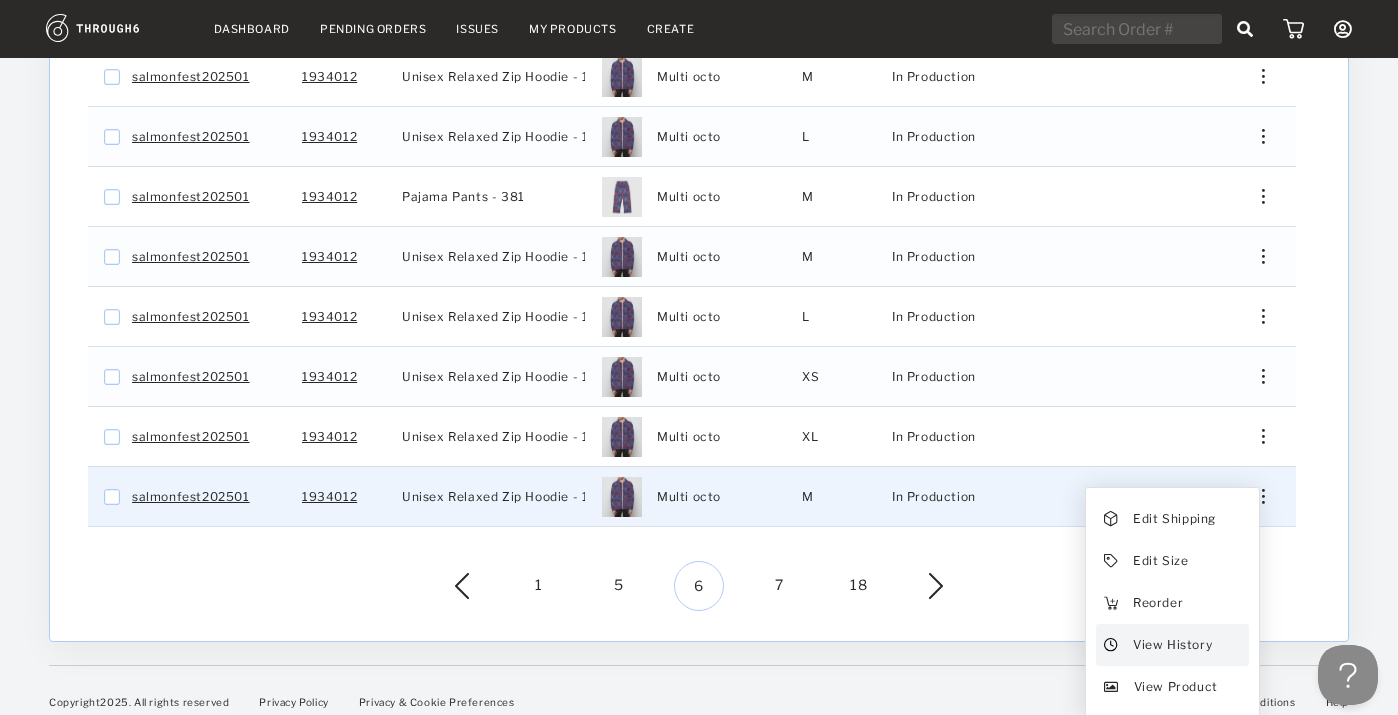 click on "View History" at bounding box center (1172, 645) 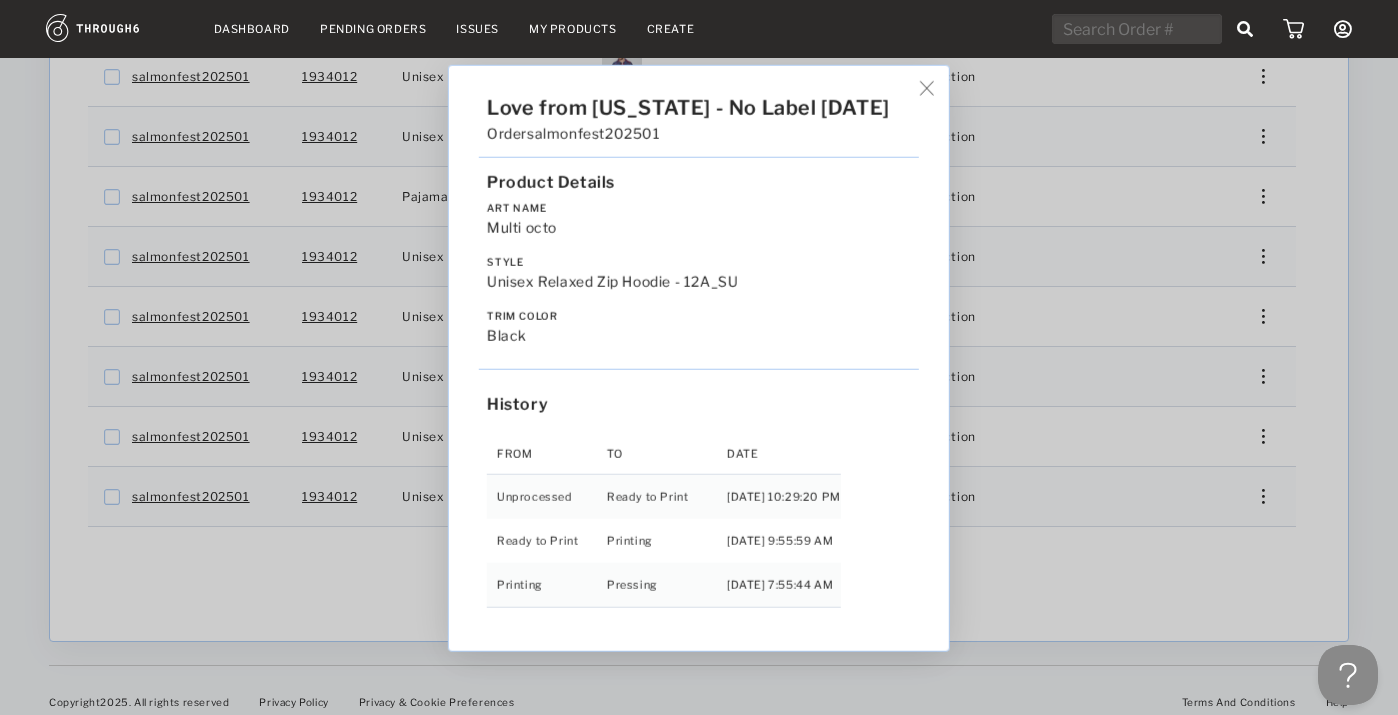 click on "Love from [US_STATE] - No Label   [DATE] Order  salmonfest202501 Product Details Art Name Multi octo Style Unisex Relaxed Zip Hoodie - 12A_SU Trim Color black History From To Date Unprocessed Ready to Print [DATE] 10:29:20 PM Ready to Print Printing [DATE] 9:55:59 AM Printing Pressing [DATE] 7:55:44 AM" at bounding box center [699, 357] 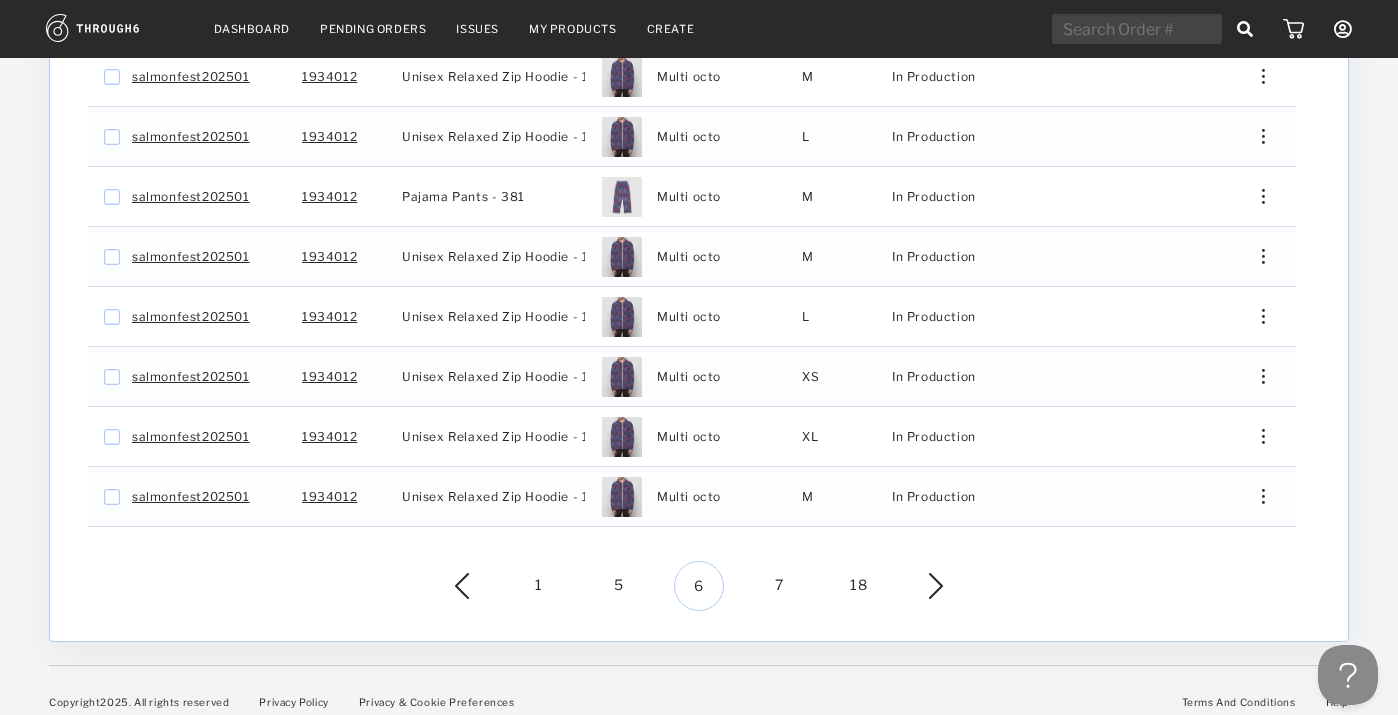 click at bounding box center (921, 586) 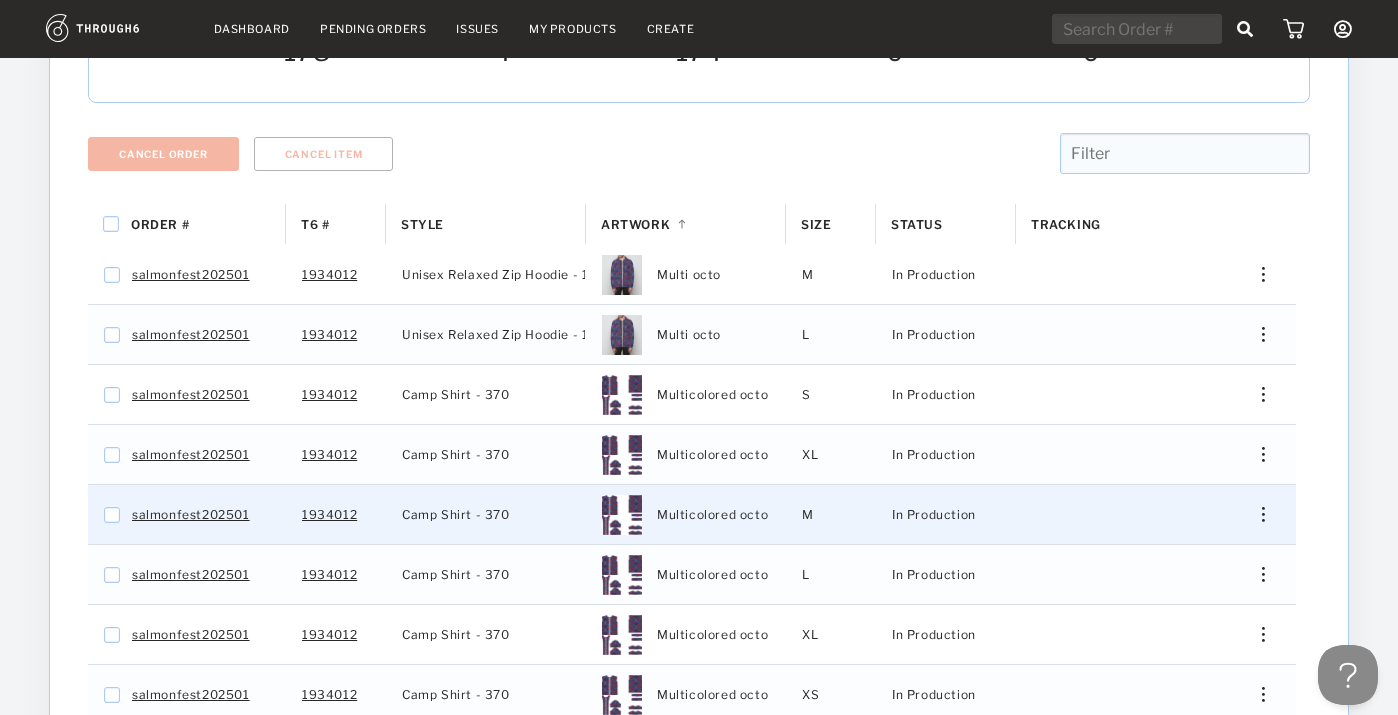 scroll, scrollTop: 200, scrollLeft: 0, axis: vertical 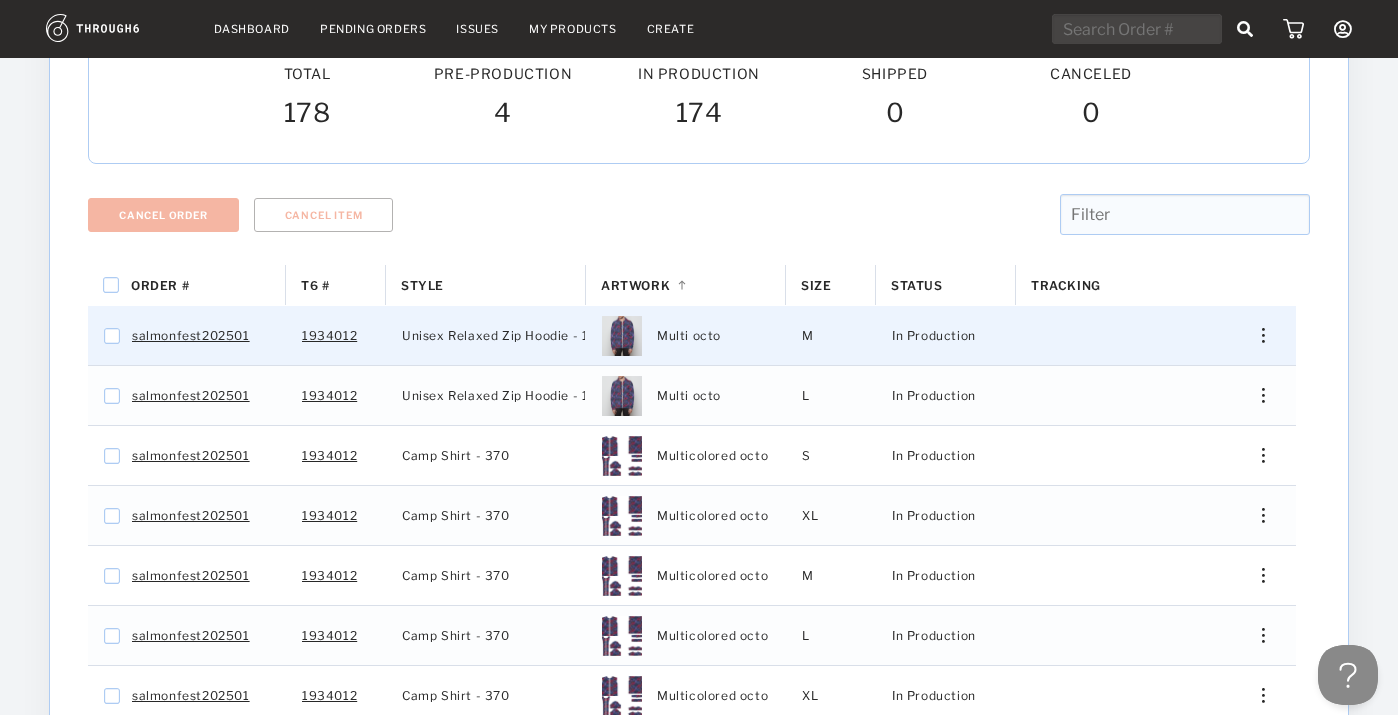 click at bounding box center [1256, 335] 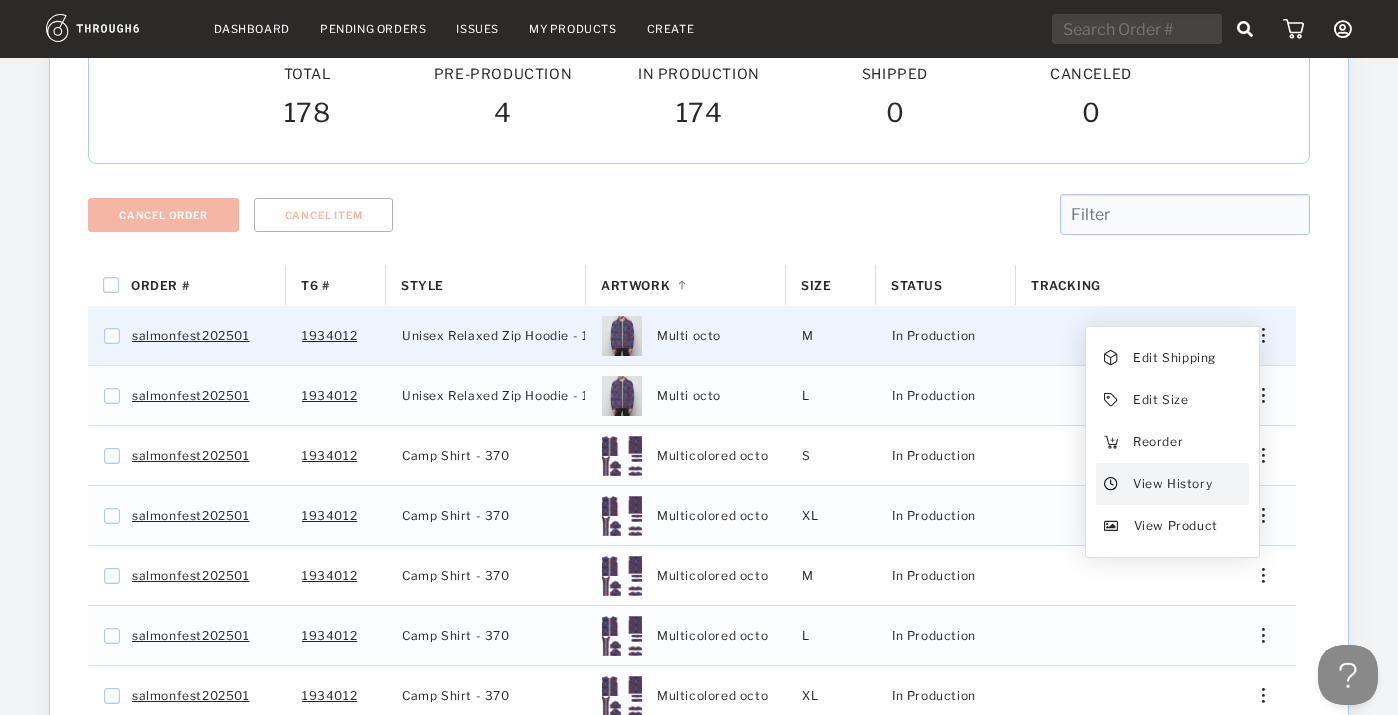 click on "View History" at bounding box center [1172, 484] 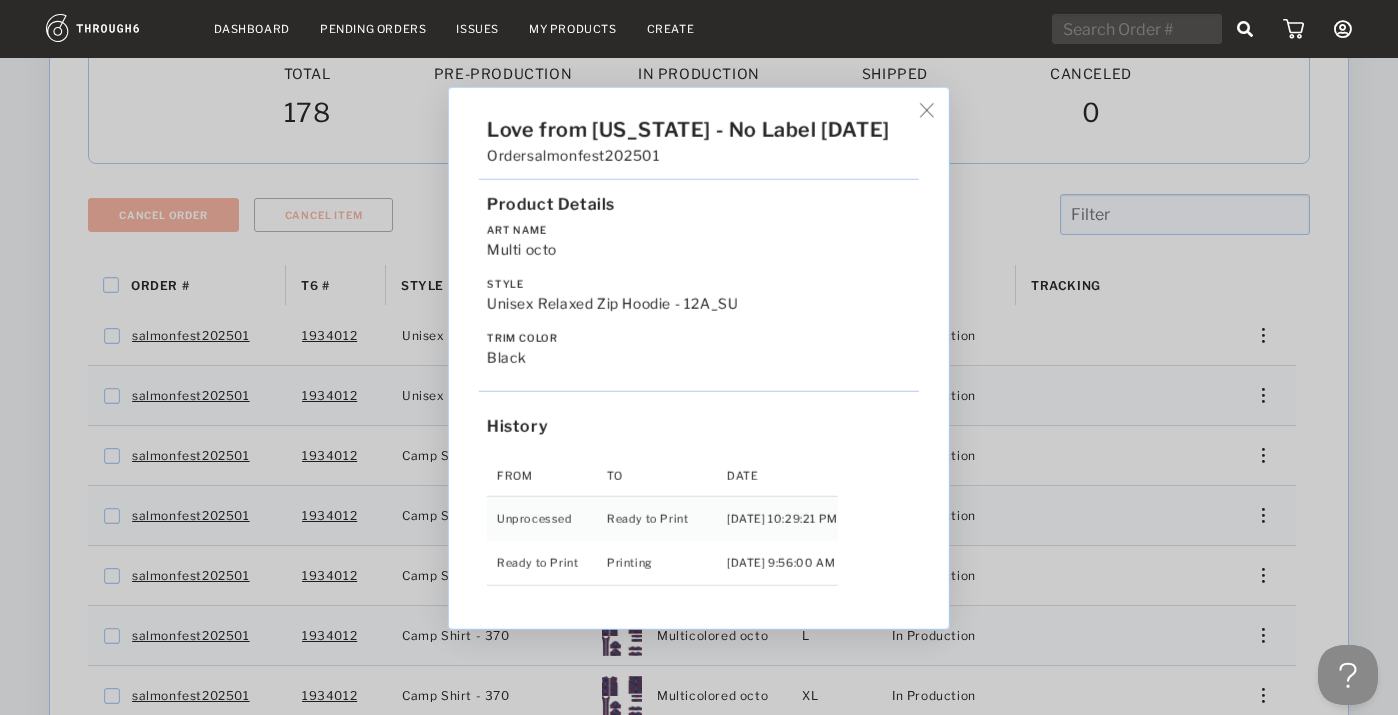 click on "Love from [US_STATE] - No Label   [DATE] Order  salmonfest202501 Product Details Art Name Multi octo Style Unisex Relaxed Zip Hoodie - 12A_SU Trim Color black History From To Date Unprocessed Ready to Print [DATE] 10:29:21 PM Ready to Print Printing [DATE] 9:56:00 AM" at bounding box center [699, 357] 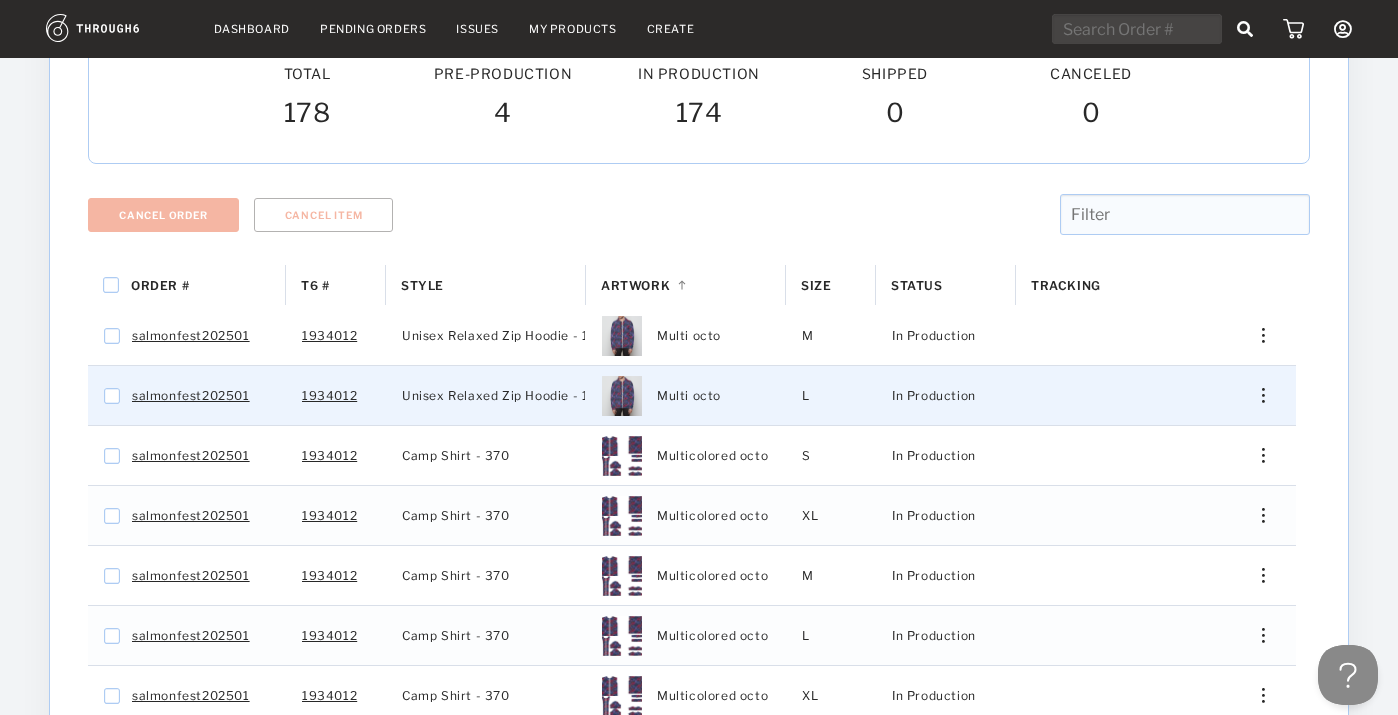 click at bounding box center [1256, 395] 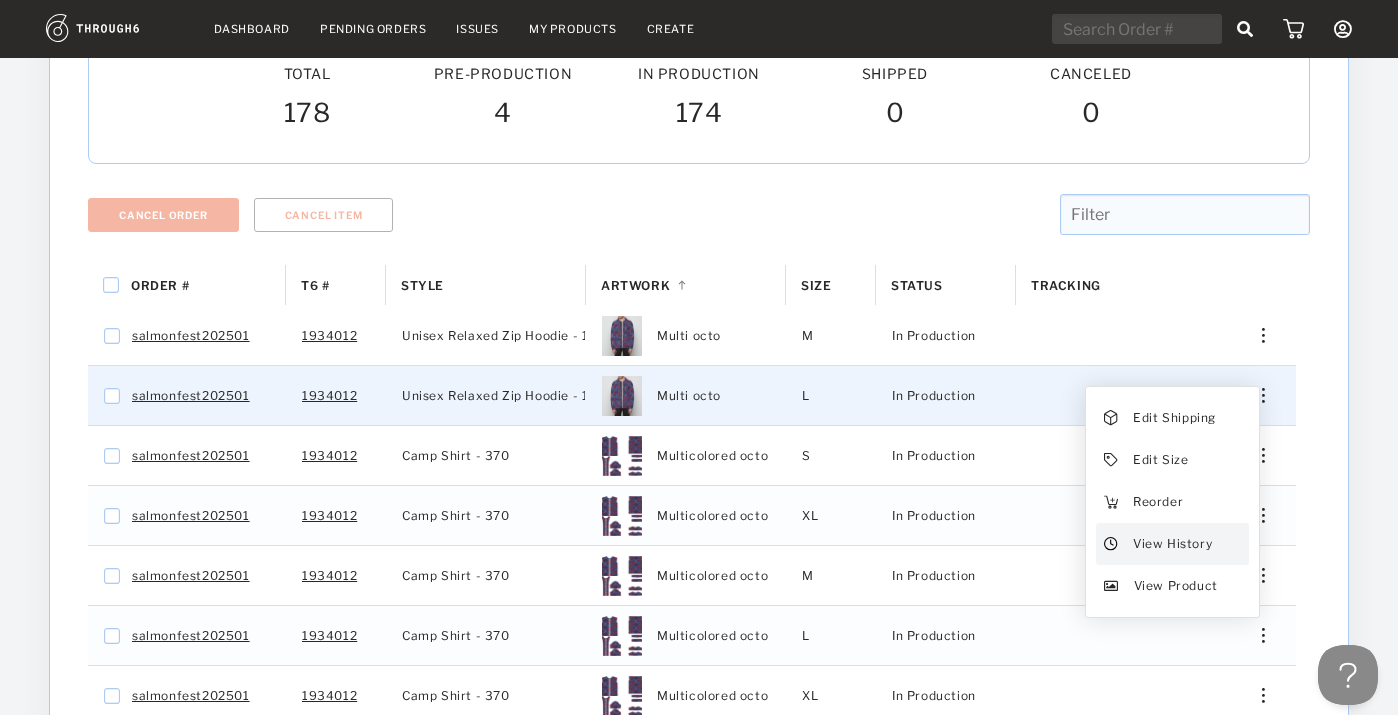 click on "View History" at bounding box center (1172, 544) 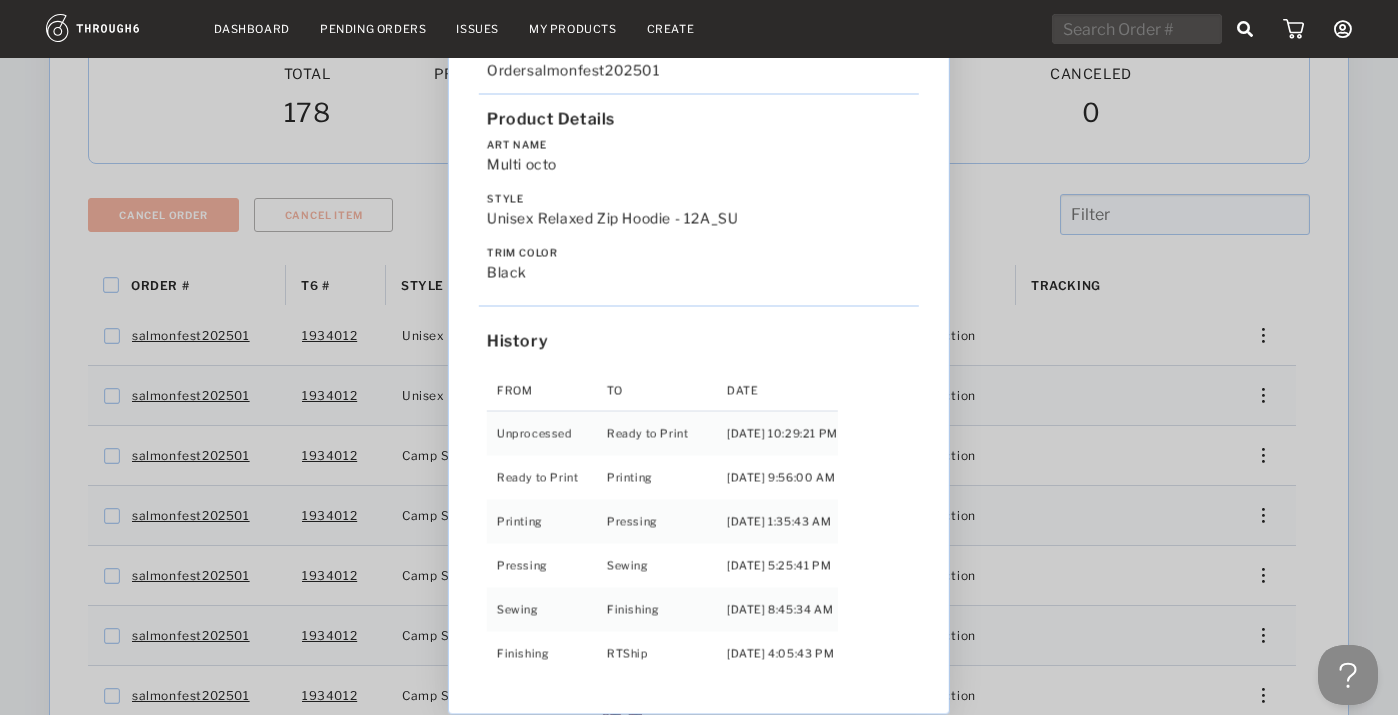 click on "Love from [US_STATE] - No Label   [DATE] Order  salmonfest202501 Product Details Art Name Multi octo Style Unisex Relaxed Zip Hoodie - 12A_SU Trim Color black History From To Date Unprocessed Ready to Print [DATE] 10:29:21 PM Ready to Print Printing [DATE] 9:56:00 AM Printing Pressing [DATE] 1:35:43 AM Pressing Sewing [DATE] 5:25:41 PM Sewing Finishing [DATE] 8:45:34 AM Finishing RTShip [DATE] 4:05:43 PM" at bounding box center [699, 357] 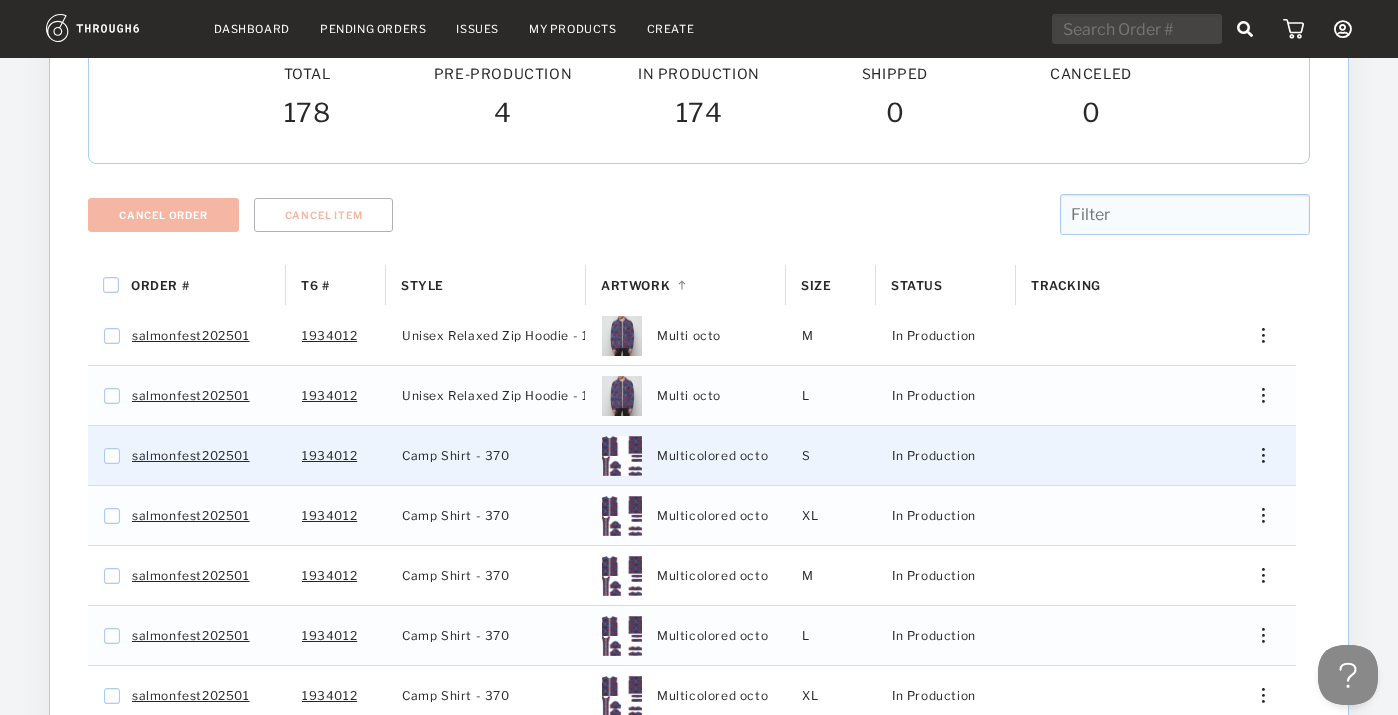 click at bounding box center (1256, 455) 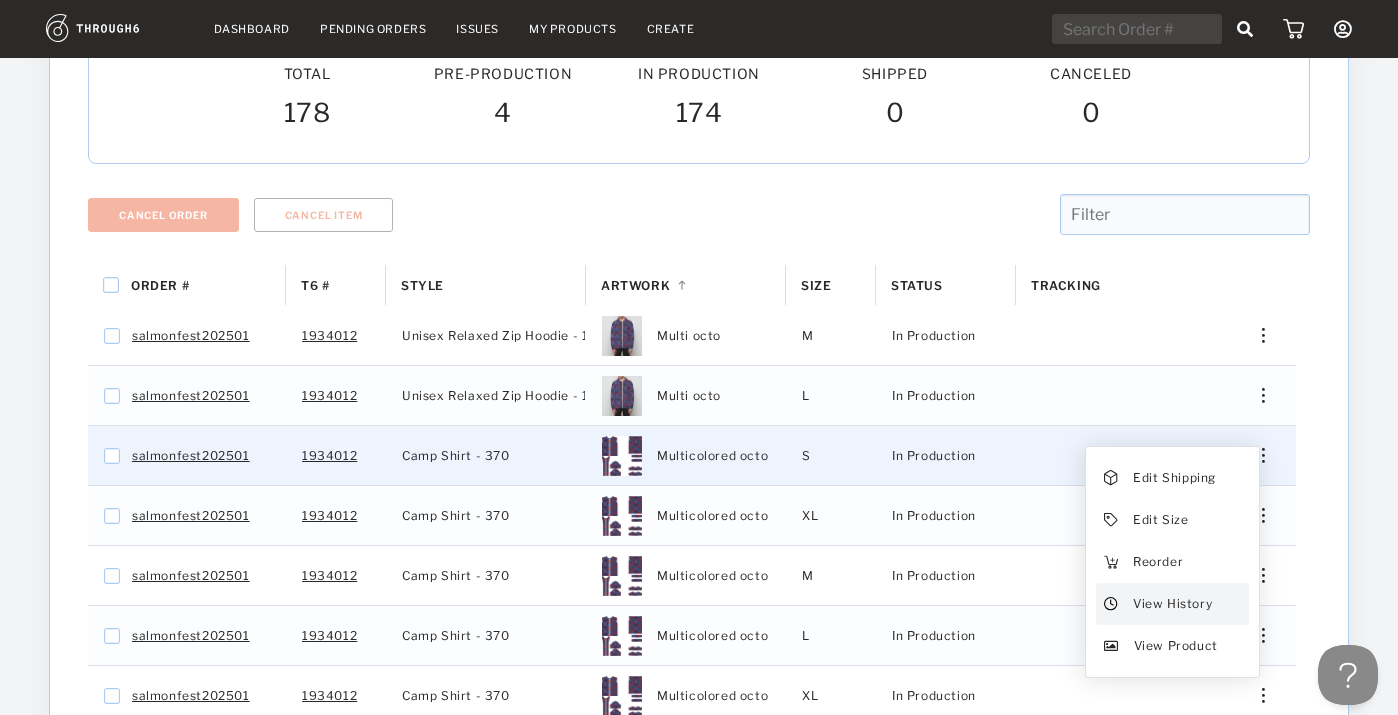 click on "View History" at bounding box center [1172, 604] 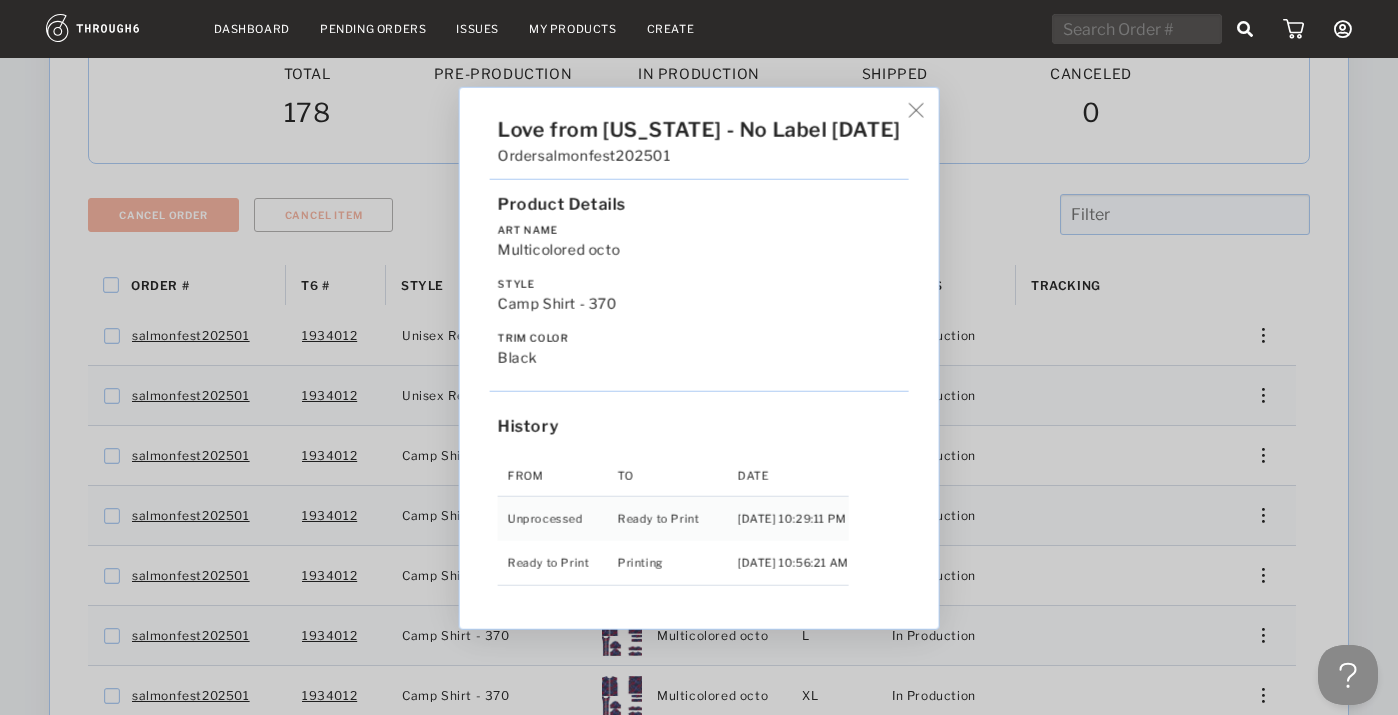 click on "Love from [US_STATE] - No Label   [DATE] Order  salmonfest202501 Product Details Art Name Multicolored octo Style Camp Shirt - 370 Trim Color black History From To Date Unprocessed Ready to Print [DATE] 10:29:11 PM Ready to Print Printing [DATE] 10:56:21 AM" at bounding box center (699, 357) 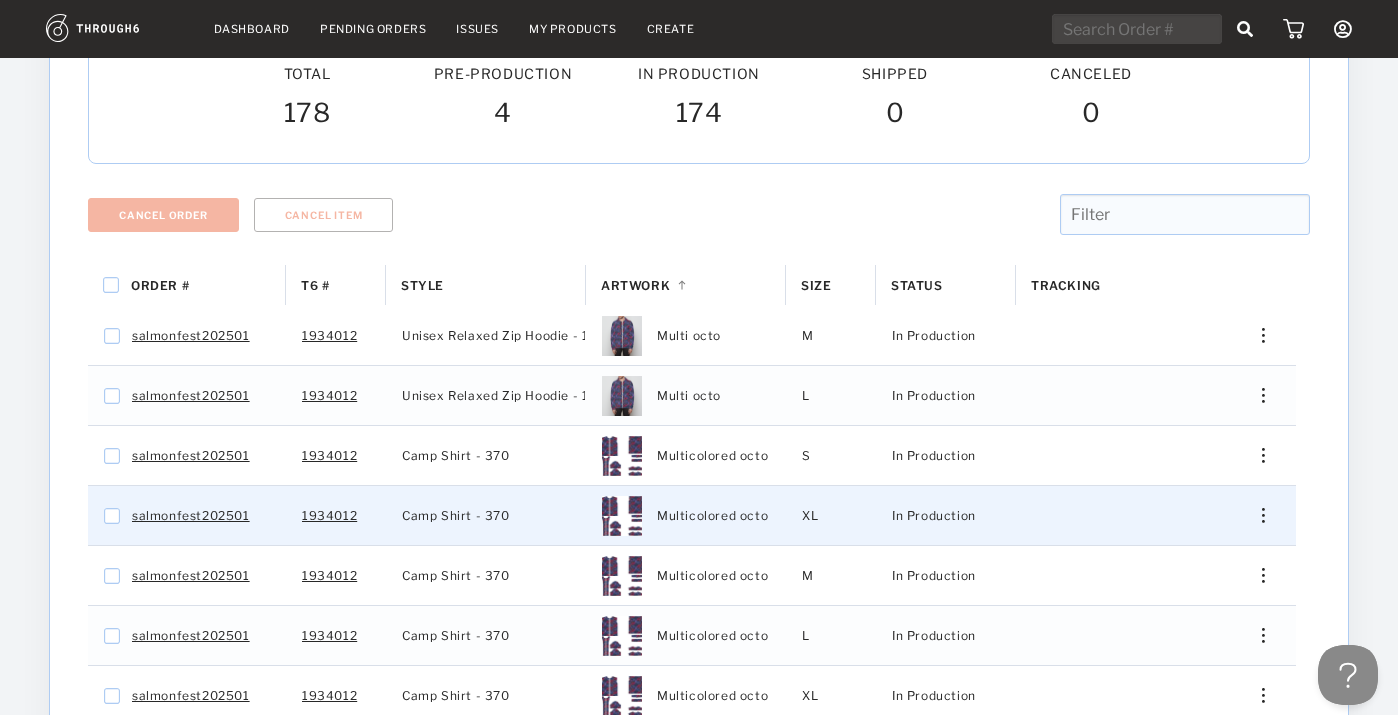 click at bounding box center (1256, 515) 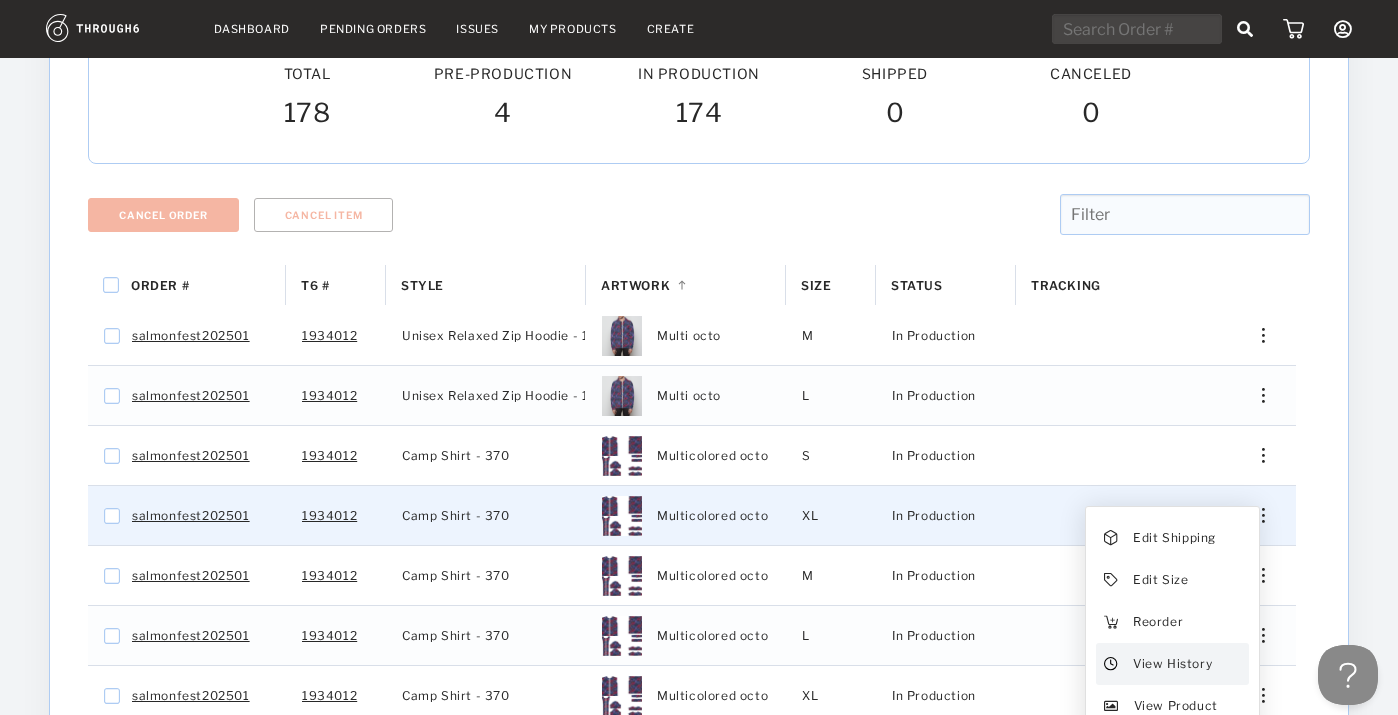 click on "View History" at bounding box center (1172, 664) 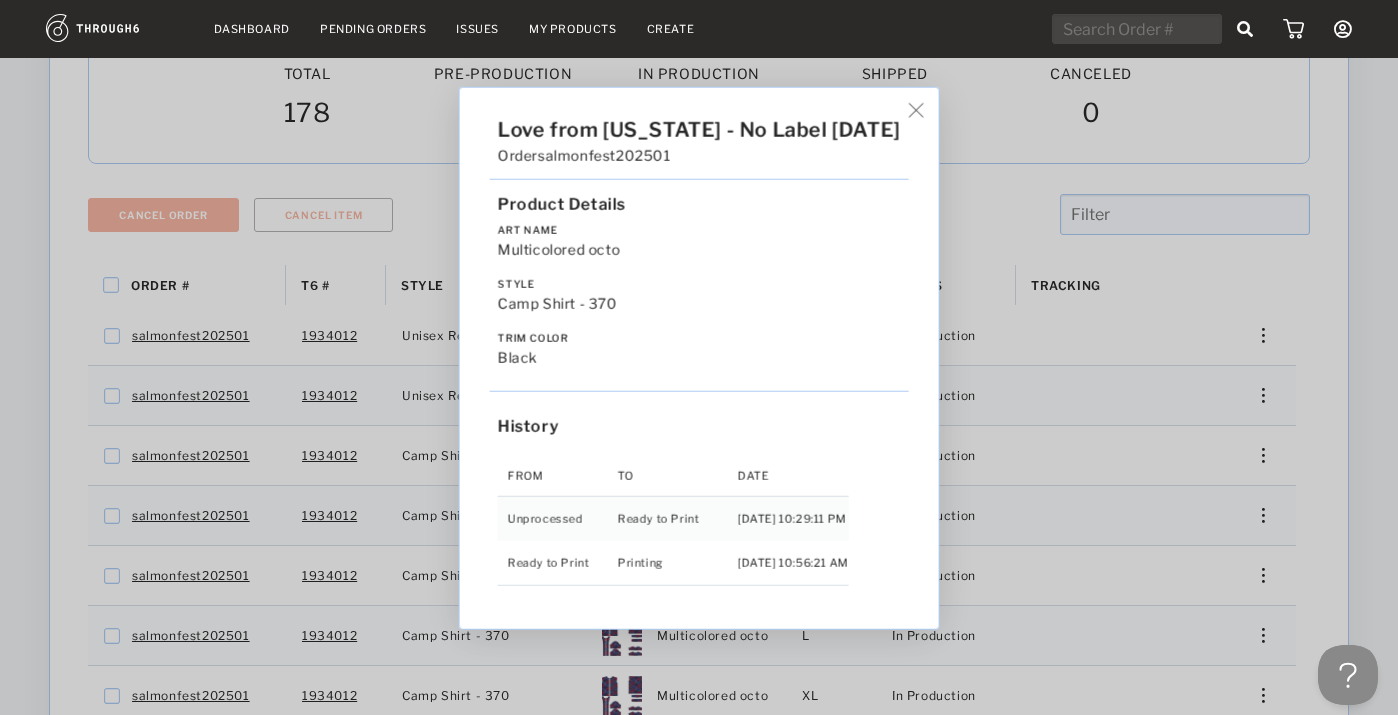 click on "Love from [US_STATE] - No Label   [DATE] Order  salmonfest202501 Product Details Art Name Multicolored octo Style Camp Shirt - 370 Trim Color black History From To Date Unprocessed Ready to Print [DATE] 10:29:11 PM Ready to Print Printing [DATE] 10:56:21 AM" at bounding box center (699, 357) 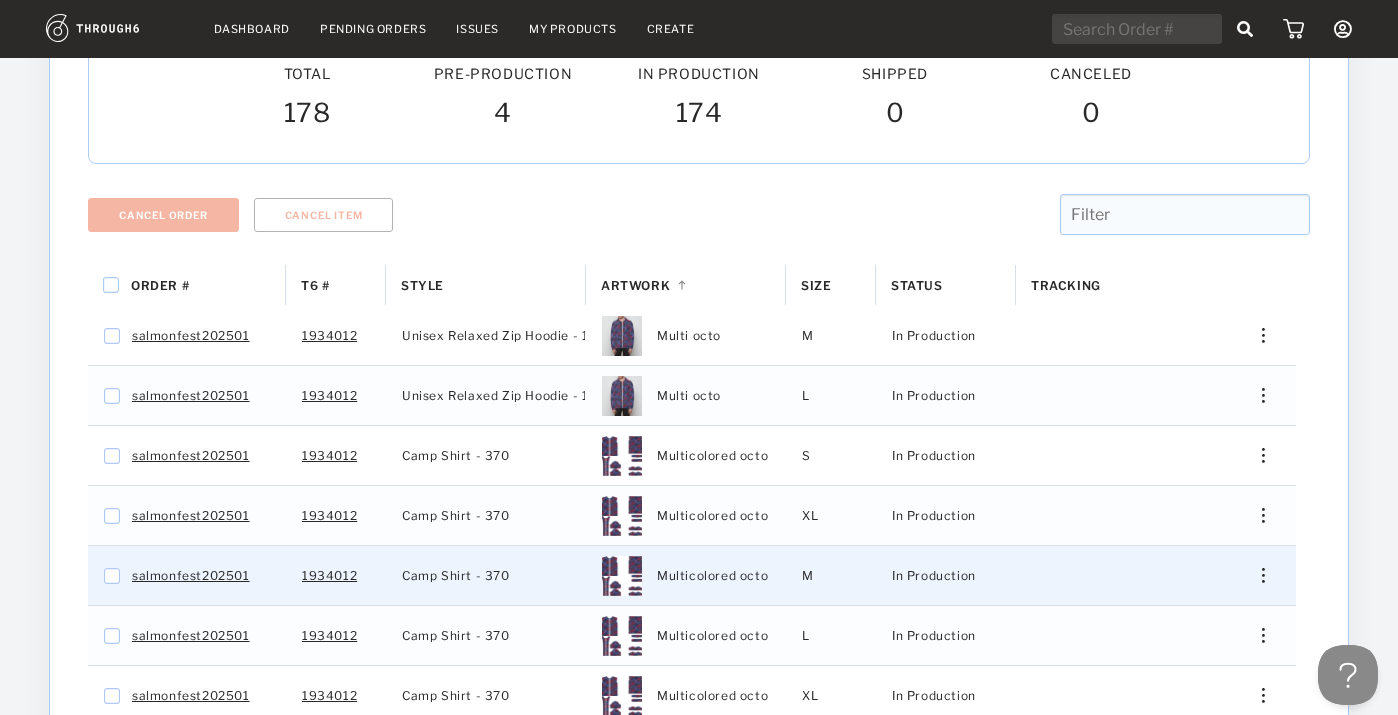 click at bounding box center [1256, 575] 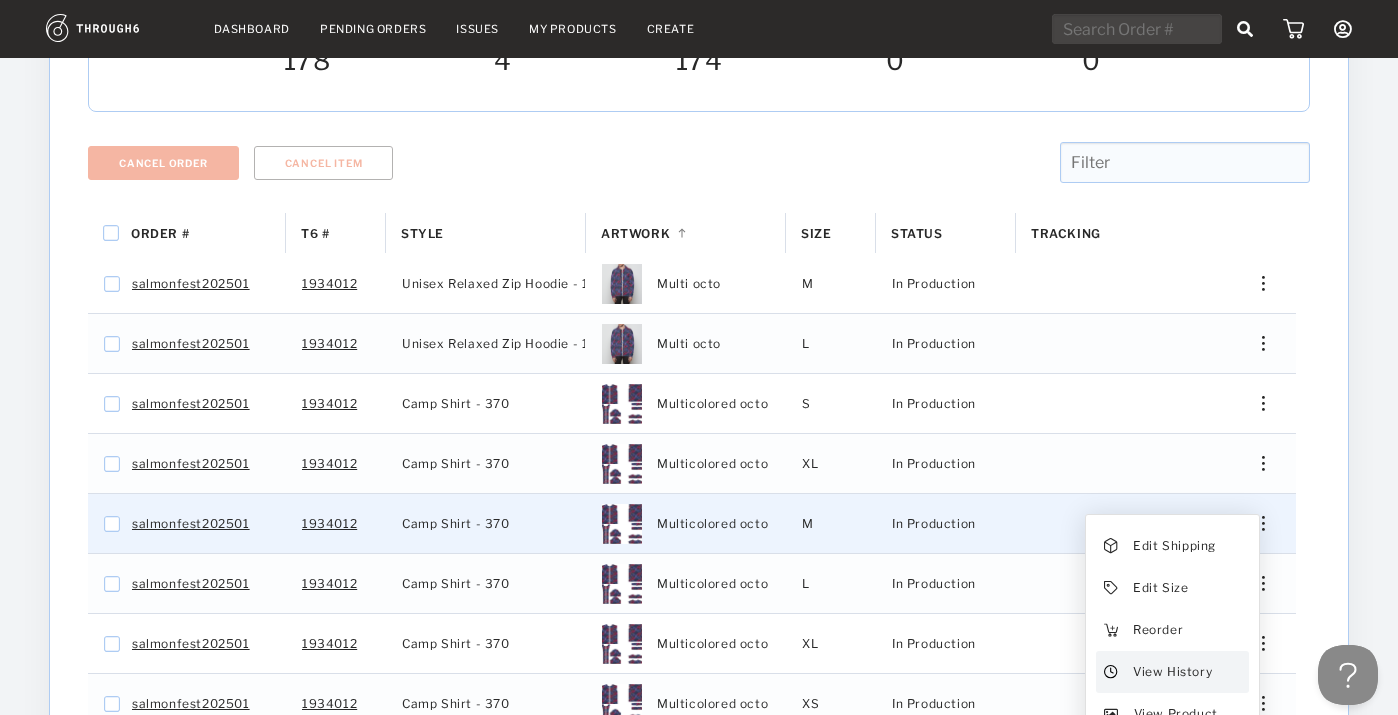 scroll, scrollTop: 254, scrollLeft: 0, axis: vertical 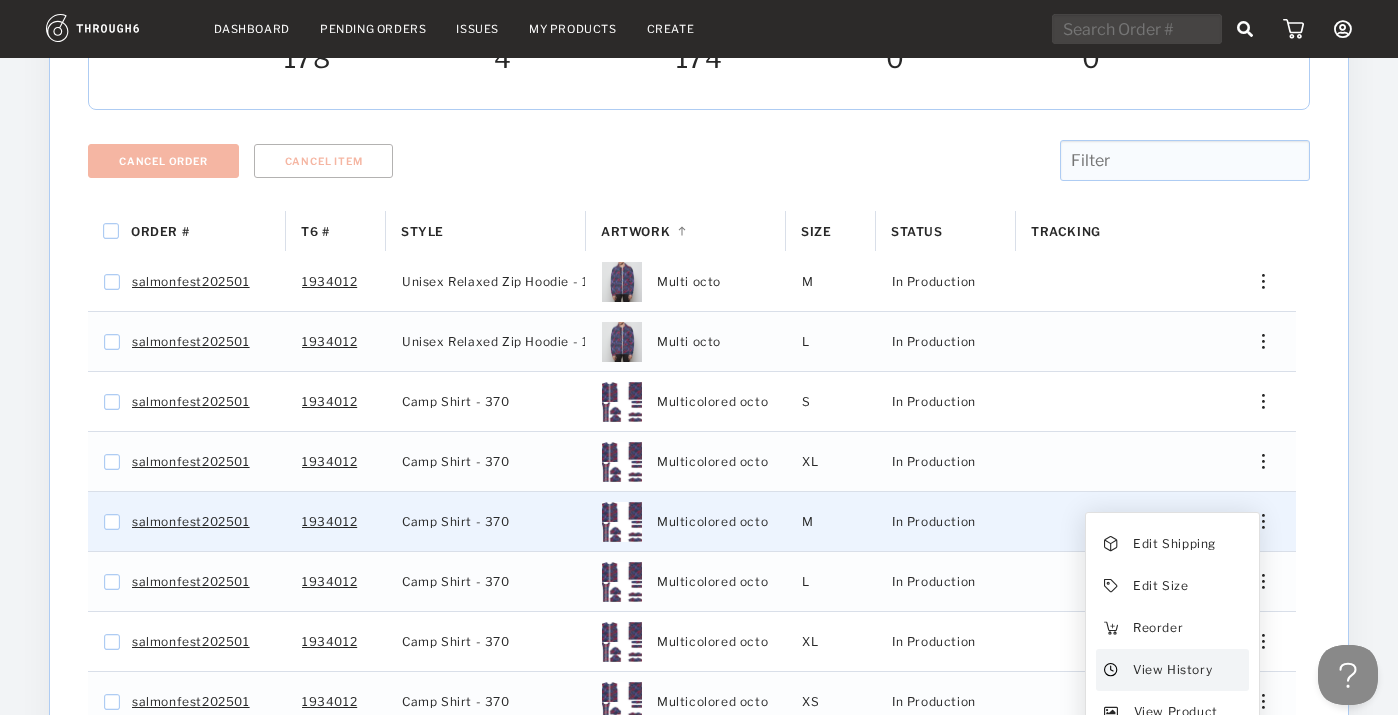 click on "View History" at bounding box center [1172, 670] 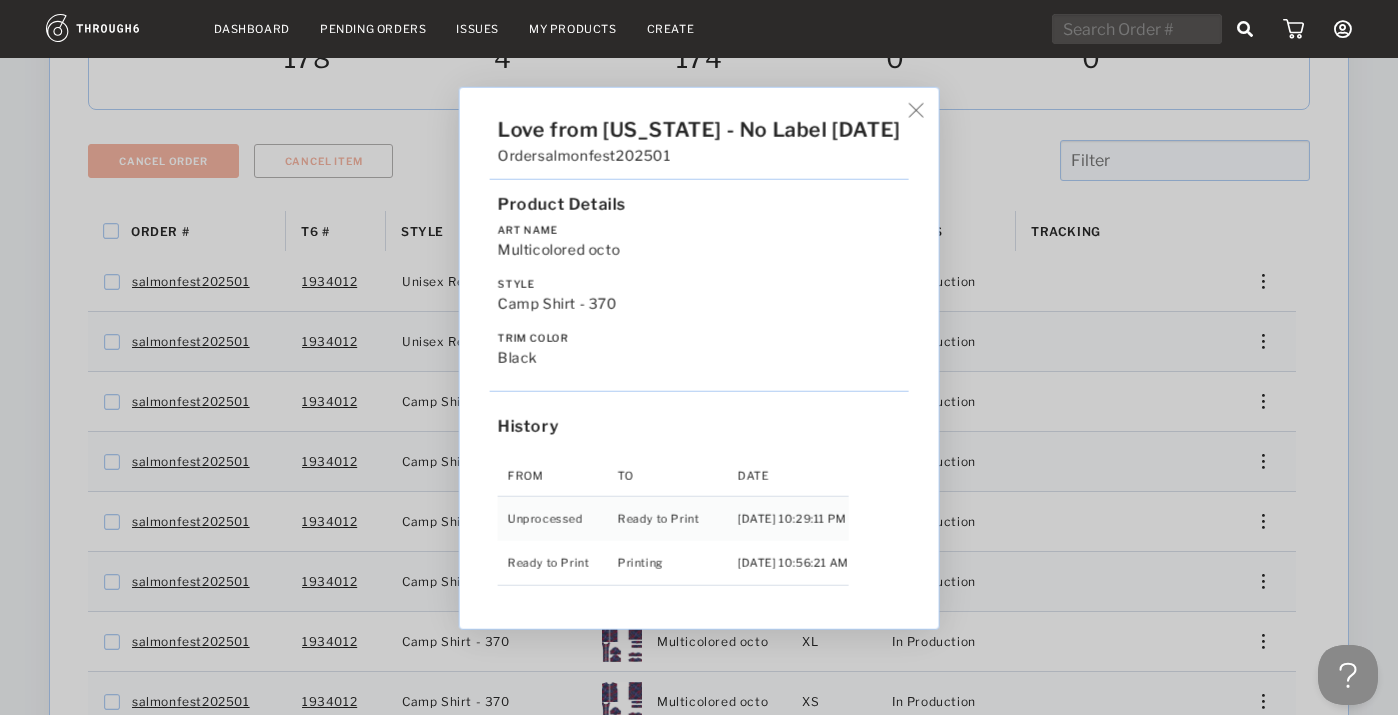 click on "Love from [US_STATE] - No Label   [DATE] Order  salmonfest202501 Product Details Art Name Multicolored octo Style Camp Shirt - 370 Trim Color black History From To Date Unprocessed Ready to Print [DATE] 10:29:11 PM Ready to Print Printing [DATE] 10:56:21 AM" at bounding box center (699, 357) 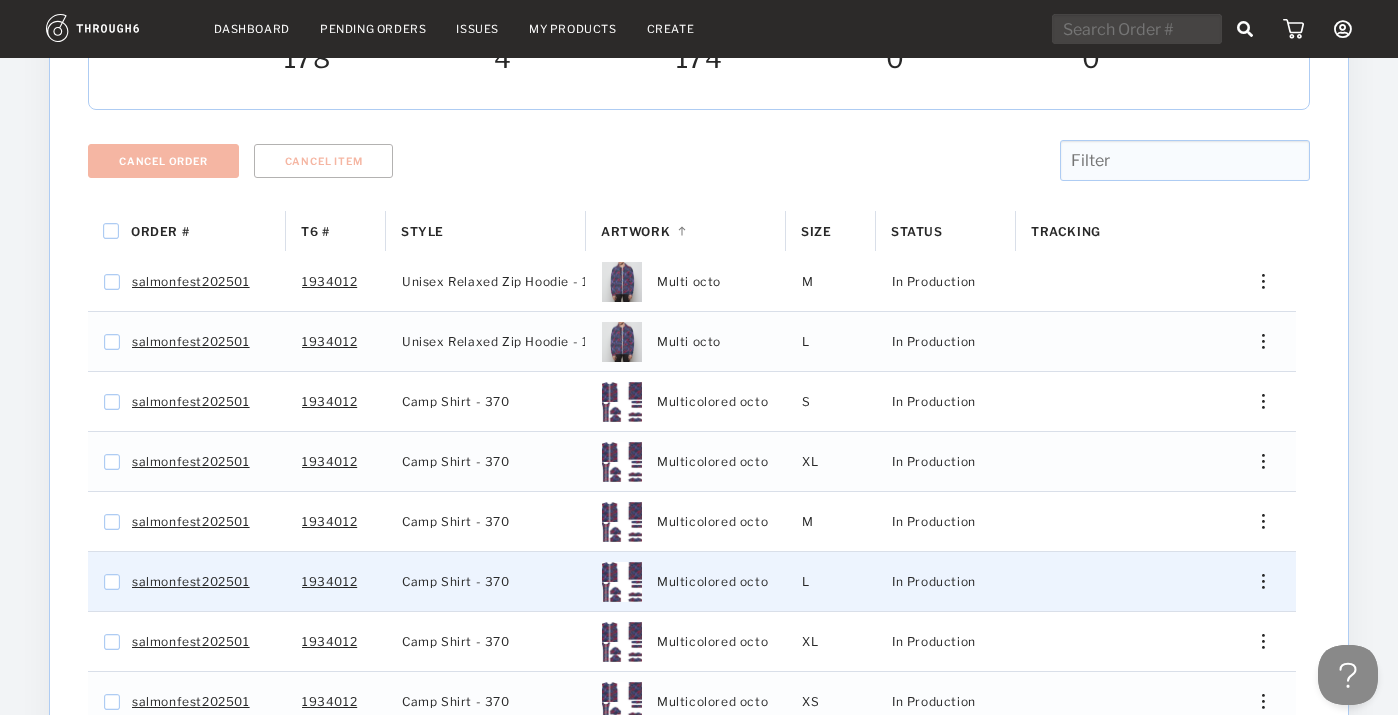 click at bounding box center [1256, 581] 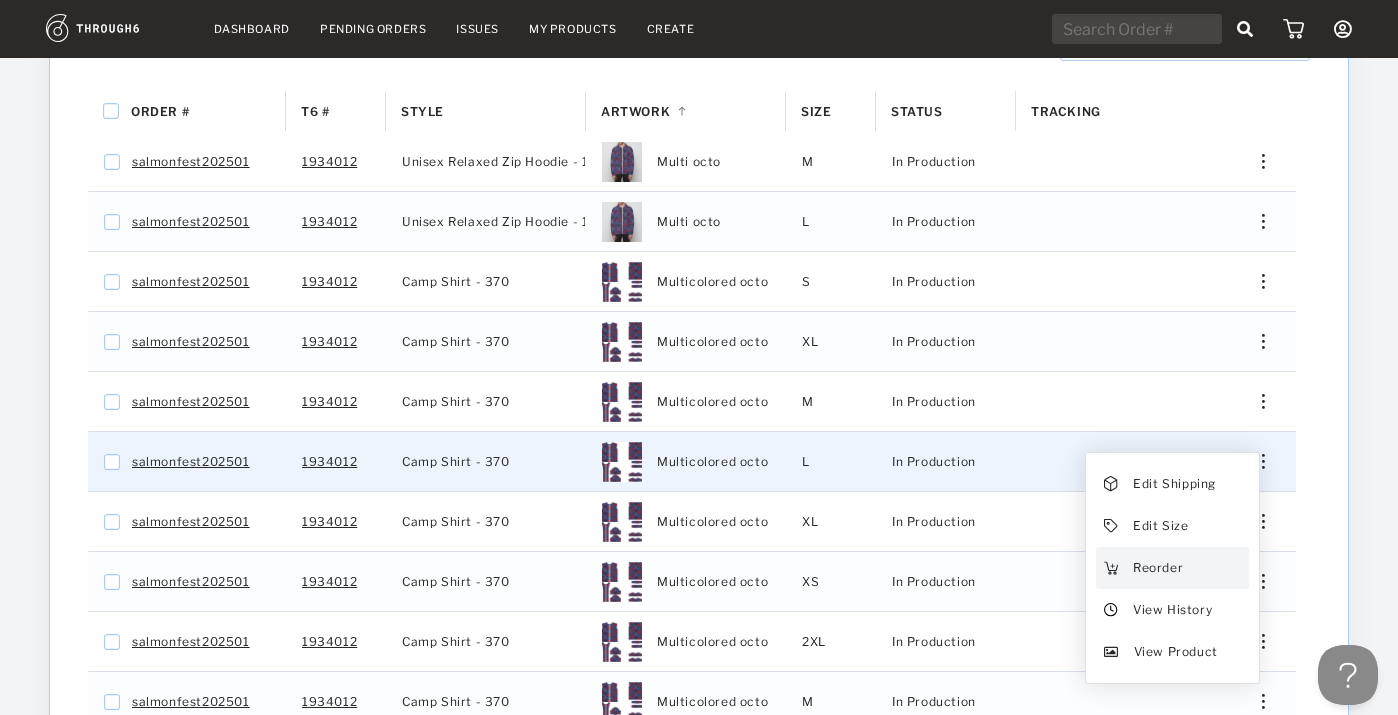scroll, scrollTop: 376, scrollLeft: 0, axis: vertical 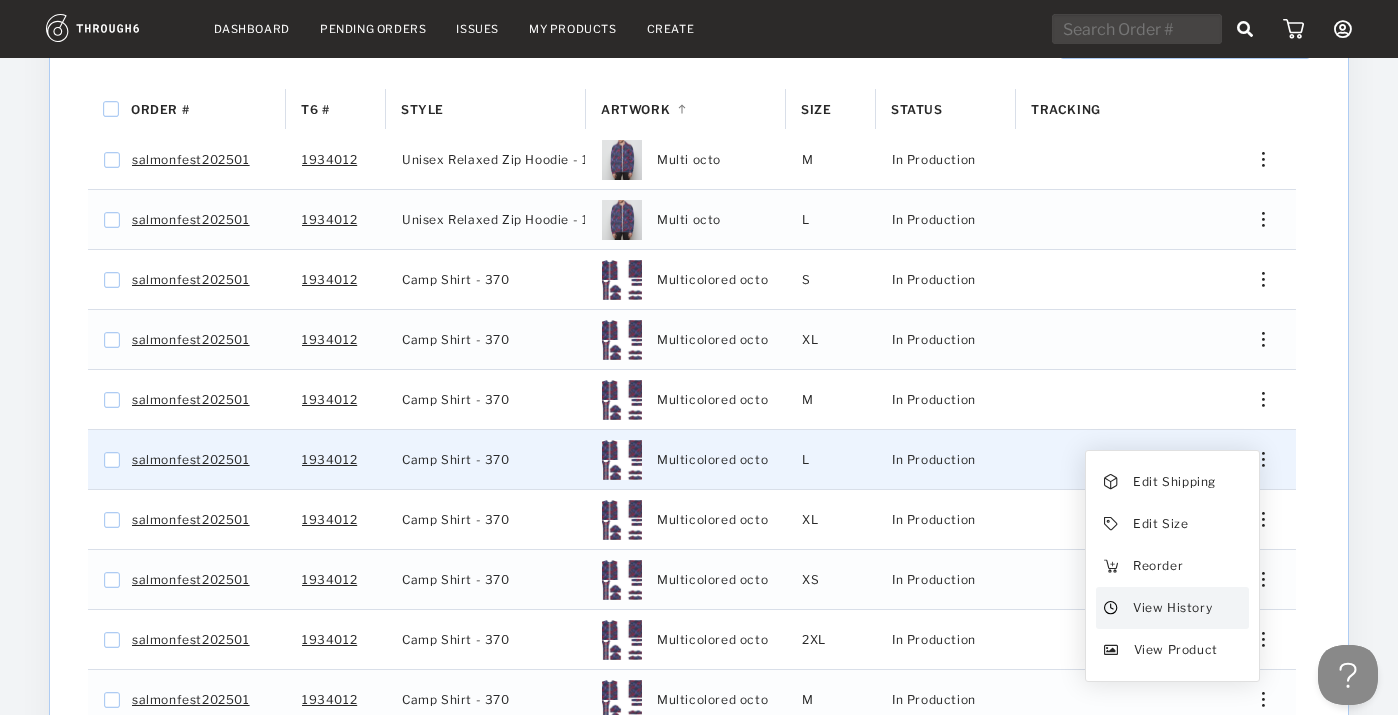 click on "View History" at bounding box center [1172, 608] 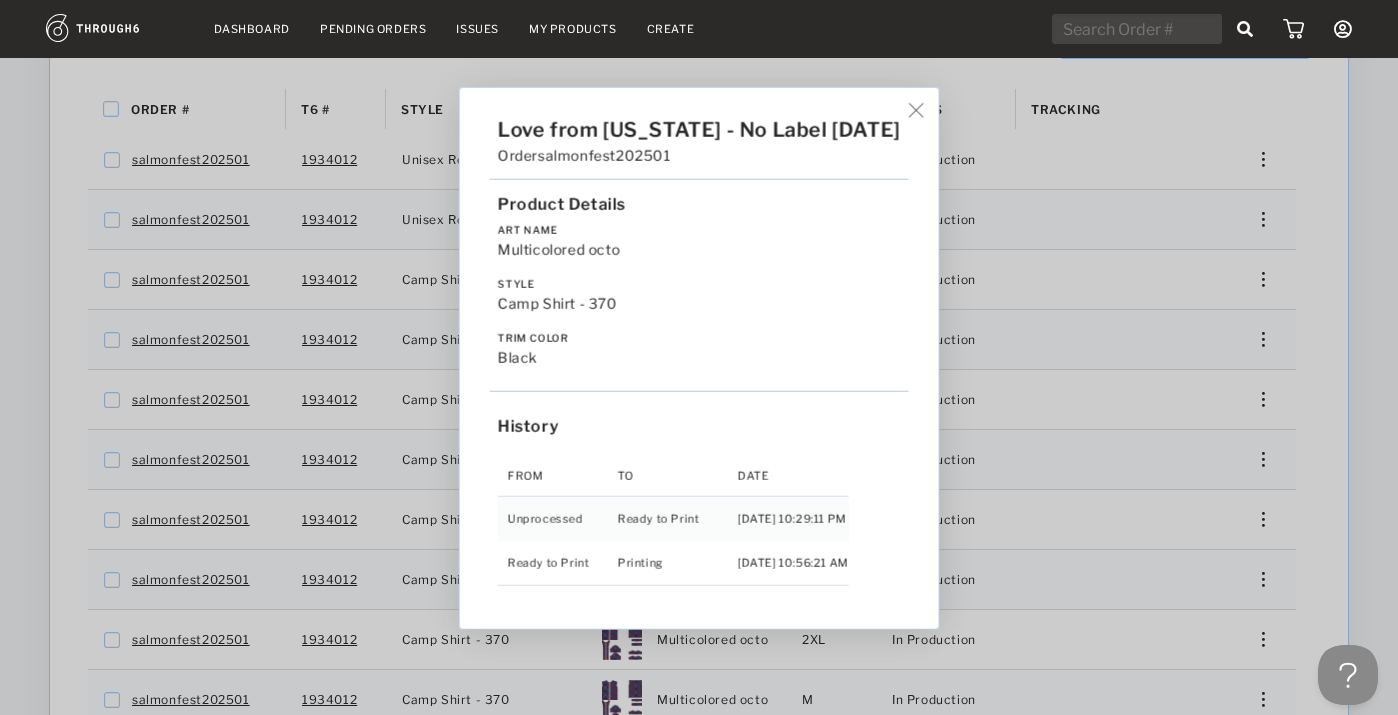 click on "Love from [US_STATE] - No Label   [DATE] Order  salmonfest202501 Product Details Art Name Multicolored octo Style Camp Shirt - 370 Trim Color black History From To Date Unprocessed Ready to Print [DATE] 10:29:11 PM Ready to Print Printing [DATE] 10:56:21 AM" at bounding box center (699, 357) 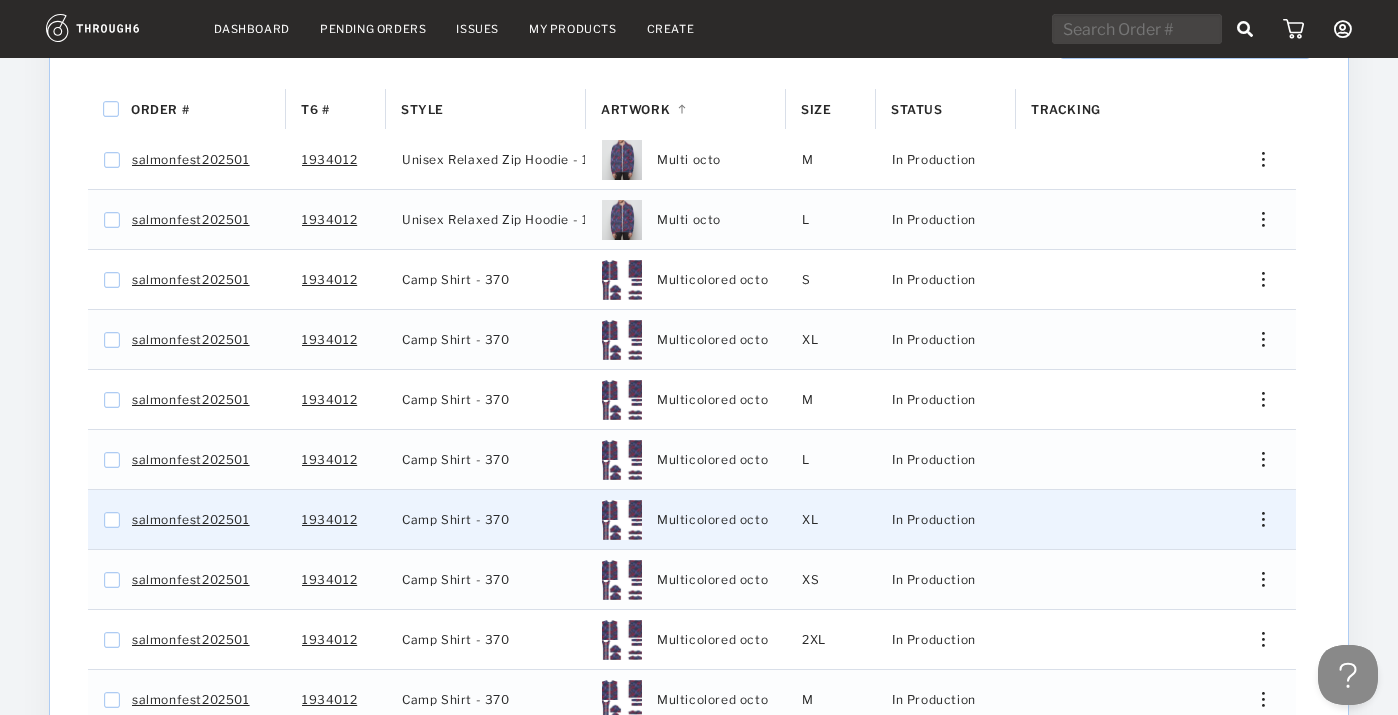 click on "Edit Shipping Edit Size Reorder View History View Product" at bounding box center (1256, 519) 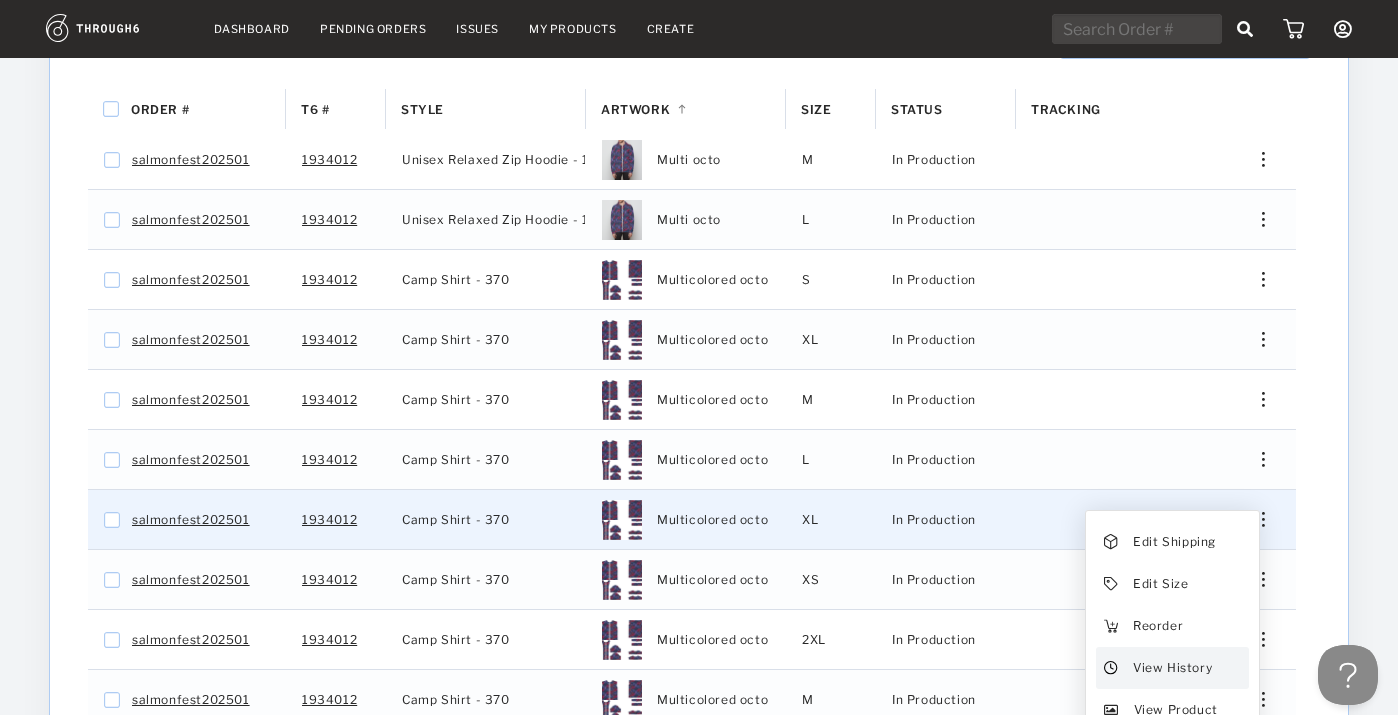 click on "View History" at bounding box center [1172, 668] 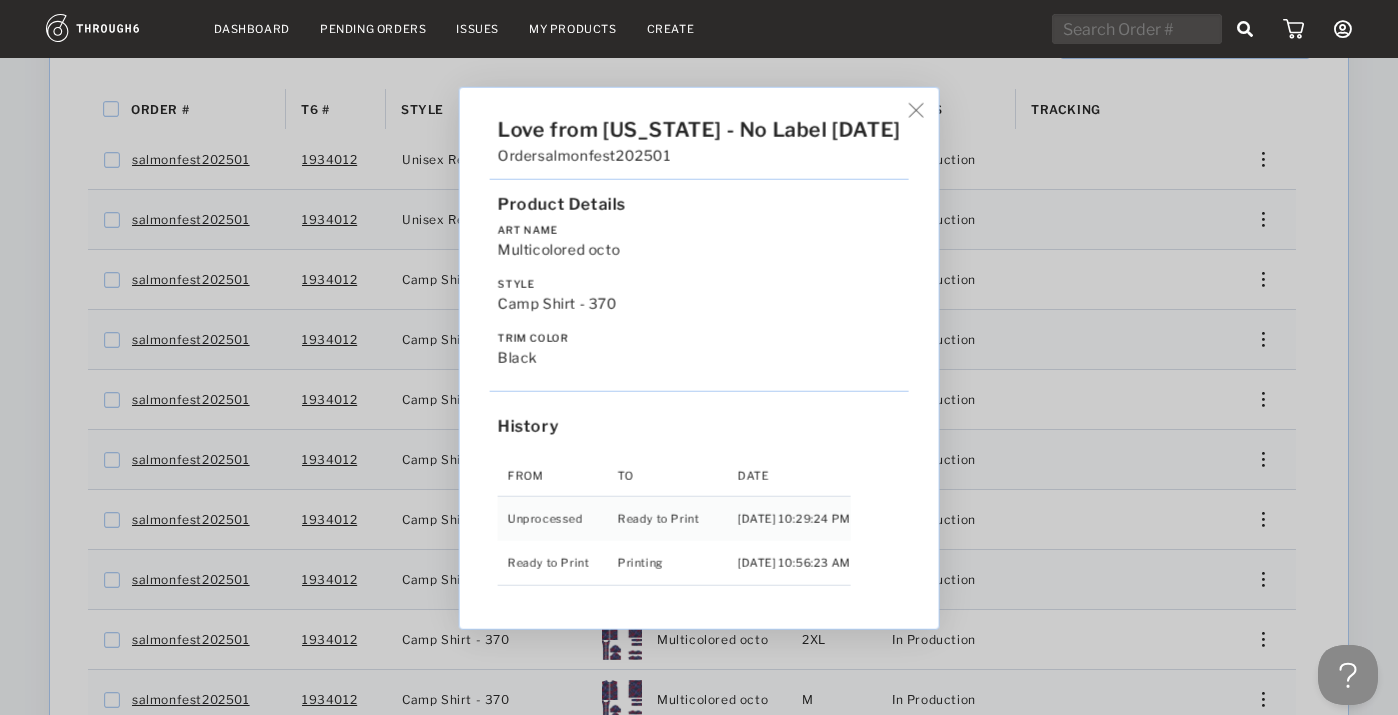 click on "Love from [US_STATE] - No Label   [DATE] Order  salmonfest202501 Product Details Art Name Multicolored octo Style Camp Shirt - 370 Trim Color black History From To Date Unprocessed Ready to Print [DATE] 10:29:24 PM Ready to Print Printing [DATE] 10:56:23 AM" at bounding box center (699, 357) 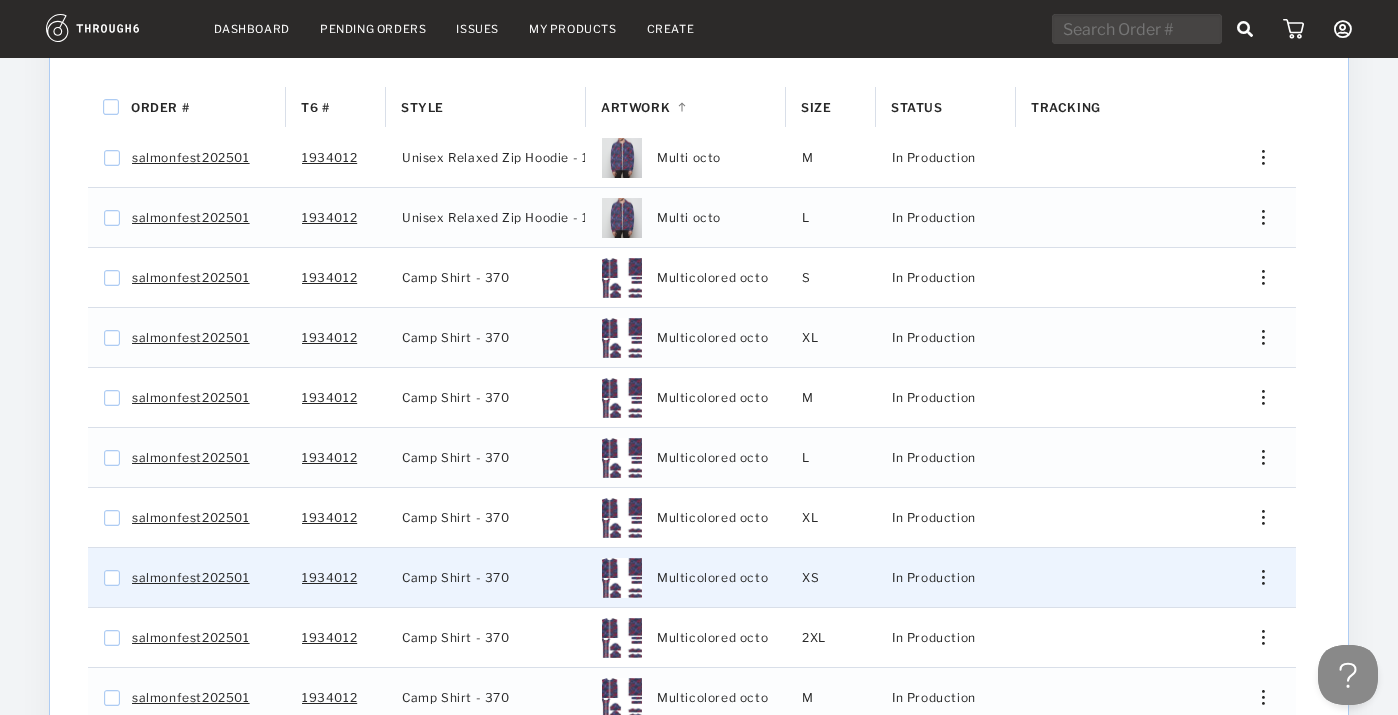 scroll, scrollTop: 380, scrollLeft: 0, axis: vertical 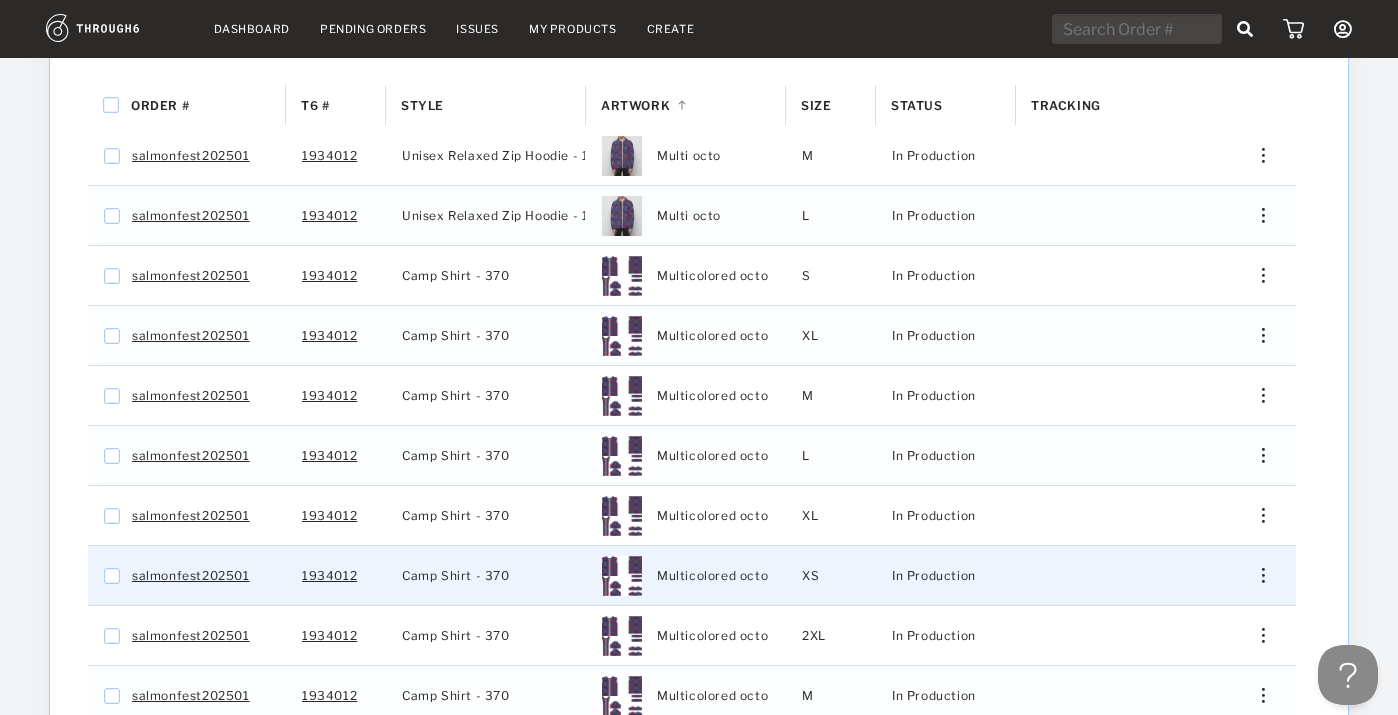 click at bounding box center [1256, 575] 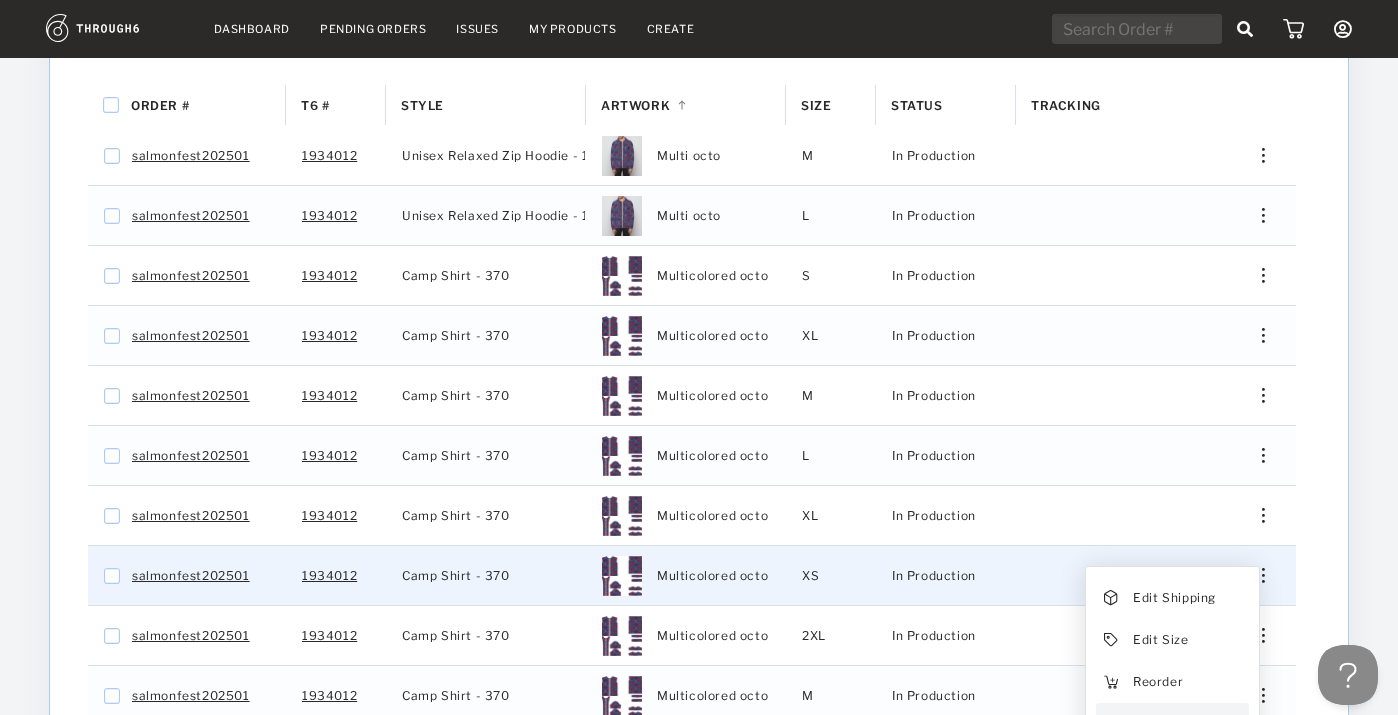 click on "View History" at bounding box center [1172, 724] 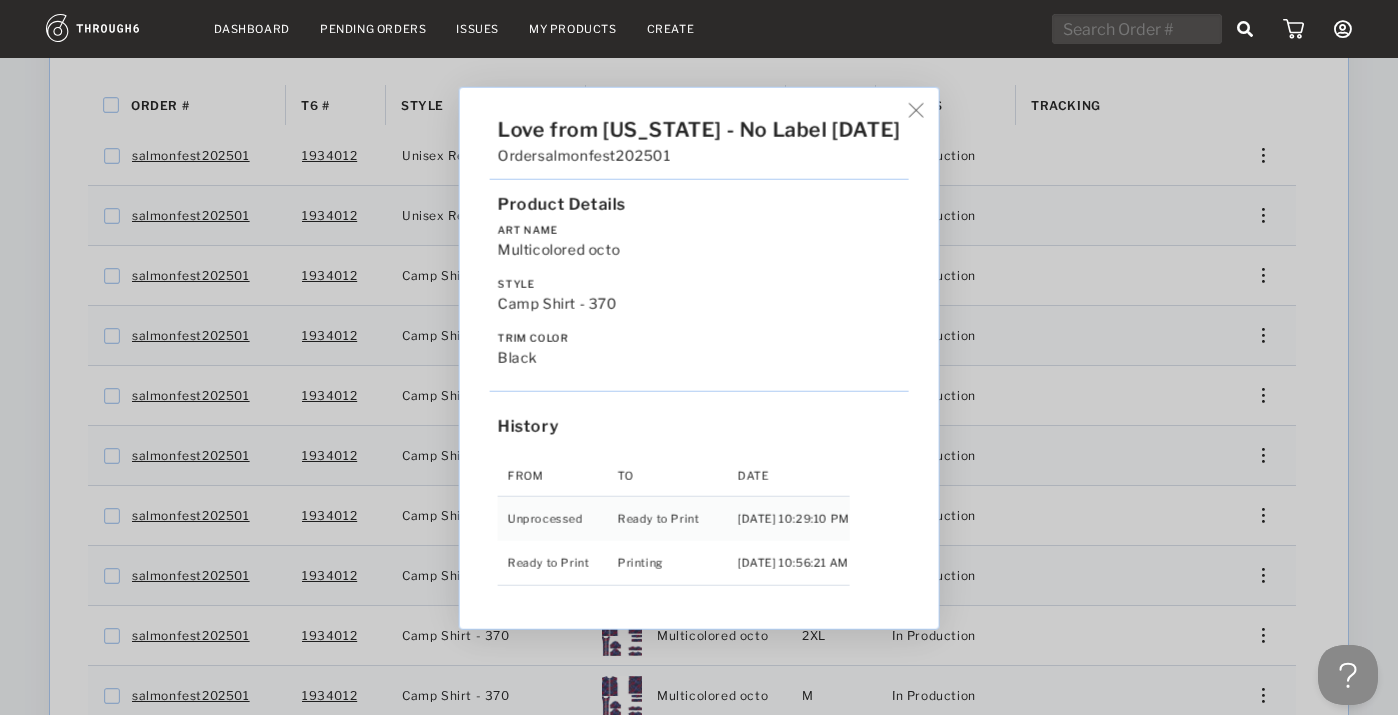click on "Love from [US_STATE] - No Label   [DATE] Order  salmonfest202501 Product Details Art Name Multicolored octo Style Camp Shirt - 370 Trim Color black History From To Date Unprocessed Ready to Print [DATE] 10:29:10 PM Ready to Print Printing [DATE] 10:56:21 AM" at bounding box center (699, 357) 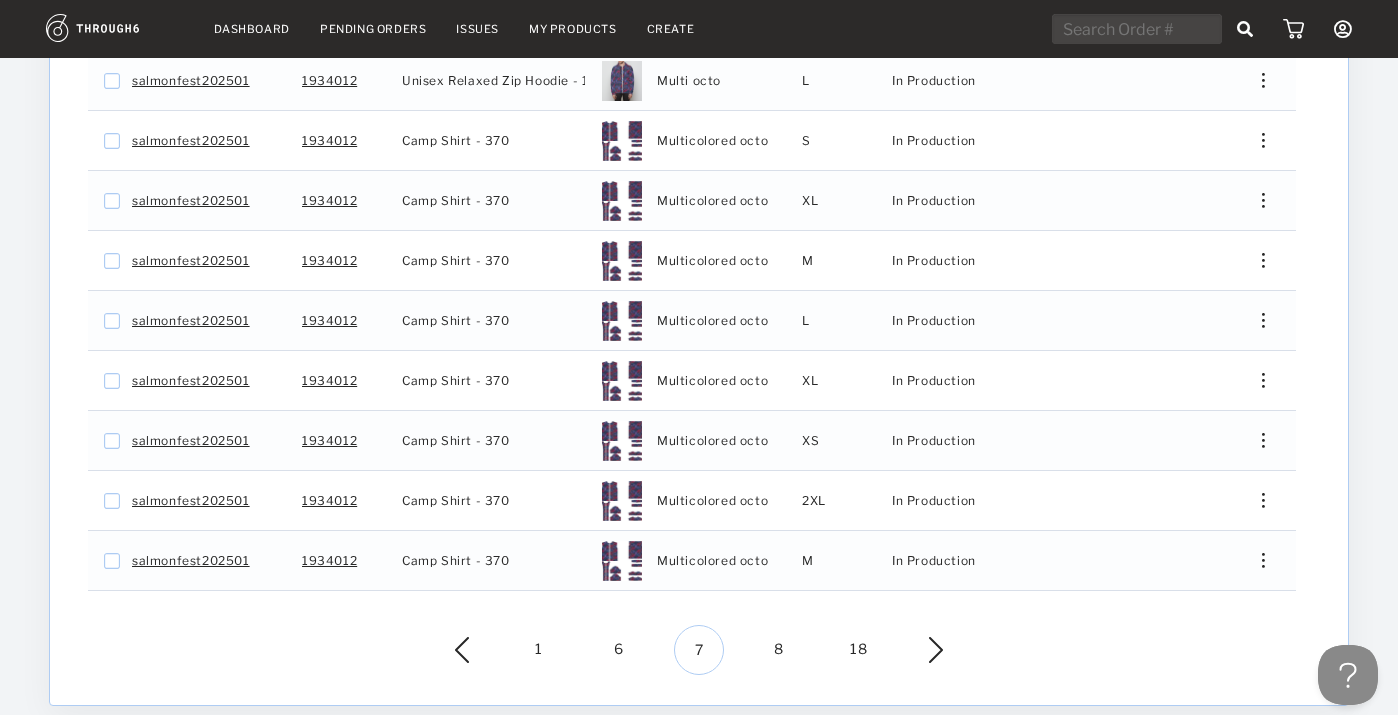scroll, scrollTop: 516, scrollLeft: 0, axis: vertical 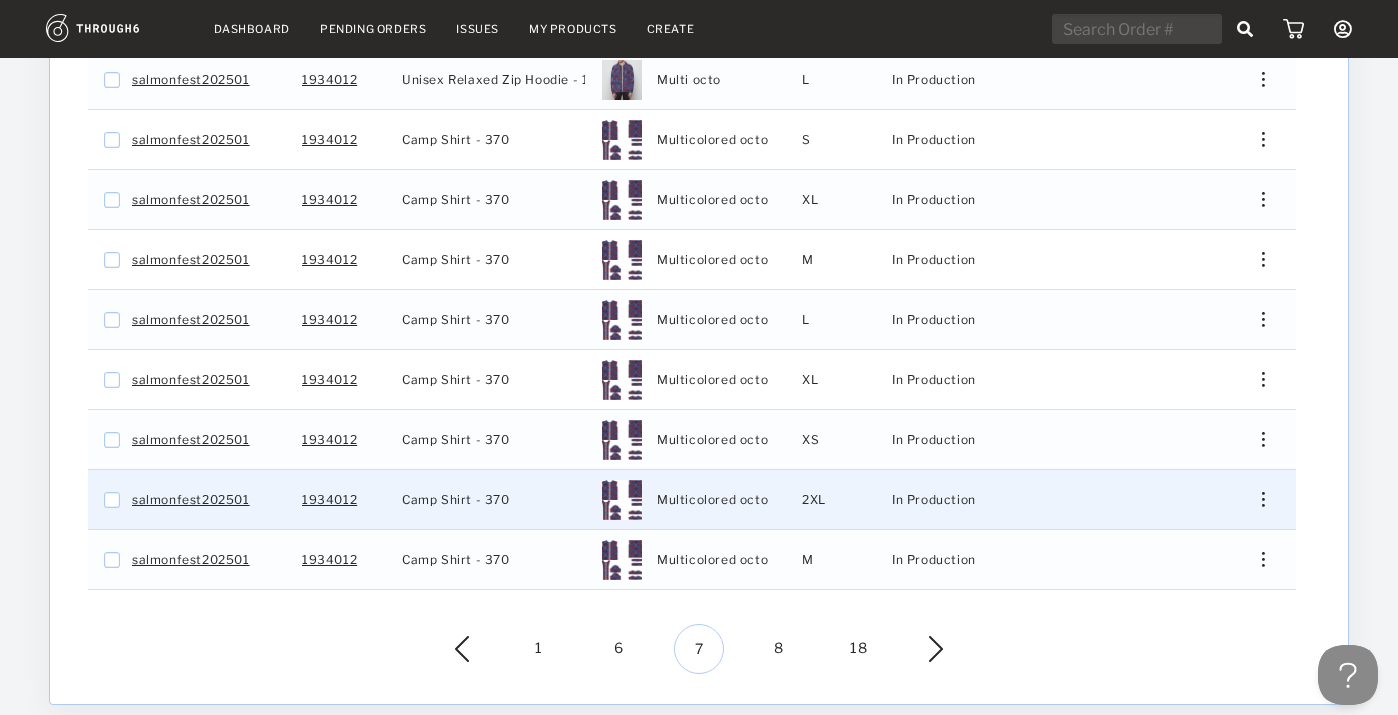 click at bounding box center (1263, 499) 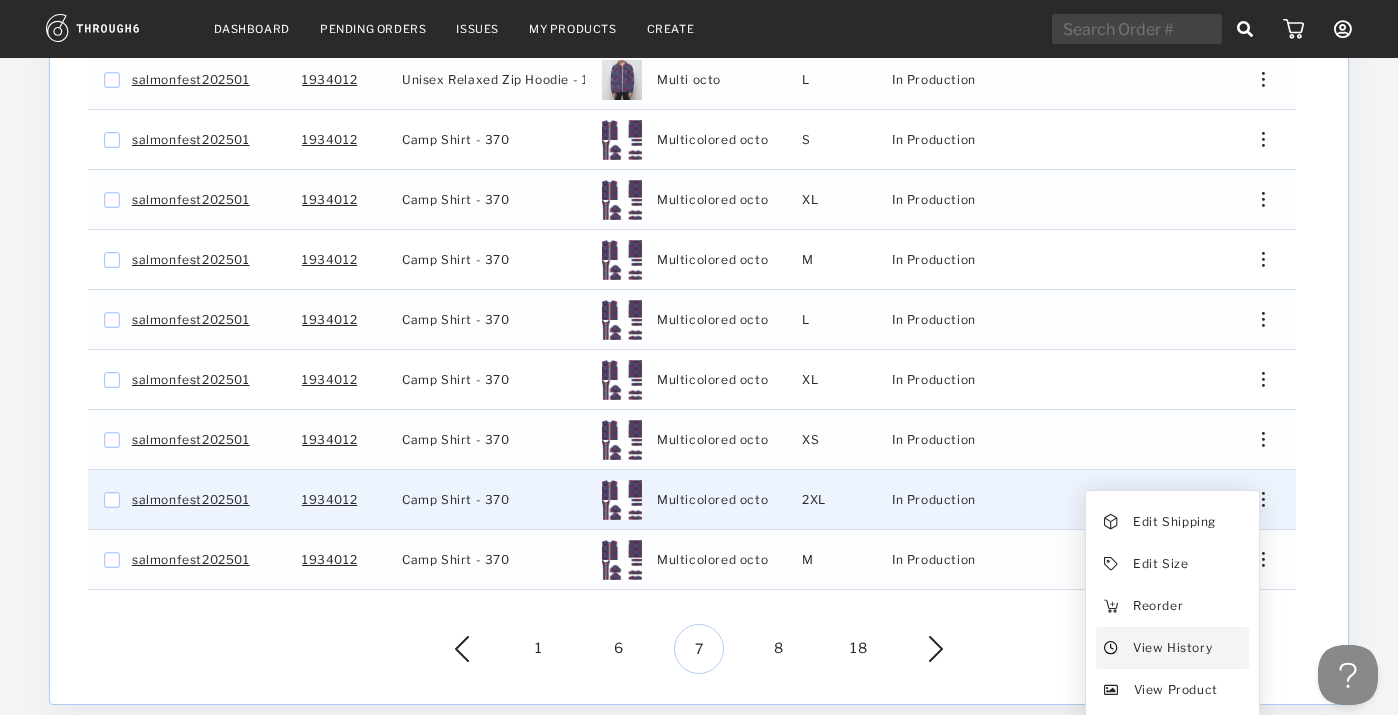 click on "View History" at bounding box center [1172, 648] 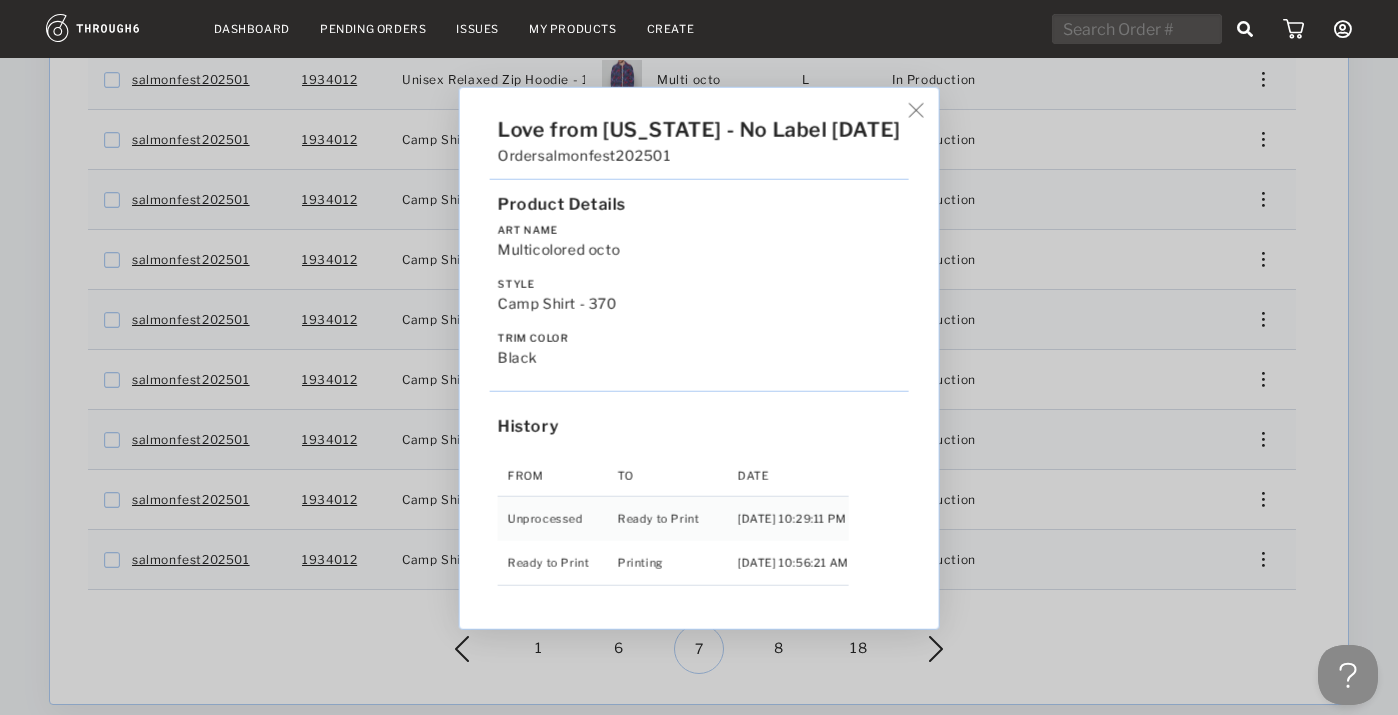 click on "Love from [US_STATE] - No Label   [DATE] Order  salmonfest202501 Product Details Art Name Multicolored octo Style Camp Shirt - 370 Trim Color black History From To Date Unprocessed Ready to Print [DATE] 10:29:11 PM Ready to Print Printing [DATE] 10:56:21 AM" at bounding box center (699, 357) 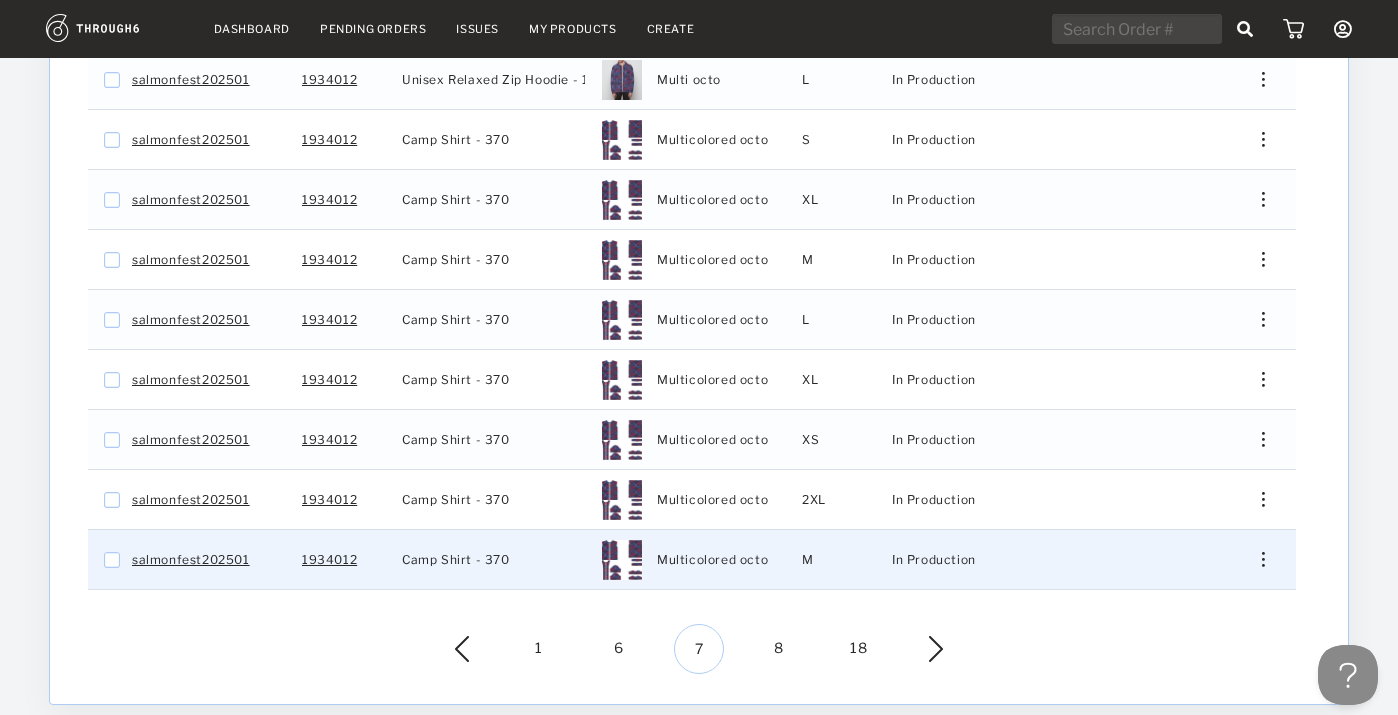 click at bounding box center (1263, 559) 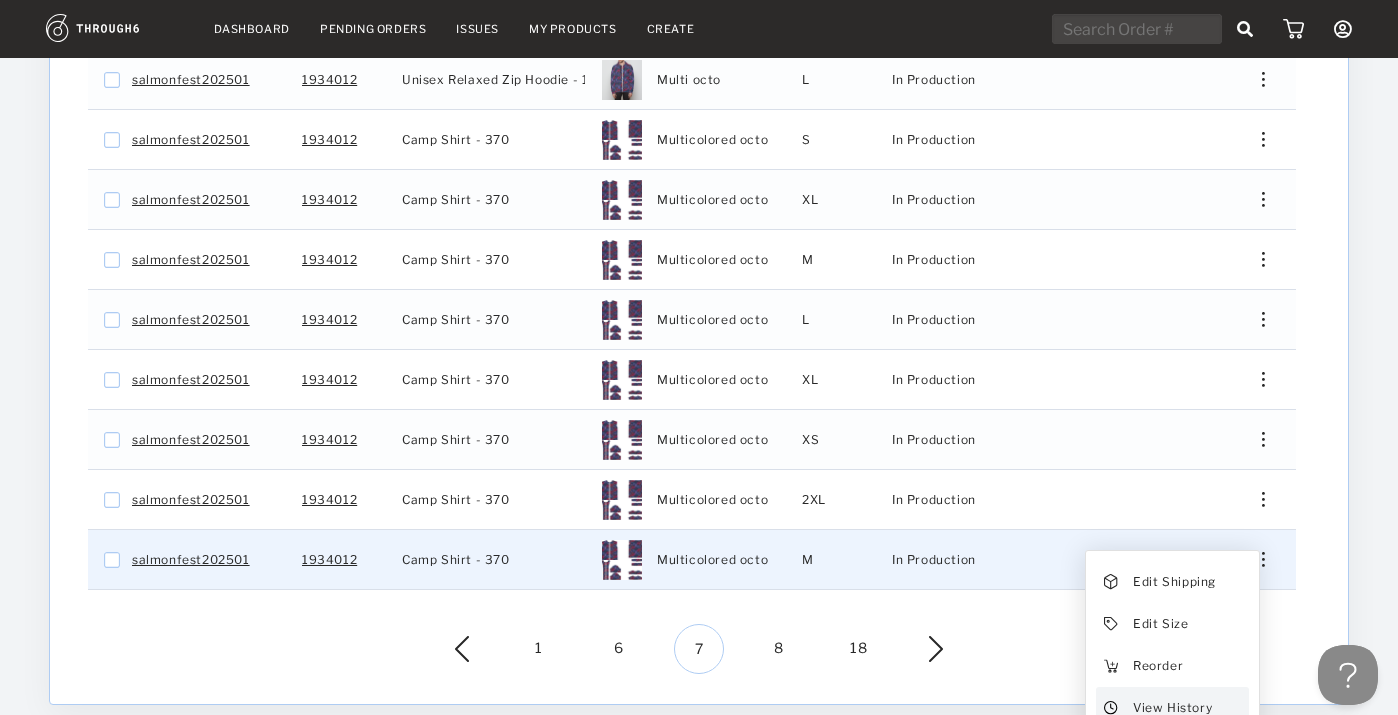 click on "View History" at bounding box center (1172, 708) 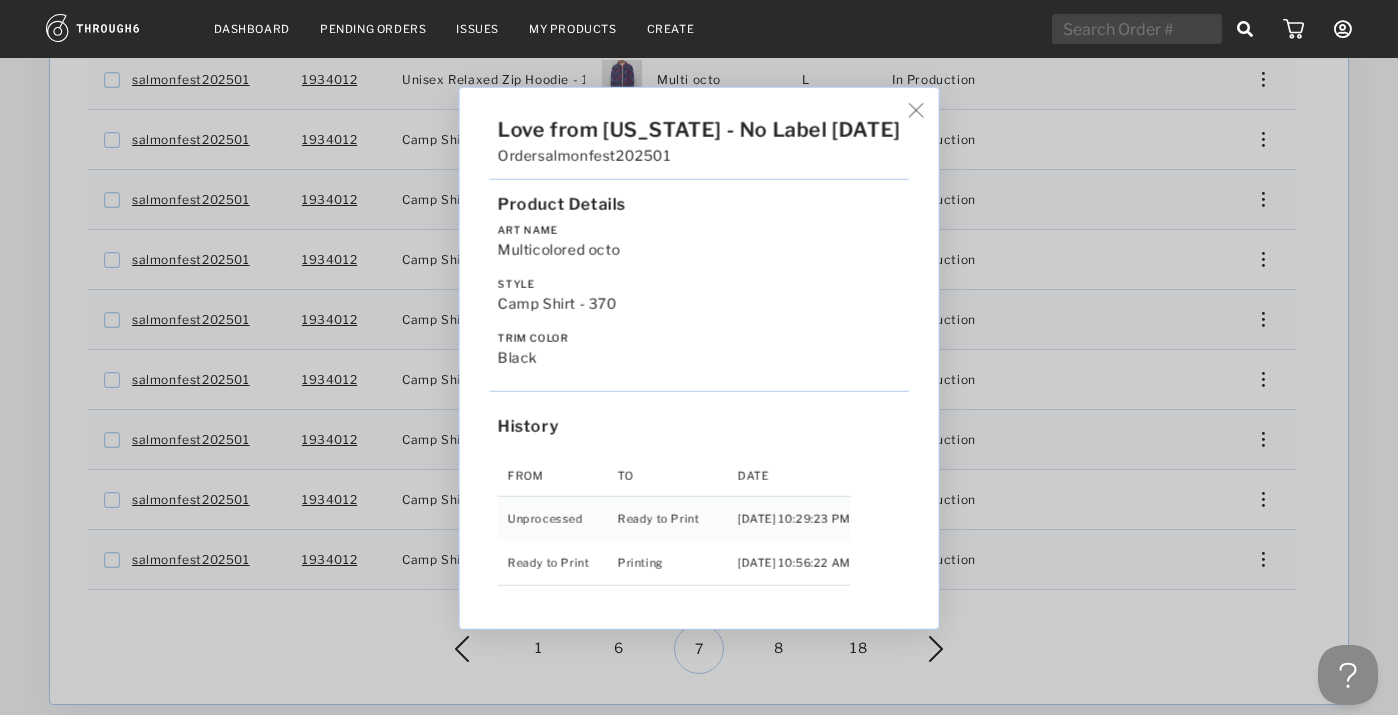 click on "Love from [US_STATE] - No Label   [DATE] Order  salmonfest202501 Product Details Art Name Multicolored octo Style Camp Shirt - 370 Trim Color black History From To Date Unprocessed Ready to Print [DATE] 10:29:23 PM Ready to Print Printing [DATE] 10:56:22 AM" at bounding box center (699, 357) 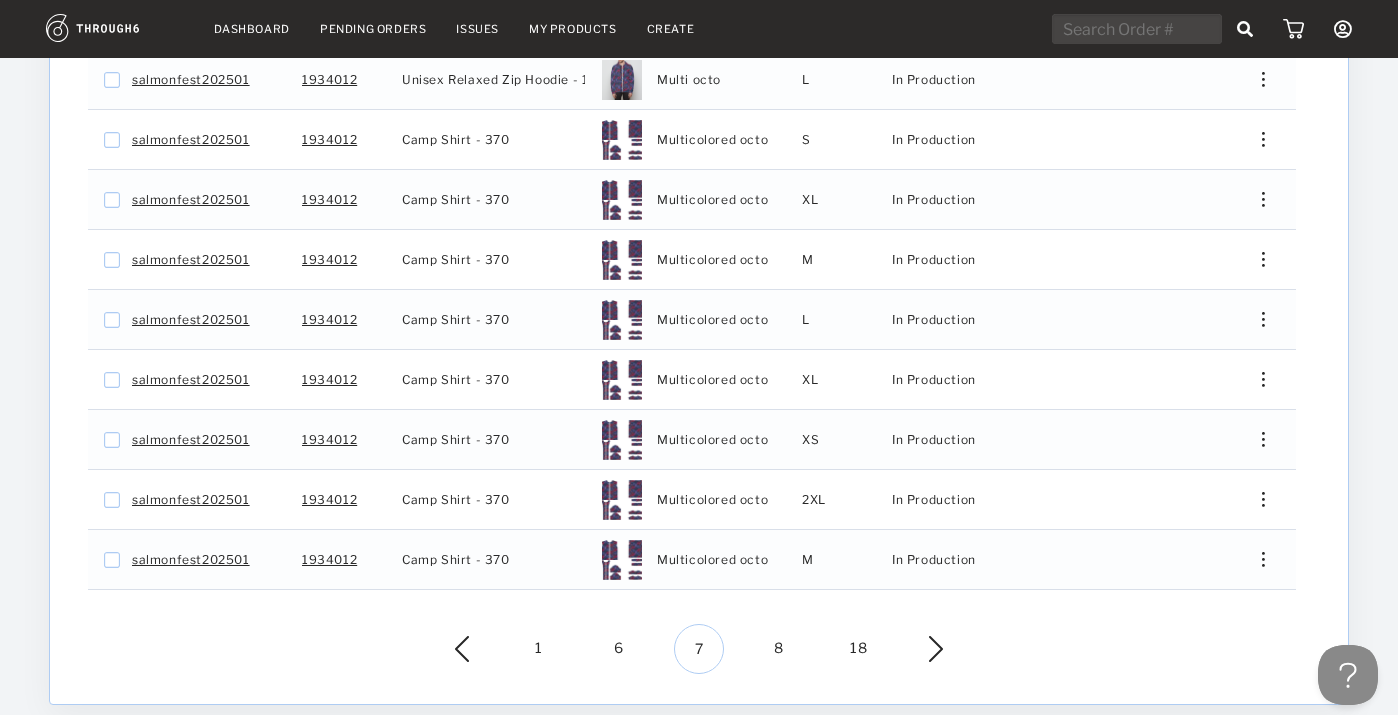 click at bounding box center [921, 649] 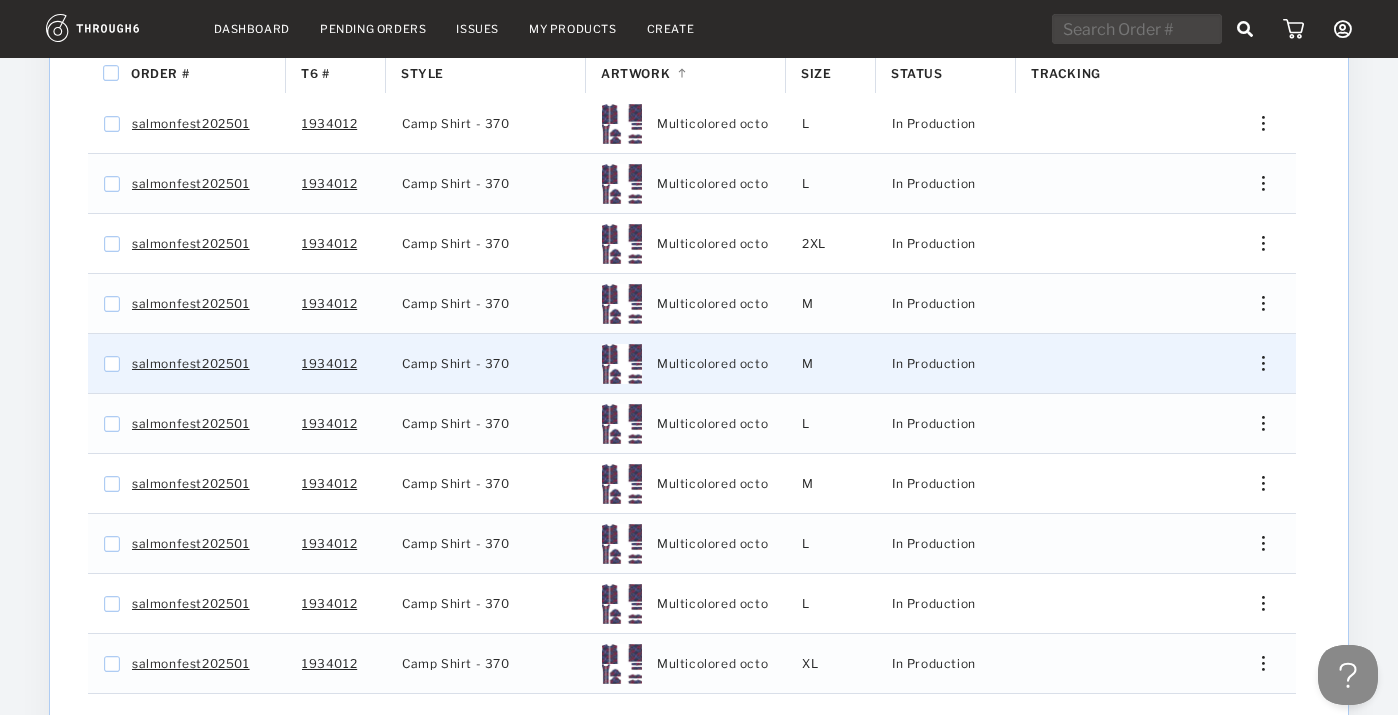 scroll, scrollTop: 243, scrollLeft: 0, axis: vertical 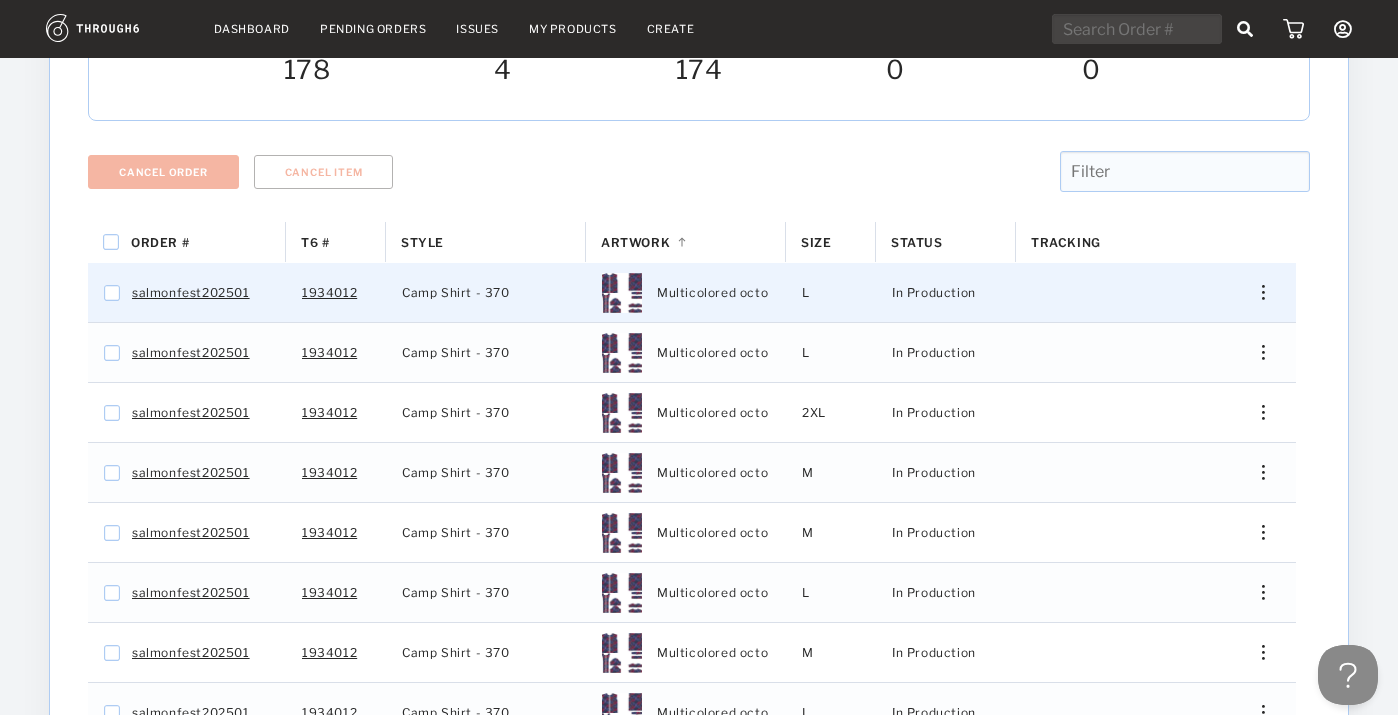 click at bounding box center [1256, 292] 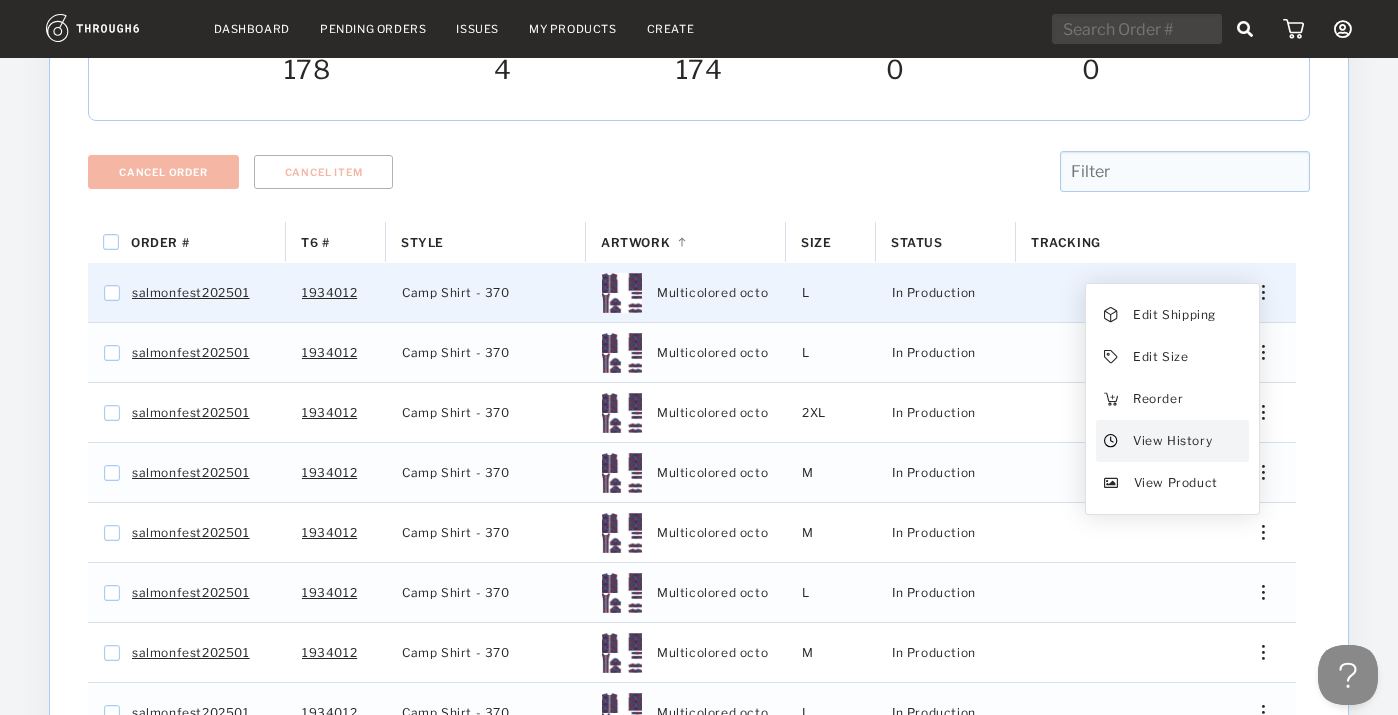 click on "View History" at bounding box center (1172, 441) 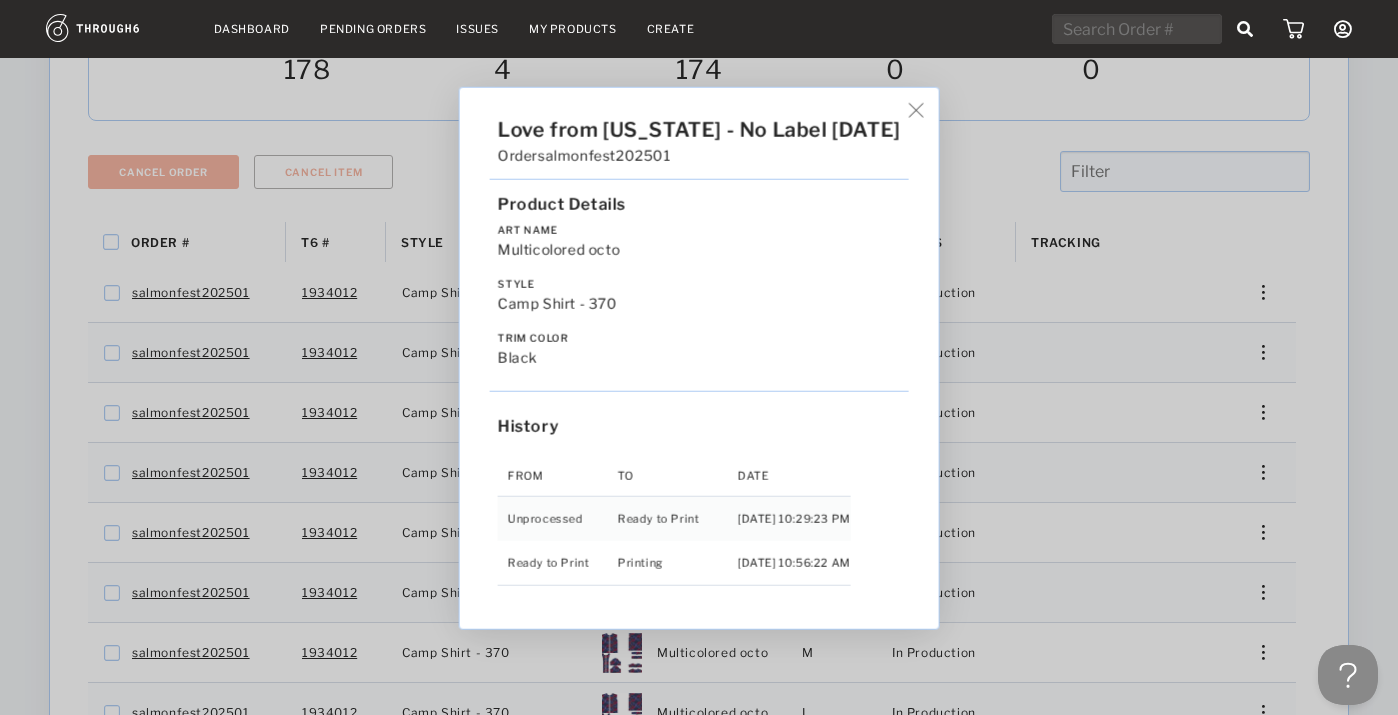 click on "Love from [US_STATE] - No Label   [DATE] Order  salmonfest202501 Product Details Art Name Multicolored octo Style Camp Shirt - 370 Trim Color black History From To Date Unprocessed Ready to Print [DATE] 10:29:23 PM Ready to Print Printing [DATE] 10:56:22 AM" at bounding box center [699, 357] 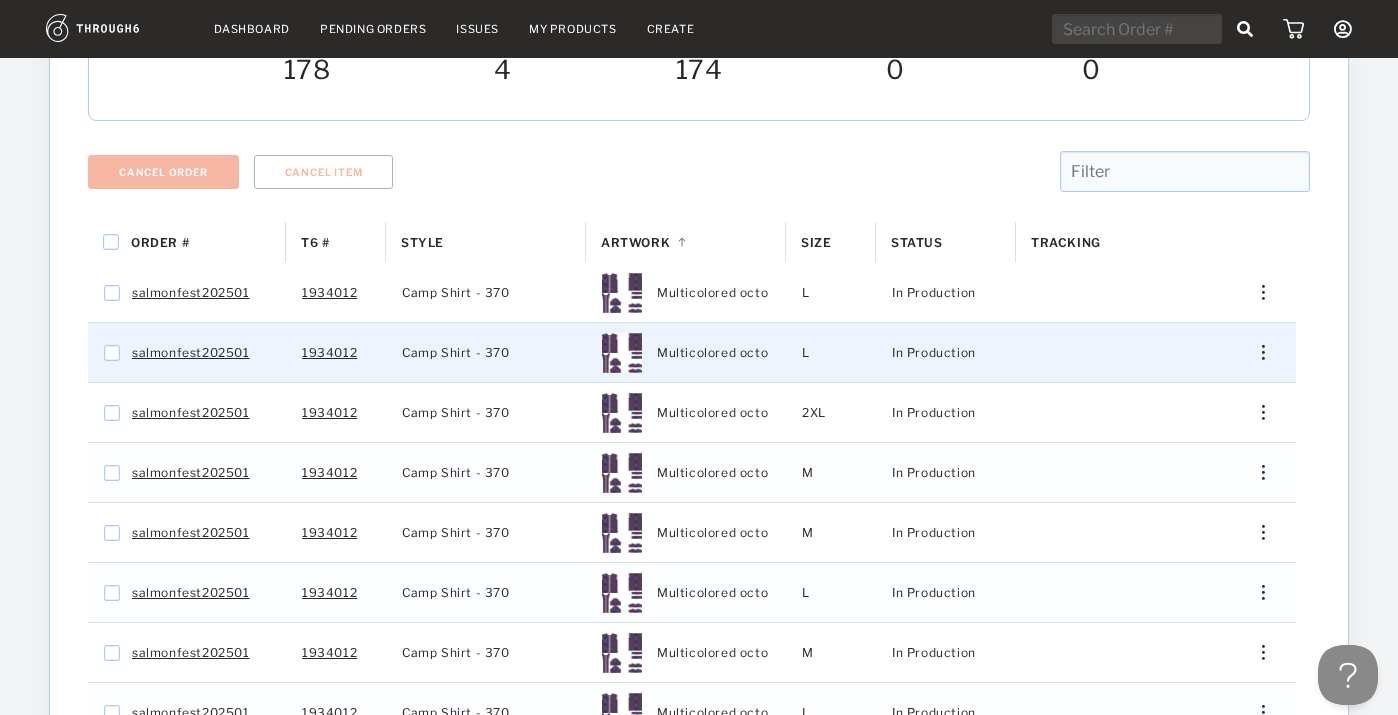 click at bounding box center [1256, 352] 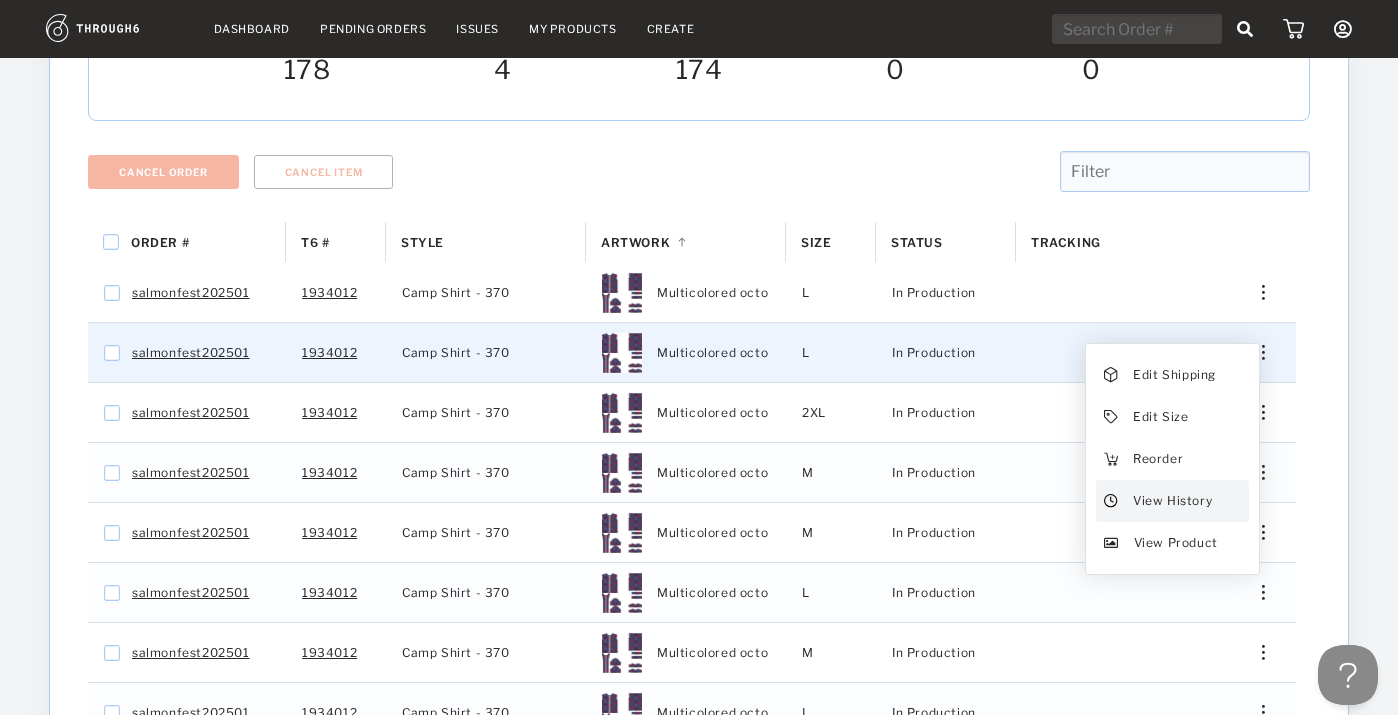 click on "View History" at bounding box center (1172, 501) 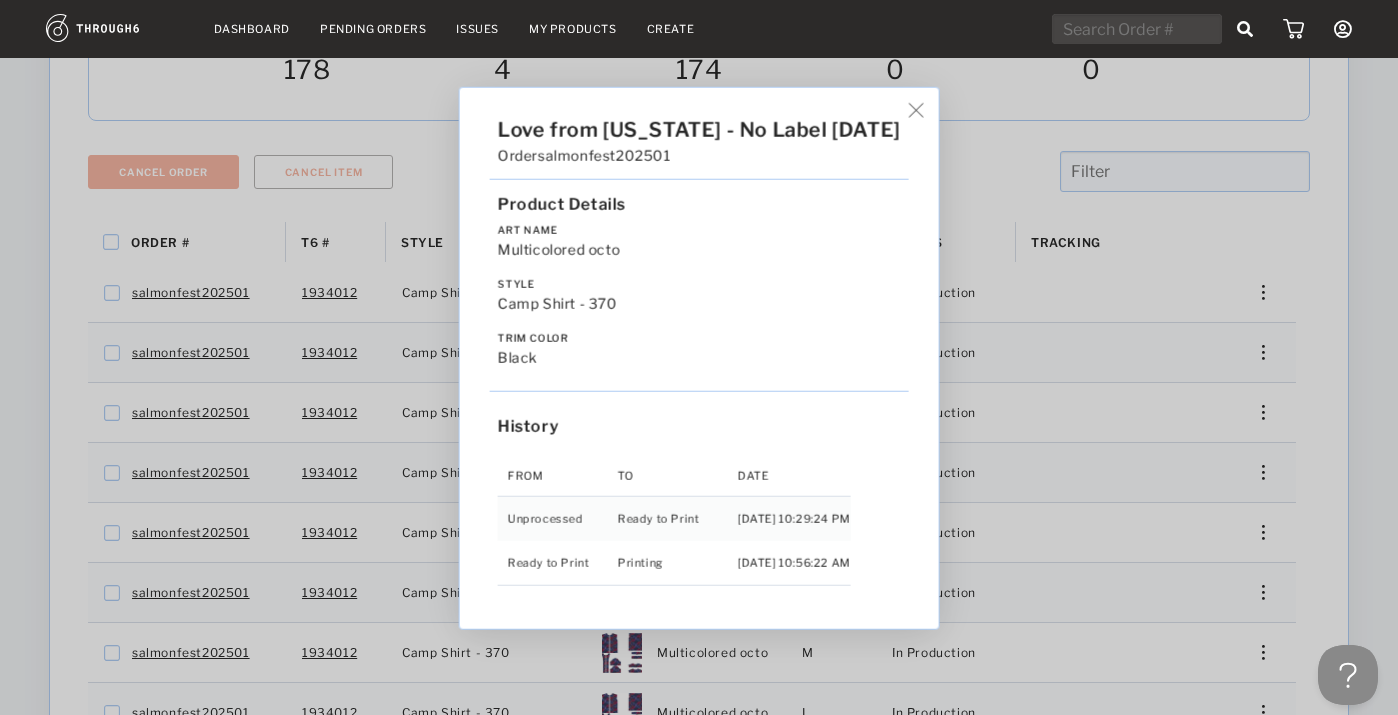 click on "Love from [US_STATE] - No Label   [DATE] Order  salmonfest202501 Product Details Art Name Multicolored octo Style Camp Shirt - 370 Trim Color black History From To Date Unprocessed Ready to Print [DATE] 10:29:24 PM Ready to Print Printing [DATE] 10:56:22 AM" at bounding box center [699, 357] 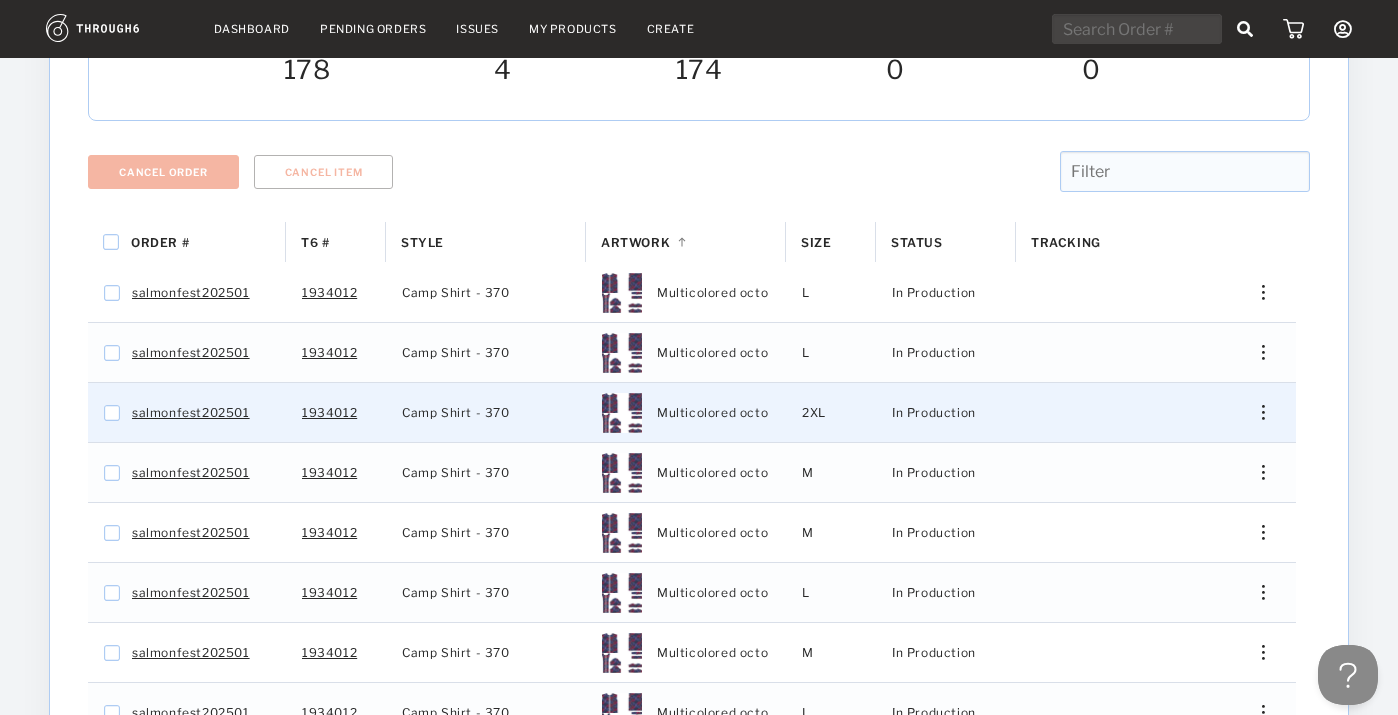 click at bounding box center [1263, 412] 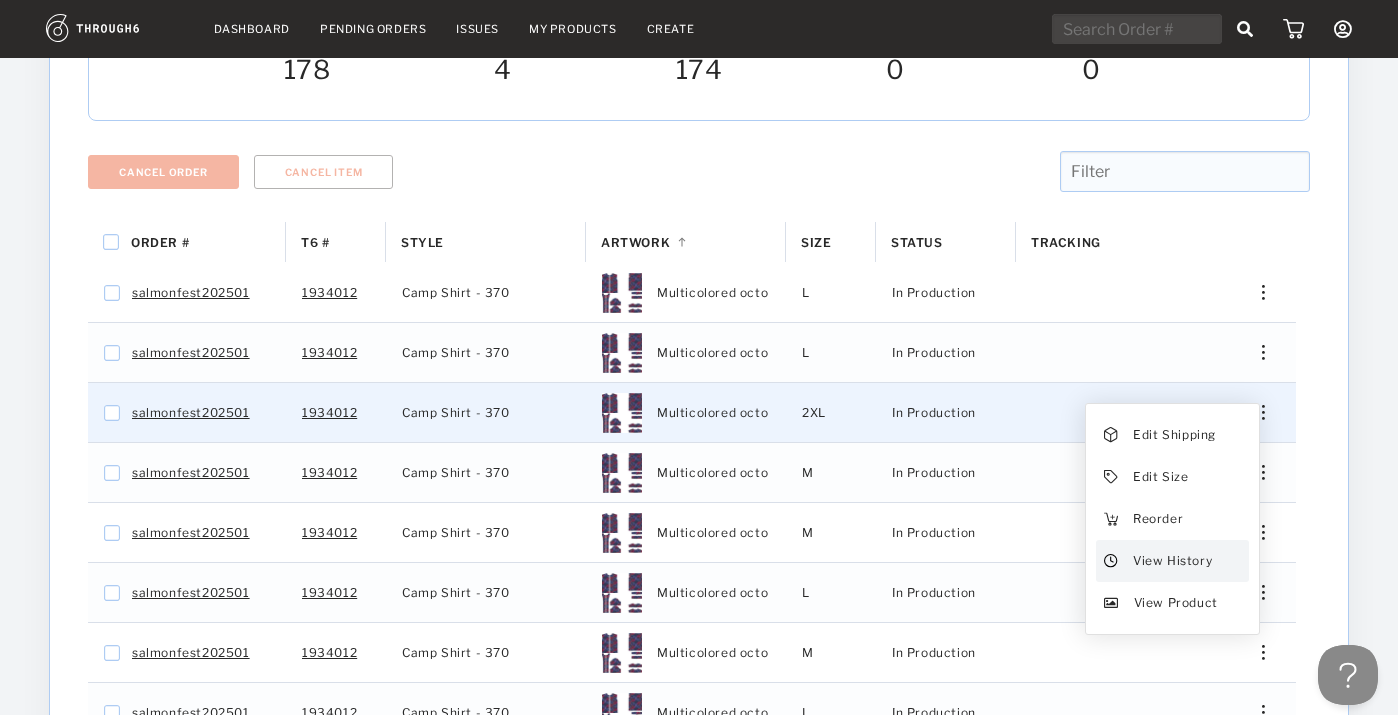 click on "View History" at bounding box center (1172, 561) 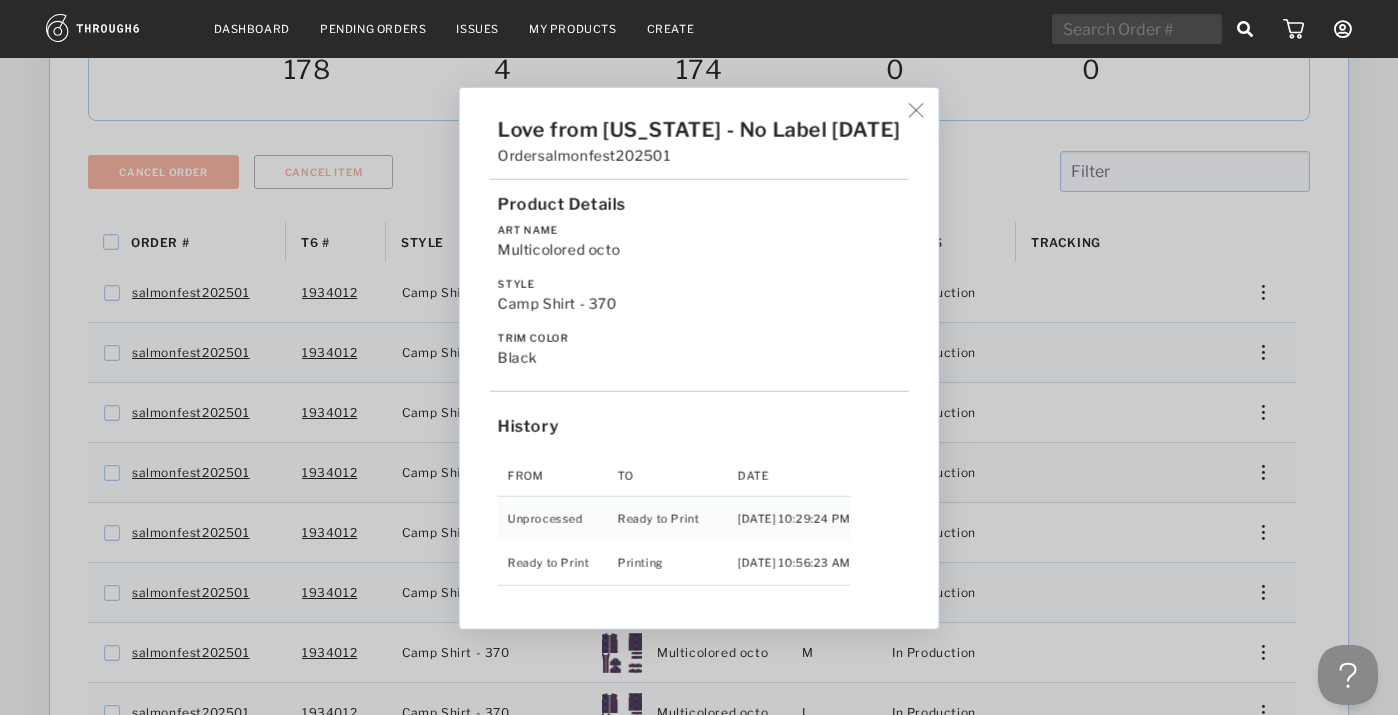 click on "Love from [US_STATE] - No Label   [DATE] Order  salmonfest202501 Product Details Art Name Multicolored octo Style Camp Shirt - 370 Trim Color black History From To Date Unprocessed Ready to Print [DATE] 10:29:24 PM Ready to Print Printing [DATE] 10:56:23 AM" at bounding box center (699, 357) 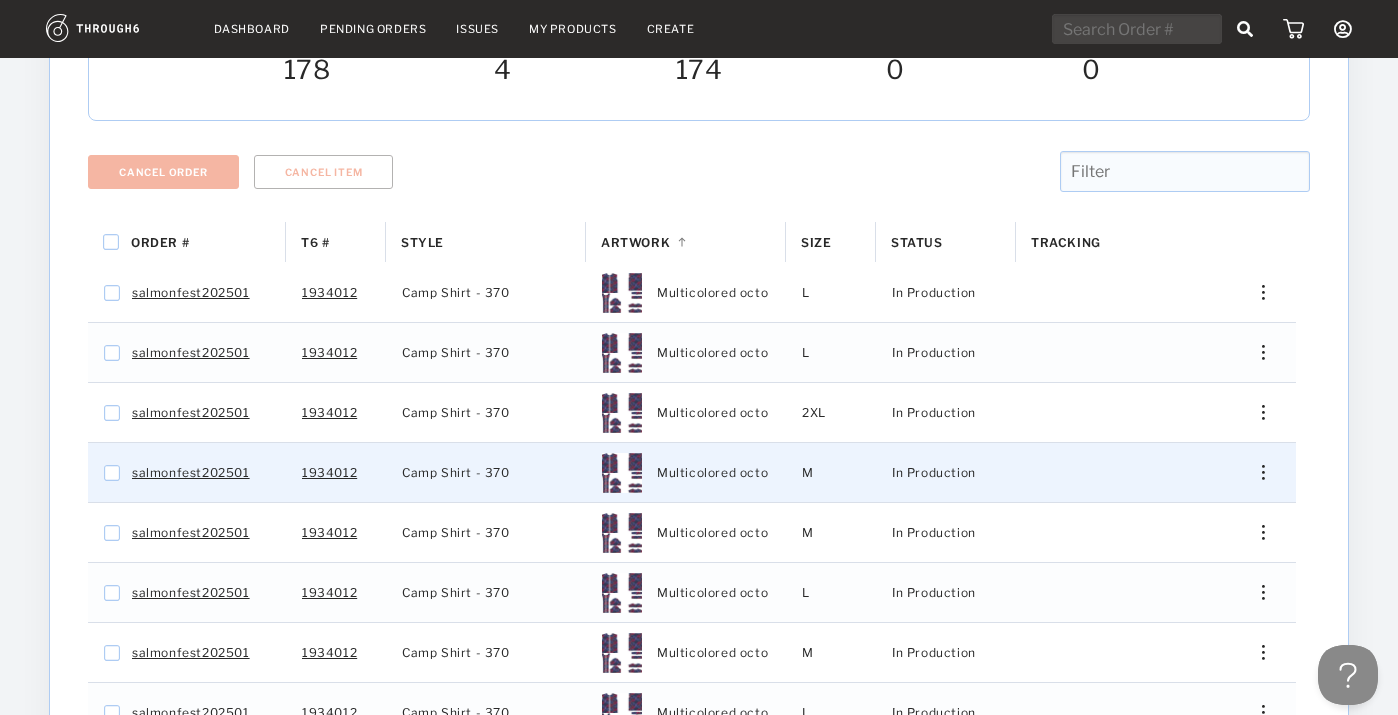 click at bounding box center (1256, 472) 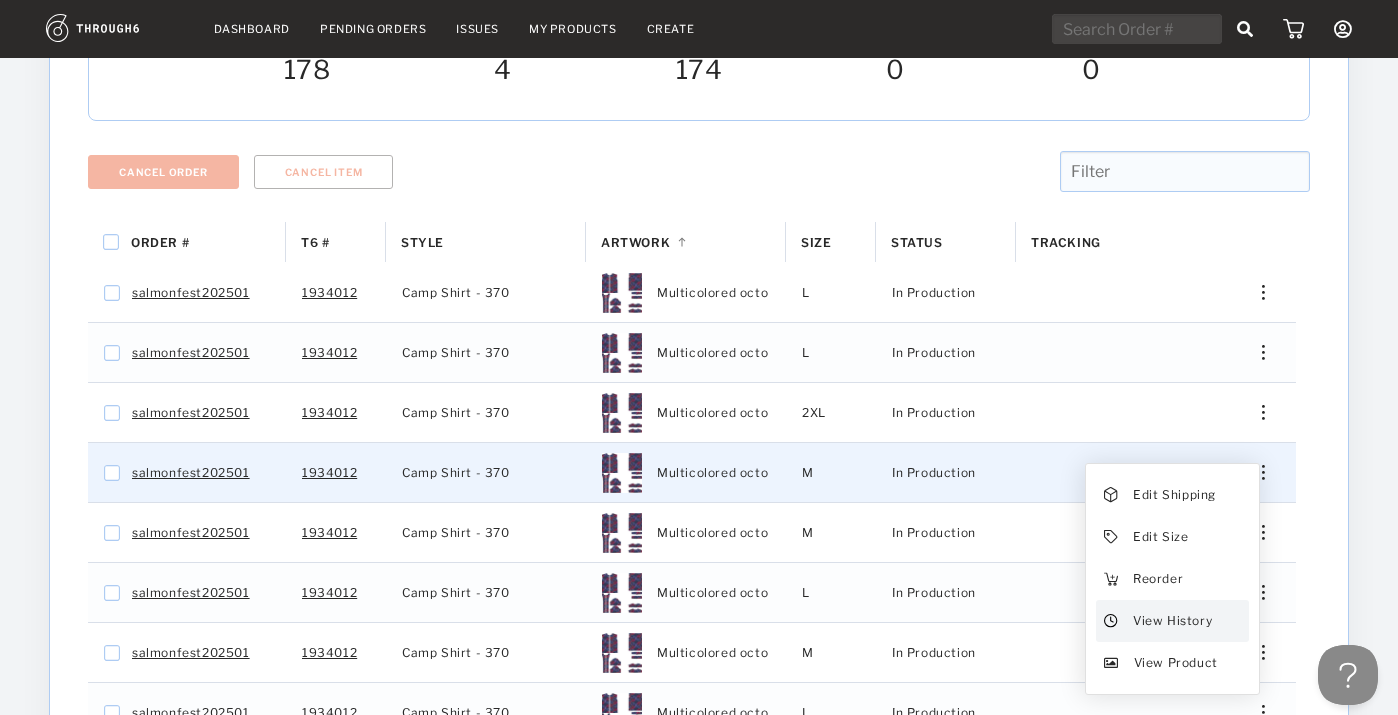 click on "View History" at bounding box center (1172, 621) 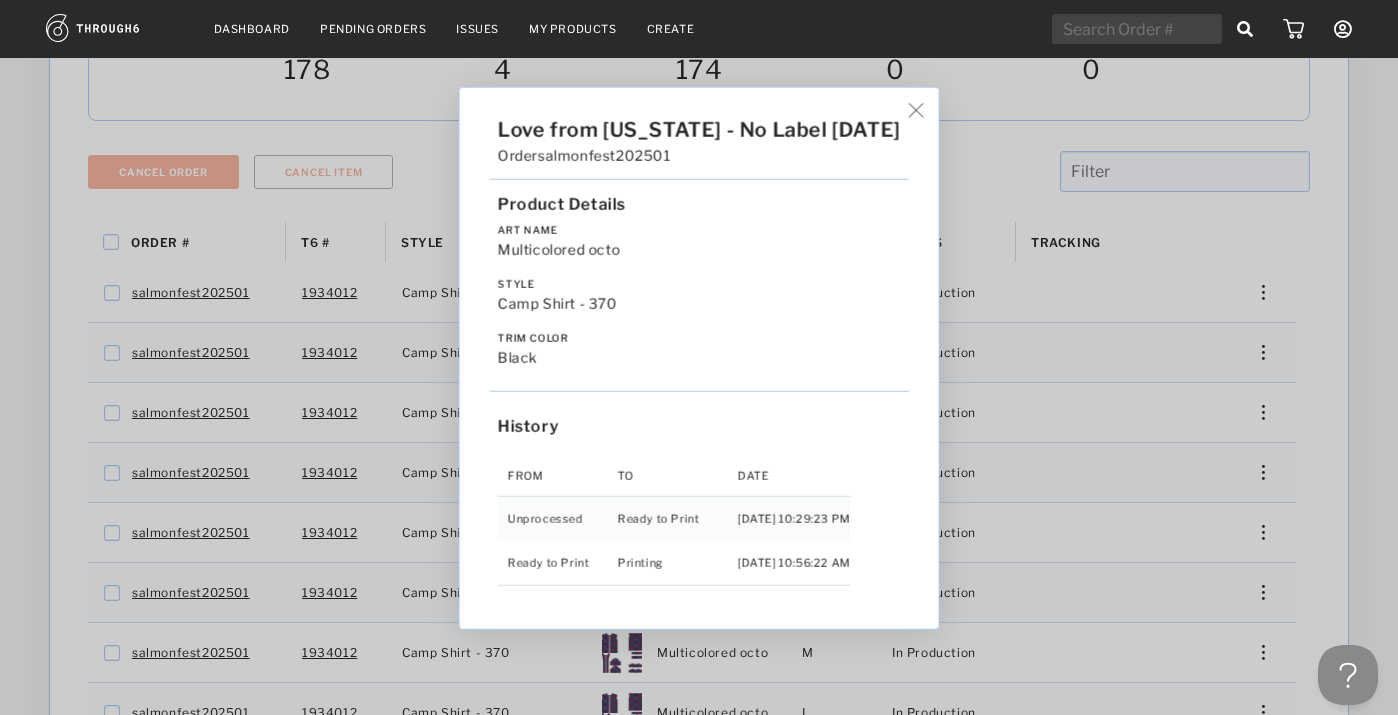 click on "Love from [US_STATE] - No Label   [DATE] Order  salmonfest202501 Product Details Art Name Multicolored octo Style Camp Shirt - 370 Trim Color black History From To Date Unprocessed Ready to Print [DATE] 10:29:23 PM Ready to Print Printing [DATE] 10:56:22 AM" at bounding box center (699, 357) 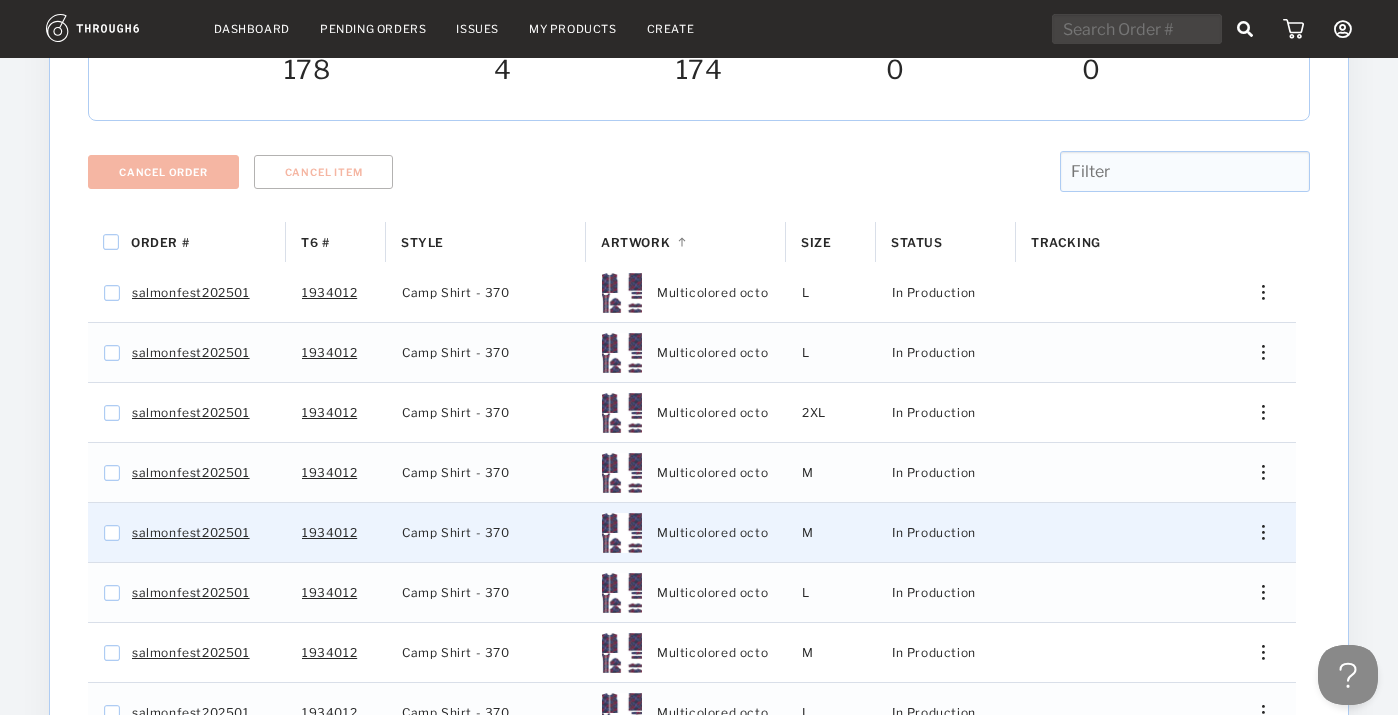 click at bounding box center [1256, 532] 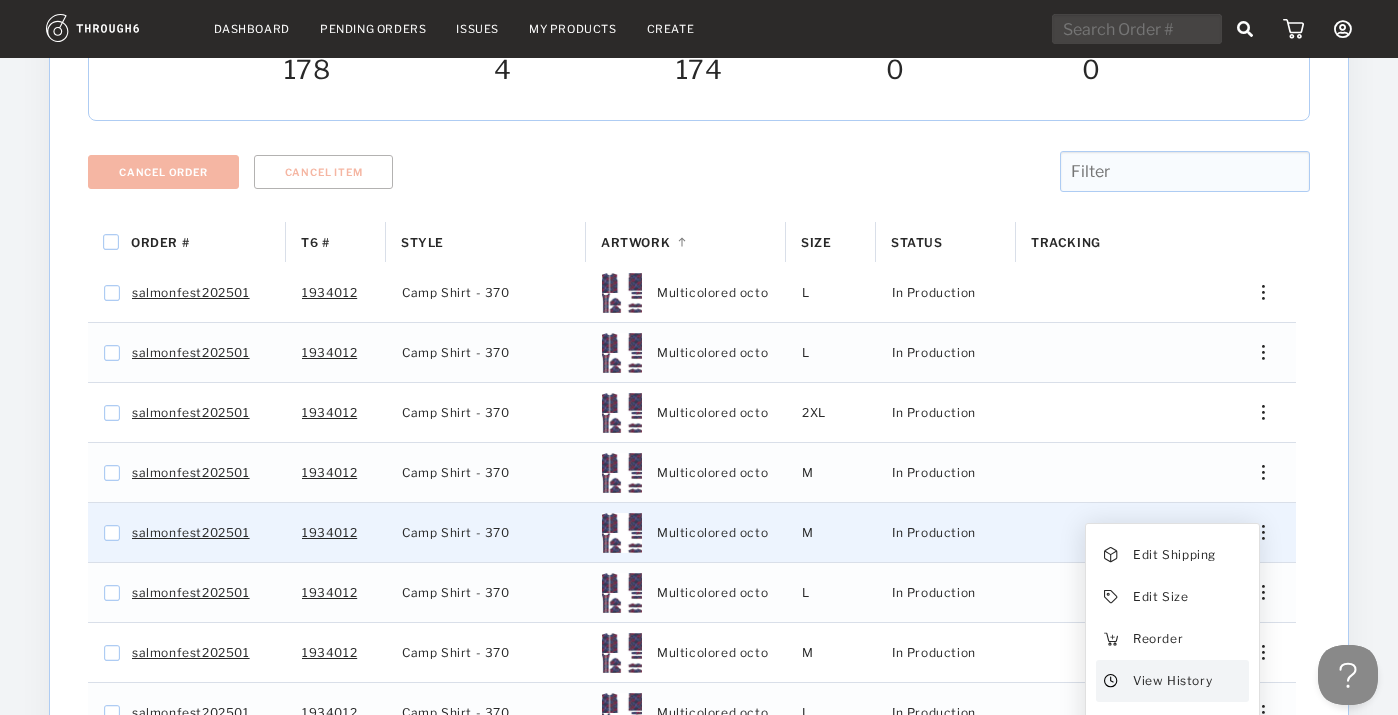 click on "View History" at bounding box center [1172, 681] 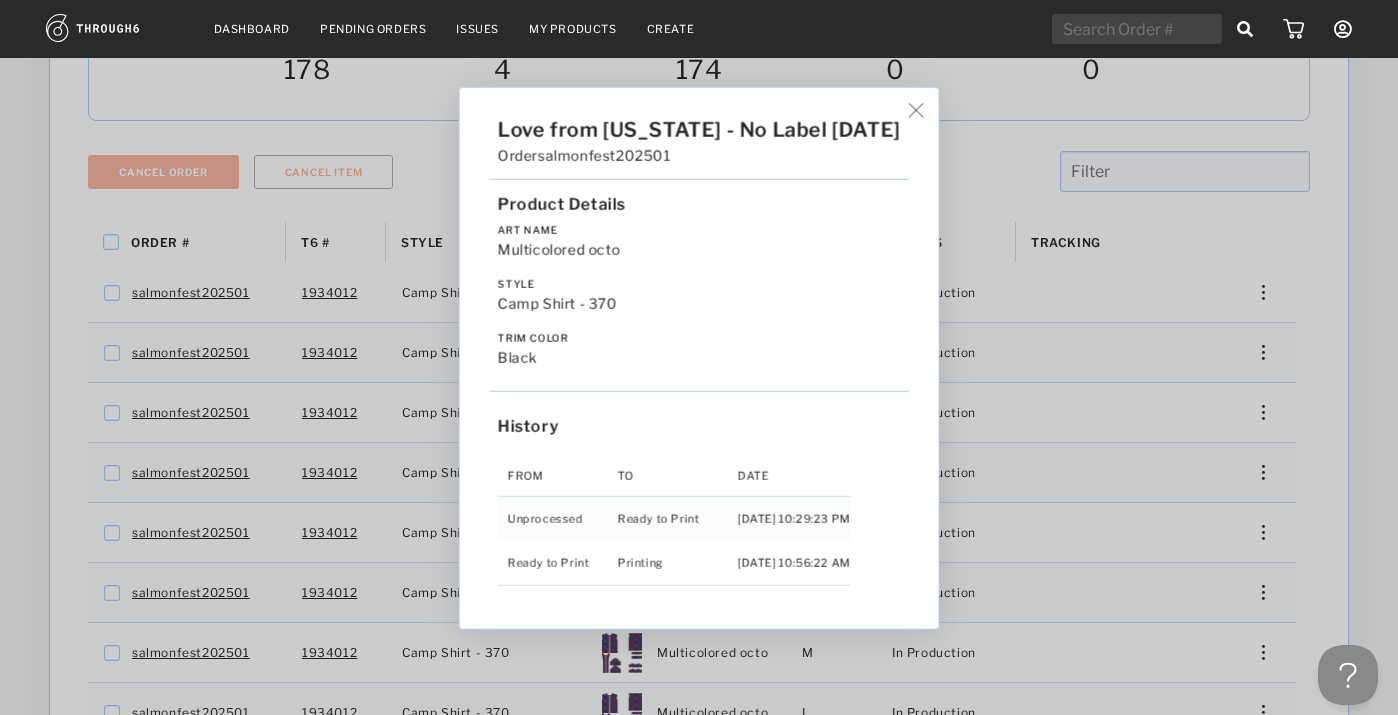 click on "Love from [US_STATE] - No Label   [DATE] Order  salmonfest202501 Product Details Art Name Multicolored octo Style Camp Shirt - 370 Trim Color black History From To Date Unprocessed Ready to Print [DATE] 10:29:23 PM Ready to Print Printing [DATE] 10:56:22 AM" at bounding box center [699, 357] 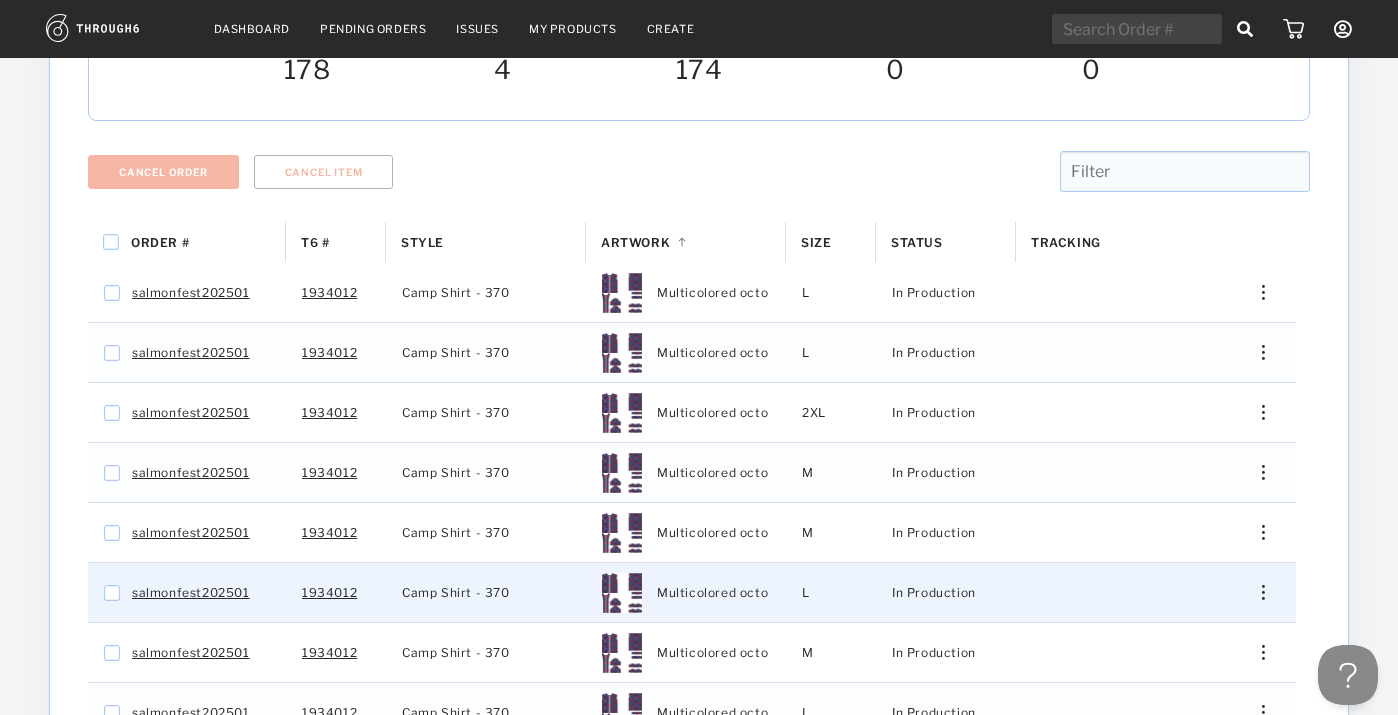 click at bounding box center (1263, 592) 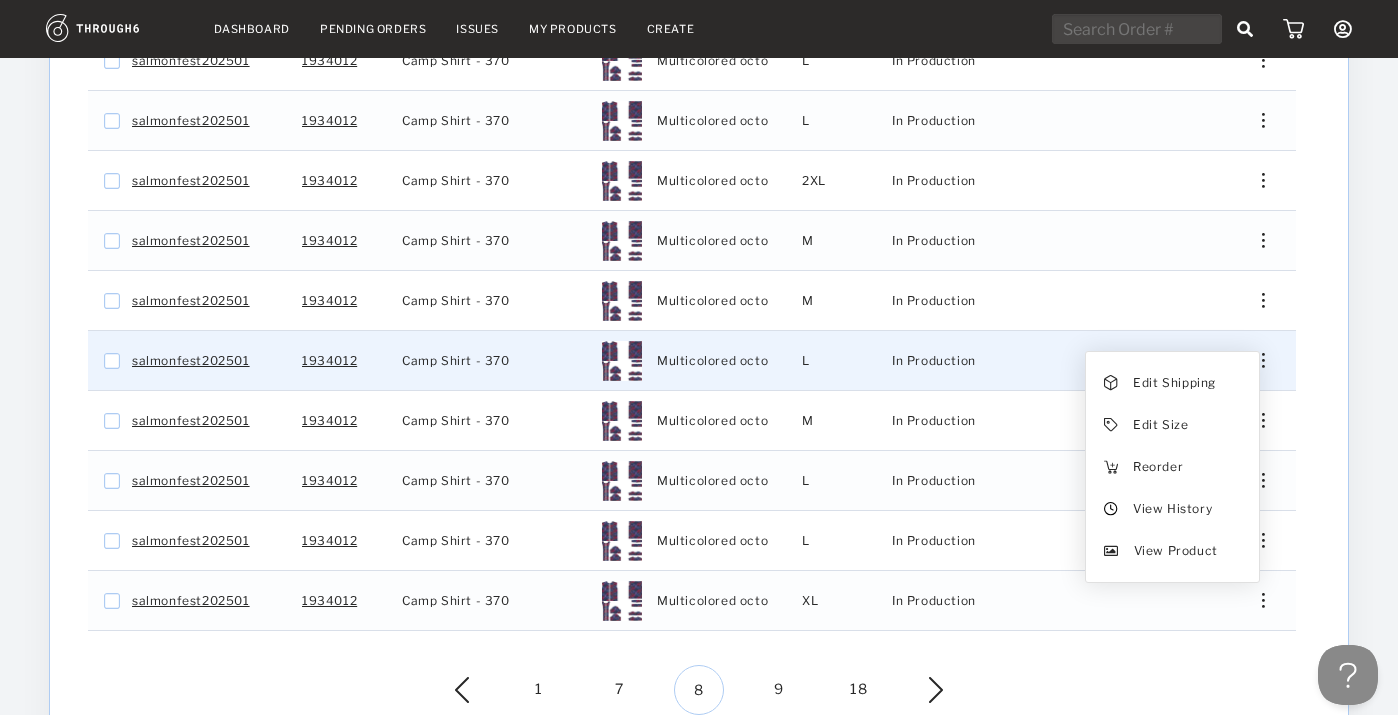 scroll, scrollTop: 478, scrollLeft: 0, axis: vertical 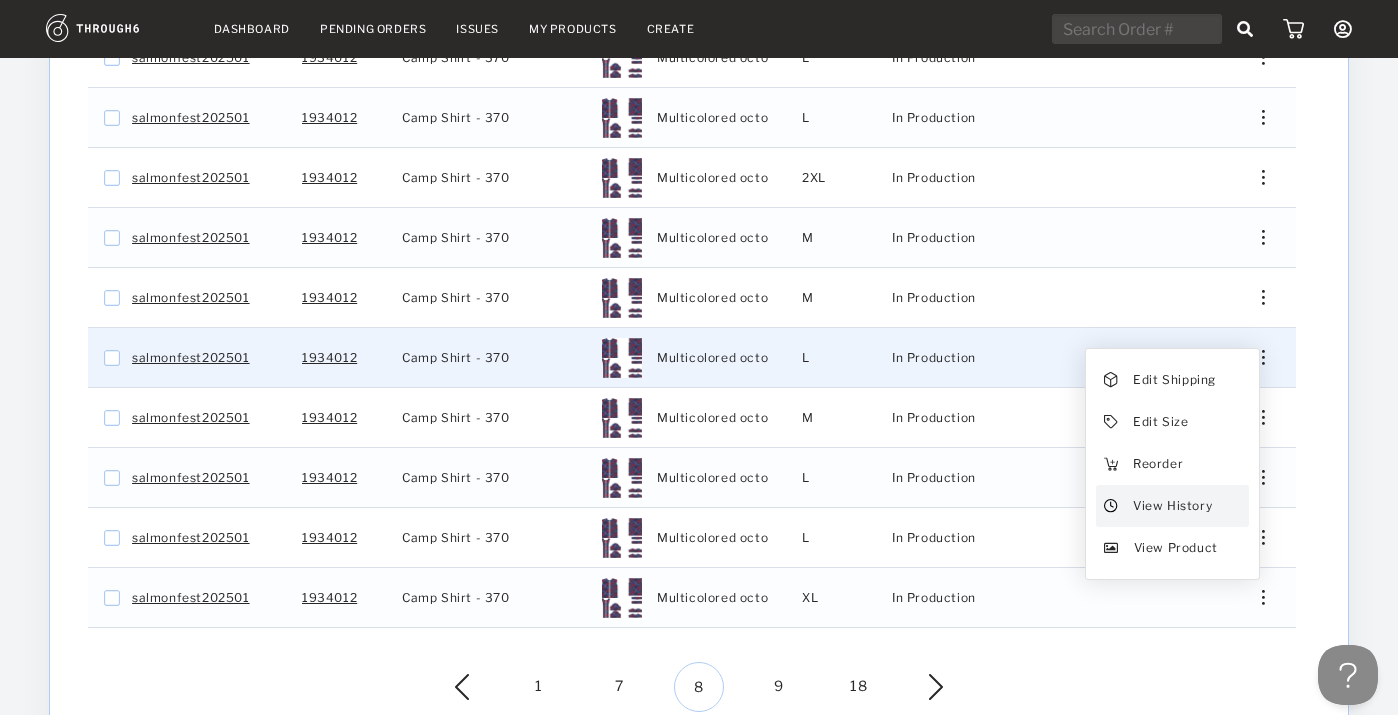 click on "View History" at bounding box center [1172, 506] 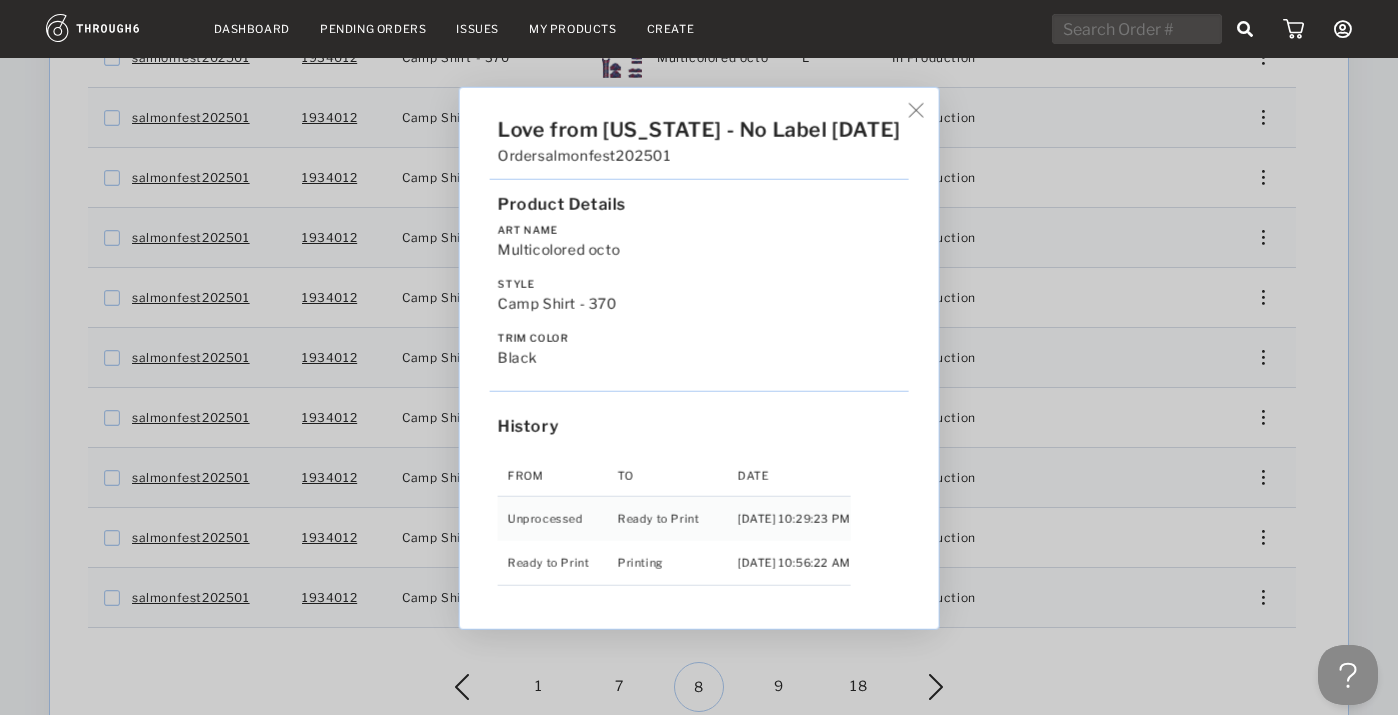 click on "Love from [US_STATE] - No Label   [DATE] Order  salmonfest202501 Product Details Art Name Multicolored octo Style Camp Shirt - 370 Trim Color black History From To Date Unprocessed Ready to Print [DATE] 10:29:23 PM Ready to Print Printing [DATE] 10:56:22 AM" at bounding box center [699, 357] 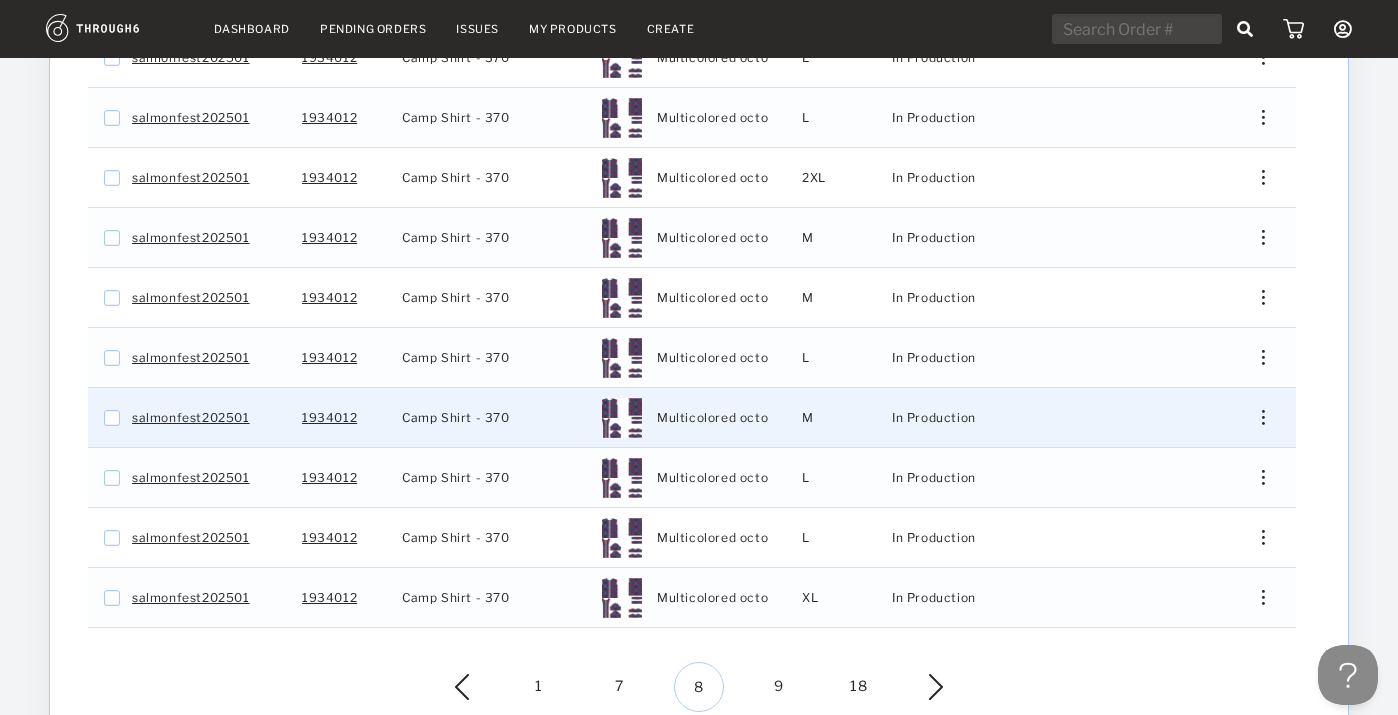 click at bounding box center [1256, 417] 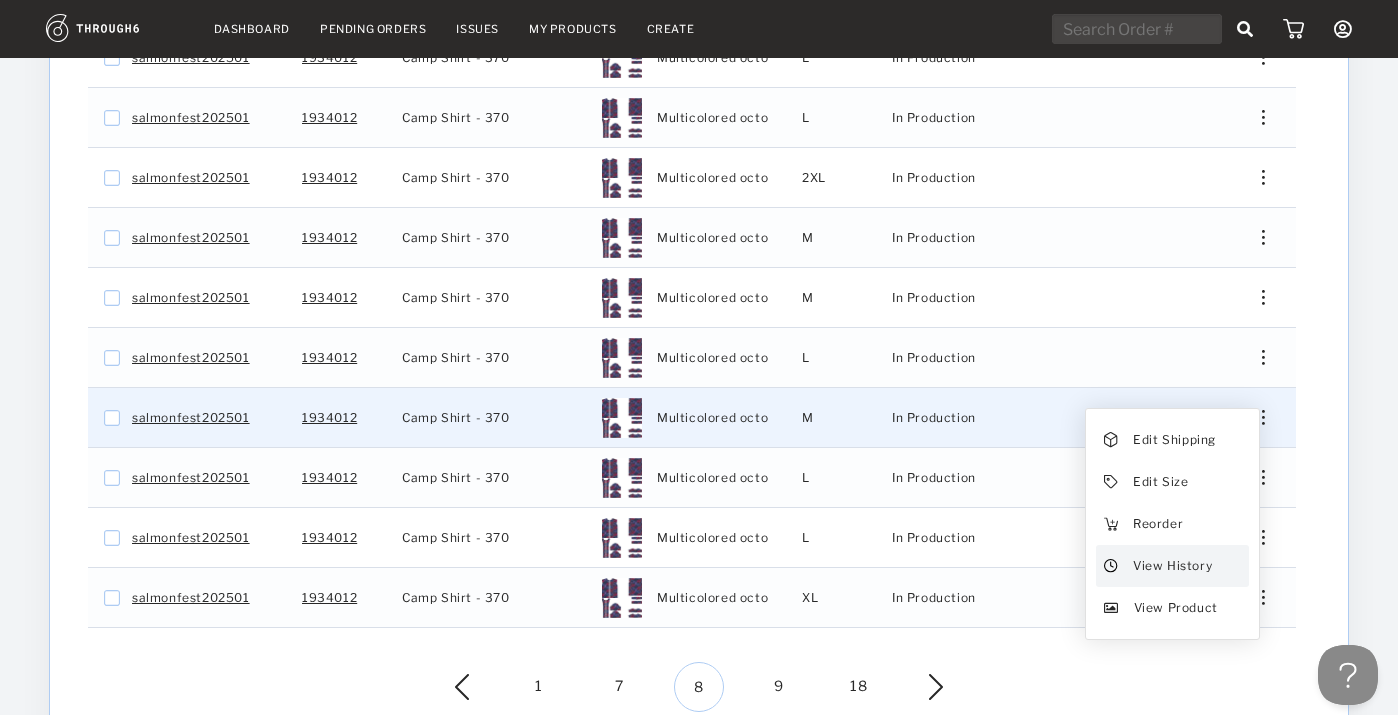 click on "View History" at bounding box center [1172, 566] 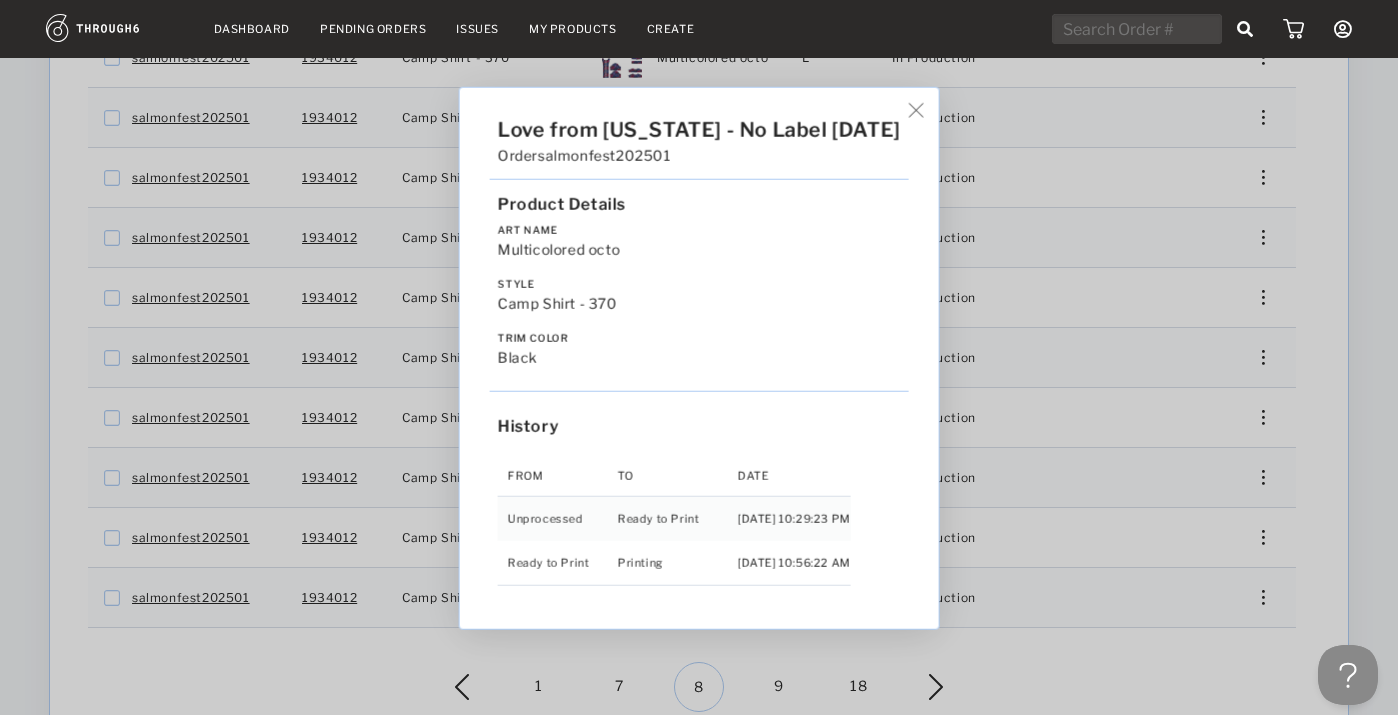 drag, startPoint x: 1343, startPoint y: 480, endPoint x: 1321, endPoint y: 483, distance: 22.203604 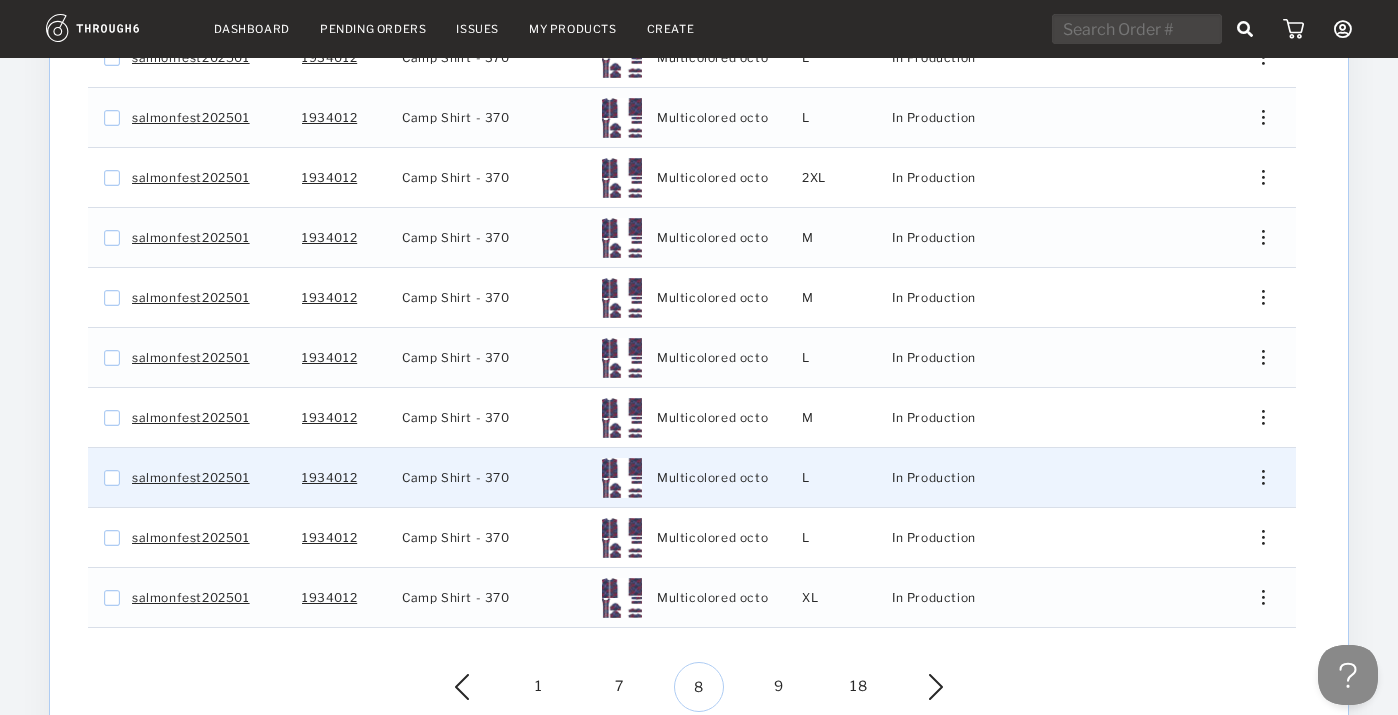 click at bounding box center [1256, 477] 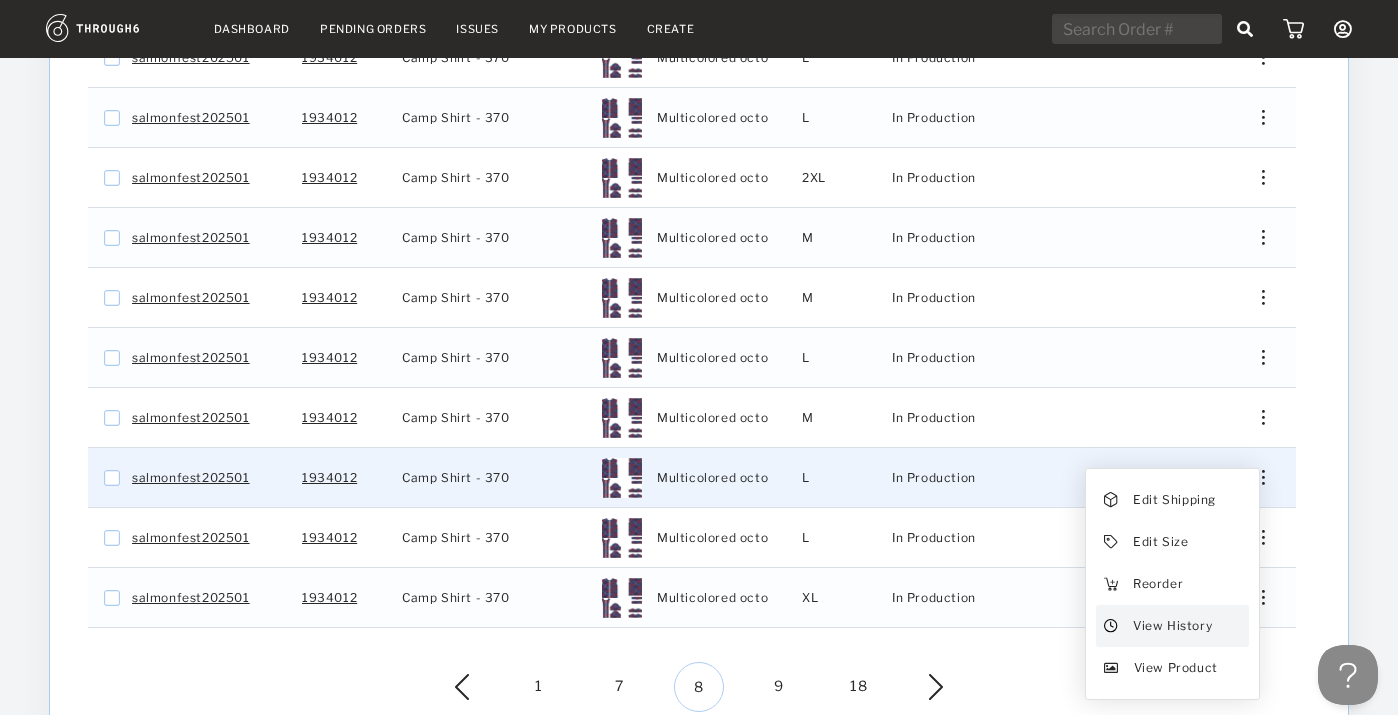 click on "View History" at bounding box center (1172, 626) 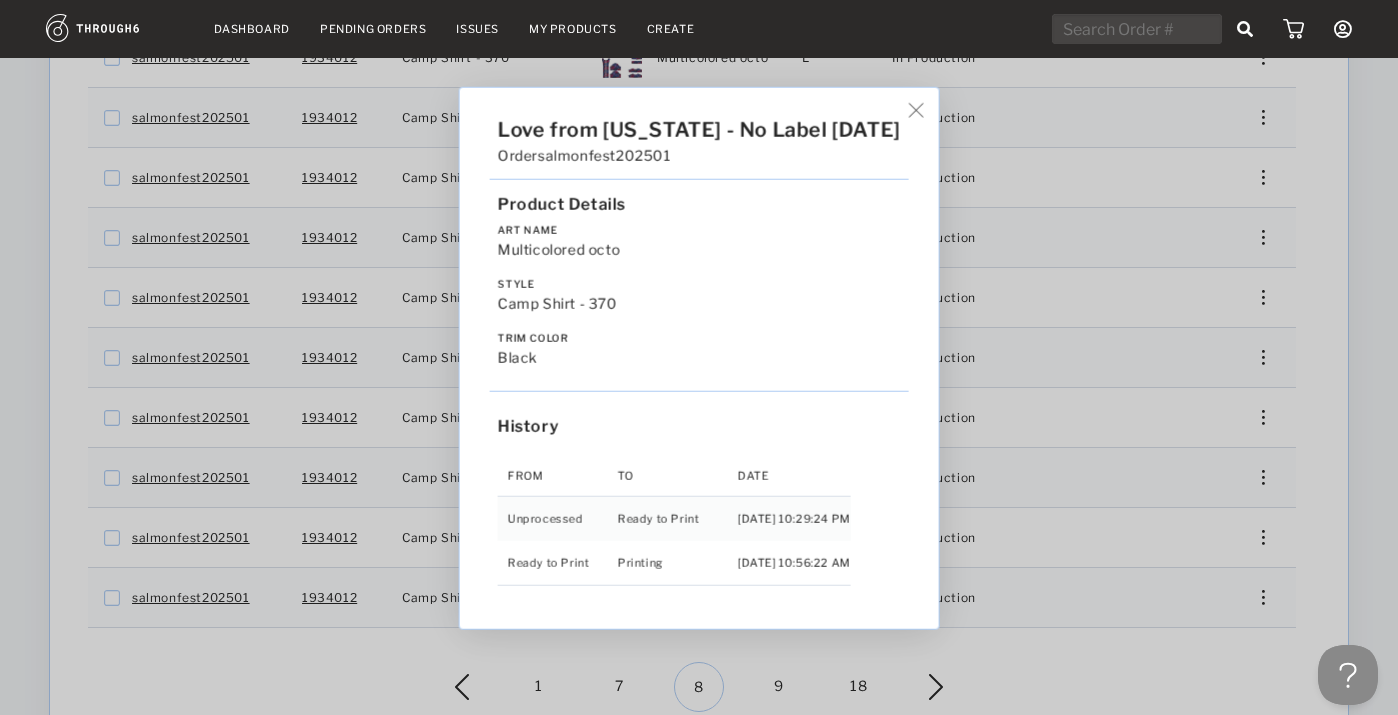 click on "Love from [US_STATE] - No Label   [DATE] Order  salmonfest202501 Product Details Art Name Multicolored octo Style Camp Shirt - 370 Trim Color black History From To Date Unprocessed Ready to Print [DATE] 10:29:24 PM Ready to Print Printing [DATE] 10:56:22 AM" at bounding box center (699, 357) 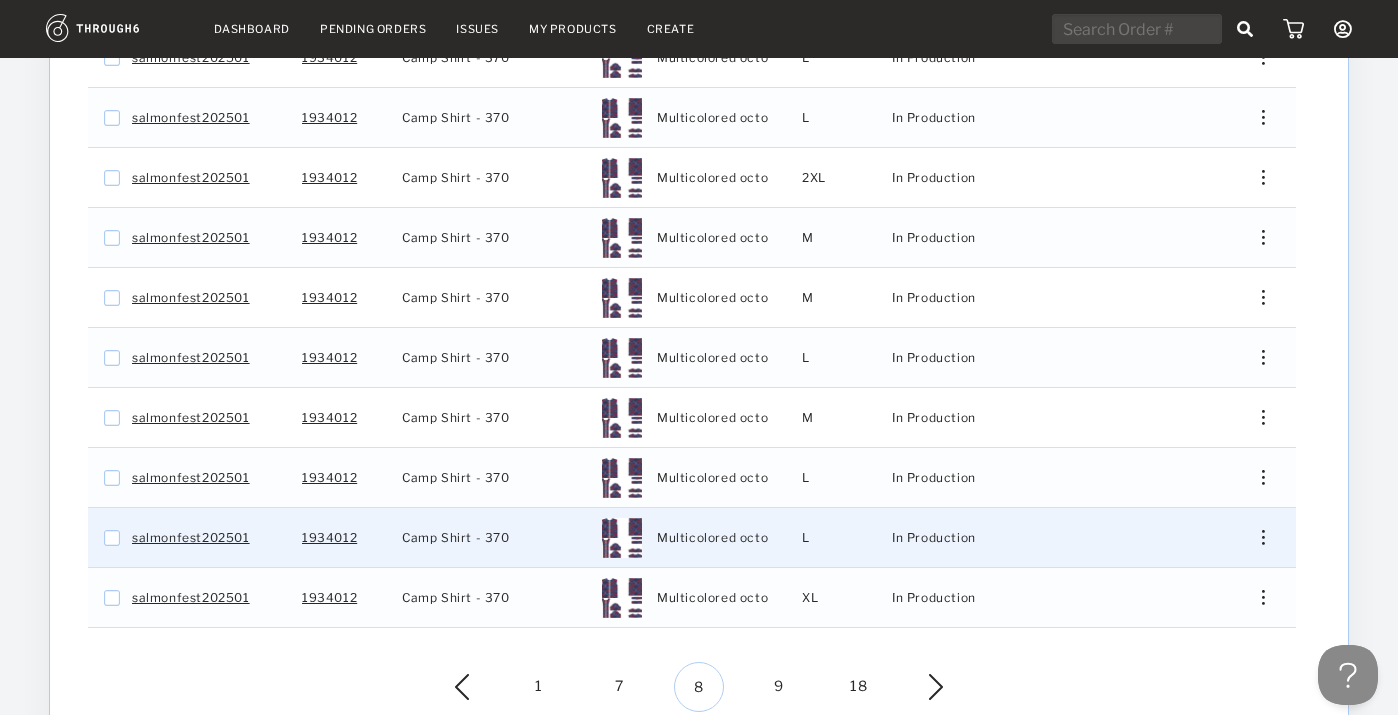 click at bounding box center [1256, 537] 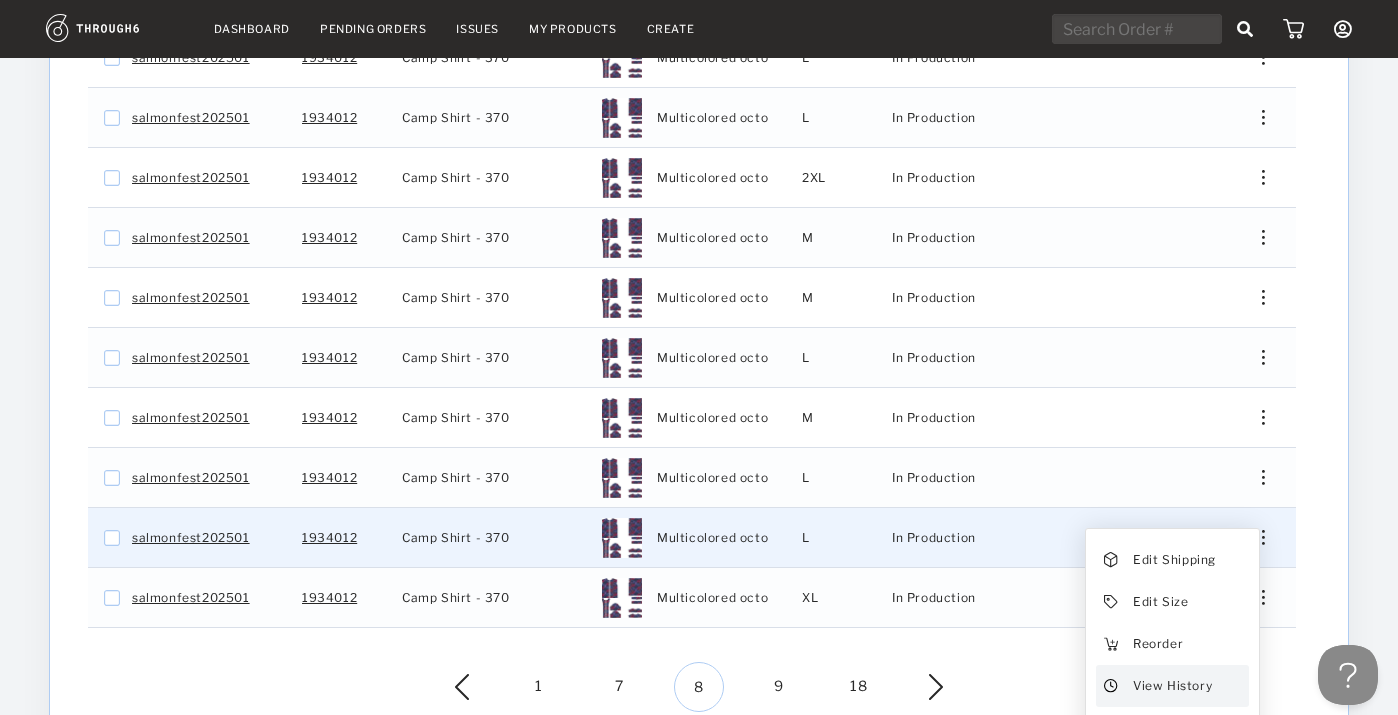 click on "View History" at bounding box center (1172, 686) 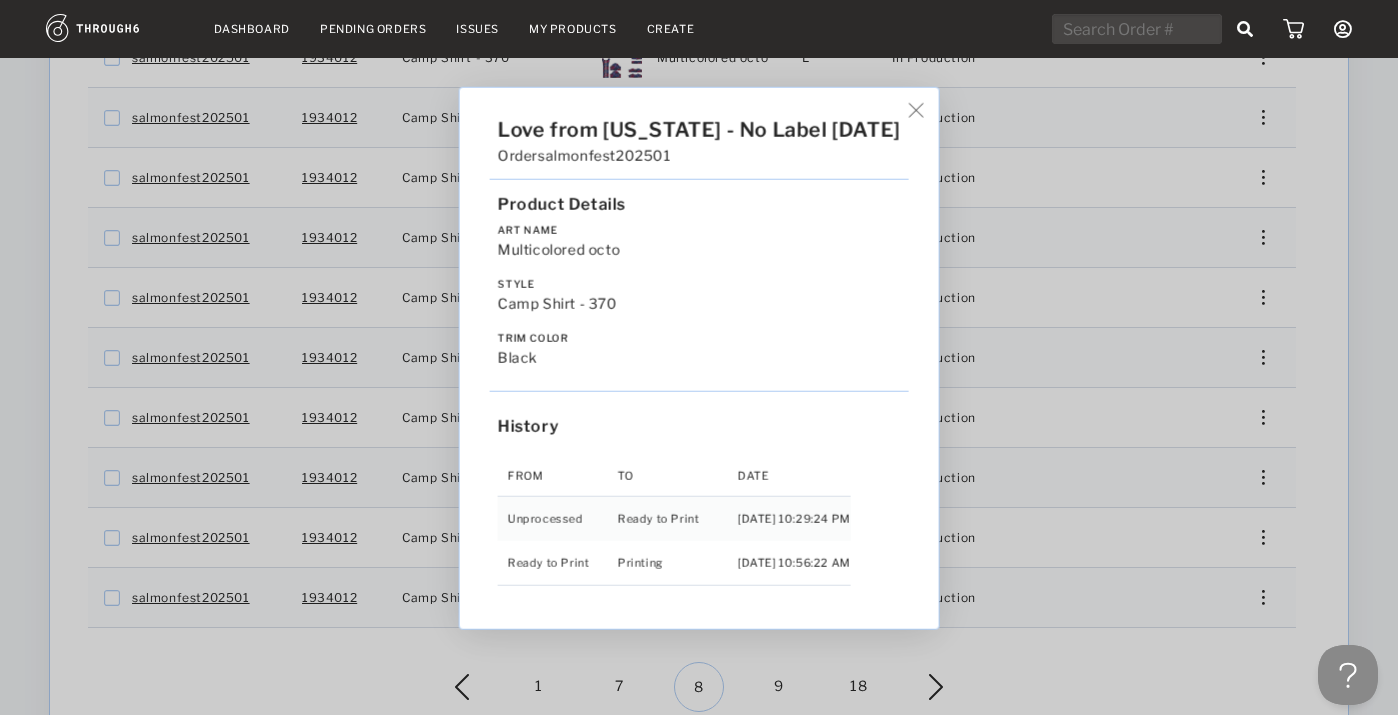 click on "Love from [US_STATE] - No Label   [DATE] Order  salmonfest202501 Product Details Art Name Multicolored octo Style Camp Shirt - 370 Trim Color black History From To Date Unprocessed Ready to Print [DATE] 10:29:24 PM Ready to Print Printing [DATE] 10:56:22 AM" at bounding box center [699, 357] 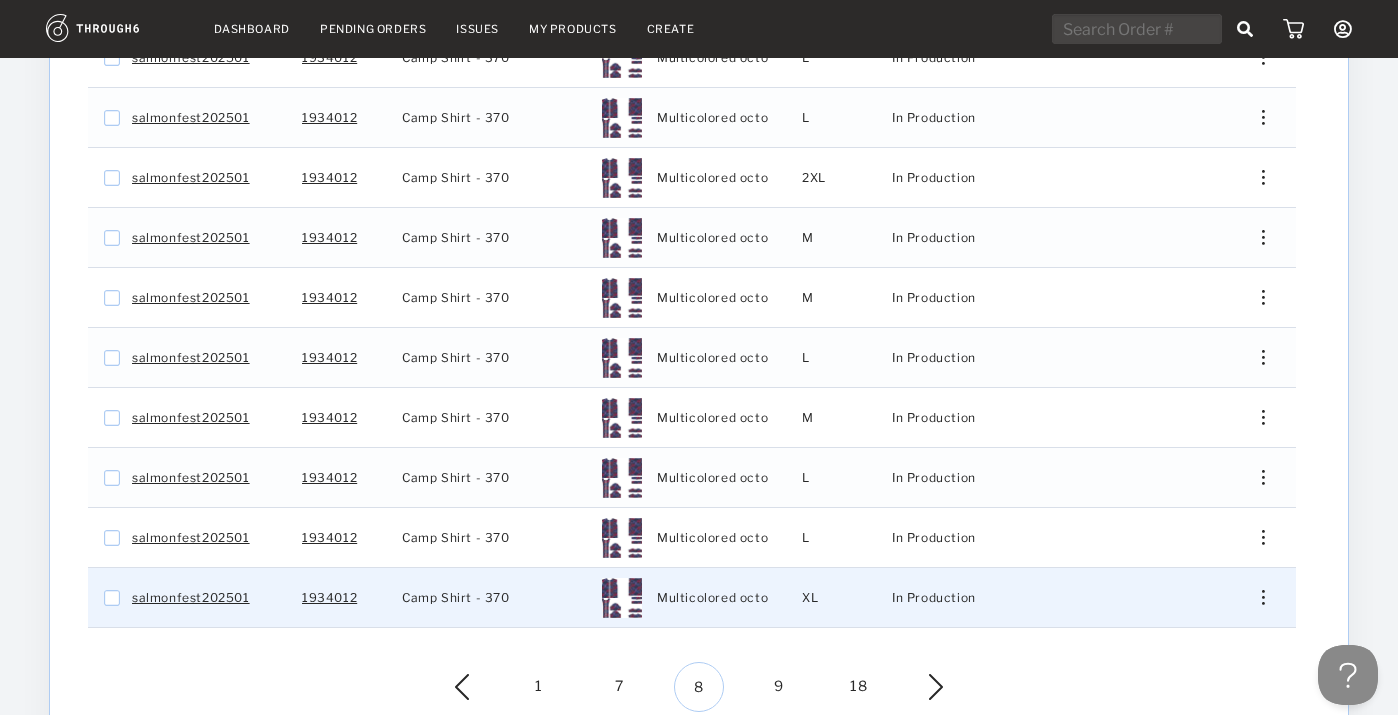 click at bounding box center [1256, 597] 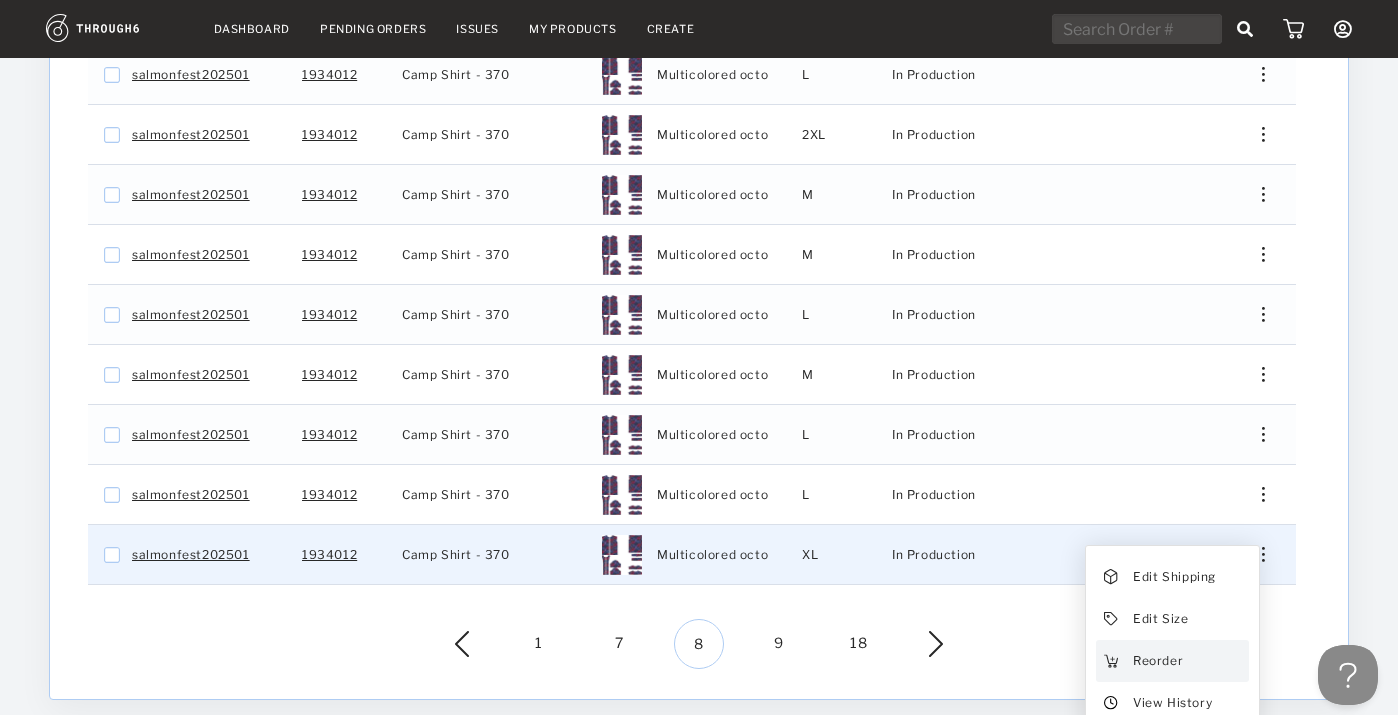 scroll, scrollTop: 579, scrollLeft: 0, axis: vertical 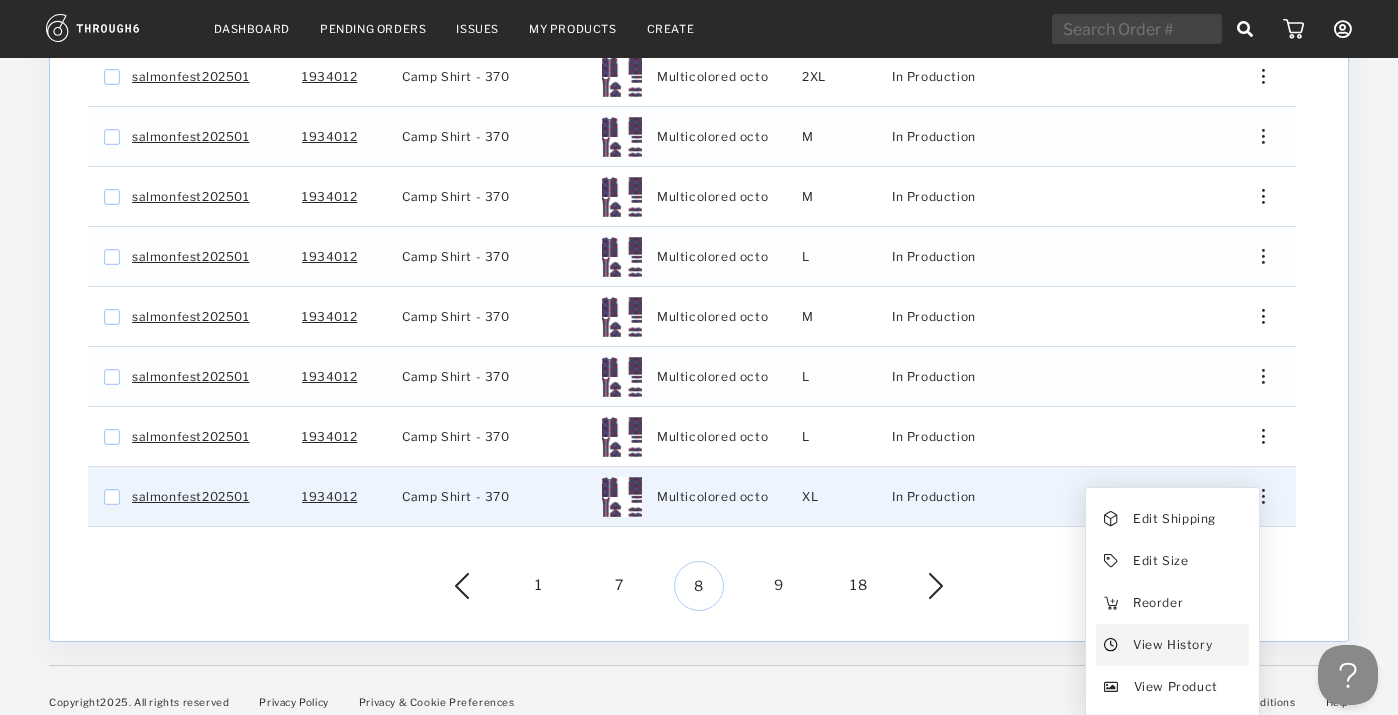 click on "View History" at bounding box center (1172, 645) 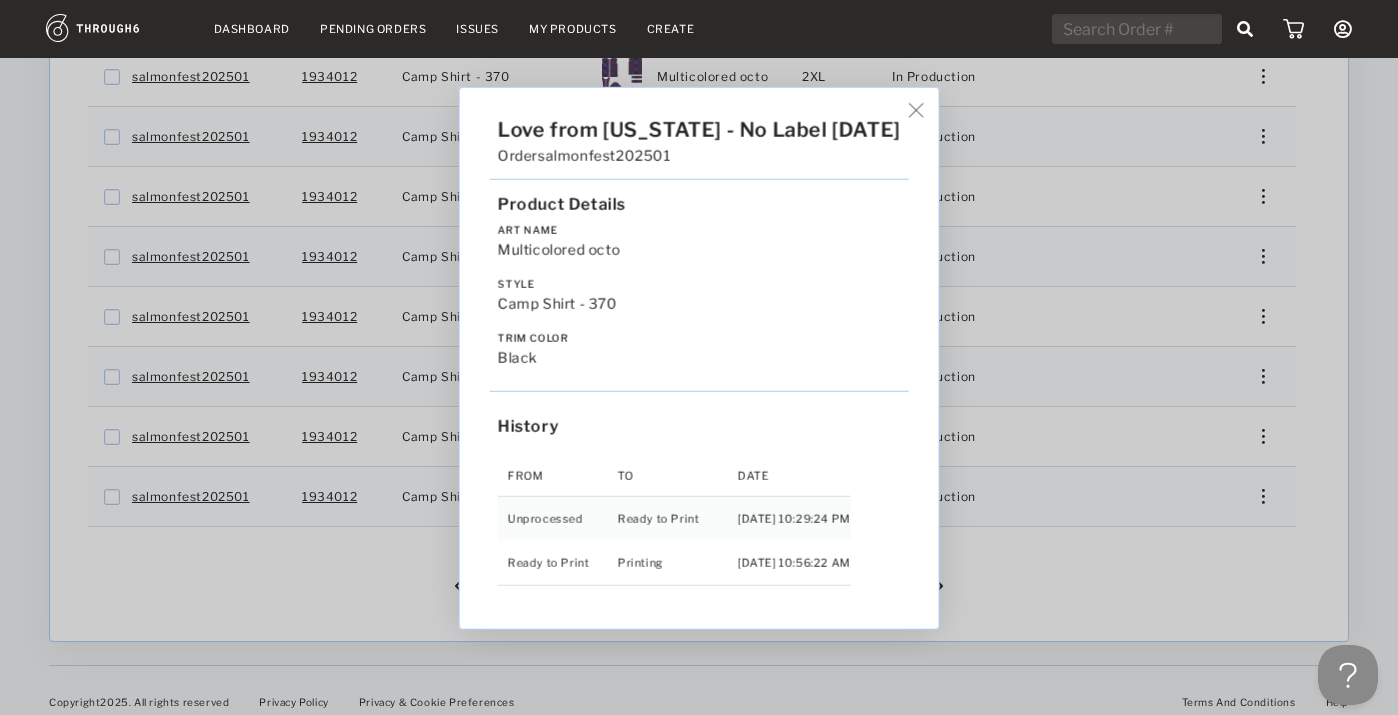 click on "Love from [US_STATE] - No Label   [DATE] Order  salmonfest202501 Product Details Art Name Multicolored octo Style Camp Shirt - 370 Trim Color black History From To Date Unprocessed Ready to Print [DATE] 10:29:24 PM Ready to Print Printing [DATE] 10:56:22 AM" at bounding box center [699, 357] 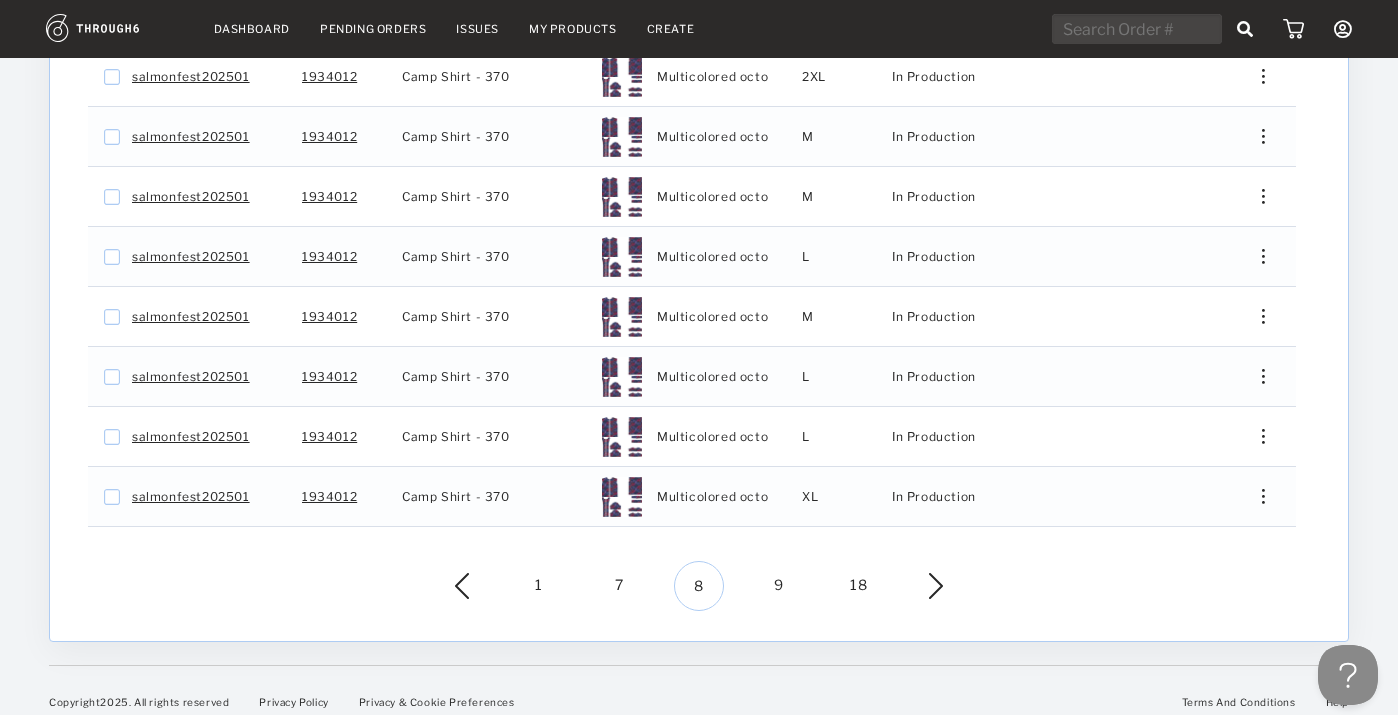 click at bounding box center (921, 586) 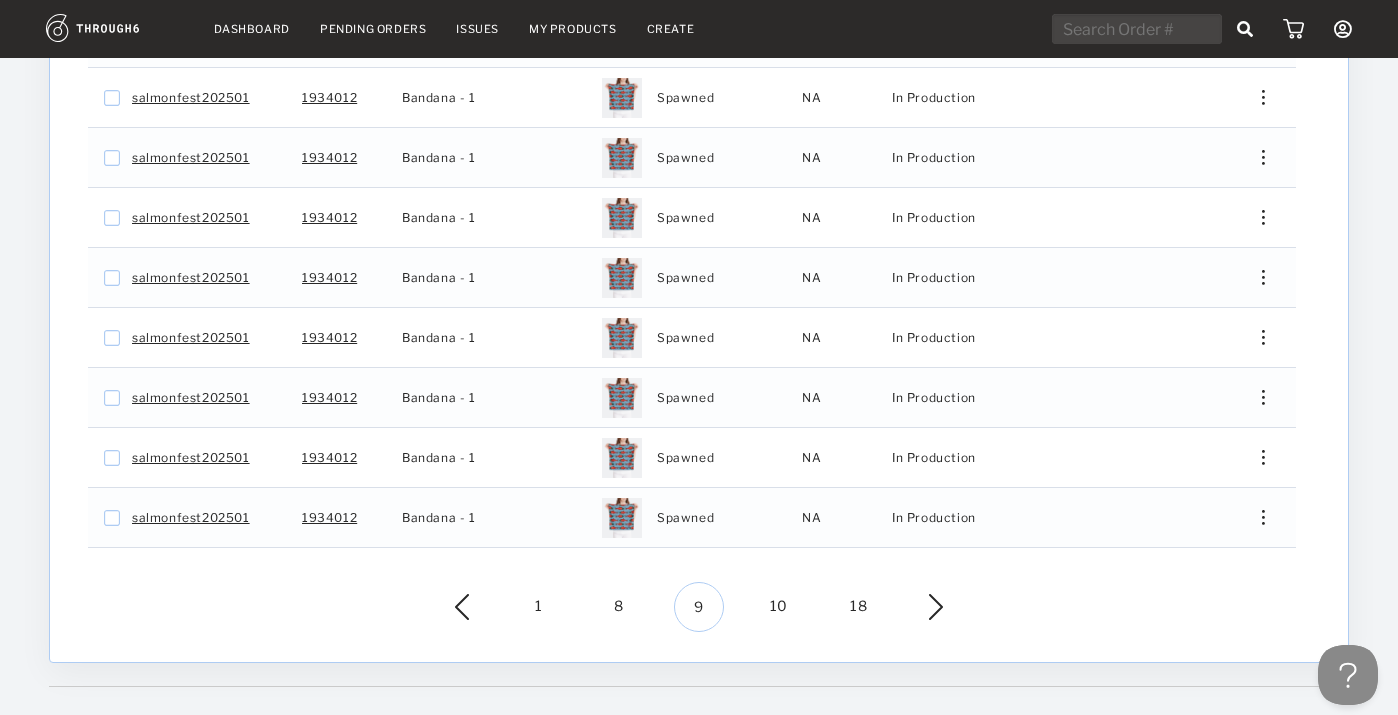 scroll, scrollTop: 168, scrollLeft: 0, axis: vertical 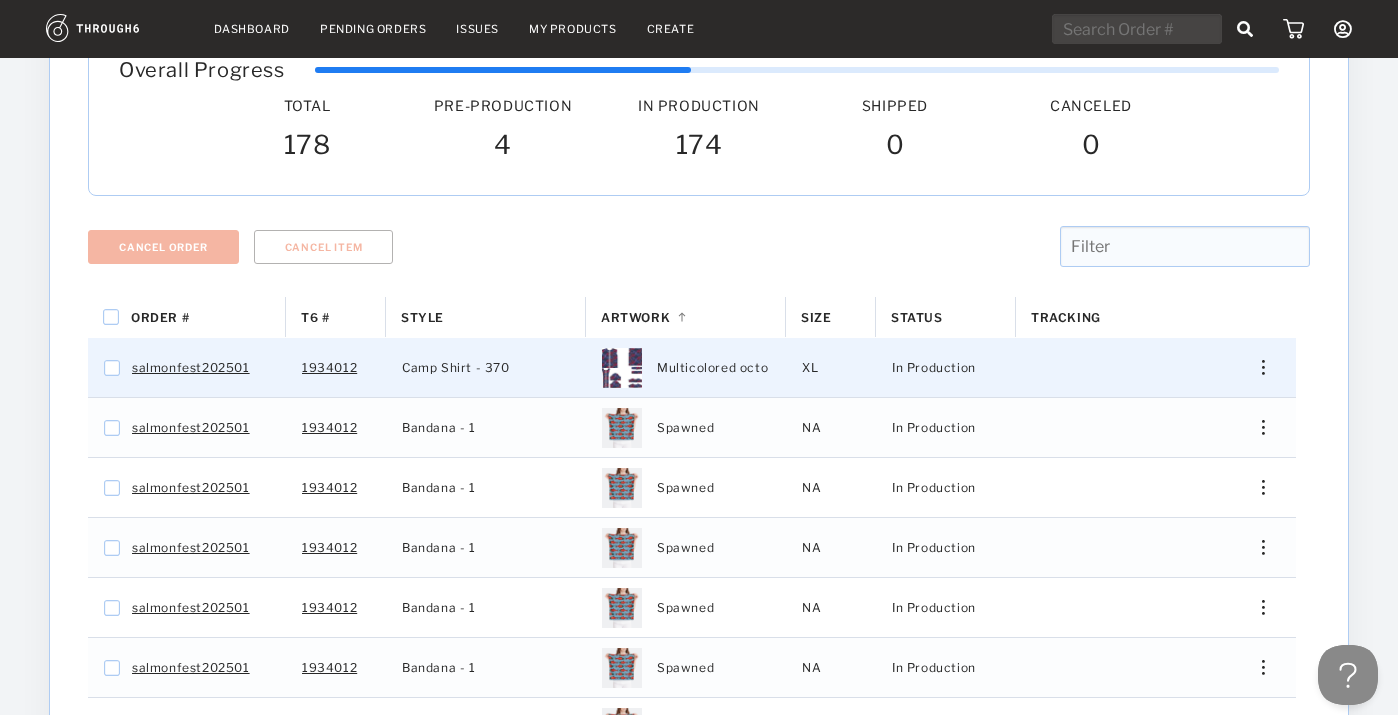drag, startPoint x: 1273, startPoint y: 342, endPoint x: 1254, endPoint y: 354, distance: 22.472204 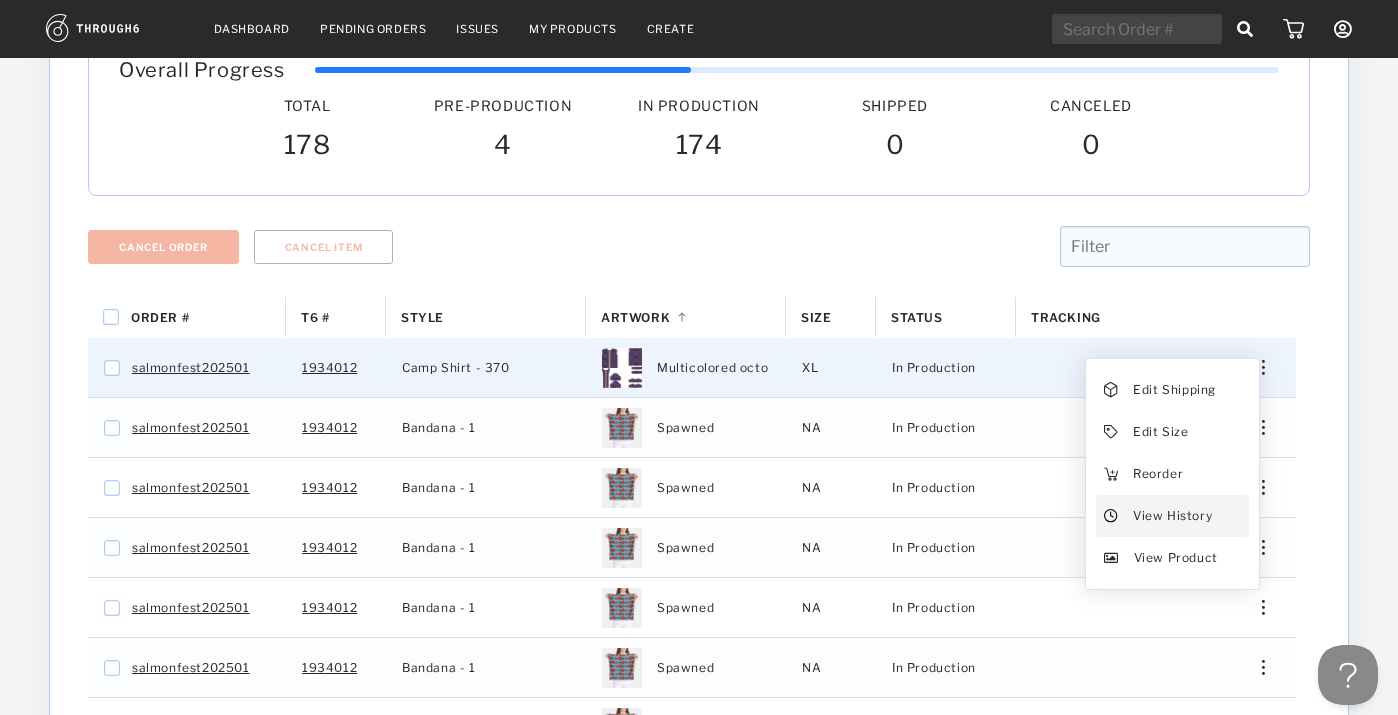click on "View History" at bounding box center [1172, 516] 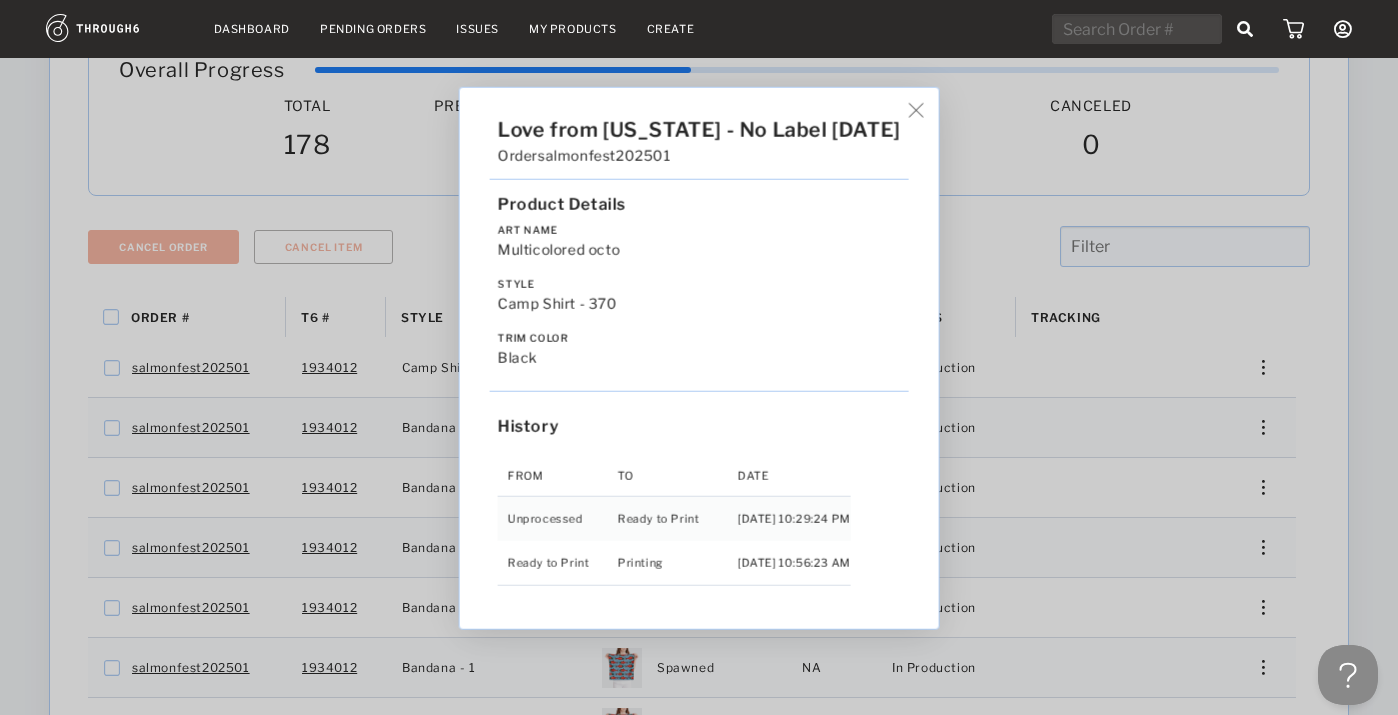 click on "Love from [US_STATE] - No Label   [DATE] Order  salmonfest202501 Product Details Art Name Multicolored octo Style Camp Shirt - 370 Trim Color black History From To Date Unprocessed Ready to Print [DATE] 10:29:24 PM Ready to Print Printing [DATE] 10:56:23 AM" at bounding box center (699, 357) 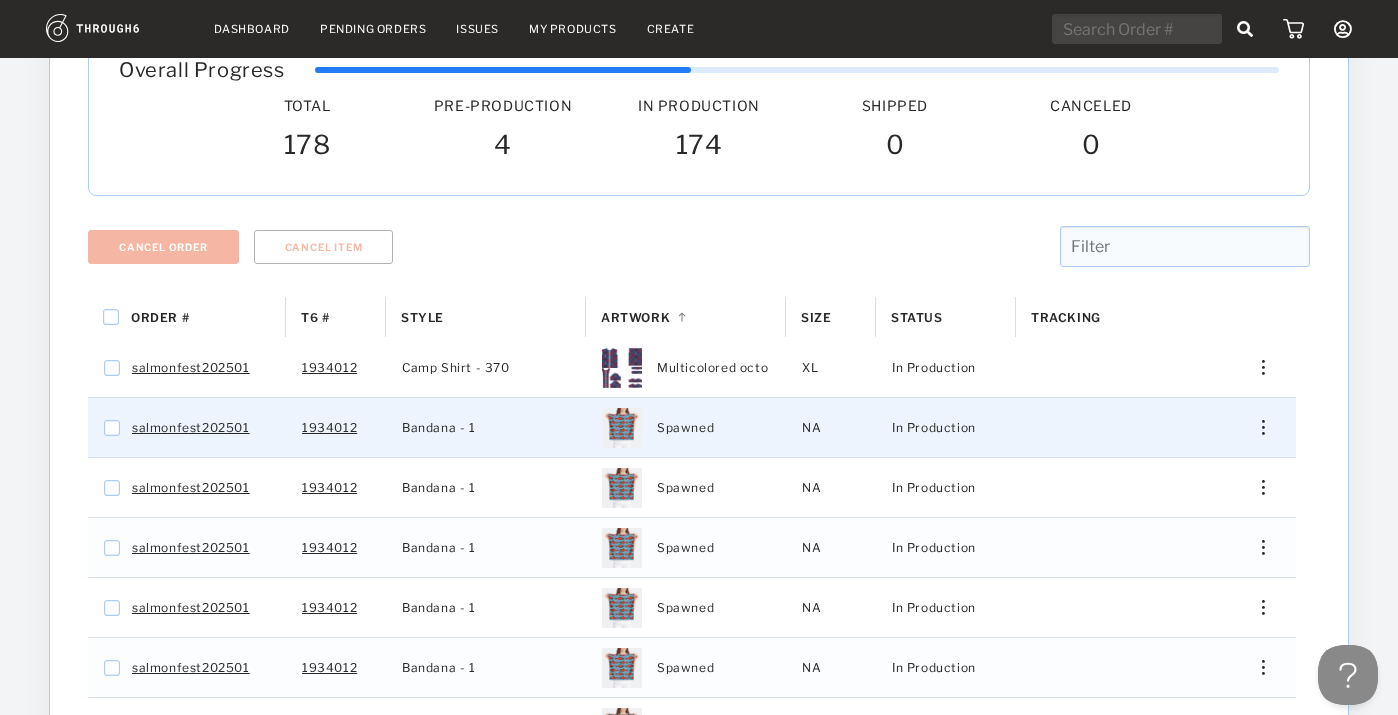click at bounding box center [1256, 427] 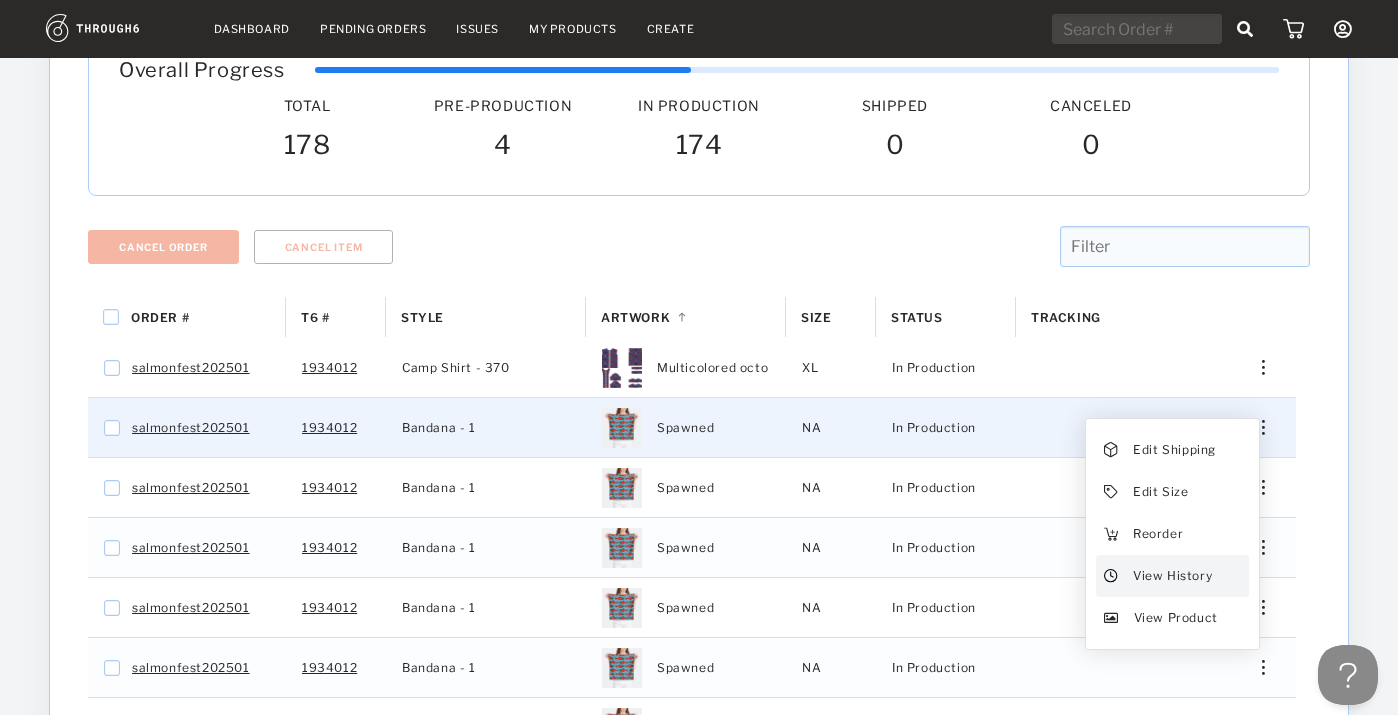 click on "View History" at bounding box center (1172, 576) 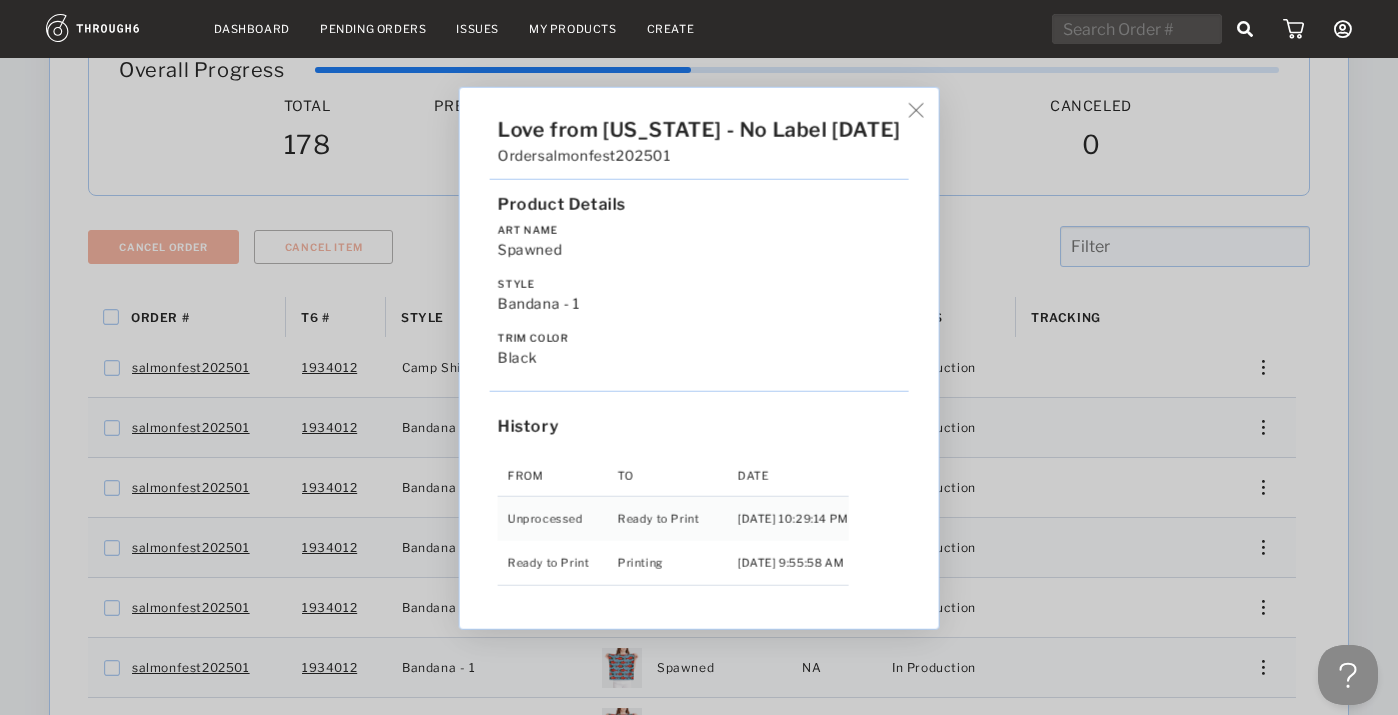 click on "Love from [US_STATE] - No Label   [DATE] Order  salmonfest202501 Product Details Art Name Spawned Style Bandana - 1 Trim Color black History From To Date Unprocessed Ready to Print [DATE] 10:29:14 PM Ready to Print Printing [DATE] 9:55:58 AM" at bounding box center (699, 357) 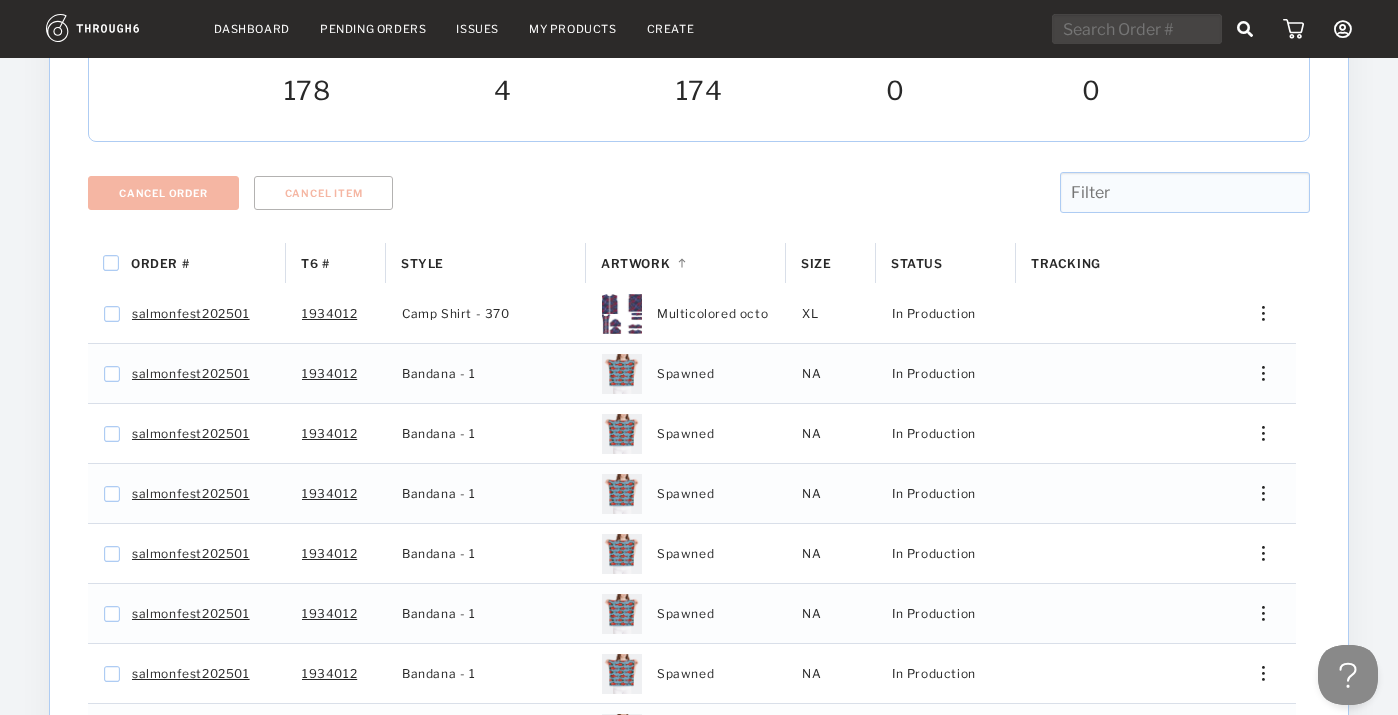 scroll, scrollTop: 460, scrollLeft: 0, axis: vertical 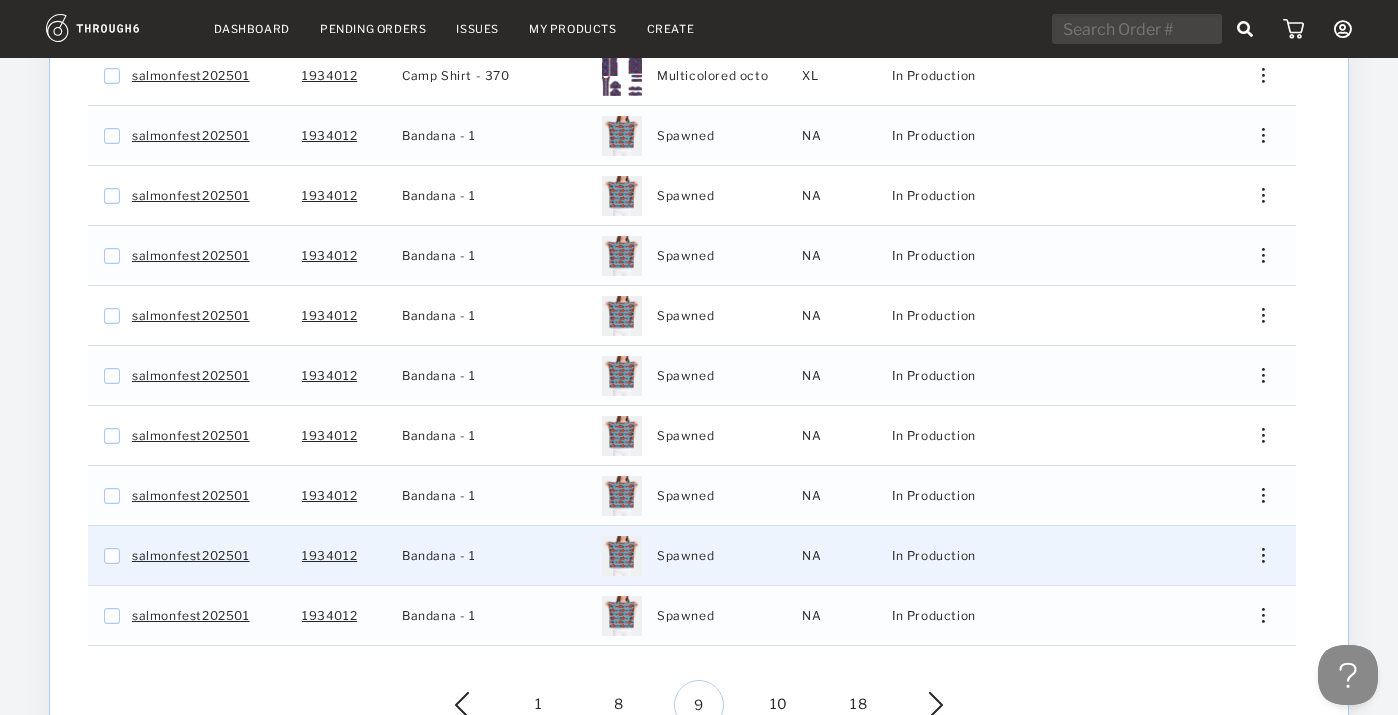 click at bounding box center (1256, 555) 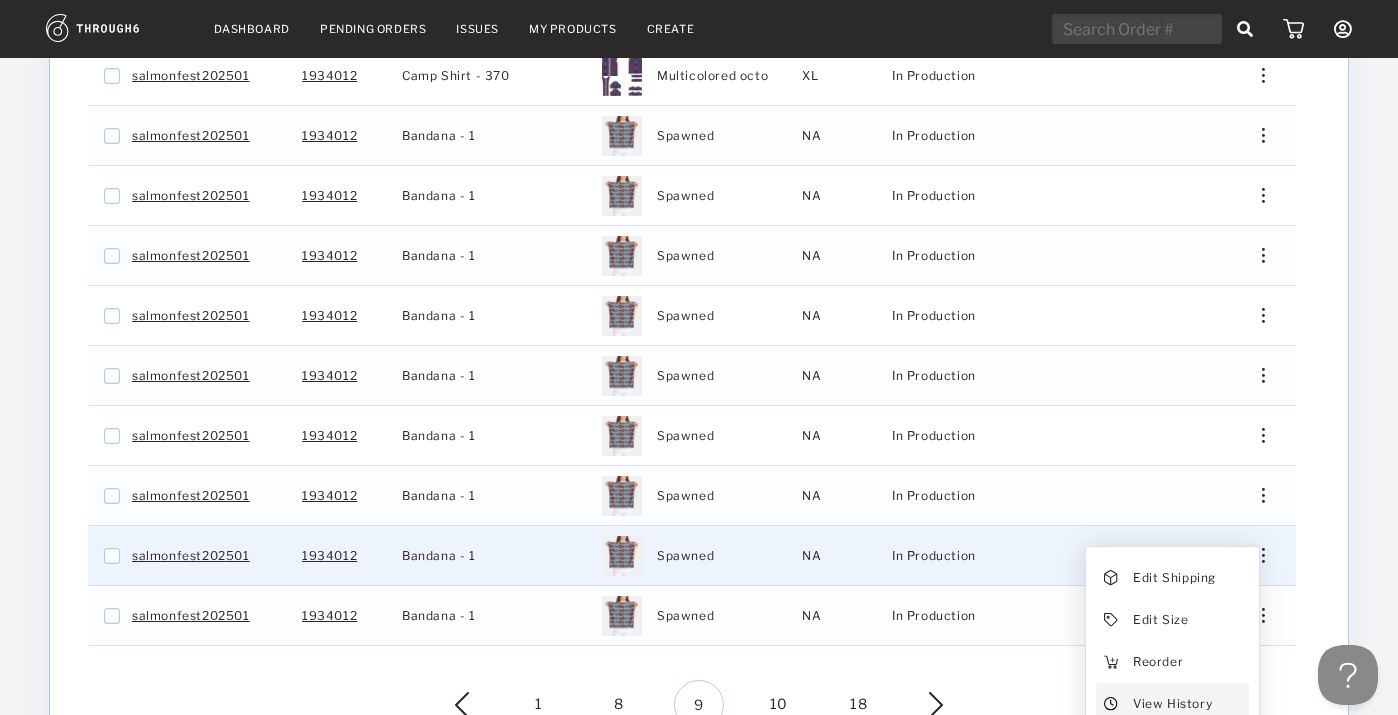 click on "View History" at bounding box center [1172, 704] 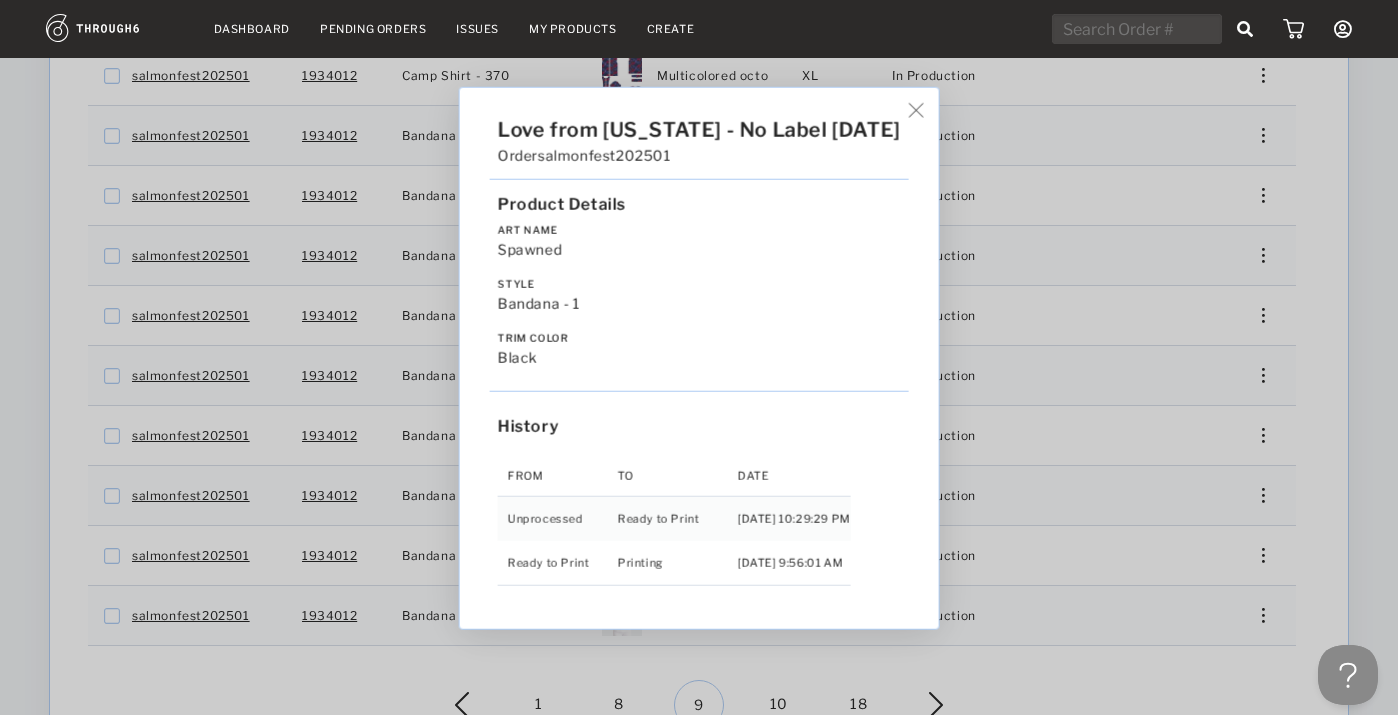 click on "Love from [US_STATE] - No Label   [DATE] Order  salmonfest202501 Product Details Art Name Spawned Style Bandana - 1 Trim Color black History From To Date Unprocessed Ready to Print [DATE] 10:29:29 PM Ready to Print Printing [DATE] 9:56:01 AM" at bounding box center [699, 357] 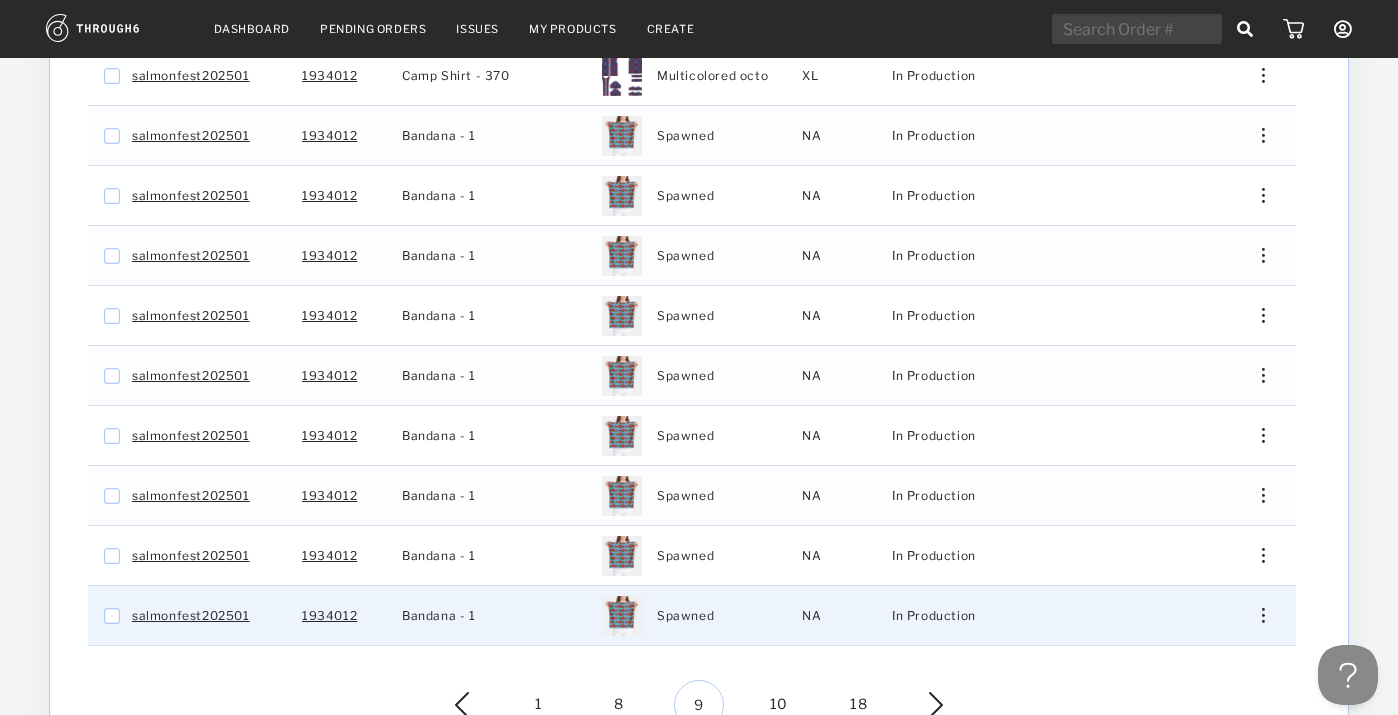 click at bounding box center [1256, 615] 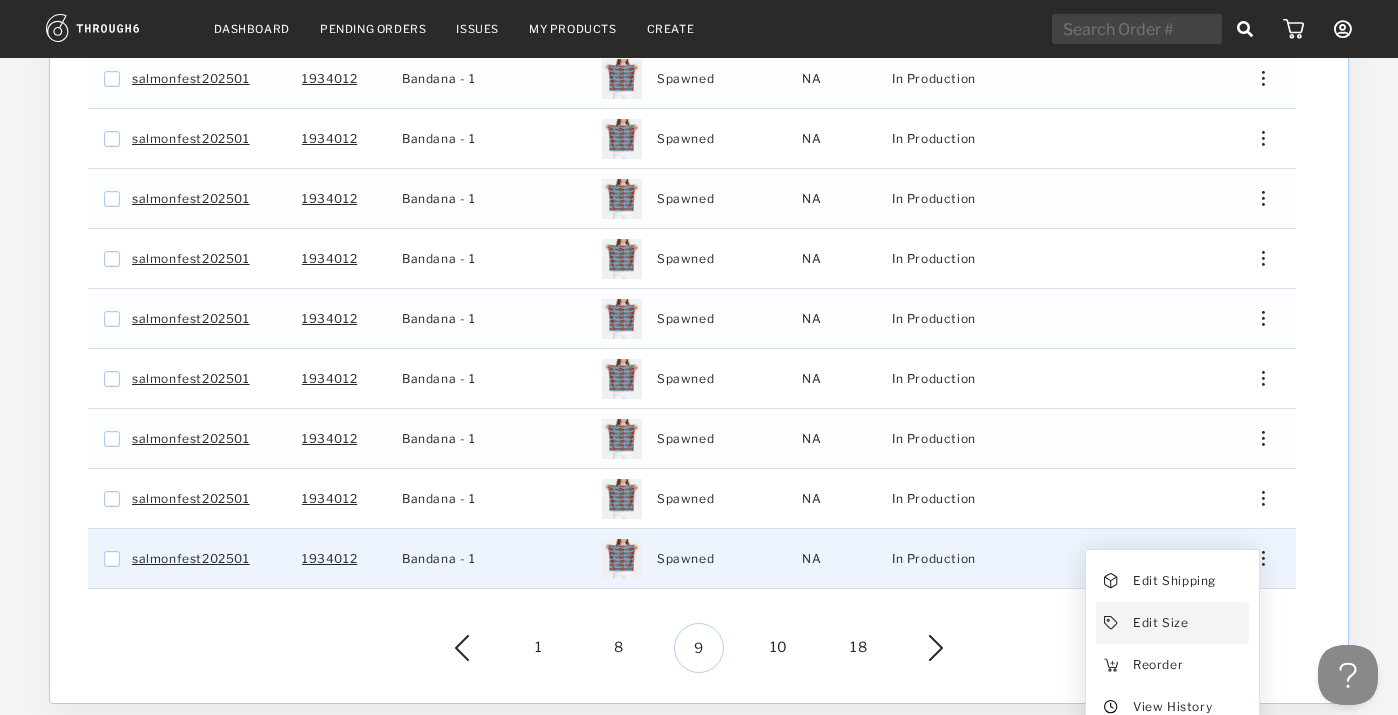 scroll, scrollTop: 579, scrollLeft: 0, axis: vertical 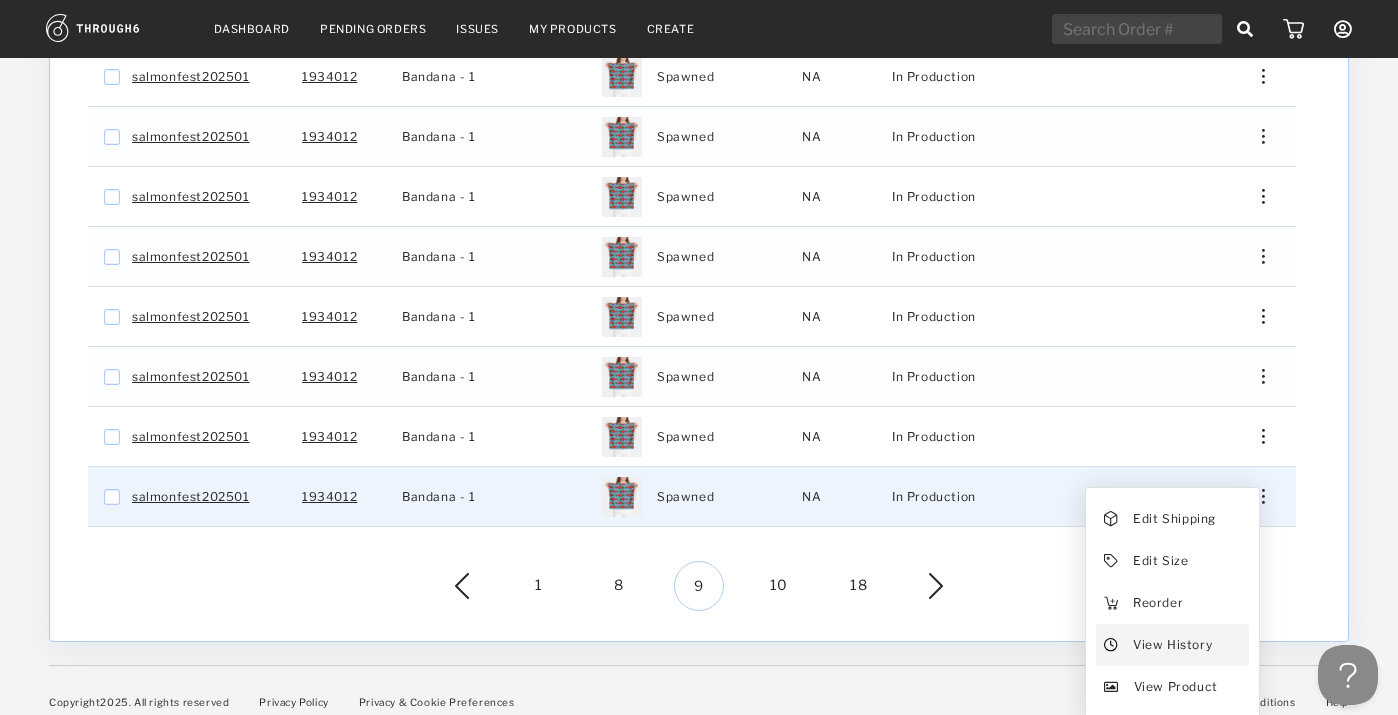 click on "View History" at bounding box center (1172, 645) 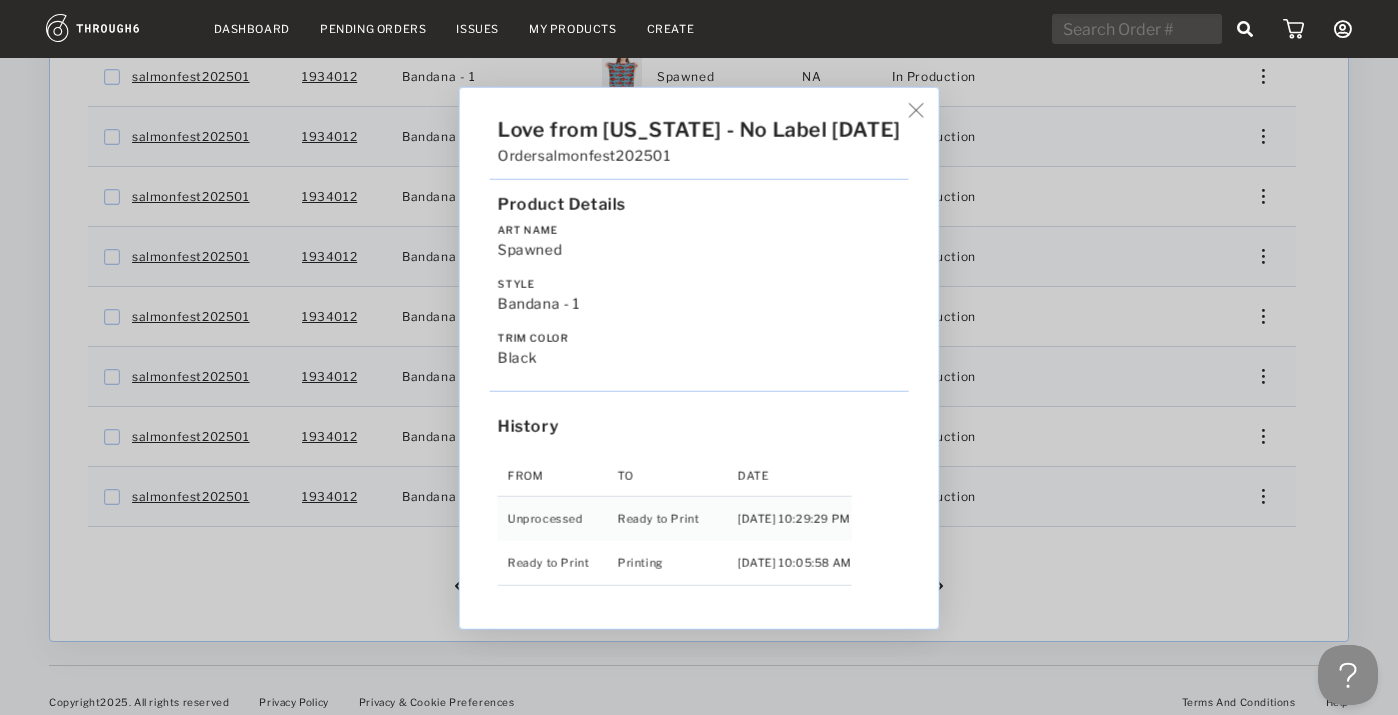 click on "Love from [US_STATE] - No Label   [DATE] Order  salmonfest202501 Product Details Art Name Spawned Style Bandana - 1 Trim Color black History From To Date Unprocessed Ready to Print [DATE] 10:29:29 PM Ready to Print Printing [DATE] 10:05:58 AM" at bounding box center (699, 357) 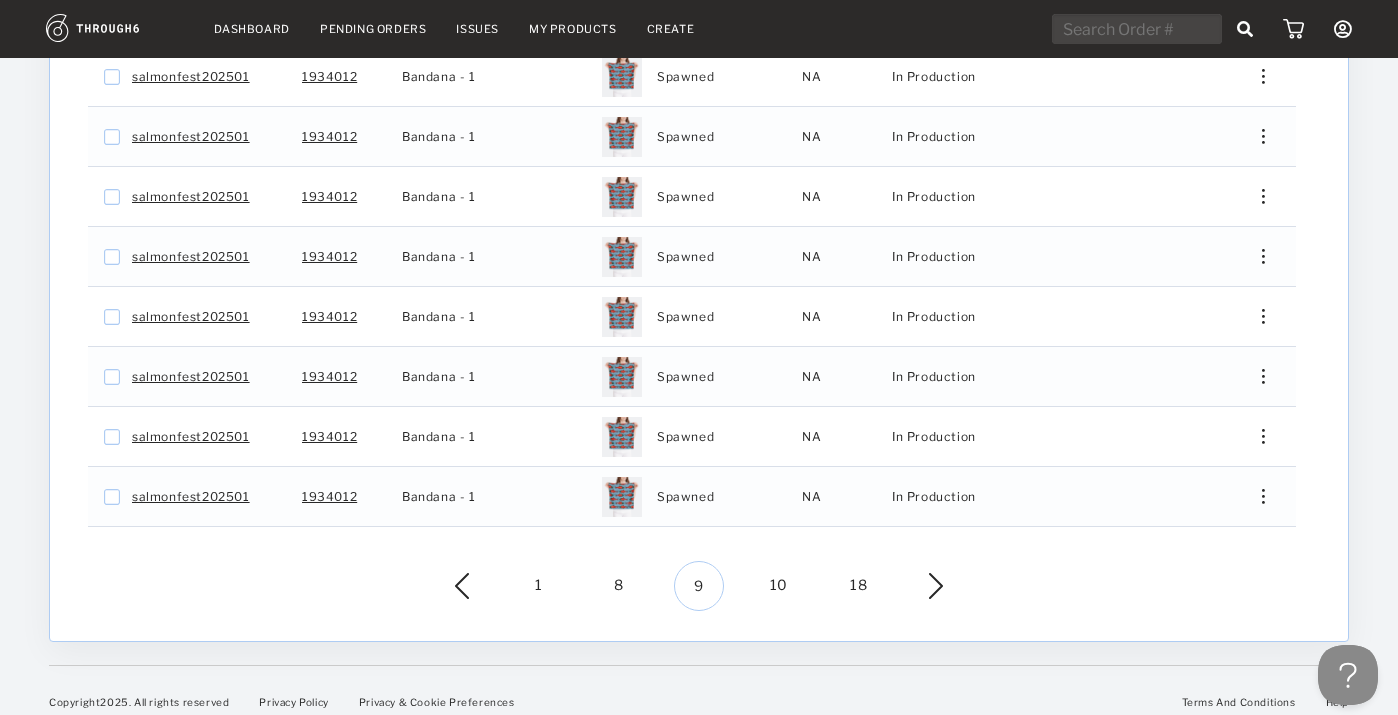 click on "10" at bounding box center (779, 586) 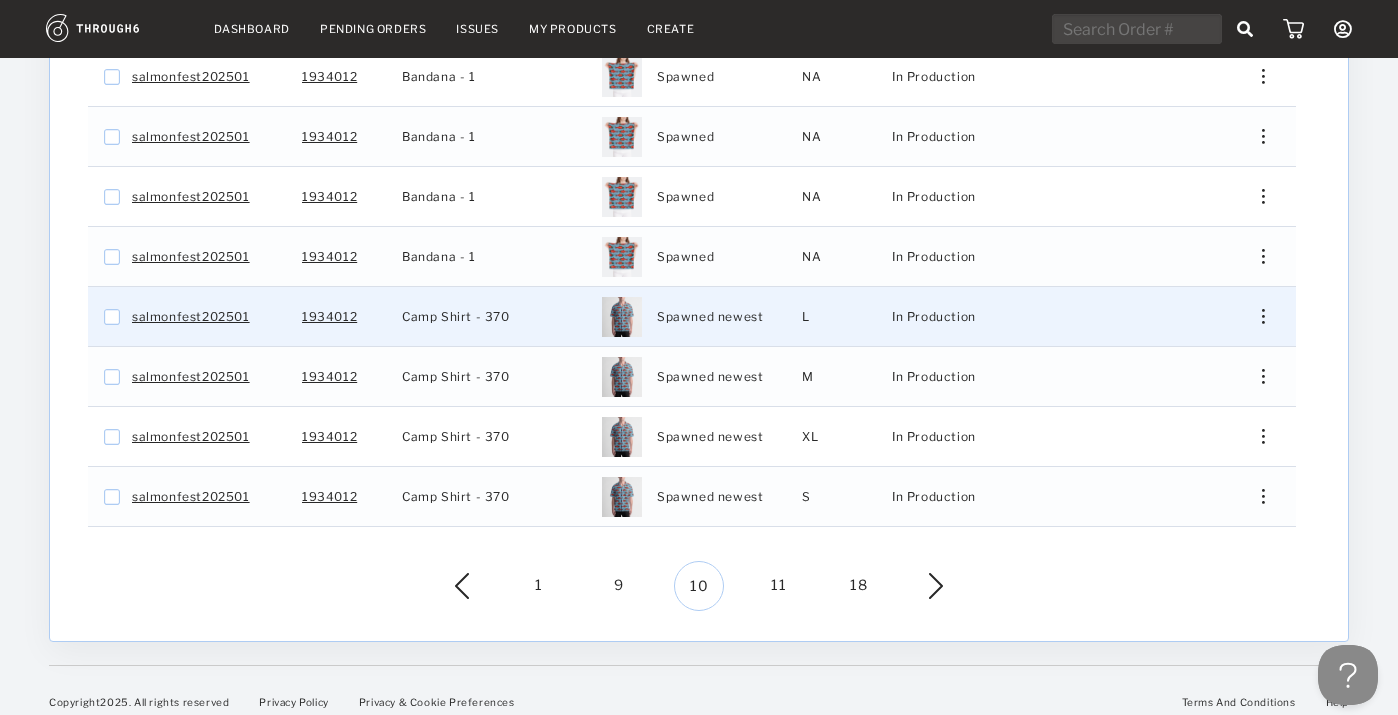 scroll, scrollTop: 493, scrollLeft: 0, axis: vertical 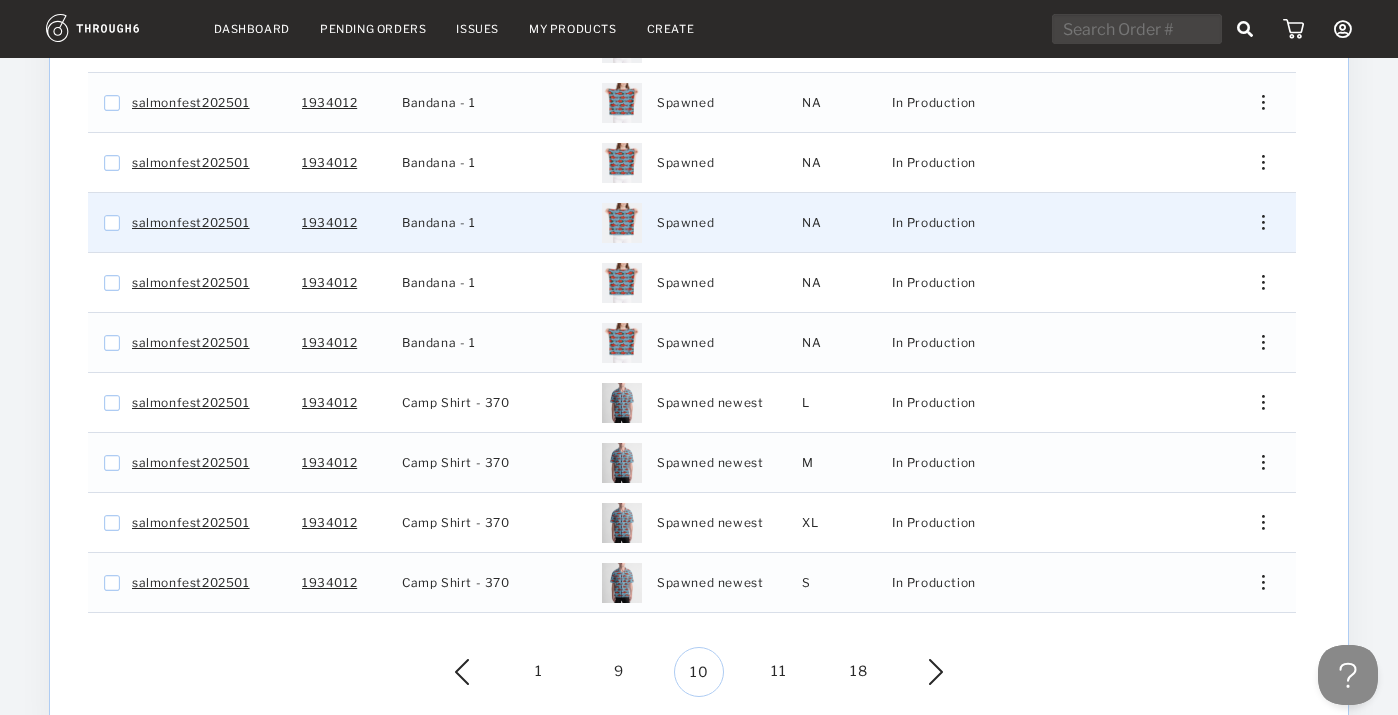 click at bounding box center (1263, 222) 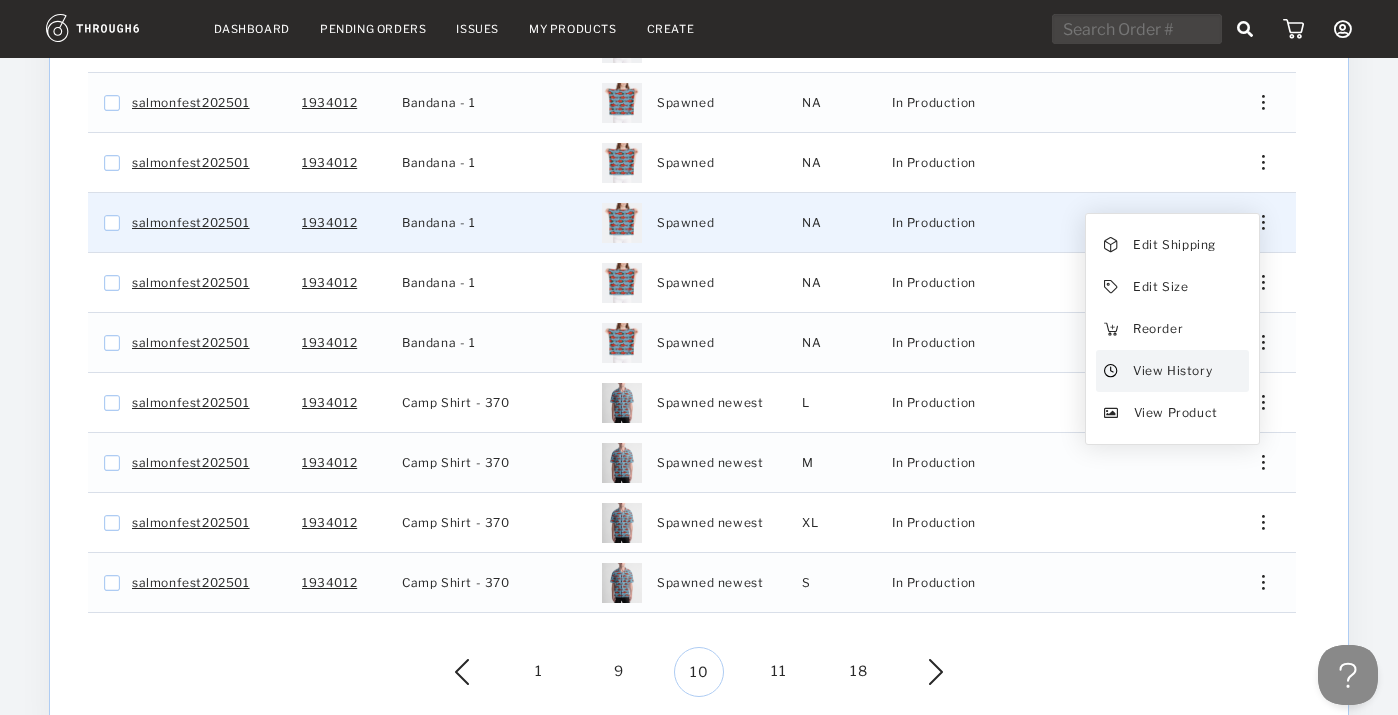 click on "View History" at bounding box center [1172, 371] 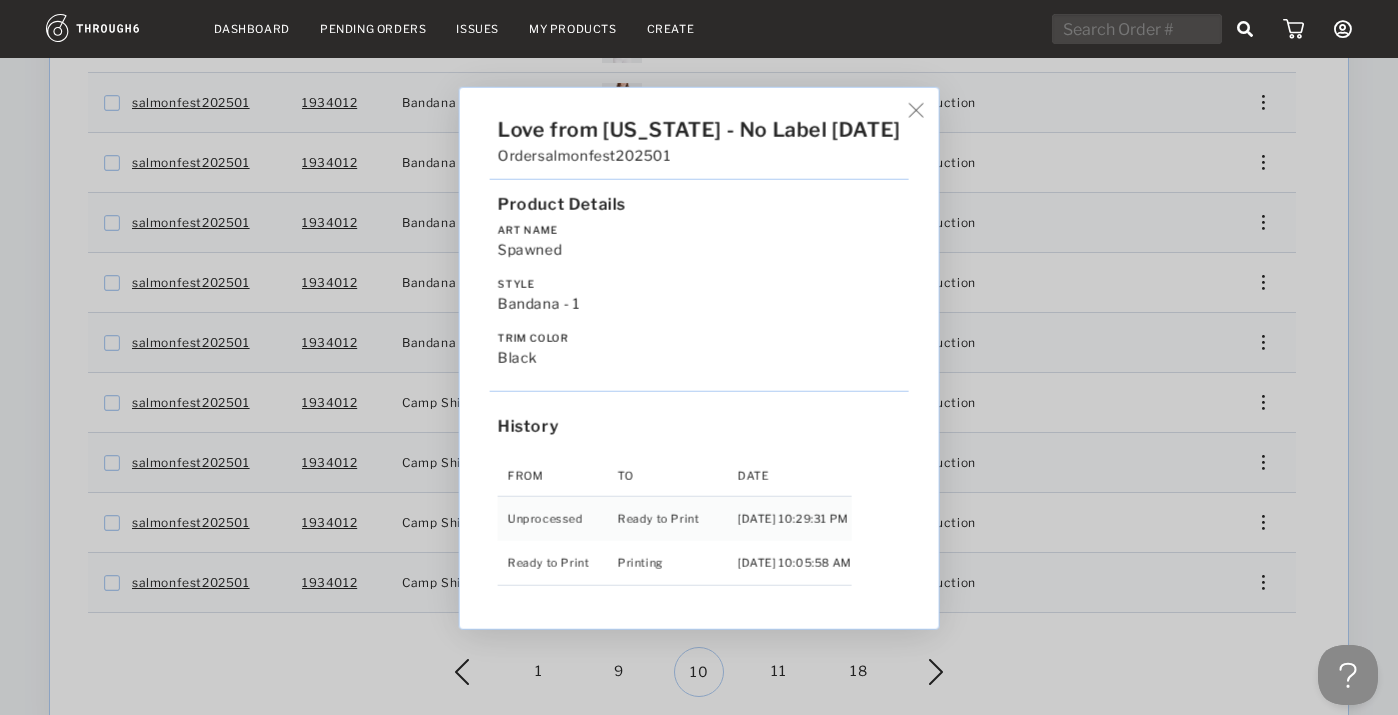 click on "Love from [US_STATE] - No Label   [DATE] Order  salmonfest202501 Product Details Art Name Spawned Style Bandana - 1 Trim Color black History From To Date Unprocessed Ready to Print [DATE] 10:29:31 PM Ready to Print Printing [DATE] 10:05:58 AM" at bounding box center [699, 357] 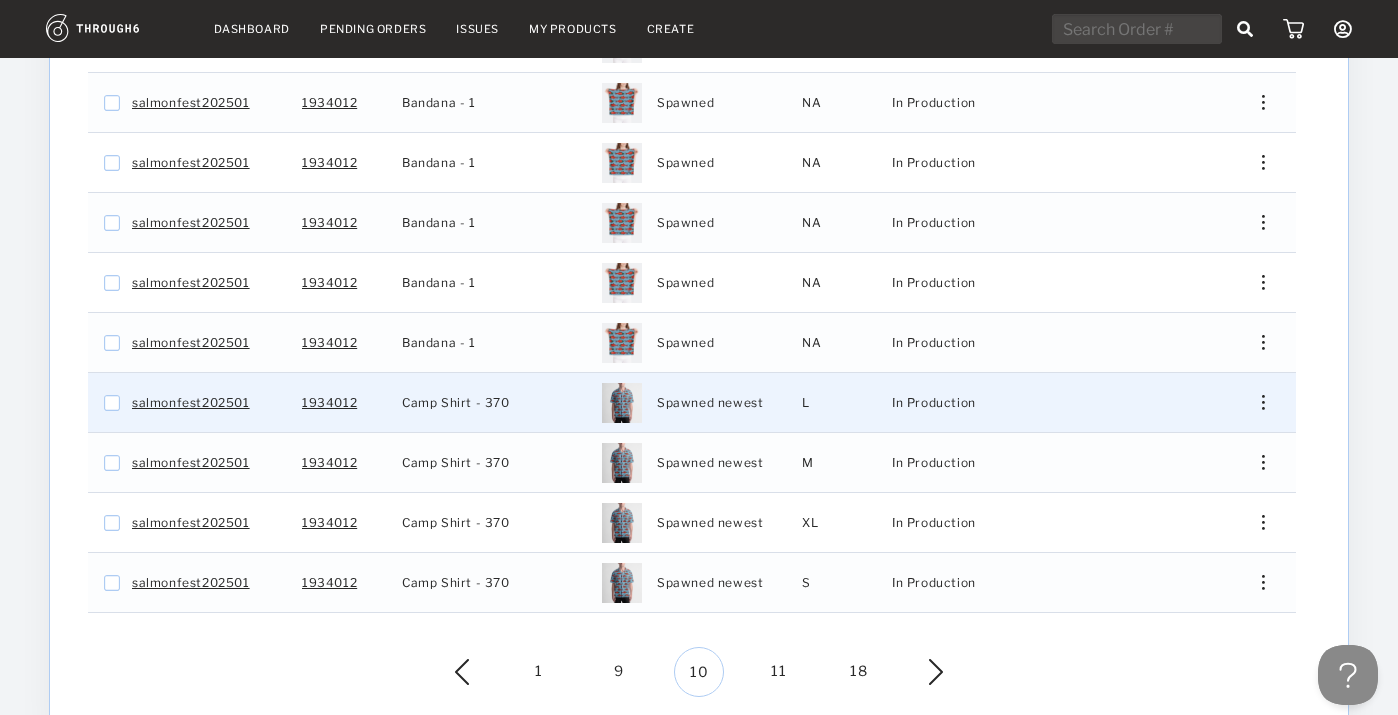 click at bounding box center [1256, 402] 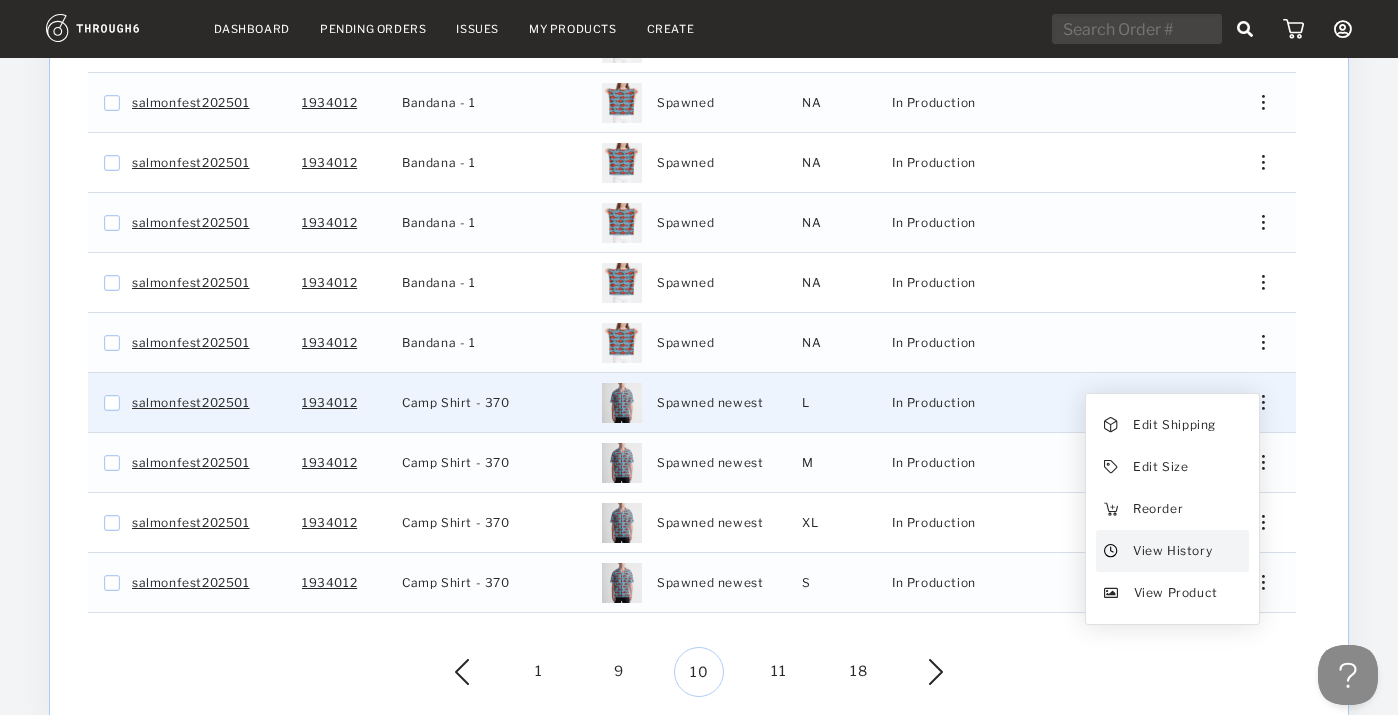 click on "View History" at bounding box center [1172, 551] 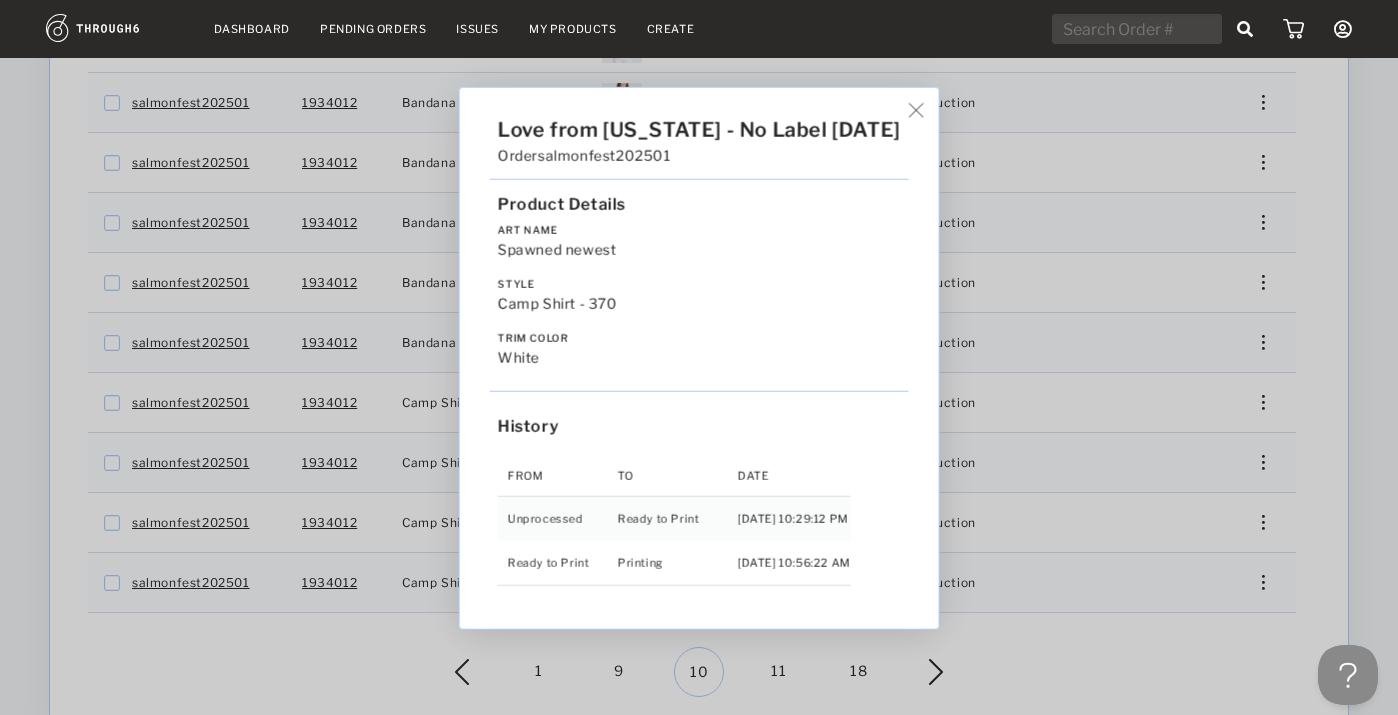 click on "Love from [US_STATE] - No Label   [DATE] Order  salmonfest202501 Product Details Art Name Spawned newest Style Camp Shirt - 370 Trim Color white History From To Date Unprocessed Ready to Print [DATE] 10:29:12 PM Ready to Print Printing [DATE] 10:56:22 AM" at bounding box center (699, 357) 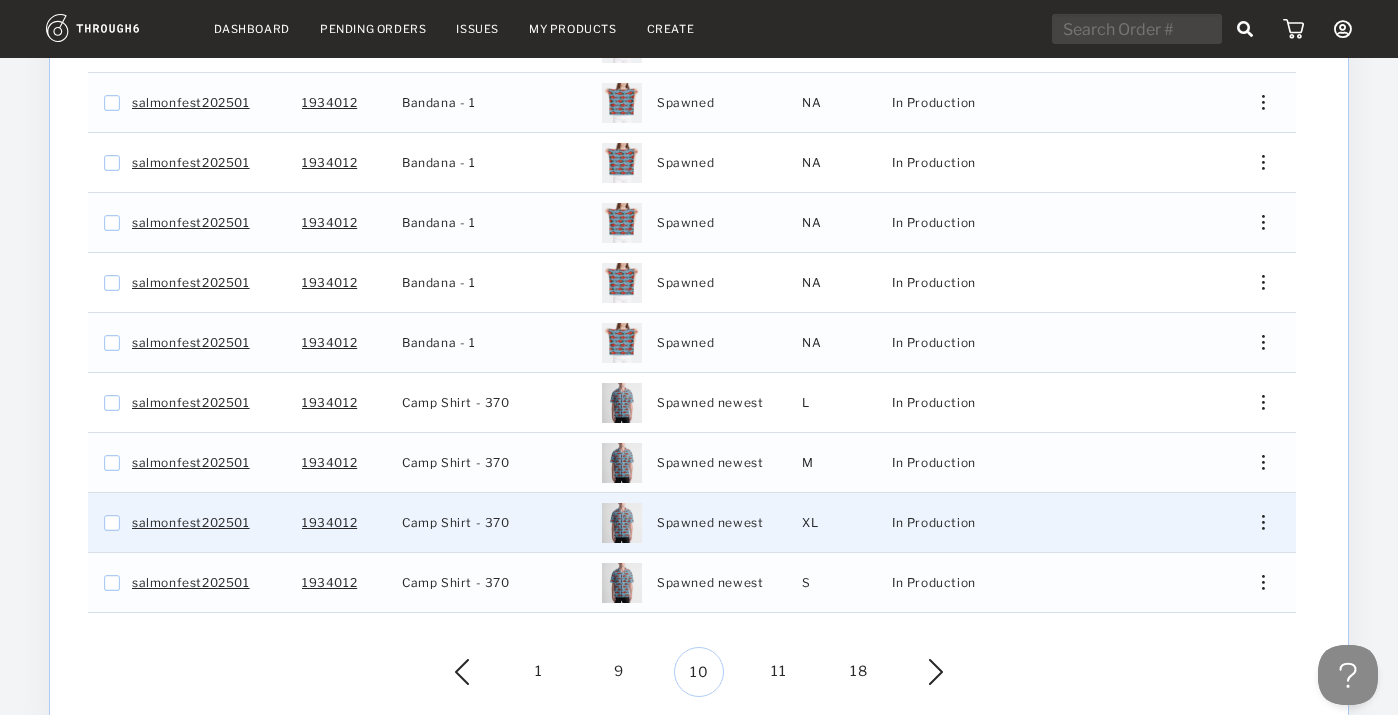 click at bounding box center (1256, 522) 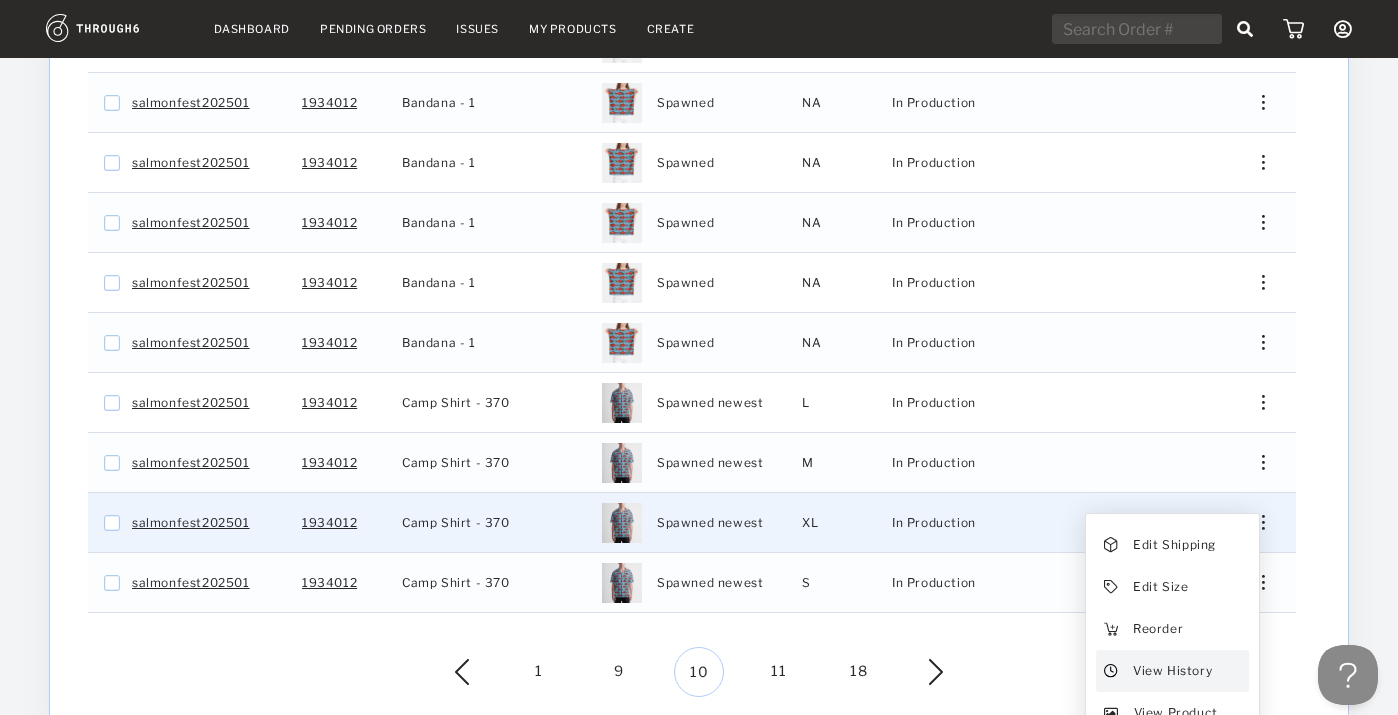 click on "View History" at bounding box center [1172, 671] 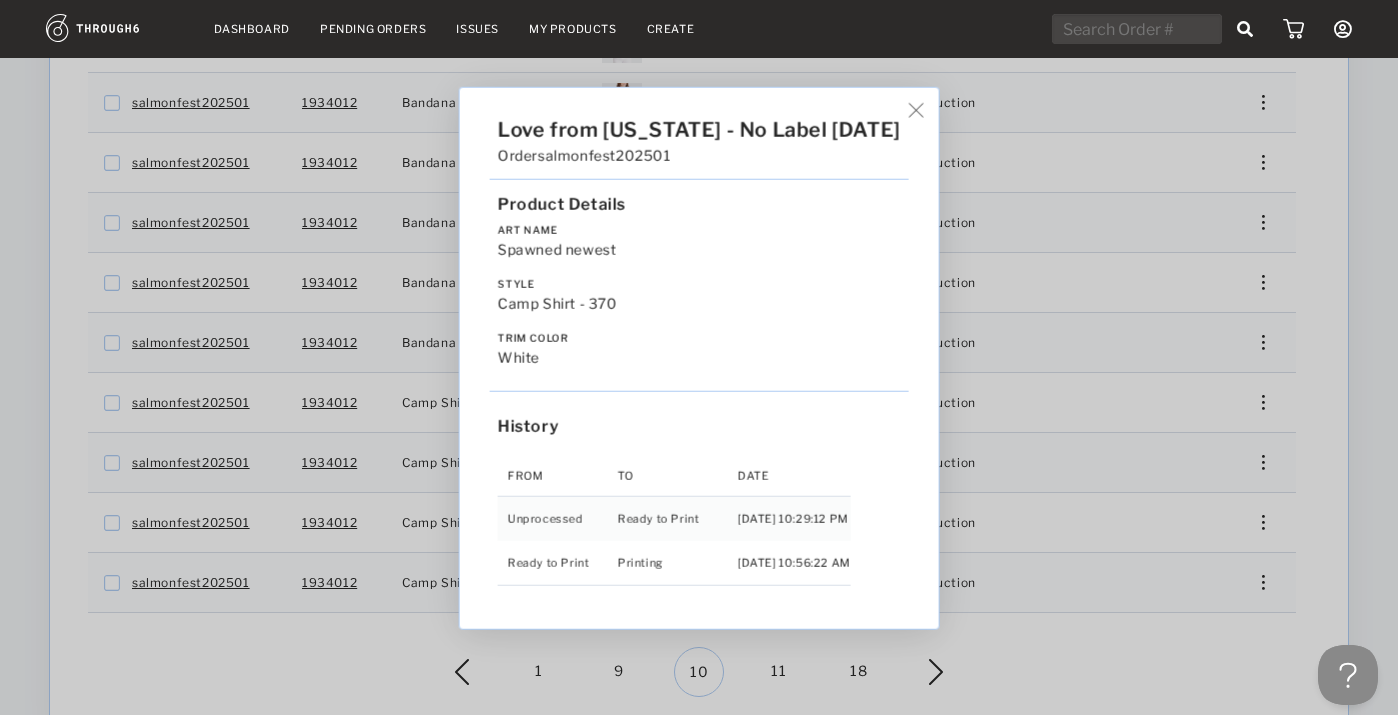 click on "Love from [US_STATE] - No Label   [DATE] Order  salmonfest202501 Product Details Art Name Spawned newest Style Camp Shirt - 370 Trim Color white History From To Date Unprocessed Ready to Print [DATE] 10:29:12 PM Ready to Print Printing [DATE] 10:56:22 AM" at bounding box center [699, 357] 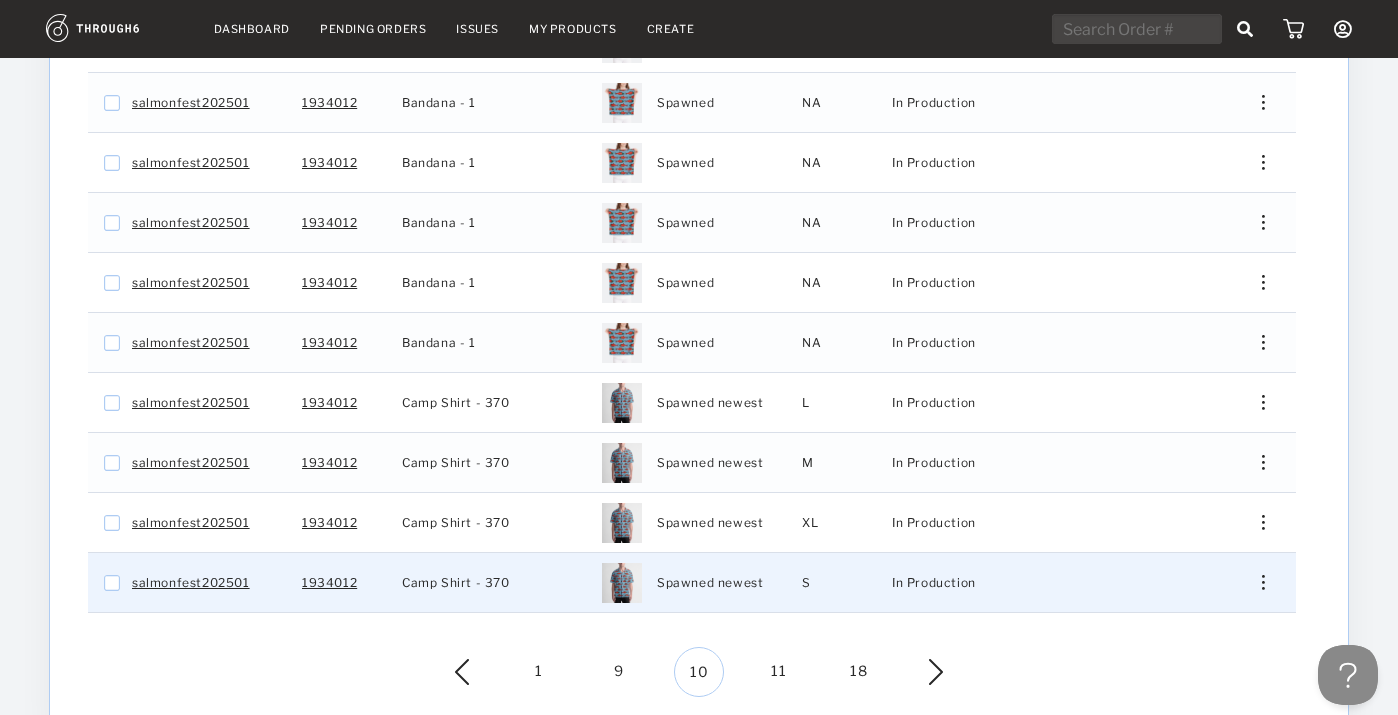 click at bounding box center (1263, 582) 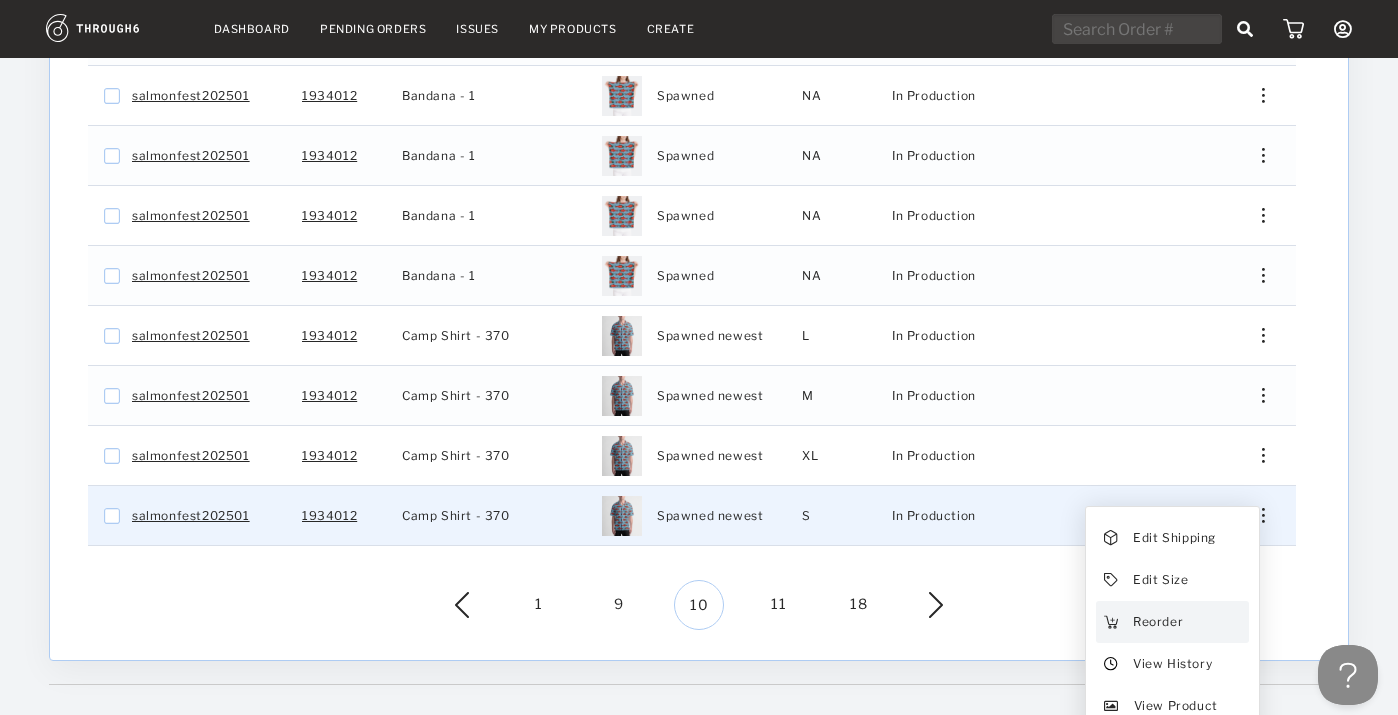 scroll, scrollTop: 579, scrollLeft: 0, axis: vertical 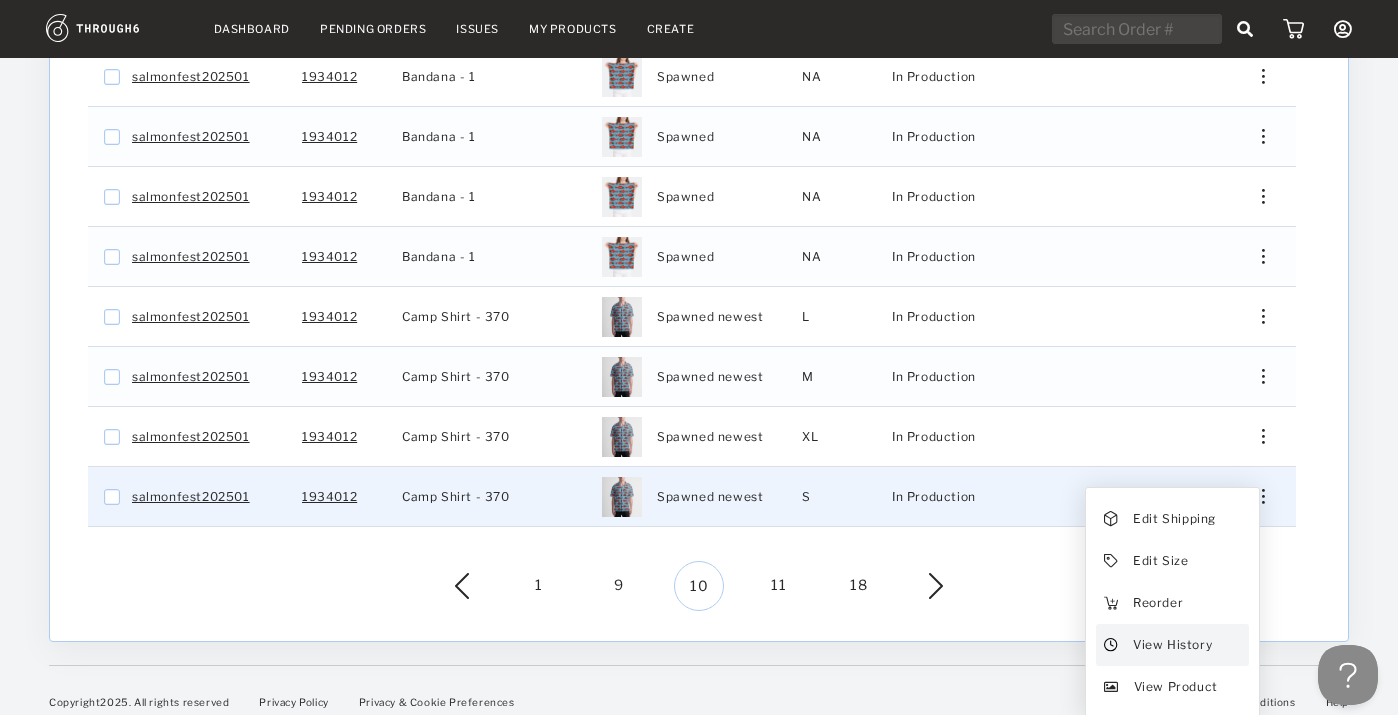 click on "View History" at bounding box center (1172, 645) 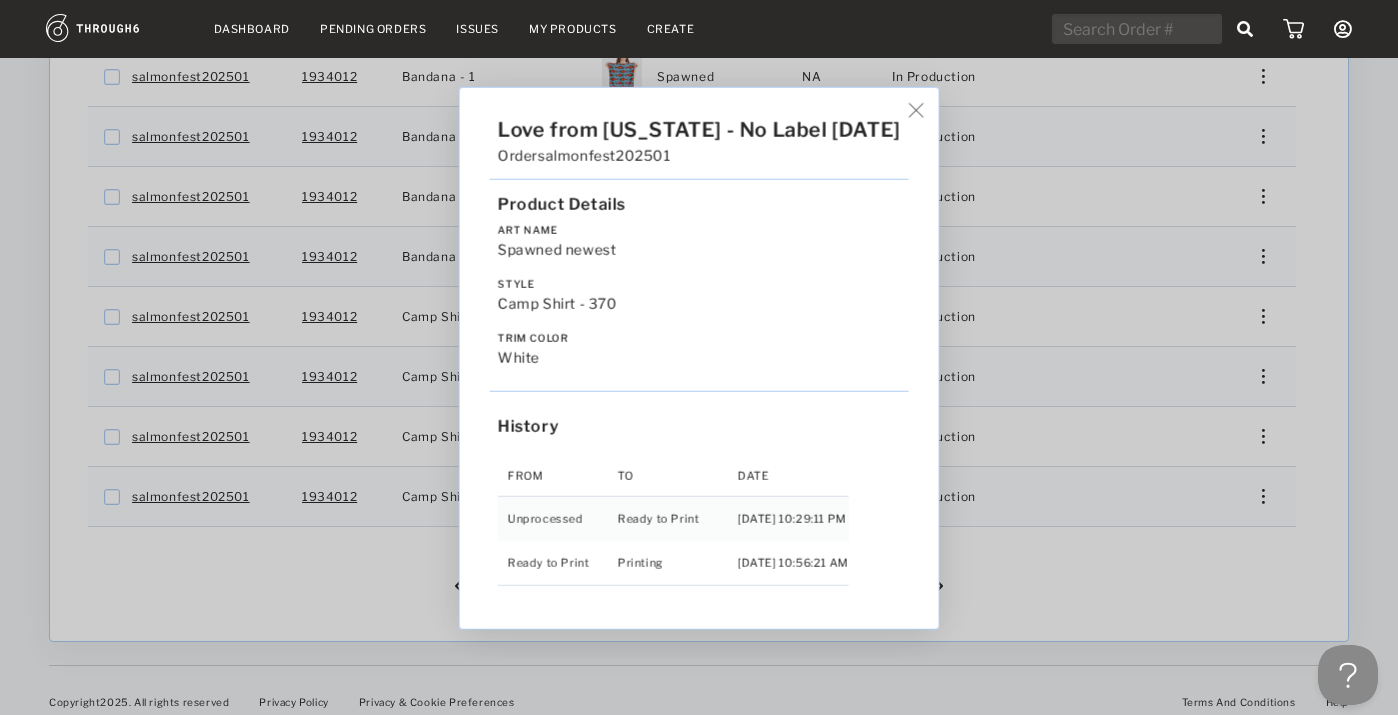 click on "Love from [US_STATE] - No Label   [DATE] Order  salmonfest202501 Product Details Art Name Spawned newest Style Camp Shirt - 370 Trim Color white History From To Date Unprocessed Ready to Print [DATE] 10:29:11 PM Ready to Print Printing [DATE] 10:56:21 AM" at bounding box center (699, 357) 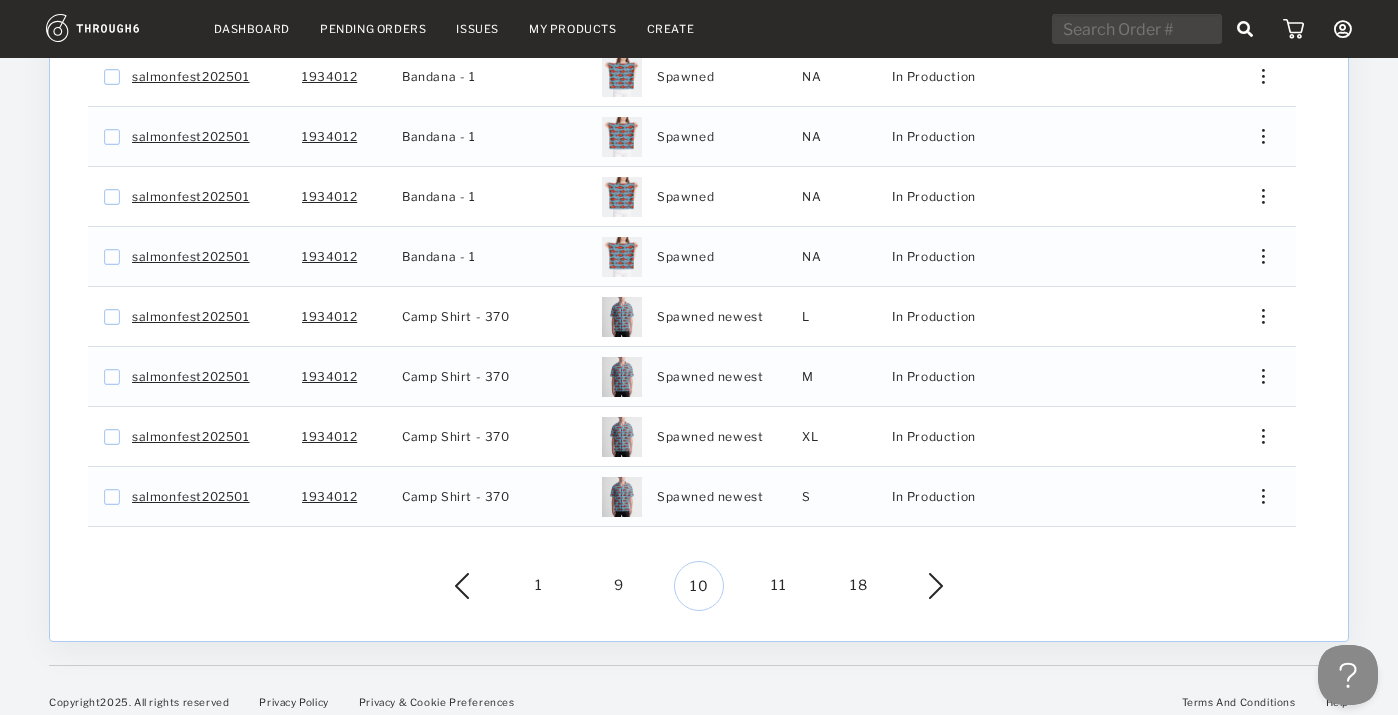 click at bounding box center (921, 586) 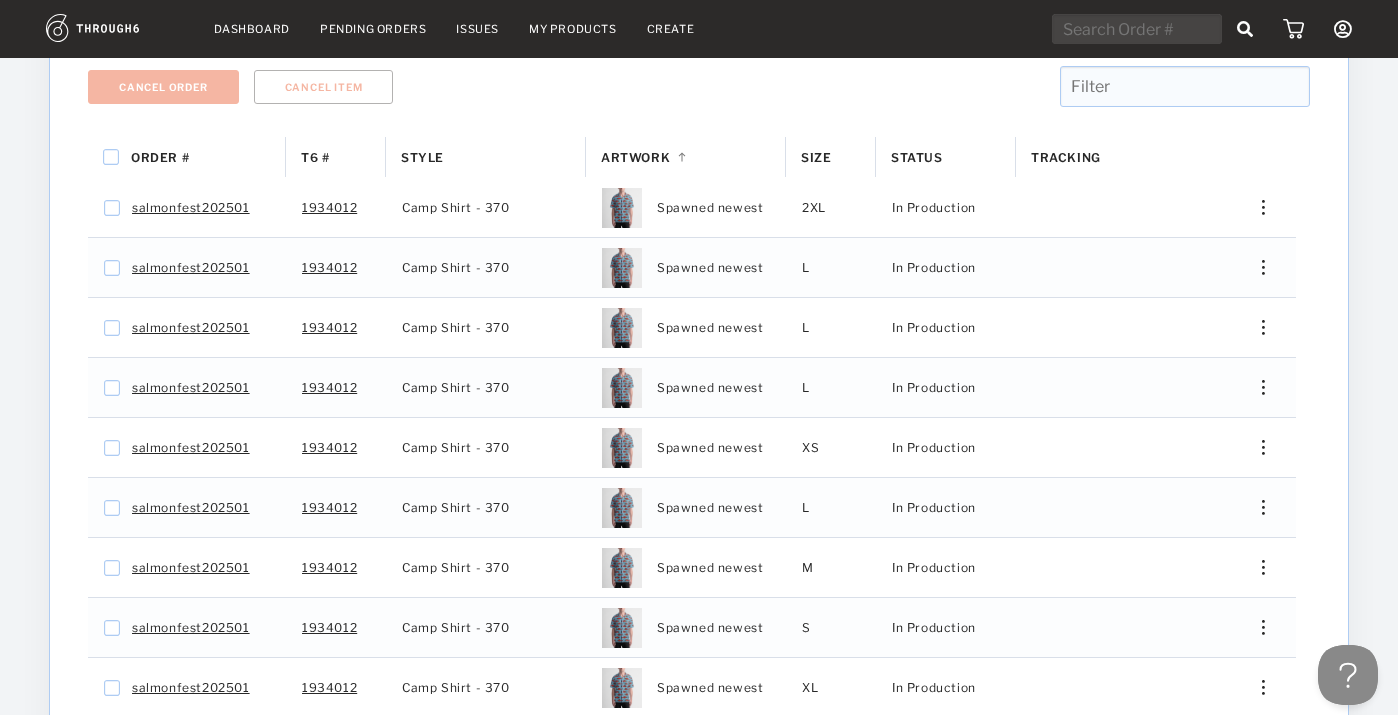 scroll, scrollTop: 326, scrollLeft: 0, axis: vertical 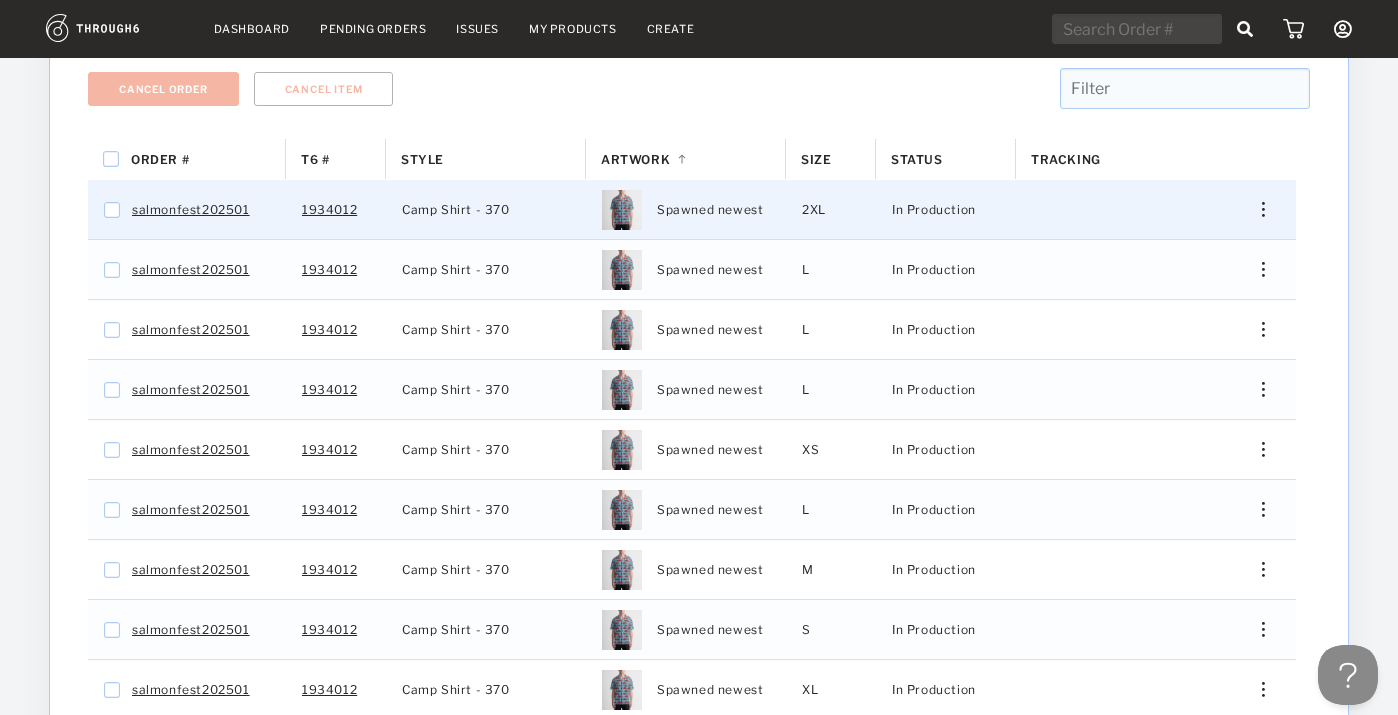 click at bounding box center (1256, 209) 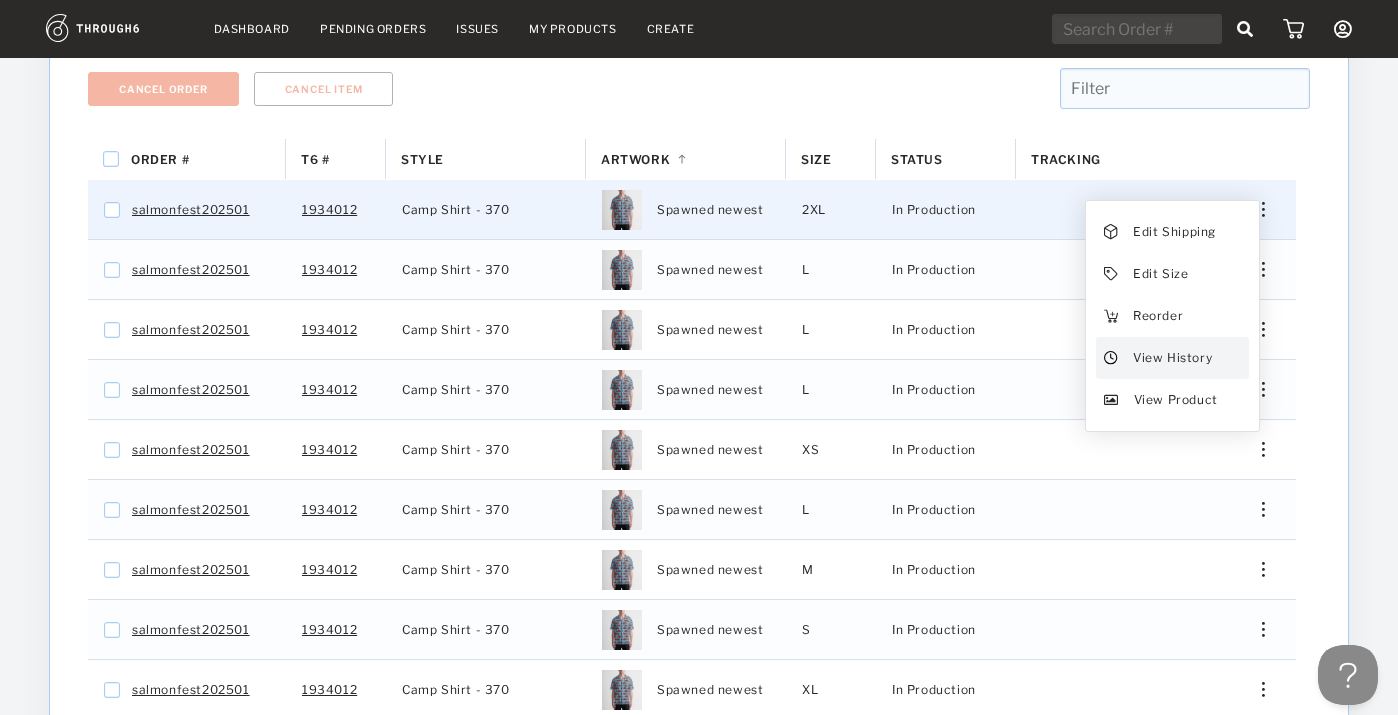 click on "View History" at bounding box center [1172, 358] 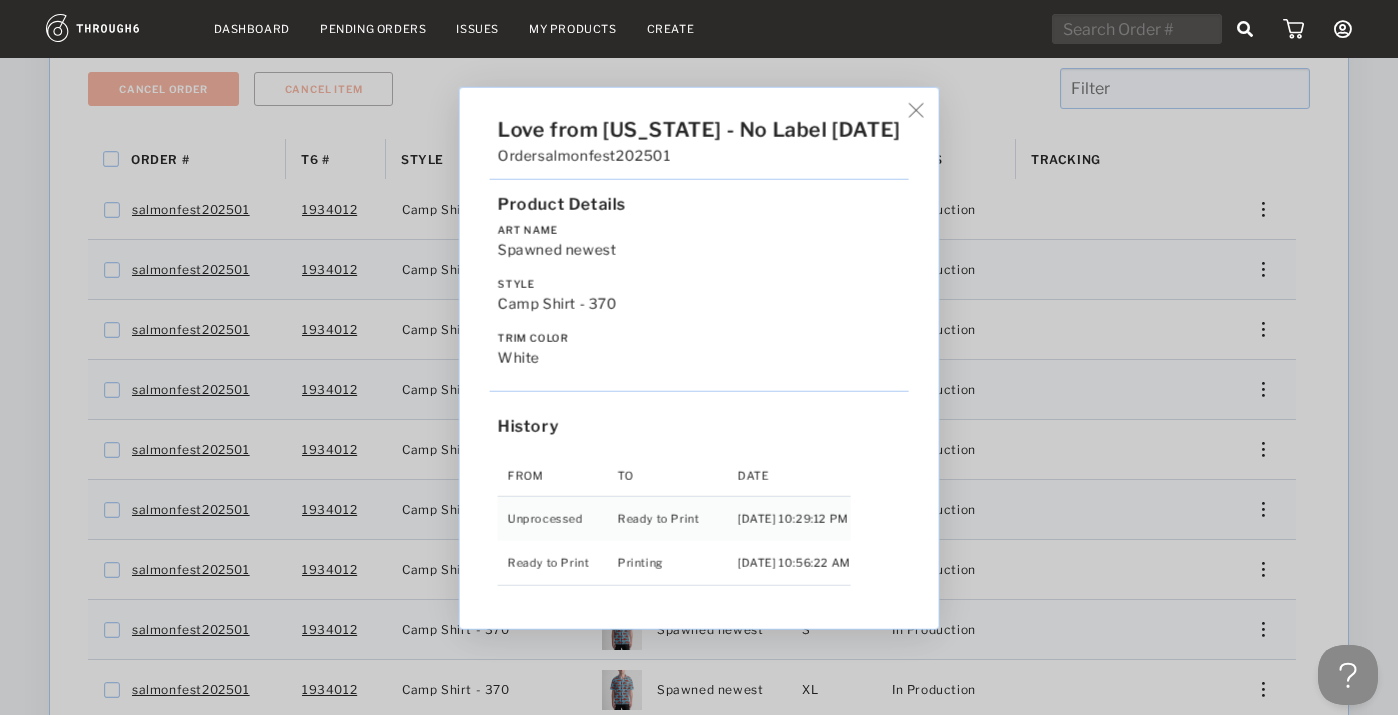 click on "Love from [US_STATE] - No Label   [DATE] Order  salmonfest202501 Product Details Art Name Spawned newest Style Camp Shirt - 370 Trim Color white History From To Date Unprocessed Ready to Print [DATE] 10:29:12 PM Ready to Print Printing [DATE] 10:56:22 AM" at bounding box center (699, 357) 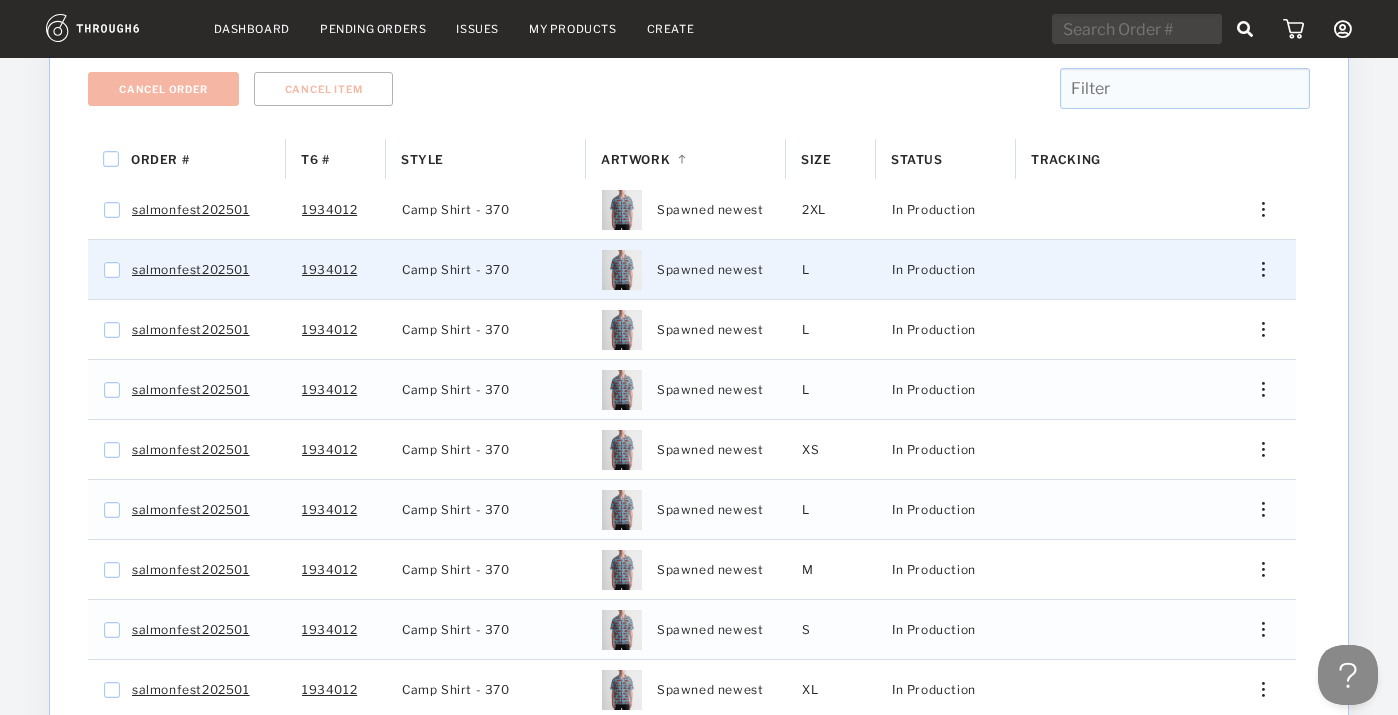 click at bounding box center [1263, 269] 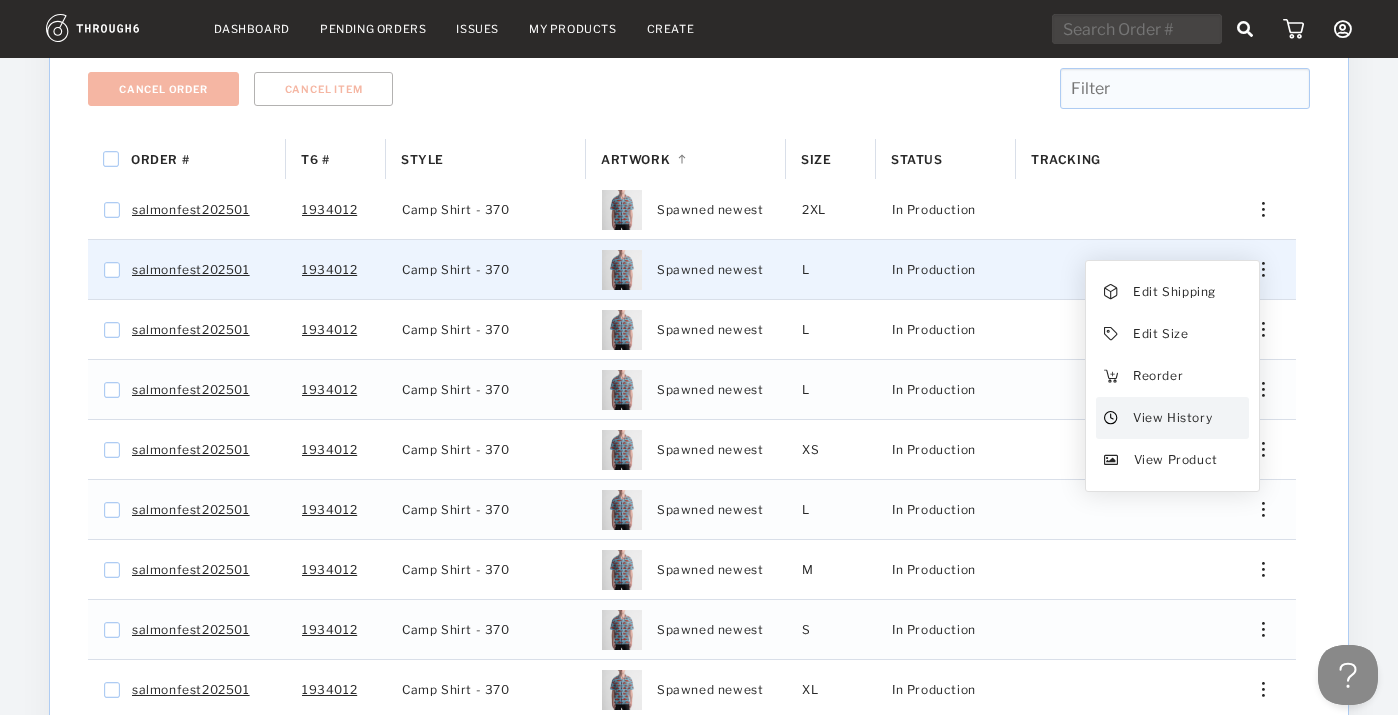 click on "View History" at bounding box center [1172, 418] 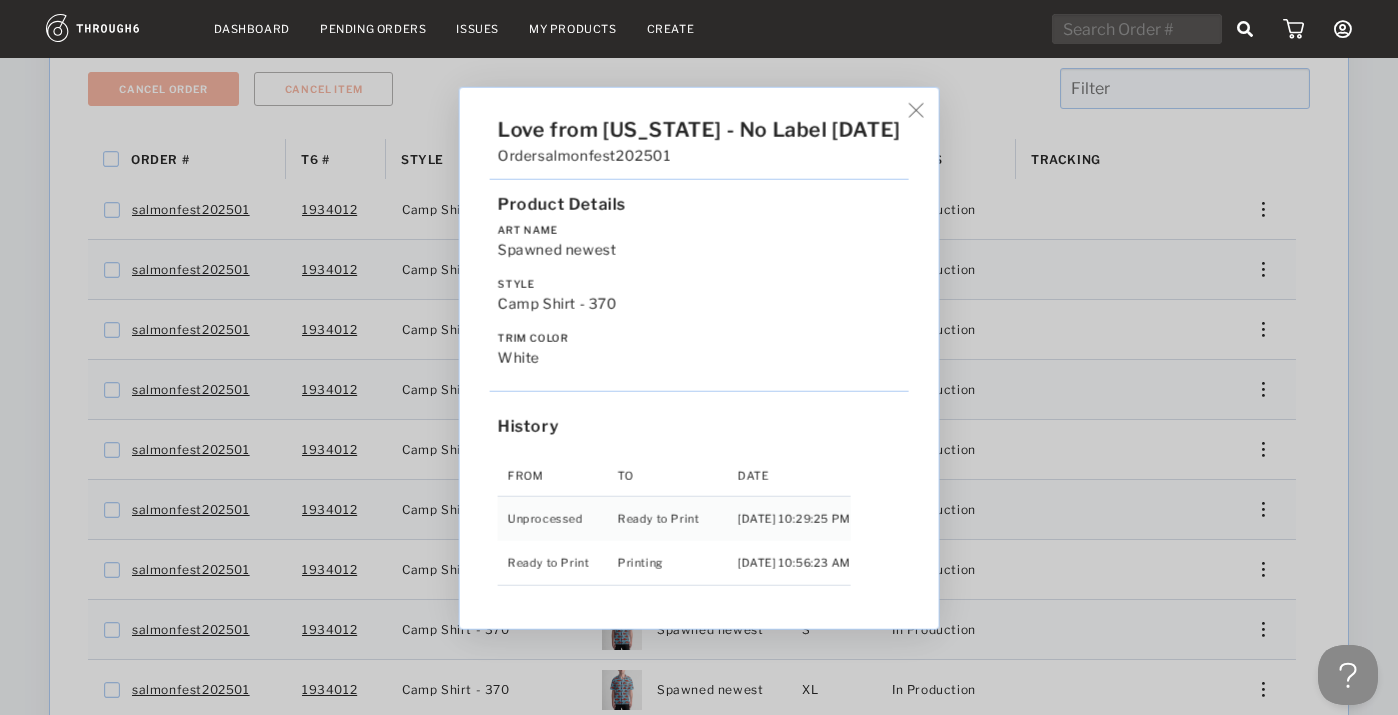 click on "Love from [US_STATE] - No Label   [DATE] Order  salmonfest202501 Product Details Art Name Spawned newest Style Camp Shirt - 370 Trim Color white History From To Date Unprocessed Ready to Print [DATE] 10:29:25 PM Ready to Print Printing [DATE] 10:56:23 AM" at bounding box center [699, 357] 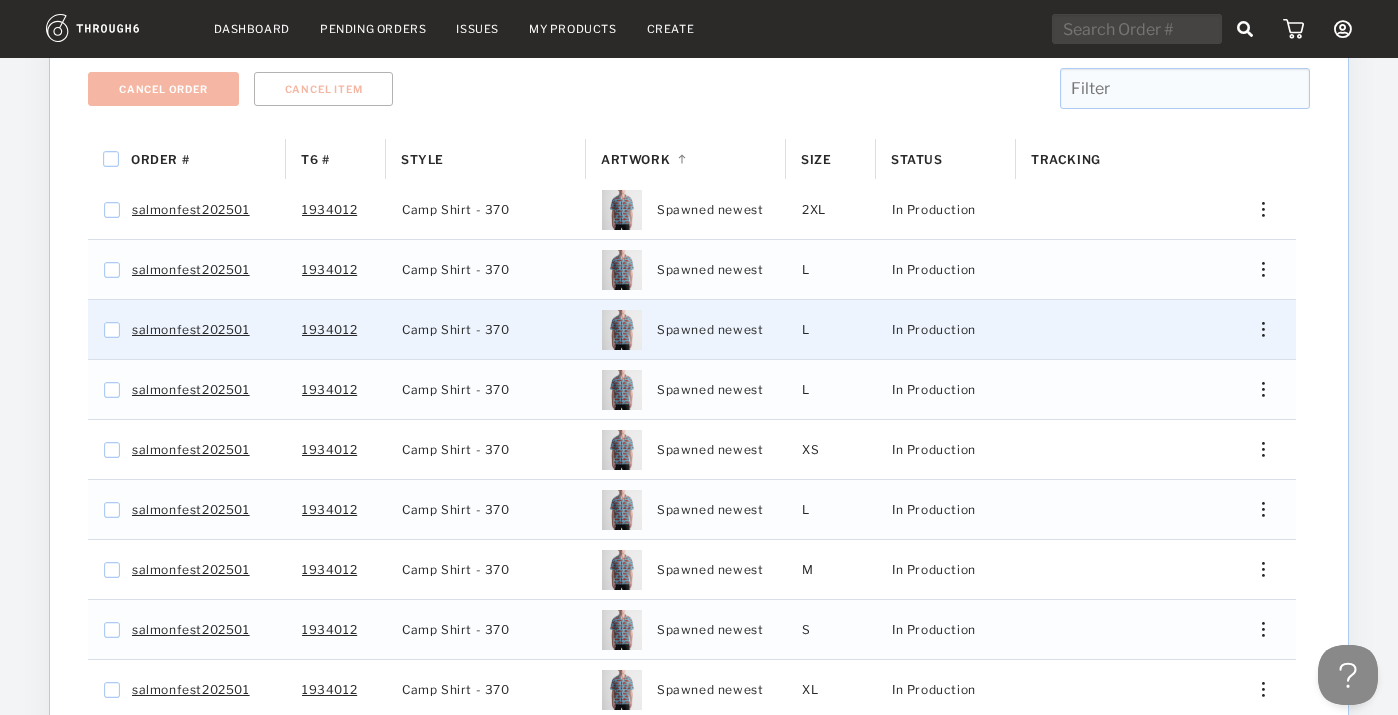 click at bounding box center (1256, 329) 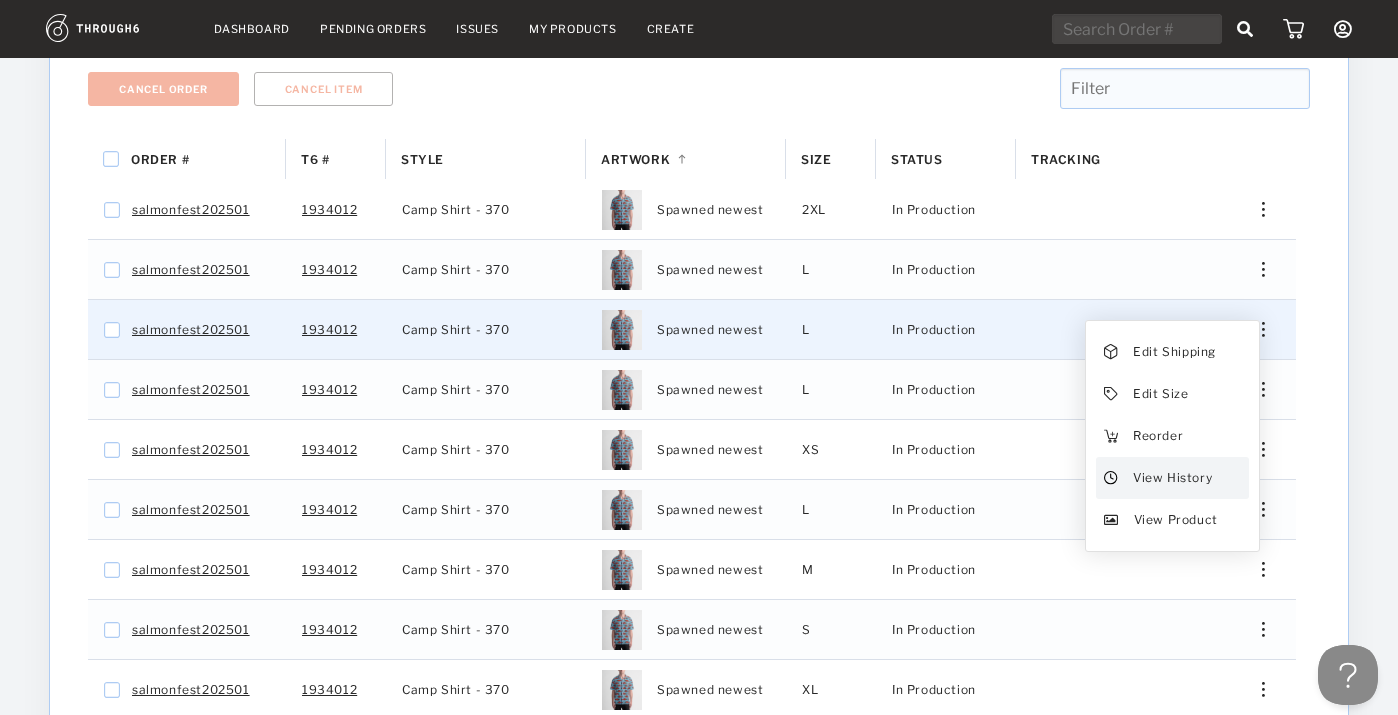 click on "View History" at bounding box center (1172, 478) 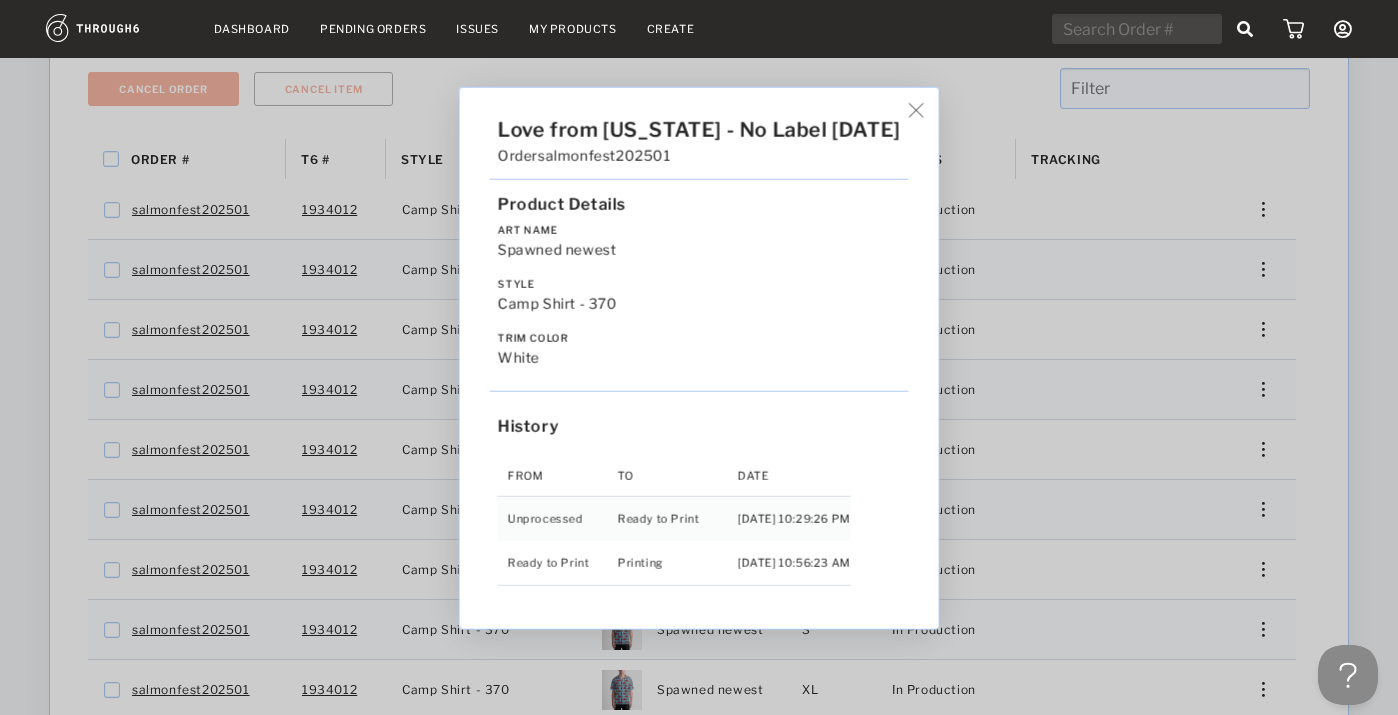 click on "Love from [US_STATE] - No Label   [DATE] Order  salmonfest202501 Product Details Art Name Spawned newest Style Camp Shirt - 370 Trim Color white History From To Date Unprocessed Ready to Print [DATE] 10:29:26 PM Ready to Print Printing [DATE] 10:56:23 AM" at bounding box center (699, 357) 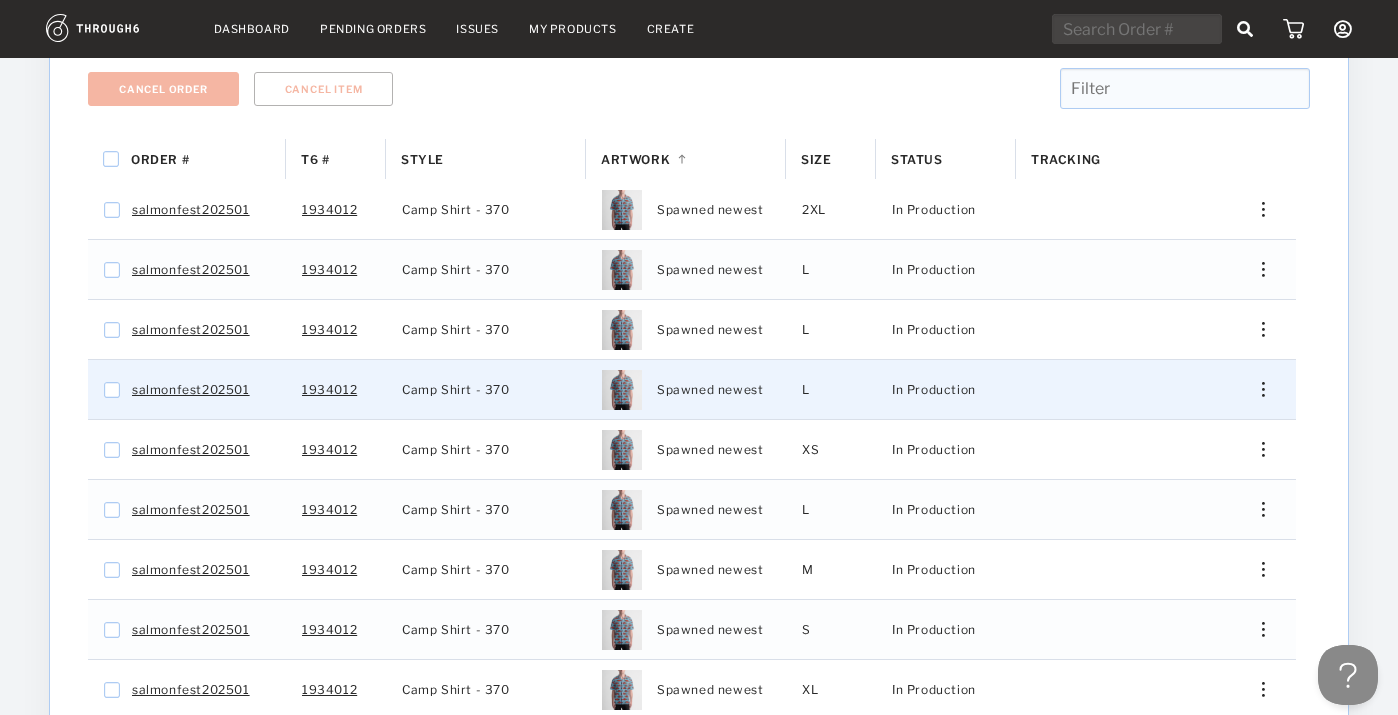 click at bounding box center (1256, 389) 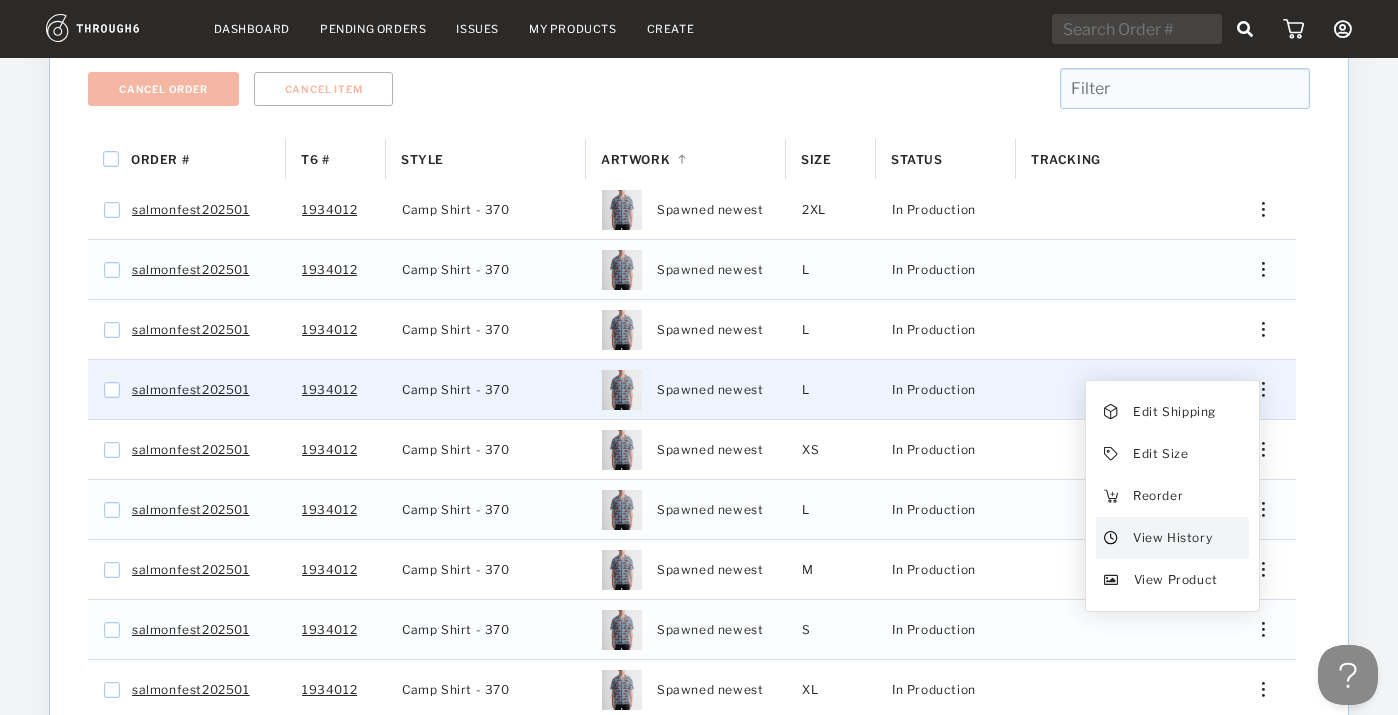 click on "View History" at bounding box center (1172, 538) 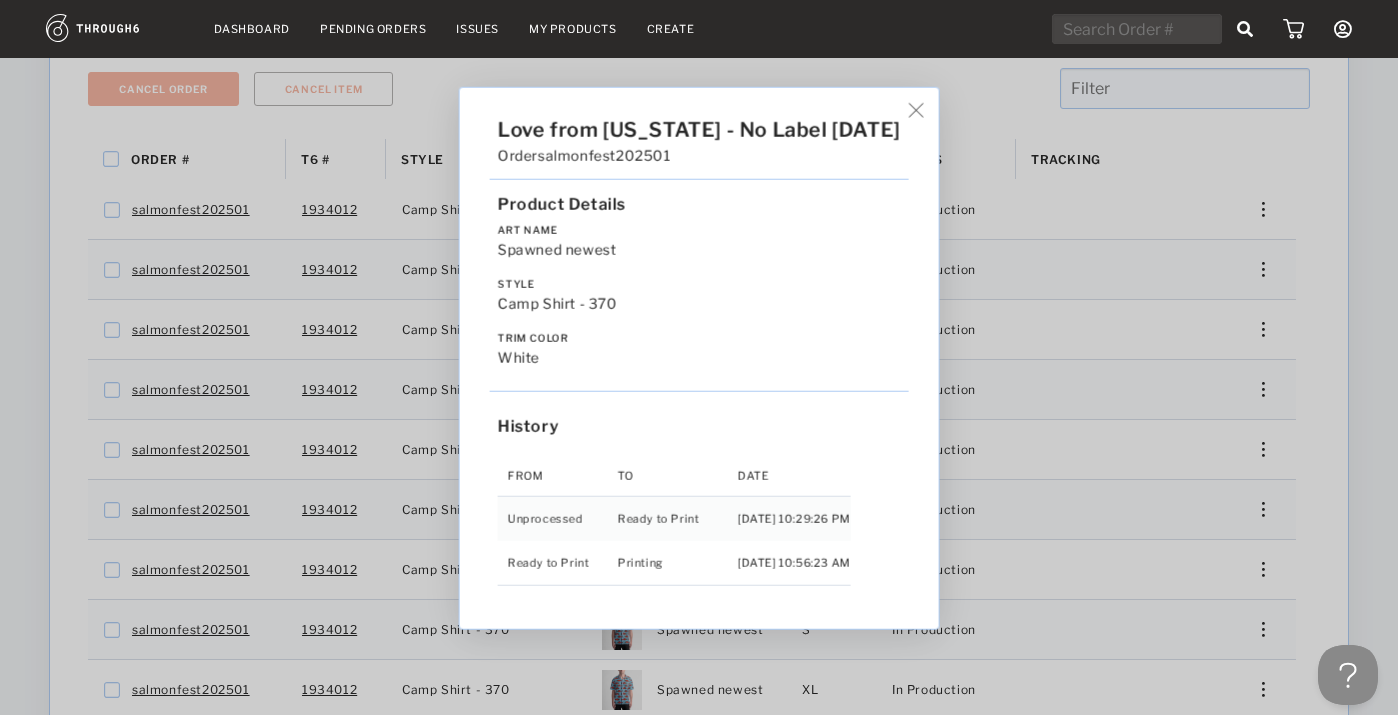 click on "Love from [US_STATE] - No Label   [DATE] Order  salmonfest202501 Product Details Art Name Spawned newest Style Camp Shirt - 370 Trim Color white History From To Date Unprocessed Ready to Print [DATE] 10:29:26 PM Ready to Print Printing [DATE] 10:56:23 AM" at bounding box center [699, 357] 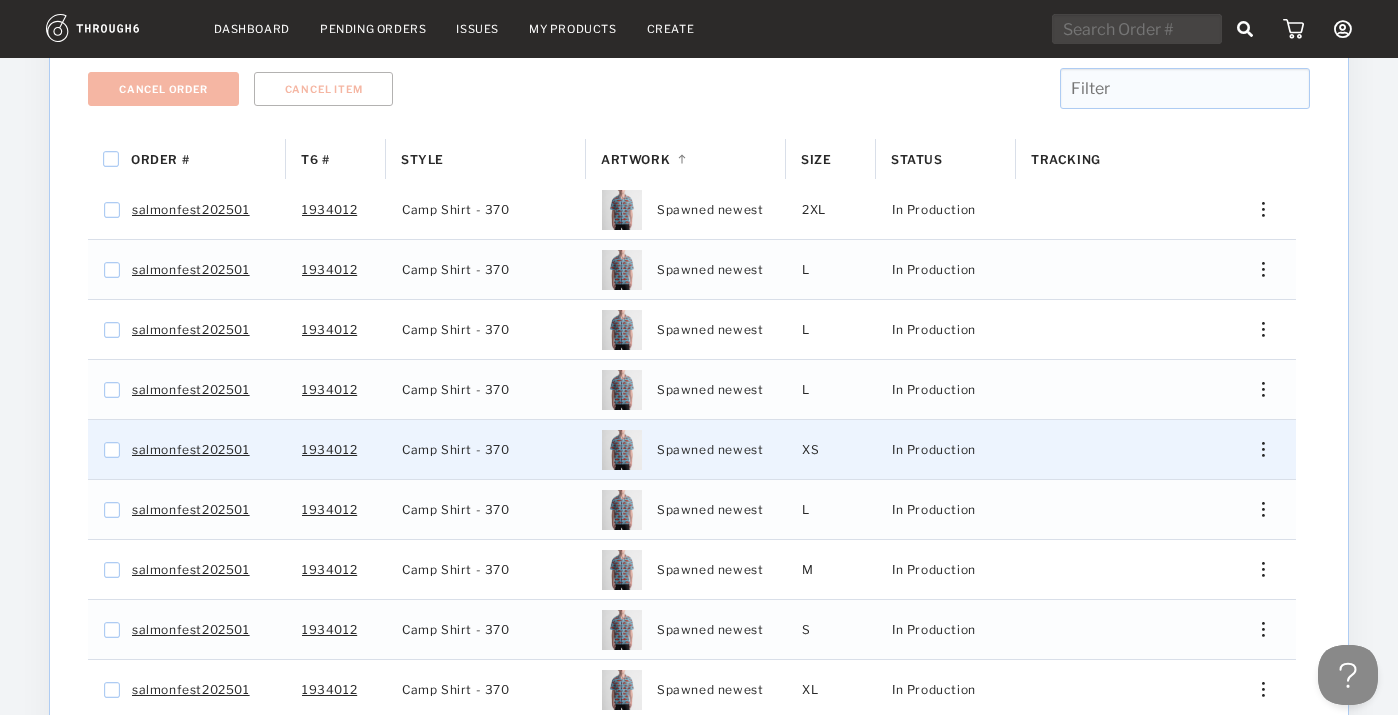 click on "Edit Shipping Edit Size Reorder View History View Product" at bounding box center [1256, 449] 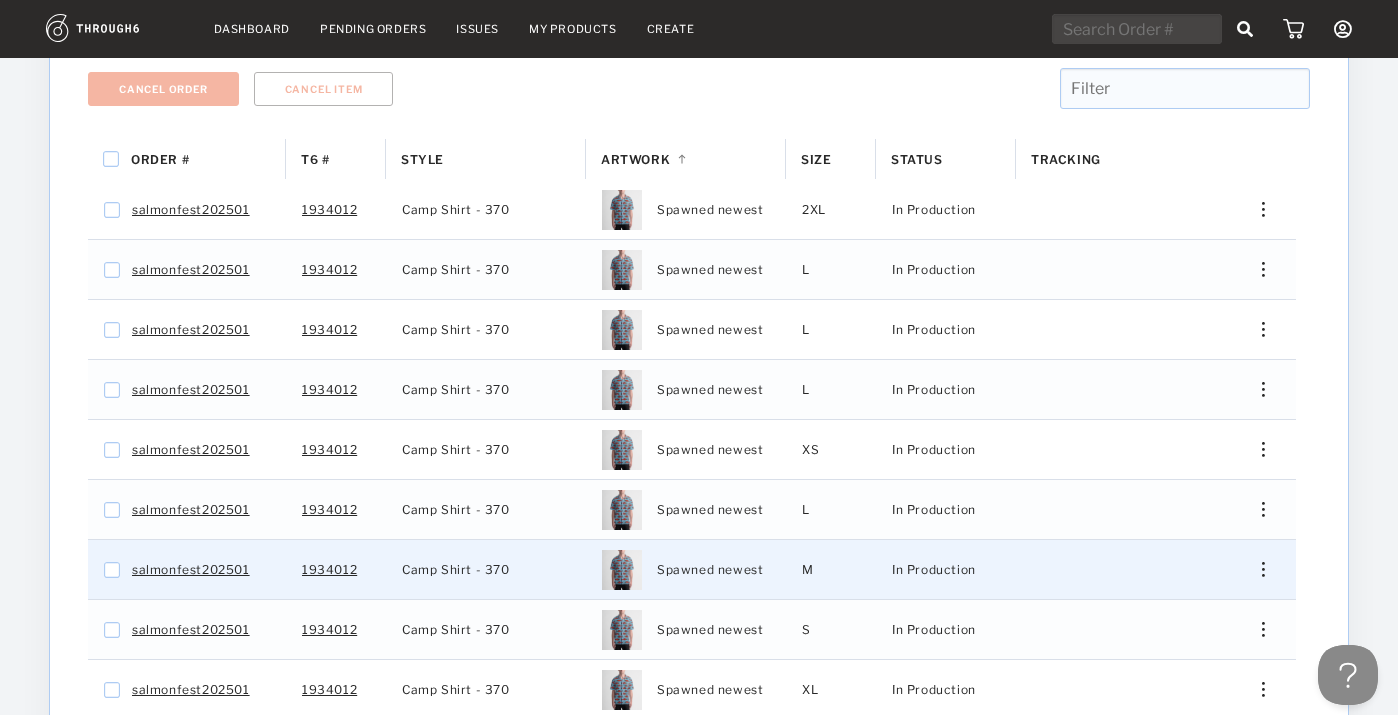 drag, startPoint x: 1194, startPoint y: 582, endPoint x: 1256, endPoint y: 489, distance: 111.77209 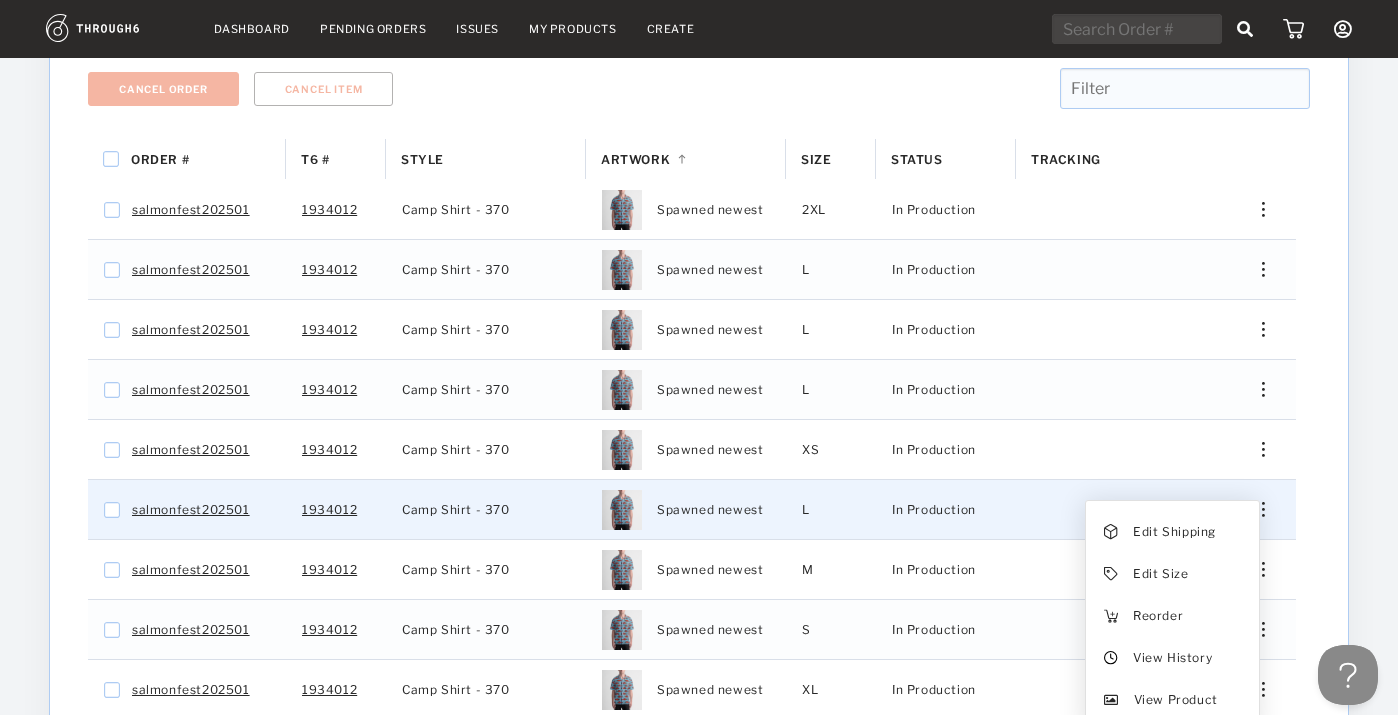 click on "View History" at bounding box center [1172, 658] 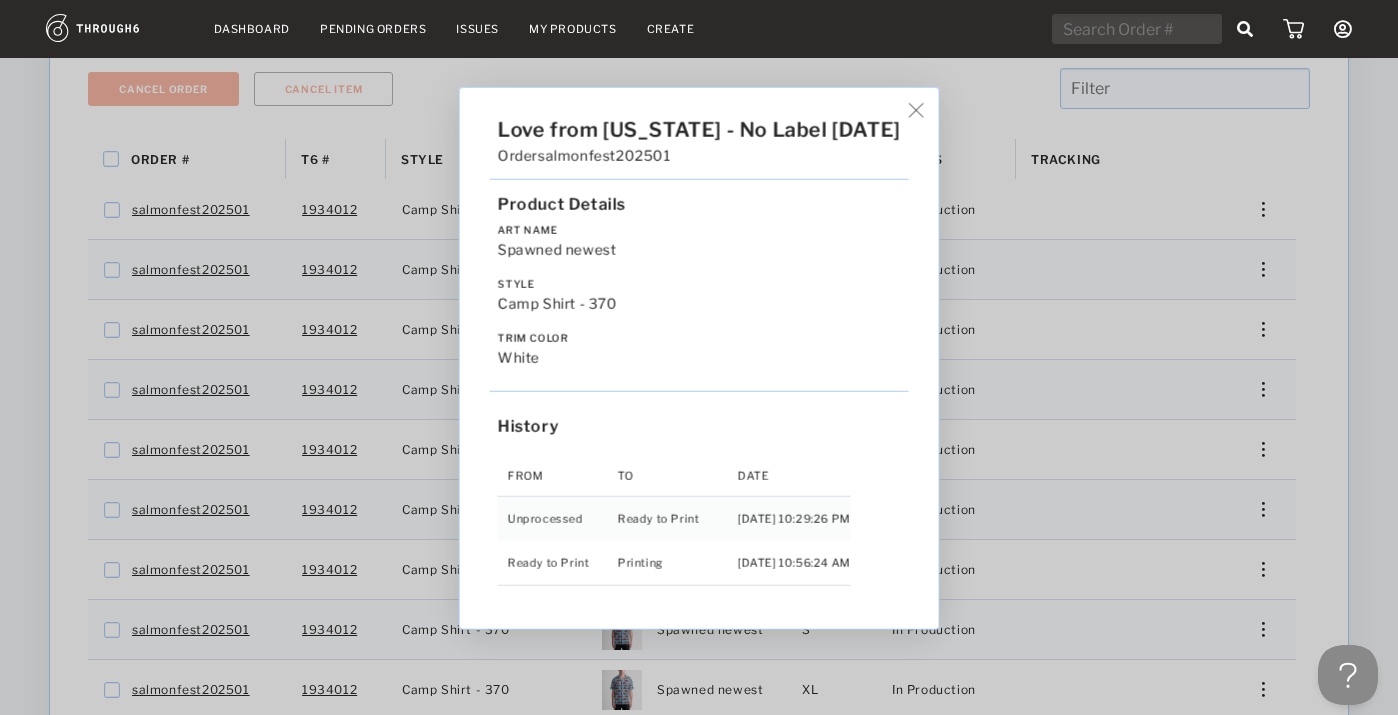 click on "Love from [US_STATE] - No Label   [DATE] Order  salmonfest202501 Product Details Art Name Spawned newest Style Camp Shirt - 370 Trim Color white History From To Date Unprocessed Ready to Print [DATE] 10:29:26 PM Ready to Print Printing [DATE] 10:56:24 AM" at bounding box center (699, 357) 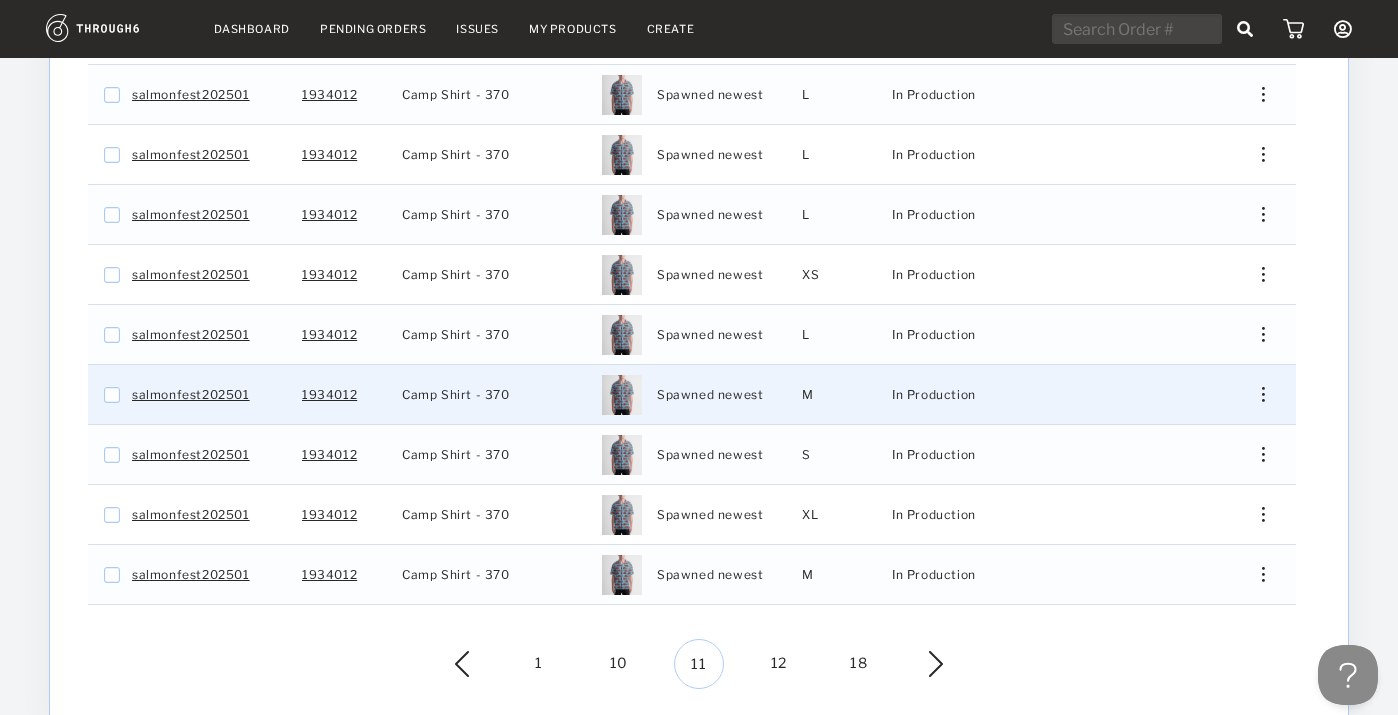 scroll, scrollTop: 579, scrollLeft: 0, axis: vertical 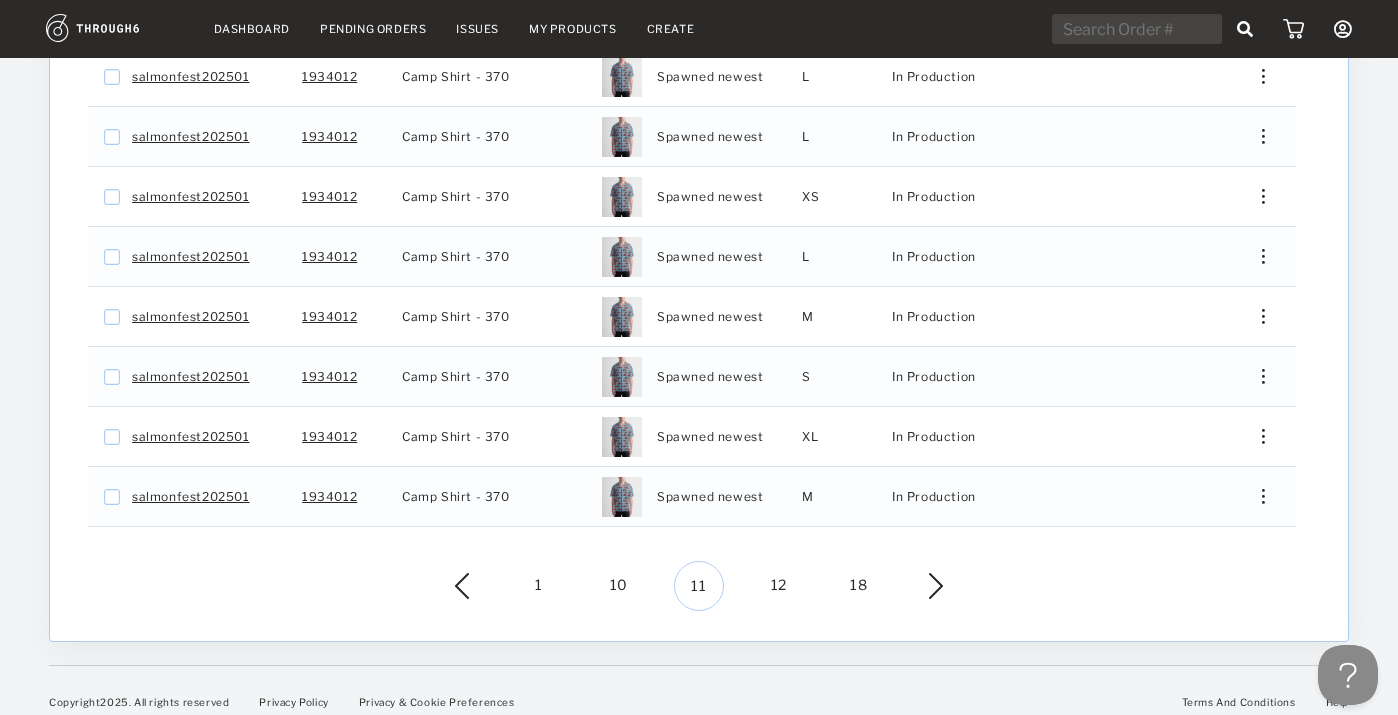 drag, startPoint x: 1256, startPoint y: 489, endPoint x: 1262, endPoint y: 299, distance: 190.09471 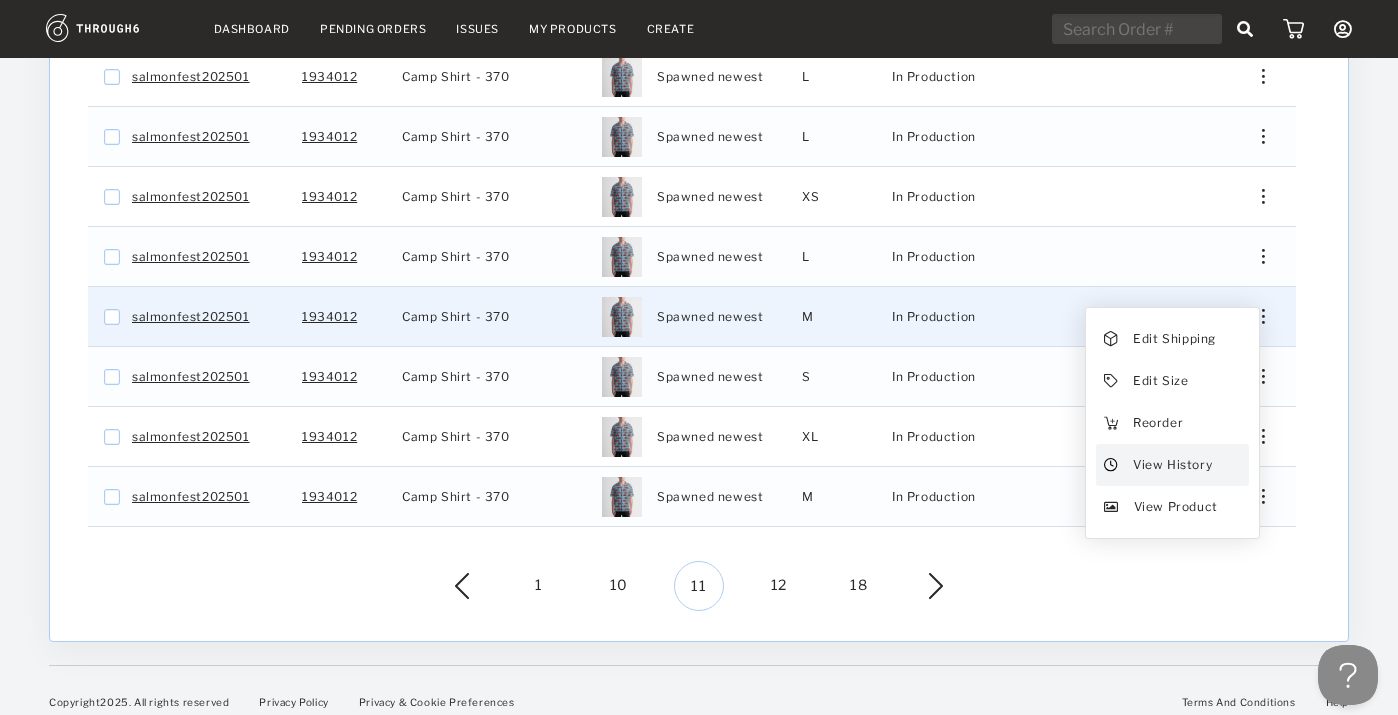 drag, startPoint x: 1262, startPoint y: 299, endPoint x: 1194, endPoint y: 460, distance: 174.77129 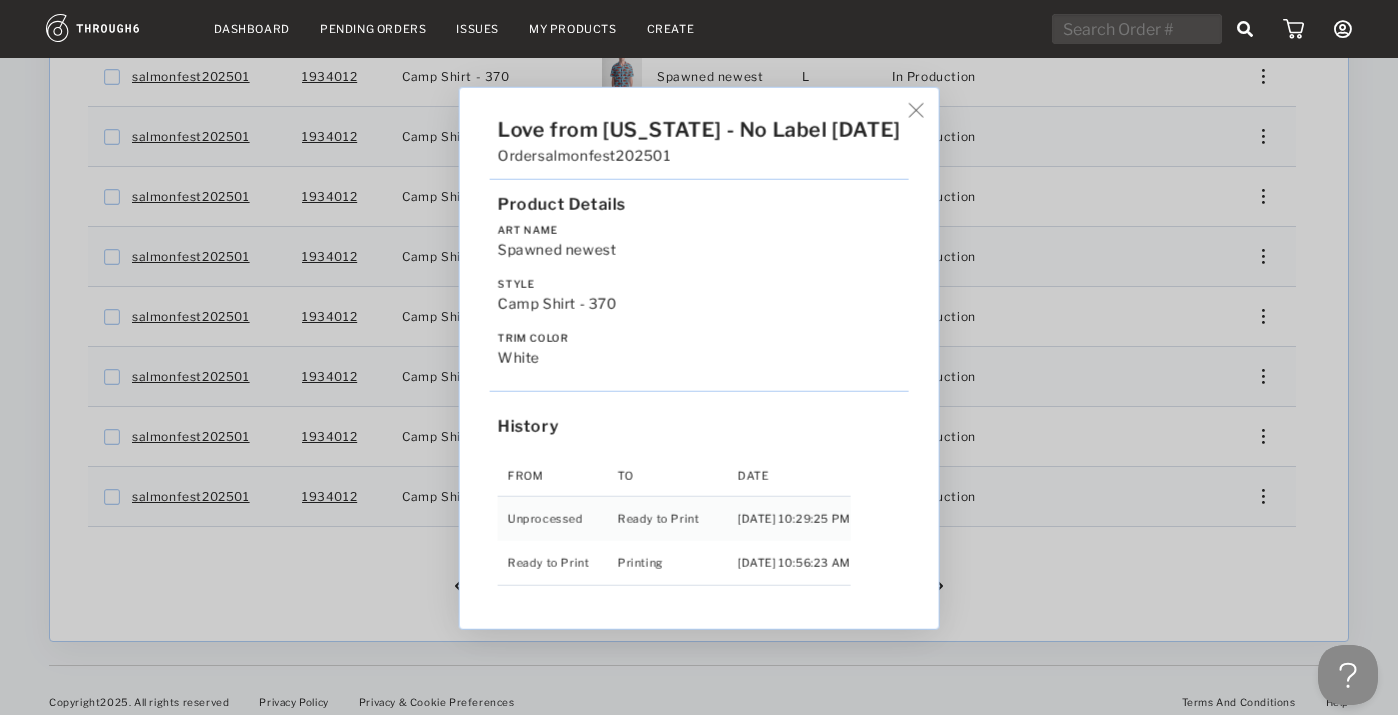 click on "Love from [US_STATE] - No Label   [DATE] Order  salmonfest202501 Product Details Art Name Spawned newest Style Camp Shirt - 370 Trim Color white History From To Date Unprocessed Ready to Print [DATE] 10:29:25 PM Ready to Print Printing [DATE] 10:56:23 AM" at bounding box center [699, 357] 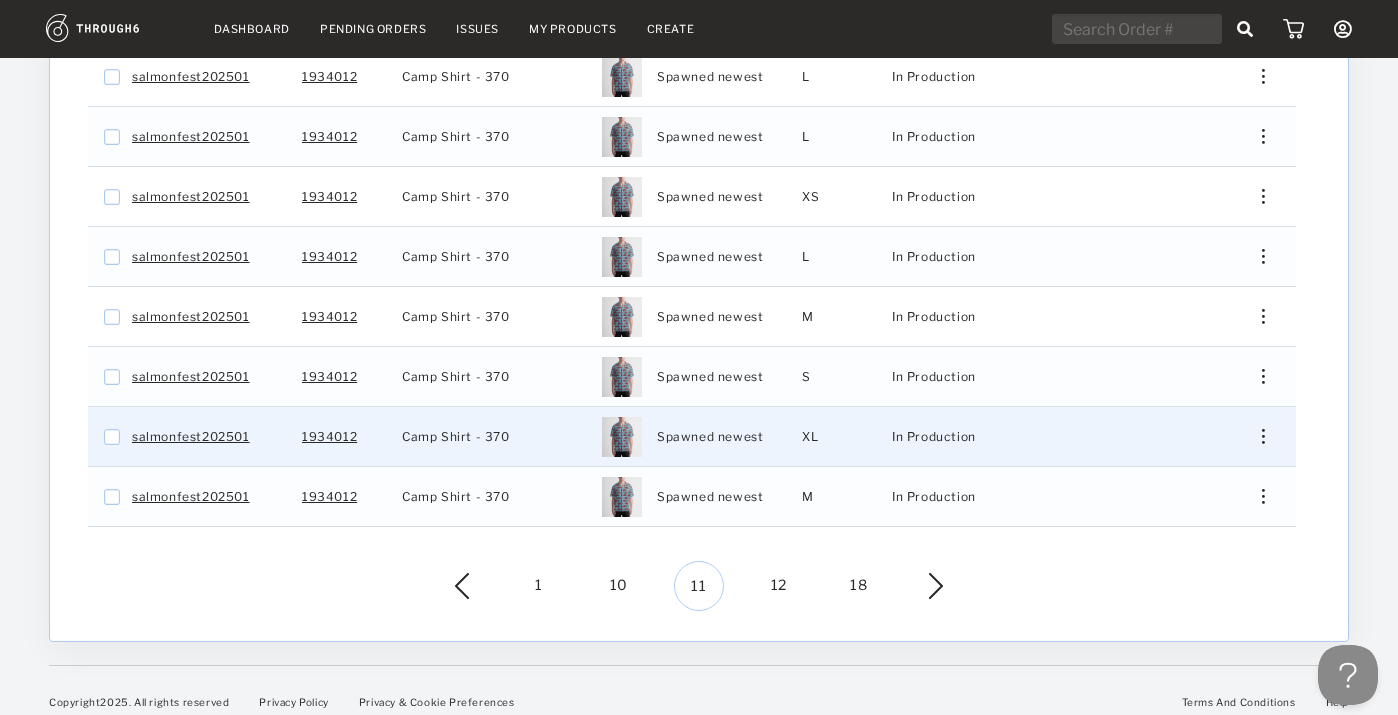 click at bounding box center [1263, 436] 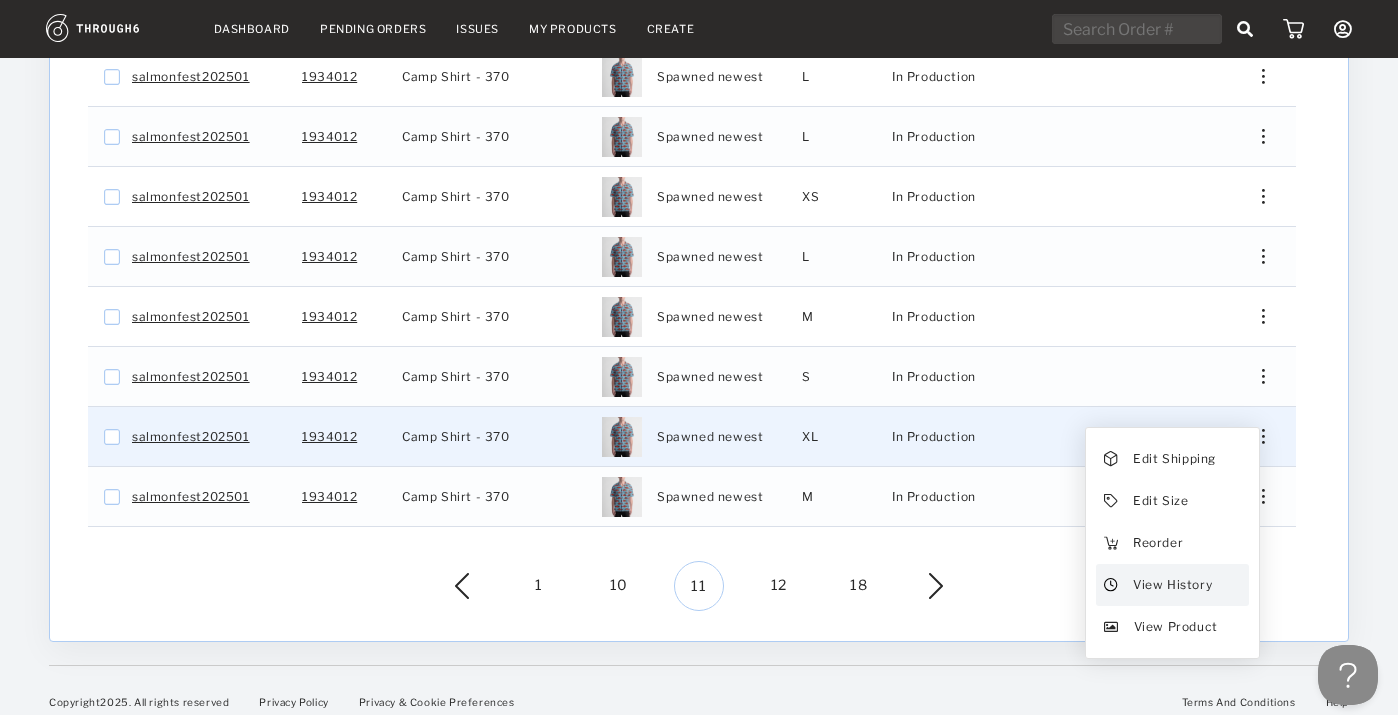 drag, startPoint x: 1194, startPoint y: 460, endPoint x: 1173, endPoint y: 578, distance: 119.85408 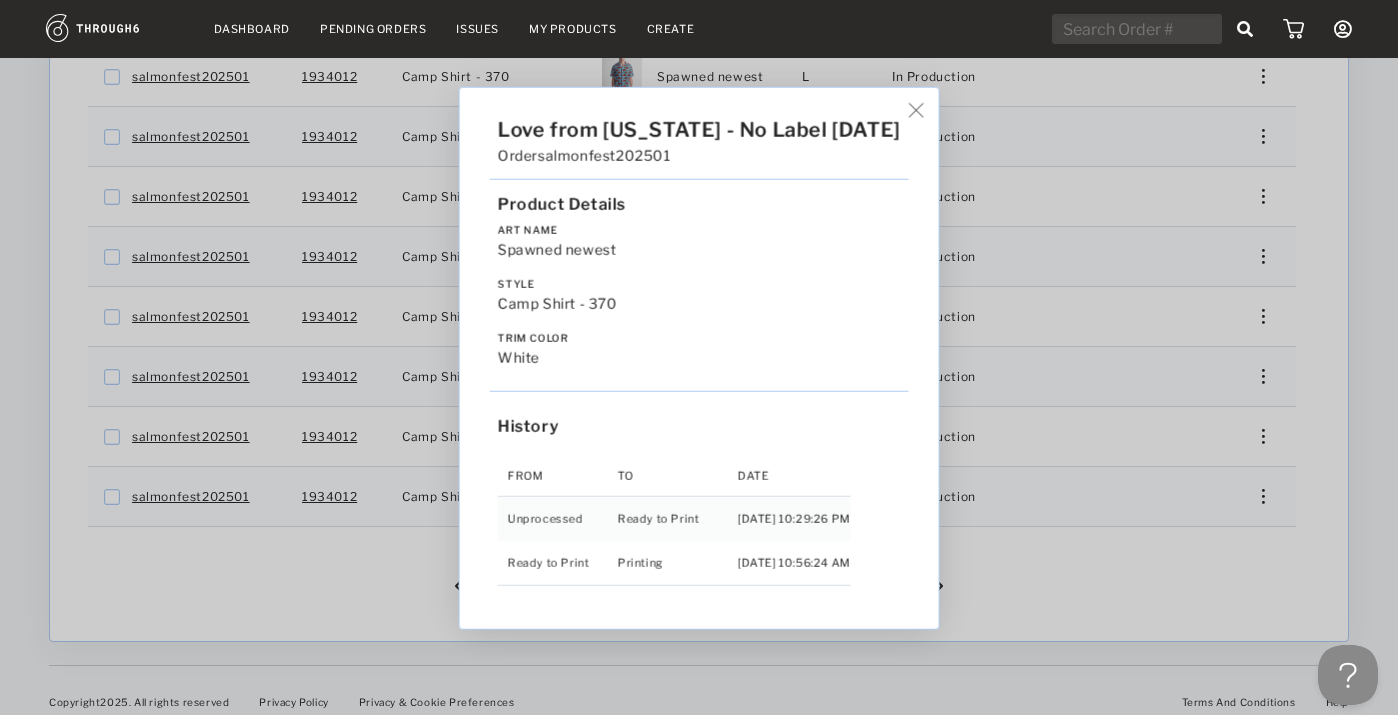 click on "Love from [US_STATE] - No Label   [DATE] Order  salmonfest202501 Product Details Art Name Spawned newest Style Camp Shirt - 370 Trim Color white History From To Date Unprocessed Ready to Print [DATE] 10:29:26 PM Ready to Print Printing [DATE] 10:56:24 AM" at bounding box center (699, 357) 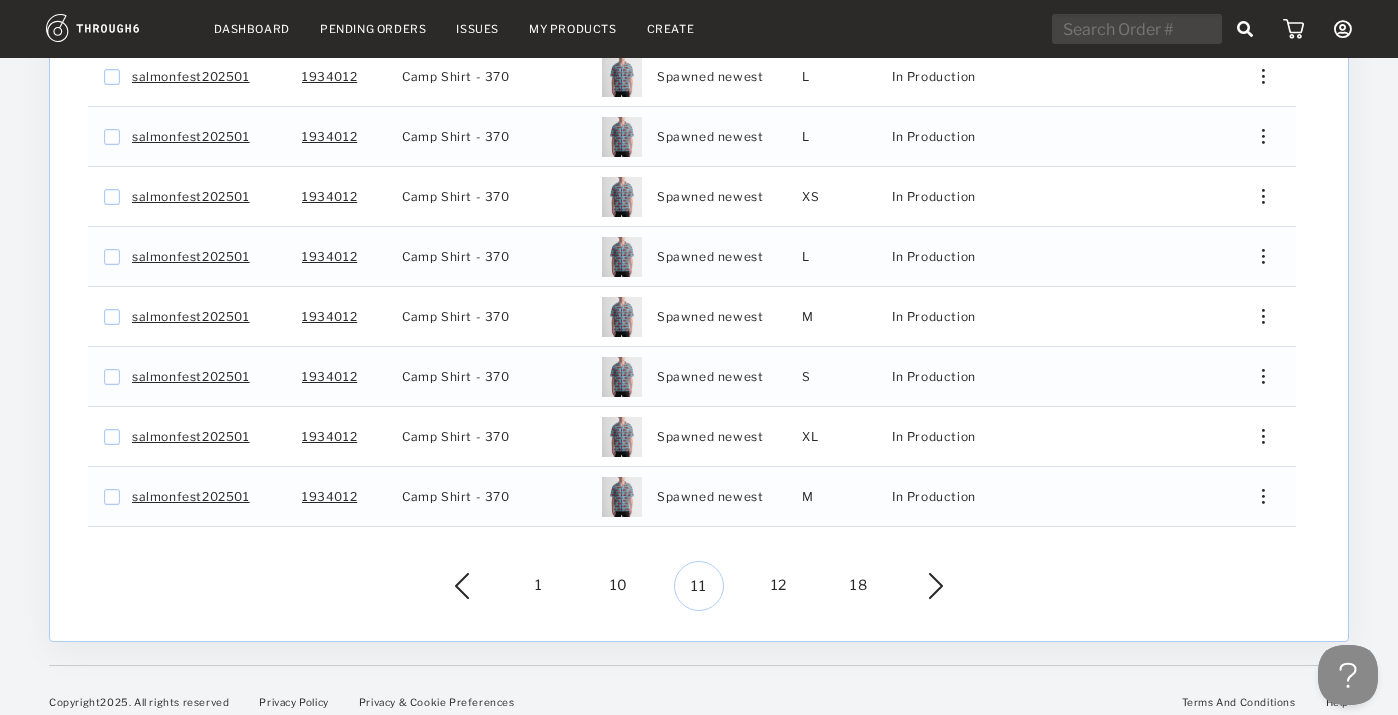 click at bounding box center (1256, 496) 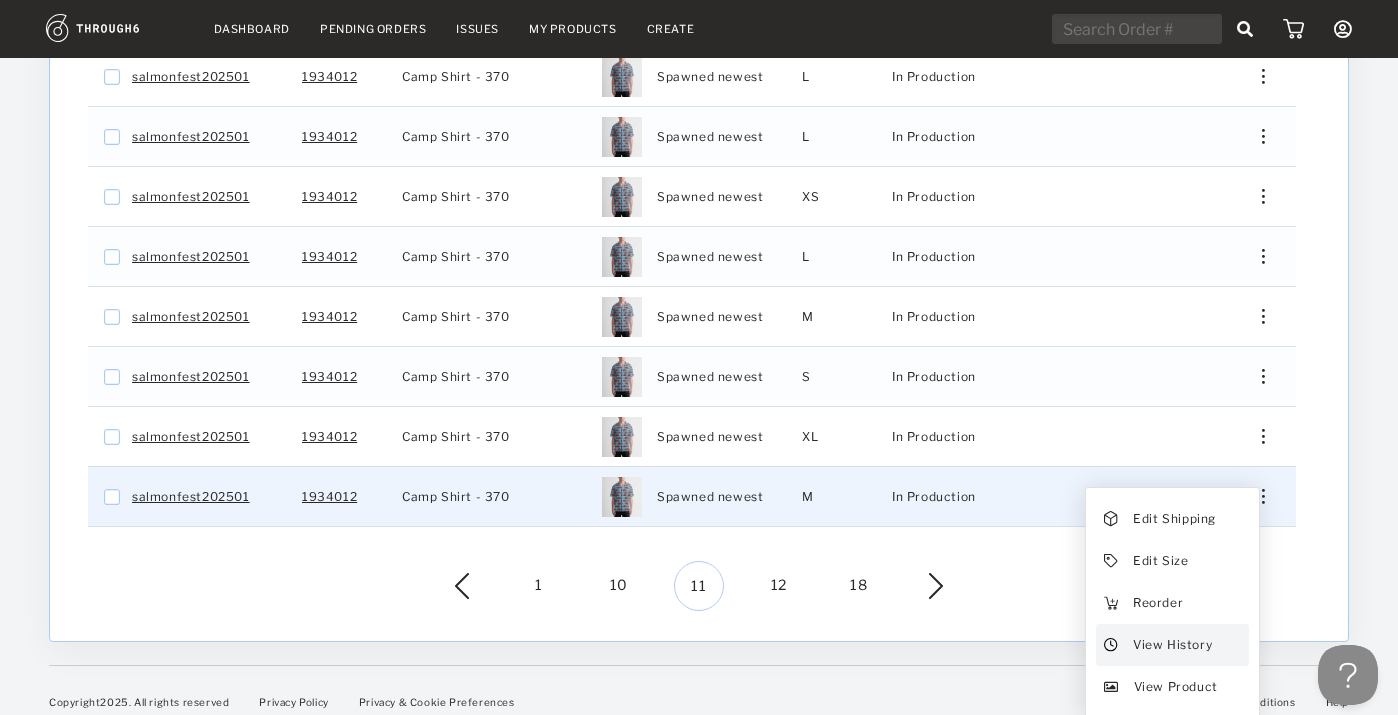 drag, startPoint x: 1173, startPoint y: 578, endPoint x: 1190, endPoint y: 628, distance: 52.810986 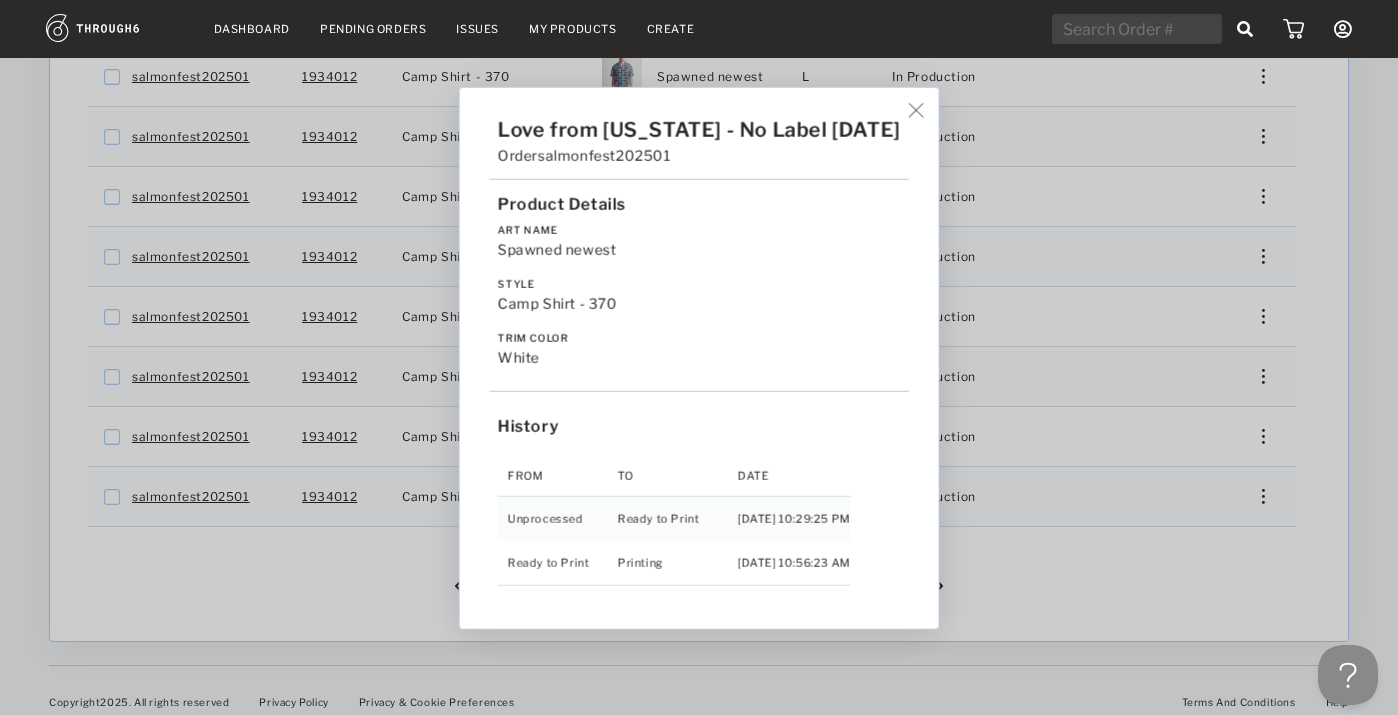 click on "Love from [US_STATE] - No Label   [DATE] Order  salmonfest202501 Product Details Art Name Spawned newest Style Camp Shirt - 370 Trim Color white History From To Date Unprocessed Ready to Print [DATE] 10:29:25 PM Ready to Print Printing [DATE] 10:56:23 AM" at bounding box center [699, 357] 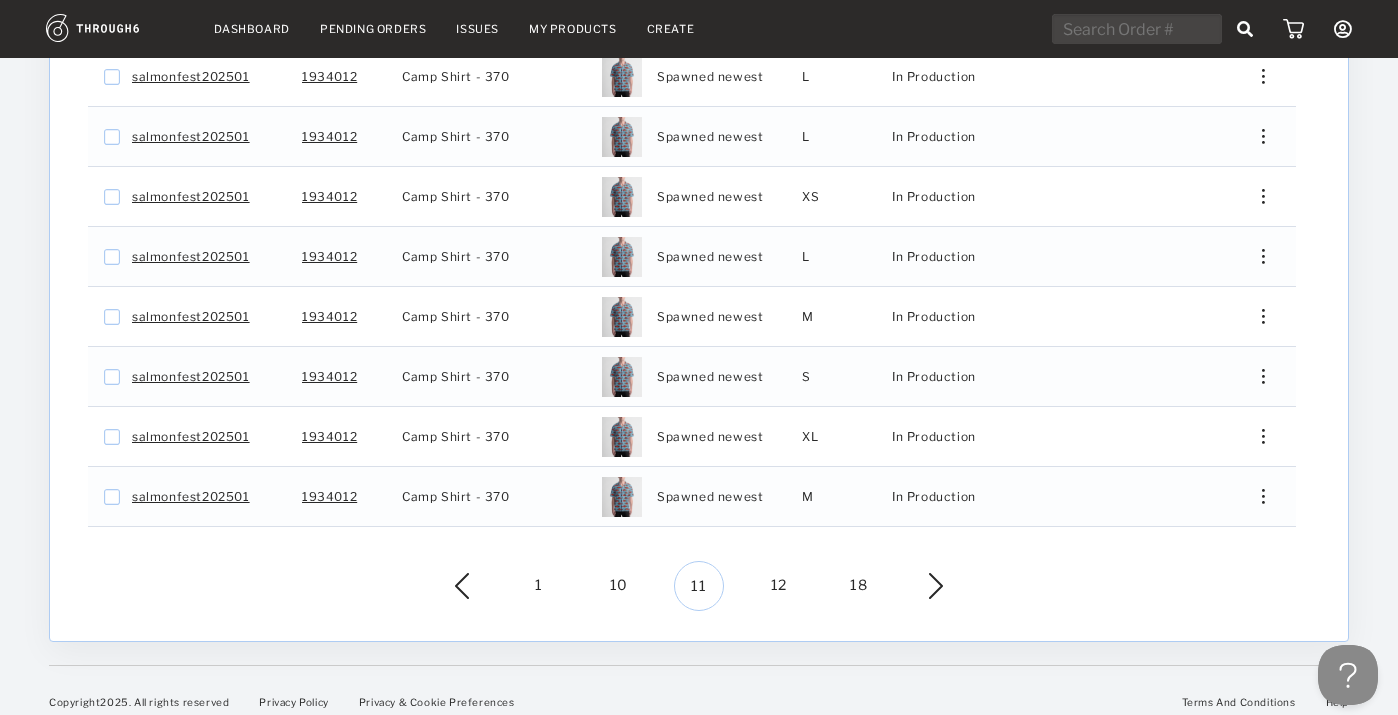 click at bounding box center (921, 586) 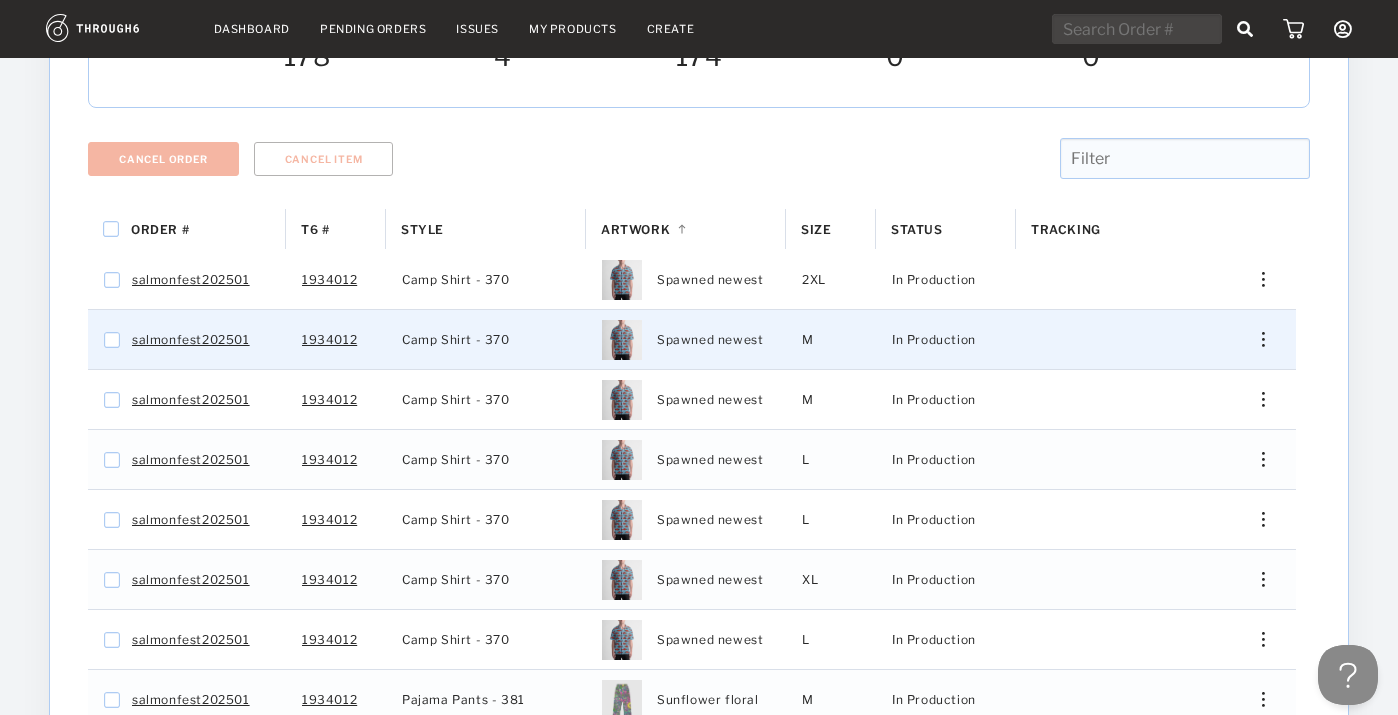 scroll, scrollTop: 315, scrollLeft: 0, axis: vertical 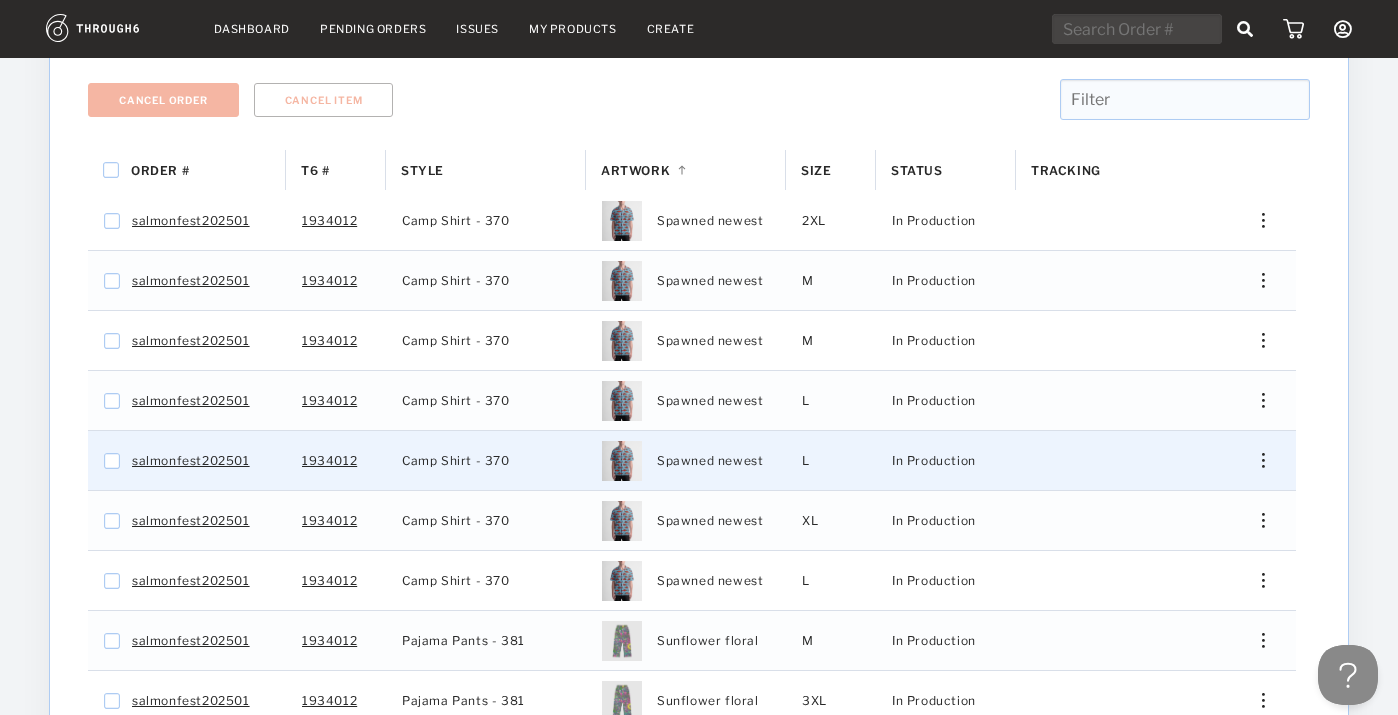 click at bounding box center [1263, 460] 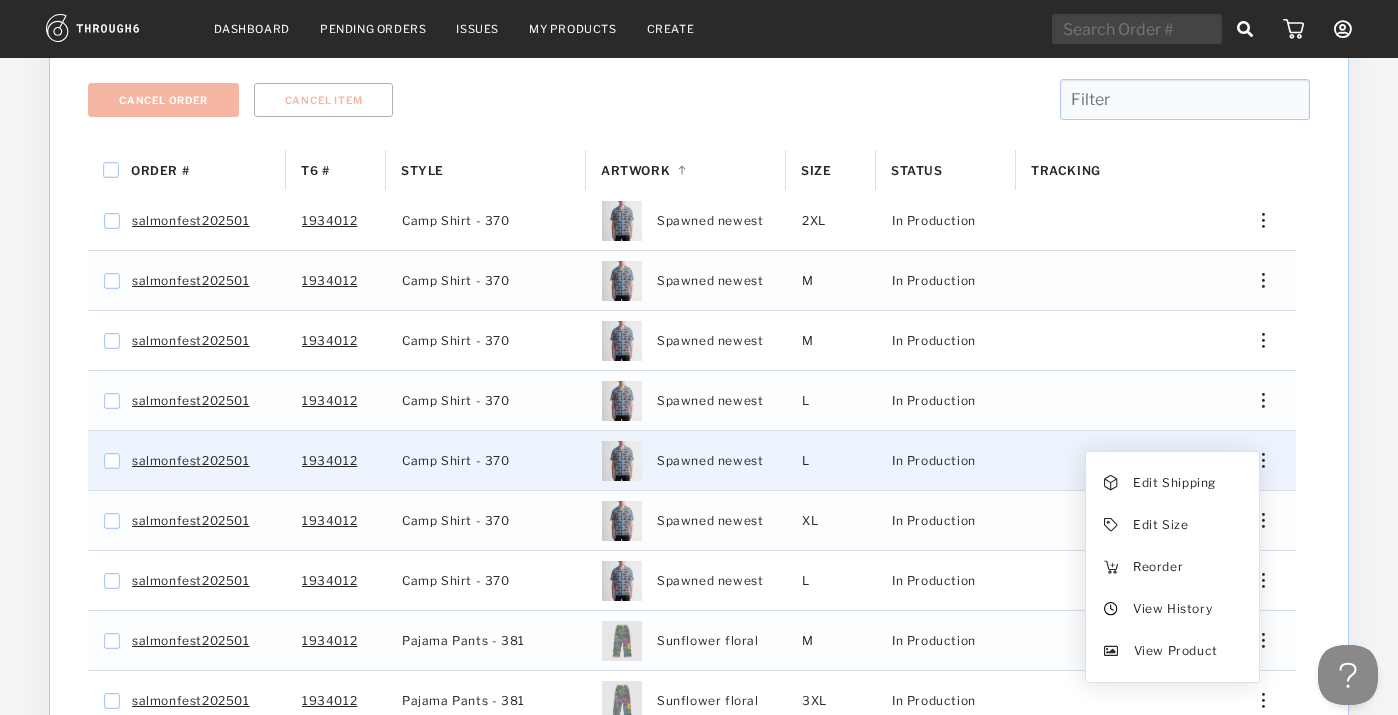 click on "View History" at bounding box center (1172, 609) 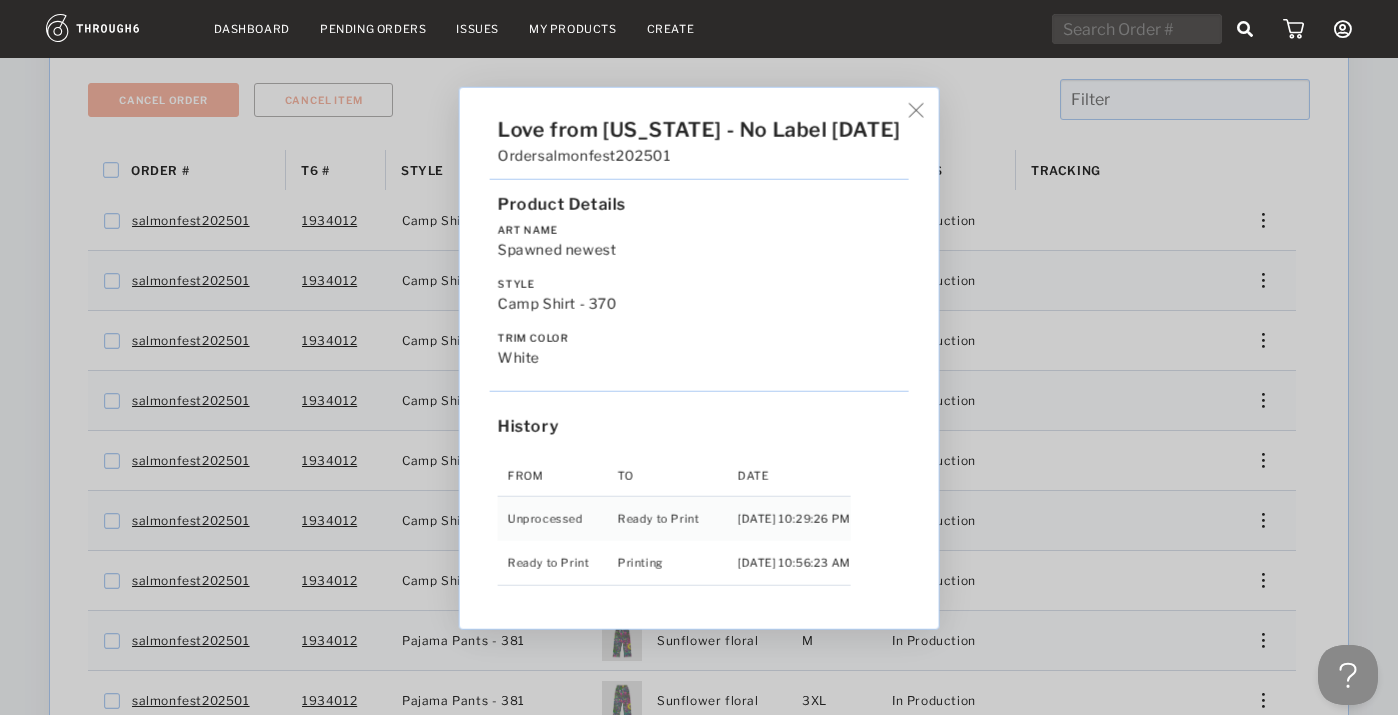click on "Love from [US_STATE] - No Label   [DATE] Order  salmonfest202501 Product Details Art Name Spawned newest Style Camp Shirt - 370 Trim Color white History From To Date Unprocessed Ready to Print [DATE] 10:29:26 PM Ready to Print Printing [DATE] 10:56:23 AM" at bounding box center [699, 357] 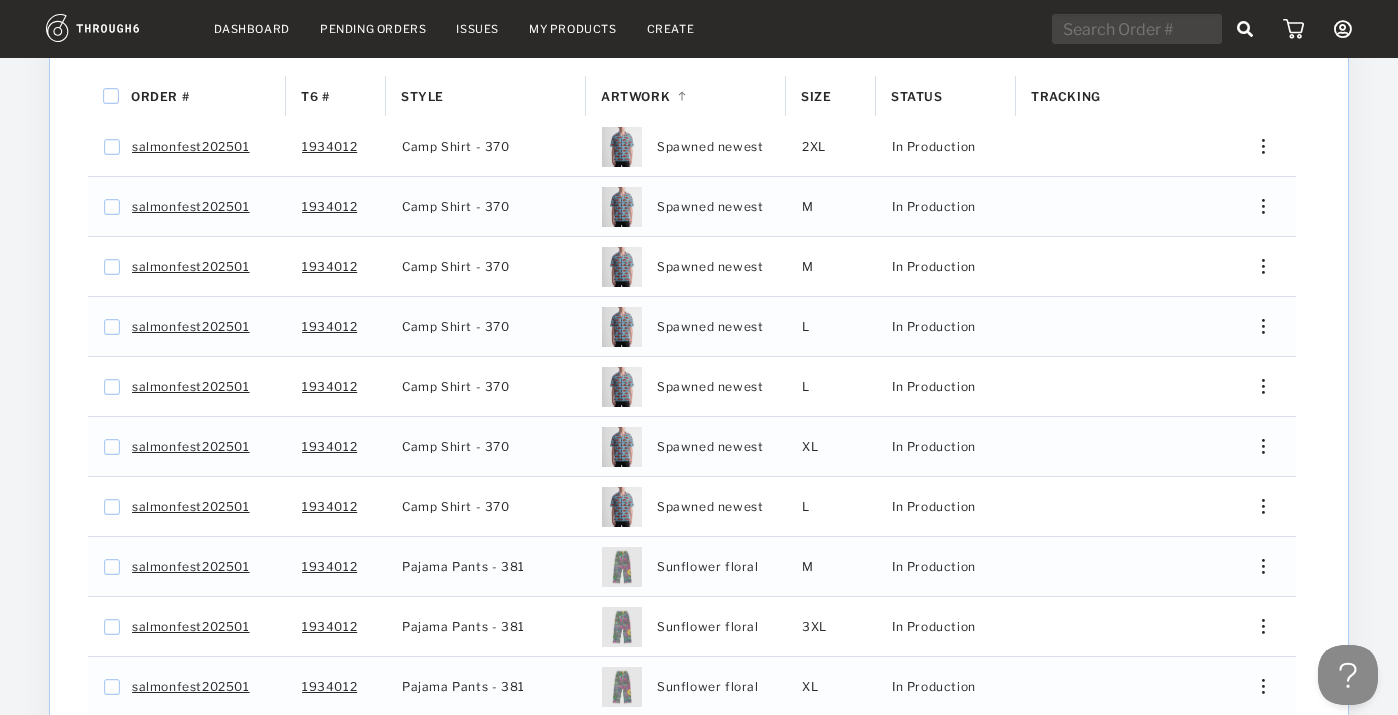 scroll, scrollTop: 405, scrollLeft: 0, axis: vertical 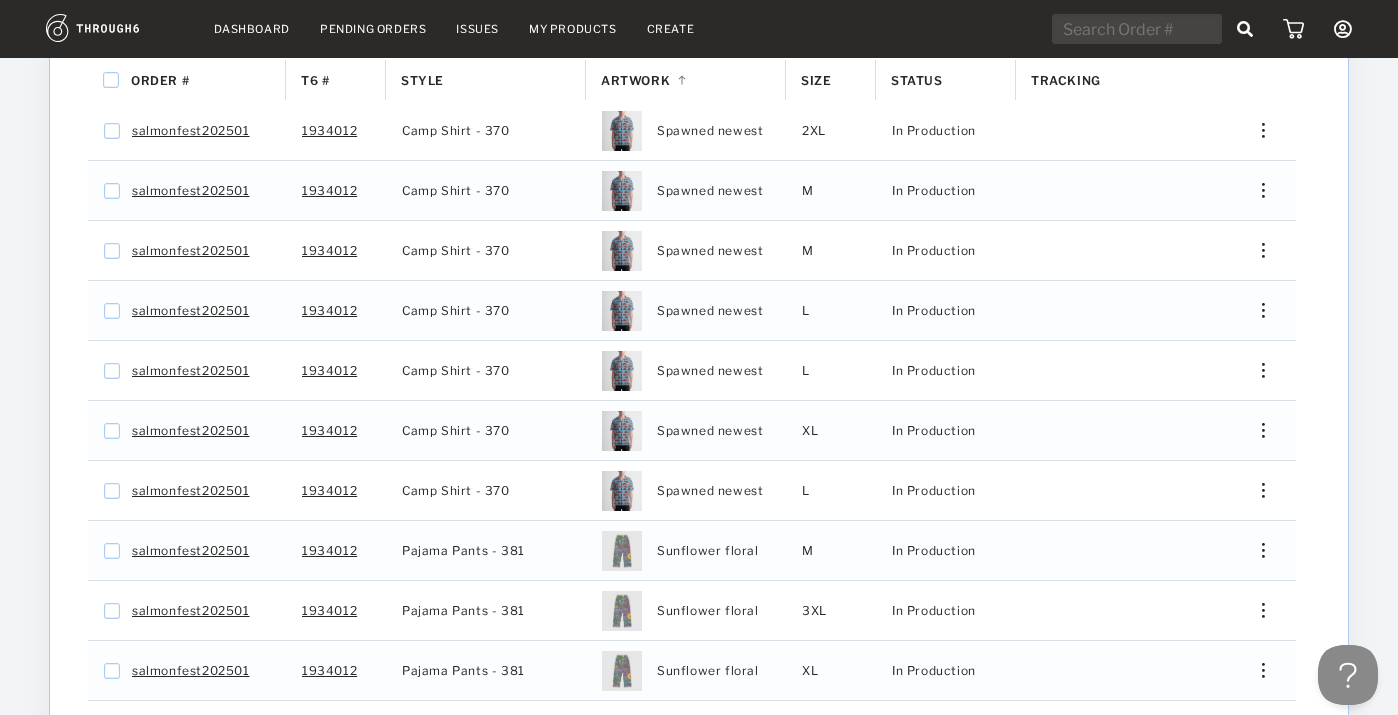 drag, startPoint x: 1190, startPoint y: 628, endPoint x: 1262, endPoint y: 483, distance: 161.89194 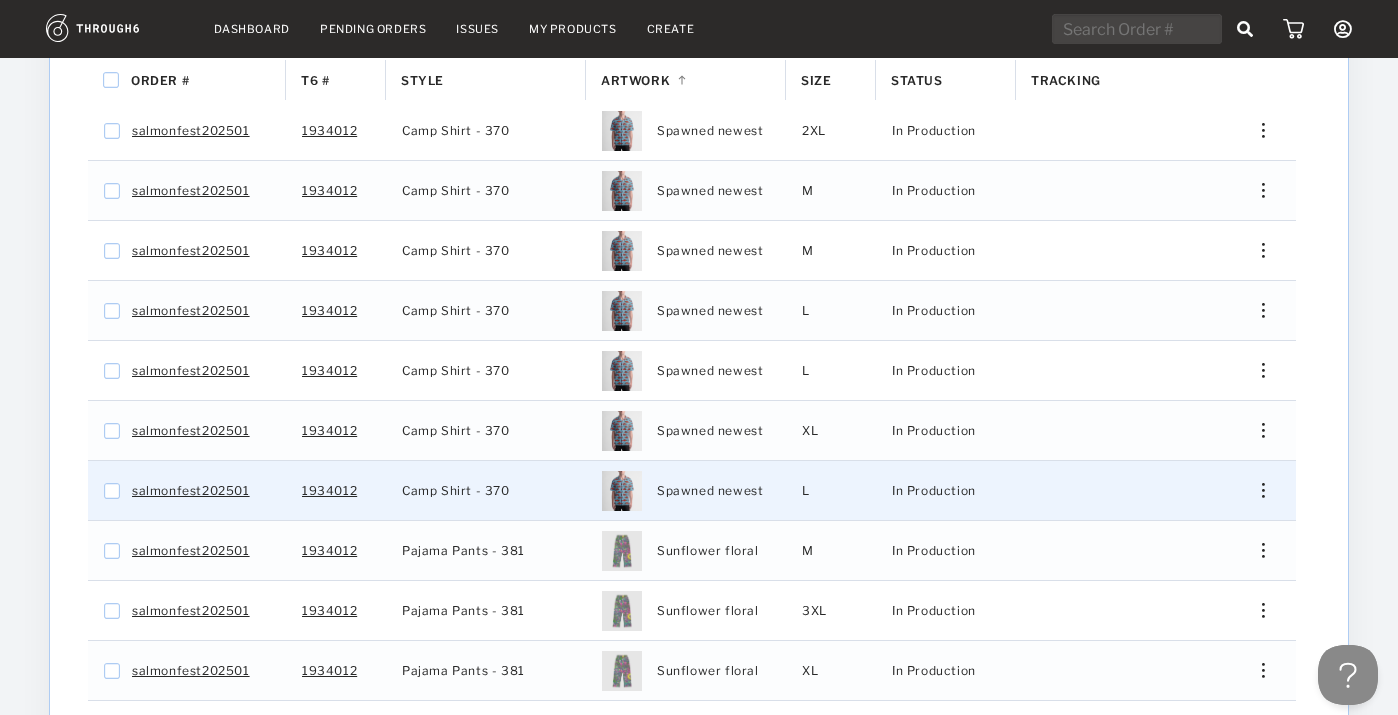 drag, startPoint x: 1262, startPoint y: 483, endPoint x: 1261, endPoint y: 471, distance: 12.0415945 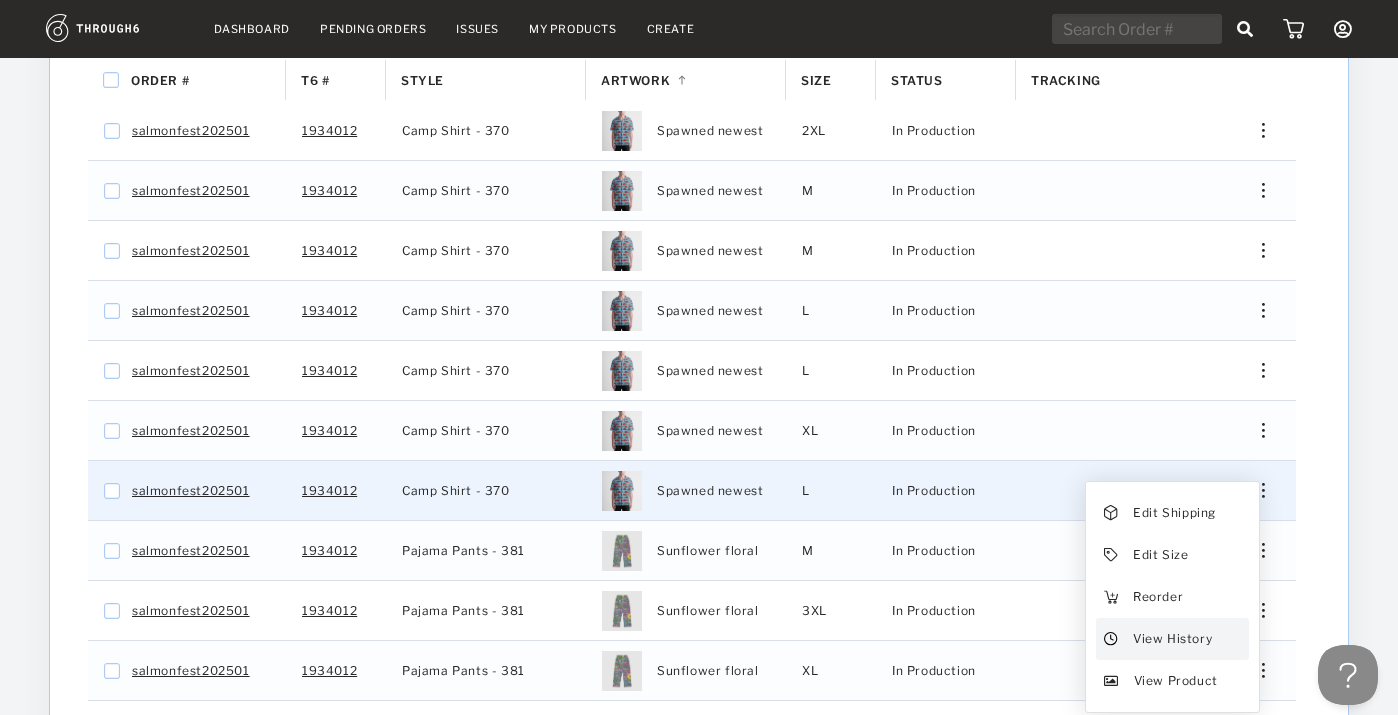 drag, startPoint x: 1261, startPoint y: 471, endPoint x: 1191, endPoint y: 618, distance: 162.81584 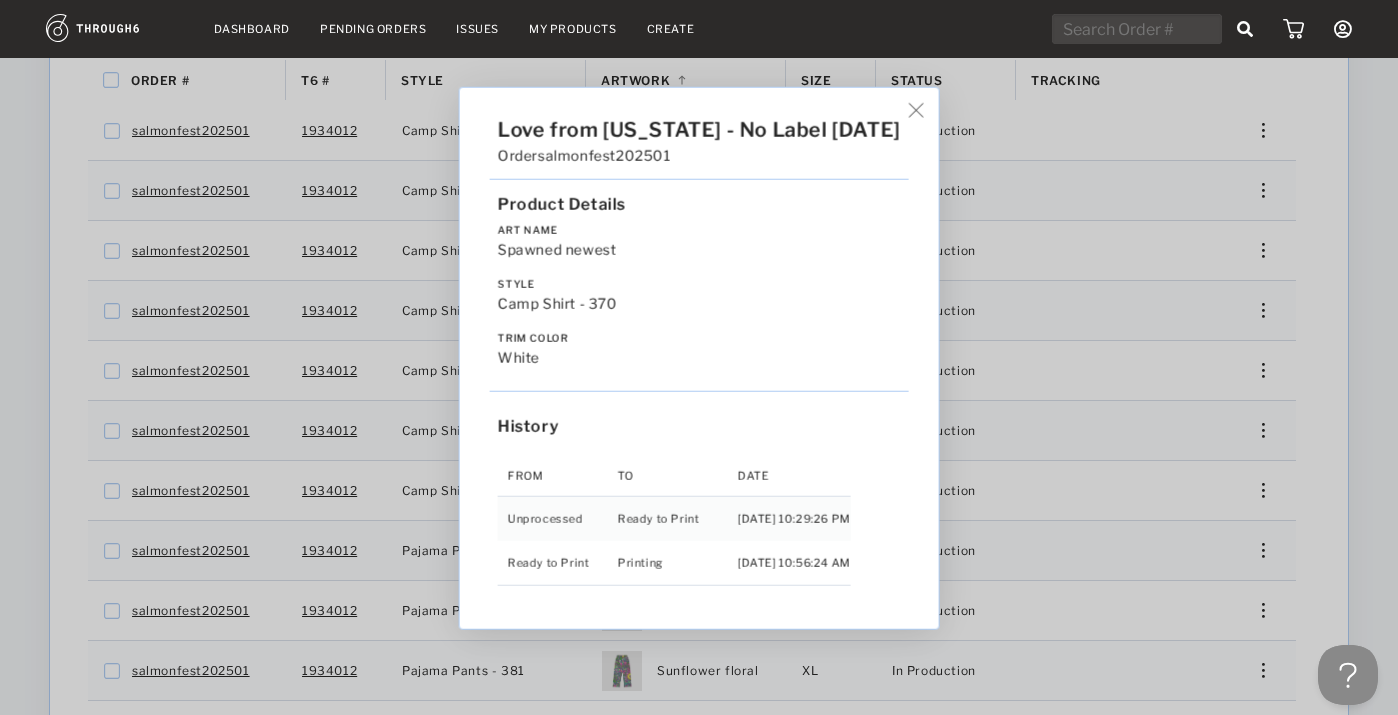 click on "Love from [US_STATE] - No Label   [DATE] Order  salmonfest202501 Product Details Art Name Spawned newest Style Camp Shirt - 370 Trim Color white History From To Date Unprocessed Ready to Print [DATE] 10:29:26 PM Ready to Print Printing [DATE] 10:56:24 AM" at bounding box center [699, 357] 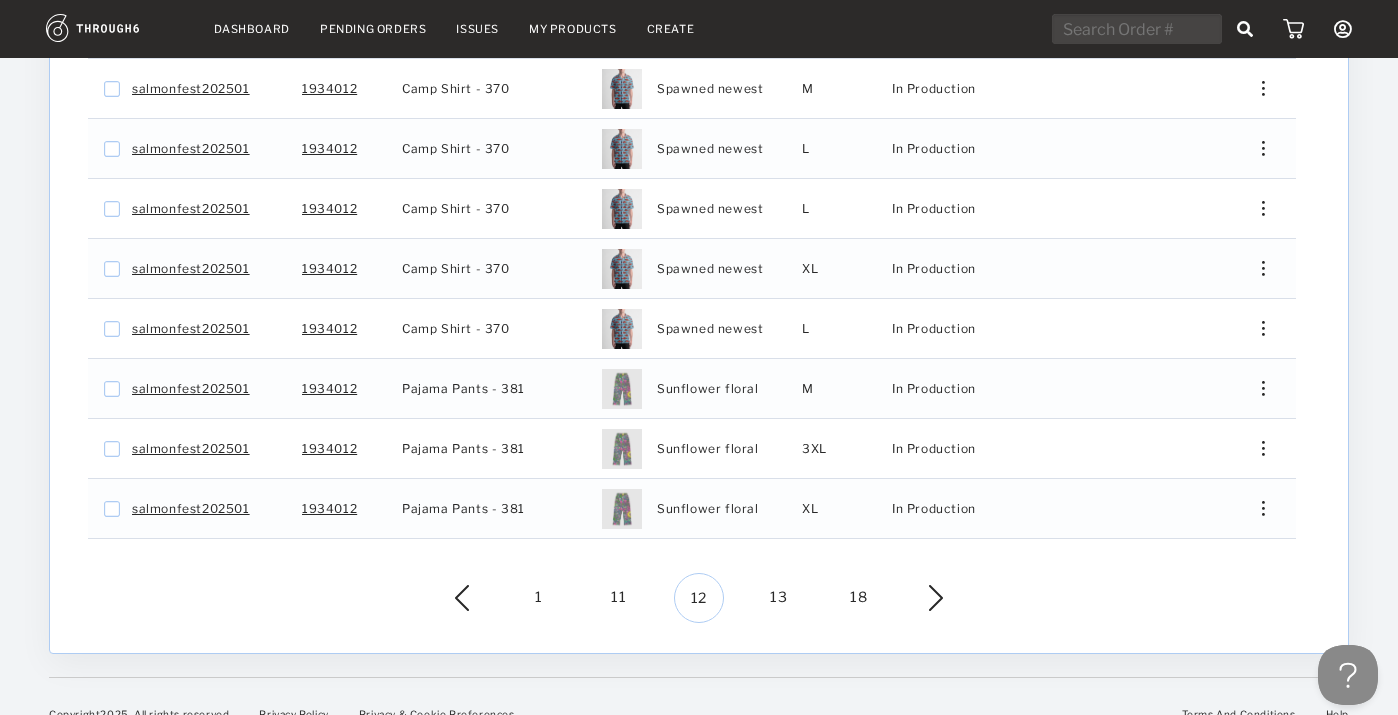scroll, scrollTop: 579, scrollLeft: 0, axis: vertical 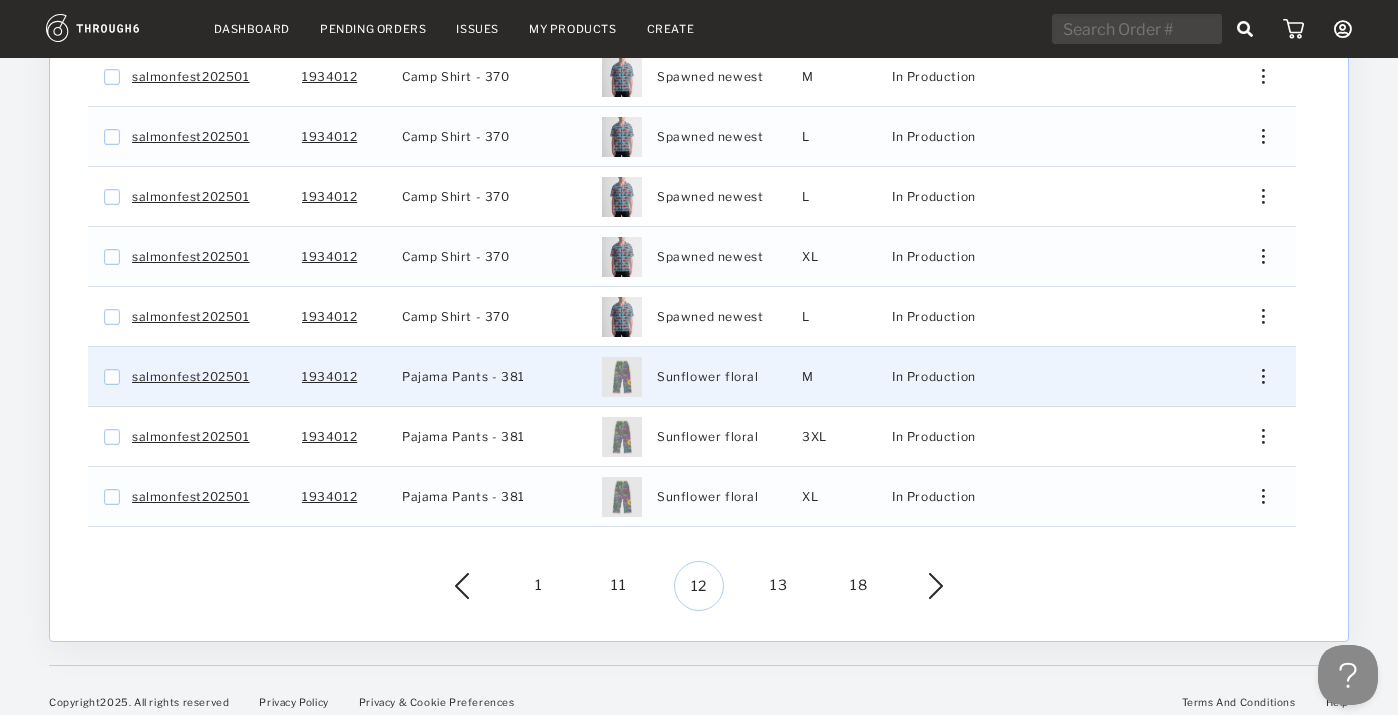 click at bounding box center (1256, 376) 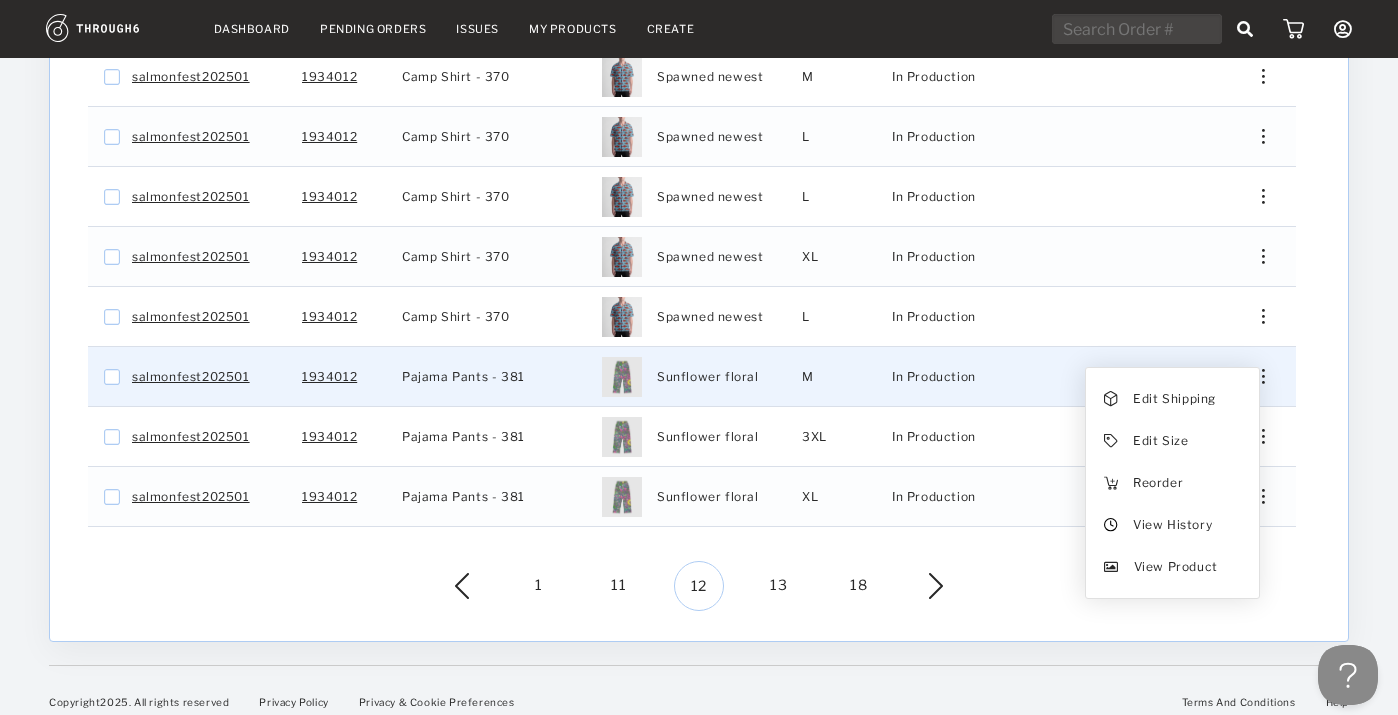 click on "View History" at bounding box center [1172, 525] 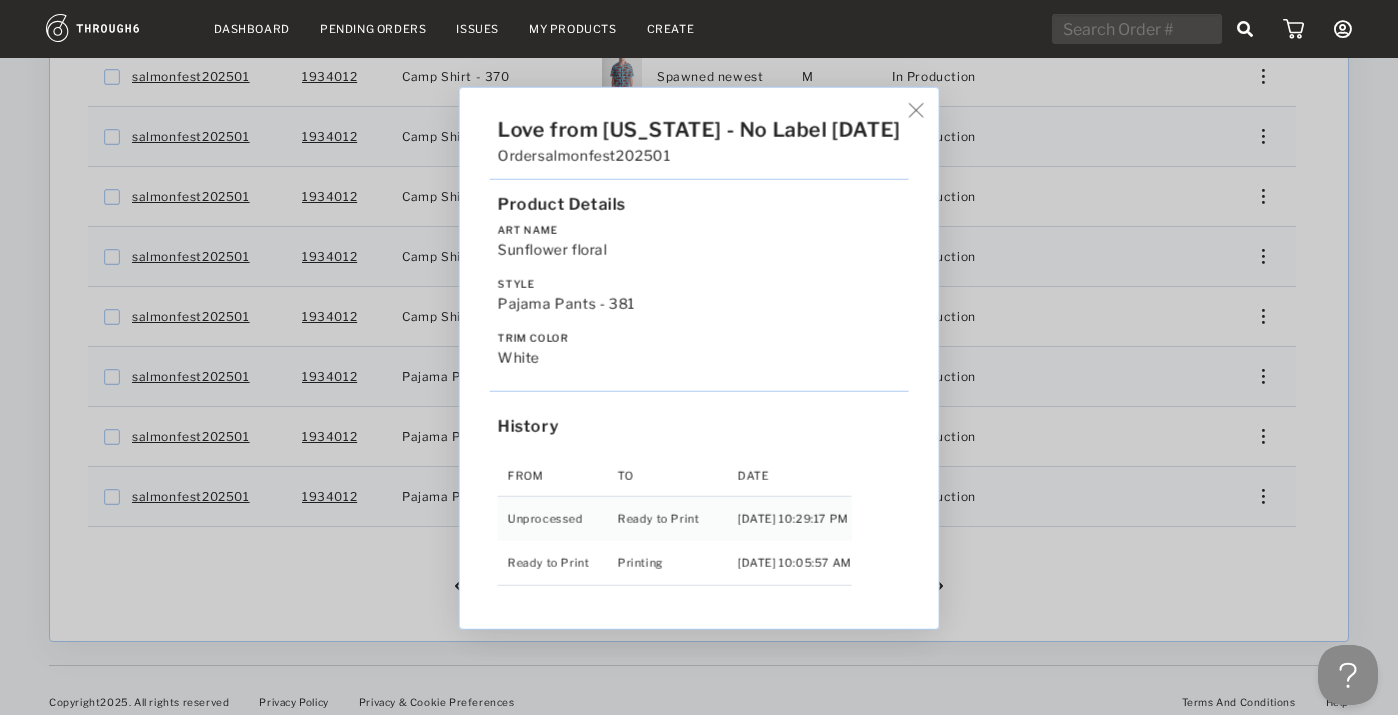click on "Love from [US_STATE] - No Label   [DATE] Order  salmonfest202501 Product Details Art Name Sunflower floral Style Pajama Pants - 381 Trim Color white History From To Date Unprocessed Ready to Print [DATE] 10:29:17 PM Ready to Print Printing [DATE] 10:05:57 AM" at bounding box center [699, 357] 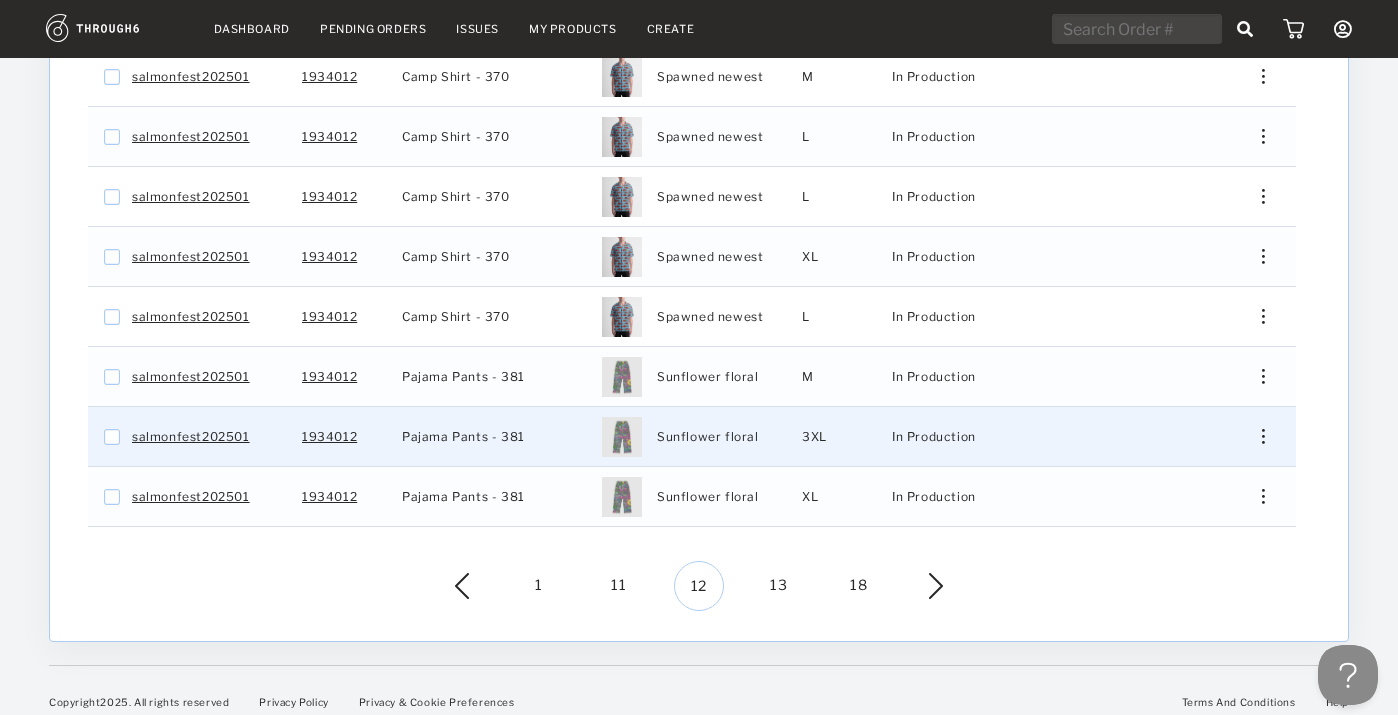 click at bounding box center [1263, 436] 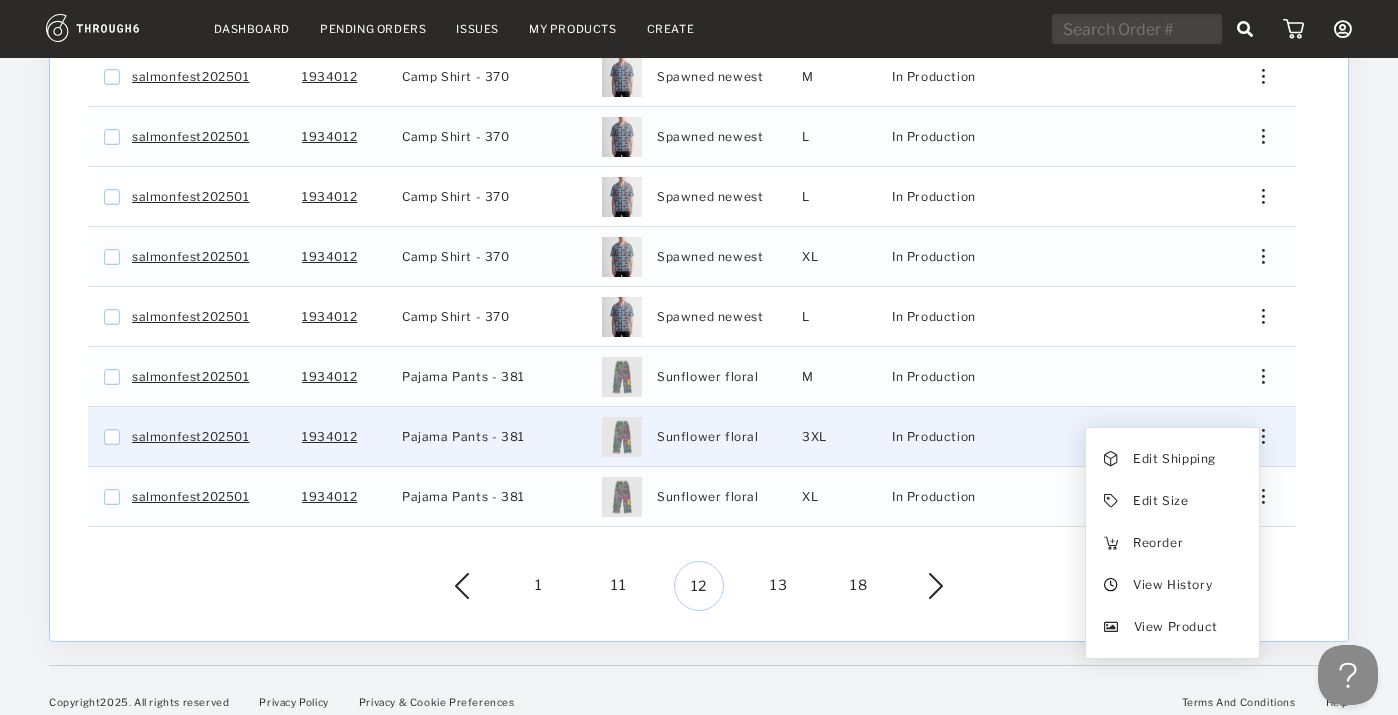 click on "View History" at bounding box center [1172, 585] 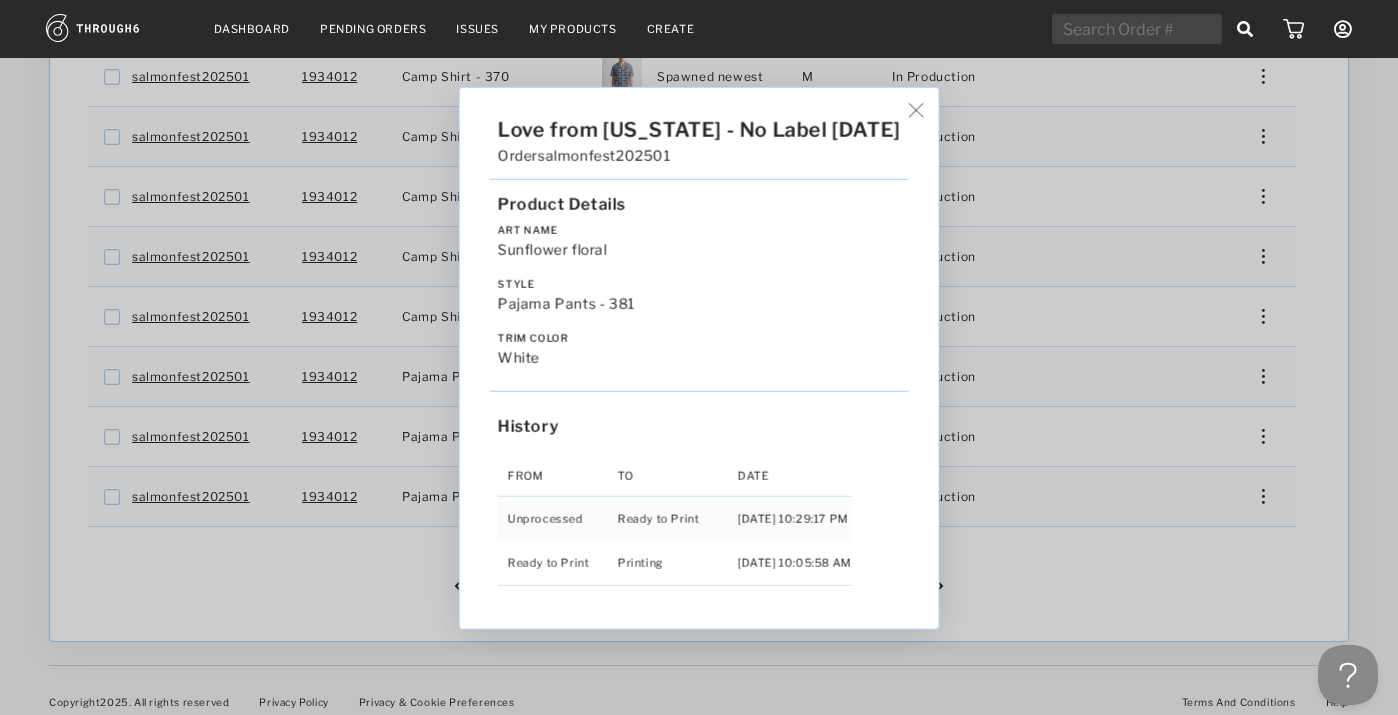 click on "Love from [US_STATE] - No Label   [DATE] Order  salmonfest202501 Product Details Art Name Sunflower floral Style Pajama Pants - 381 Trim Color white History From To Date Unprocessed Ready to Print [DATE] 10:29:17 PM Ready to Print Printing [DATE] 10:05:58 AM" at bounding box center [699, 357] 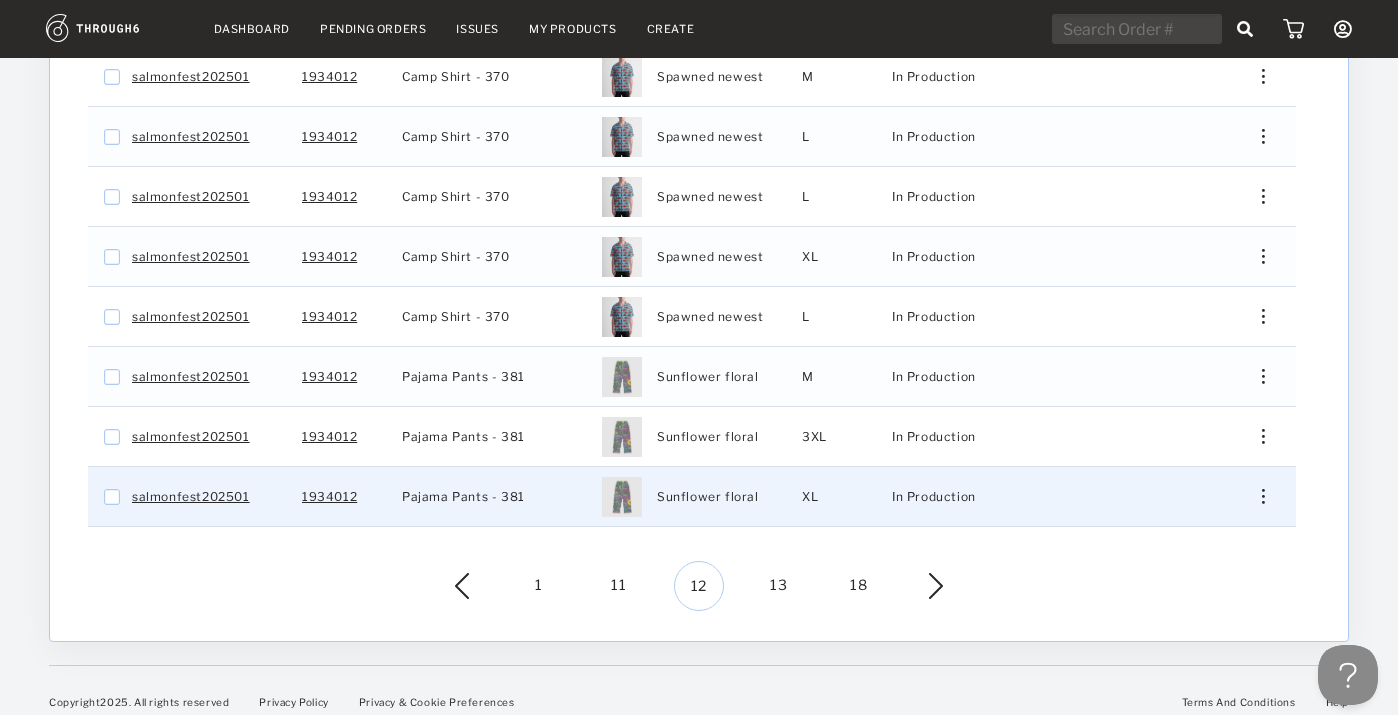click at bounding box center (1263, 496) 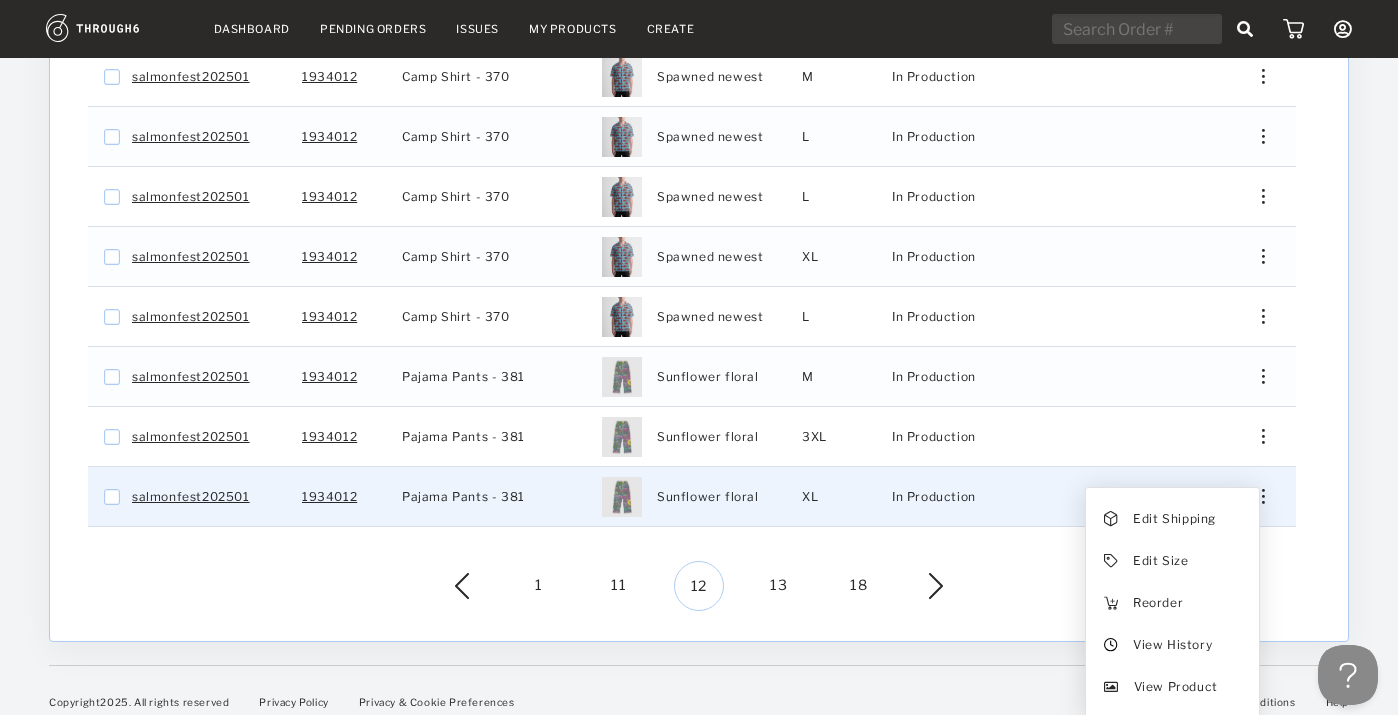 click on "View History" at bounding box center (1172, 645) 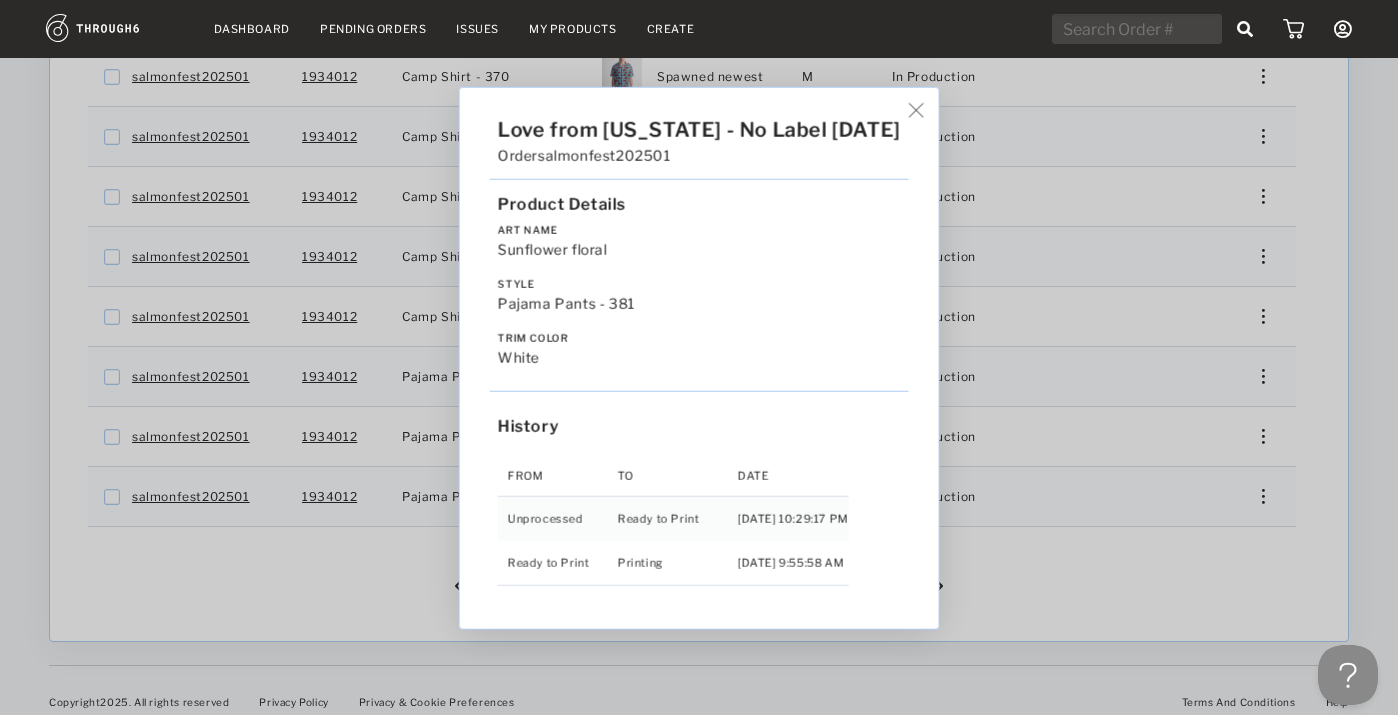 click on "Love from [US_STATE] - No Label   [DATE] Order  salmonfest202501 Product Details Art Name Sunflower floral Style Pajama Pants - 381 Trim Color white History From To Date Unprocessed Ready to Print [DATE] 10:29:17 PM Ready to Print Printing [DATE] 9:55:58 AM" at bounding box center [699, 357] 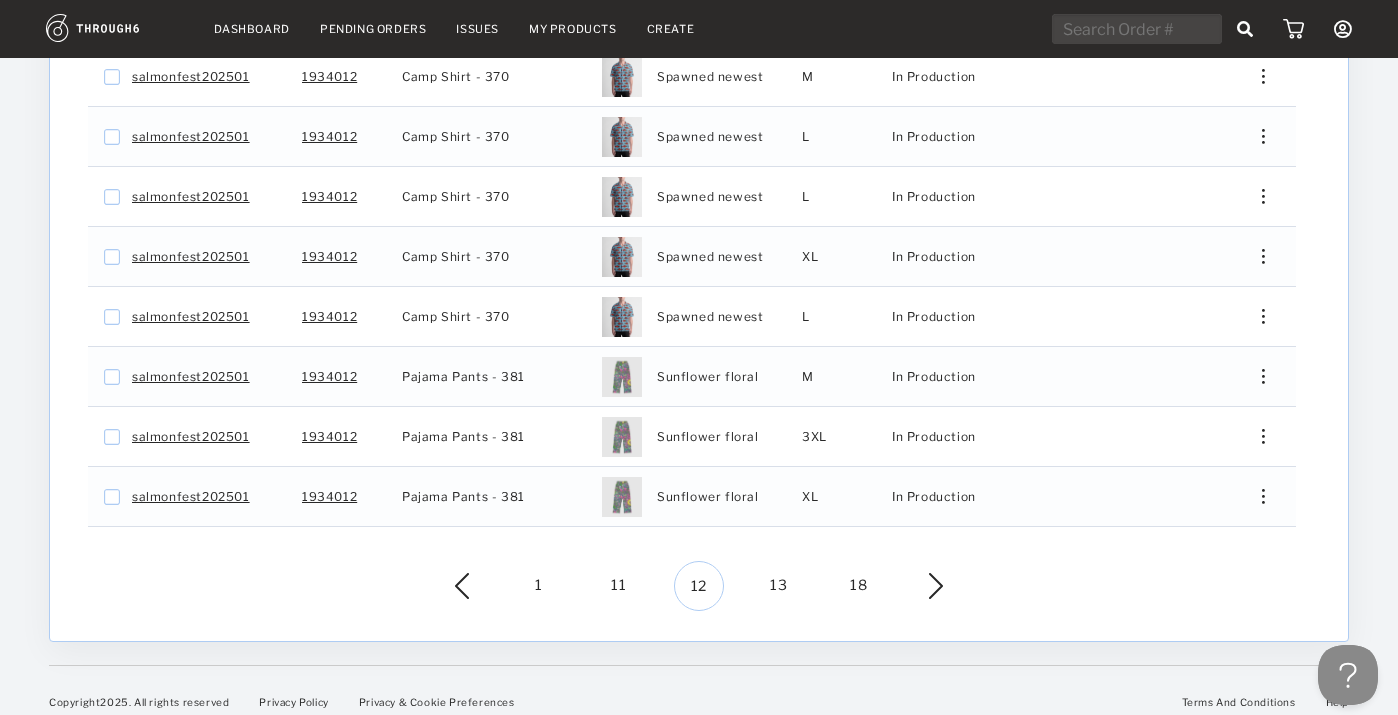 click at bounding box center [921, 586] 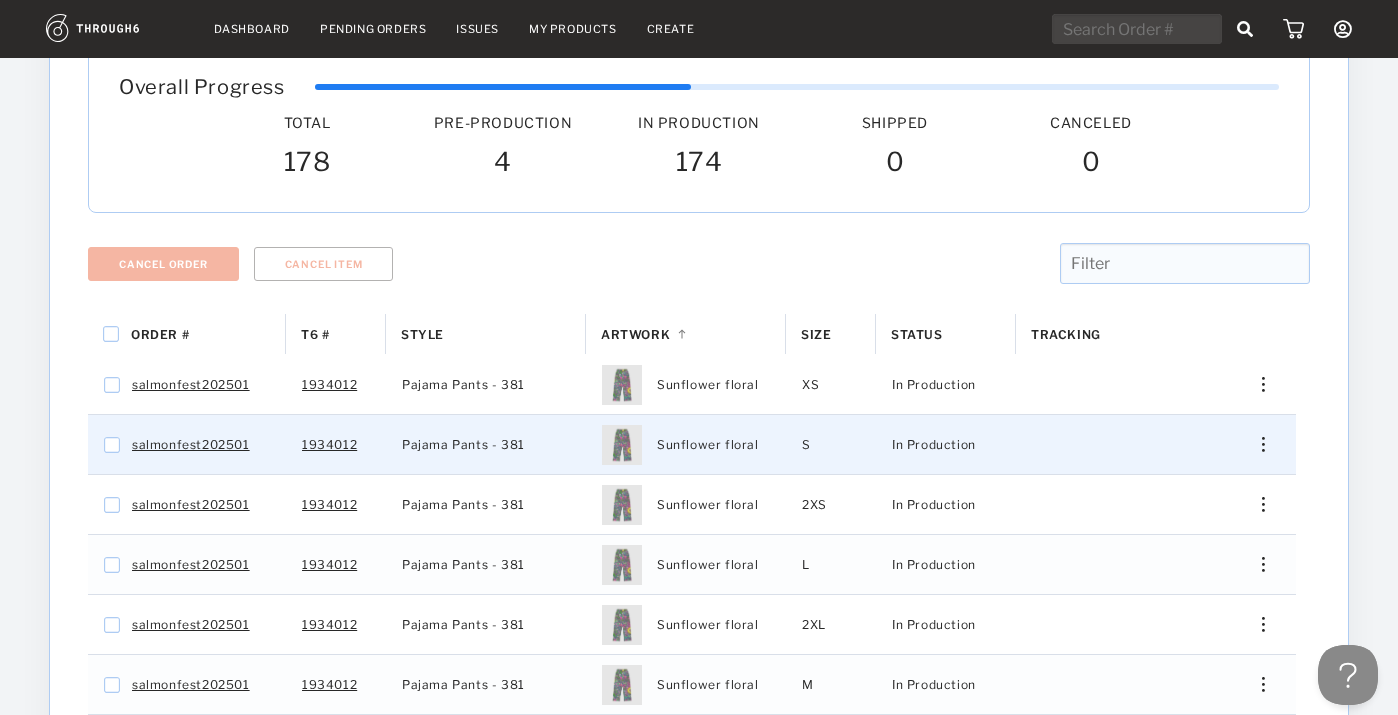 scroll, scrollTop: 155, scrollLeft: 0, axis: vertical 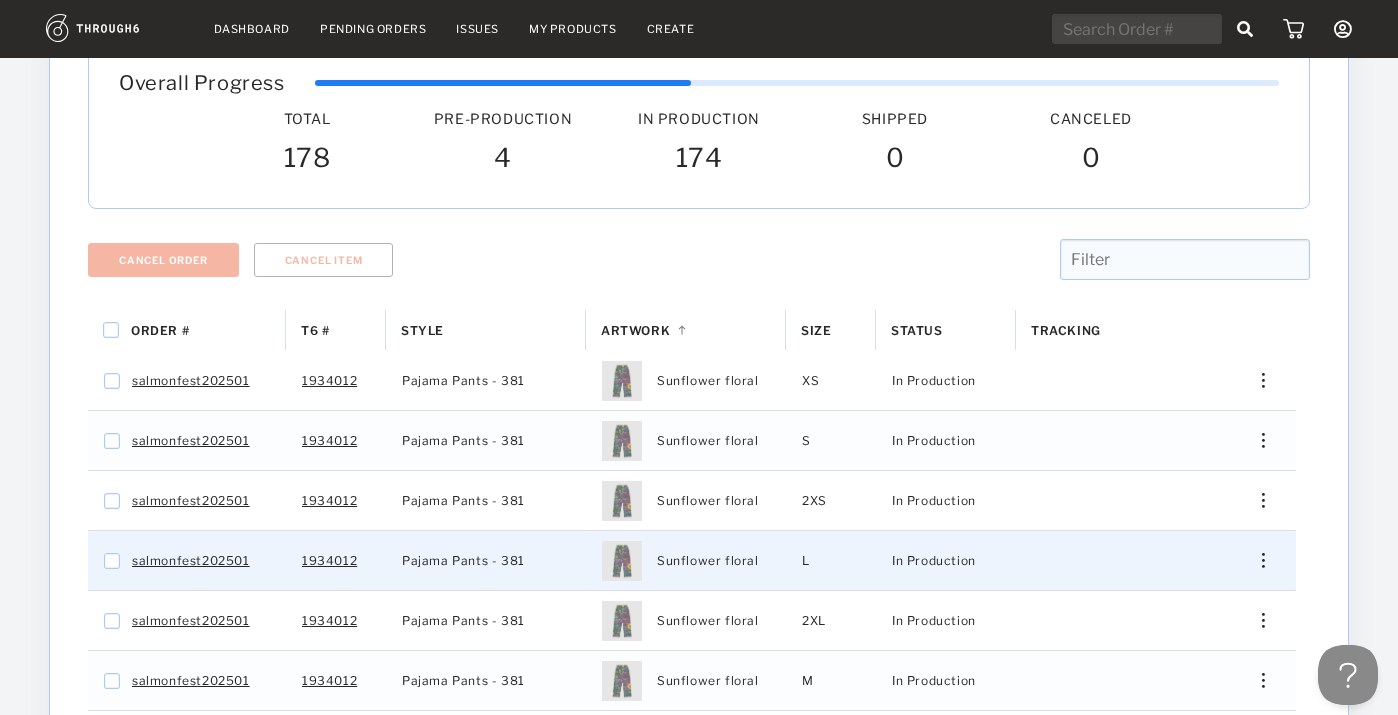 click at bounding box center (1256, 380) 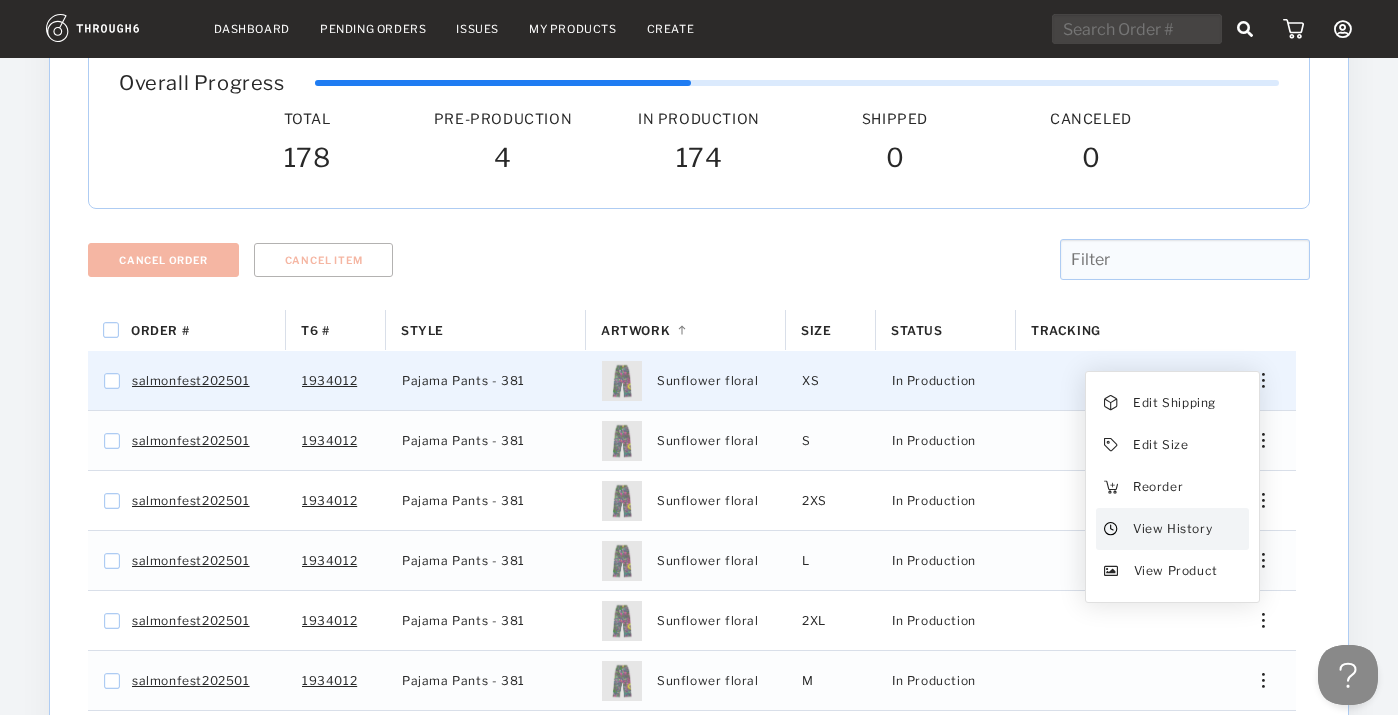 drag, startPoint x: 1191, startPoint y: 618, endPoint x: 1213, endPoint y: 509, distance: 111.19802 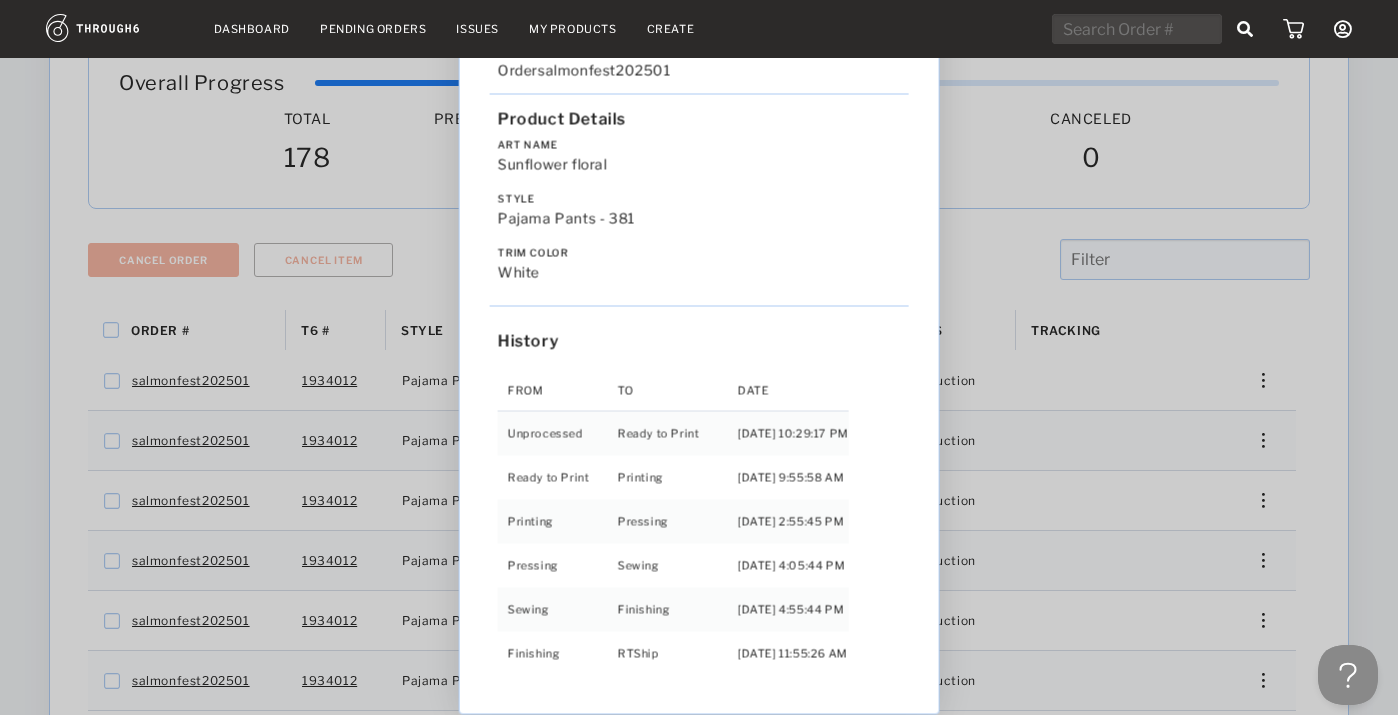 click on "Love from [US_STATE] - No Label   [DATE] Order  salmonfest202501 Product Details Art Name Sunflower floral Style Pajama Pants - 381 Trim Color white History From To Date Unprocessed Ready to Print [DATE] 10:29:17 PM Ready to Print Printing [DATE] 9:55:58 AM Printing Pressing [DATE] 2:55:45 PM Pressing Sewing [DATE] 4:05:44 PM Sewing Finishing [DATE] 4:55:44 PM Finishing RTShip [DATE] 11:55:26 AM" at bounding box center (699, 357) 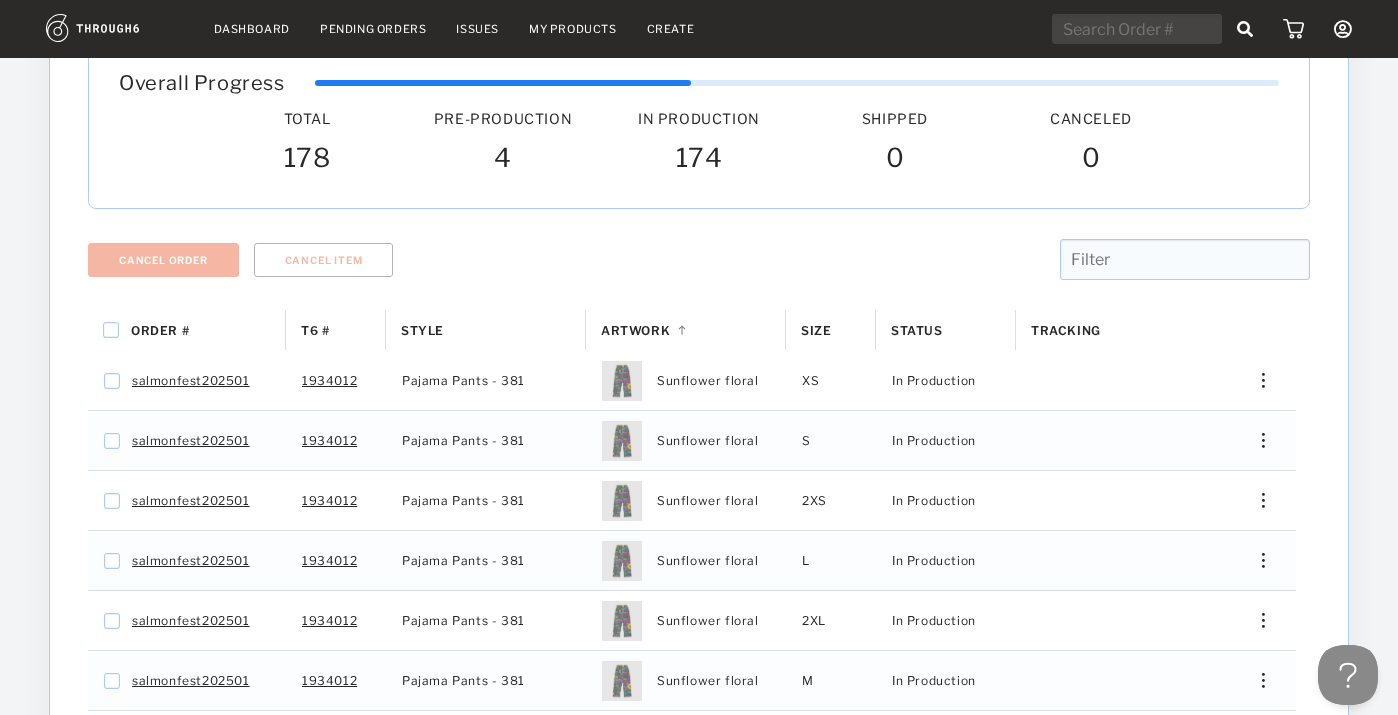 click at bounding box center [1263, 380] 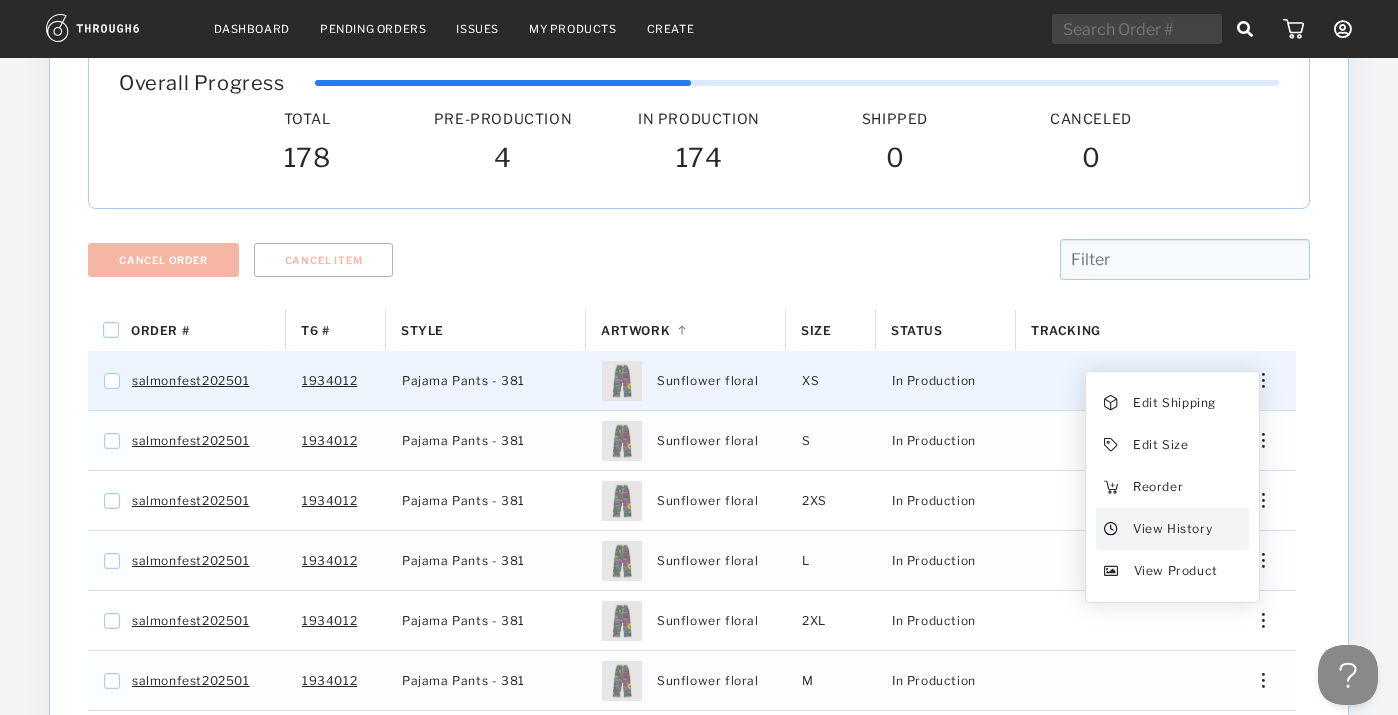 click on "View History" at bounding box center (1172, 529) 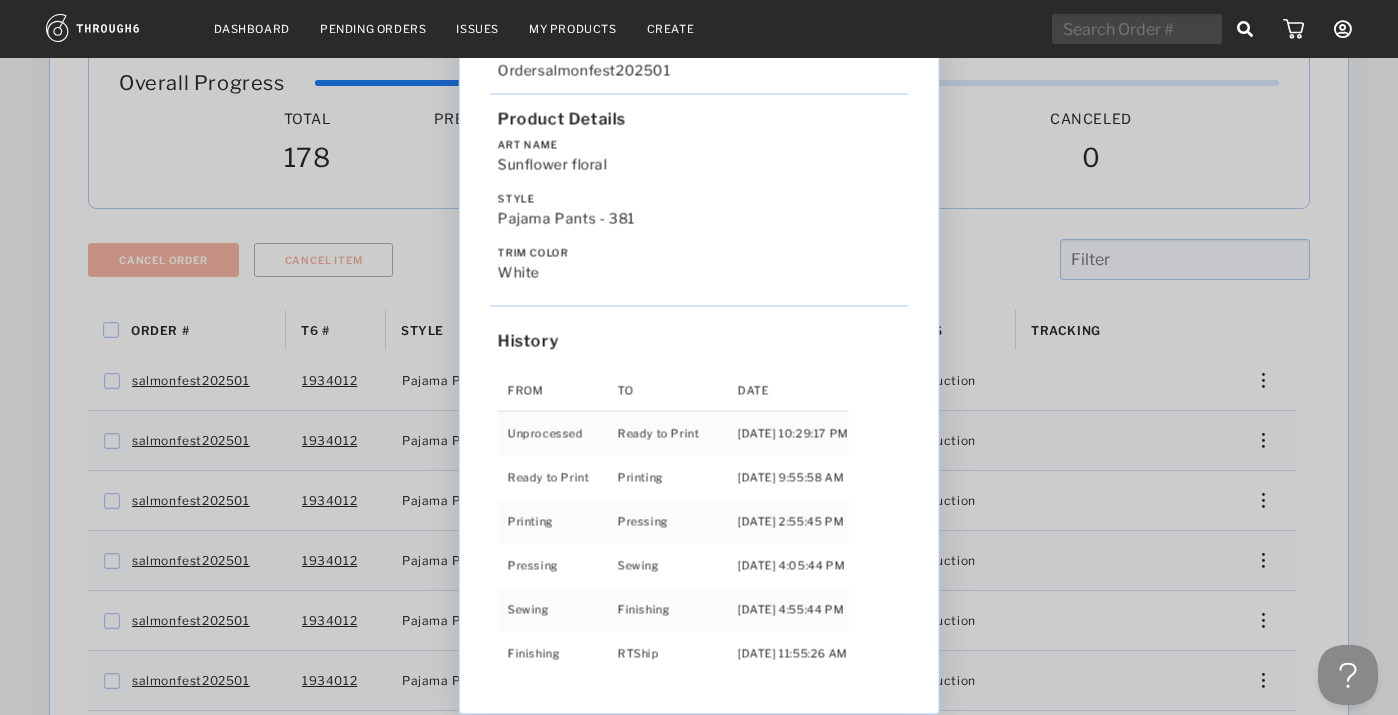 click on "Love from [US_STATE] - No Label   [DATE] Order  salmonfest202501 Product Details Art Name Sunflower floral Style Pajama Pants - 381 Trim Color white History From To Date Unprocessed Ready to Print [DATE] 10:29:17 PM Ready to Print Printing [DATE] 9:55:58 AM Printing Pressing [DATE] 2:55:45 PM Pressing Sewing [DATE] 4:05:44 PM Sewing Finishing [DATE] 4:55:44 PM Finishing RTShip [DATE] 11:55:26 AM" at bounding box center [699, 357] 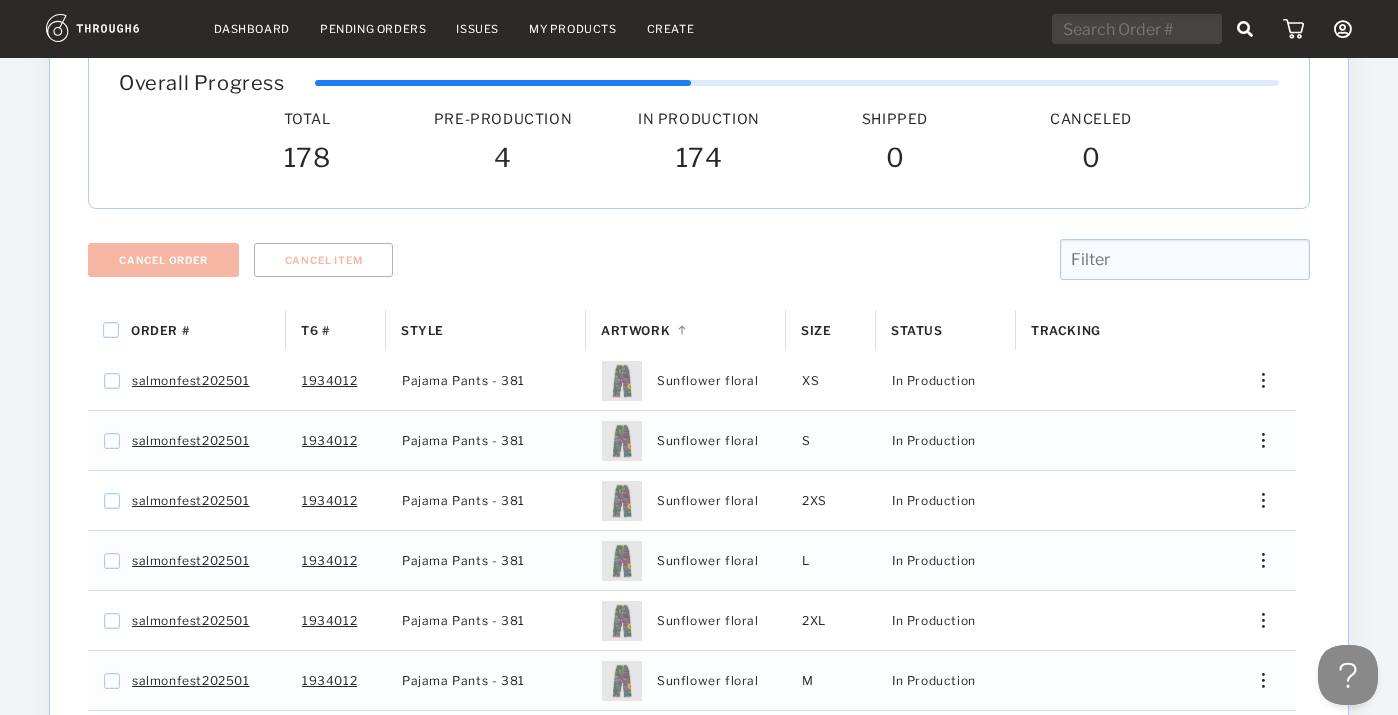 drag, startPoint x: 1213, startPoint y: 509, endPoint x: 1267, endPoint y: 423, distance: 101.54802 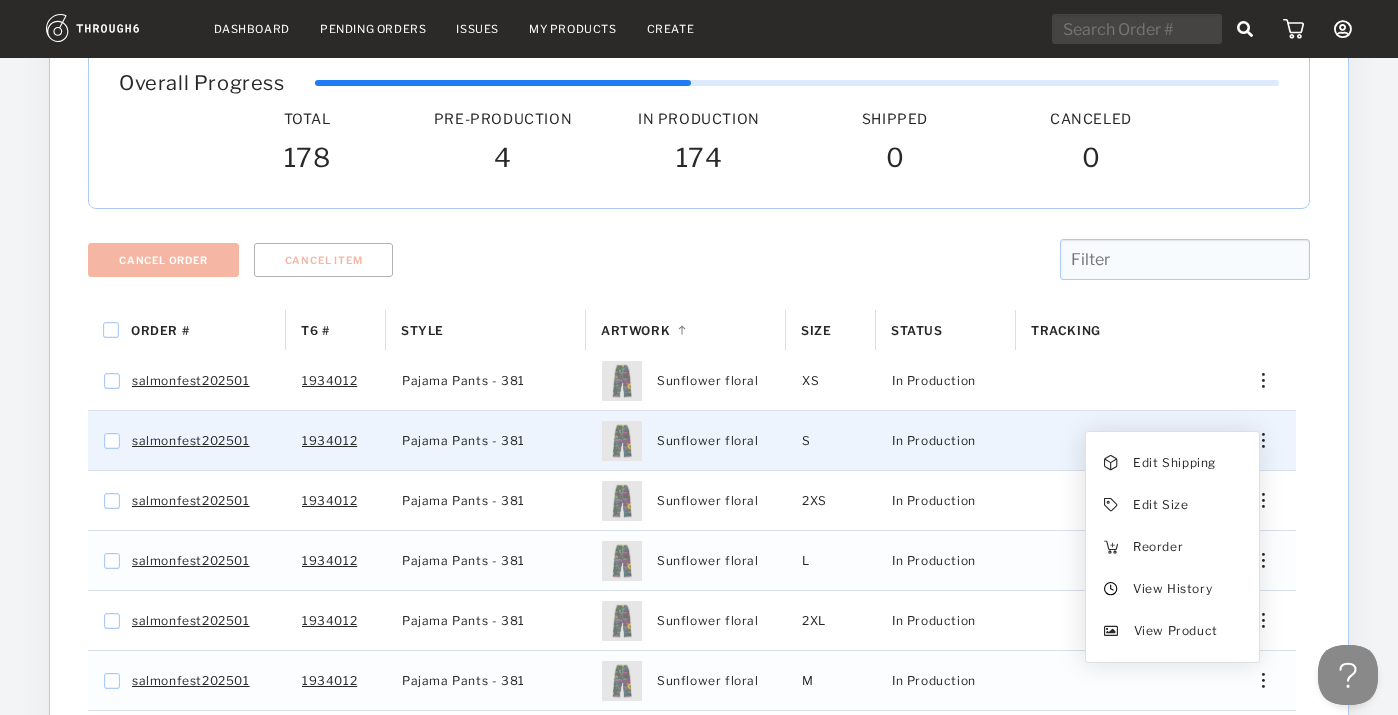 click on "View History" at bounding box center [1172, 589] 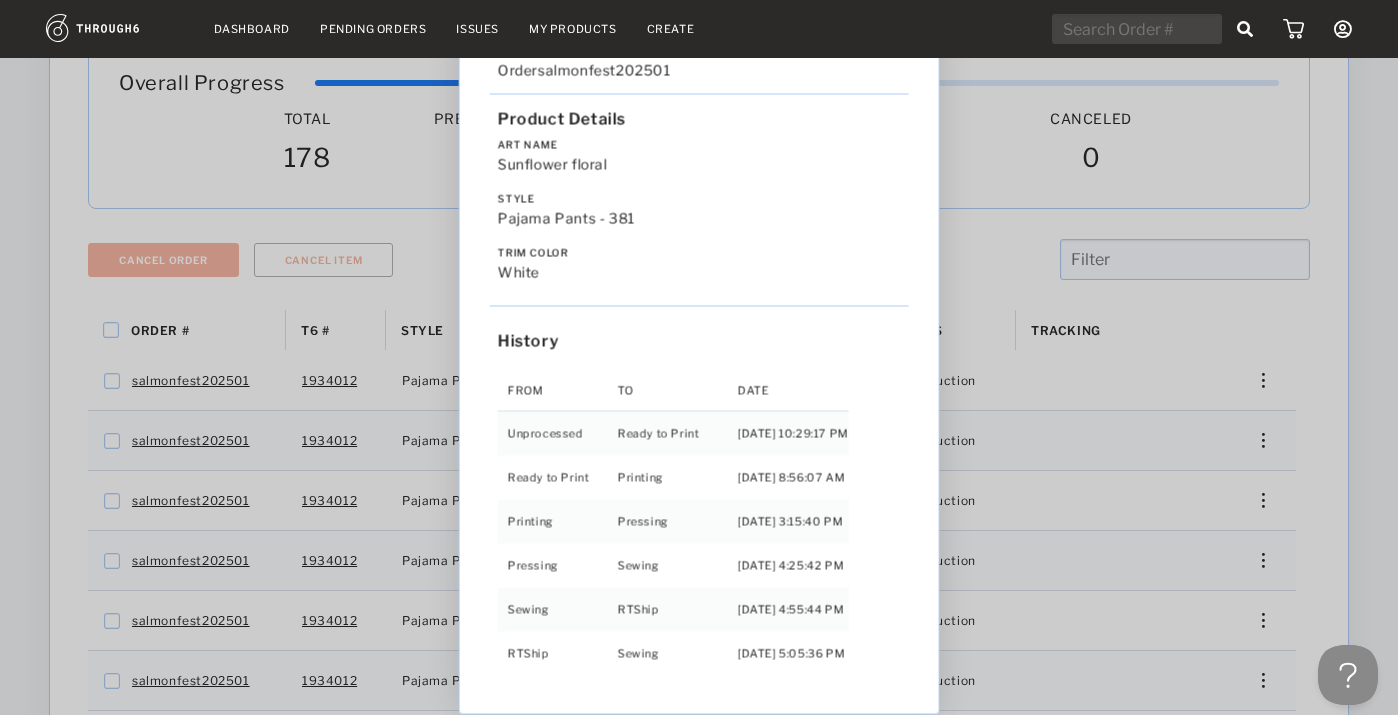 click on "Love from [US_STATE] - No Label   [DATE] Order  salmonfest202501 Product Details Art Name Sunflower floral Style Pajama Pants - 381 Trim Color white History From To Date Unprocessed Ready to Print [DATE] 10:29:17 PM Ready to Print Printing [DATE] 8:56:07 AM Printing Pressing [DATE] 3:15:40 PM Pressing Sewing [DATE] 4:25:42 PM Sewing RTShip [DATE] 4:55:44 PM RTShip Sewing [DATE] 5:05:36 PM Sewing Finishing [DATE] 3:25:35 PM Finishing RTShip [DATE] 9:25:41 AM" at bounding box center (699, 357) 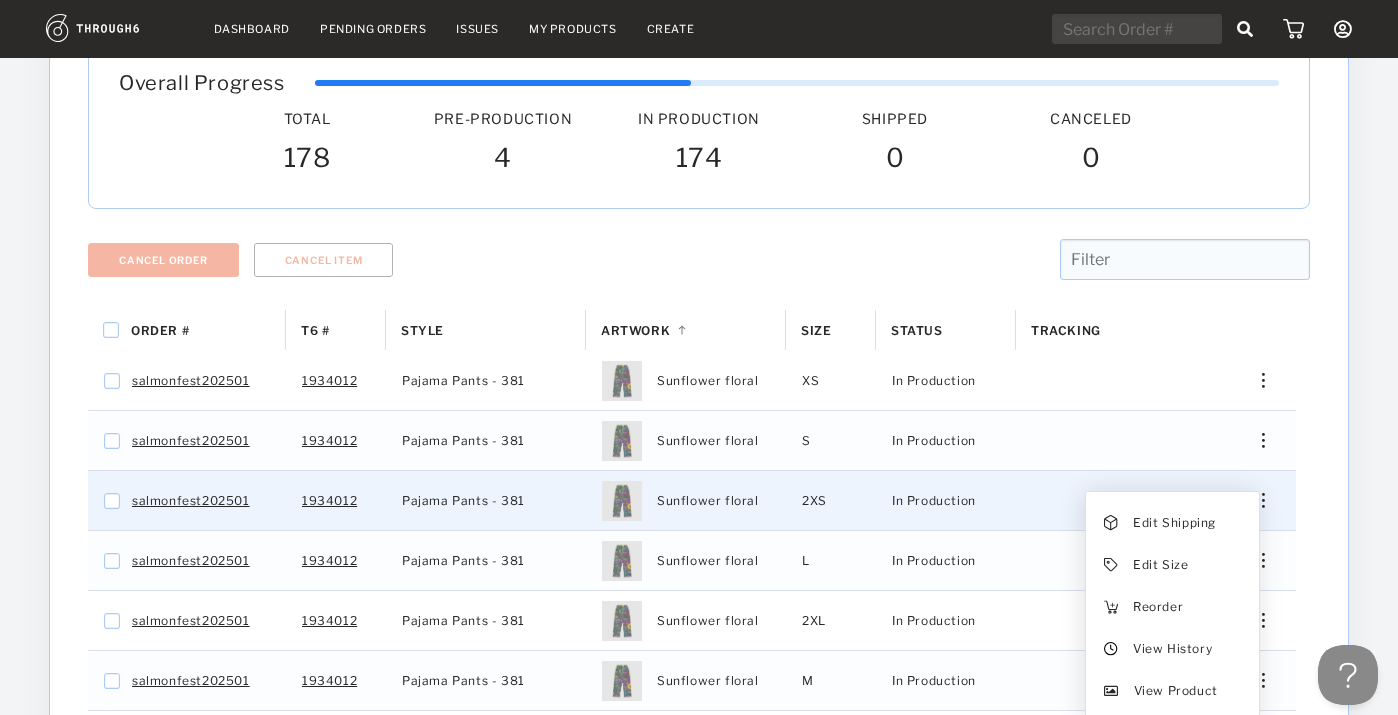 drag, startPoint x: 1267, startPoint y: 423, endPoint x: 1256, endPoint y: 484, distance: 61.983868 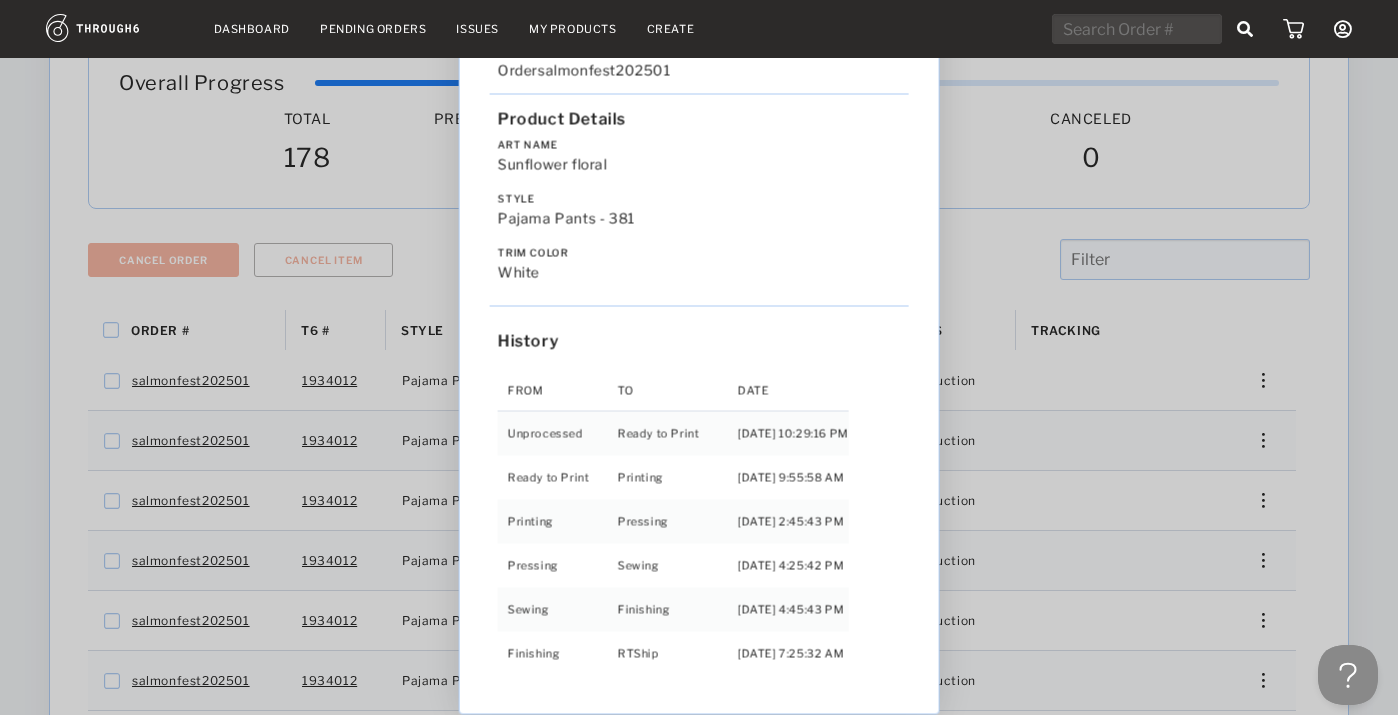 click on "Love from [US_STATE] - No Label   [DATE] Order  salmonfest202501 Product Details Art Name Sunflower floral Style Pajama Pants - 381 Trim Color white History From To Date Unprocessed Ready to Print [DATE] 10:29:16 PM Ready to Print Printing [DATE] 9:55:58 AM Printing Pressing [DATE] 2:45:43 PM Pressing Sewing [DATE] 4:25:42 PM Sewing Finishing [DATE] 4:45:43 PM Finishing RTShip [DATE] 7:25:32 AM" at bounding box center [699, 357] 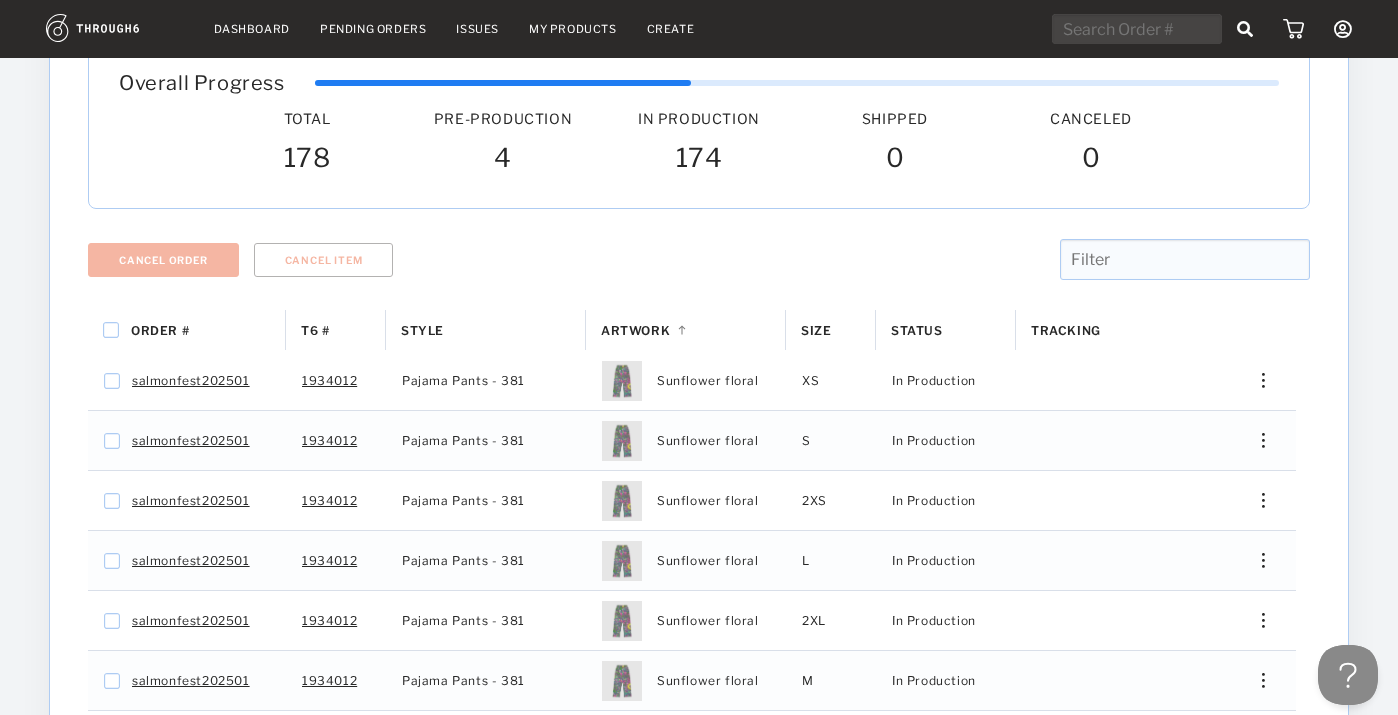 click at bounding box center (1256, 560) 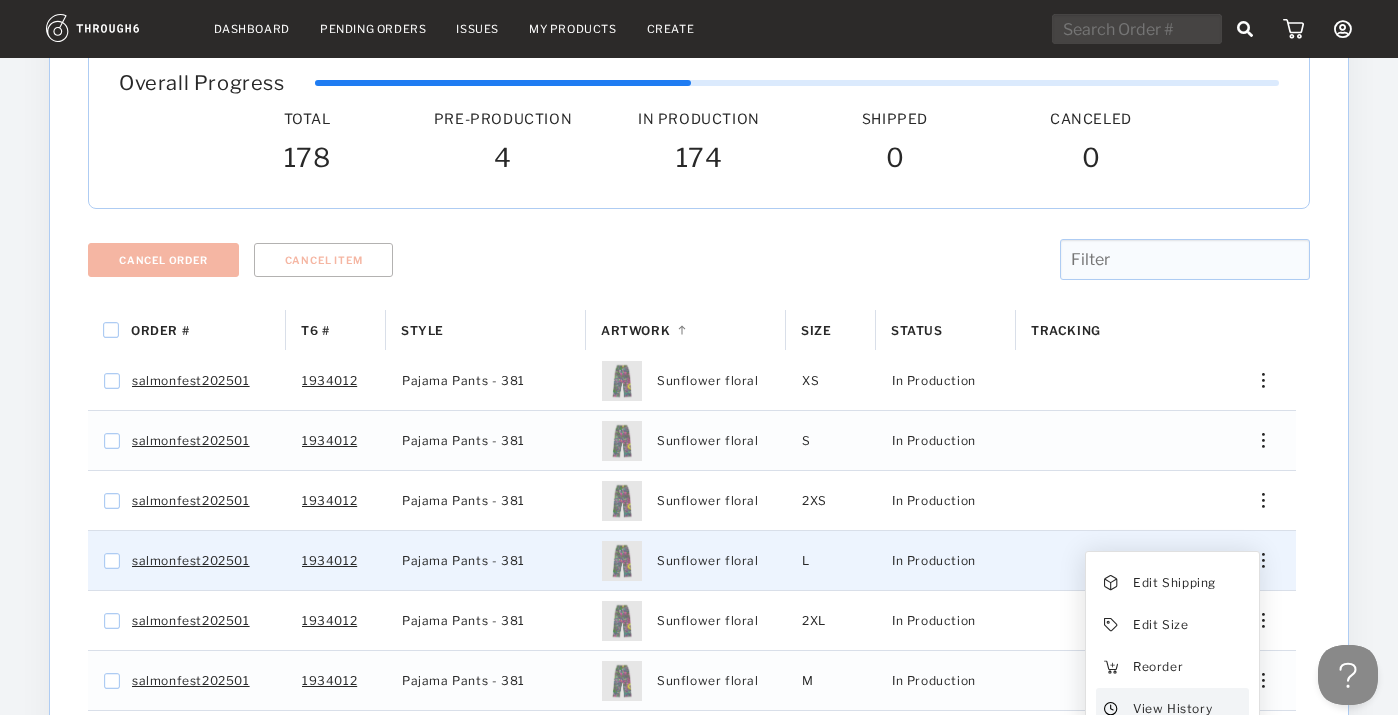 drag, startPoint x: 1256, startPoint y: 484, endPoint x: 1193, endPoint y: 690, distance: 215.4182 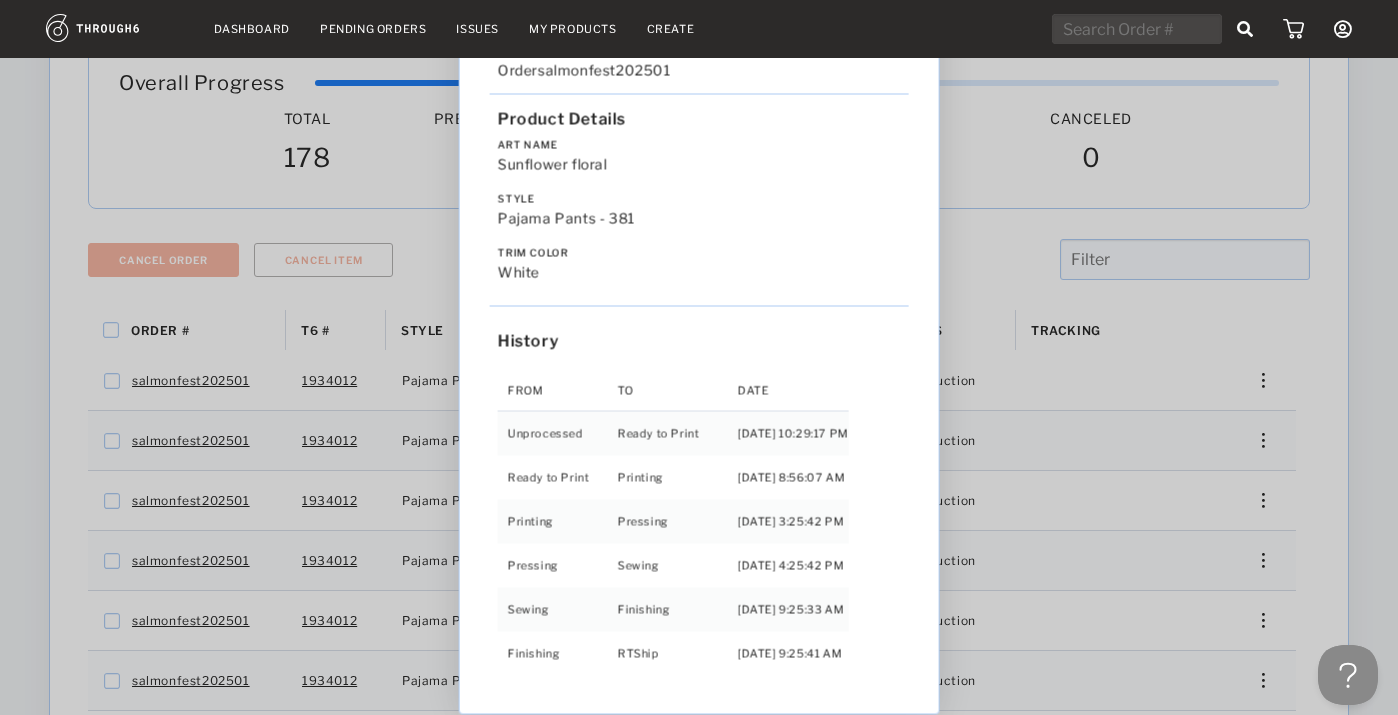click on "Love from [US_STATE] - No Label   [DATE] Order  salmonfest202501 Product Details Art Name Sunflower floral Style Pajama Pants - 381 Trim Color white History From To Date Unprocessed Ready to Print [DATE] 10:29:17 PM Ready to Print Printing [DATE] 8:56:07 AM Printing Pressing [DATE] 3:25:42 PM Pressing Sewing [DATE] 4:25:42 PM Sewing Finishing [DATE] 9:25:33 AM Finishing RTShip [DATE] 9:25:41 AM" at bounding box center (699, 357) 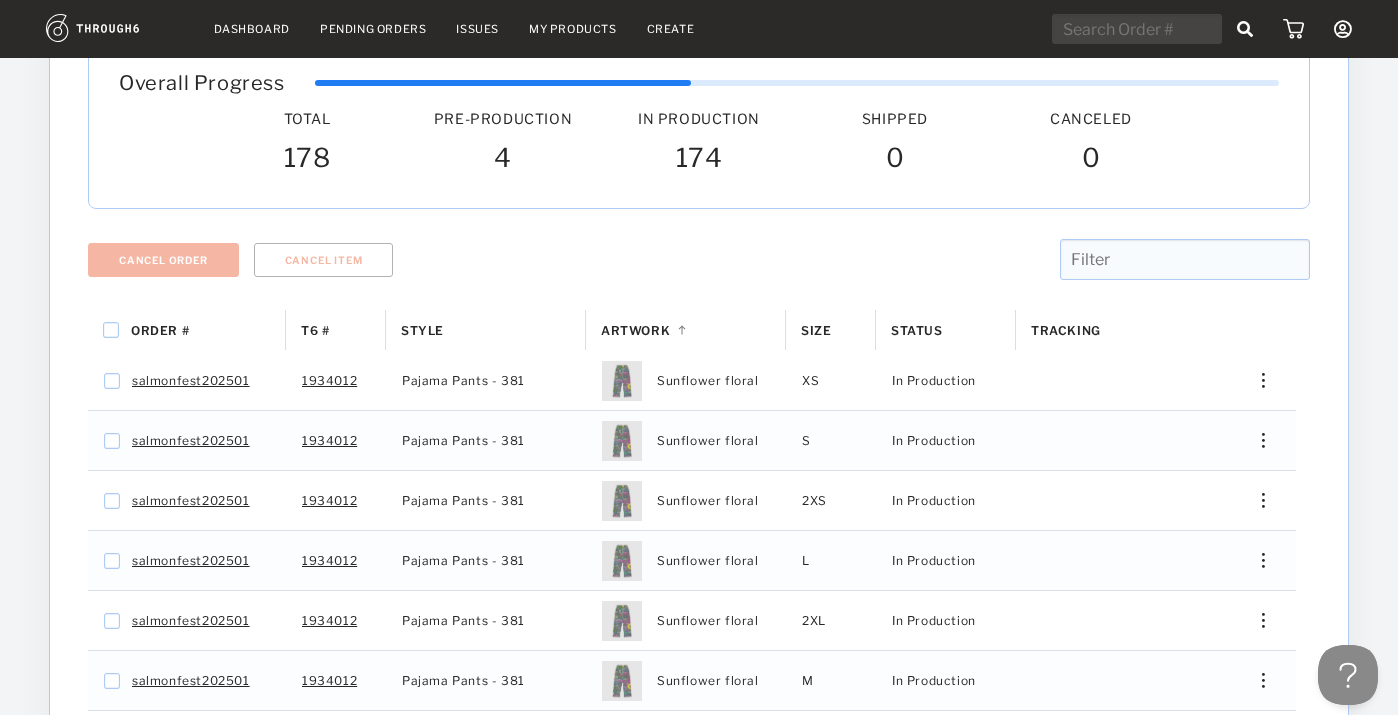 drag, startPoint x: 1193, startPoint y: 690, endPoint x: 1264, endPoint y: 603, distance: 112.29426 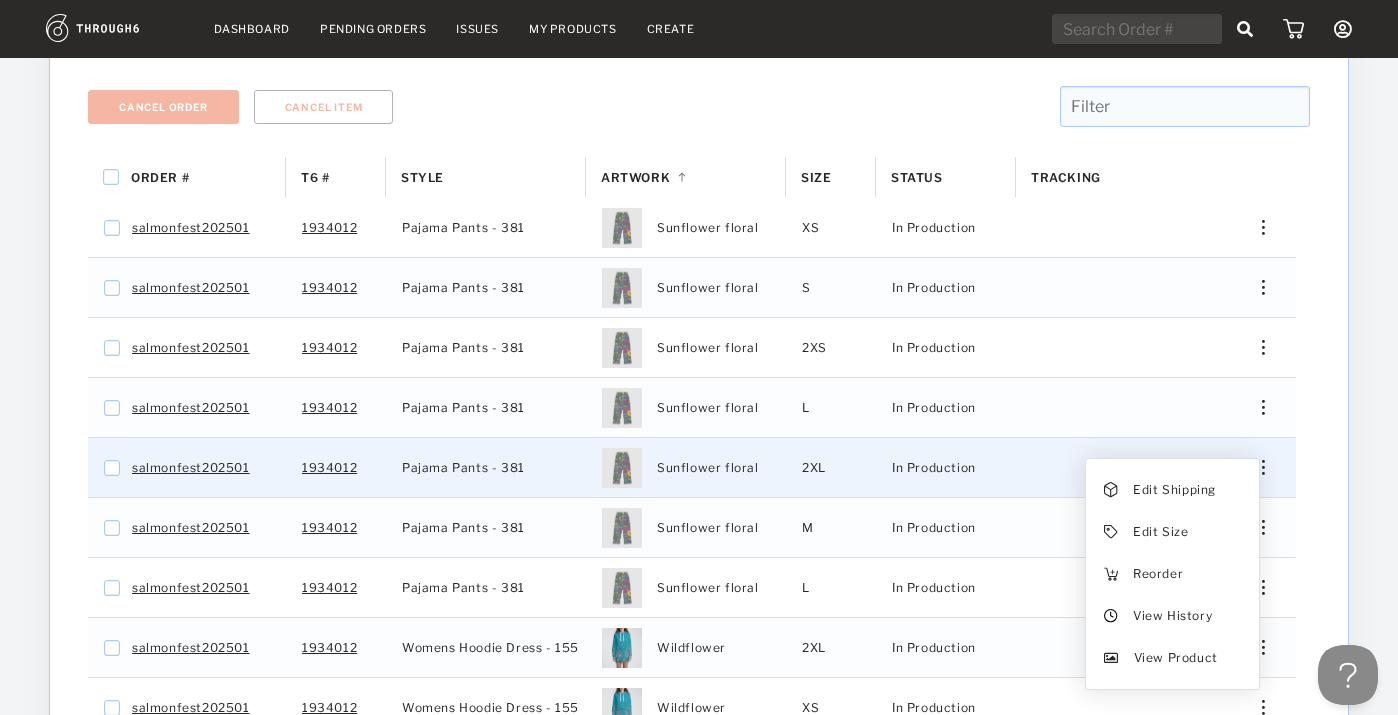 scroll, scrollTop: 309, scrollLeft: 0, axis: vertical 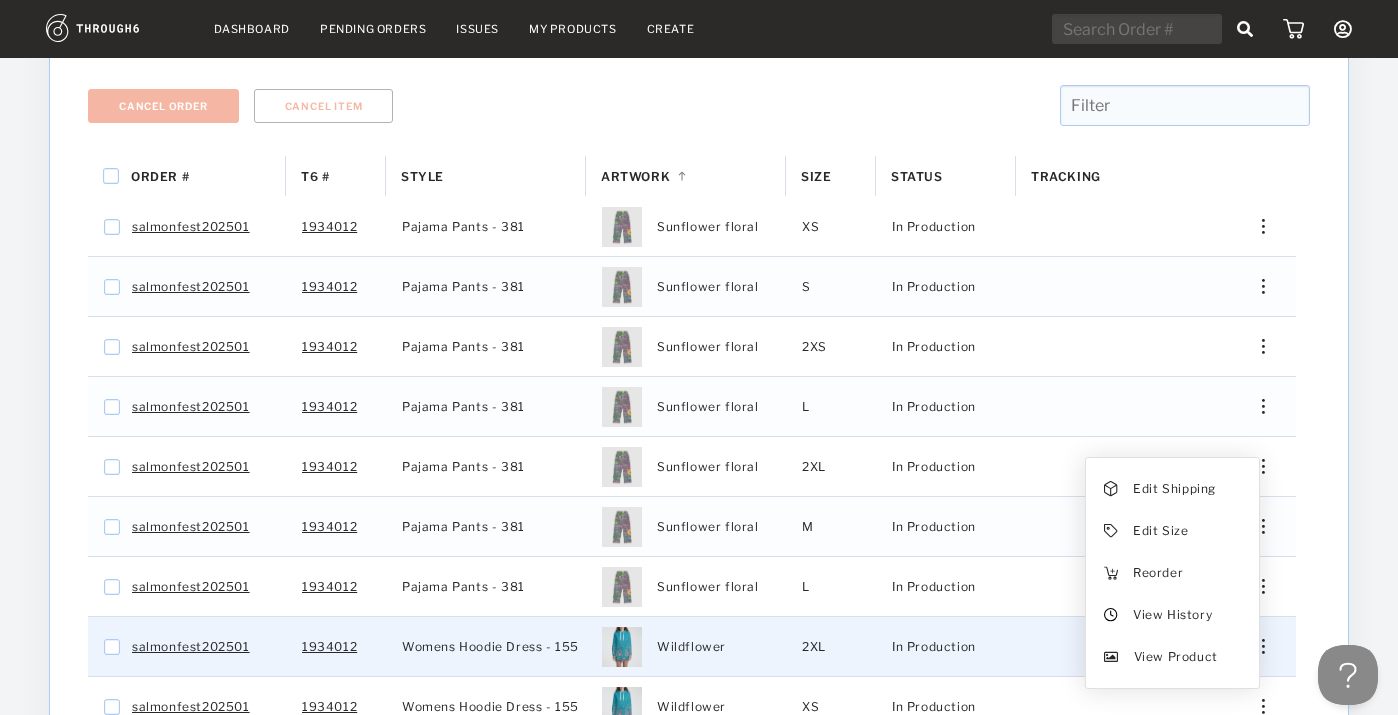 click on "View History" at bounding box center (1172, 615) 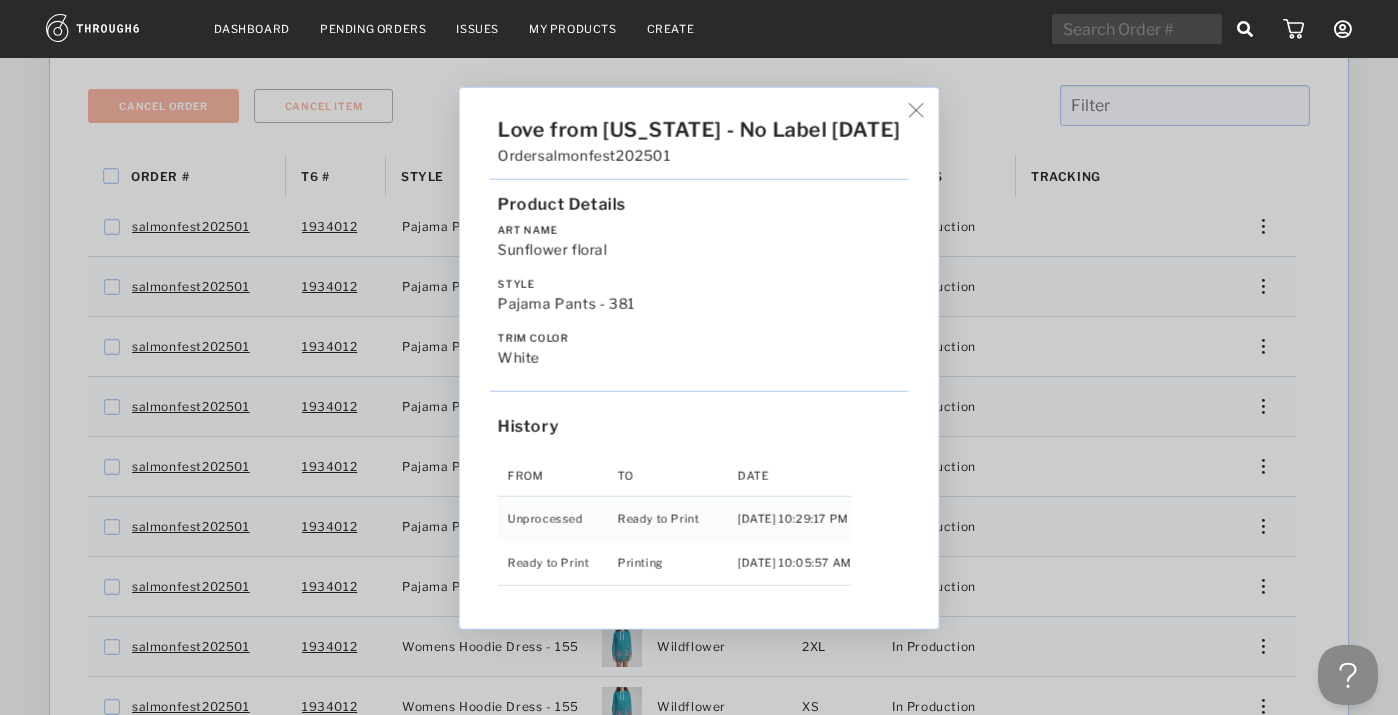 click on "Love from [US_STATE] - No Label   [DATE] Order  salmonfest202501 Product Details Art Name Sunflower floral Style Pajama Pants - 381 Trim Color white History From To Date Unprocessed Ready to Print [DATE] 10:29:17 PM Ready to Print Printing [DATE] 10:05:57 AM" at bounding box center (699, 357) 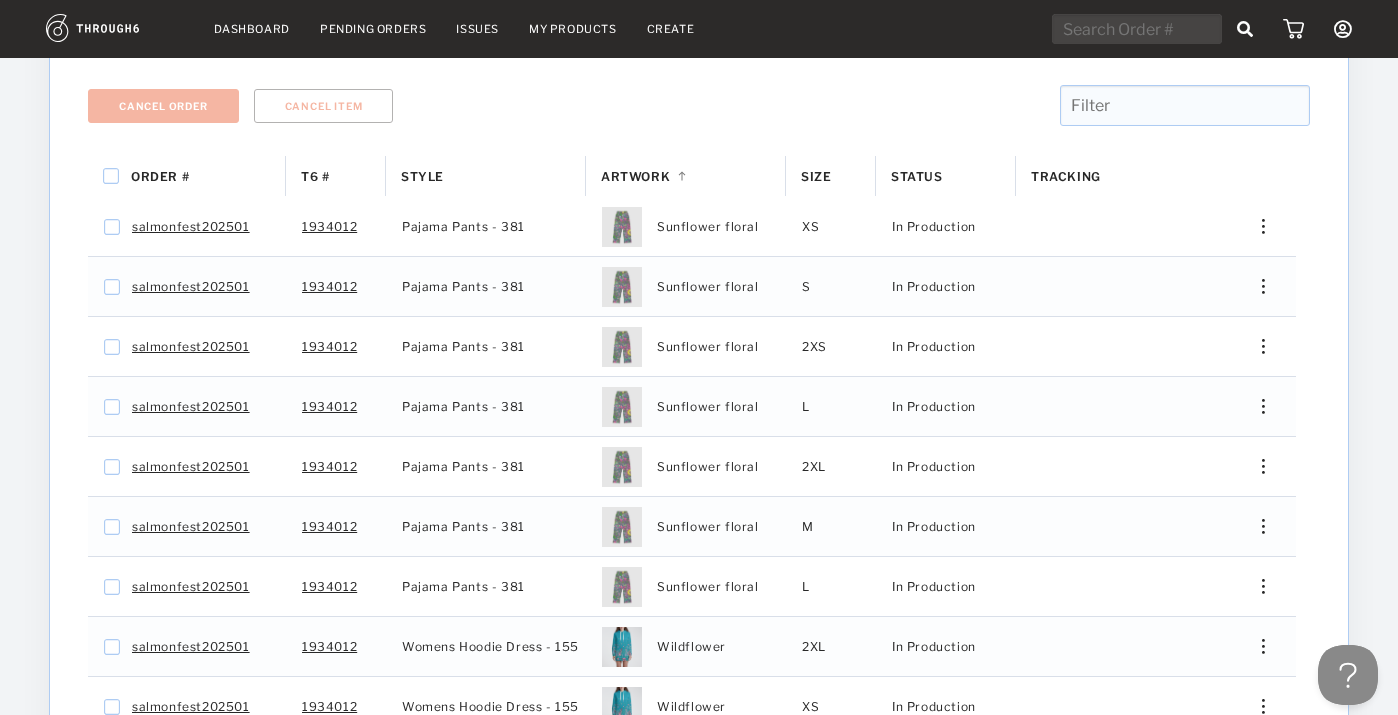 click at bounding box center (1256, 586) 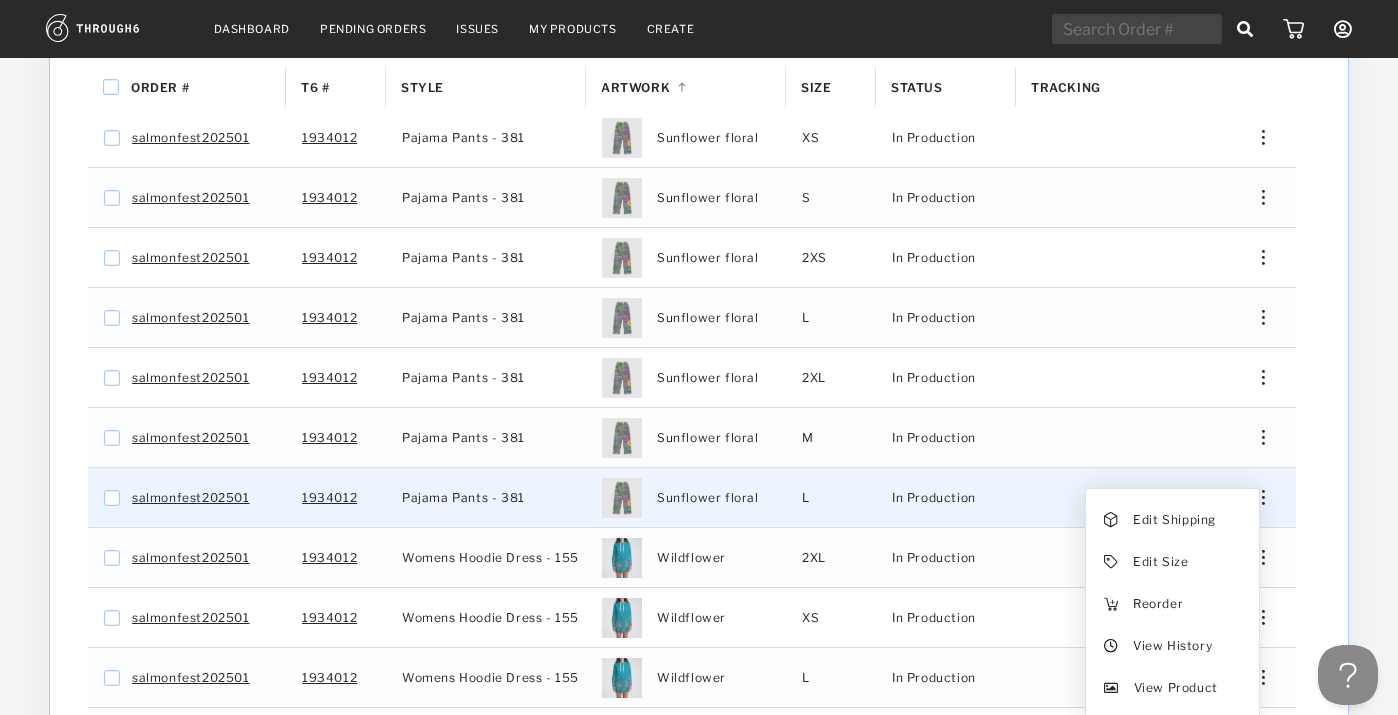 scroll, scrollTop: 426, scrollLeft: 0, axis: vertical 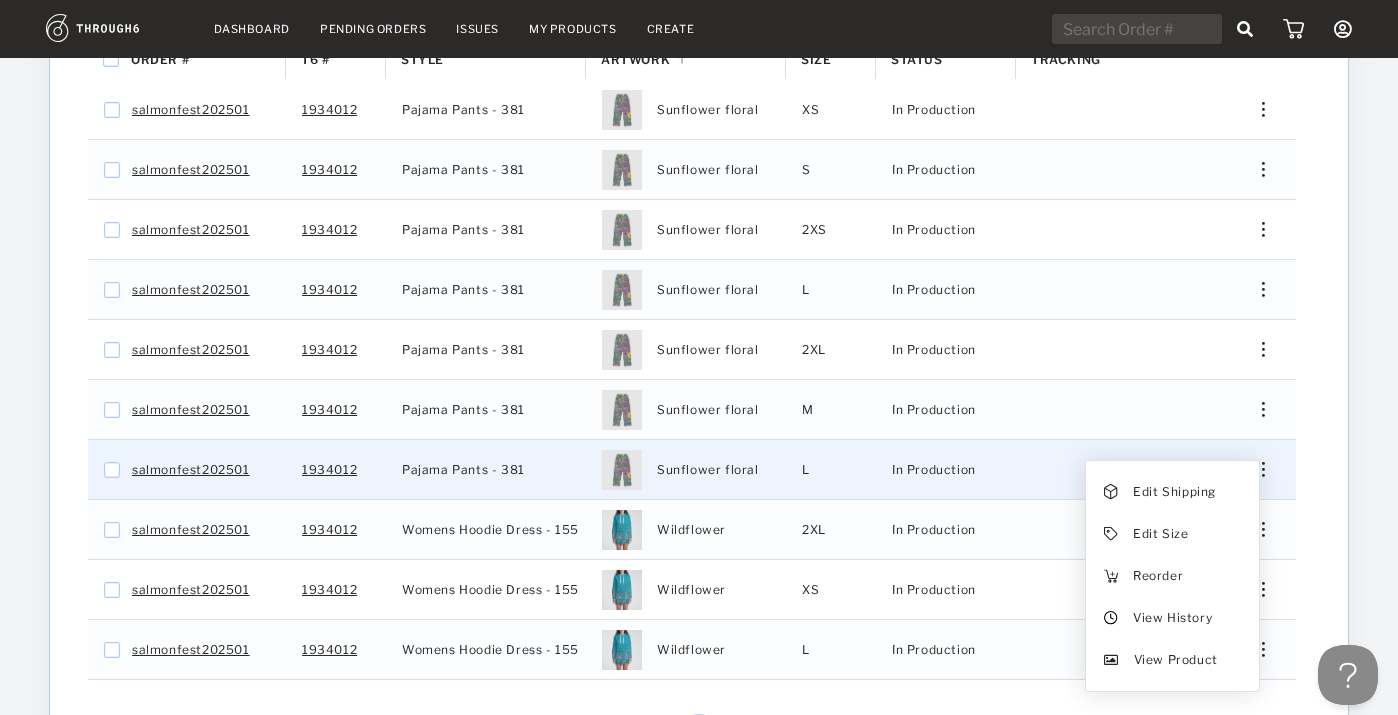 click on "View History" at bounding box center [1172, 618] 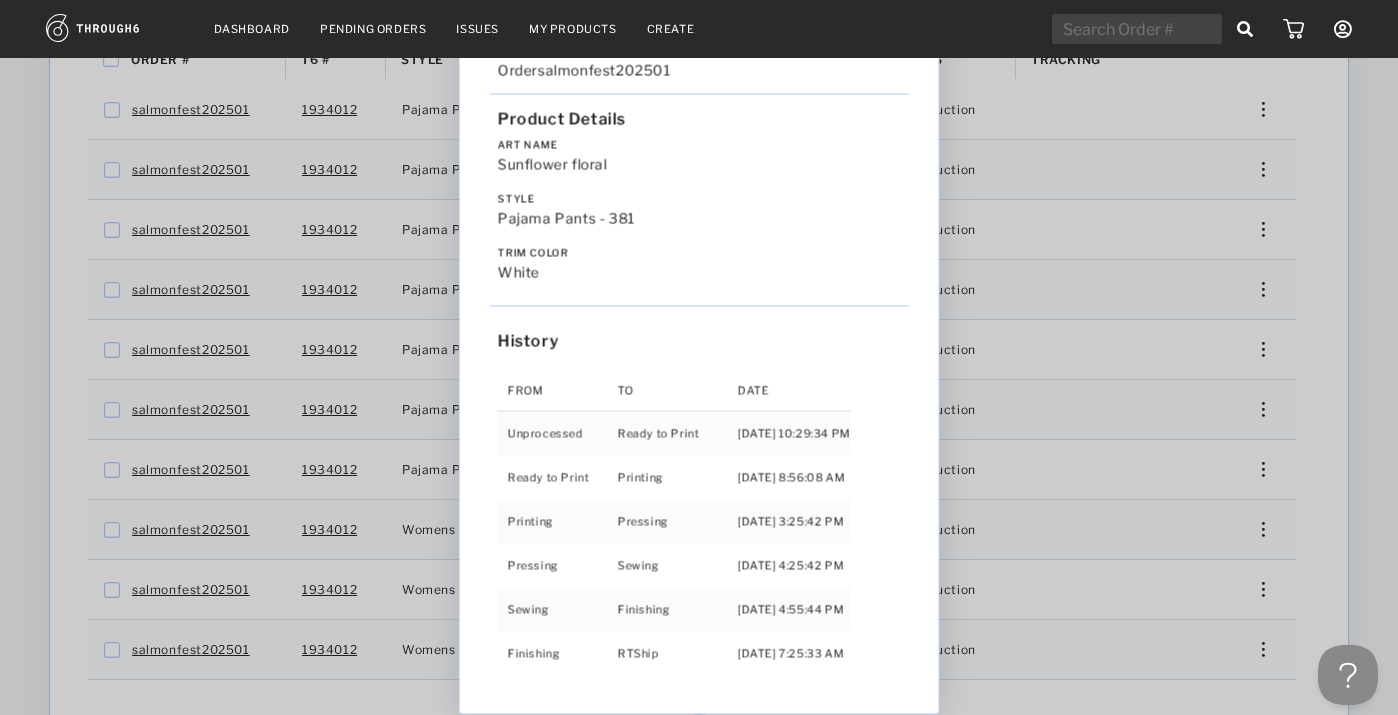 click on "Love from [US_STATE] - No Label   [DATE] Order  salmonfest202501 Product Details Art Name Sunflower floral Style Pajama Pants - 381 Trim Color white History From To Date Unprocessed Ready to Print [DATE] 10:29:34 PM Ready to Print Printing [DATE] 8:56:08 AM Printing Pressing [DATE] 3:25:42 PM Pressing Sewing [DATE] 4:25:42 PM Sewing Finishing [DATE] 4:55:44 PM Finishing RTShip [DATE] 7:25:33 AM" at bounding box center [699, 357] 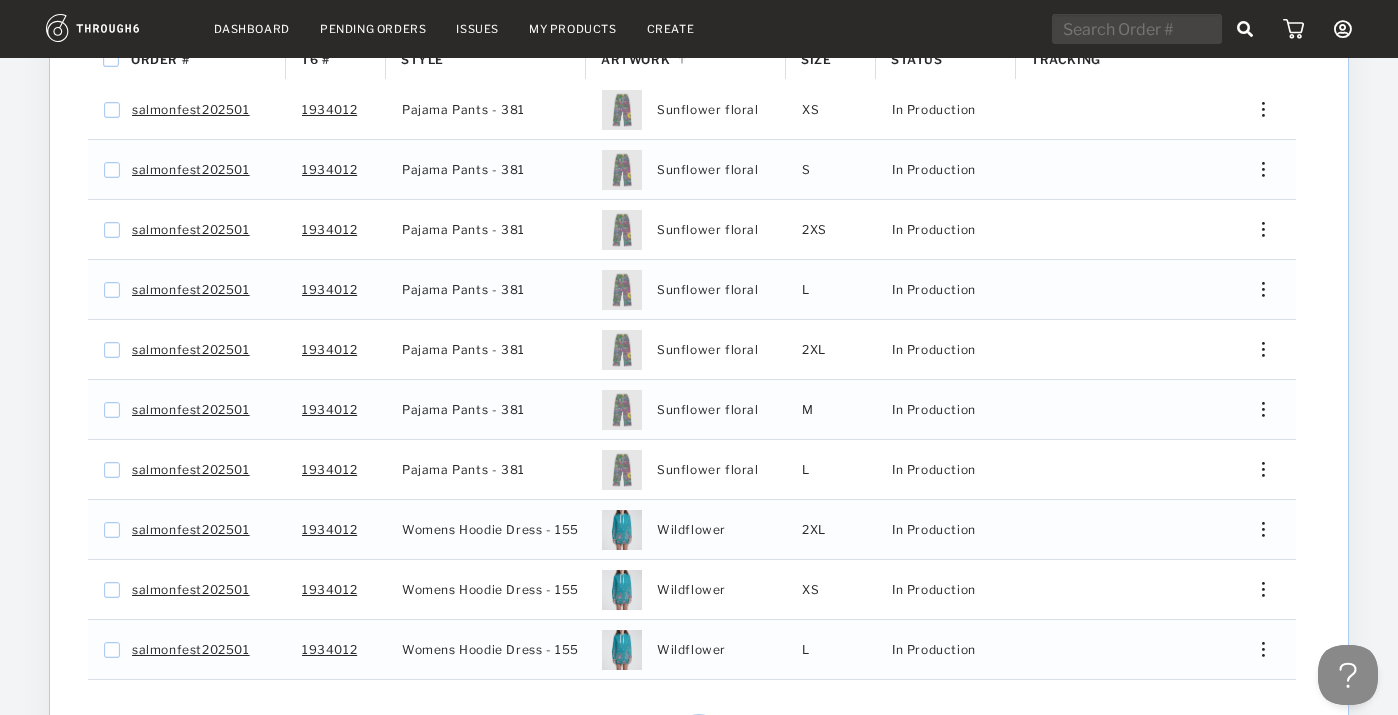 click at bounding box center [1263, 529] 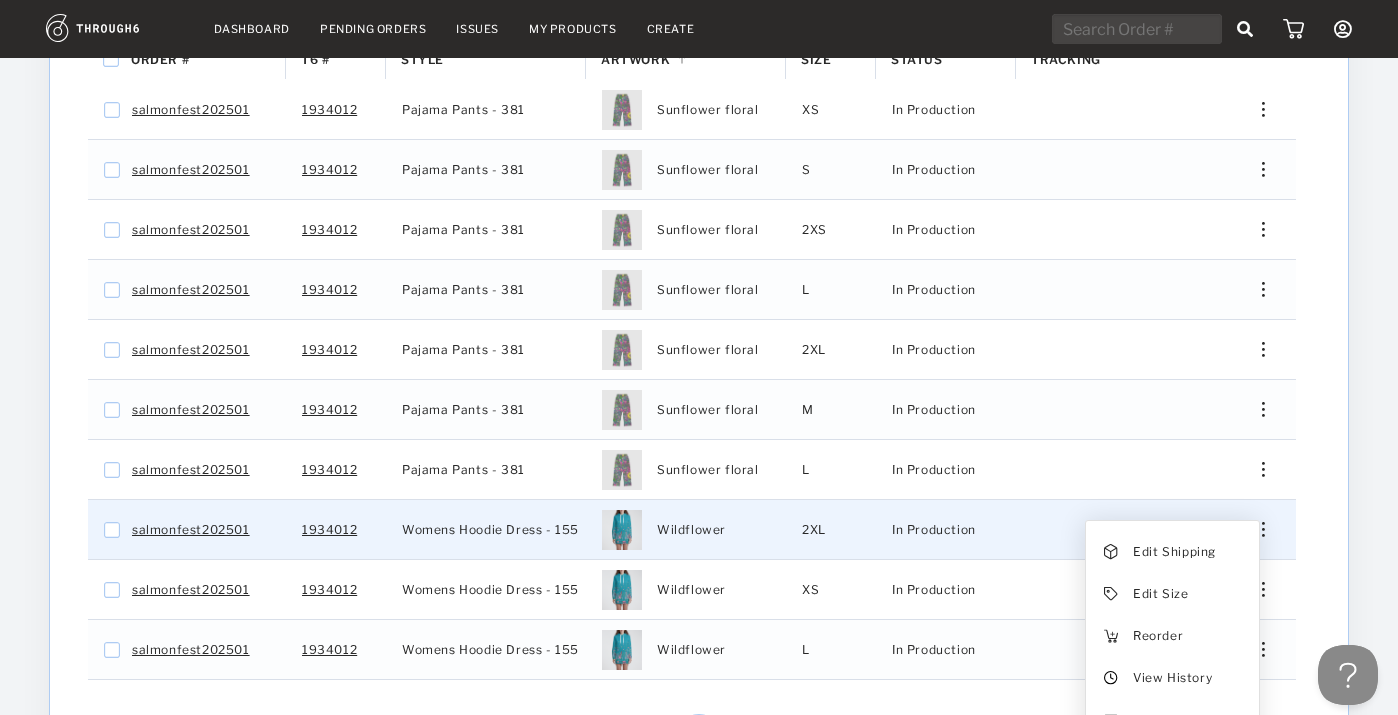 click on "View History" at bounding box center [1172, 678] 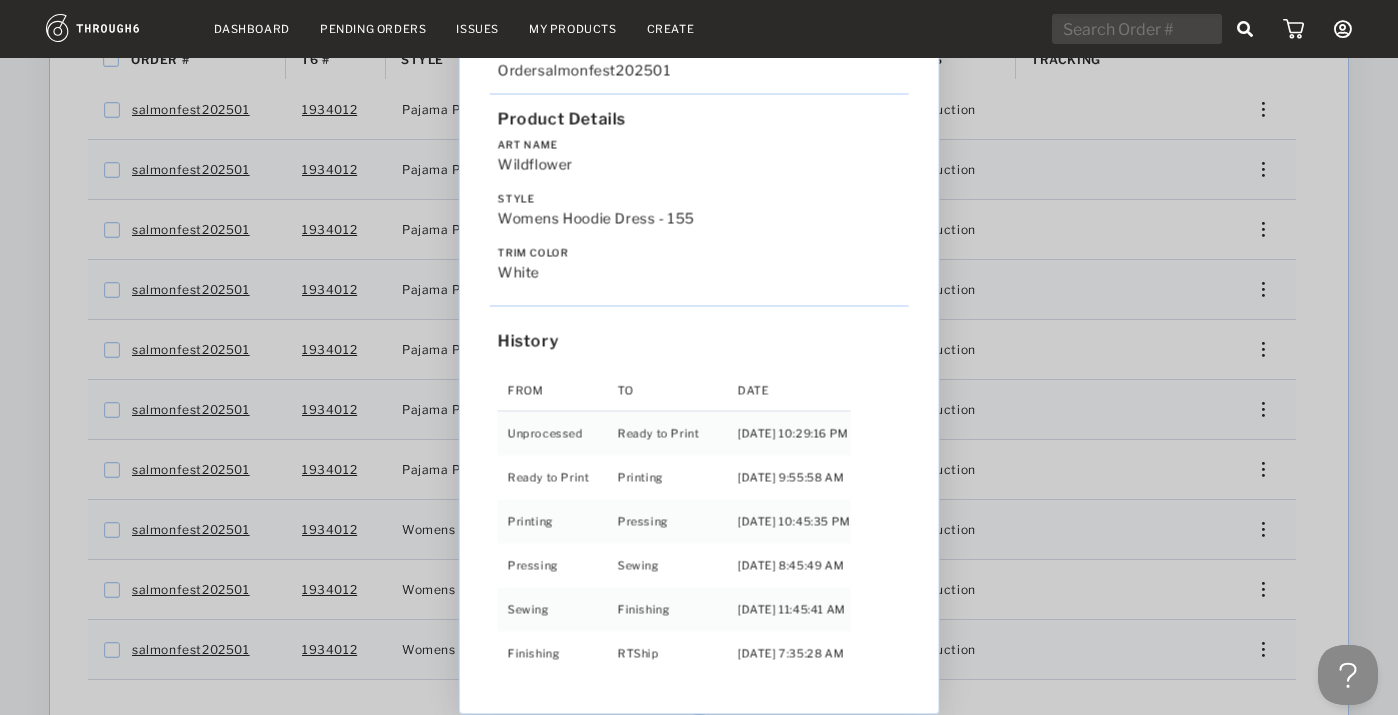 click on "Love from [US_STATE] - No Label   [DATE] Order  salmonfest202501 Product Details Art Name Wildflower Style Womens Hoodie Dress - 155 Trim Color white History From To Date Unprocessed Ready to Print [DATE] 10:29:16 PM Ready to Print Printing [DATE] 9:55:58 AM Printing Pressing [DATE] 10:45:35 PM Pressing Sewing [DATE] 8:45:49 AM Sewing Finishing [DATE] 11:45:41 AM Finishing RTShip [DATE] 7:35:28 AM" at bounding box center (699, 357) 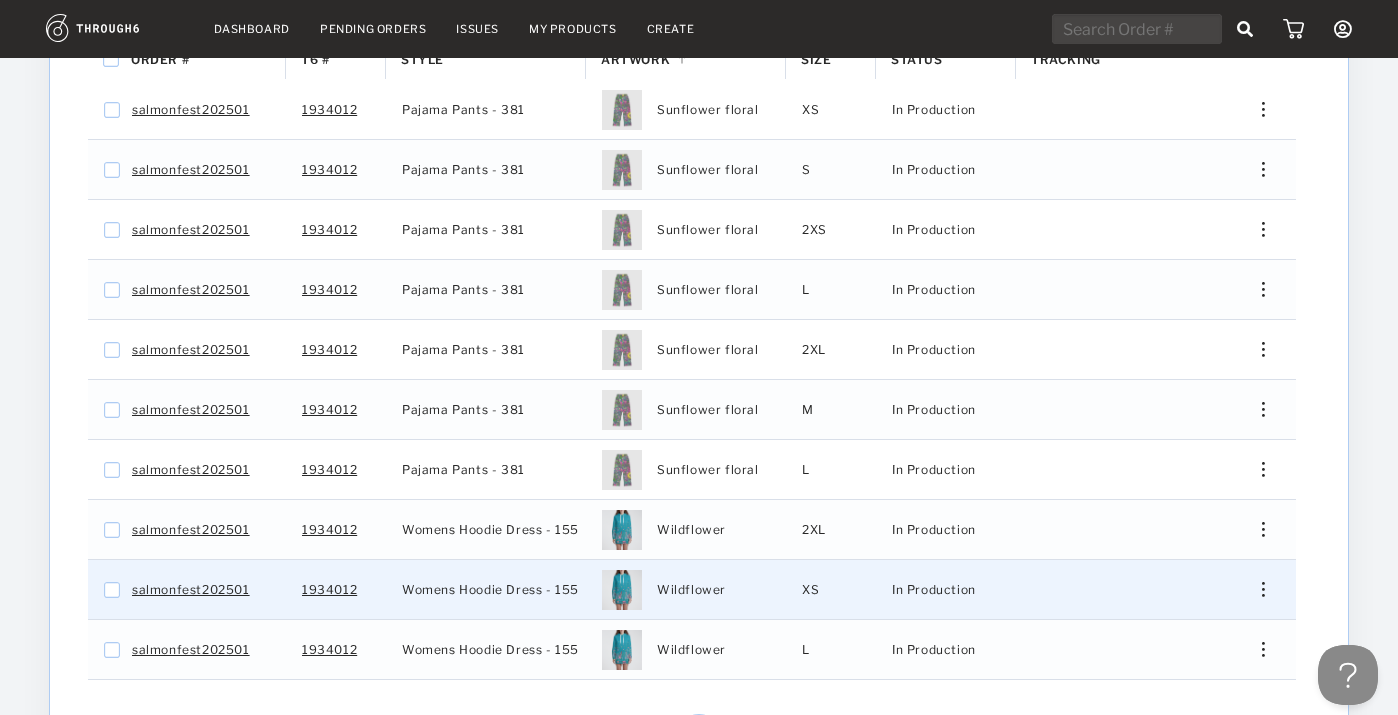 drag, startPoint x: 1264, startPoint y: 603, endPoint x: 1265, endPoint y: 566, distance: 37.01351 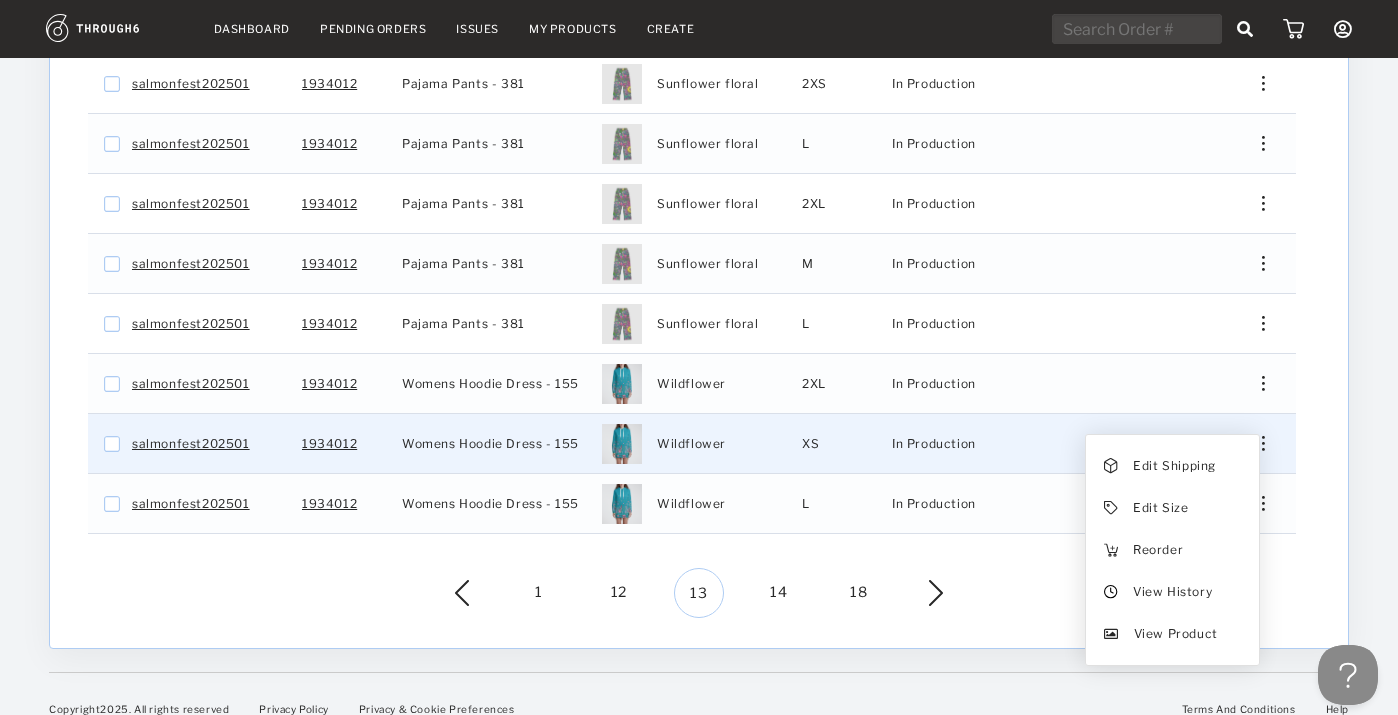 scroll, scrollTop: 579, scrollLeft: 0, axis: vertical 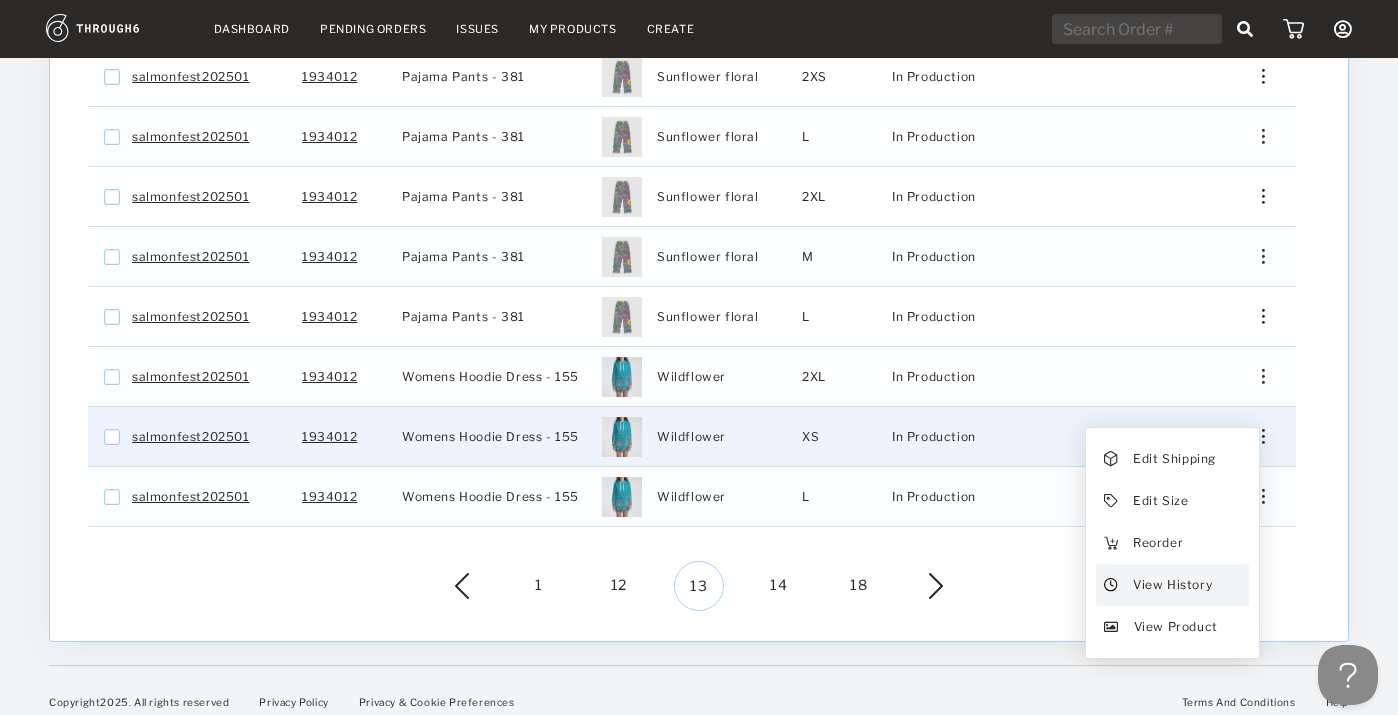 drag, startPoint x: 1265, startPoint y: 566, endPoint x: 1207, endPoint y: 575, distance: 58.694122 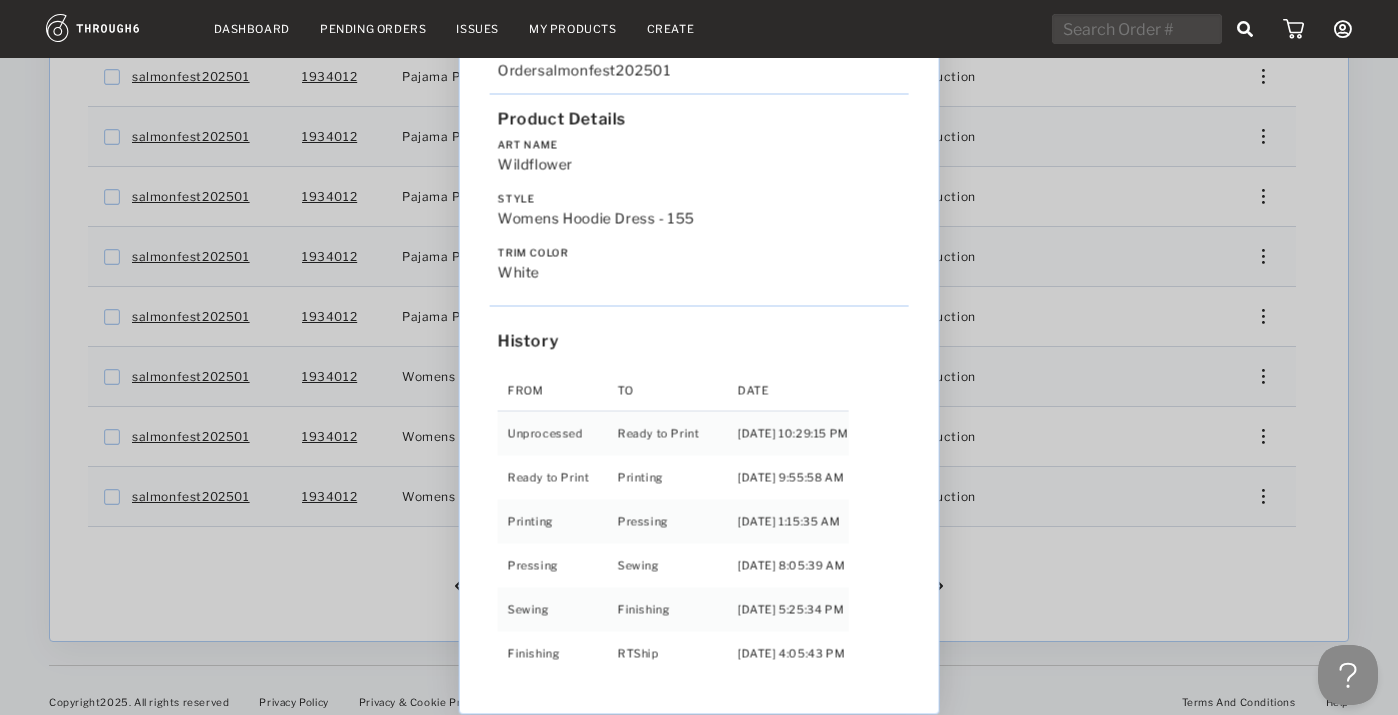 click on "Love from [US_STATE] - No Label   [DATE] Order  salmonfest202501 Product Details Art Name Wildflower Style Womens Hoodie Dress - 155 Trim Color white History From To Date Unprocessed Ready to Print [DATE] 10:29:15 PM Ready to Print Printing [DATE] 9:55:58 AM Printing Pressing [DATE] 1:15:35 AM Pressing Sewing [DATE] 8:05:39 AM Sewing Finishing [DATE] 5:25:34 PM Finishing RTShip [DATE] 4:05:43 PM" at bounding box center (699, 357) 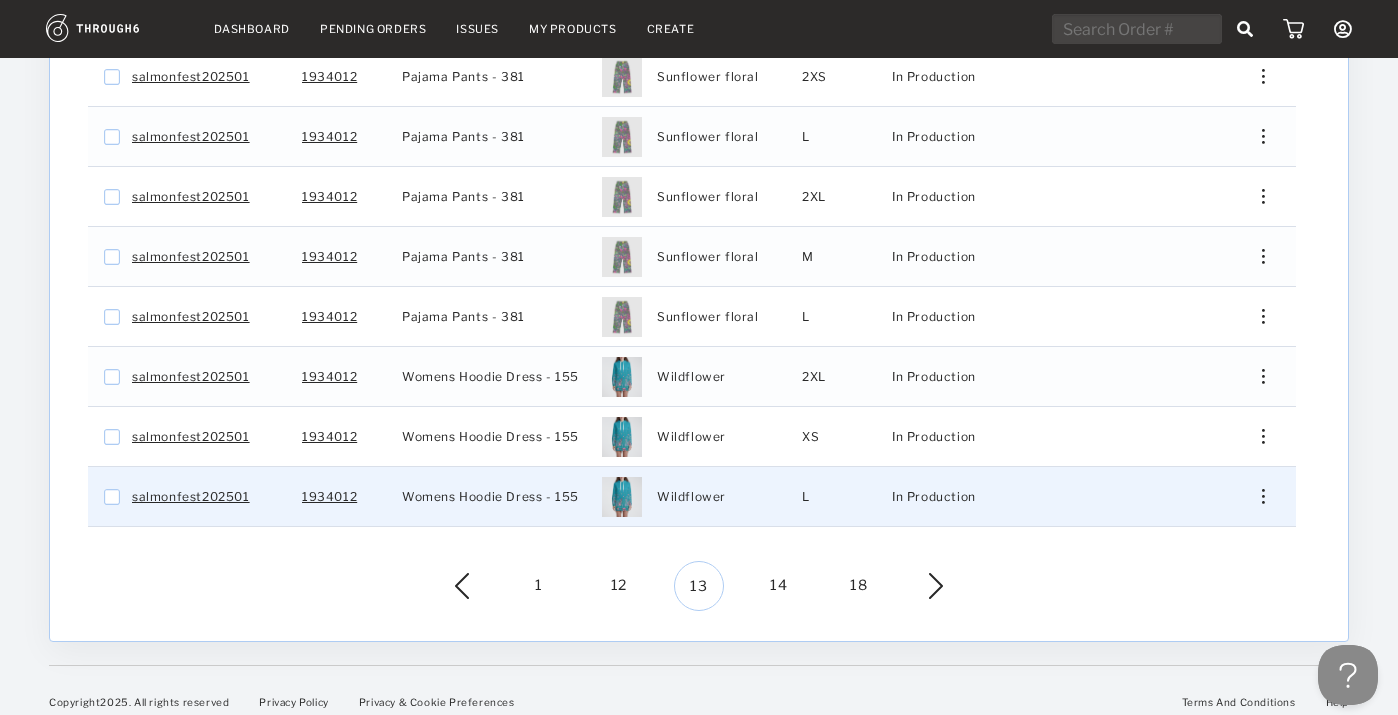 drag, startPoint x: 1207, startPoint y: 575, endPoint x: 1267, endPoint y: 490, distance: 104.04326 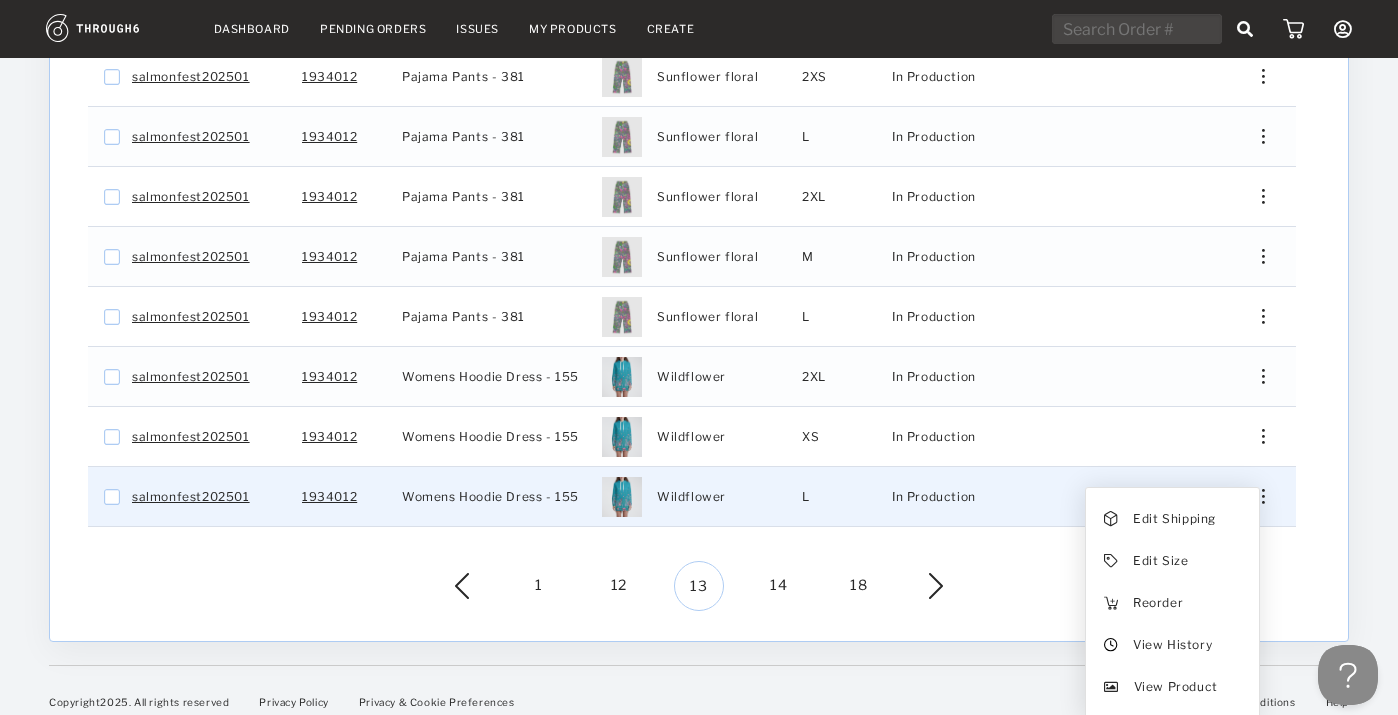 click on "View History" at bounding box center (1172, 645) 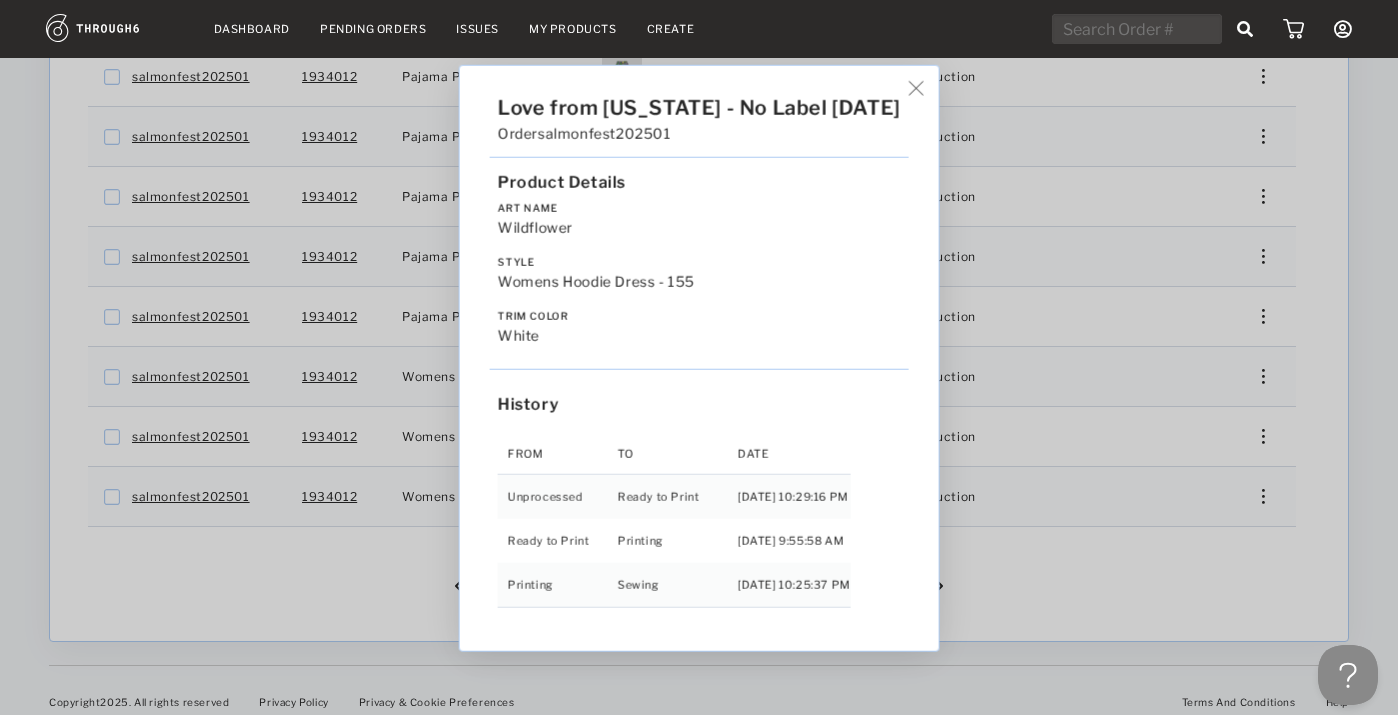 click on "Love from [US_STATE] - No Label   [DATE] Order  salmonfest202501 Product Details Art Name Wildflower Style Womens Hoodie Dress - 155 Trim Color white History From To Date Unprocessed Ready to Print [DATE] 10:29:16 PM Ready to Print Printing [DATE] 9:55:58 AM Printing Sewing [DATE] 10:25:37 PM" at bounding box center (699, 357) 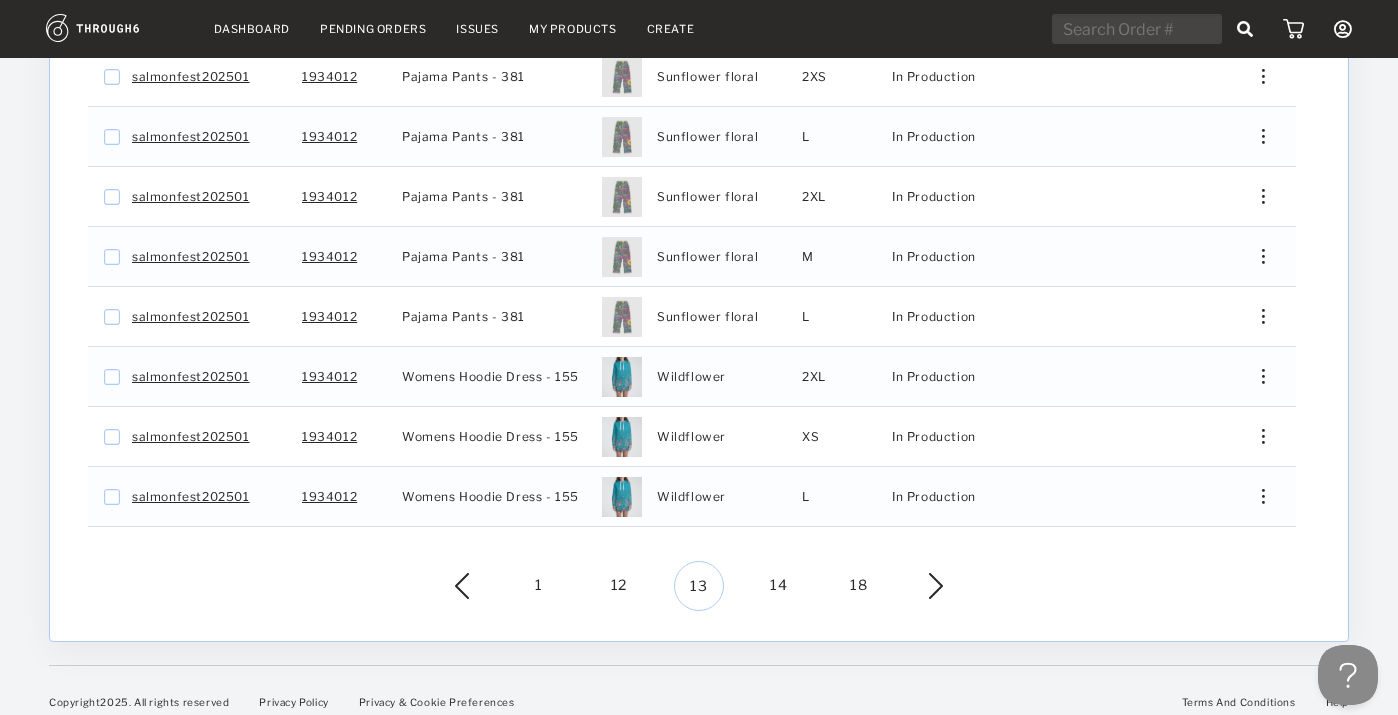 drag, startPoint x: 1267, startPoint y: 490, endPoint x: 781, endPoint y: 568, distance: 492.21945 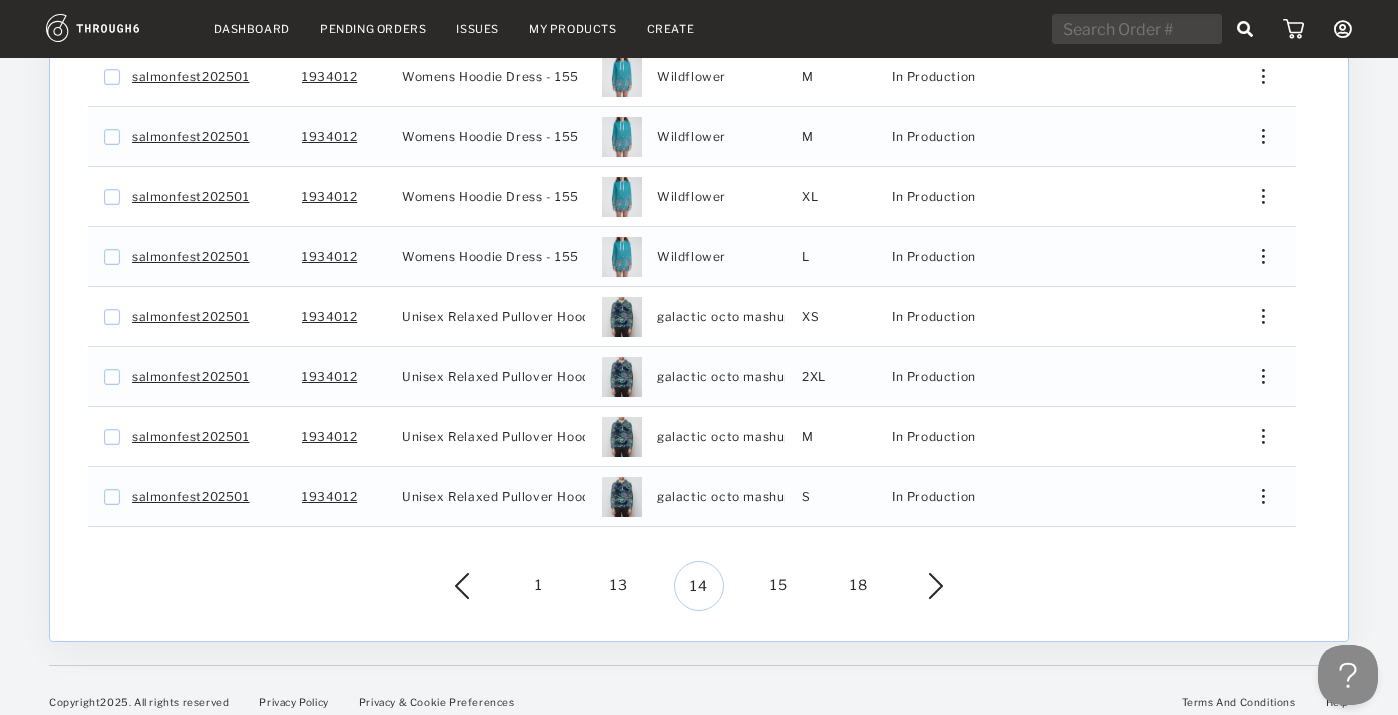 scroll, scrollTop: 288, scrollLeft: 0, axis: vertical 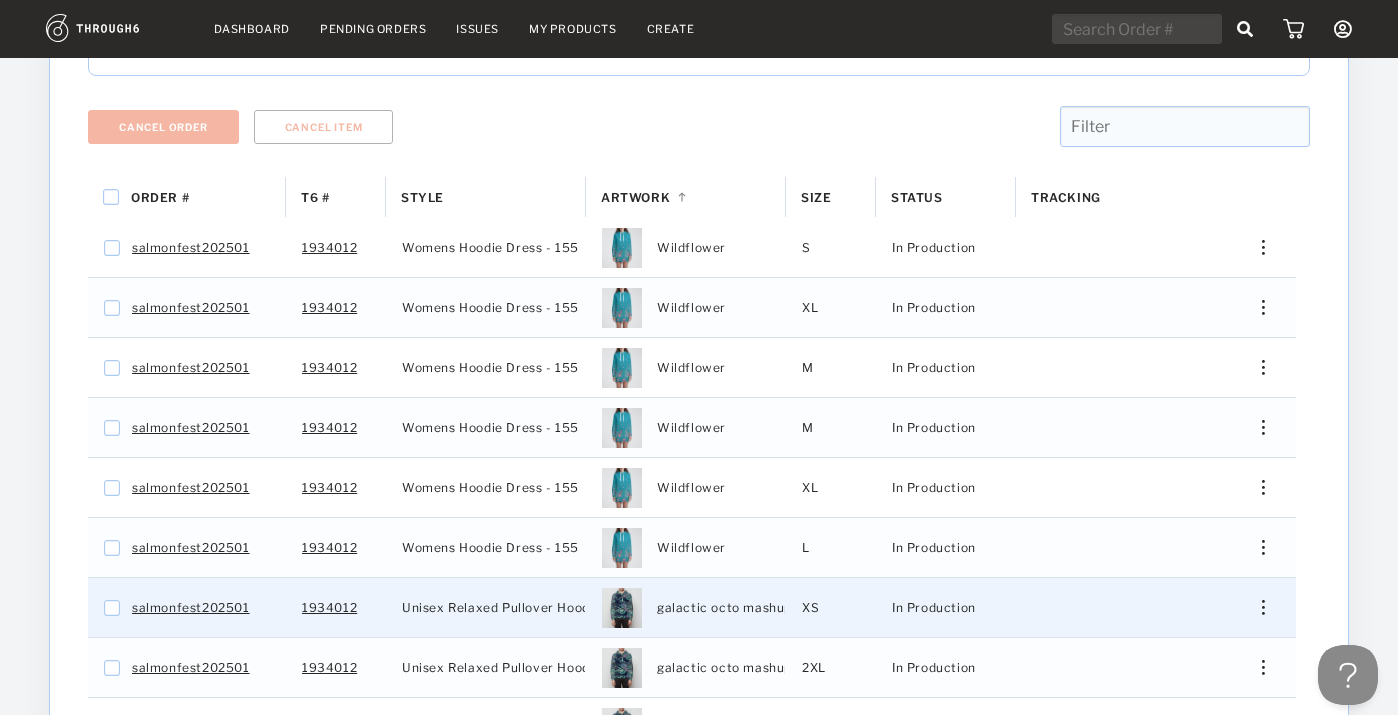 click at bounding box center (1256, 247) 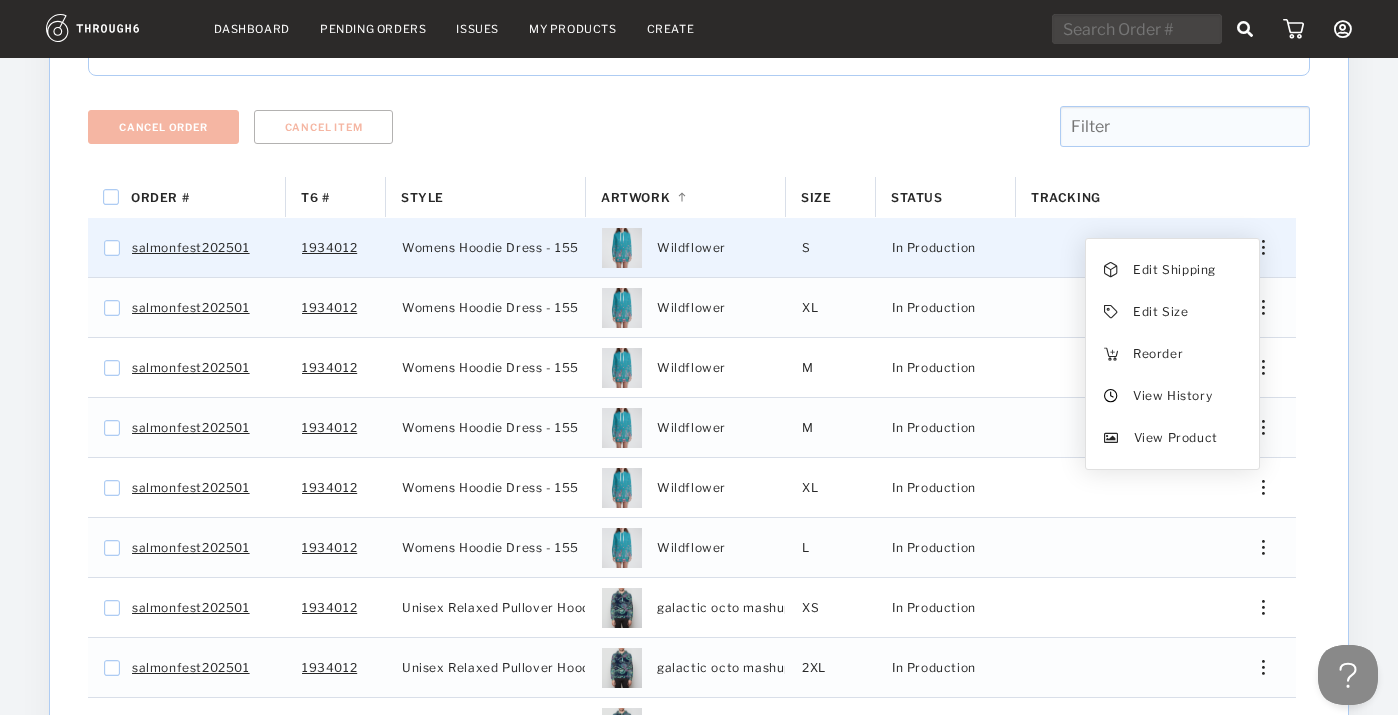 click on "View History" at bounding box center [1172, 396] 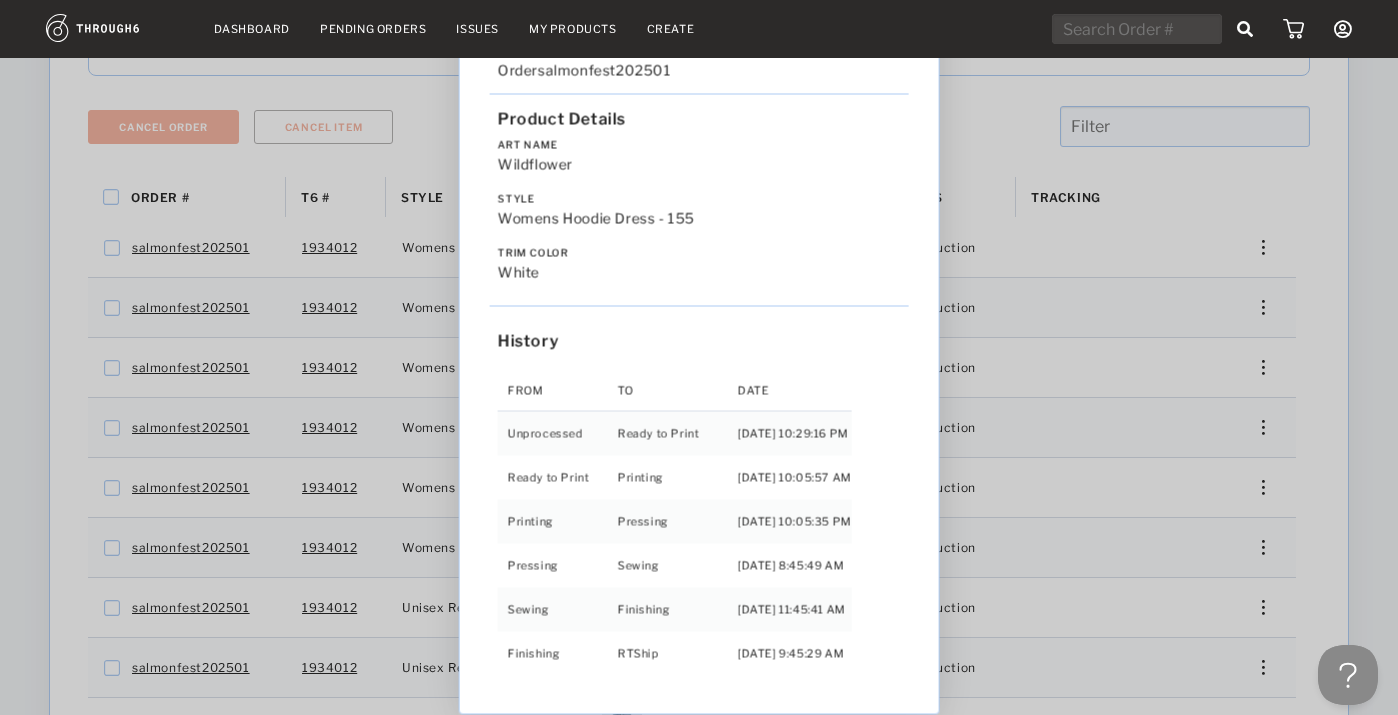 click on "Love from [US_STATE] - No Label   [DATE] Order  salmonfest202501 Product Details Art Name Wildflower Style Womens Hoodie Dress - 155 Trim Color white History From To Date Unprocessed Ready to Print [DATE] 10:29:16 PM Ready to Print Printing [DATE] 10:05:57 AM Printing Pressing [DATE] 10:05:35 PM Pressing Sewing [DATE] 8:45:49 AM Sewing Finishing [DATE] 11:45:41 AM Finishing RTShip [DATE] 9:45:29 AM" at bounding box center (699, 357) 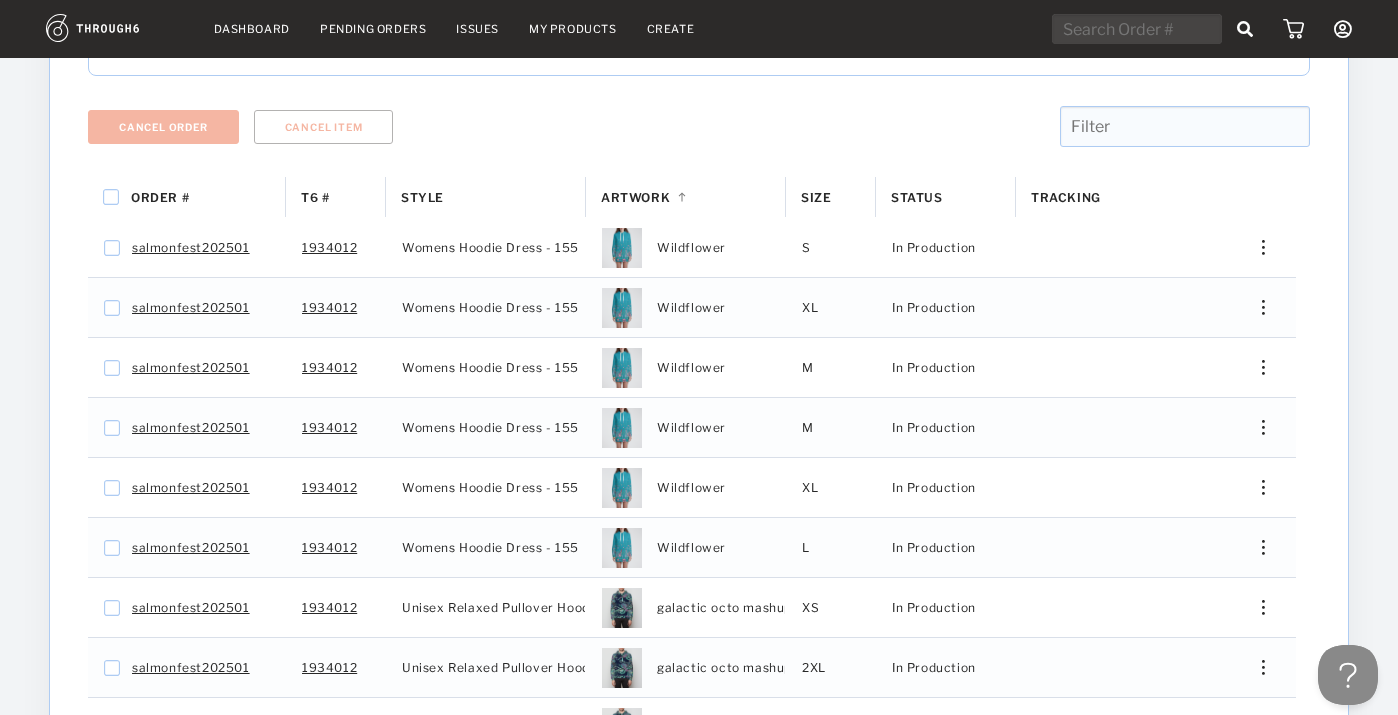 click at bounding box center (1256, 367) 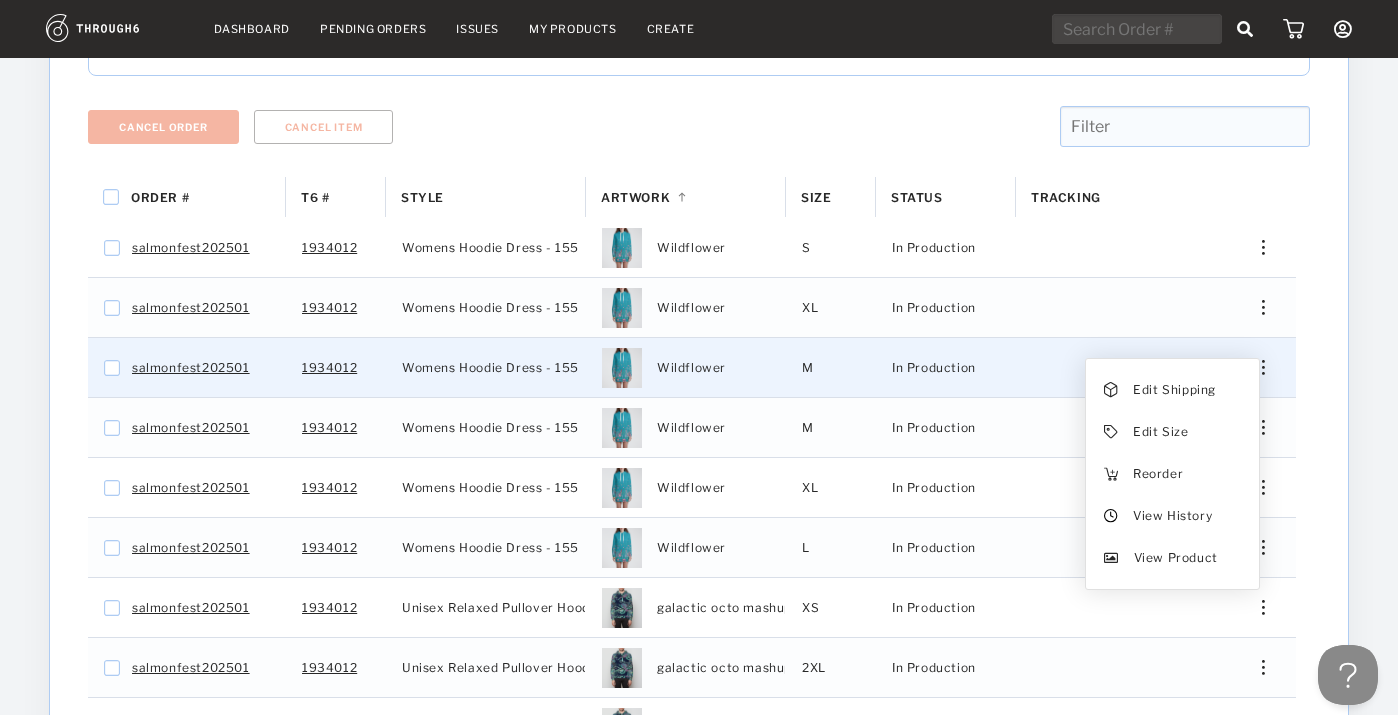 click on "View History" at bounding box center [1172, 516] 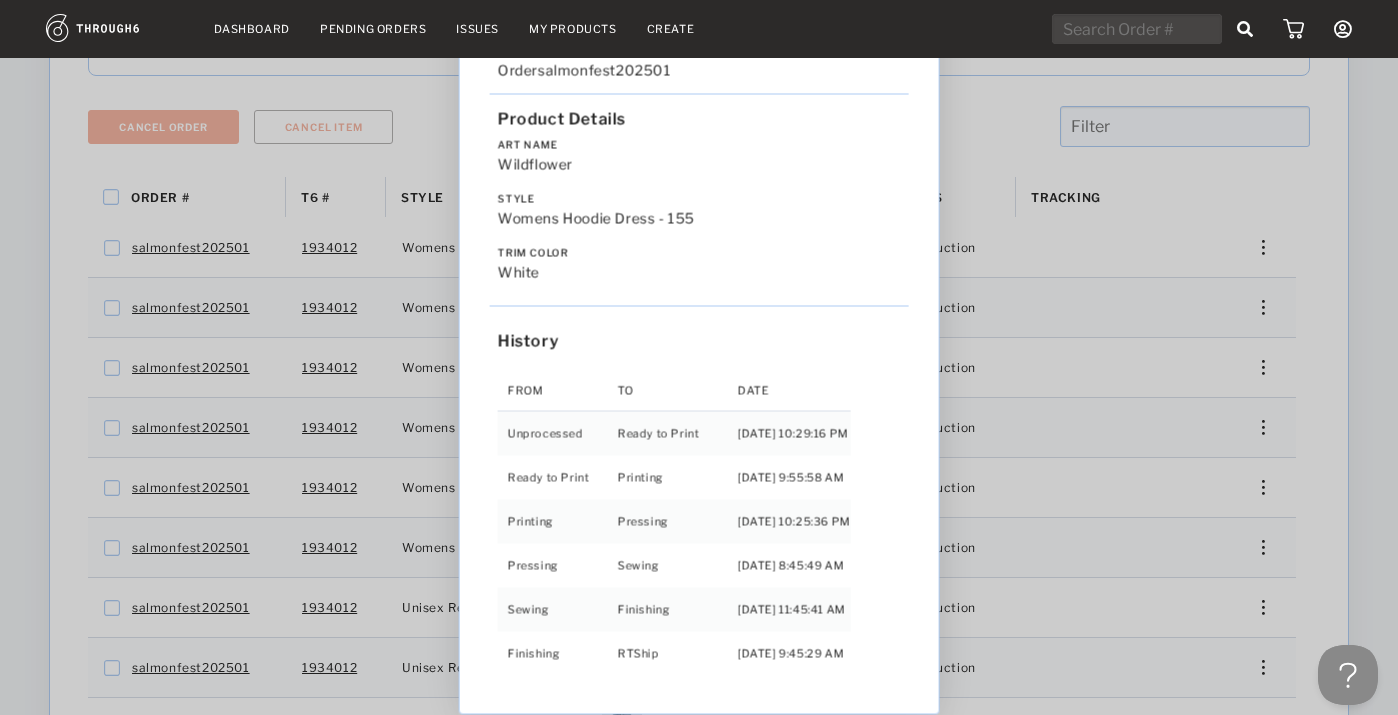 click on "Love from [US_STATE] - No Label   [DATE] Order  salmonfest202501 Product Details Art Name Wildflower Style Womens Hoodie Dress - 155 Trim Color white History From To Date Unprocessed Ready to Print [DATE] 10:29:16 PM Ready to Print Printing [DATE] 9:55:58 AM Printing Pressing [DATE] 10:25:36 PM Pressing Sewing [DATE] 8:45:49 AM Sewing Finishing [DATE] 11:45:41 AM Finishing RTShip [DATE] 9:45:29 AM" at bounding box center (699, 357) 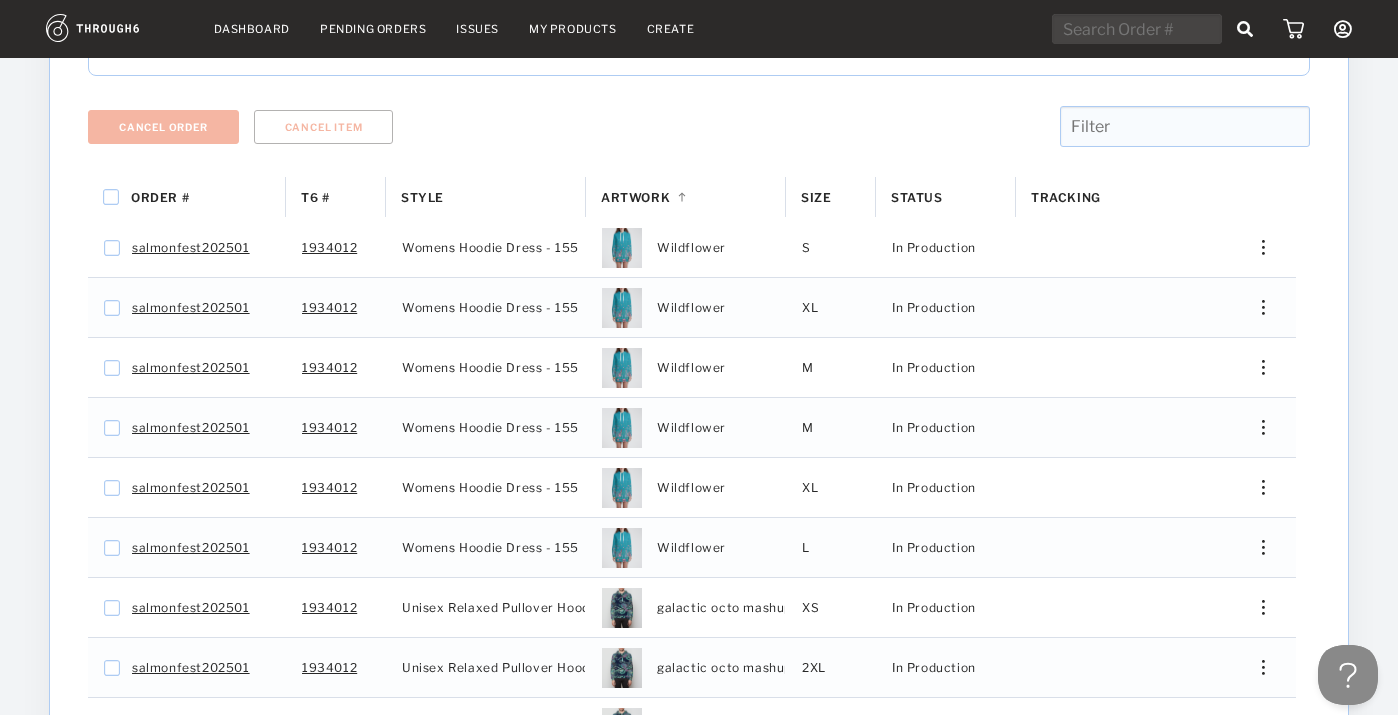 click at bounding box center [1256, 427] 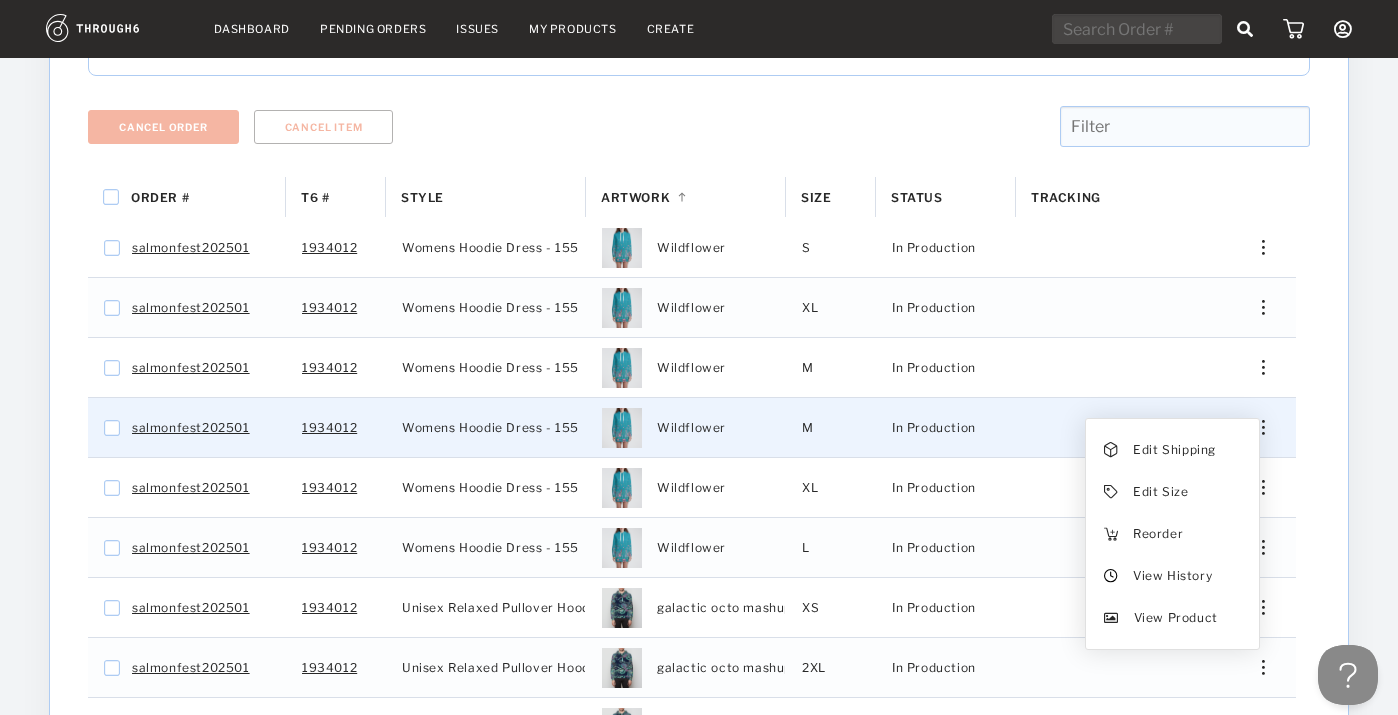 click on "View History" at bounding box center (1172, 576) 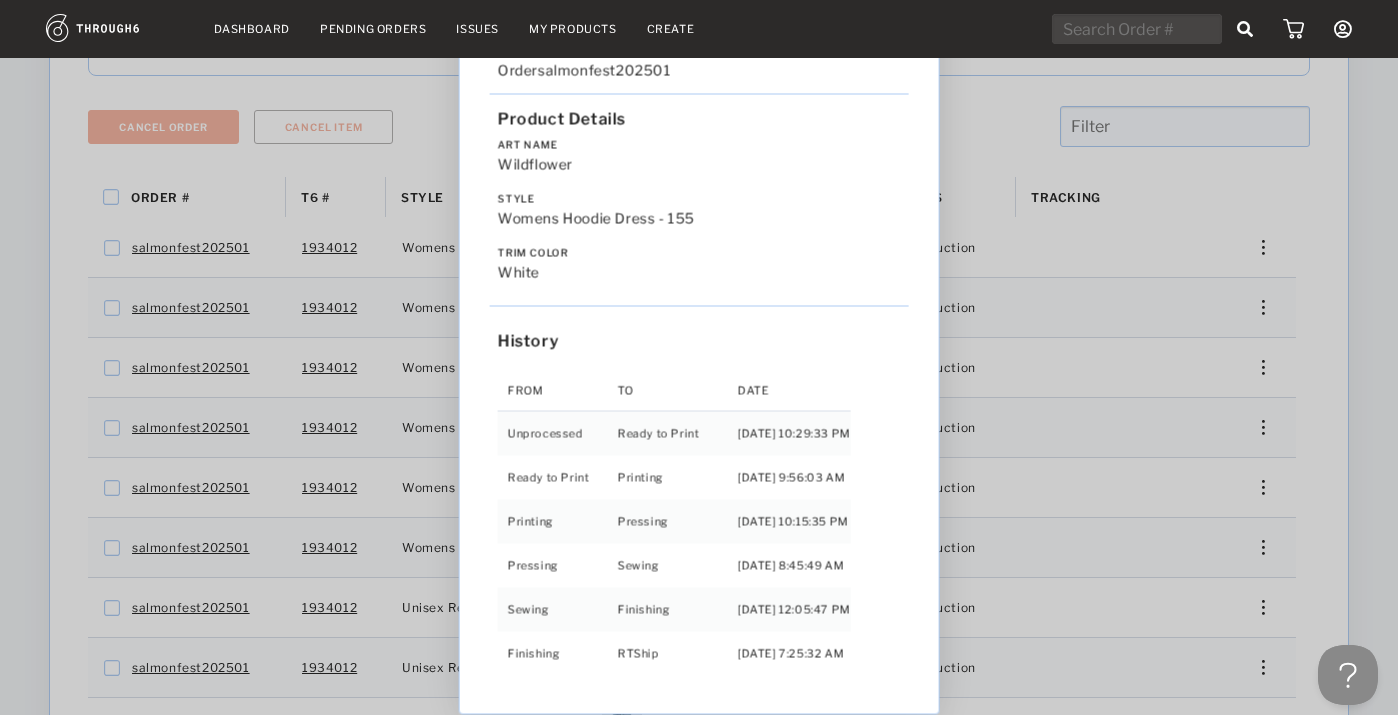 click on "Love from [US_STATE] - No Label   [DATE] Order  salmonfest202501 Product Details Art Name Wildflower Style Womens Hoodie Dress - 155 Trim Color white History From To Date Unprocessed Ready to Print [DATE] 10:29:33 PM Ready to Print Printing [DATE] 9:56:03 AM Printing Pressing [DATE] 10:15:35 PM Pressing Sewing [DATE] 8:45:49 AM Sewing Finishing [DATE] 12:05:47 PM Finishing RTShip [DATE] 7:25:32 AM" at bounding box center [699, 357] 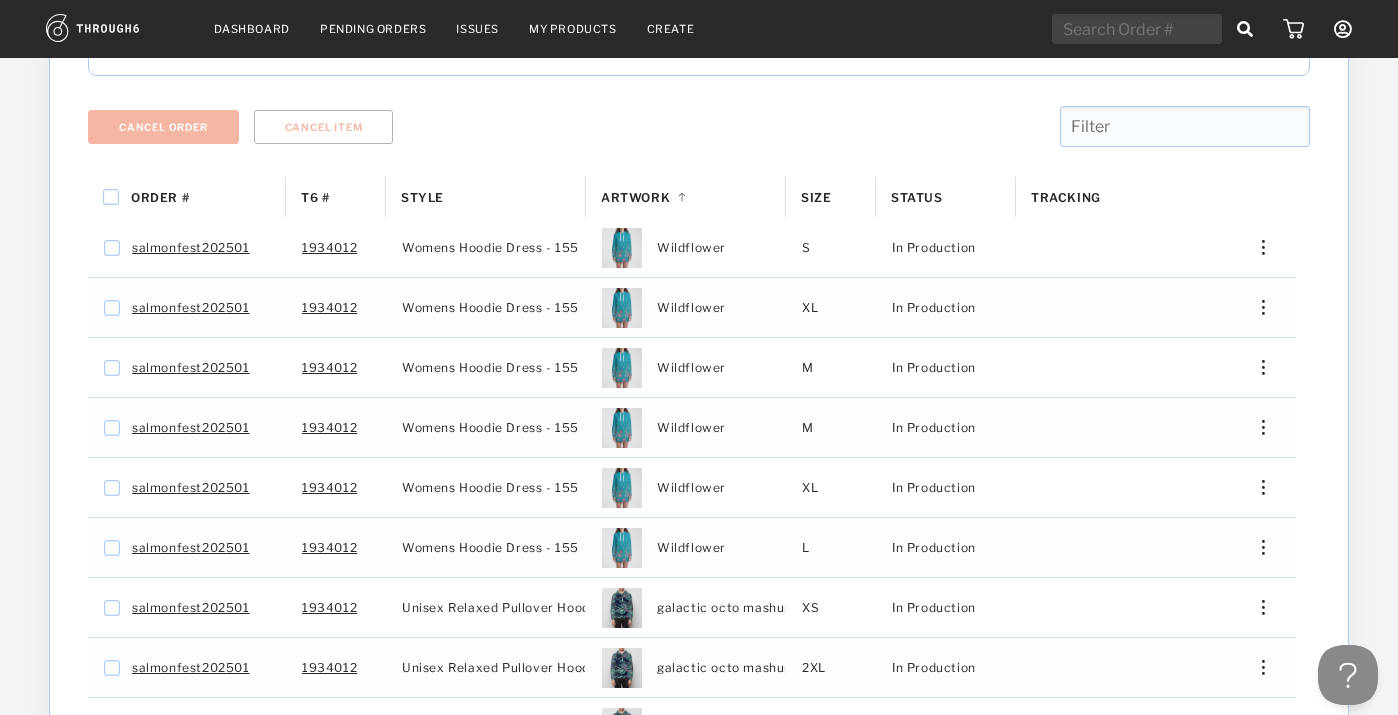 click at bounding box center [1263, 487] 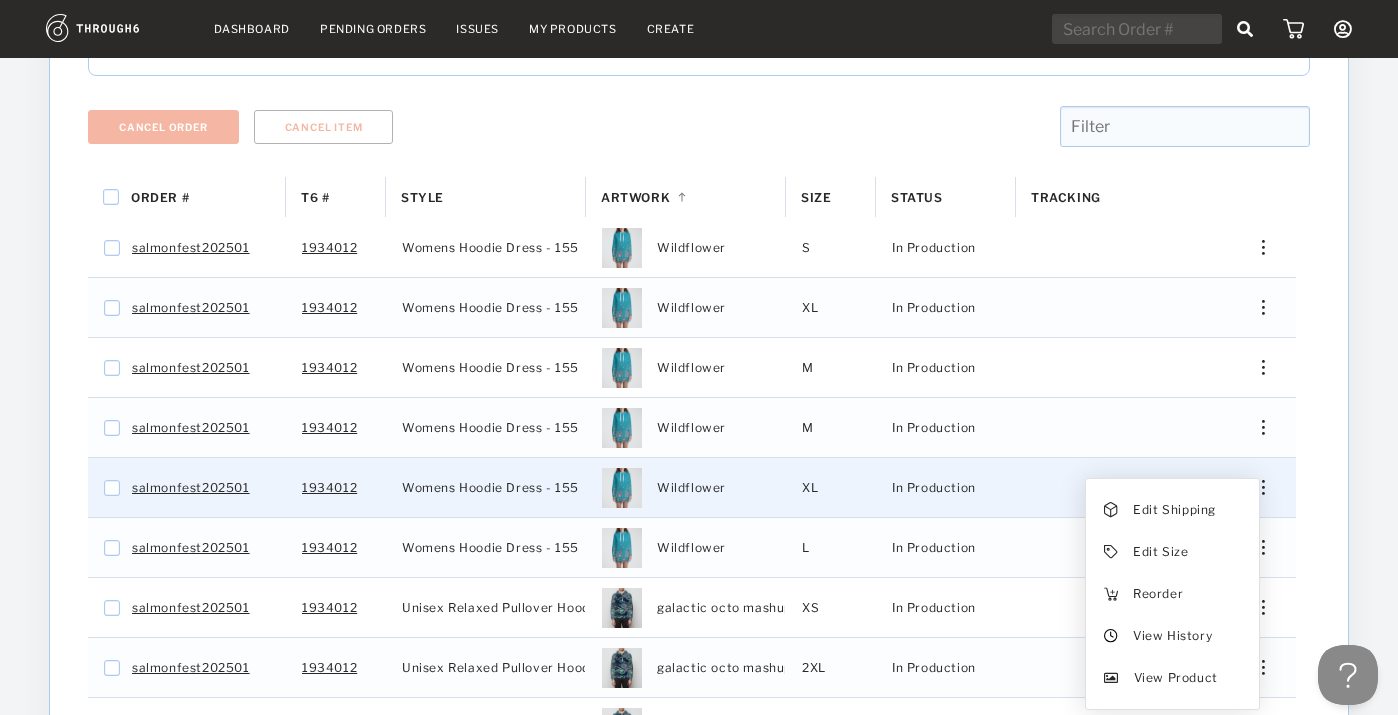 click on "View History" at bounding box center (1172, 636) 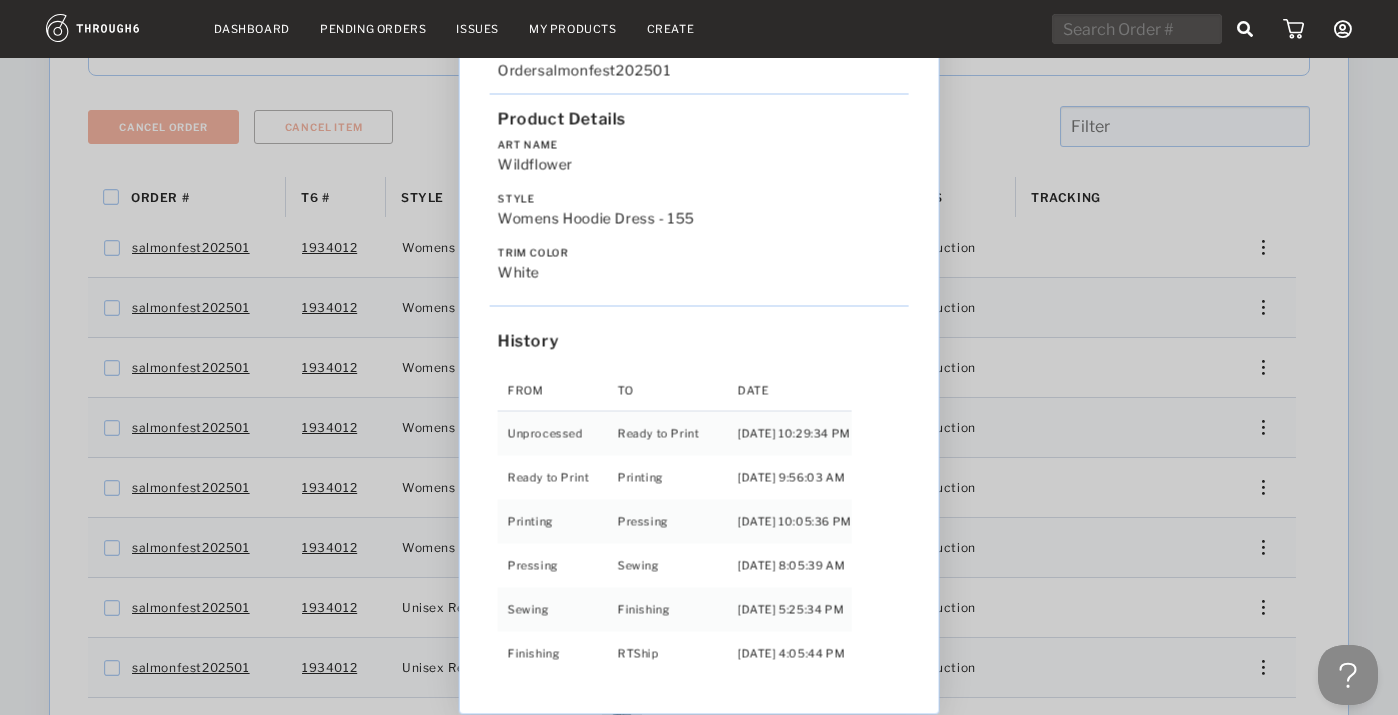 click on "Love from [US_STATE] - No Label   [DATE] Order  salmonfest202501 Product Details Art Name Wildflower Style Womens Hoodie Dress - 155 Trim Color white History From To Date Unprocessed Ready to Print [DATE] 10:29:34 PM Ready to Print Printing [DATE] 9:56:03 AM Printing Pressing [DATE] 10:05:36 PM Pressing Sewing [DATE] 8:05:39 AM Sewing Finishing [DATE] 5:25:34 PM Finishing RTShip [DATE] 4:05:44 PM" at bounding box center [699, 357] 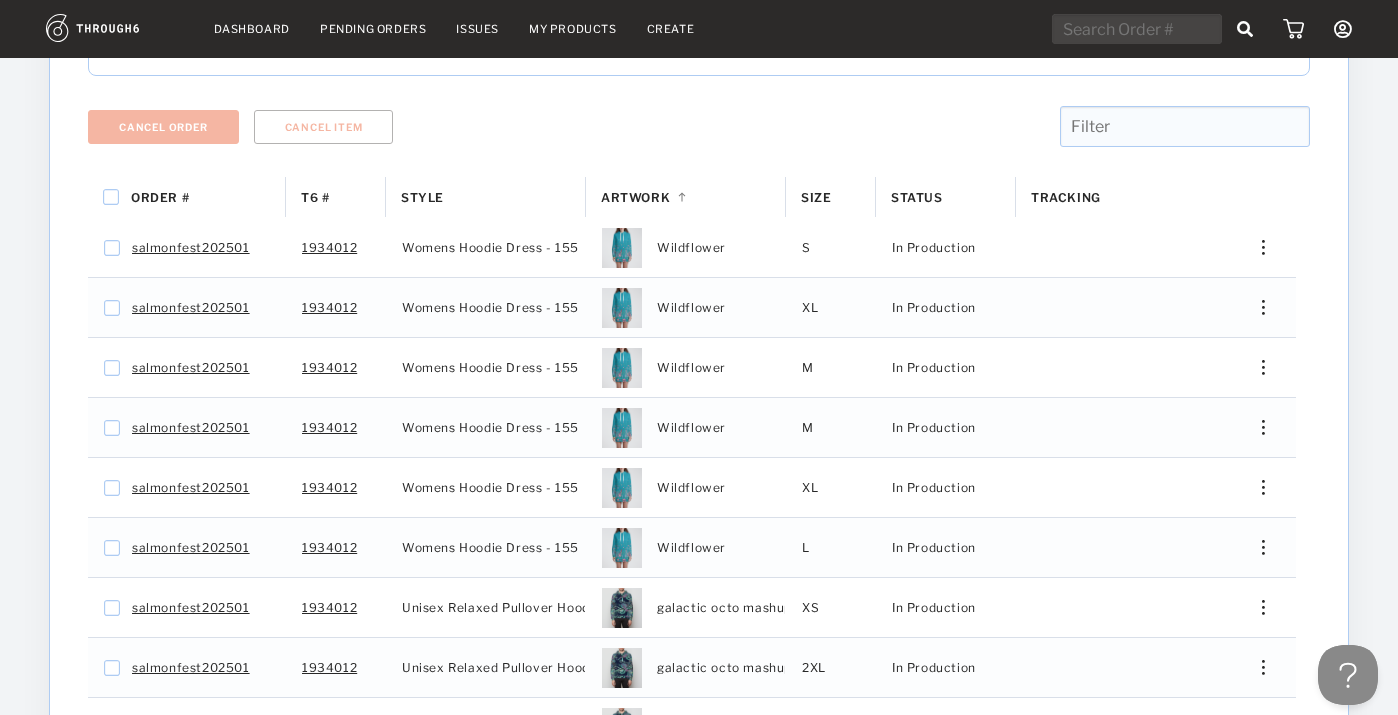 drag, startPoint x: 781, startPoint y: 568, endPoint x: 1262, endPoint y: 531, distance: 482.421 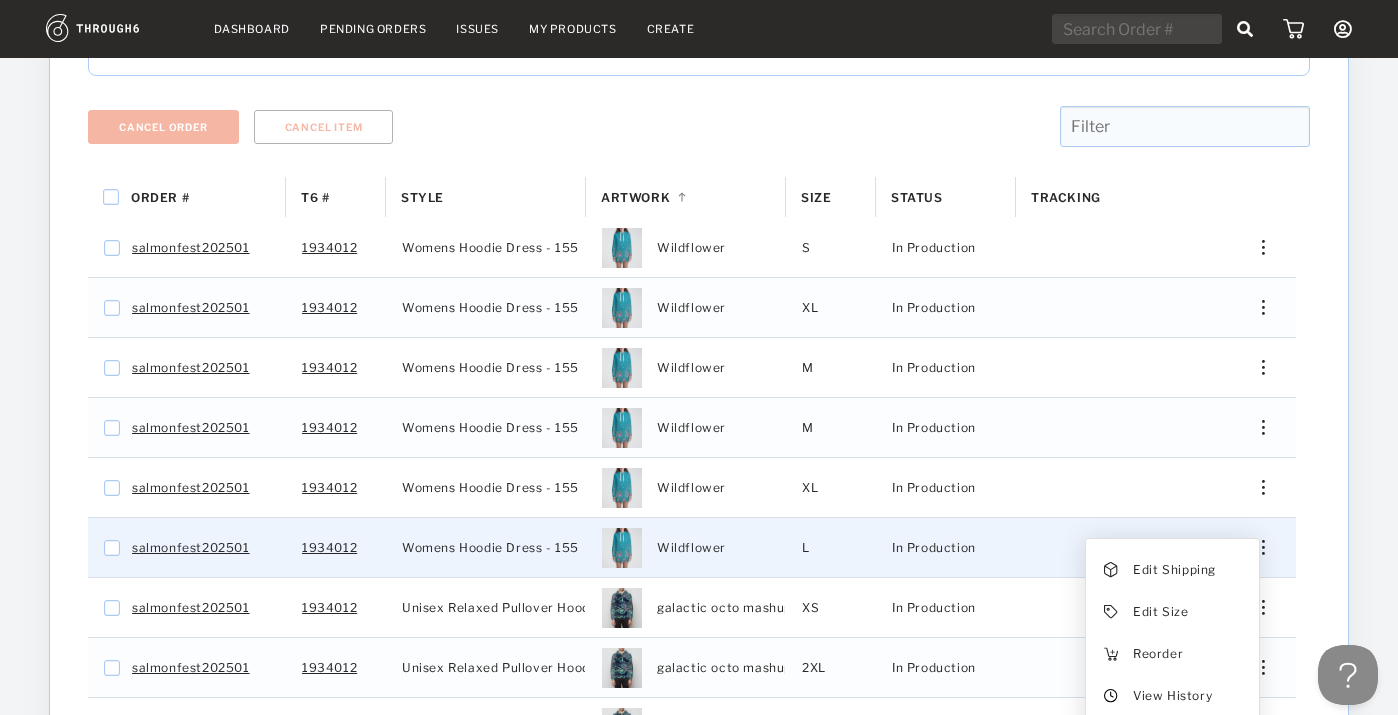 click on "View History" at bounding box center (1172, 696) 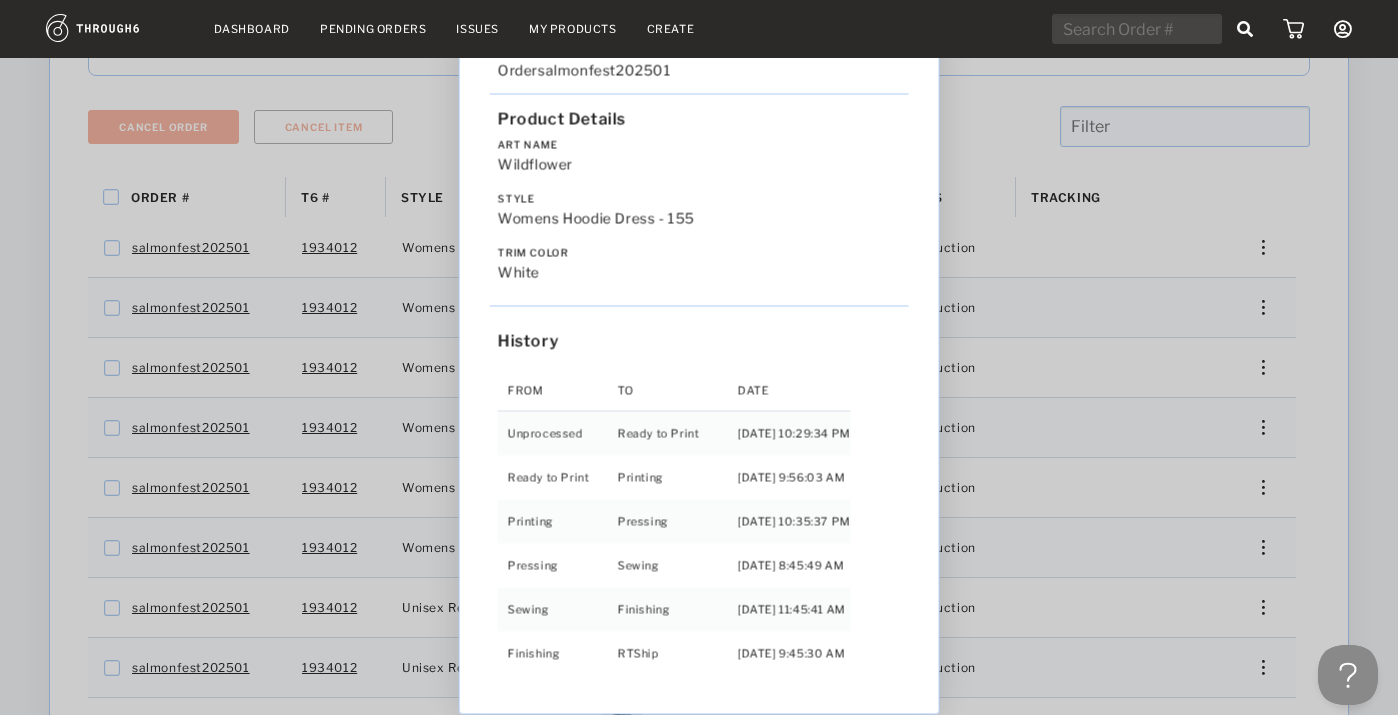 click on "Love from [US_STATE] - No Label   [DATE] Order  salmonfest202501 Product Details Art Name Wildflower Style Womens Hoodie Dress - 155 Trim Color white History From To Date Unprocessed Ready to Print [DATE] 10:29:34 PM Ready to Print Printing [DATE] 9:56:03 AM Printing Pressing [DATE] 10:35:37 PM Pressing Sewing [DATE] 8:45:49 AM Sewing Finishing [DATE] 11:45:41 AM Finishing RTShip [DATE] 9:45:30 AM" at bounding box center (699, 357) 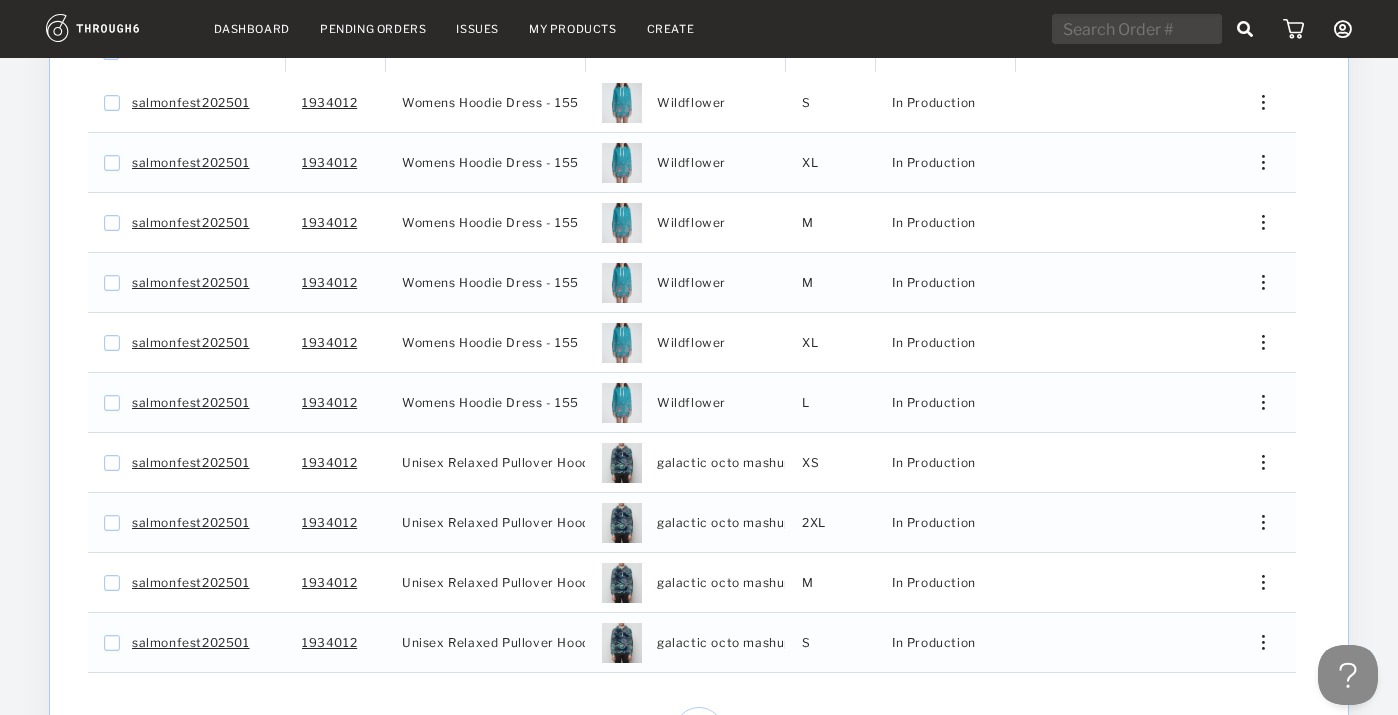 scroll, scrollTop: 497, scrollLeft: 0, axis: vertical 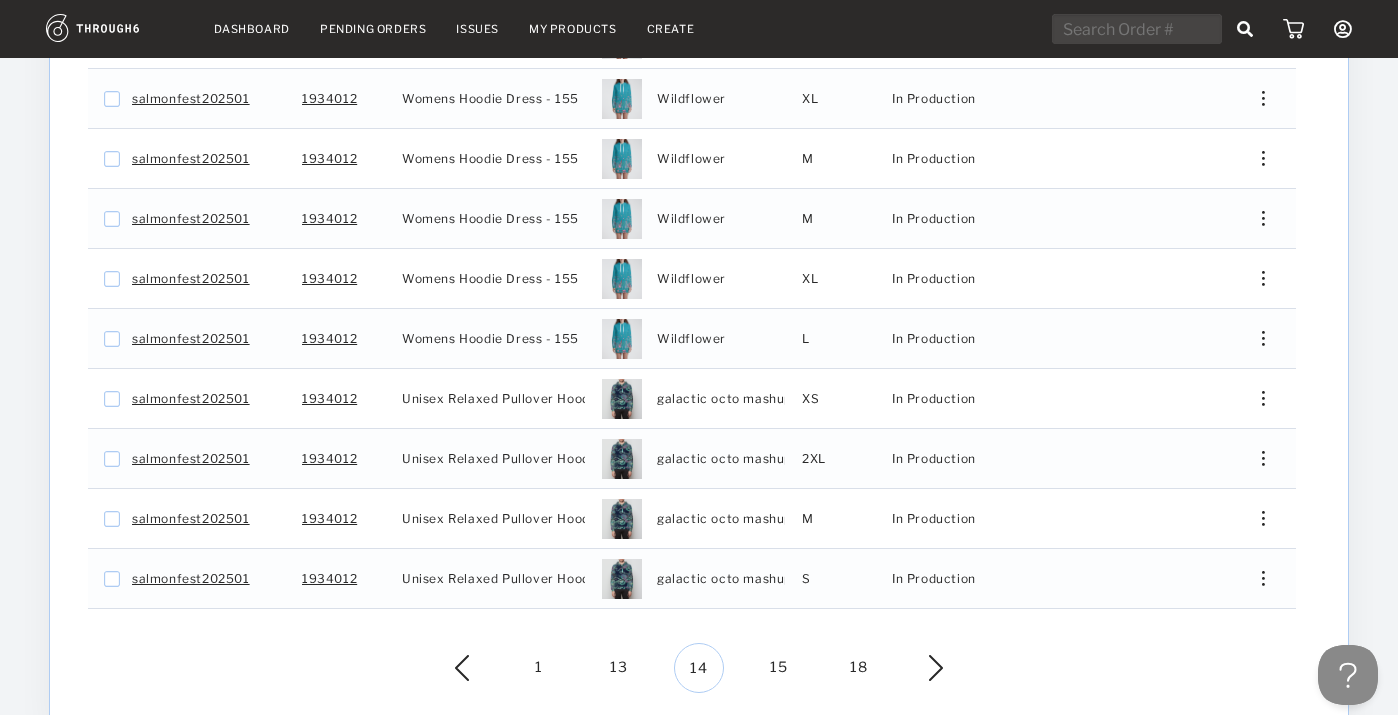 click at bounding box center (1256, 398) 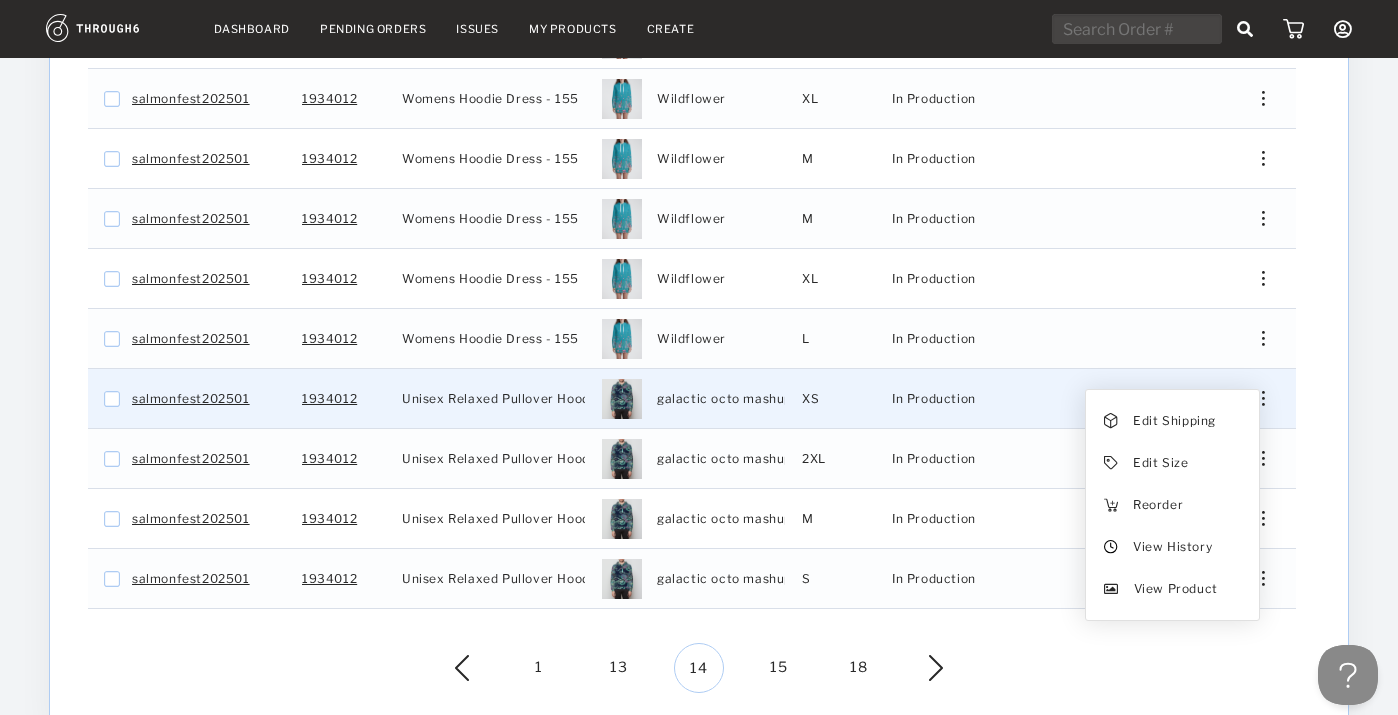 click on "View History" at bounding box center [1172, 547] 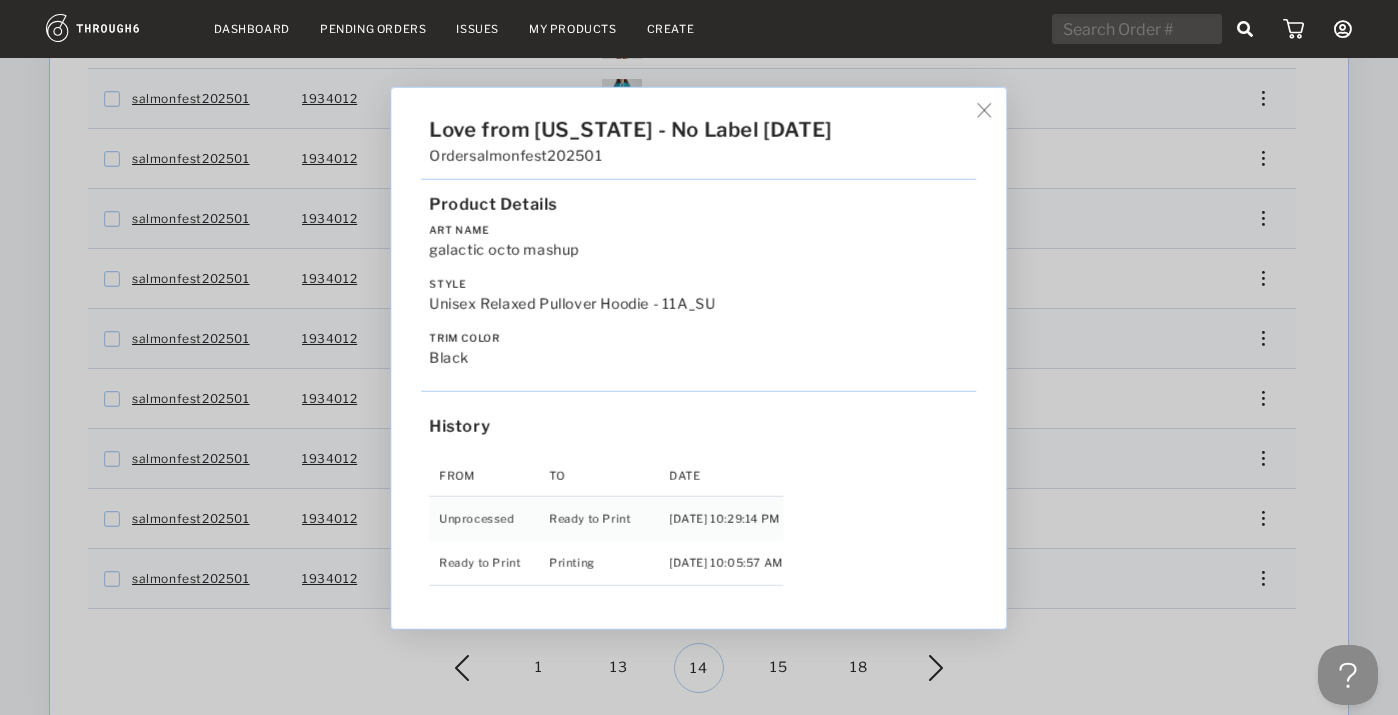 click on "Love from [US_STATE] - No Label   [DATE] Order  salmonfest202501 Product Details Art Name galactic octo mashup Style Unisex Relaxed Pullover Hoodie - 11A_SU Trim Color black History From To Date Unprocessed Ready to Print [DATE] 10:29:14 PM Ready to Print Printing [DATE] 10:05:57 AM" at bounding box center [699, 357] 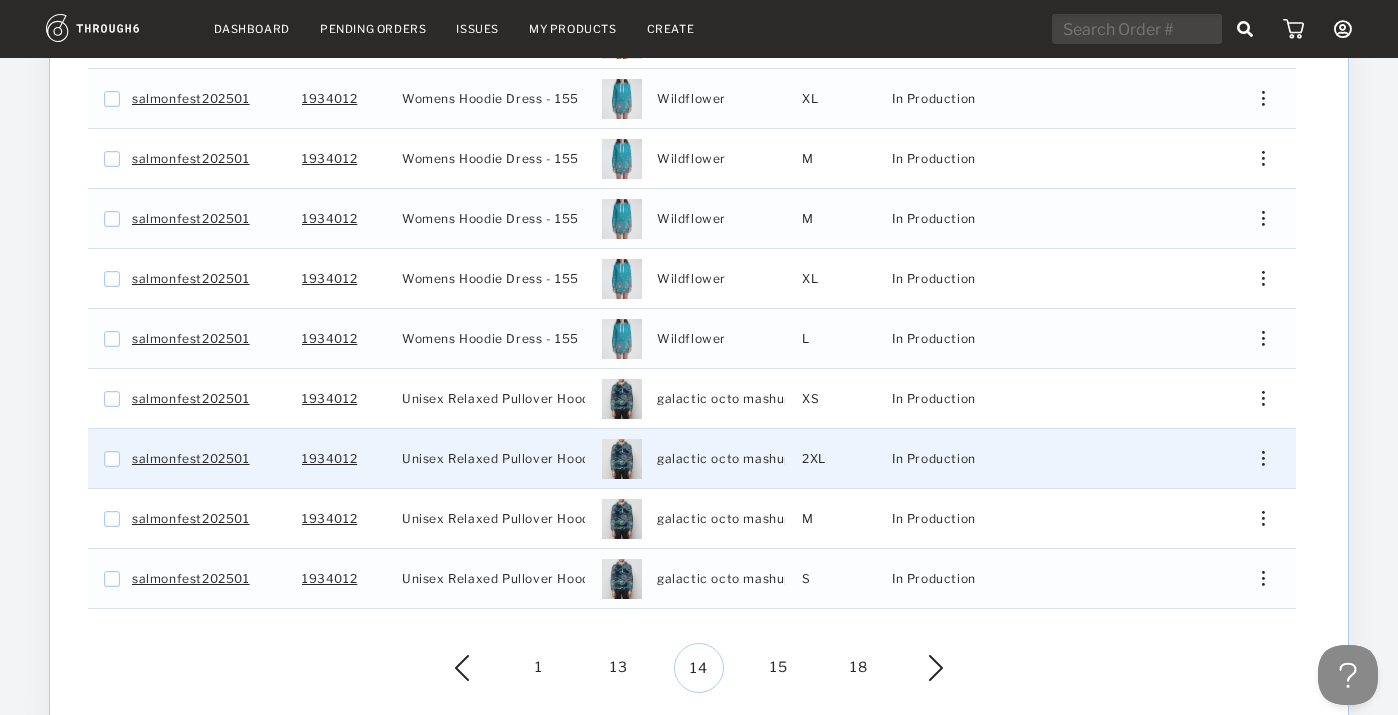 click at bounding box center [1256, 458] 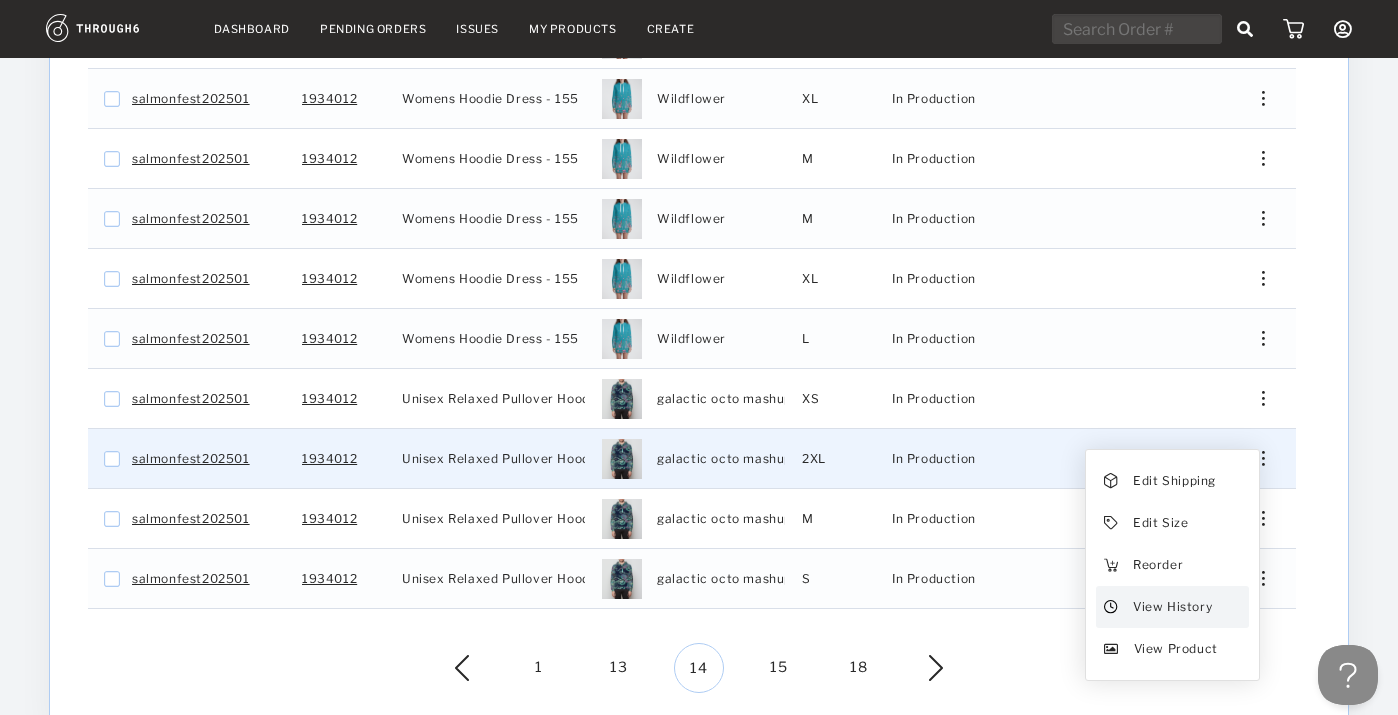 drag, startPoint x: 1262, startPoint y: 531, endPoint x: 1203, endPoint y: 586, distance: 80.65978 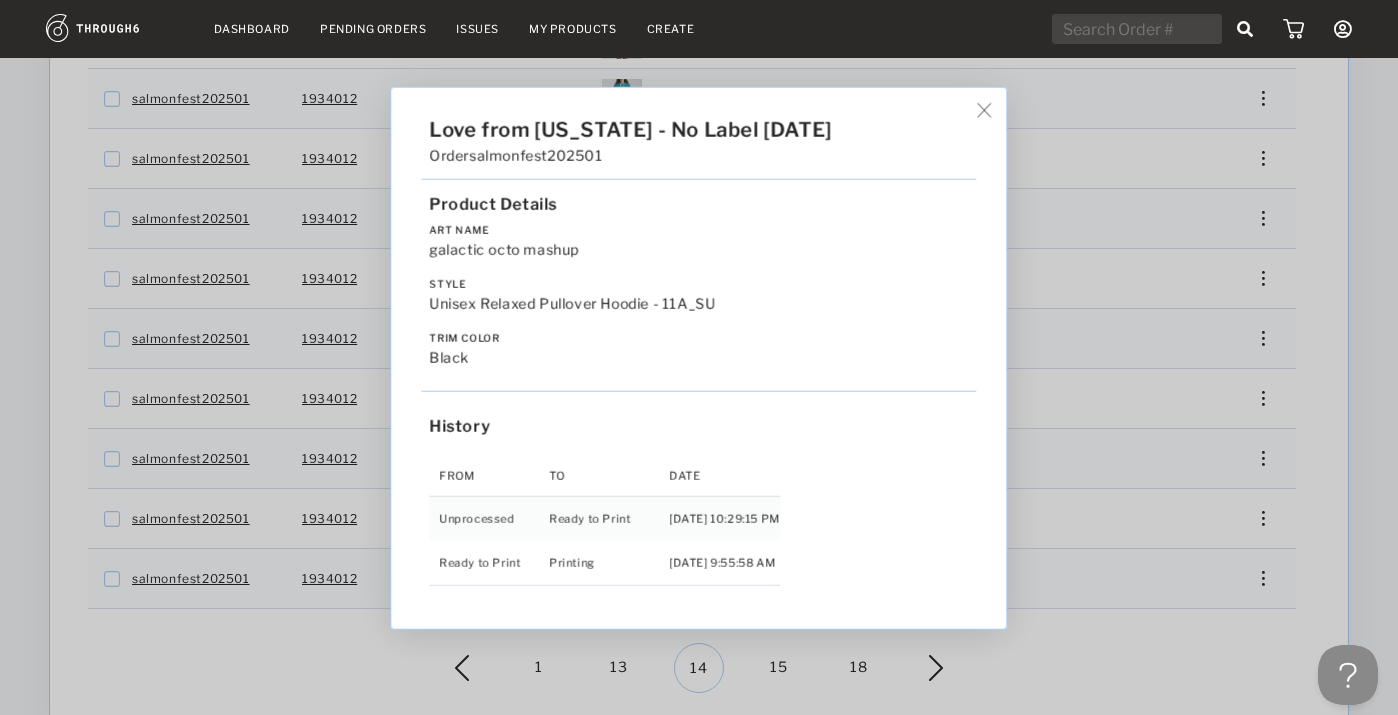 click on "Love from [US_STATE] - No Label   [DATE] Order  salmonfest202501 Product Details Art Name galactic octo mashup Style Unisex Relaxed Pullover Hoodie - 11A_SU Trim Color black History From To Date Unprocessed Ready to Print [DATE] 10:29:15 PM Ready to Print Printing [DATE] 9:55:58 AM" at bounding box center (699, 357) 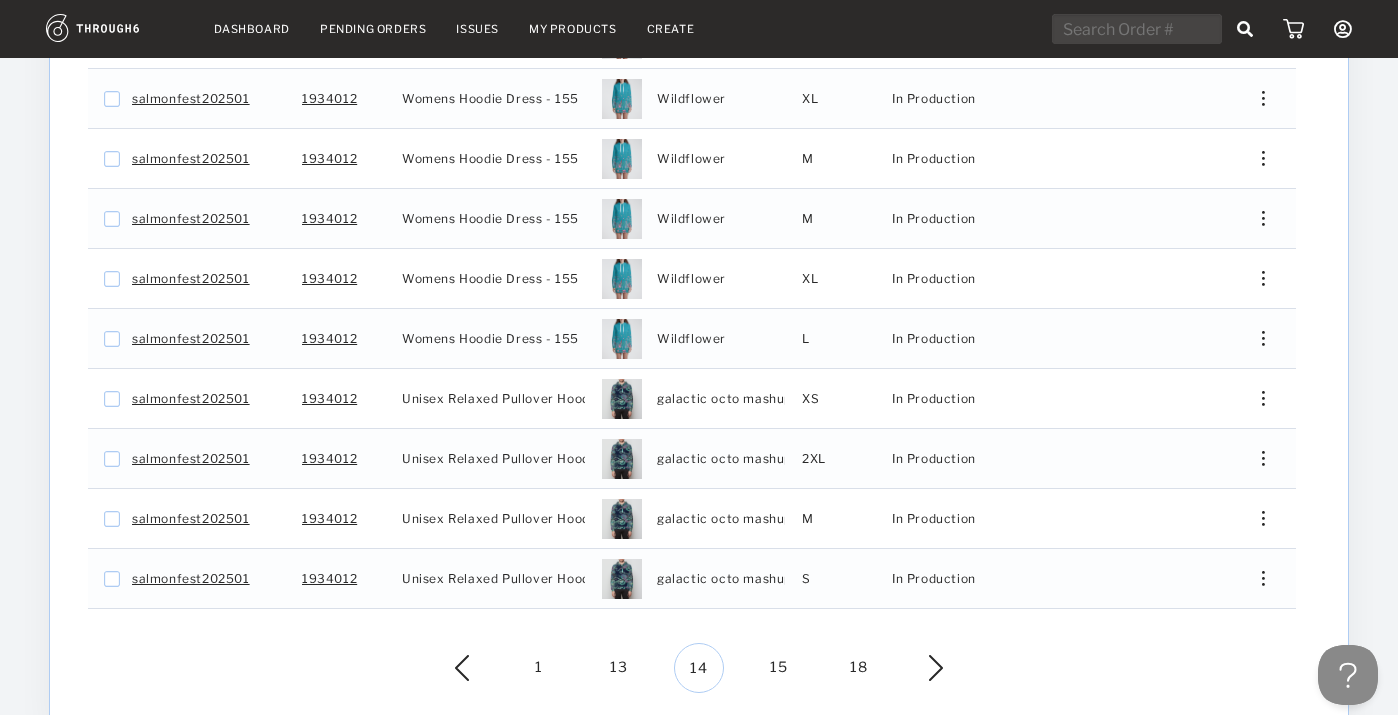 click at bounding box center (1256, 518) 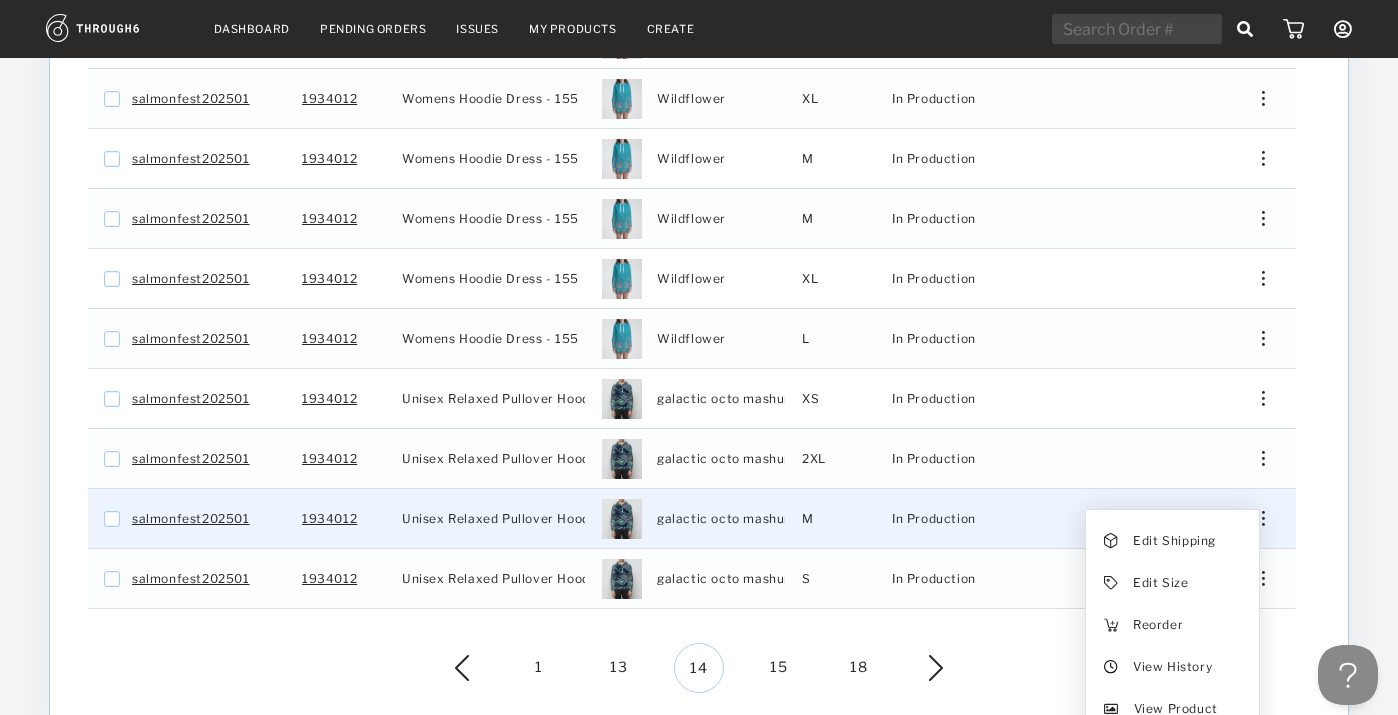 click on "View History" at bounding box center [1172, 667] 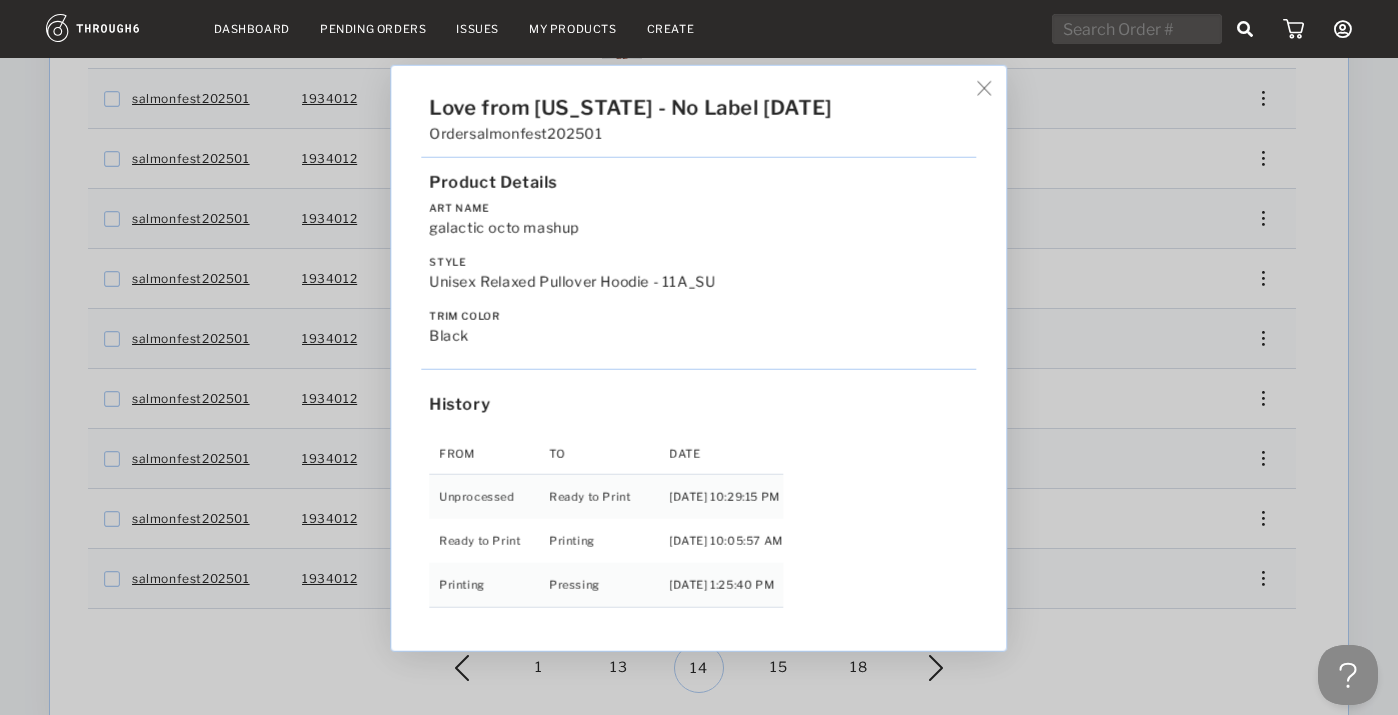 click on "Love from [US_STATE] - No Label   [DATE] Order  salmonfest202501 Product Details Art Name galactic octo mashup Style Unisex Relaxed Pullover Hoodie - 11A_SU Trim Color black History From To Date Unprocessed Ready to Print [DATE] 10:29:15 PM Ready to Print Printing [DATE] 10:05:57 AM Printing Pressing [DATE] 1:25:40 PM" at bounding box center [699, 357] 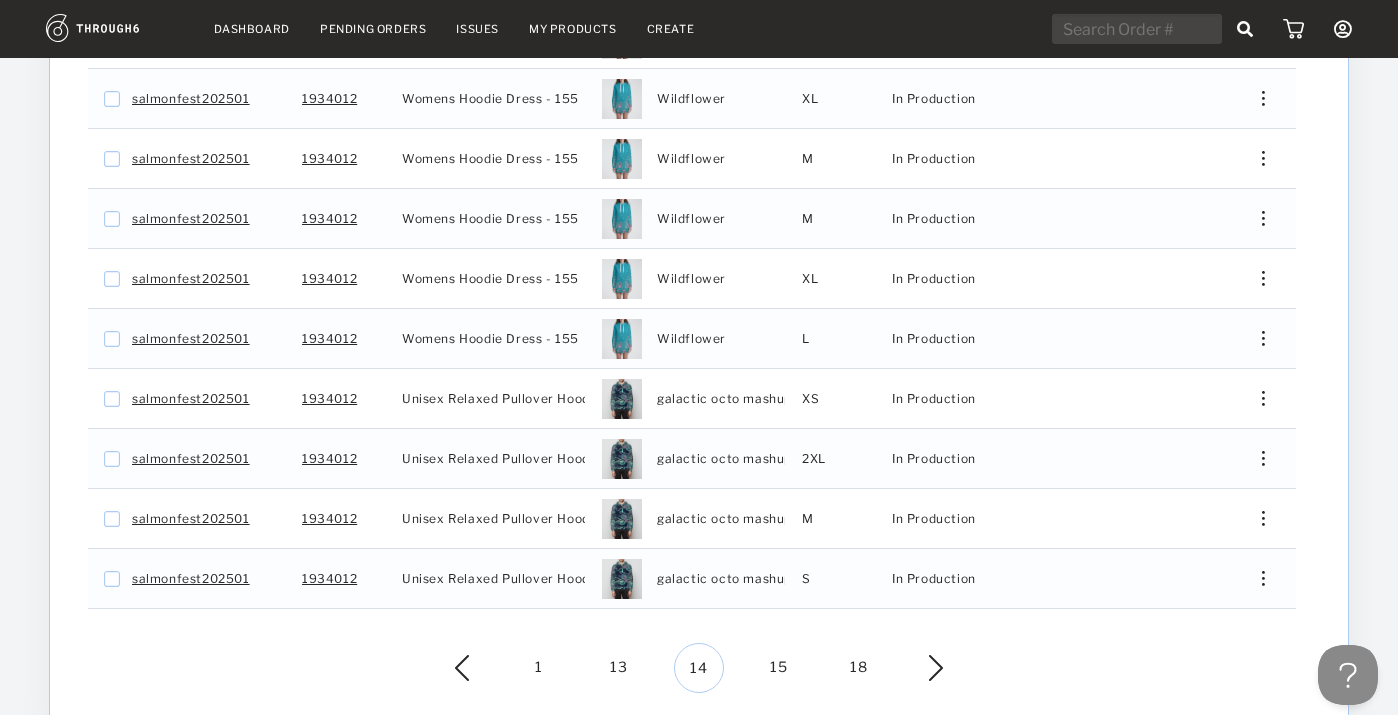 drag, startPoint x: 1203, startPoint y: 586, endPoint x: 1267, endPoint y: 562, distance: 68.35203 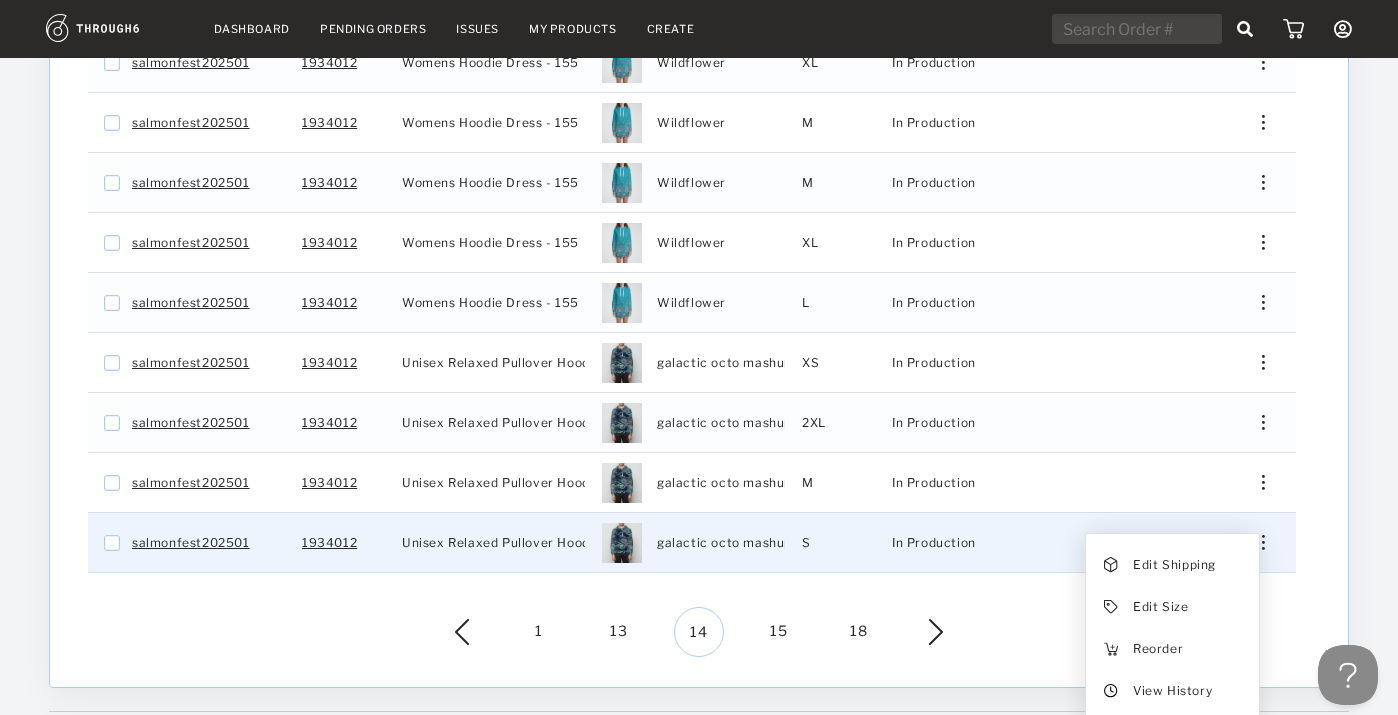 scroll, scrollTop: 534, scrollLeft: 0, axis: vertical 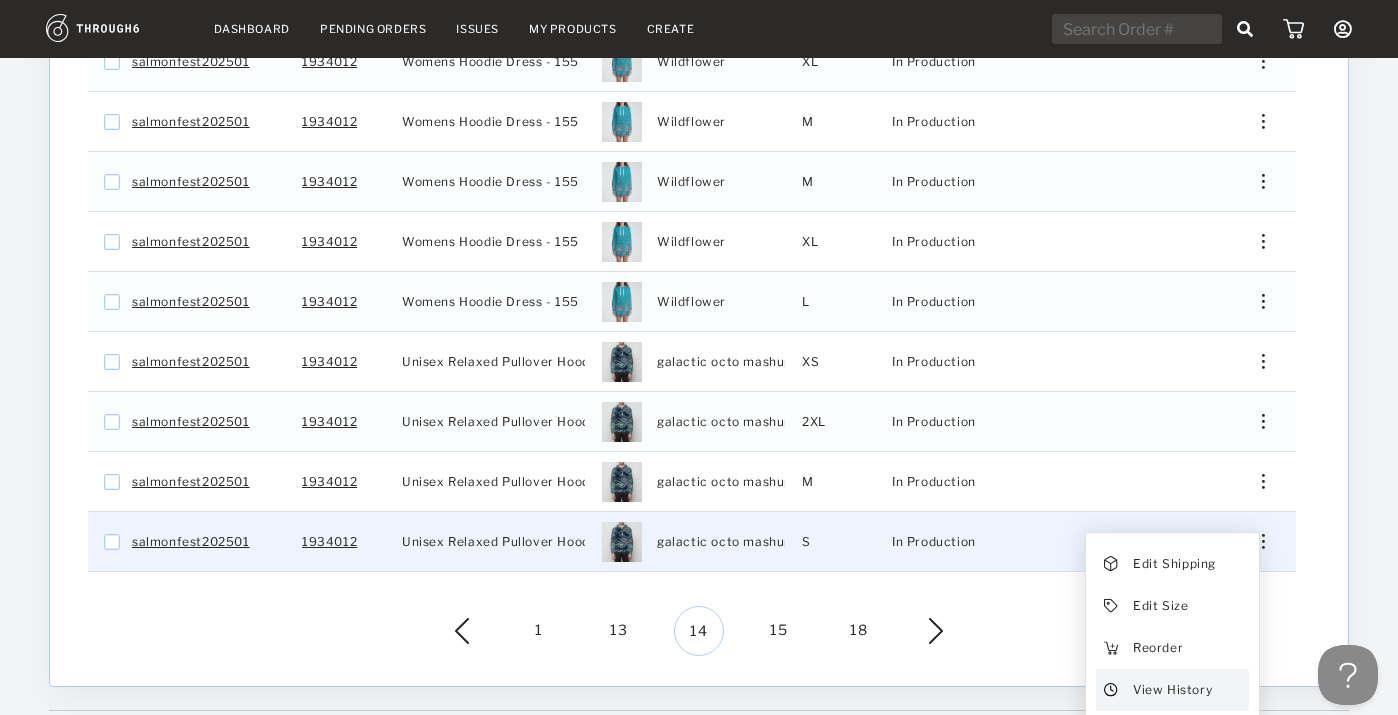 drag, startPoint x: 1267, startPoint y: 562, endPoint x: 1196, endPoint y: 676, distance: 134.3019 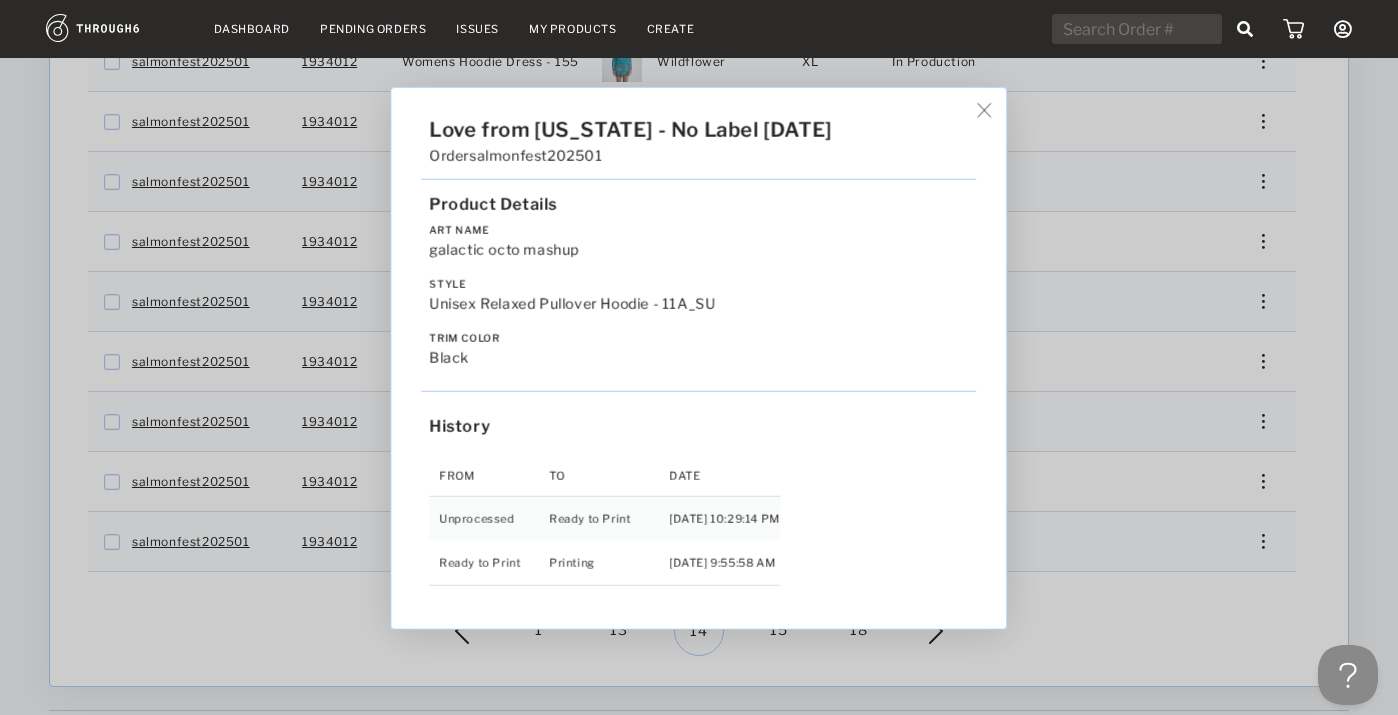 click on "Love from [US_STATE] - No Label   [DATE] Order  salmonfest202501 Product Details Art Name galactic octo mashup Style Unisex Relaxed Pullover Hoodie - 11A_SU Trim Color black History From To Date Unprocessed Ready to Print [DATE] 10:29:14 PM Ready to Print Printing [DATE] 9:55:58 AM" at bounding box center [699, 357] 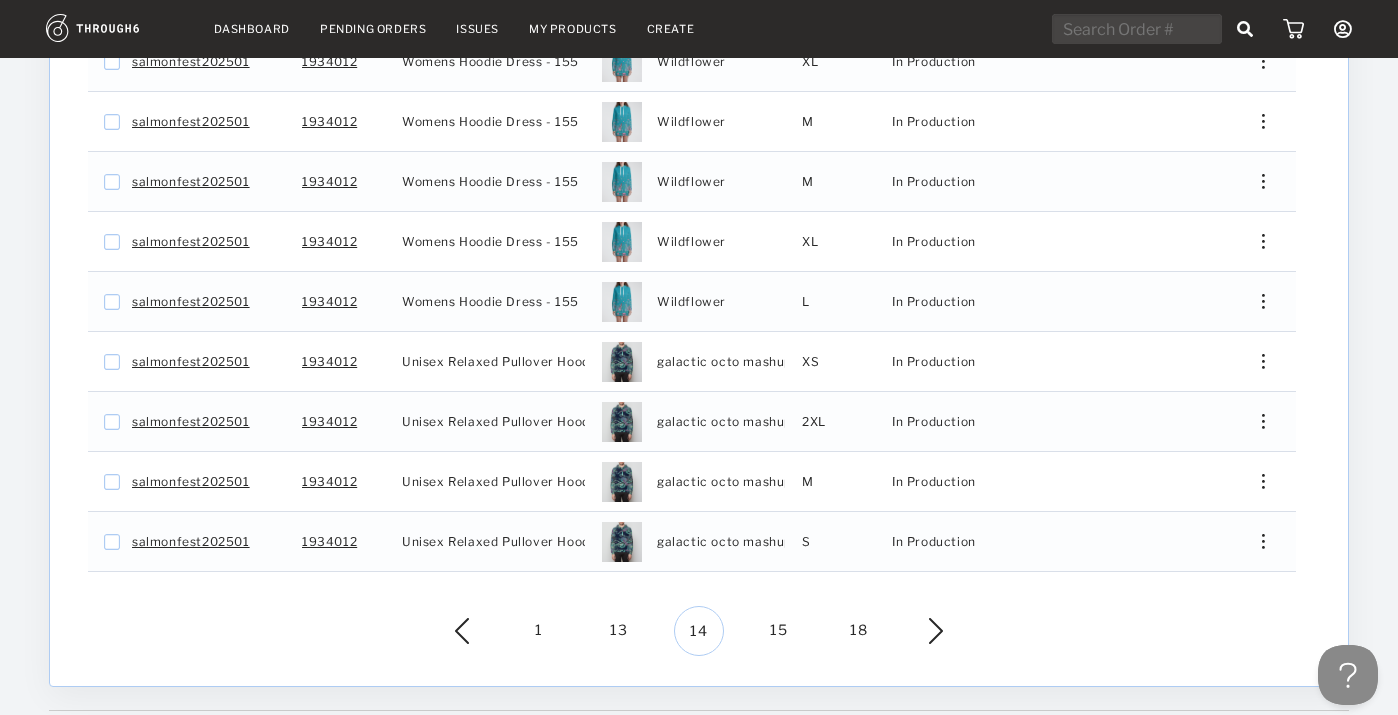 click on "15" at bounding box center [779, 631] 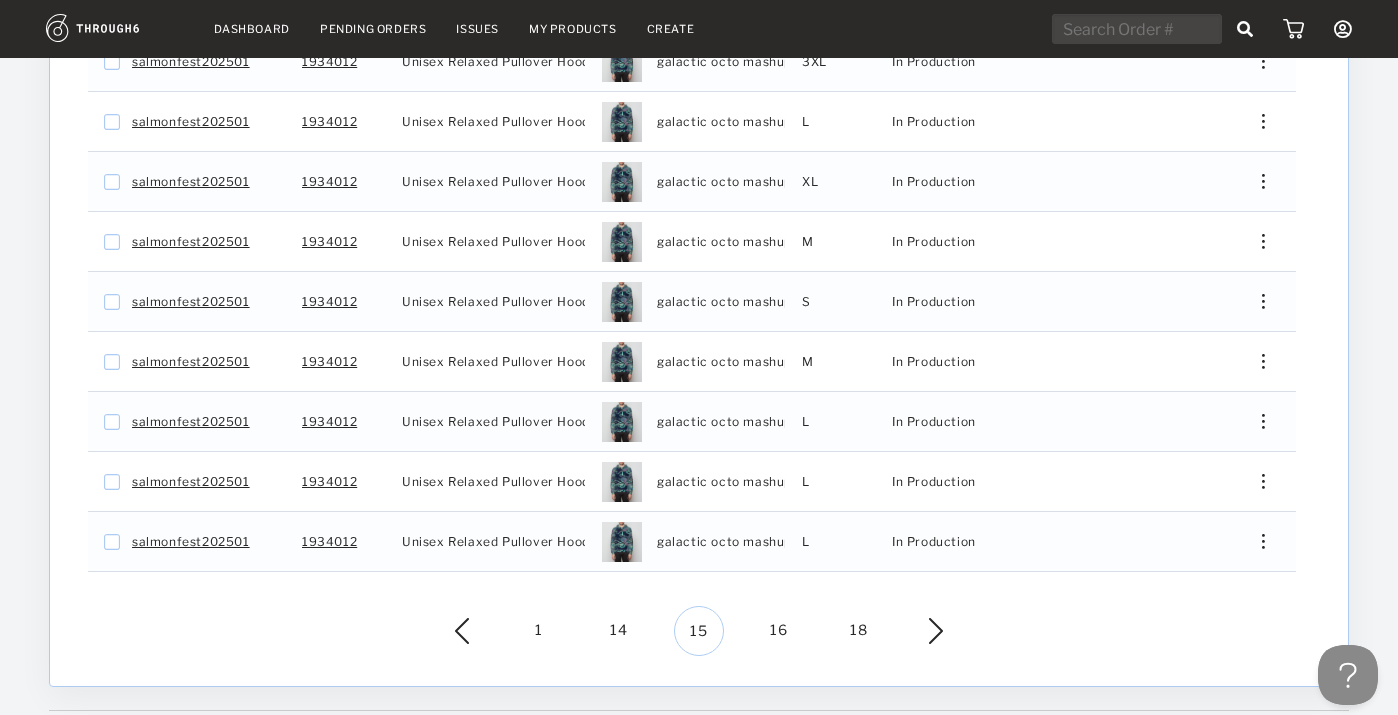 scroll, scrollTop: 223, scrollLeft: 0, axis: vertical 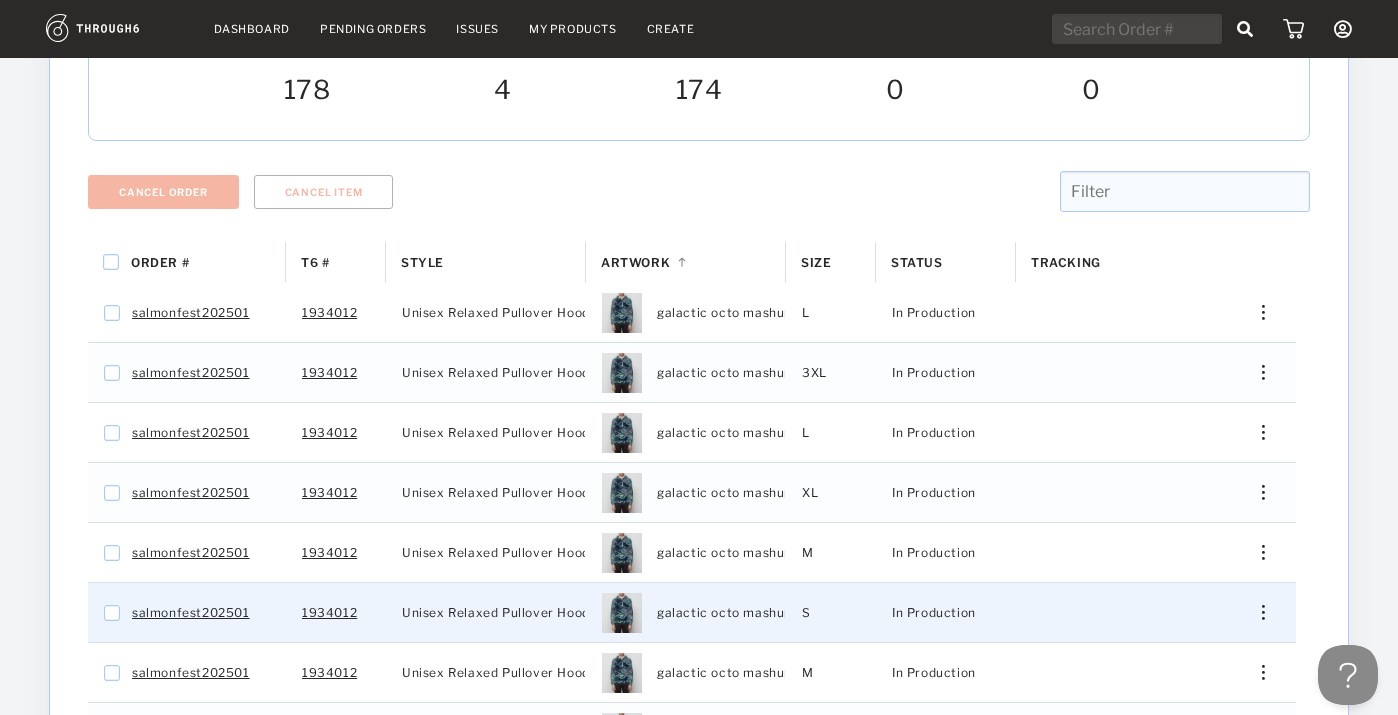 click at bounding box center [1256, 312] 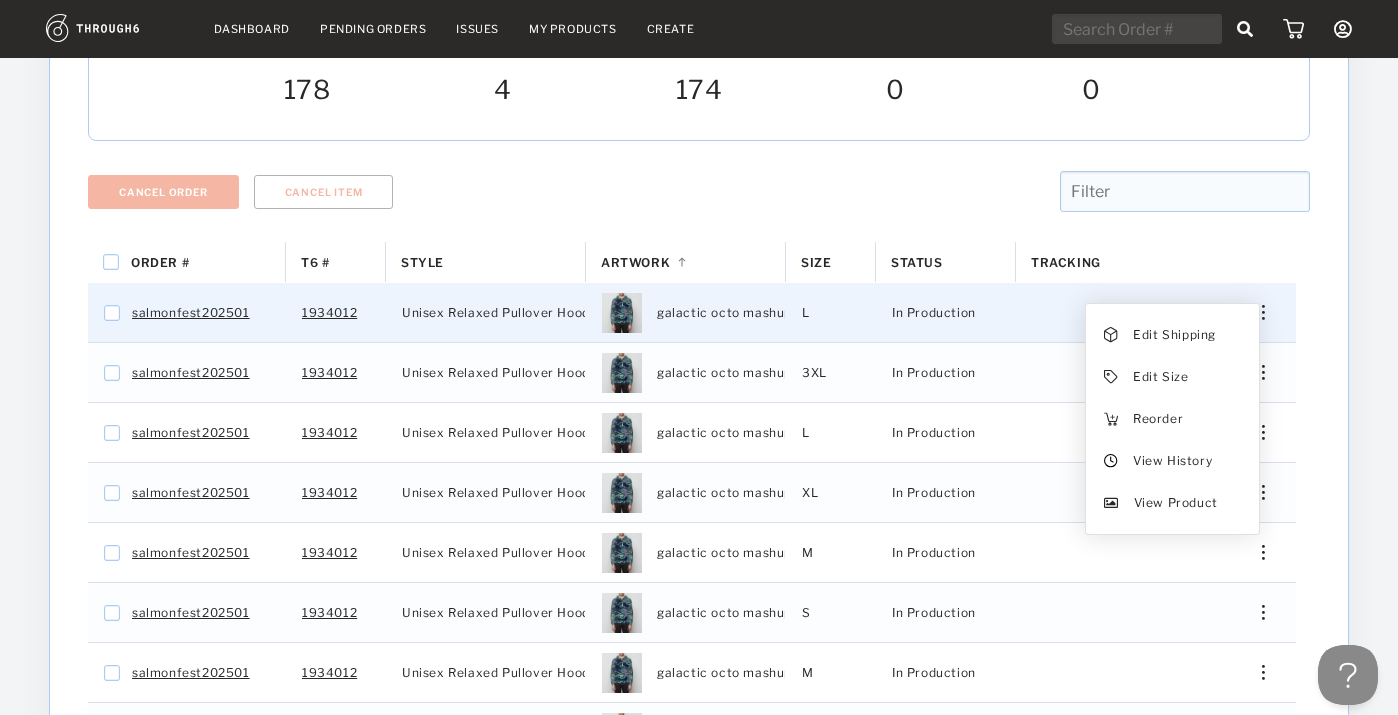 click on "View History" at bounding box center (1172, 461) 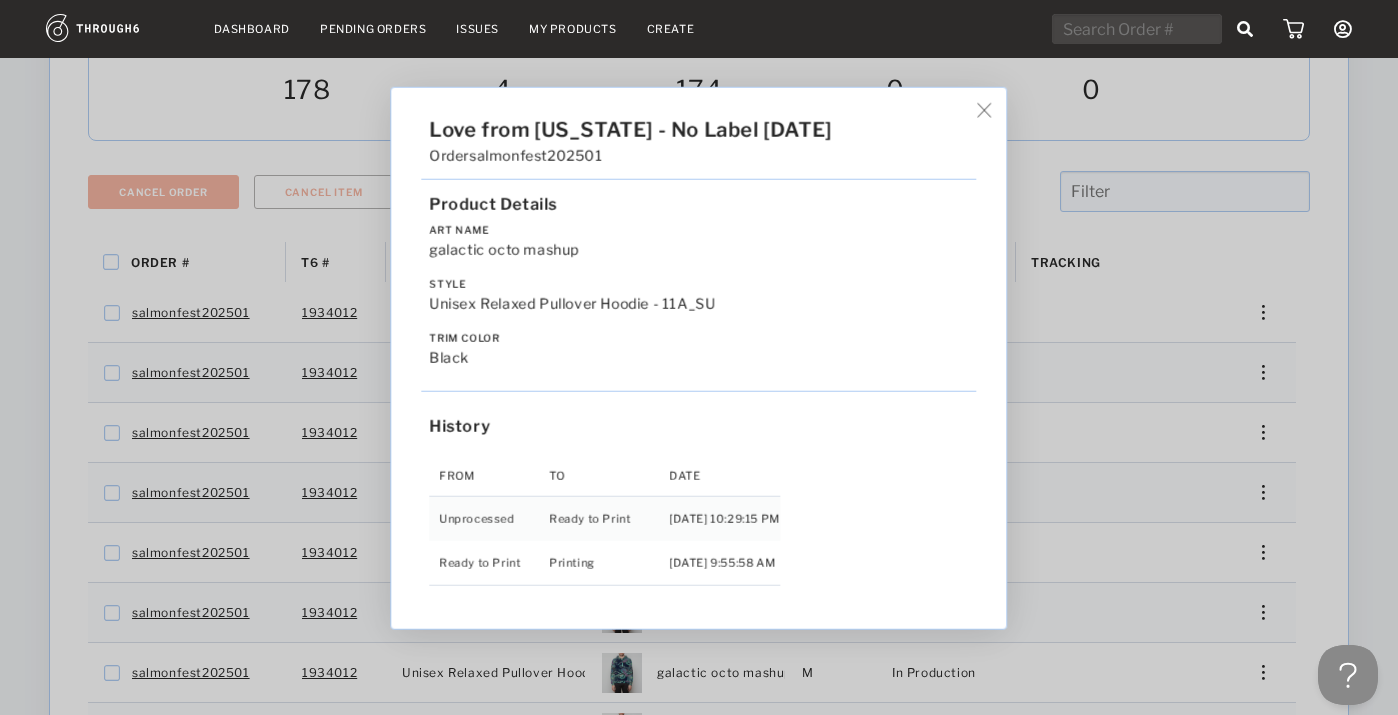 drag, startPoint x: 1196, startPoint y: 676, endPoint x: 1309, endPoint y: 335, distance: 359.2353 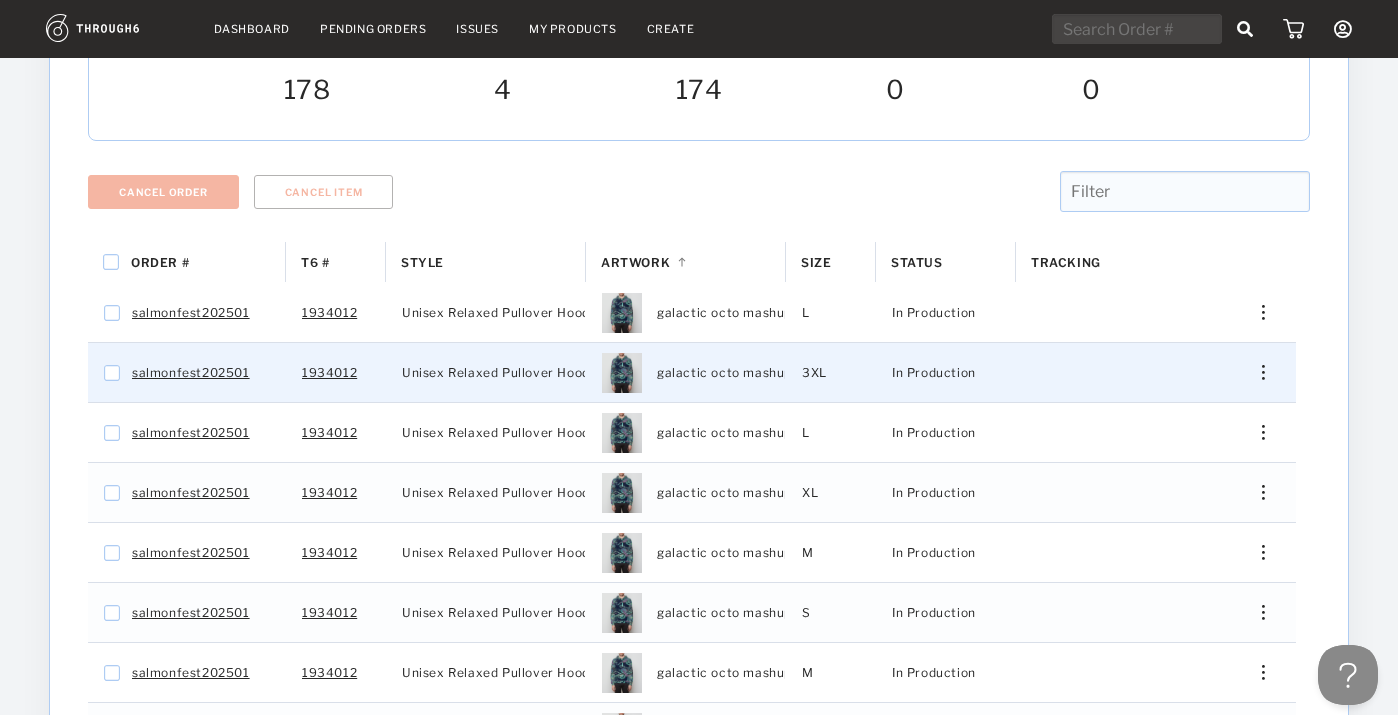 drag, startPoint x: 1309, startPoint y: 335, endPoint x: 1260, endPoint y: 360, distance: 55.00909 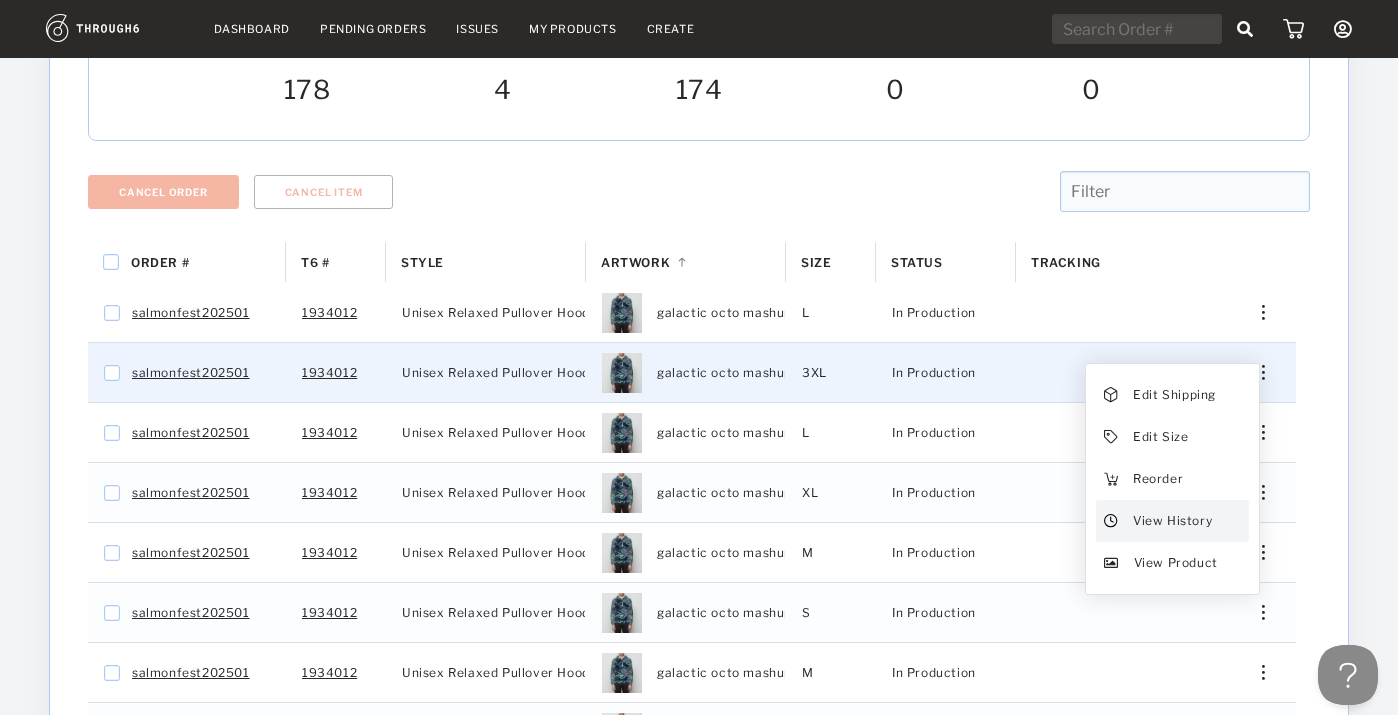 drag, startPoint x: 1260, startPoint y: 360, endPoint x: 1178, endPoint y: 511, distance: 171.8284 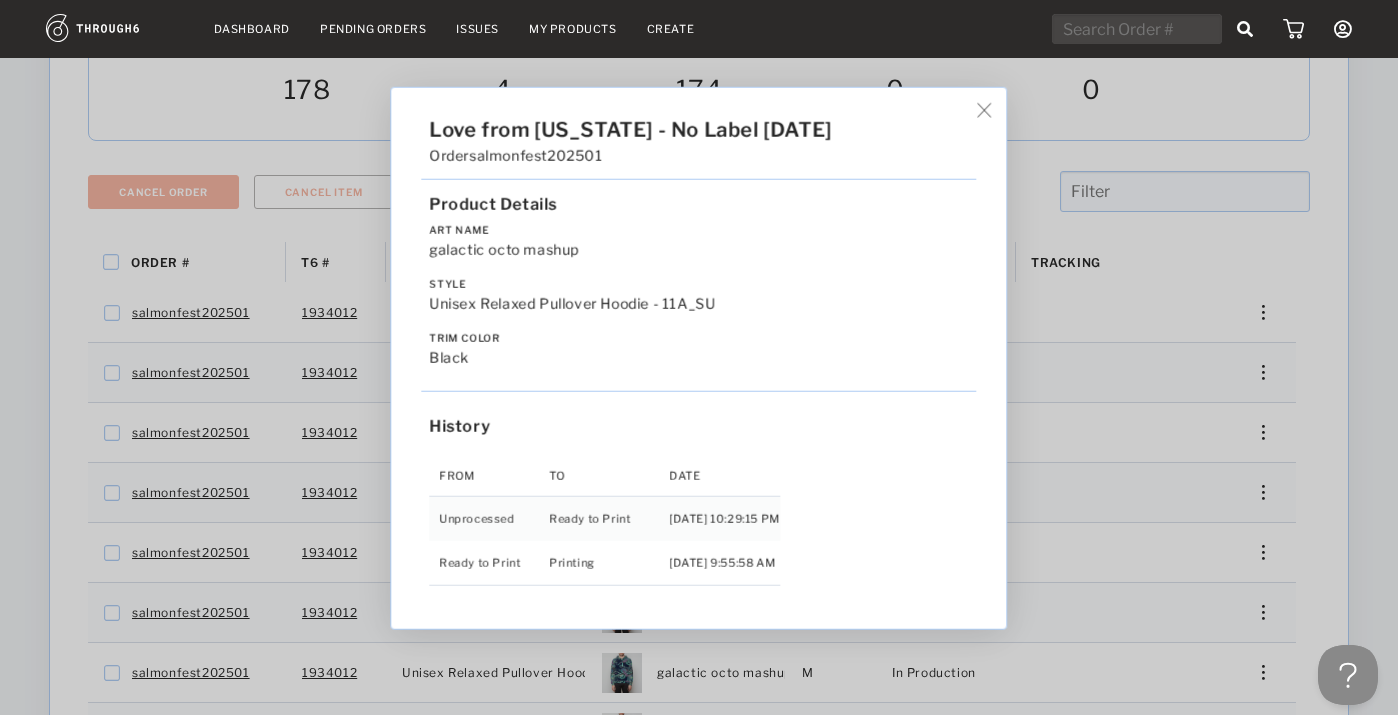 click on "Love from [US_STATE] - No Label   [DATE] Order  salmonfest202501 Product Details Art Name galactic octo mashup Style Unisex Relaxed Pullover Hoodie - 11A_SU Trim Color black History From To Date Unprocessed Ready to Print [DATE] 10:29:15 PM Ready to Print Printing [DATE] 9:55:58 AM" at bounding box center (699, 357) 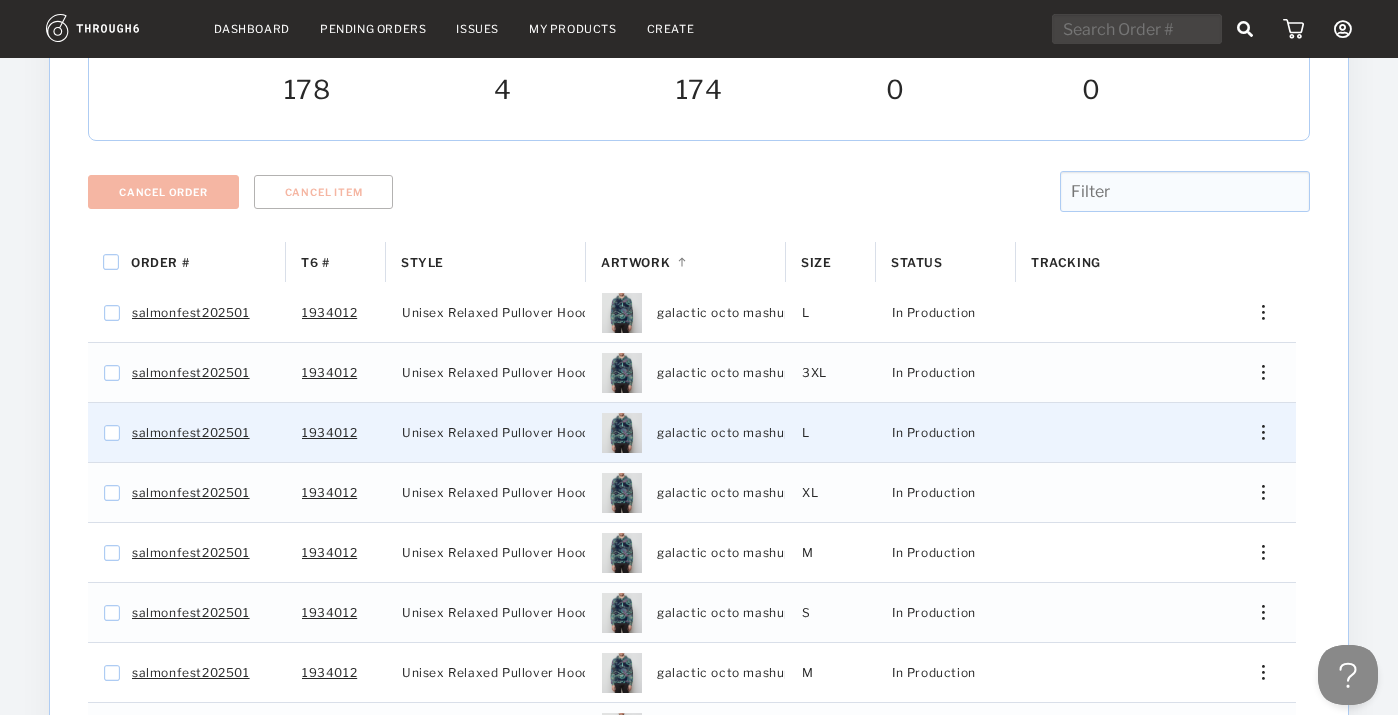 click at bounding box center (1256, 432) 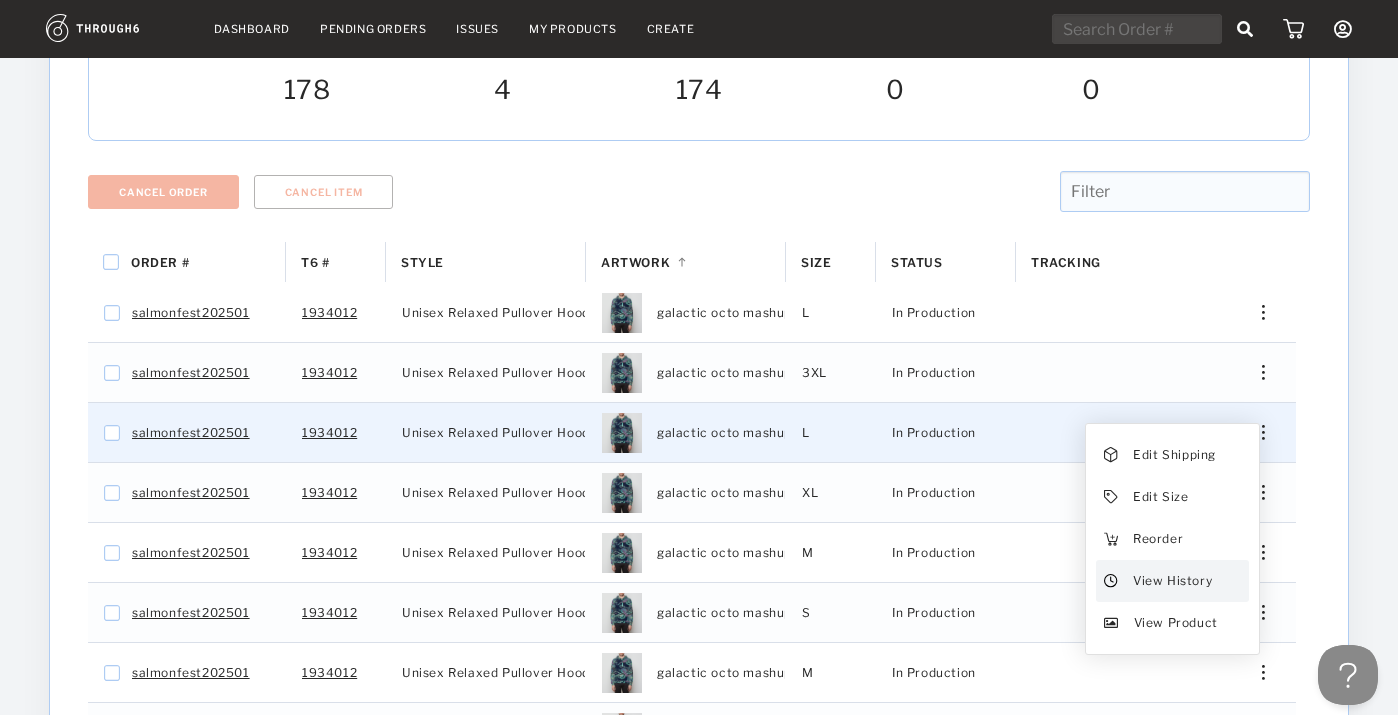 drag, startPoint x: 1178, startPoint y: 511, endPoint x: 1185, endPoint y: 562, distance: 51.47815 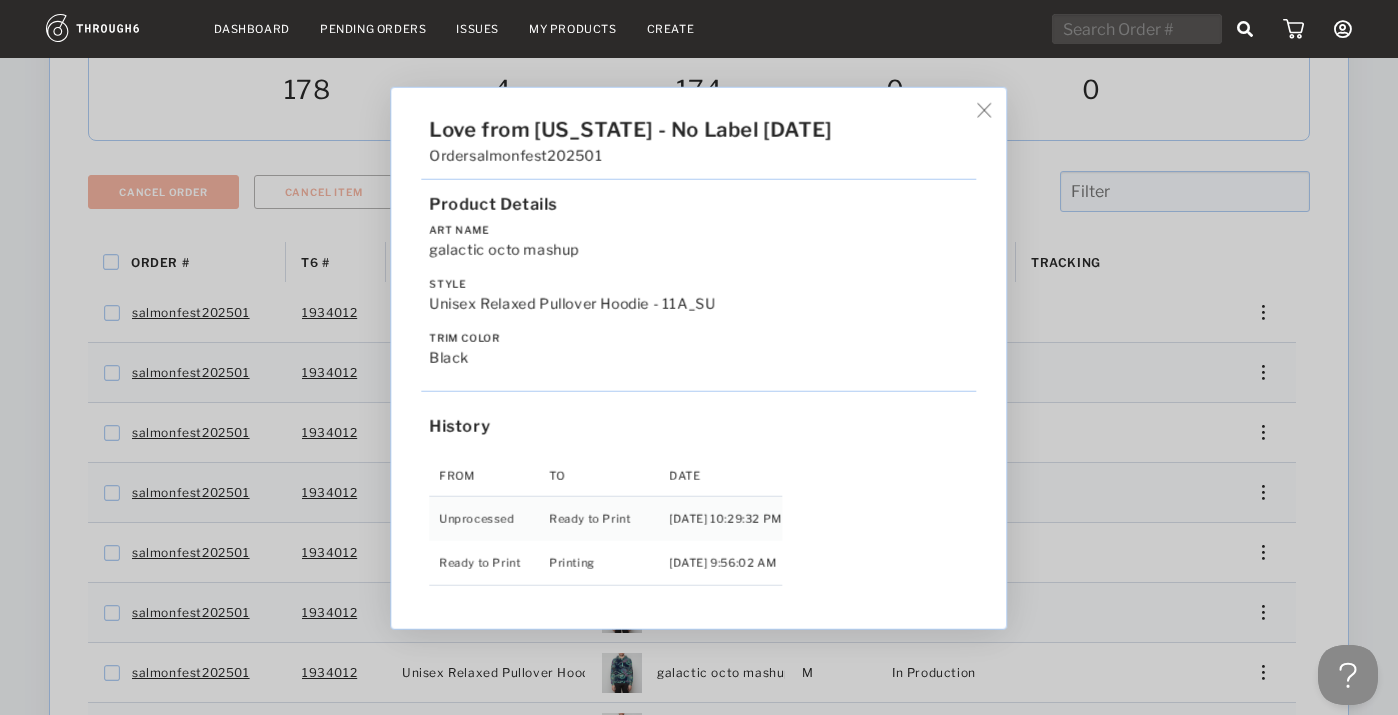 click on "Love from [US_STATE] - No Label   [DATE] Order  salmonfest202501 Product Details Art Name galactic octo mashup Style Unisex Relaxed Pullover Hoodie - 11A_SU Trim Color black History From To Date Unprocessed Ready to Print [DATE] 10:29:32 PM Ready to Print Printing [DATE] 9:56:02 AM" at bounding box center [699, 357] 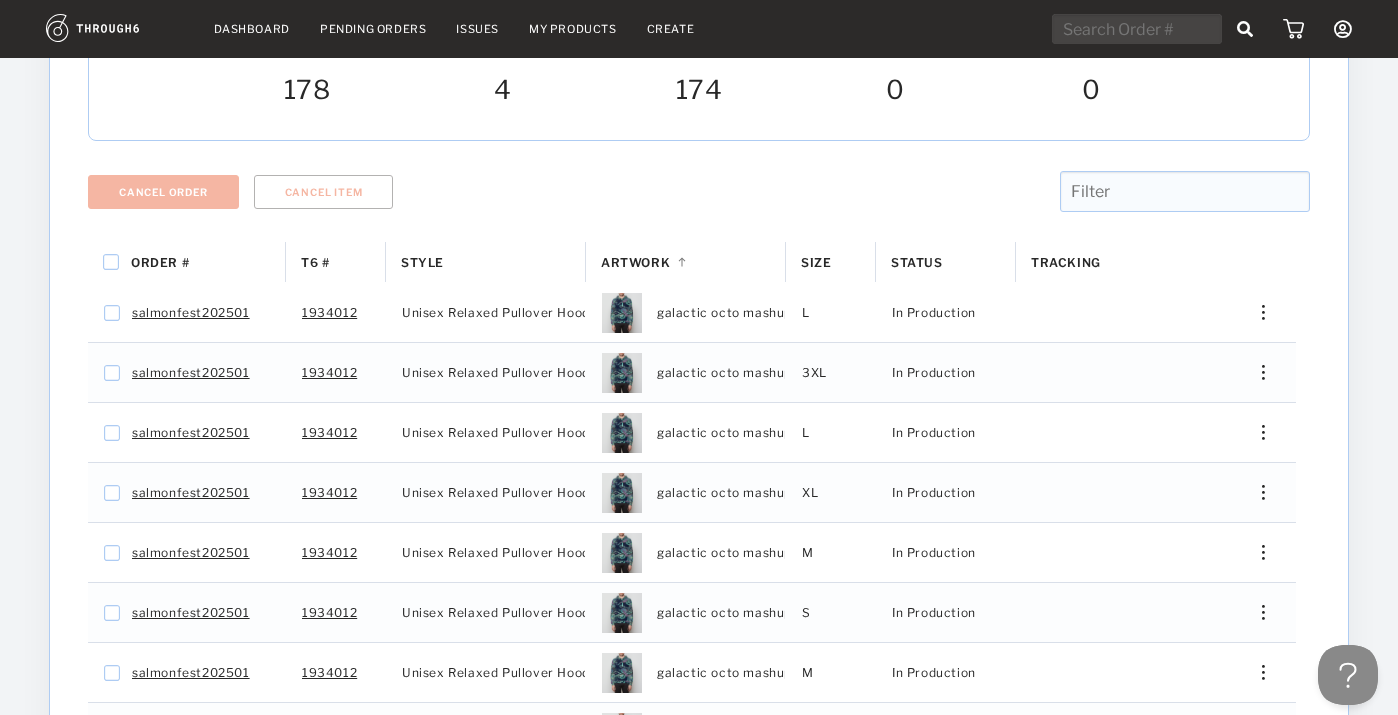 click at bounding box center [1263, 492] 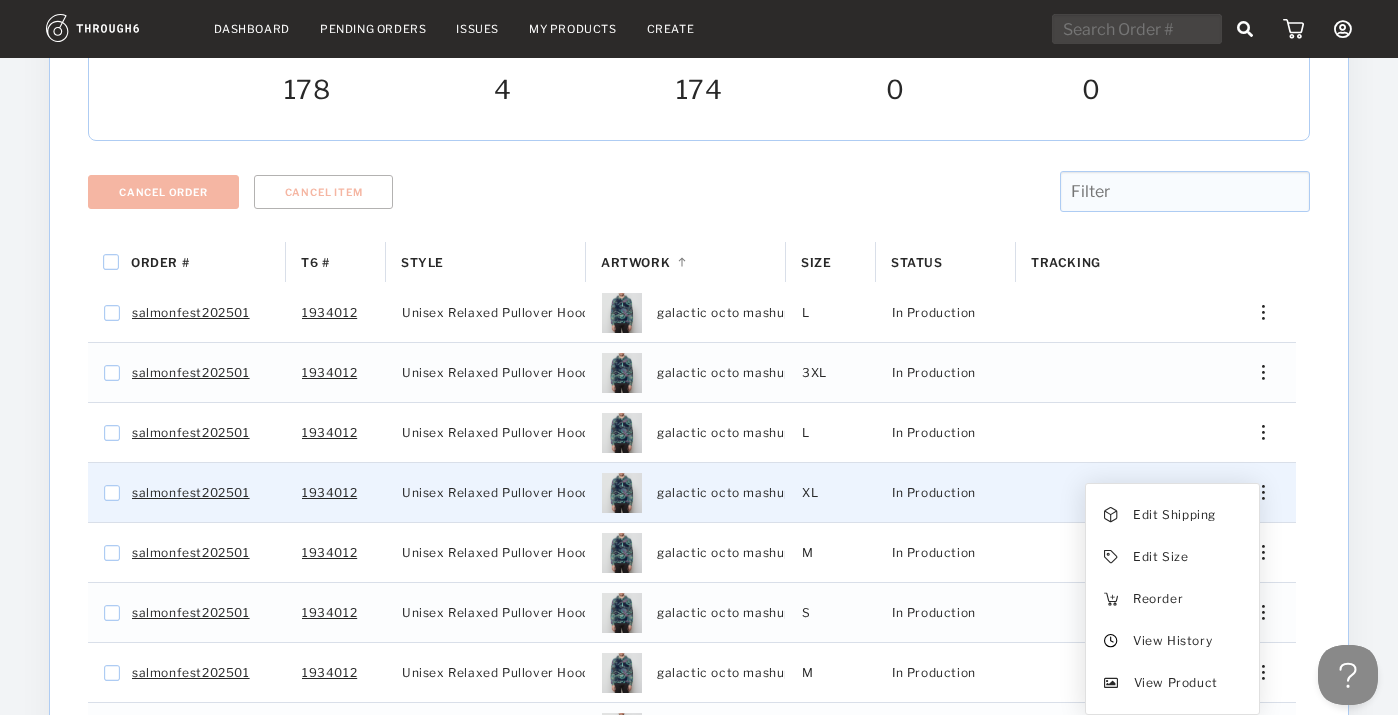 click on "View History" at bounding box center [1172, 641] 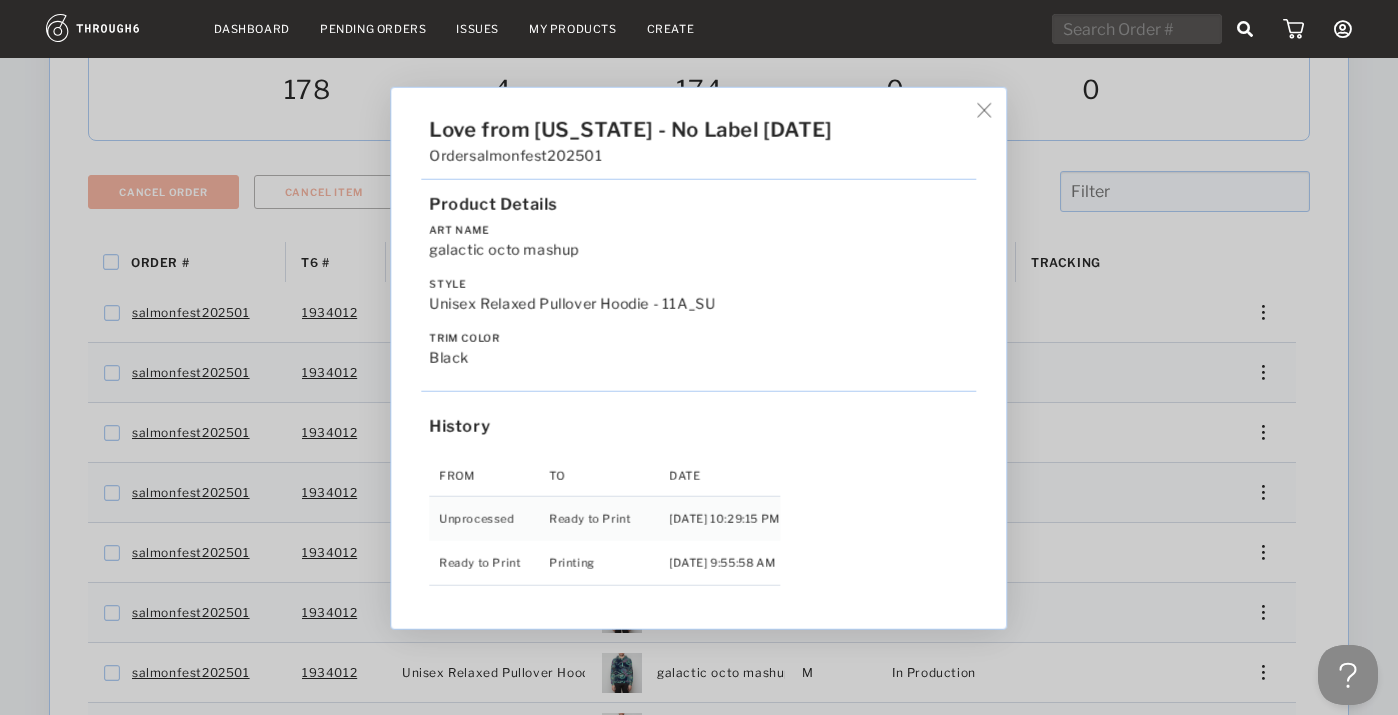 click on "Love from [US_STATE] - No Label   [DATE] Order  salmonfest202501 Product Details Art Name galactic octo mashup Style Unisex Relaxed Pullover Hoodie - 11A_SU Trim Color black History From To Date Unprocessed Ready to Print [DATE] 10:29:15 PM Ready to Print Printing [DATE] 9:55:58 AM" at bounding box center [699, 357] 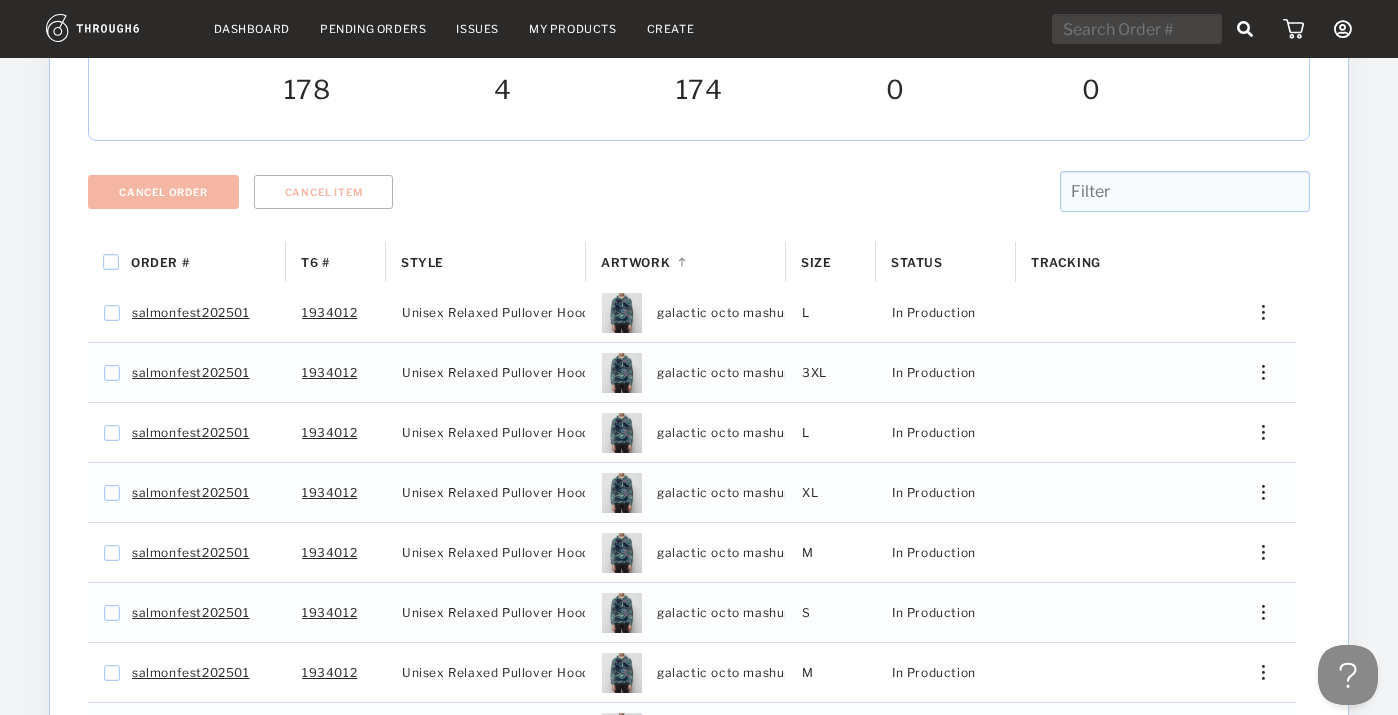 click at bounding box center [1256, 552] 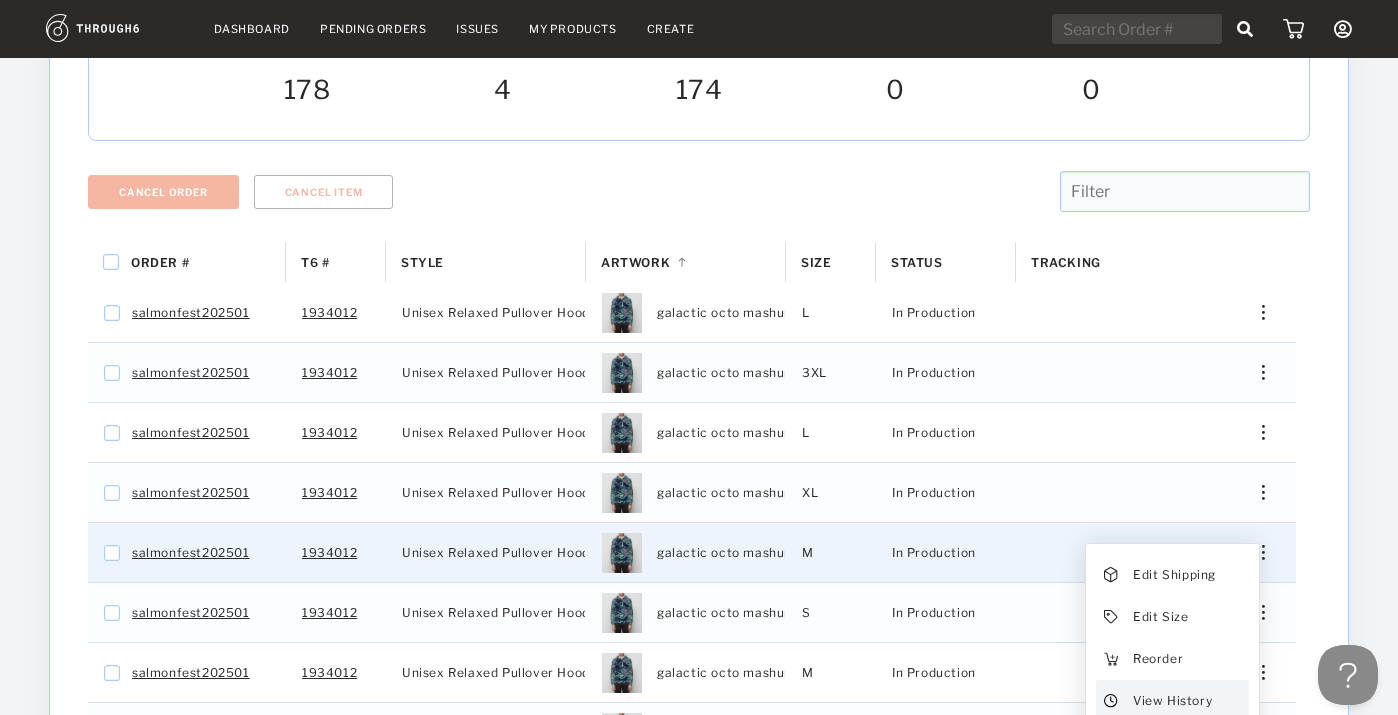 drag, startPoint x: 1185, startPoint y: 562, endPoint x: 1191, endPoint y: 679, distance: 117.15375 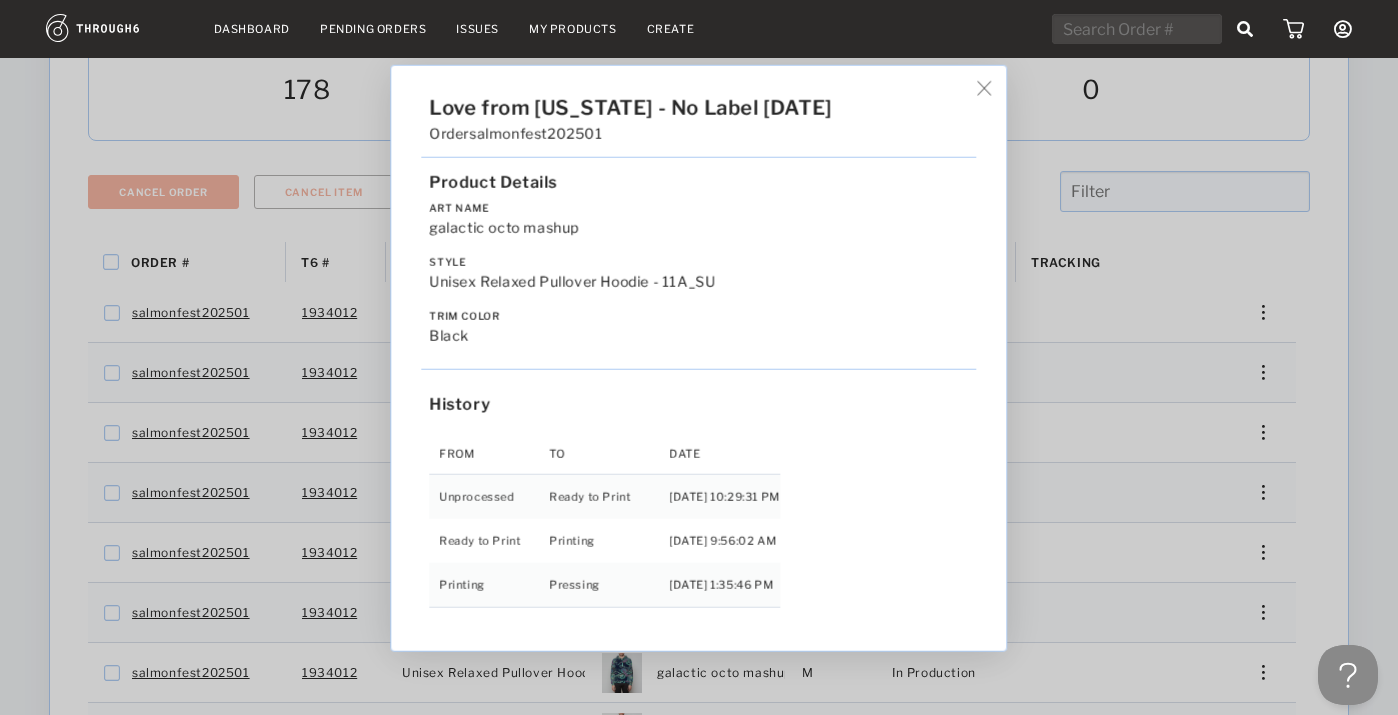 click on "Love from [US_STATE] - No Label   [DATE] Order  salmonfest202501 Product Details Art Name galactic octo mashup Style Unisex Relaxed Pullover Hoodie - 11A_SU Trim Color black History From To Date Unprocessed Ready to Print [DATE] 10:29:31 PM Ready to Print Printing [DATE] 9:56:02 AM Printing Pressing [DATE] 1:35:46 PM" at bounding box center (699, 357) 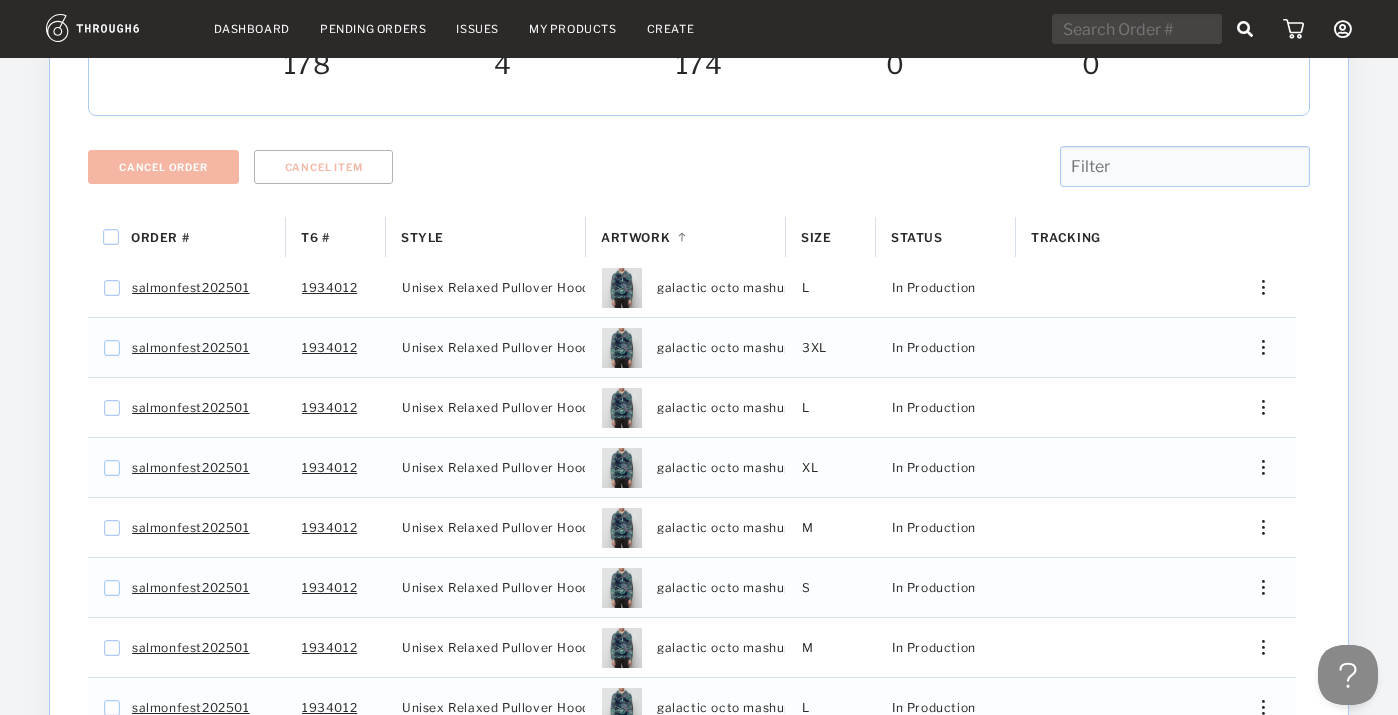 scroll, scrollTop: 249, scrollLeft: 0, axis: vertical 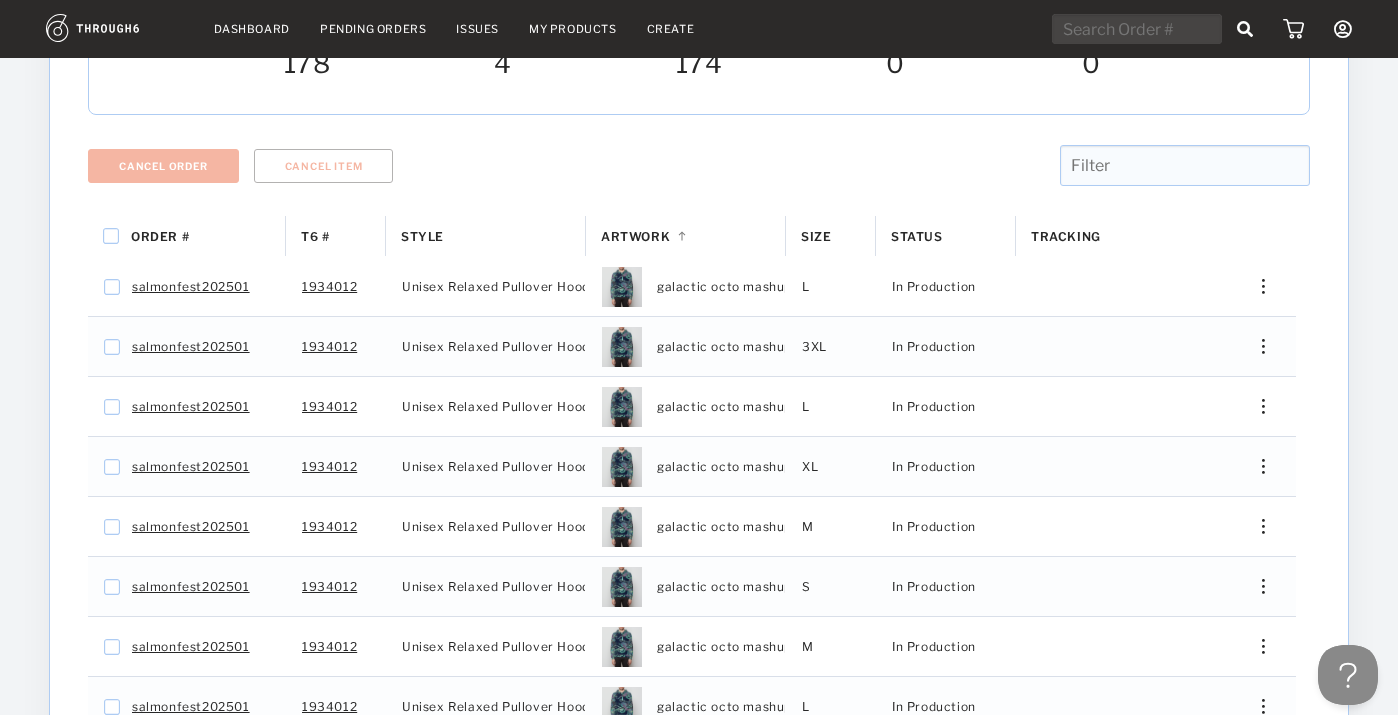 click at bounding box center [1256, 526] 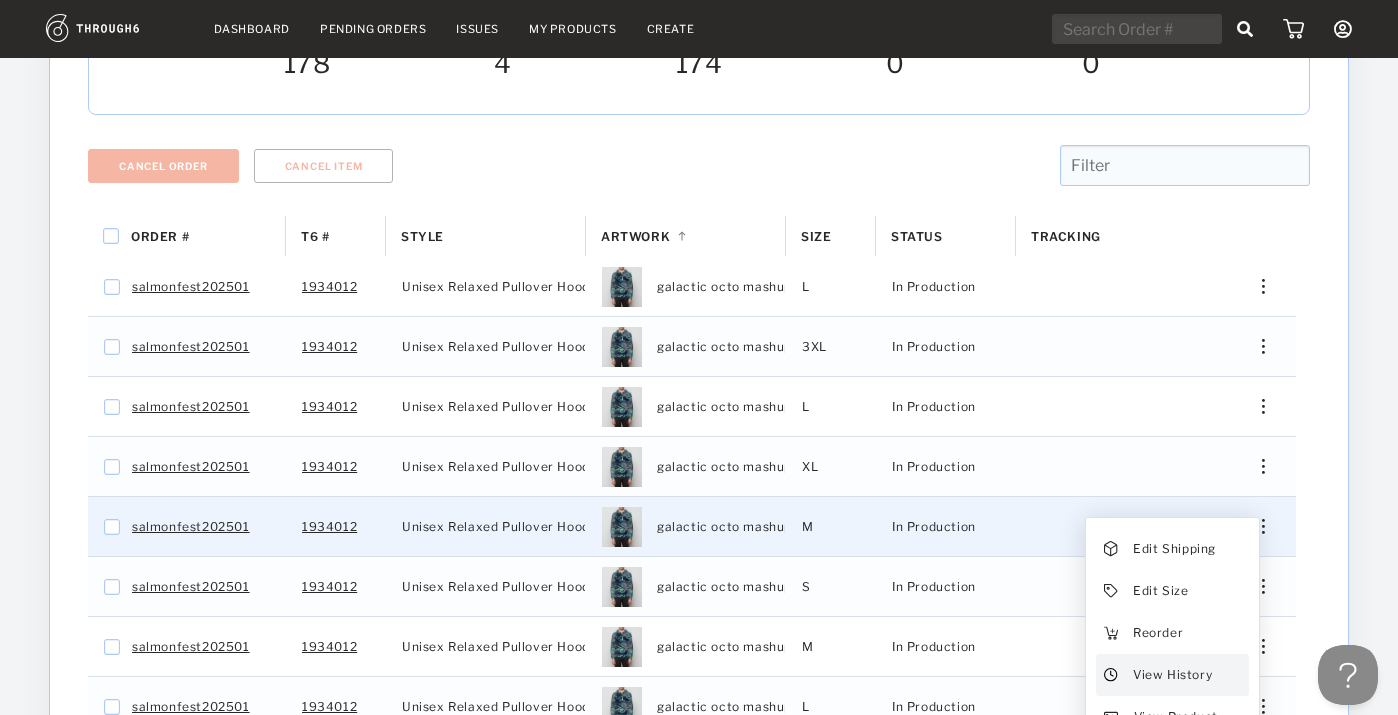click on "View History" at bounding box center [1172, 675] 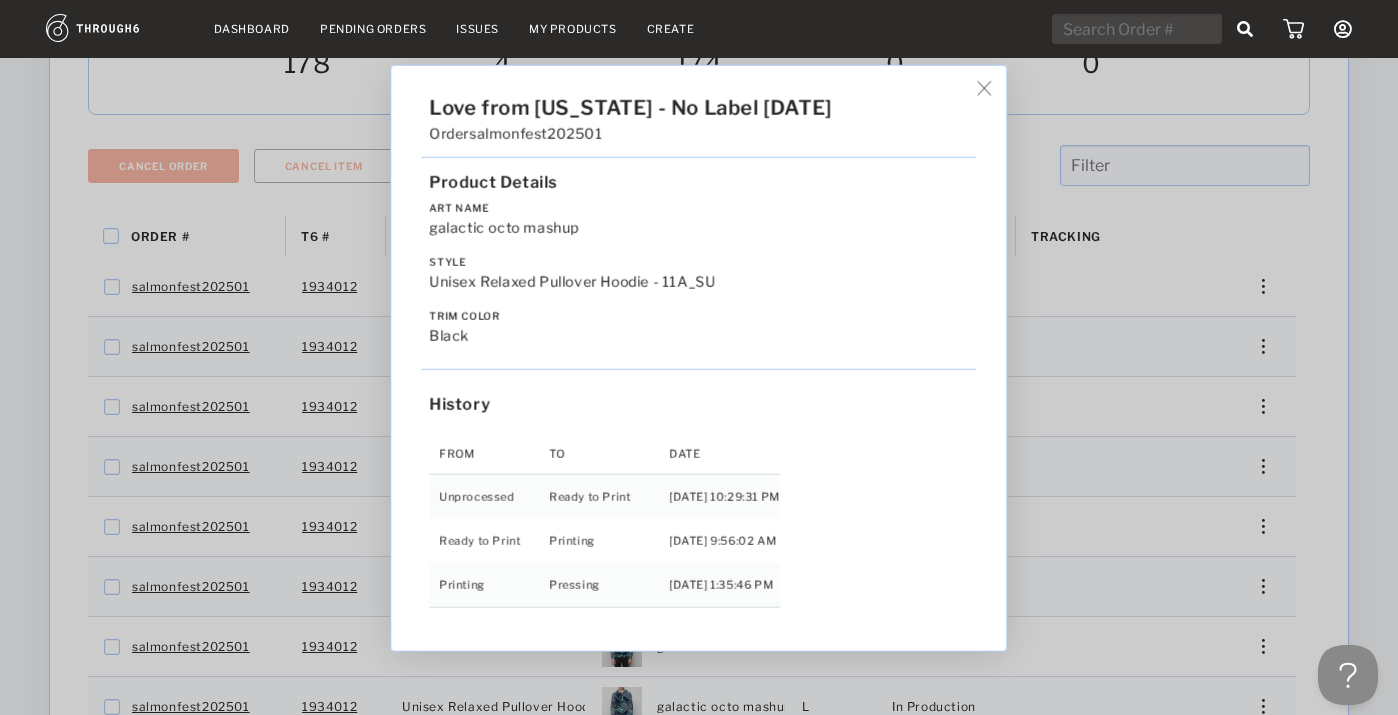 drag, startPoint x: 1191, startPoint y: 679, endPoint x: 1321, endPoint y: 544, distance: 187.41664 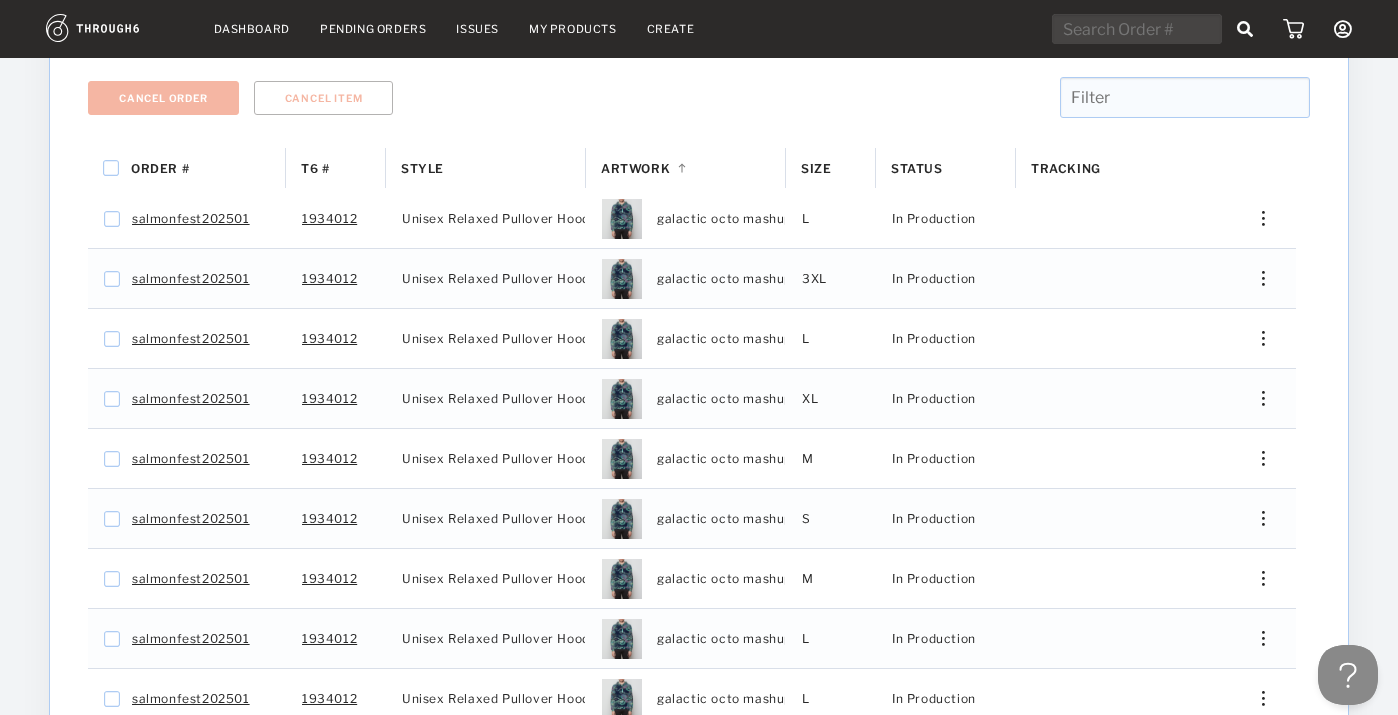 scroll, scrollTop: 345, scrollLeft: 0, axis: vertical 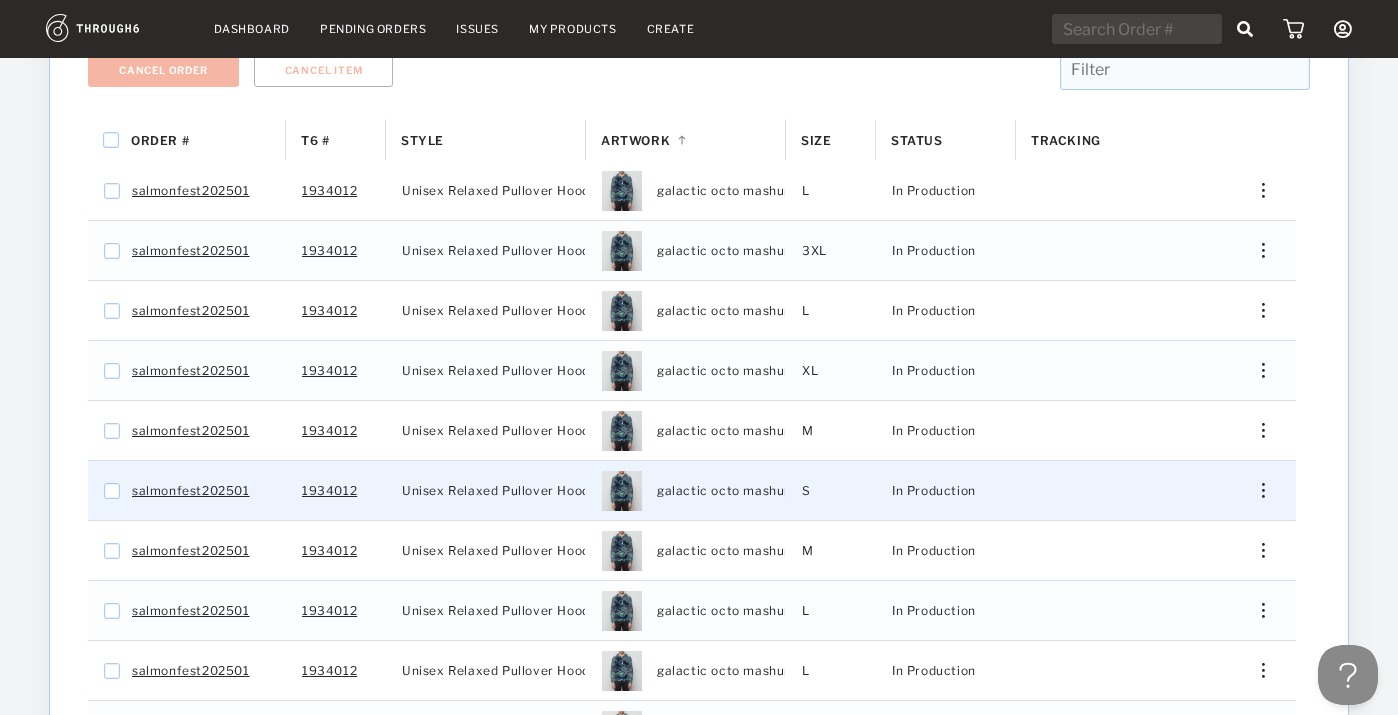 click at bounding box center (1256, 490) 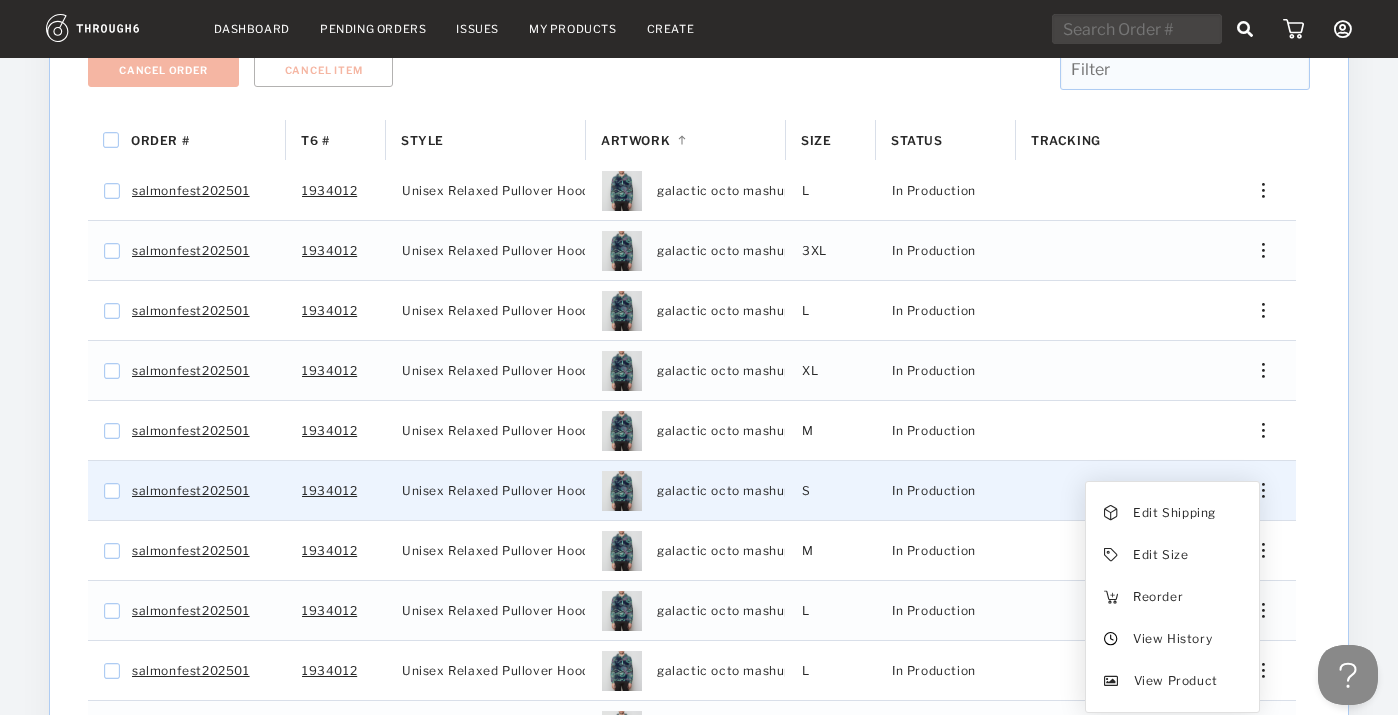 click on "View History" at bounding box center (1172, 639) 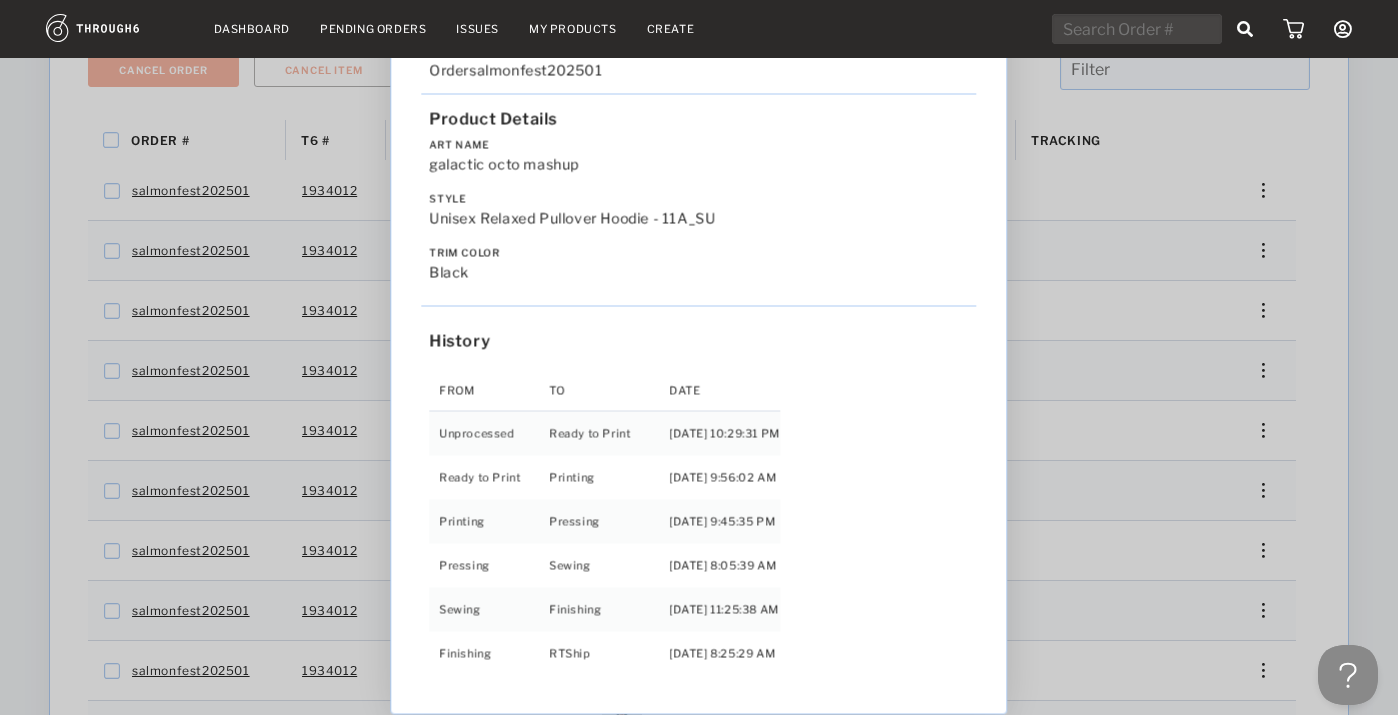 click on "Love from [US_STATE] - No Label   [DATE] Order  salmonfest202501 Product Details Art Name galactic octo mashup Style Unisex Relaxed Pullover Hoodie - 11A_SU Trim Color black History From To Date Unprocessed Ready to Print [DATE] 10:29:31 PM Ready to Print Printing [DATE] 9:56:02 AM Printing Pressing [DATE] 9:45:35 PM Pressing Sewing [DATE] 8:05:39 AM Sewing Finishing [DATE] 11:25:38 AM Finishing RTShip [DATE] 8:25:29 AM" at bounding box center [699, 357] 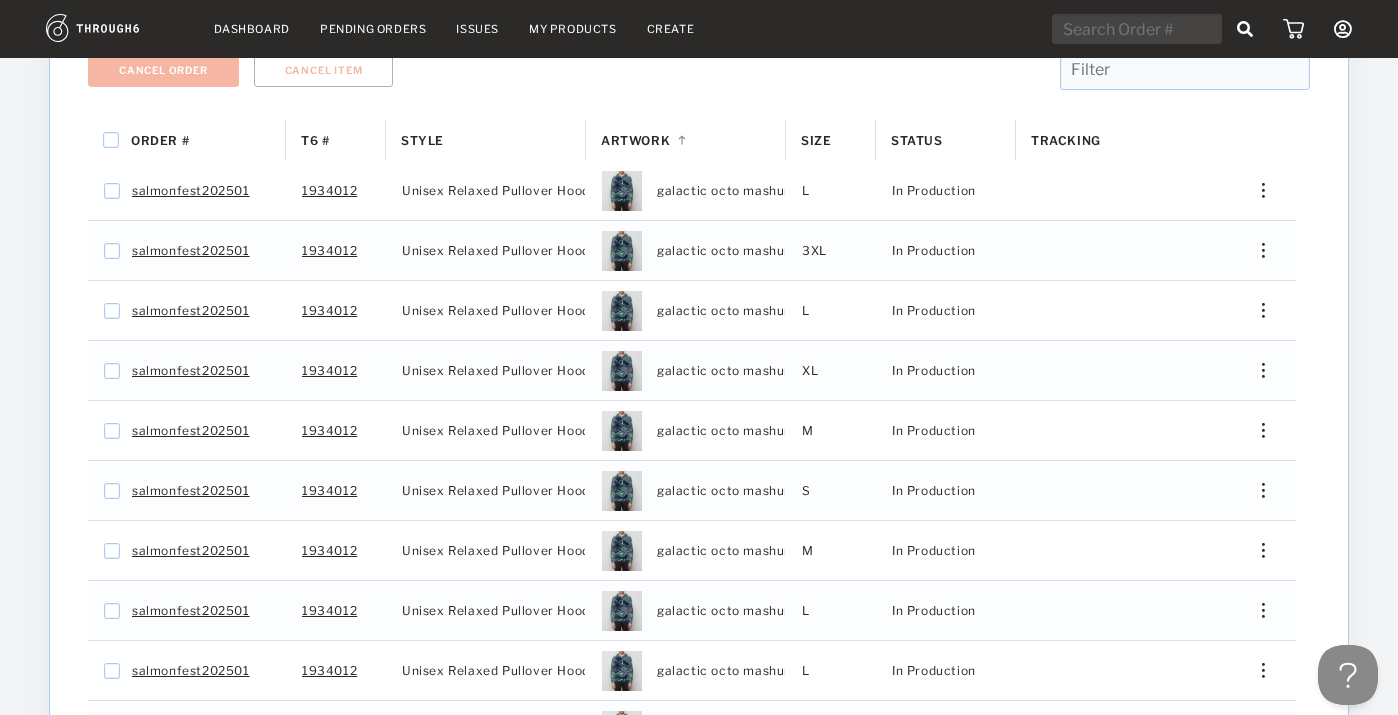 drag, startPoint x: 1321, startPoint y: 544, endPoint x: 1262, endPoint y: 357, distance: 196.08672 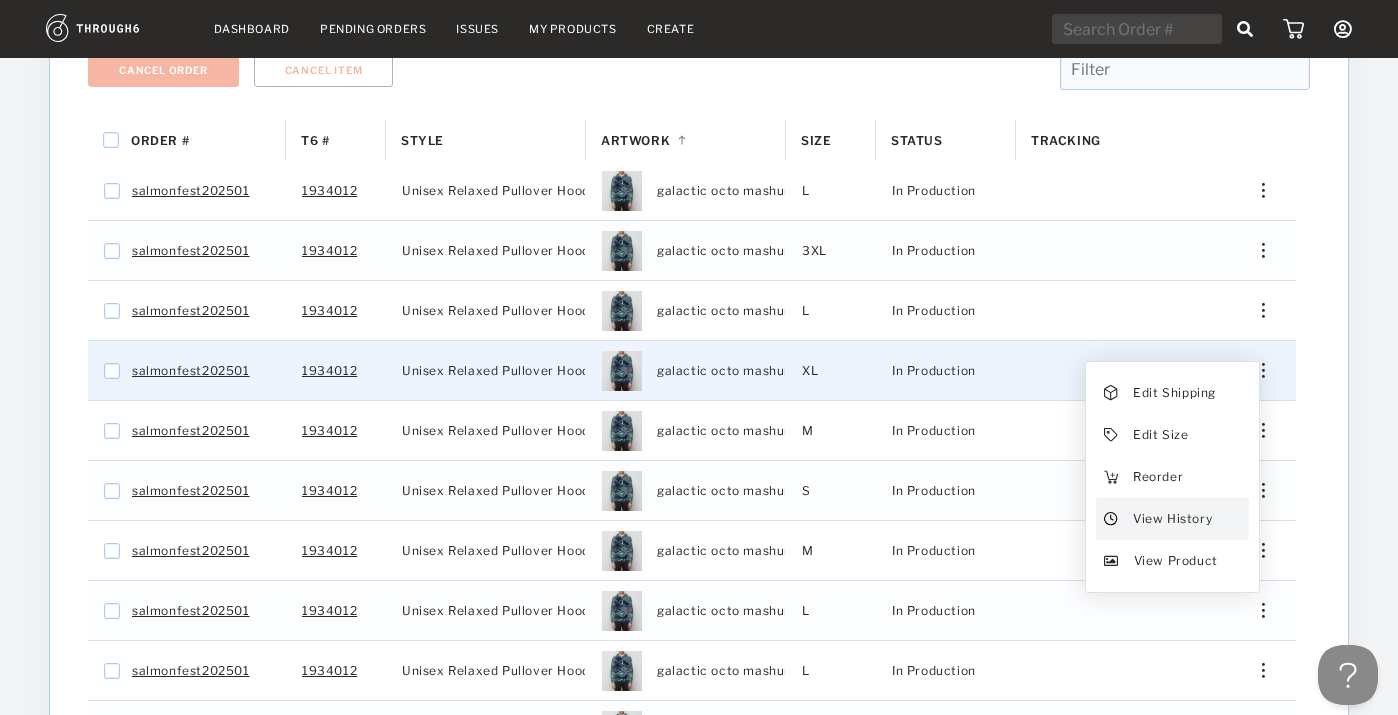 drag, startPoint x: 1262, startPoint y: 357, endPoint x: 1174, endPoint y: 504, distance: 171.32718 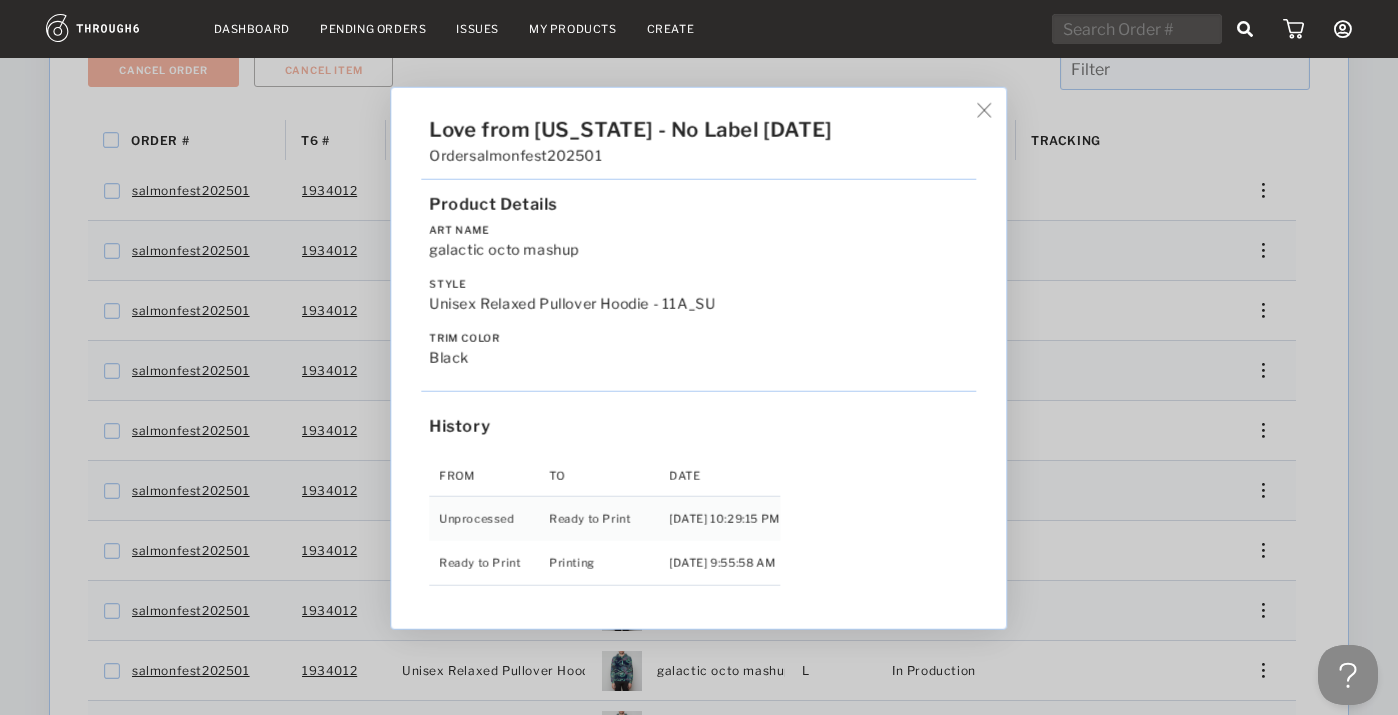 drag, startPoint x: 1174, startPoint y: 504, endPoint x: 1332, endPoint y: 436, distance: 172.01163 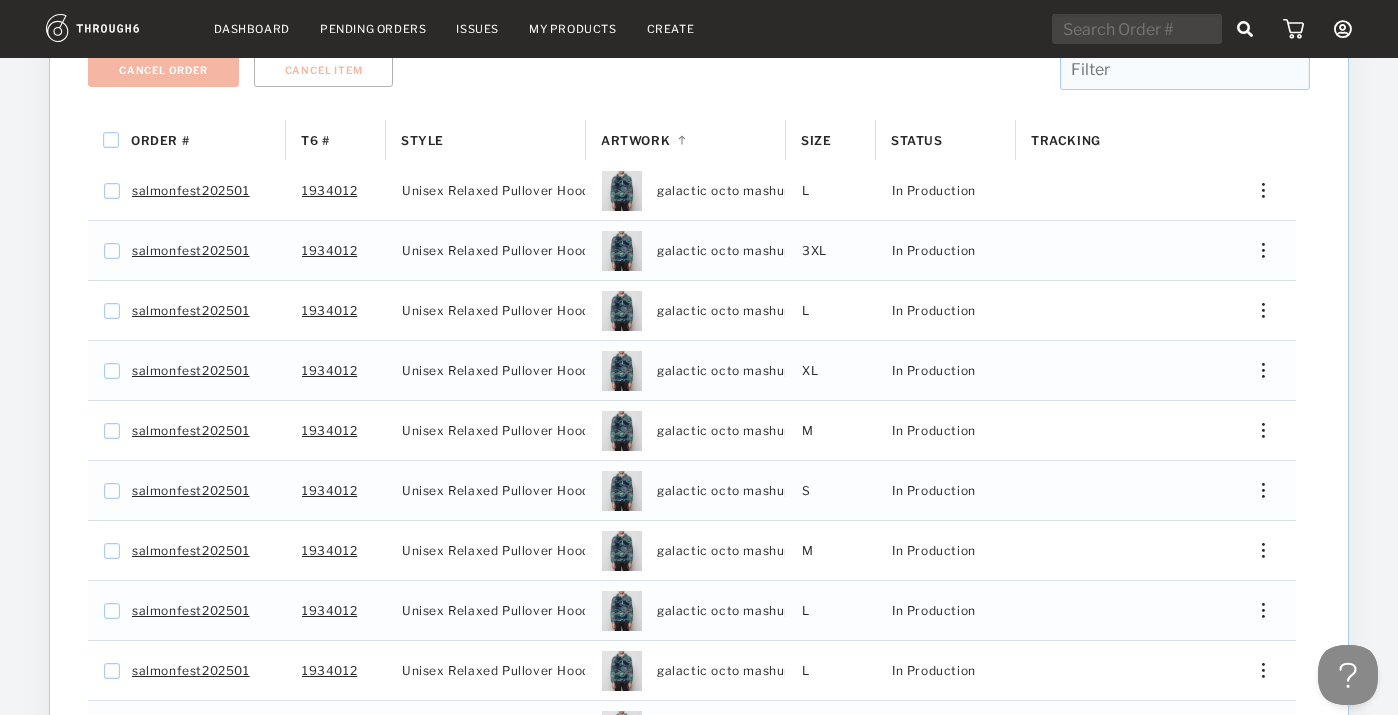 click at bounding box center [1256, 430] 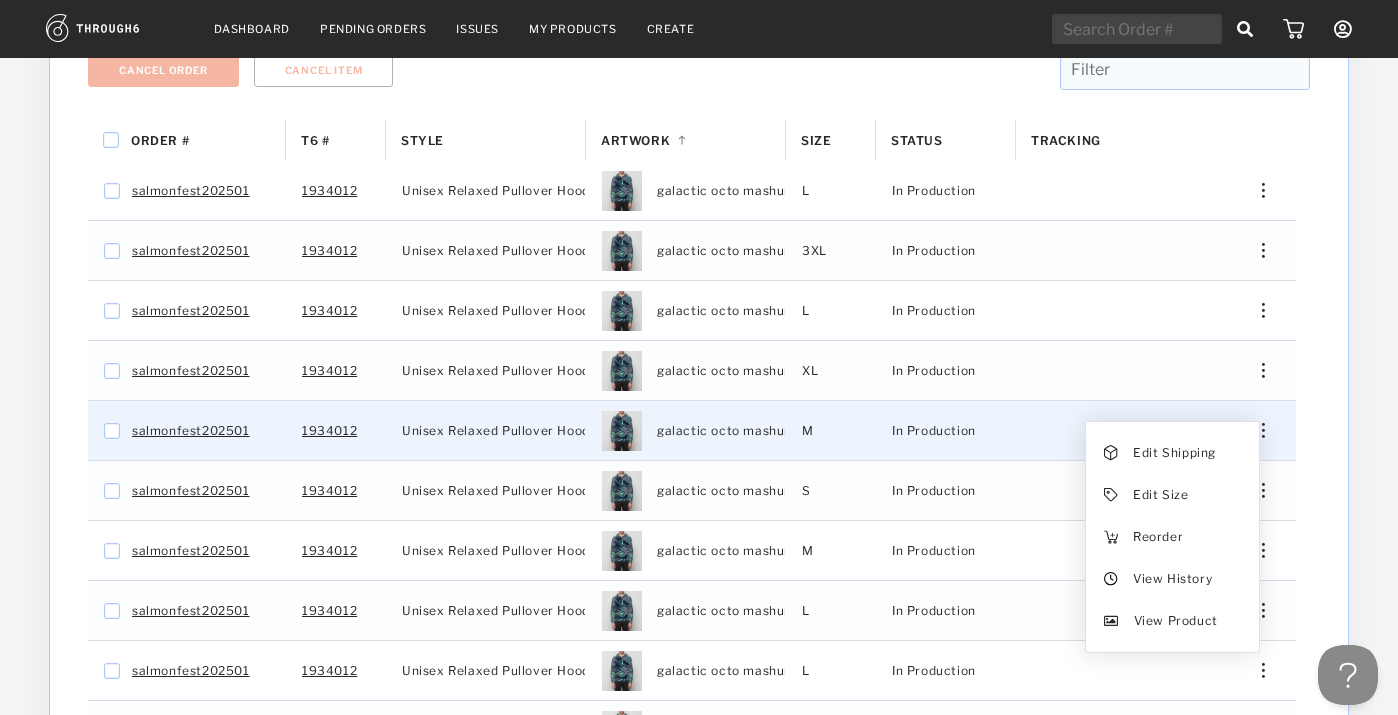 click on "View History" at bounding box center [1172, 579] 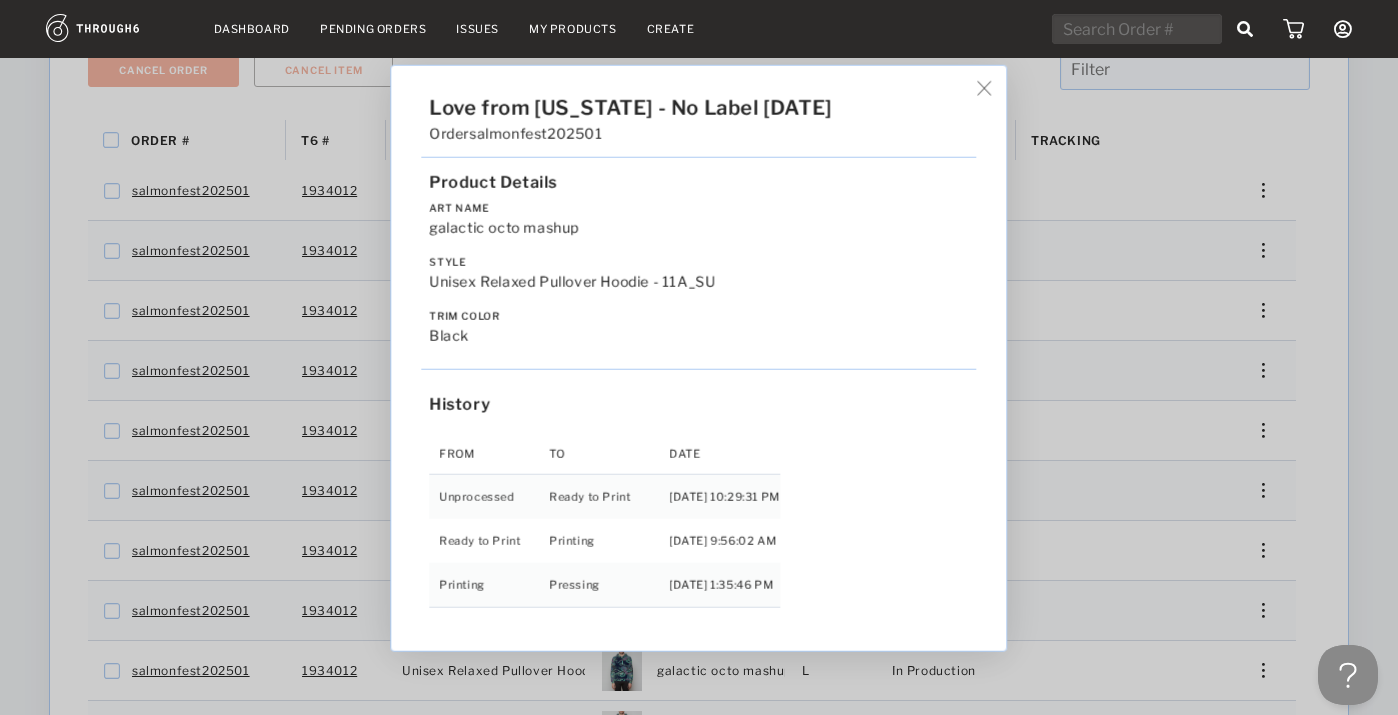 click on "Love from [US_STATE] - No Label   [DATE] Order  salmonfest202501 Product Details Art Name galactic octo mashup Style Unisex Relaxed Pullover Hoodie - 11A_SU Trim Color black History From To Date Unprocessed Ready to Print [DATE] 10:29:31 PM Ready to Print Printing [DATE] 9:56:02 AM Printing Pressing [DATE] 1:35:46 PM" at bounding box center (699, 357) 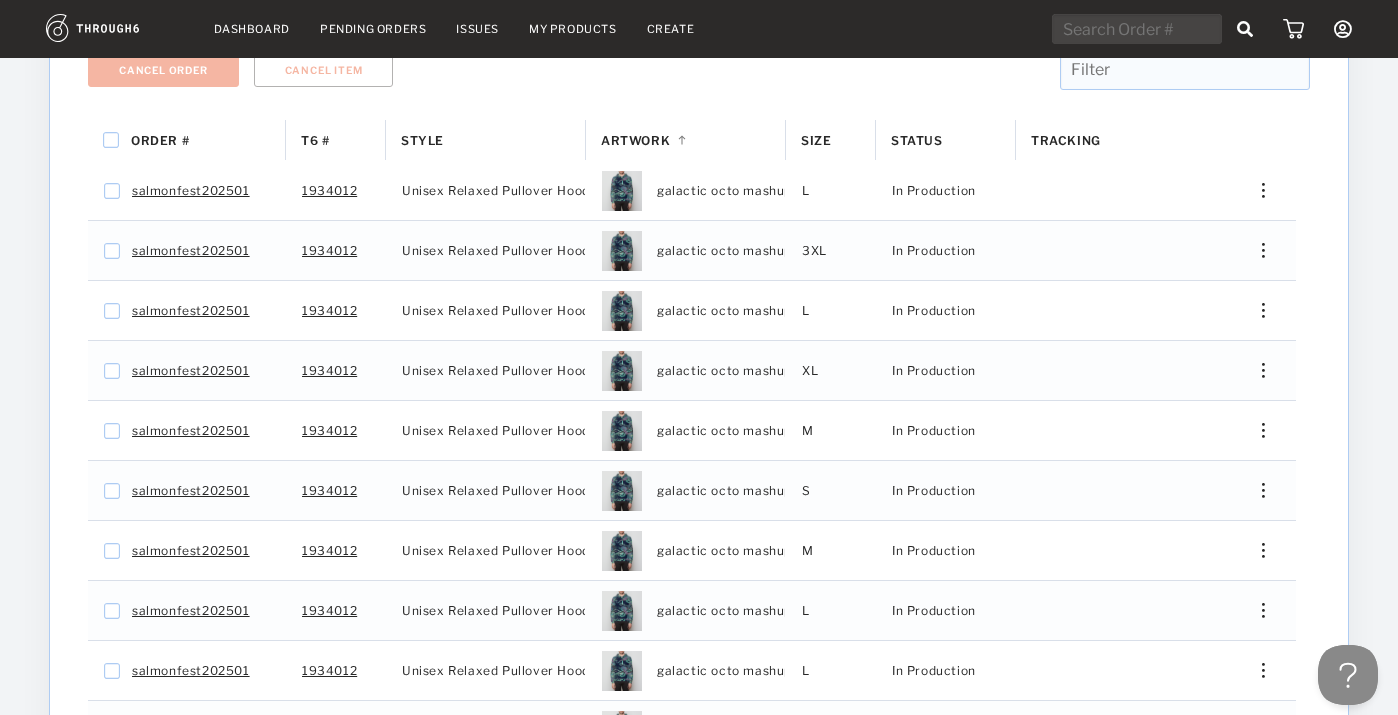 click at bounding box center (1256, 490) 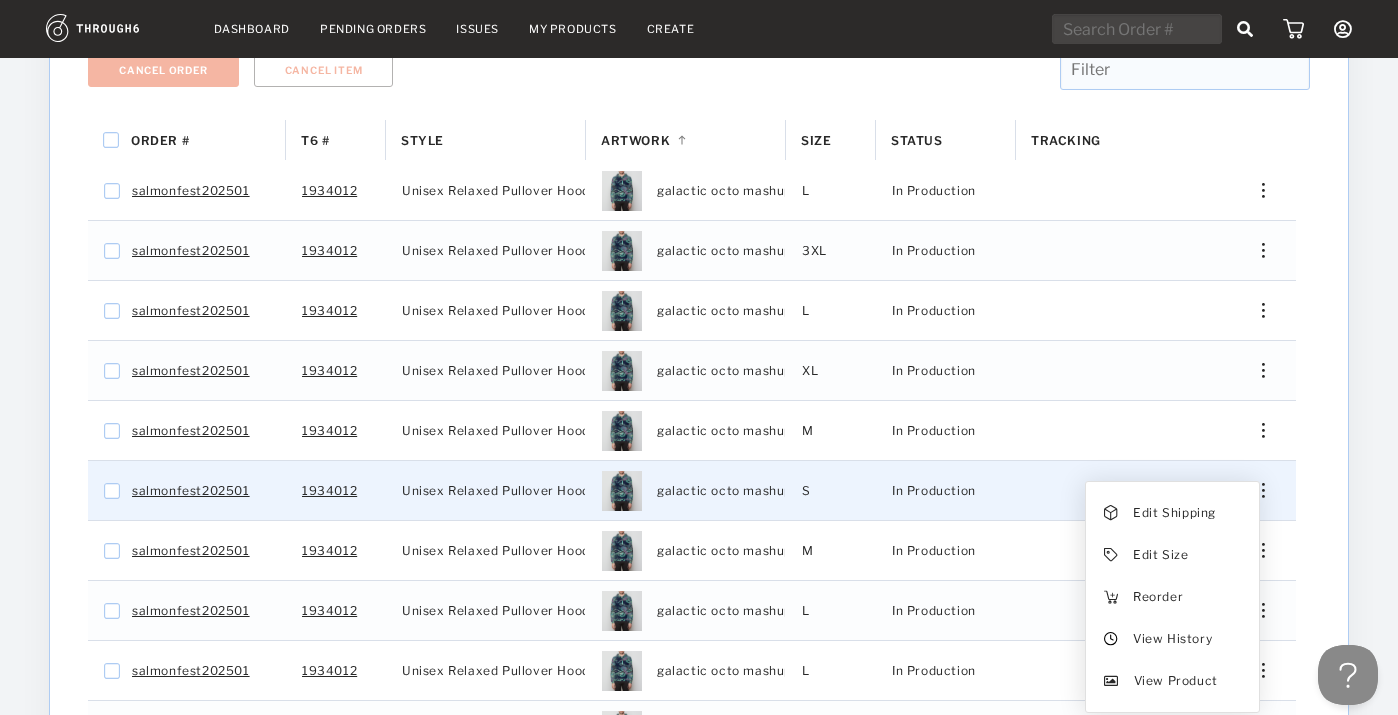 click on "View History" at bounding box center [1172, 639] 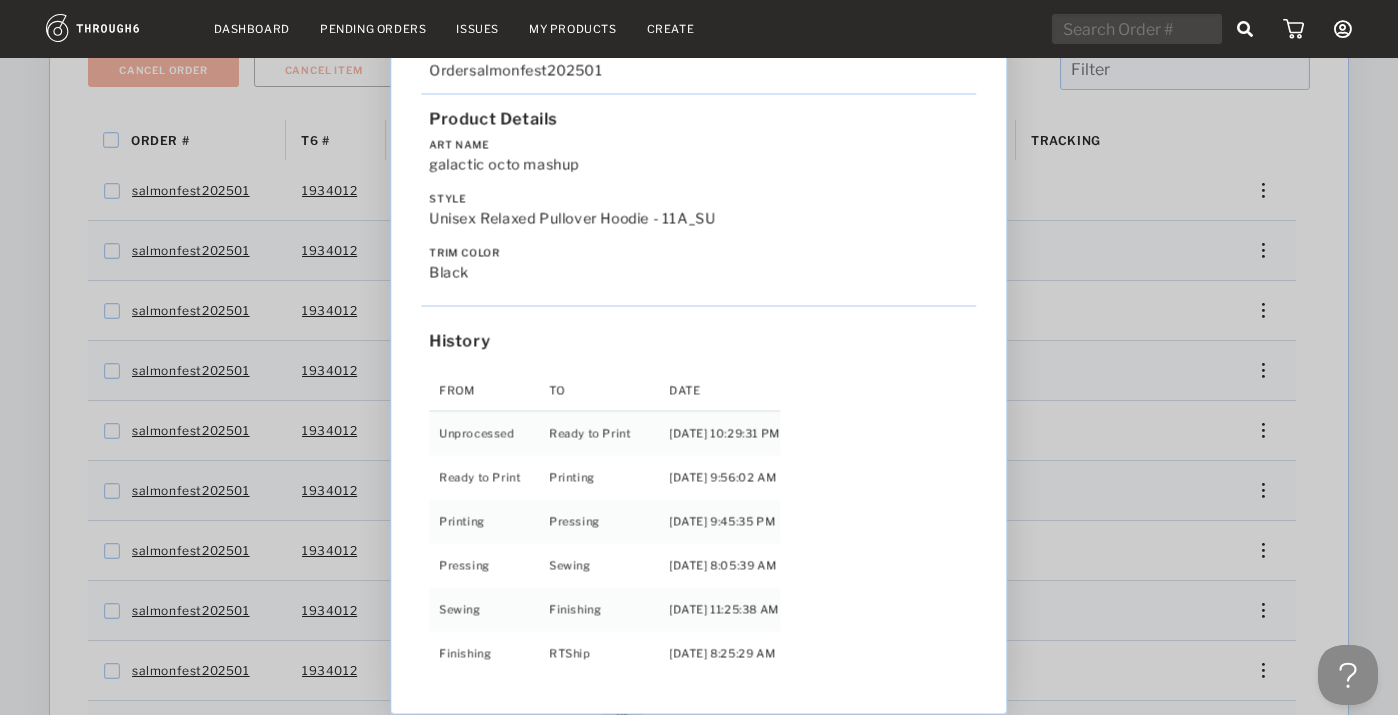 click on "Love from [US_STATE] - No Label   [DATE] Order  salmonfest202501 Product Details Art Name galactic octo mashup Style Unisex Relaxed Pullover Hoodie - 11A_SU Trim Color black History From To Date Unprocessed Ready to Print [DATE] 10:29:31 PM Ready to Print Printing [DATE] 9:56:02 AM Printing Pressing [DATE] 9:45:35 PM Pressing Sewing [DATE] 8:05:39 AM Sewing Finishing [DATE] 11:25:38 AM Finishing RTShip [DATE] 8:25:29 AM" at bounding box center [699, 357] 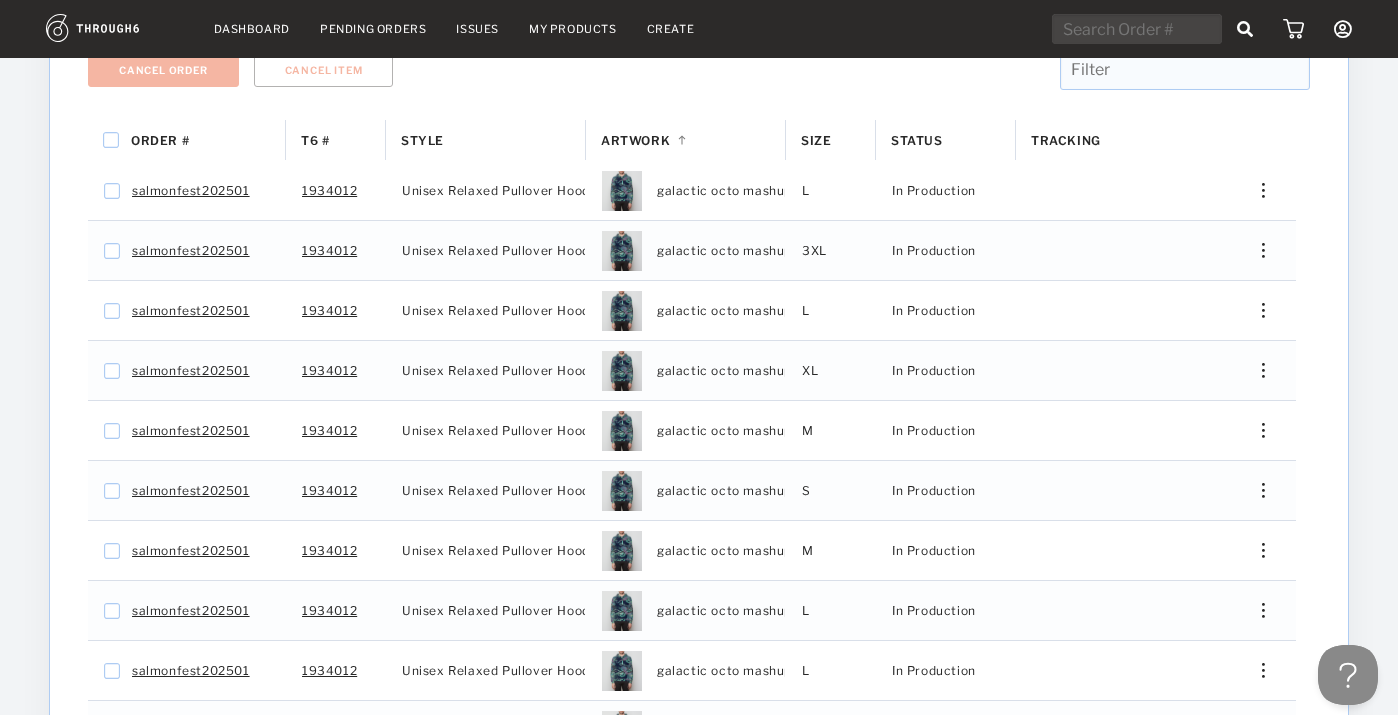 drag, startPoint x: 1332, startPoint y: 436, endPoint x: 1259, endPoint y: 532, distance: 120.60265 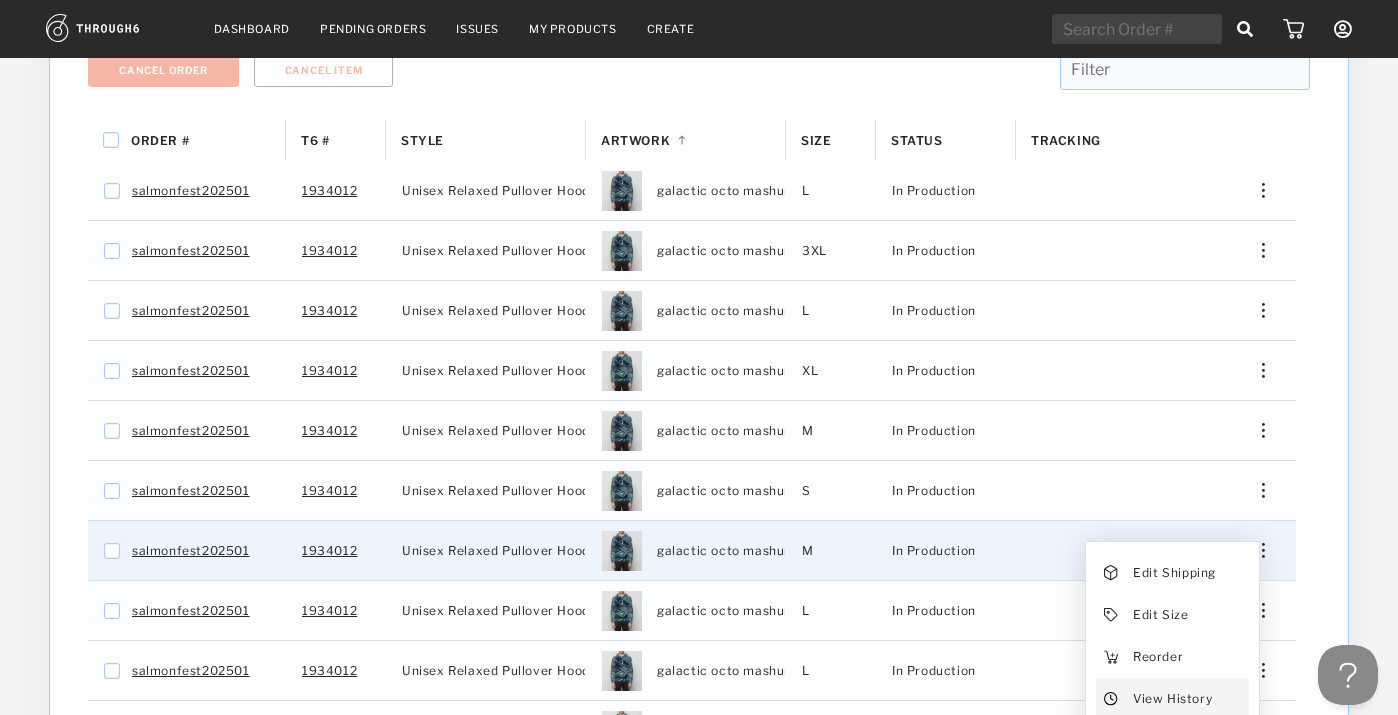 drag, startPoint x: 1259, startPoint y: 532, endPoint x: 1205, endPoint y: 673, distance: 150.98676 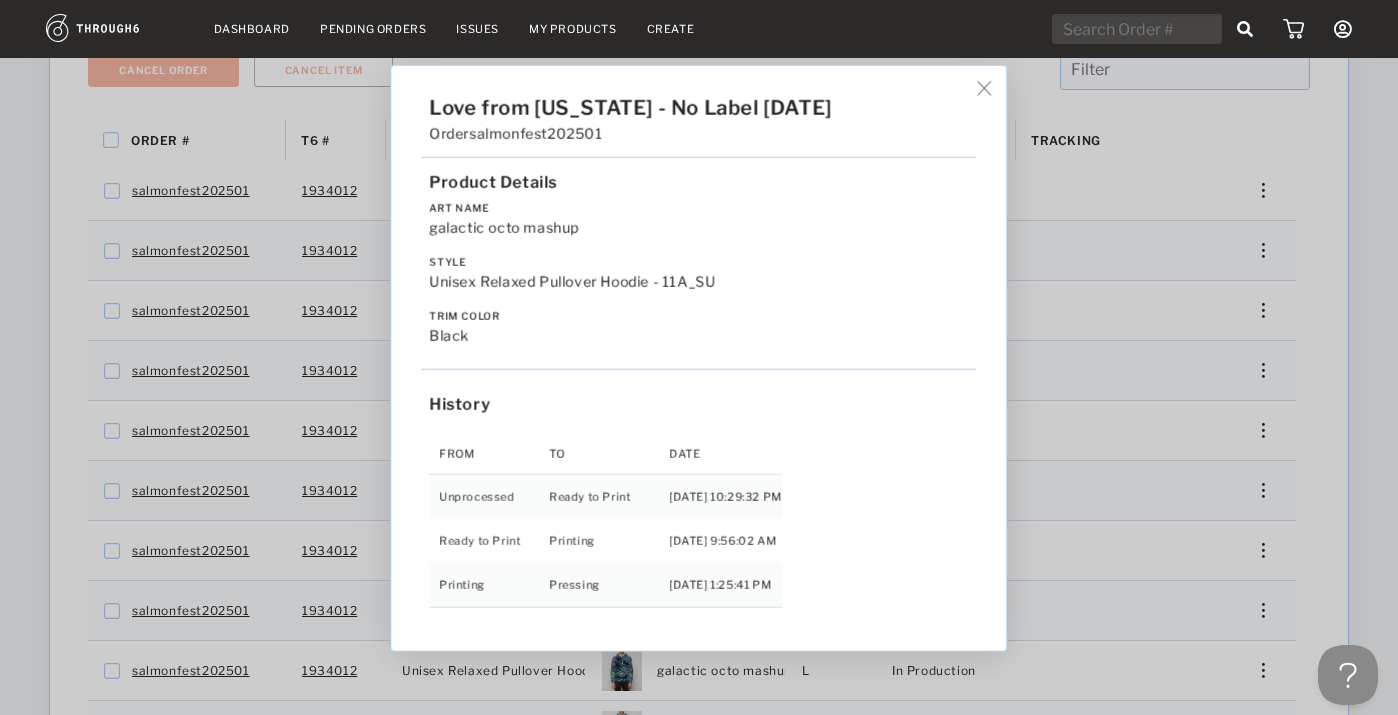 click on "Love from [US_STATE] - No Label   [DATE] Order  salmonfest202501 Product Details Art Name galactic octo mashup Style Unisex Relaxed Pullover Hoodie - 11A_SU Trim Color black History From To Date Unprocessed Ready to Print [DATE] 10:29:32 PM Ready to Print Printing [DATE] 9:56:02 AM Printing Pressing [DATE] 1:25:41 PM" at bounding box center [699, 357] 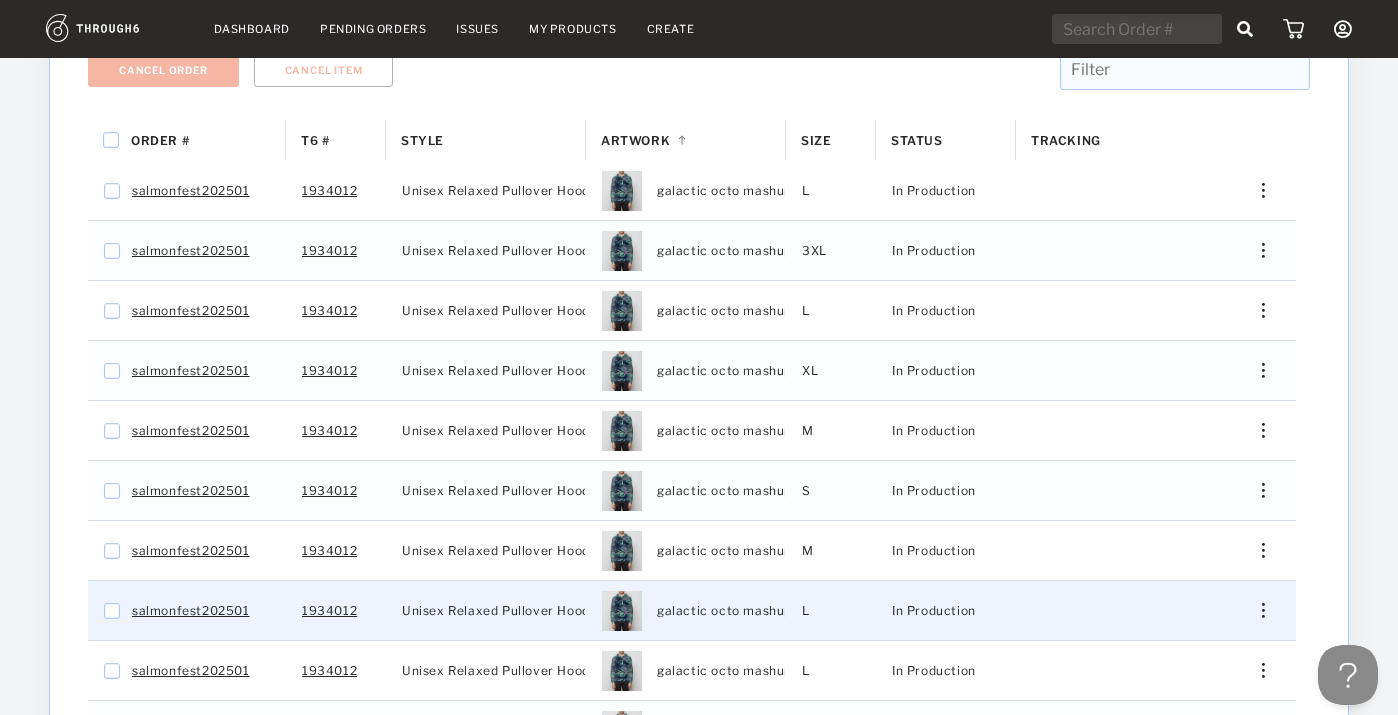 click at bounding box center [1263, 610] 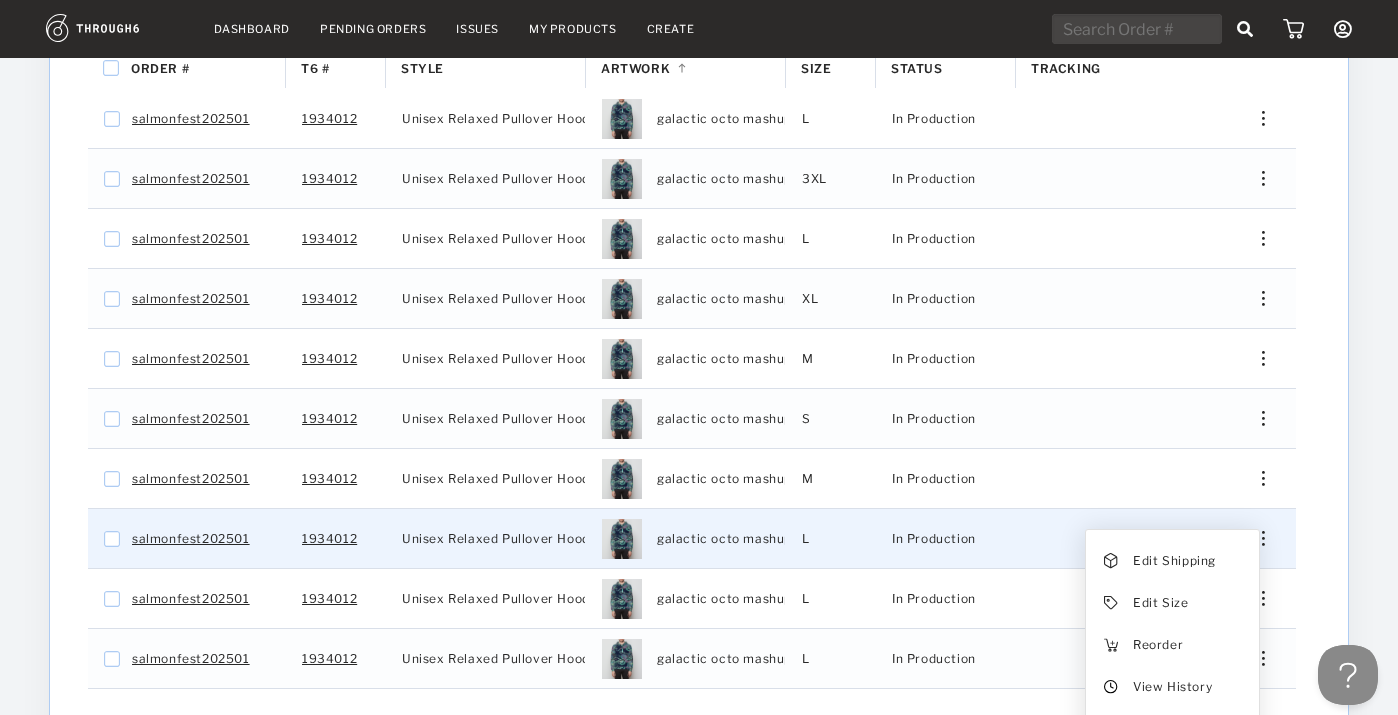 scroll, scrollTop: 427, scrollLeft: 0, axis: vertical 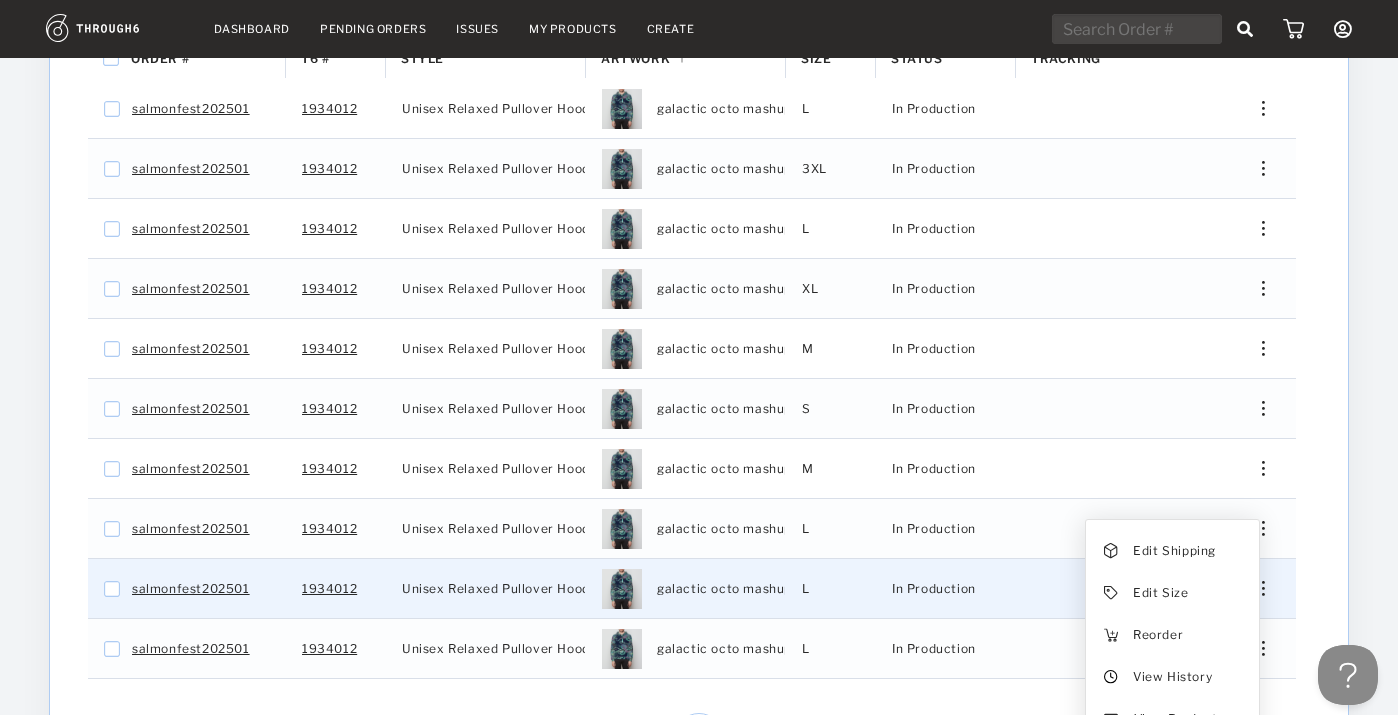 click on "View History" at bounding box center [1172, 677] 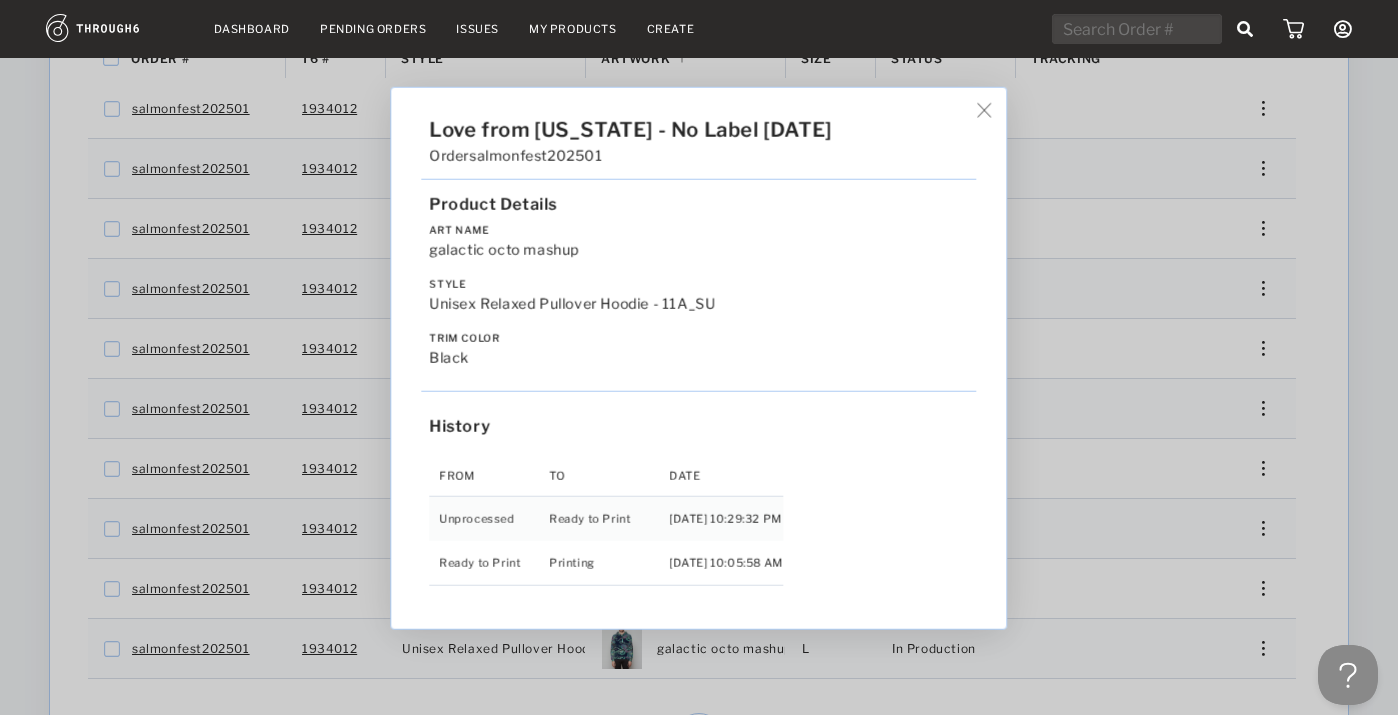 click on "Love from [US_STATE] - No Label   [DATE] Order  salmonfest202501 Product Details Art Name galactic octo mashup Style Unisex Relaxed Pullover Hoodie - 11A_SU Trim Color black History From To Date Unprocessed Ready to Print [DATE] 10:29:32 PM Ready to Print Printing [DATE] 10:05:58 AM" at bounding box center (699, 357) 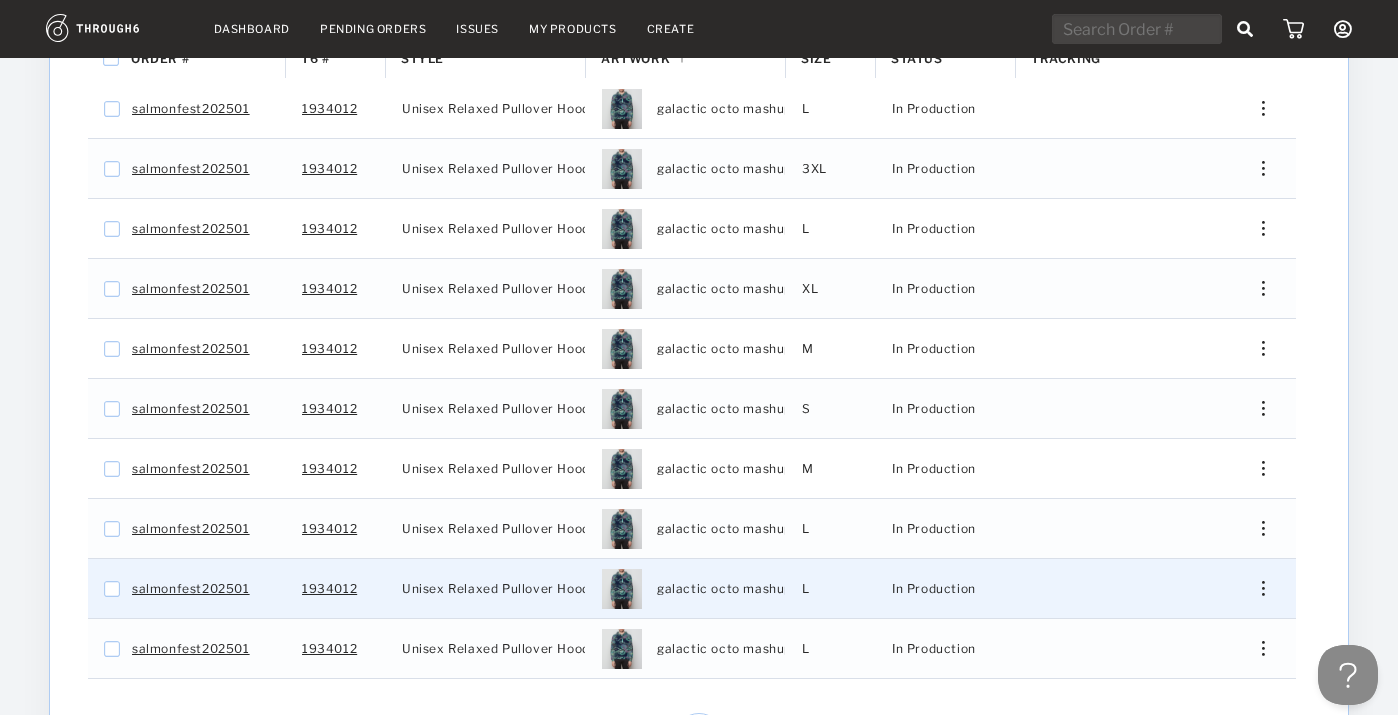 click at bounding box center [1256, 588] 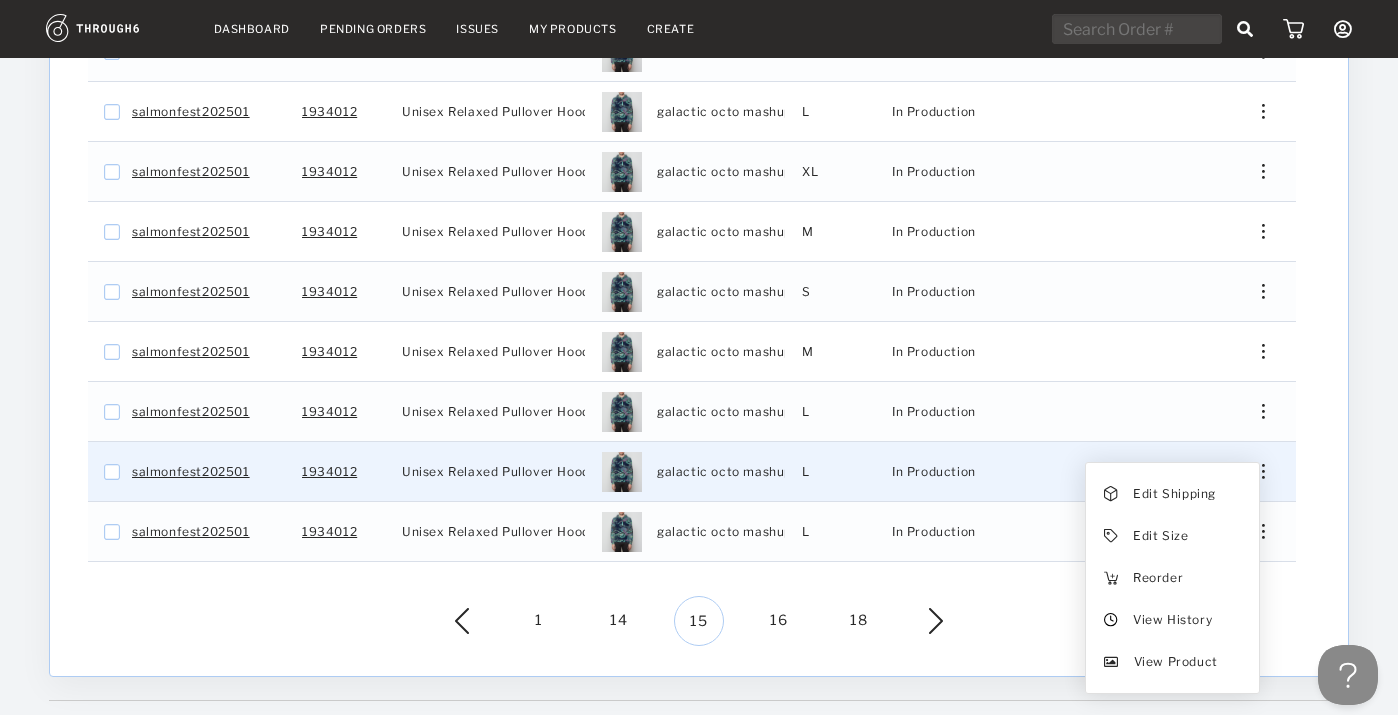 scroll, scrollTop: 579, scrollLeft: 0, axis: vertical 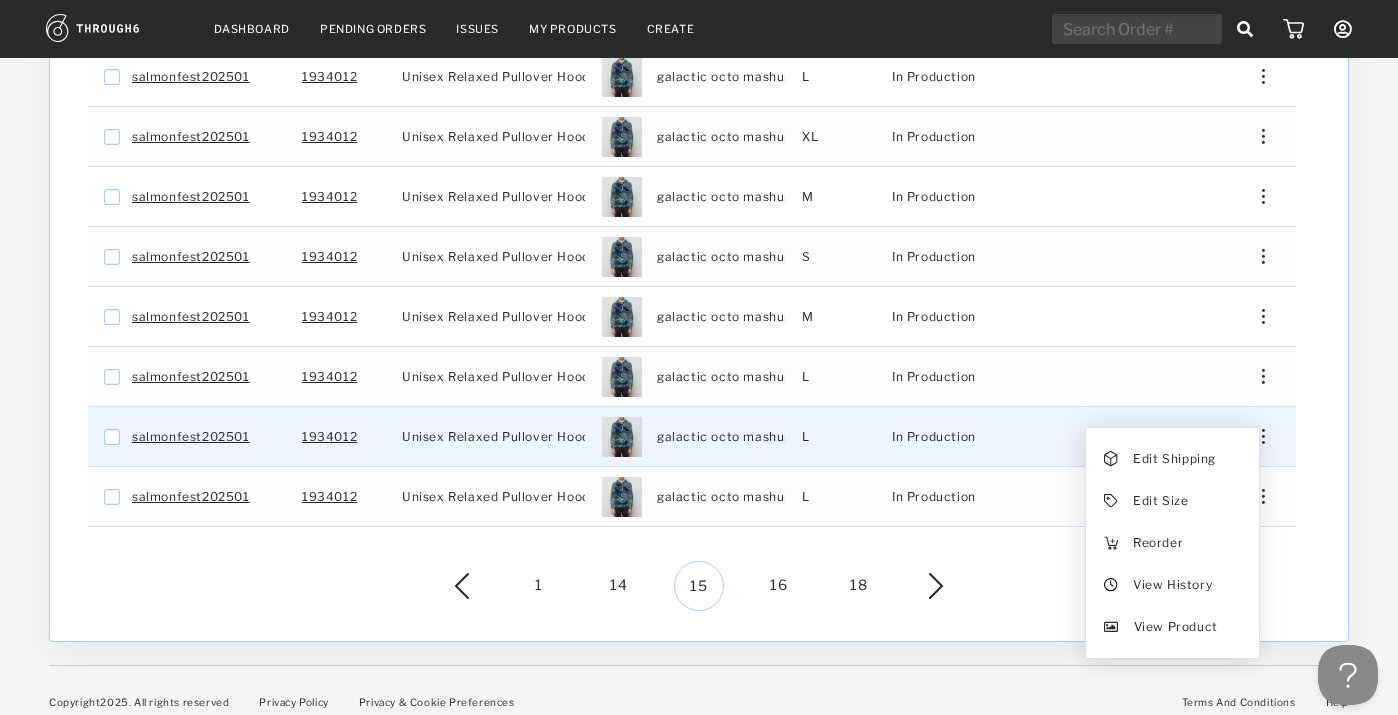 click on "View History" at bounding box center (1172, 585) 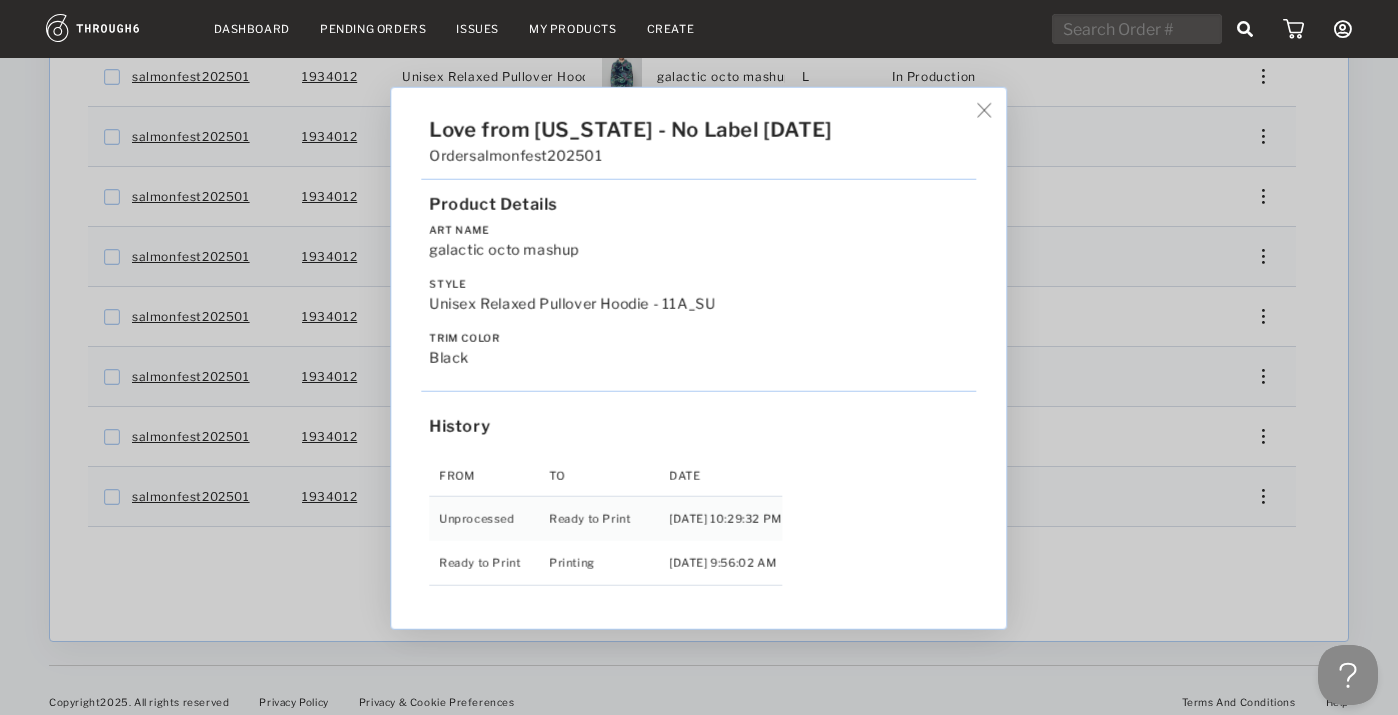 click on "Love from [US_STATE] - No Label   [DATE] Order  salmonfest202501 Product Details Art Name galactic octo mashup Style Unisex Relaxed Pullover Hoodie - 11A_SU Trim Color black History From To Date Unprocessed Ready to Print [DATE] 10:29:32 PM Ready to Print Printing [DATE] 9:56:02 AM" at bounding box center [699, 357] 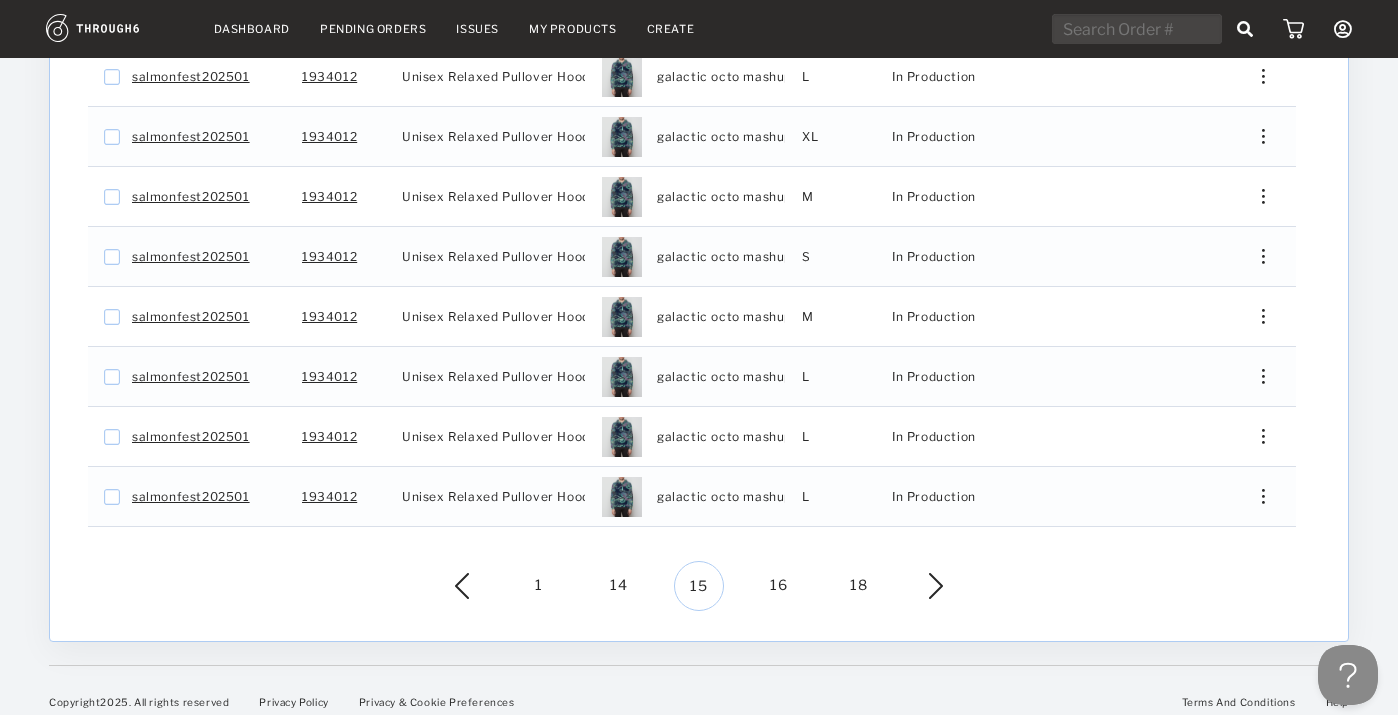 drag, startPoint x: 1205, startPoint y: 673, endPoint x: 1259, endPoint y: 481, distance: 199.44925 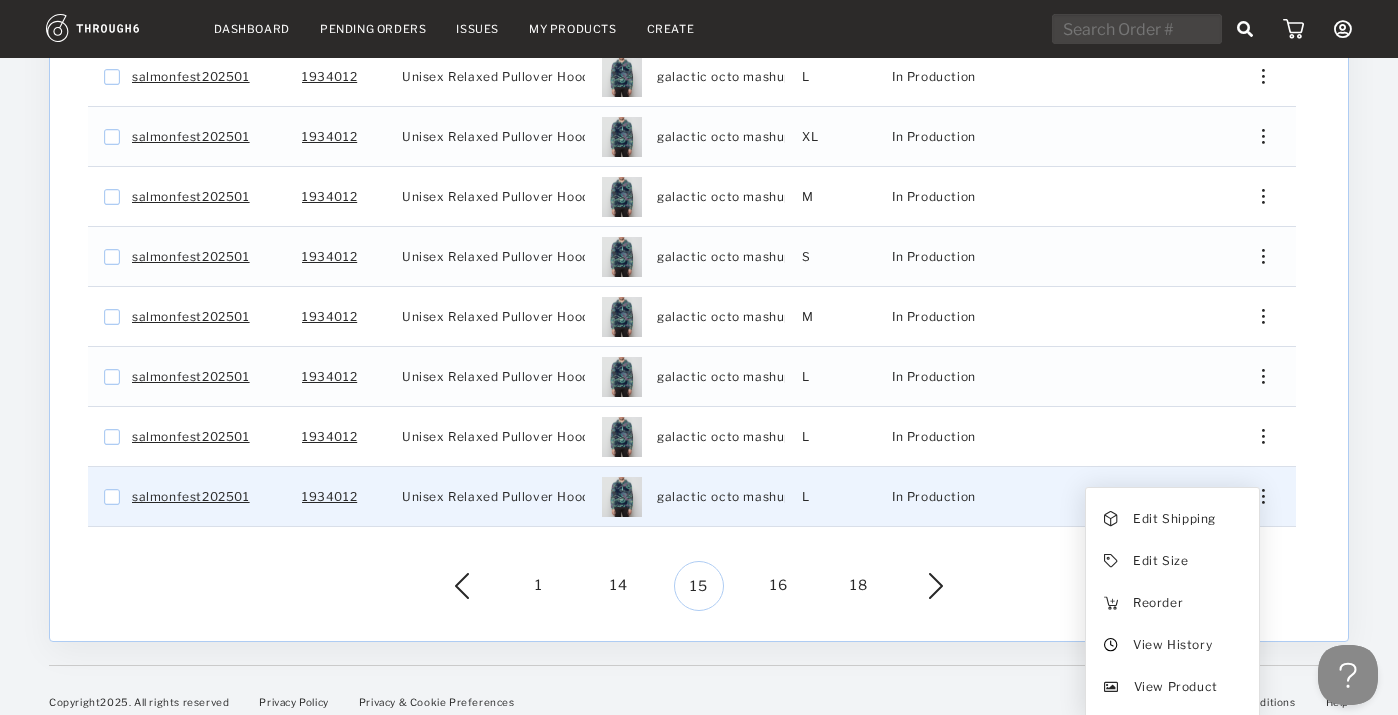click on "View History" at bounding box center (1172, 645) 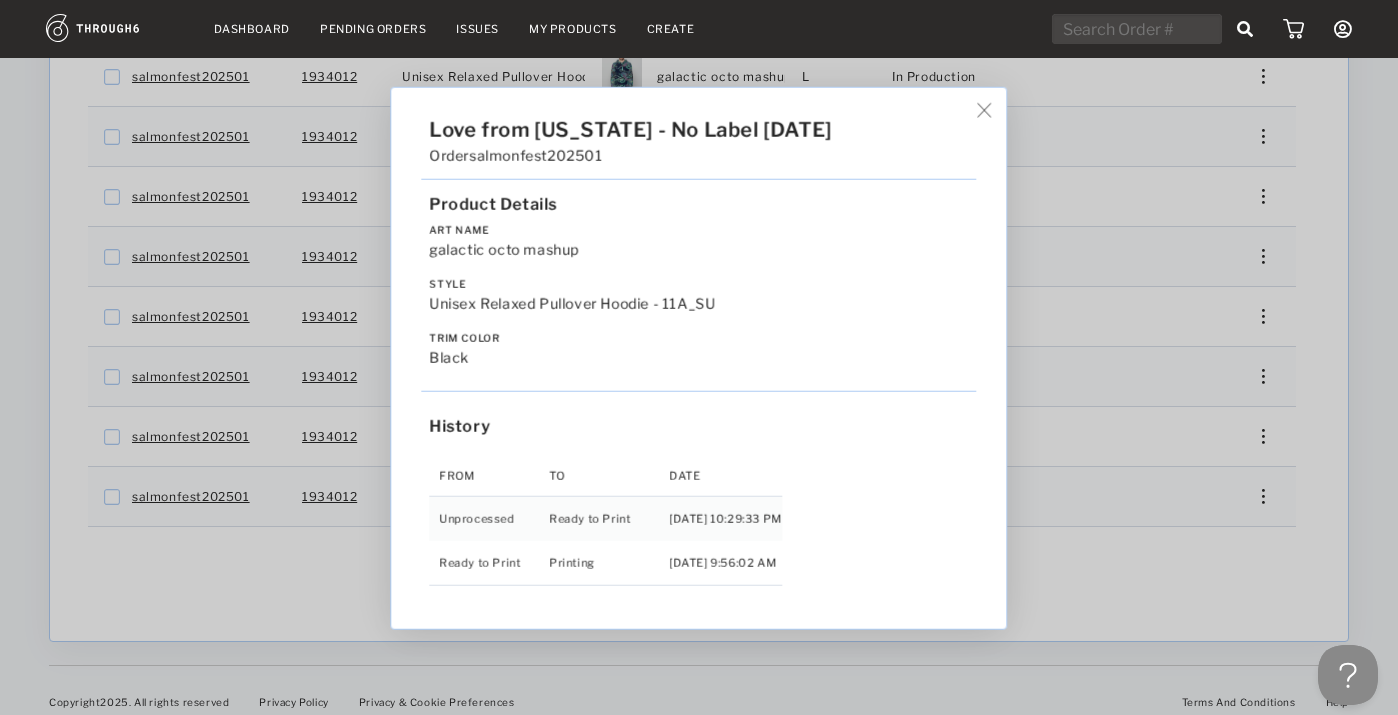 click on "Love from [US_STATE] - No Label   [DATE] Order  salmonfest202501 Product Details Art Name galactic octo mashup Style Unisex Relaxed Pullover Hoodie - 11A_SU Trim Color black History From To Date Unprocessed Ready to Print [DATE] 10:29:33 PM Ready to Print Printing [DATE] 9:56:02 AM" at bounding box center (699, 357) 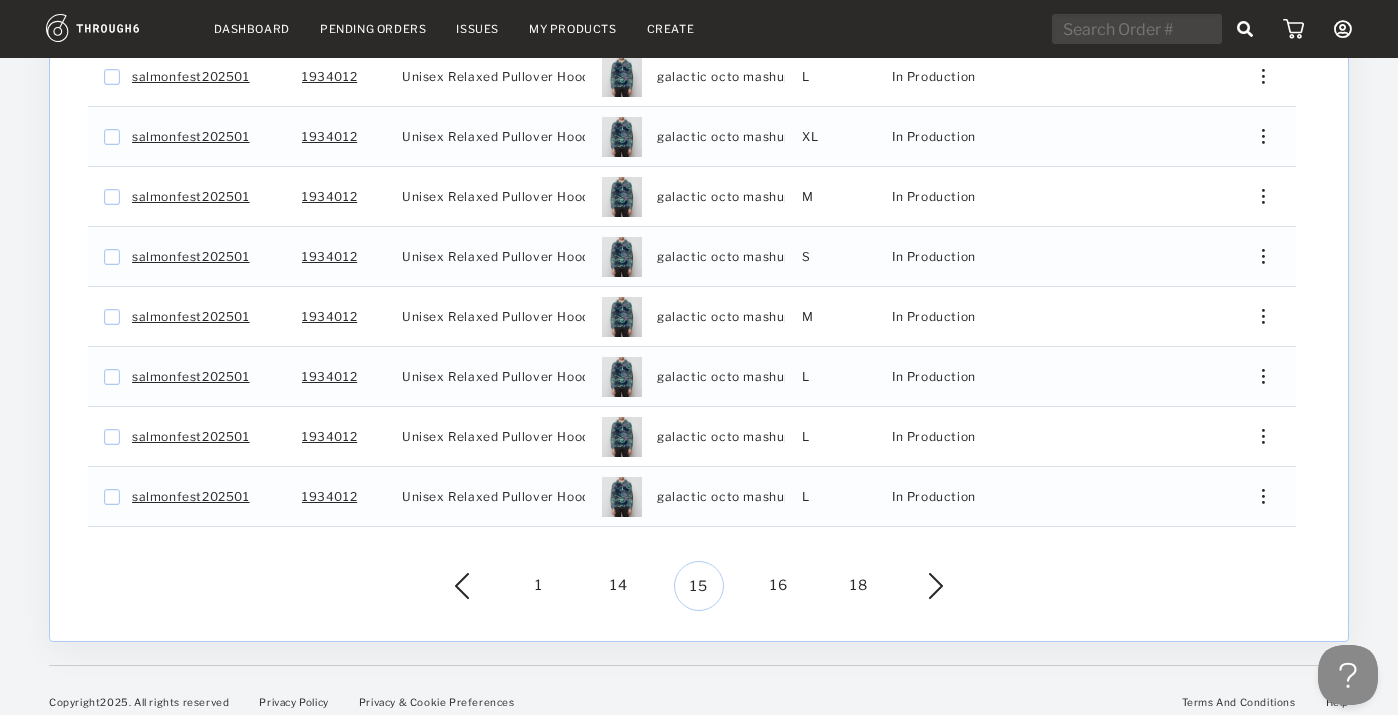 click on "16" at bounding box center (779, 586) 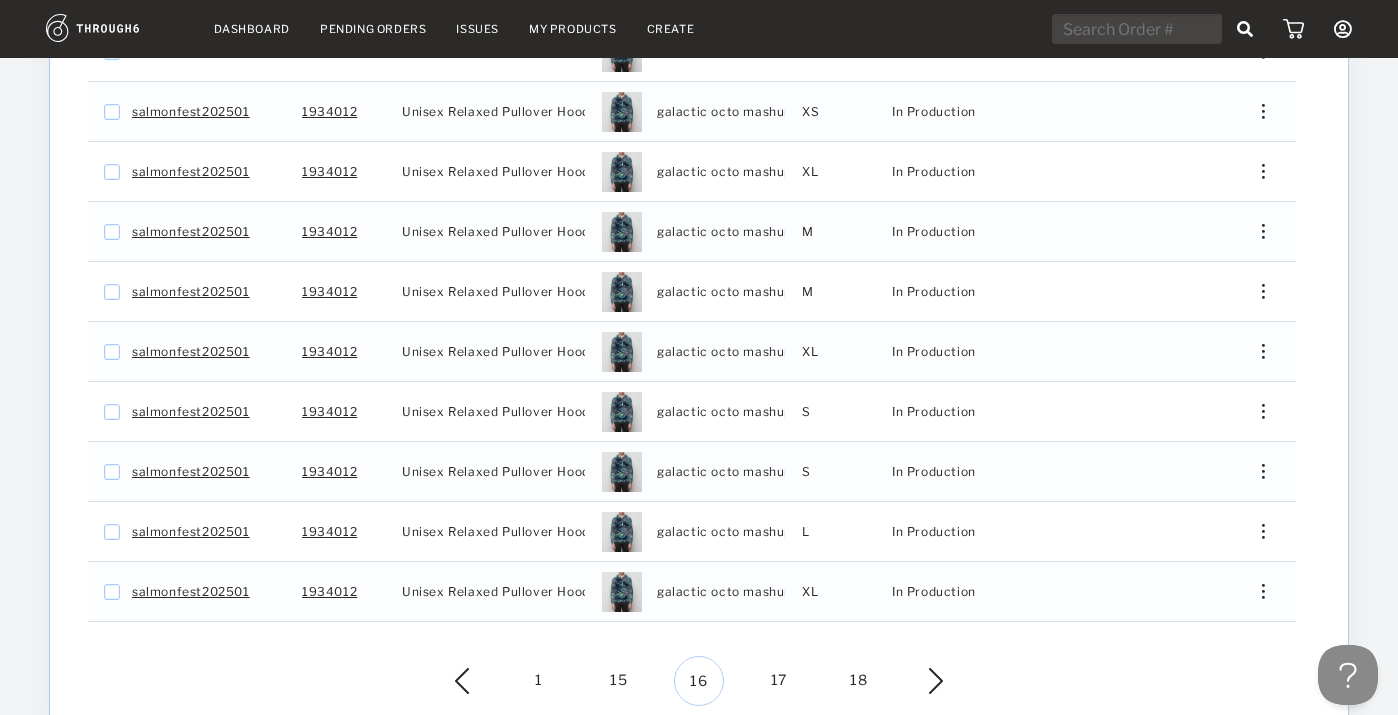 scroll, scrollTop: 270, scrollLeft: 0, axis: vertical 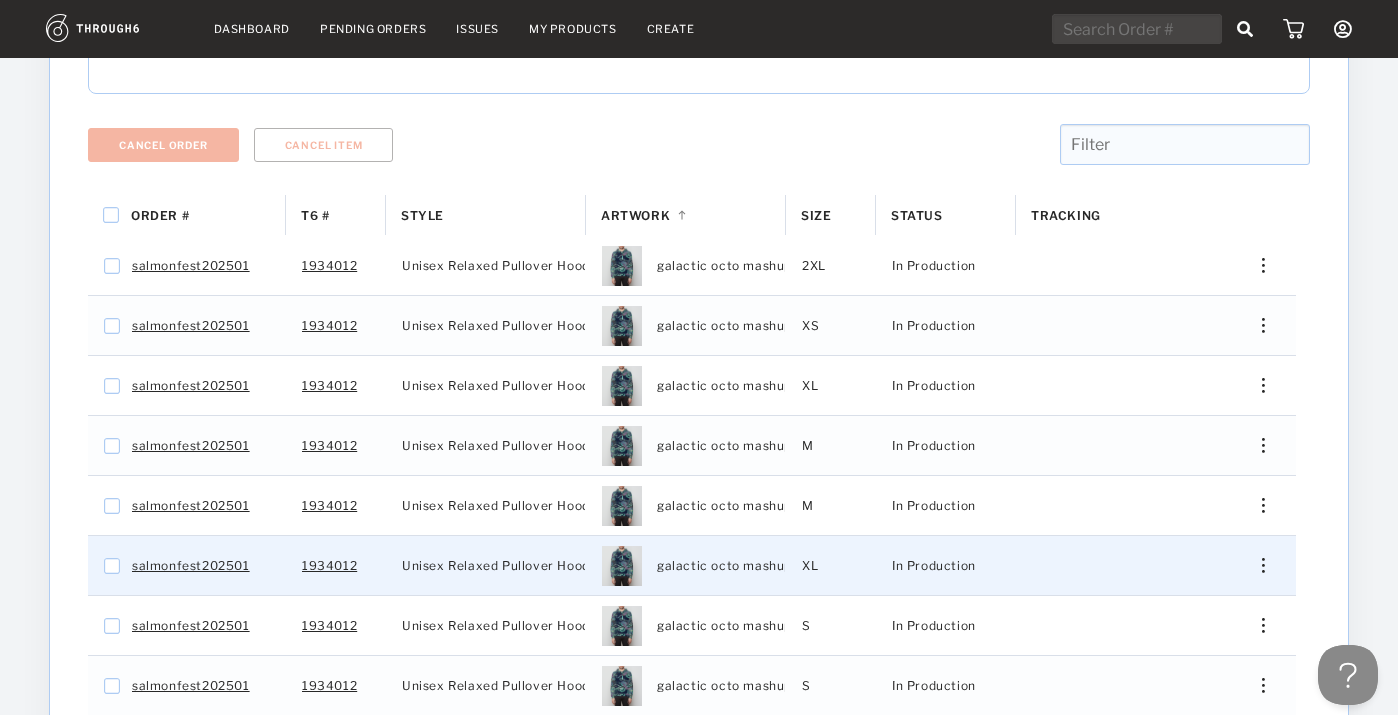 drag, startPoint x: 1259, startPoint y: 481, endPoint x: 1262, endPoint y: 238, distance: 243.01852 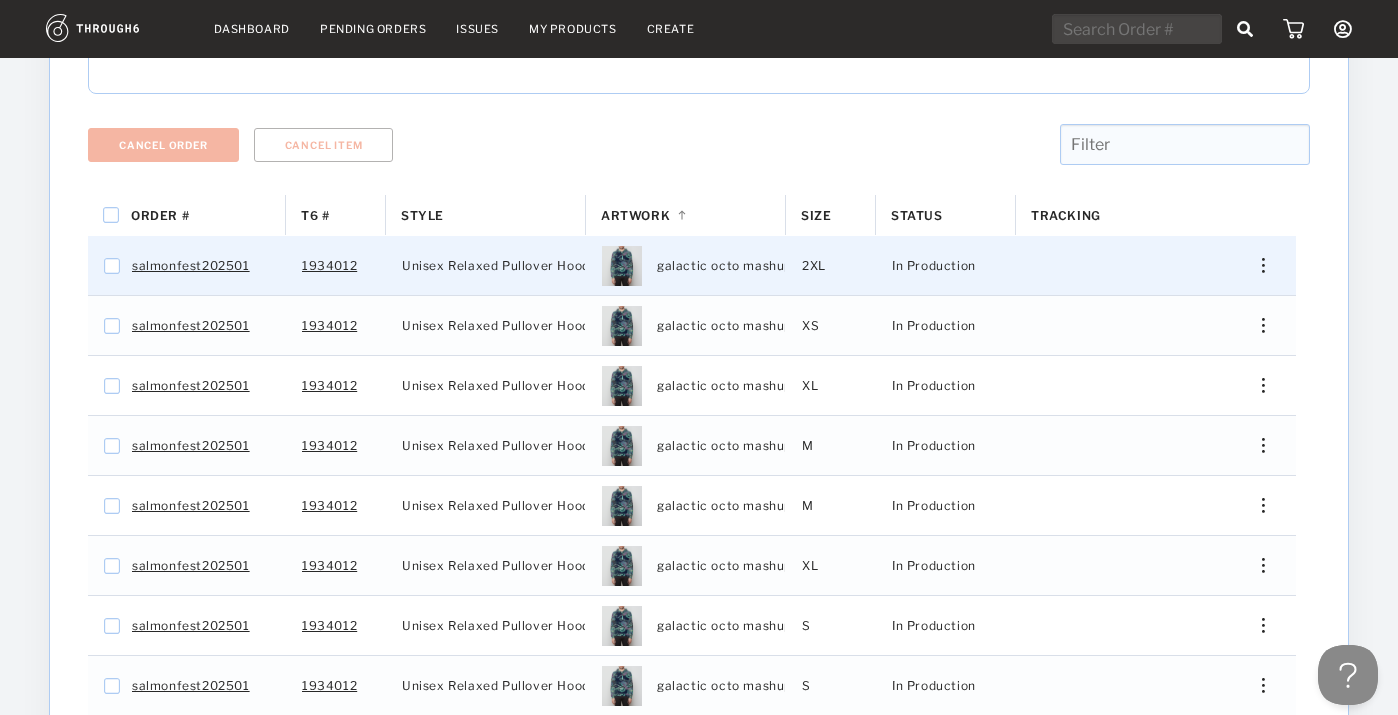 drag, startPoint x: 1262, startPoint y: 238, endPoint x: 1267, endPoint y: 248, distance: 11.18034 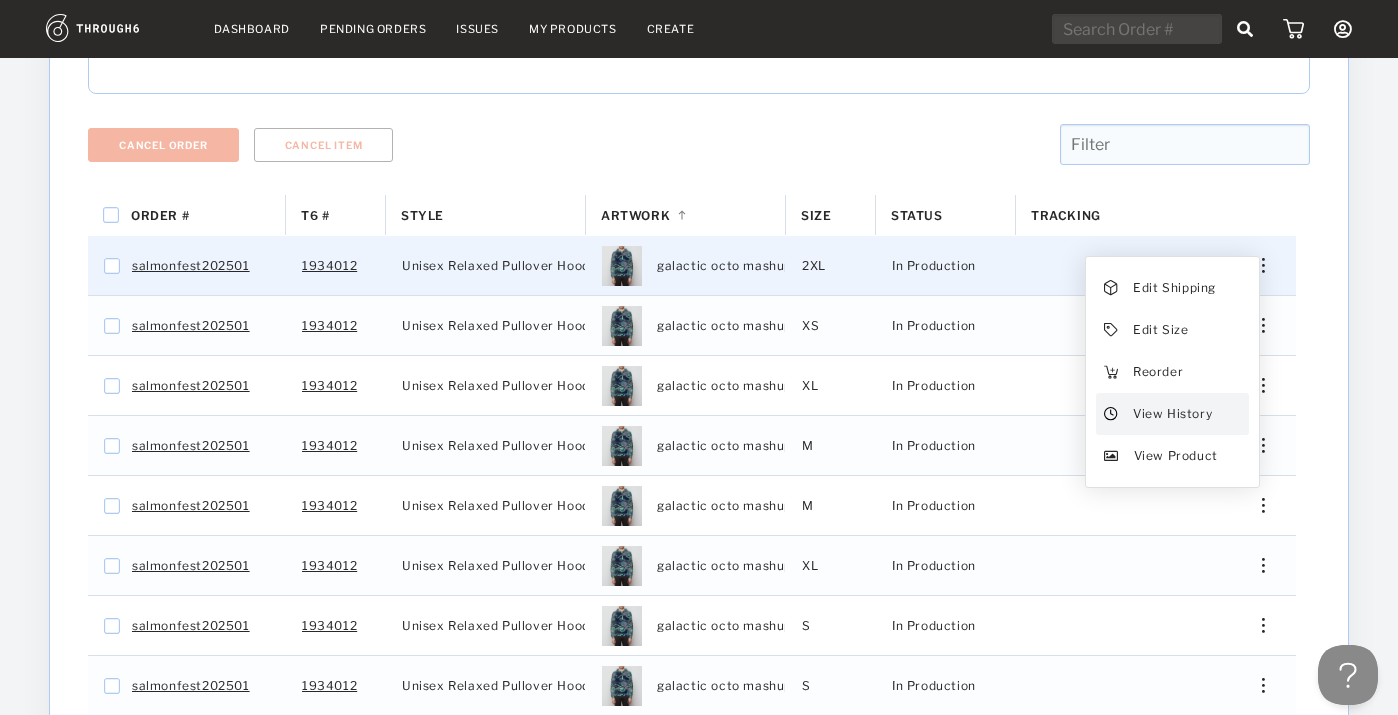 drag, startPoint x: 1267, startPoint y: 248, endPoint x: 1203, endPoint y: 394, distance: 159.41142 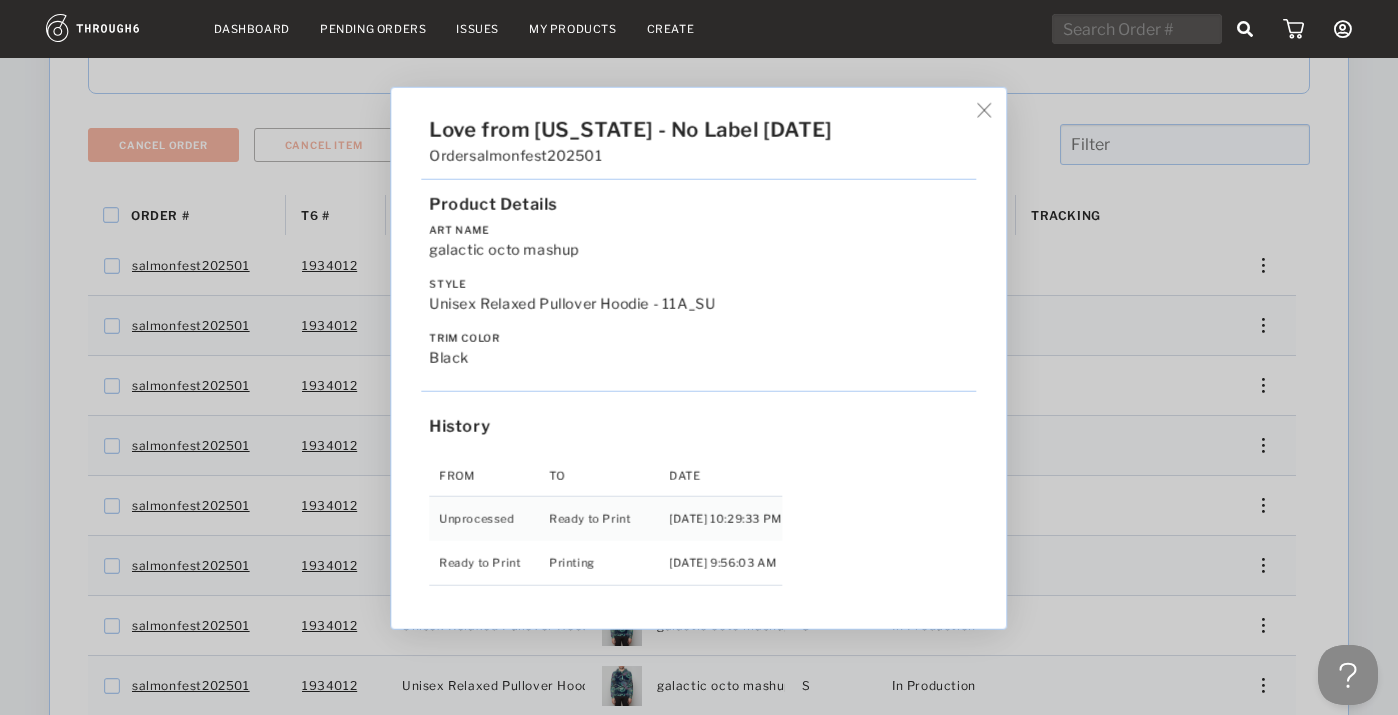 click on "Love from [US_STATE] - No Label   [DATE] Order  salmonfest202501 Product Details Art Name galactic octo mashup Style Unisex Relaxed Pullover Hoodie - 11A_SU Trim Color black History From To Date Unprocessed Ready to Print [DATE] 10:29:33 PM Ready to Print Printing [DATE] 9:56:03 AM" at bounding box center [699, 357] 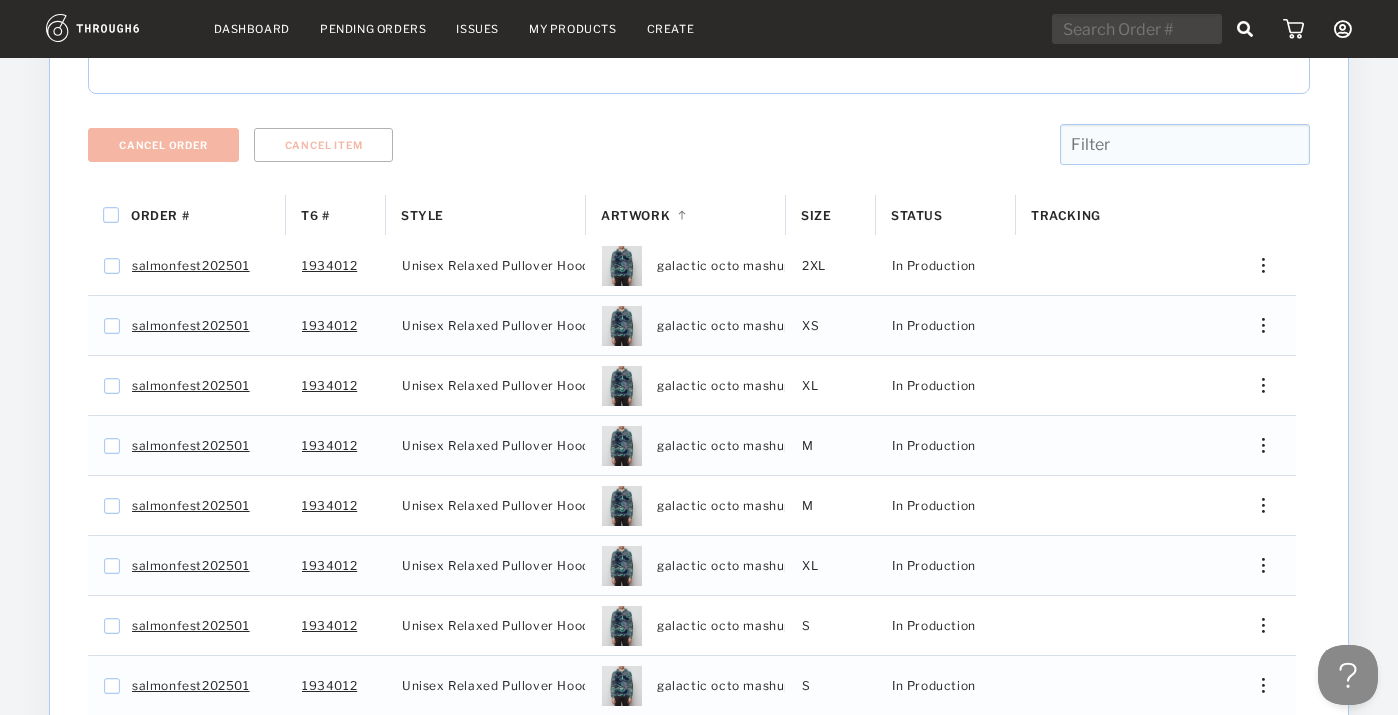 click at bounding box center (1263, 325) 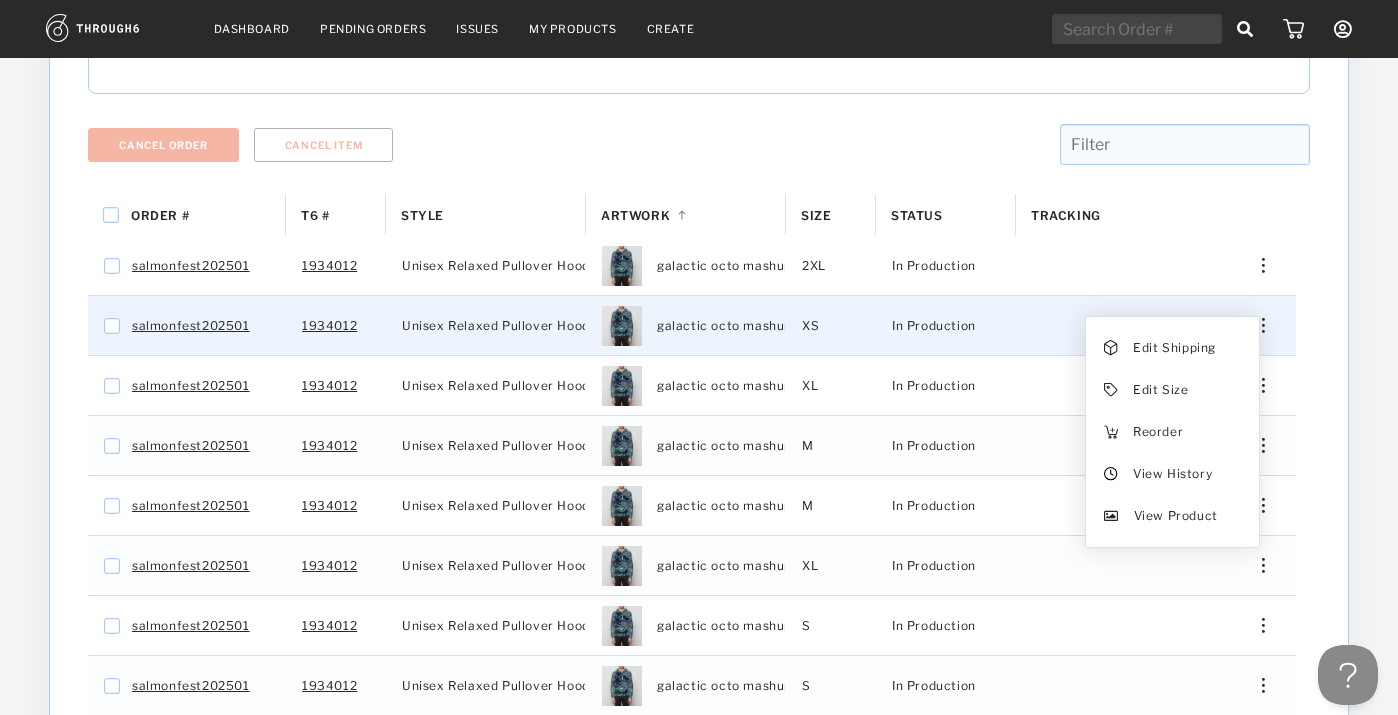 click on "View History" at bounding box center (1172, 474) 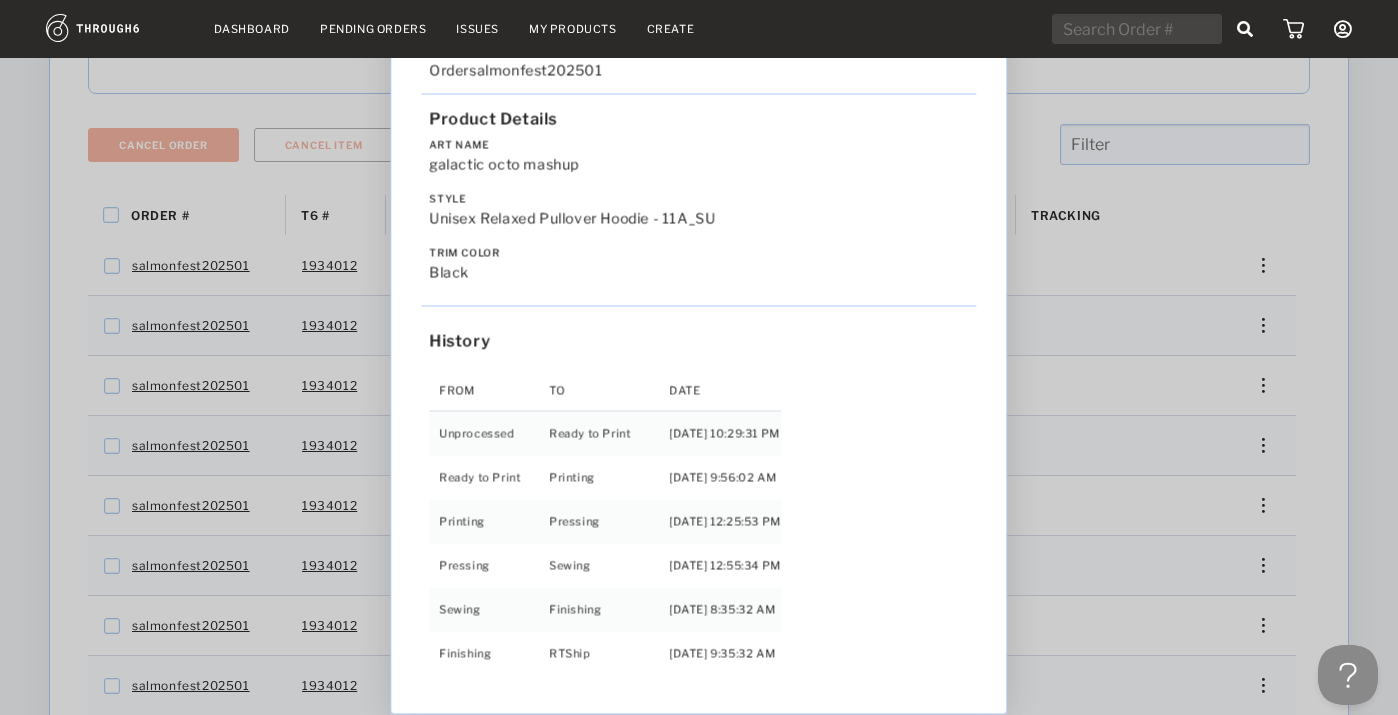 drag, startPoint x: 1203, startPoint y: 394, endPoint x: 1310, endPoint y: 325, distance: 127.3185 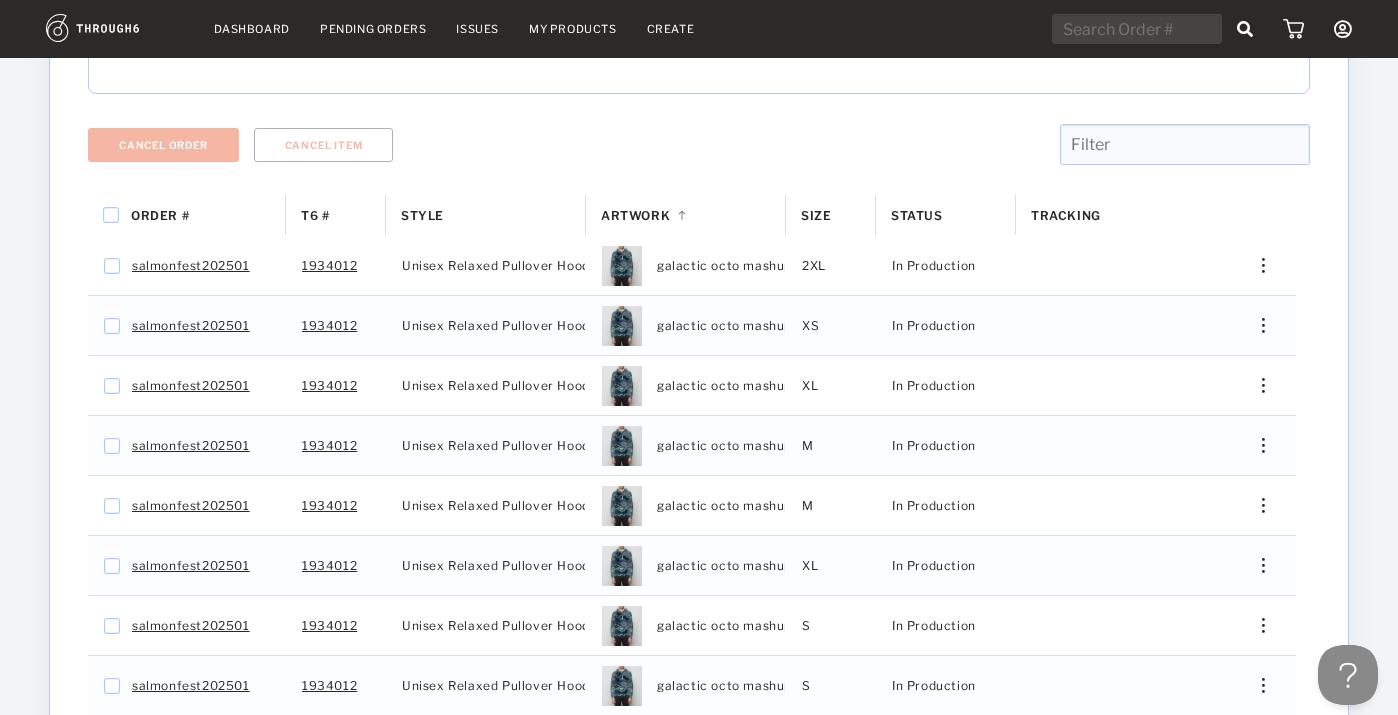 drag, startPoint x: 1310, startPoint y: 325, endPoint x: 1259, endPoint y: 368, distance: 66.70832 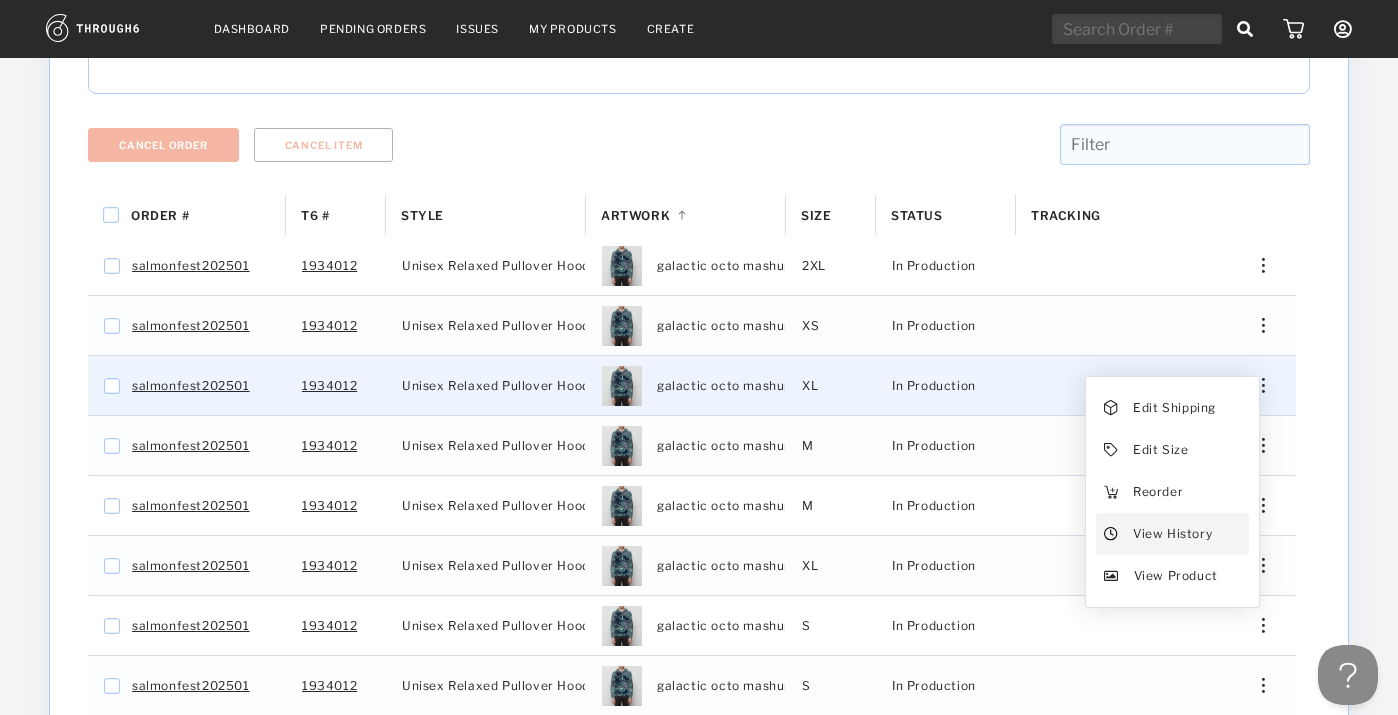 drag, startPoint x: 1259, startPoint y: 368, endPoint x: 1203, endPoint y: 515, distance: 157.30544 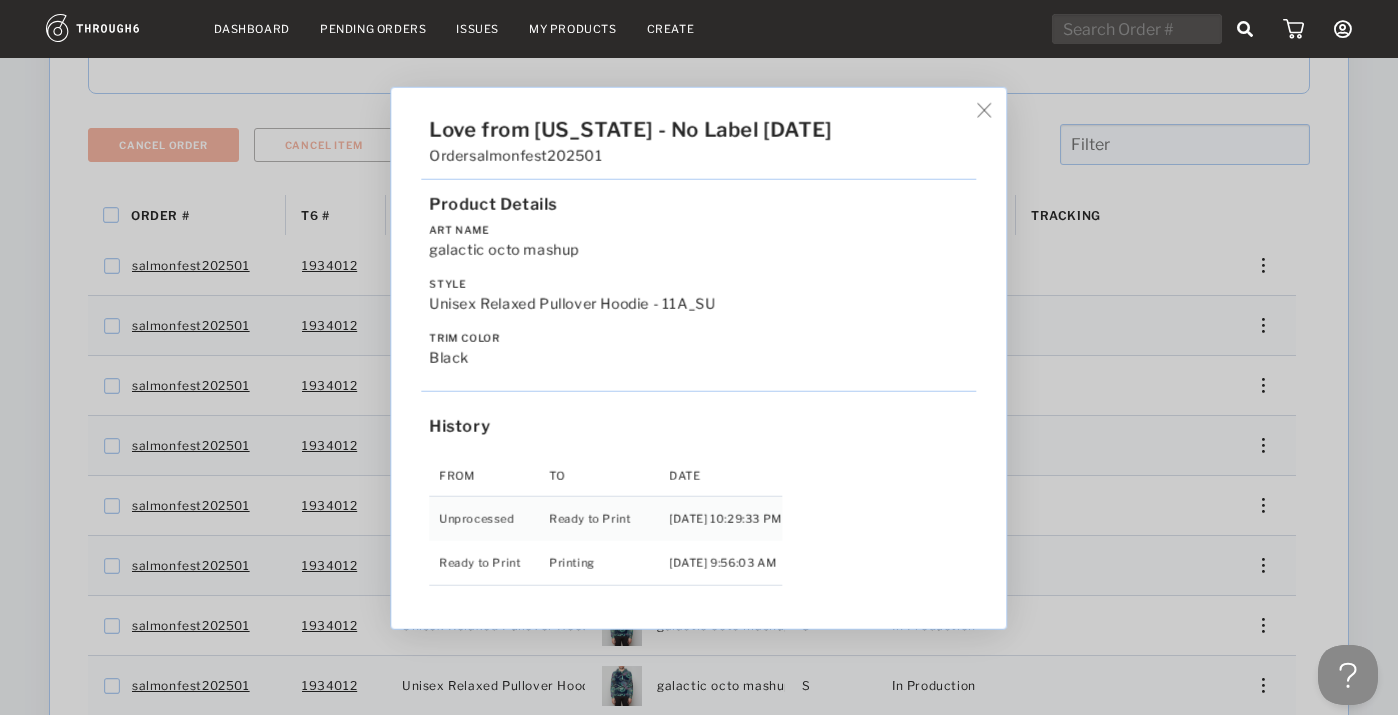 click on "Love from [US_STATE] - No Label   [DATE] Order  salmonfest202501 Product Details Art Name galactic octo mashup Style Unisex Relaxed Pullover Hoodie - 11A_SU Trim Color black History From To Date Unprocessed Ready to Print [DATE] 10:29:33 PM Ready to Print Printing [DATE] 9:56:03 AM" at bounding box center (699, 357) 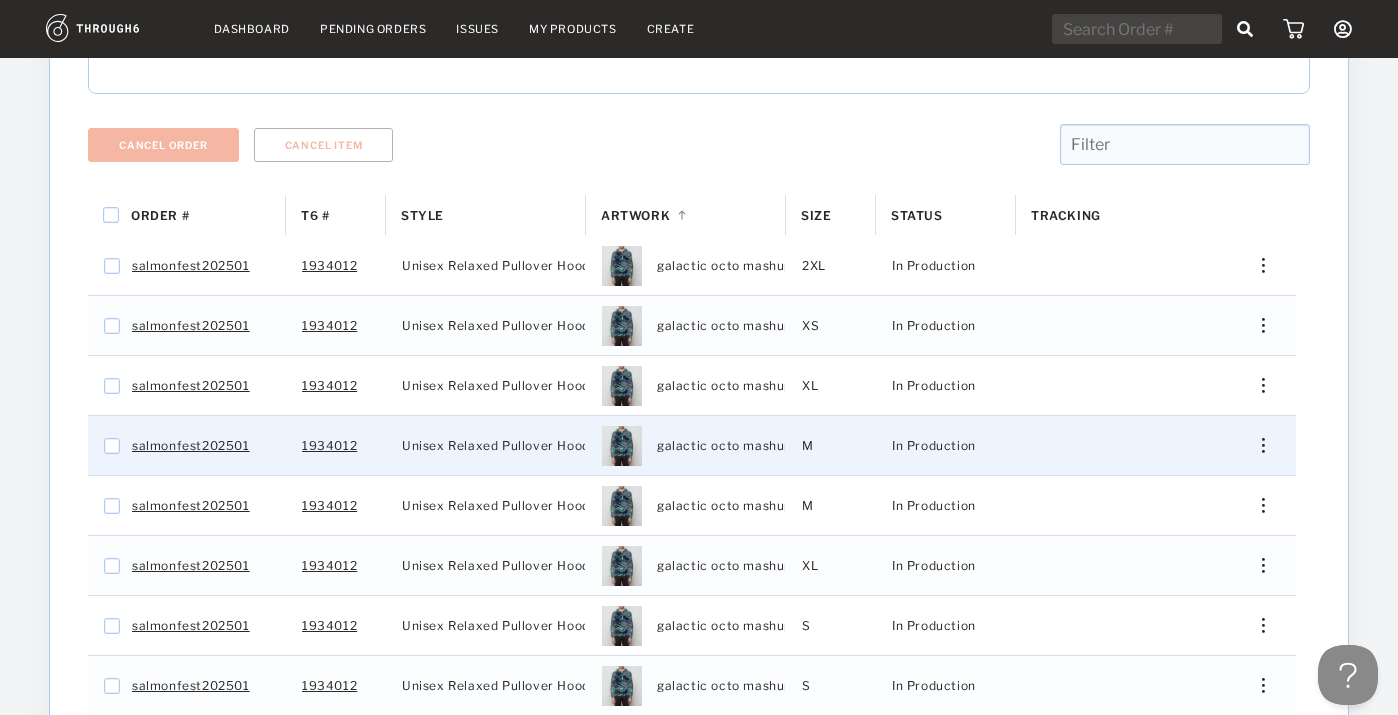 click at bounding box center (1256, 445) 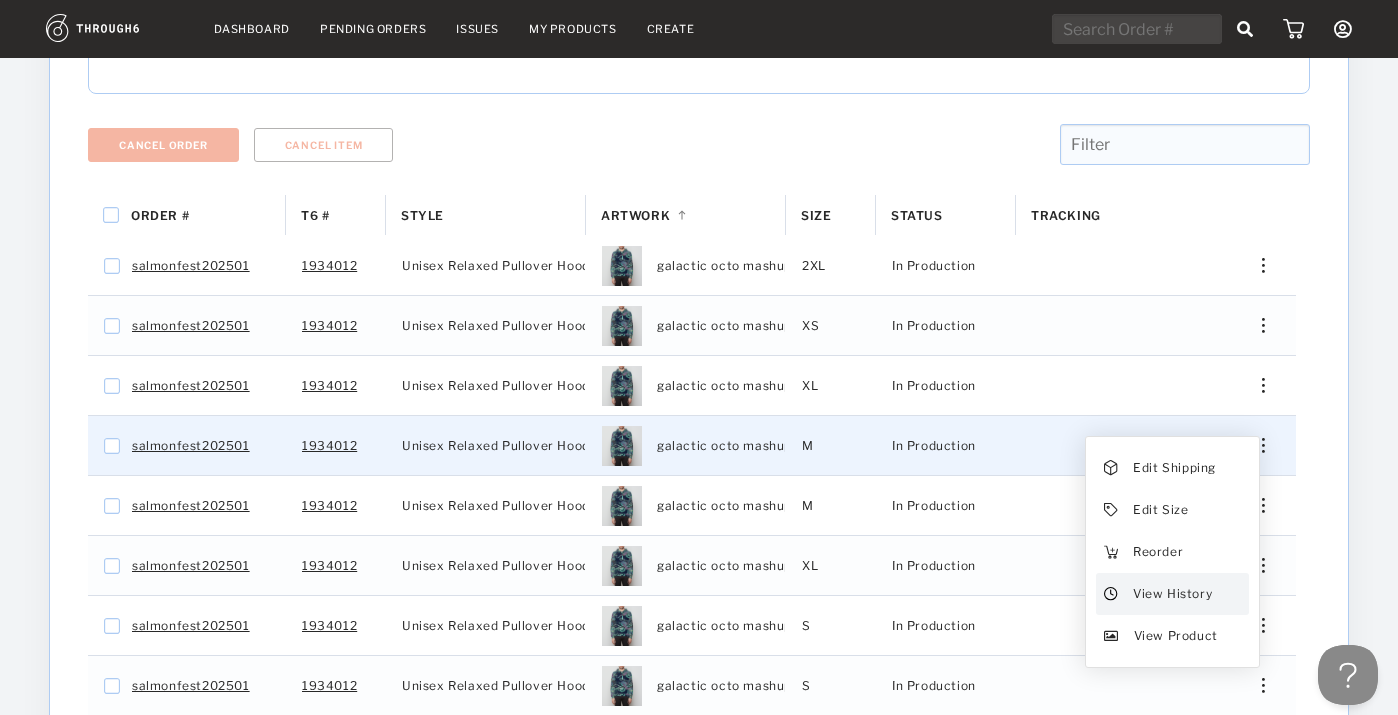 drag, startPoint x: 1203, startPoint y: 515, endPoint x: 1201, endPoint y: 580, distance: 65.03076 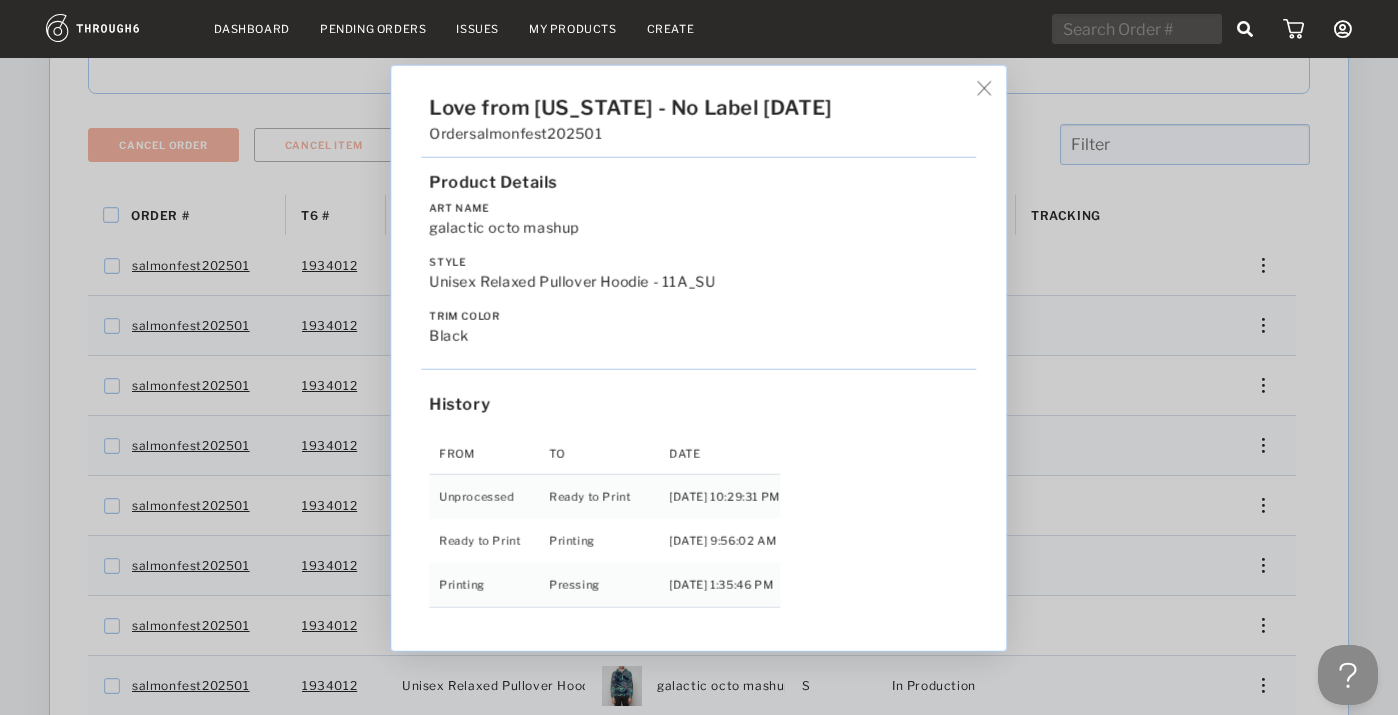 drag, startPoint x: 1201, startPoint y: 580, endPoint x: 1336, endPoint y: 506, distance: 153.9513 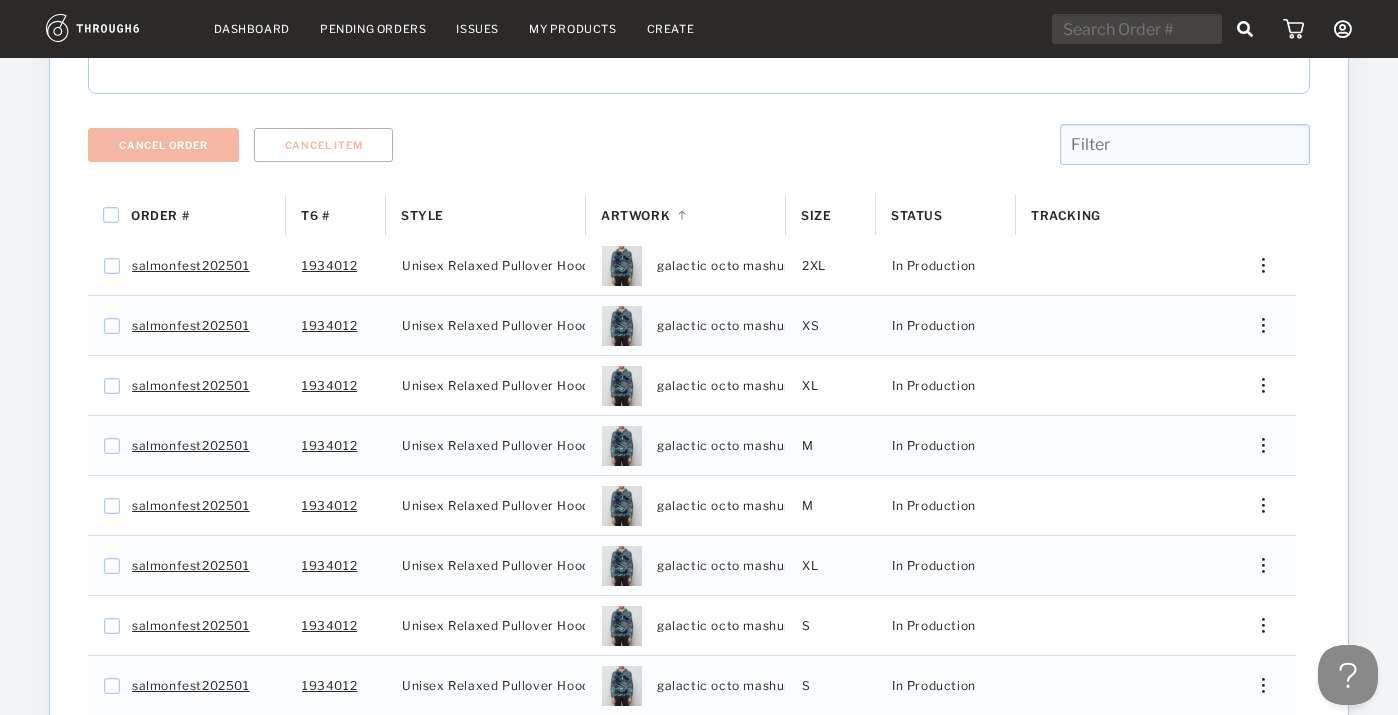 click at bounding box center (1263, 505) 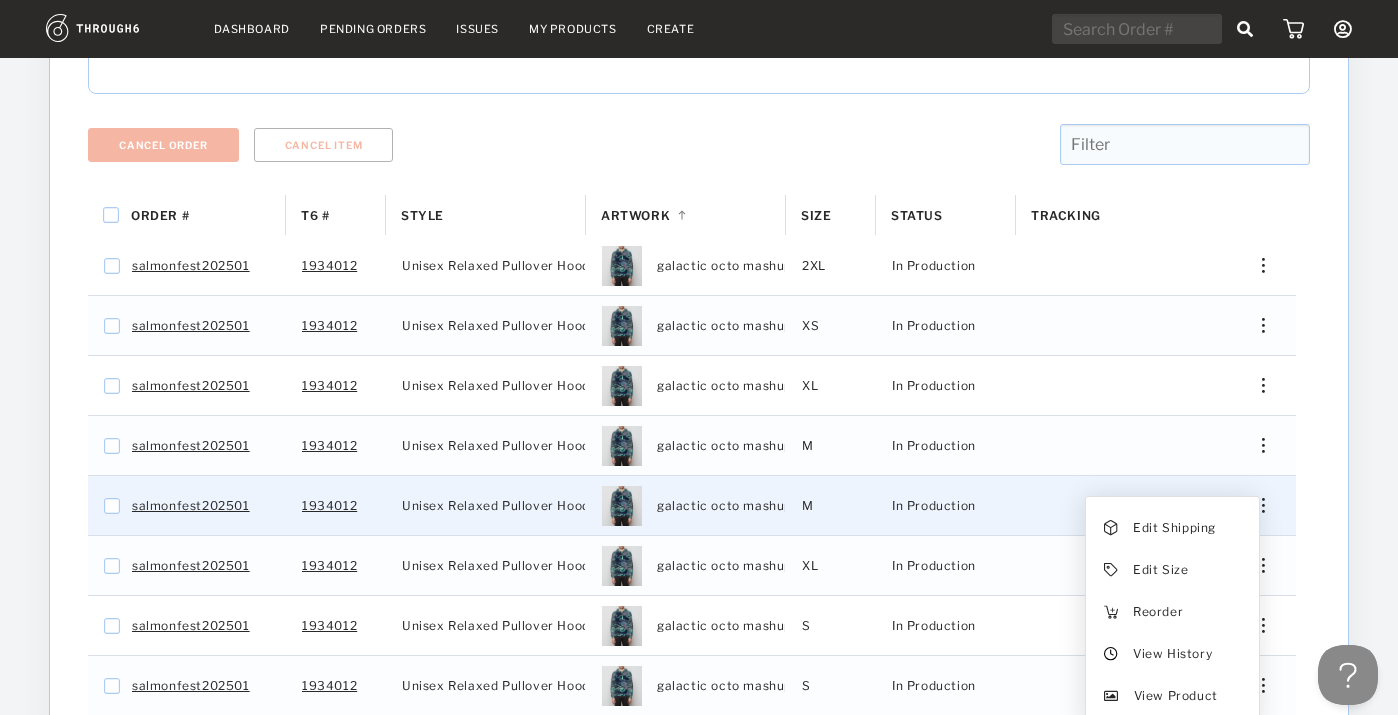 click on "View History" at bounding box center (1172, 654) 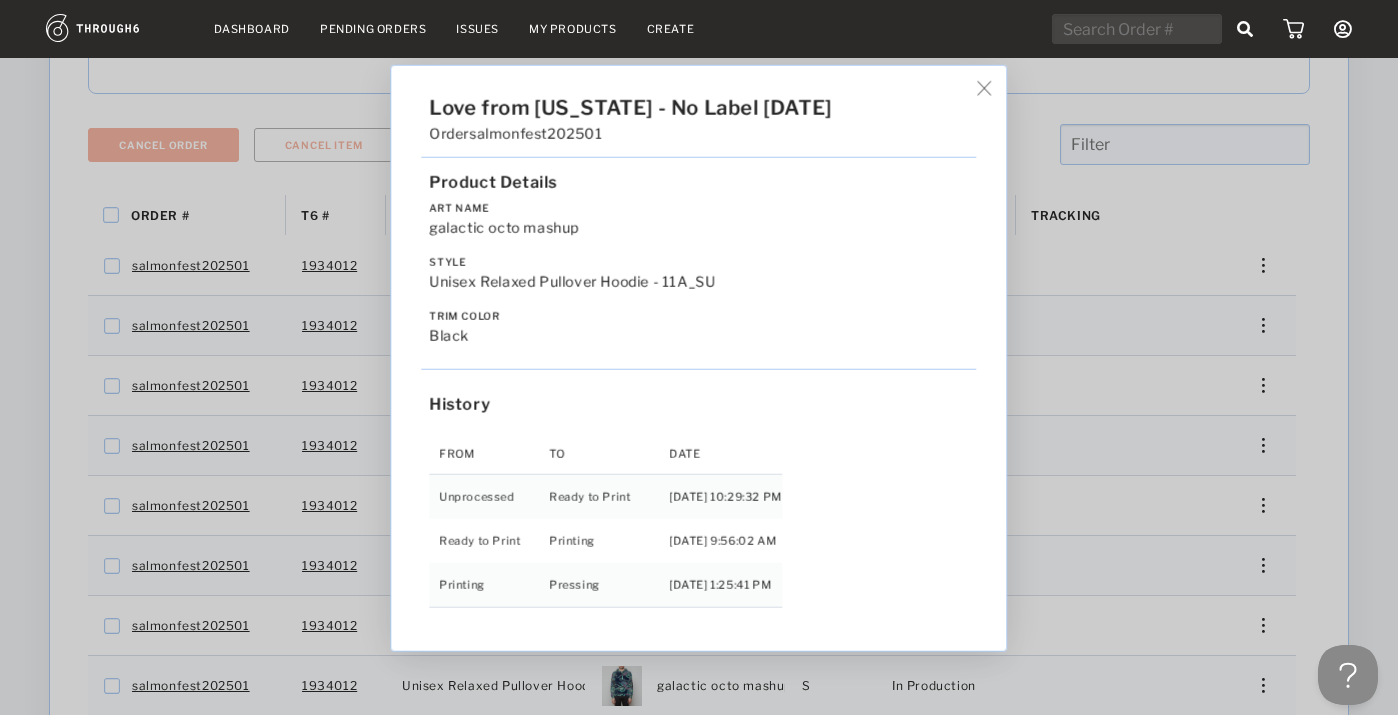 click on "Love from [US_STATE] - No Label   [DATE] Order  salmonfest202501 Product Details Art Name galactic octo mashup Style Unisex Relaxed Pullover Hoodie - 11A_SU Trim Color black History From To Date Unprocessed Ready to Print [DATE] 10:29:32 PM Ready to Print Printing [DATE] 9:56:02 AM Printing Pressing [DATE] 1:25:41 PM" at bounding box center [699, 357] 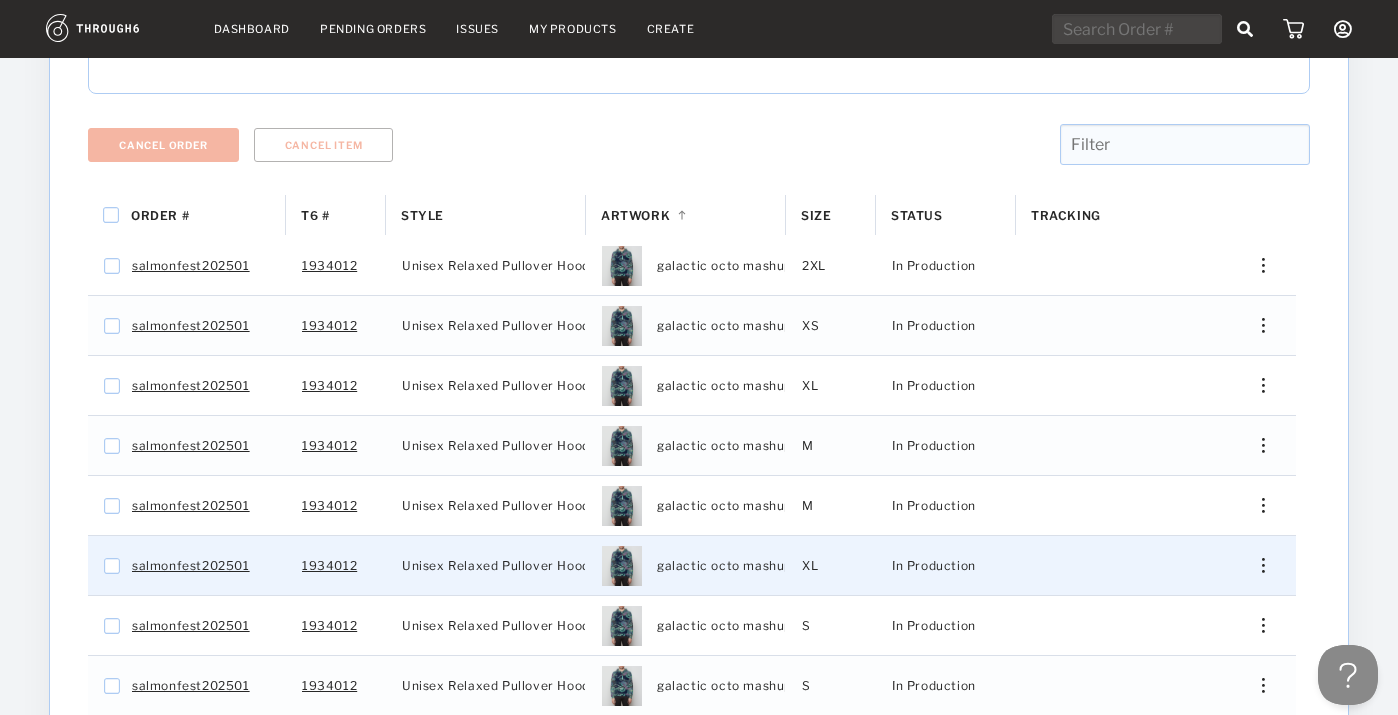 click at bounding box center (1256, 565) 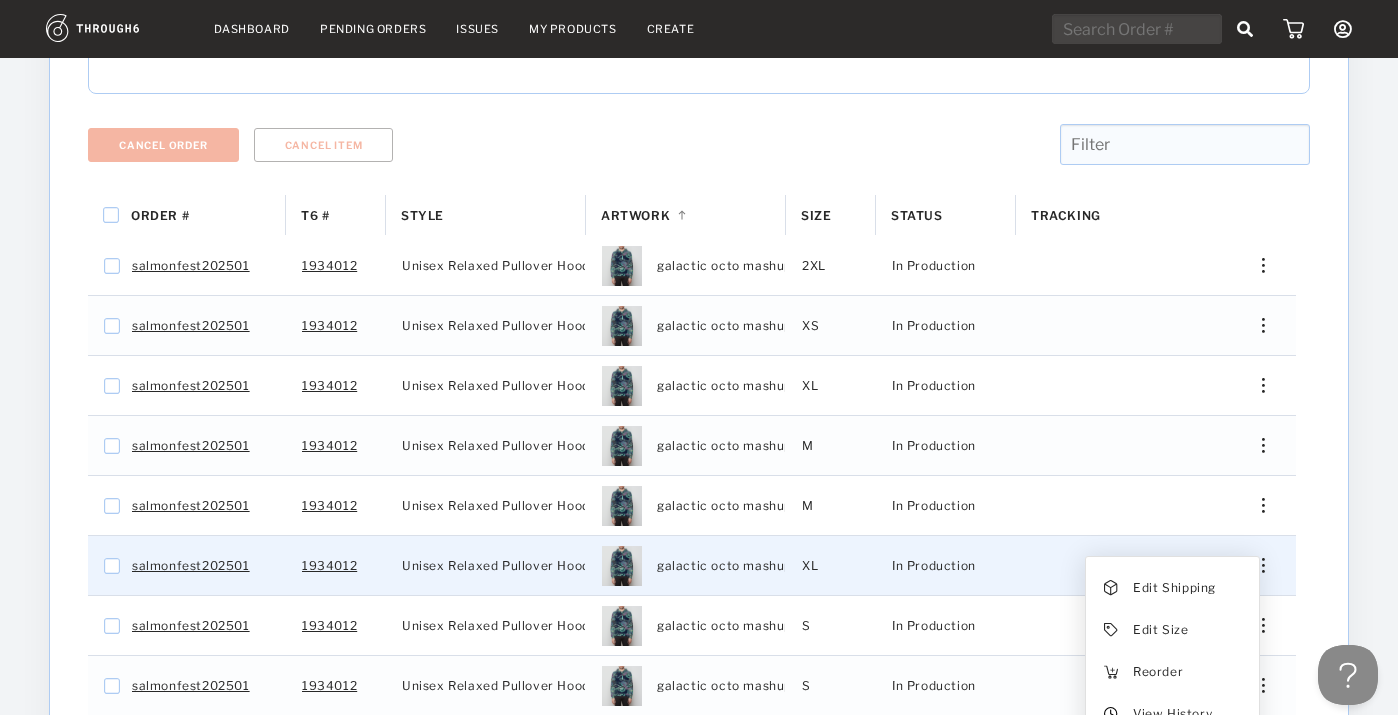 click on "View History" at bounding box center (1172, 714) 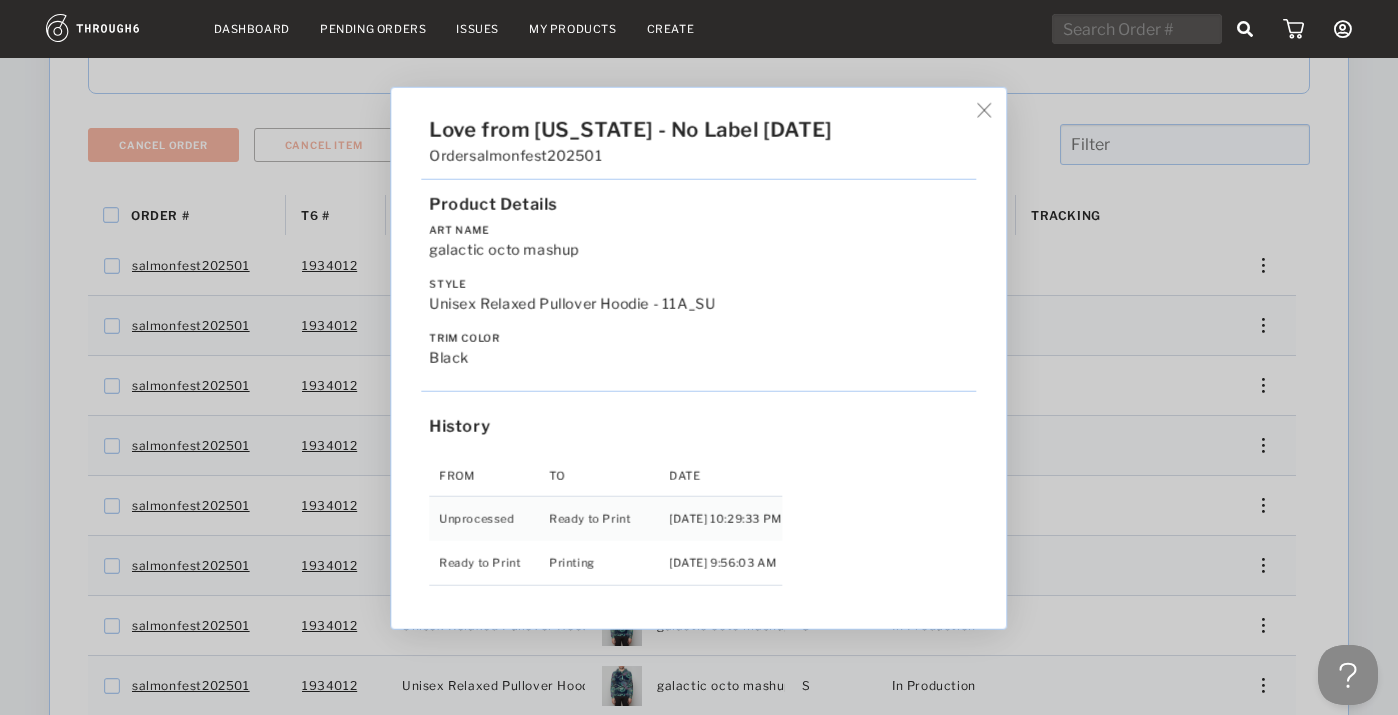 click on "Love from [US_STATE] - No Label   [DATE] Order  salmonfest202501 Product Details Art Name galactic octo mashup Style Unisex Relaxed Pullover Hoodie - 11A_SU Trim Color black History From To Date Unprocessed Ready to Print [DATE] 10:29:33 PM Ready to Print Printing [DATE] 9:56:03 AM" at bounding box center [699, 357] 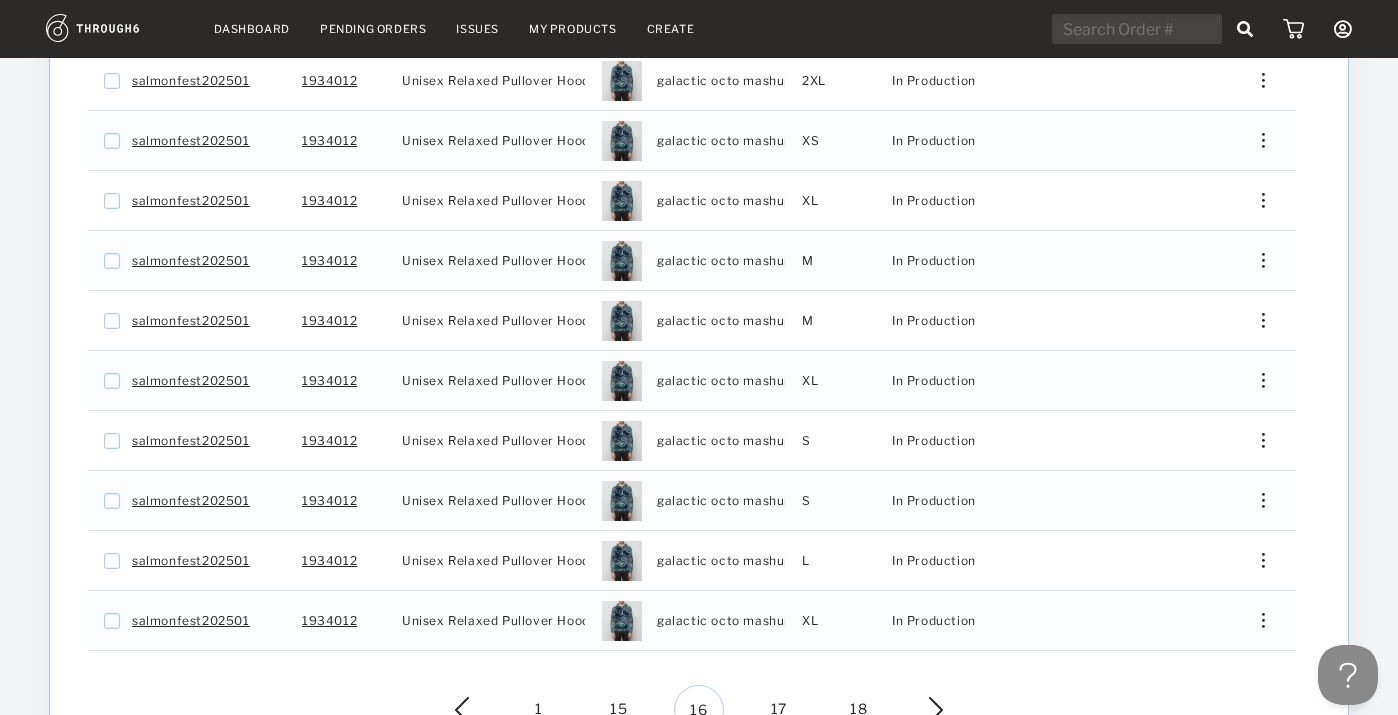 scroll, scrollTop: 457, scrollLeft: 0, axis: vertical 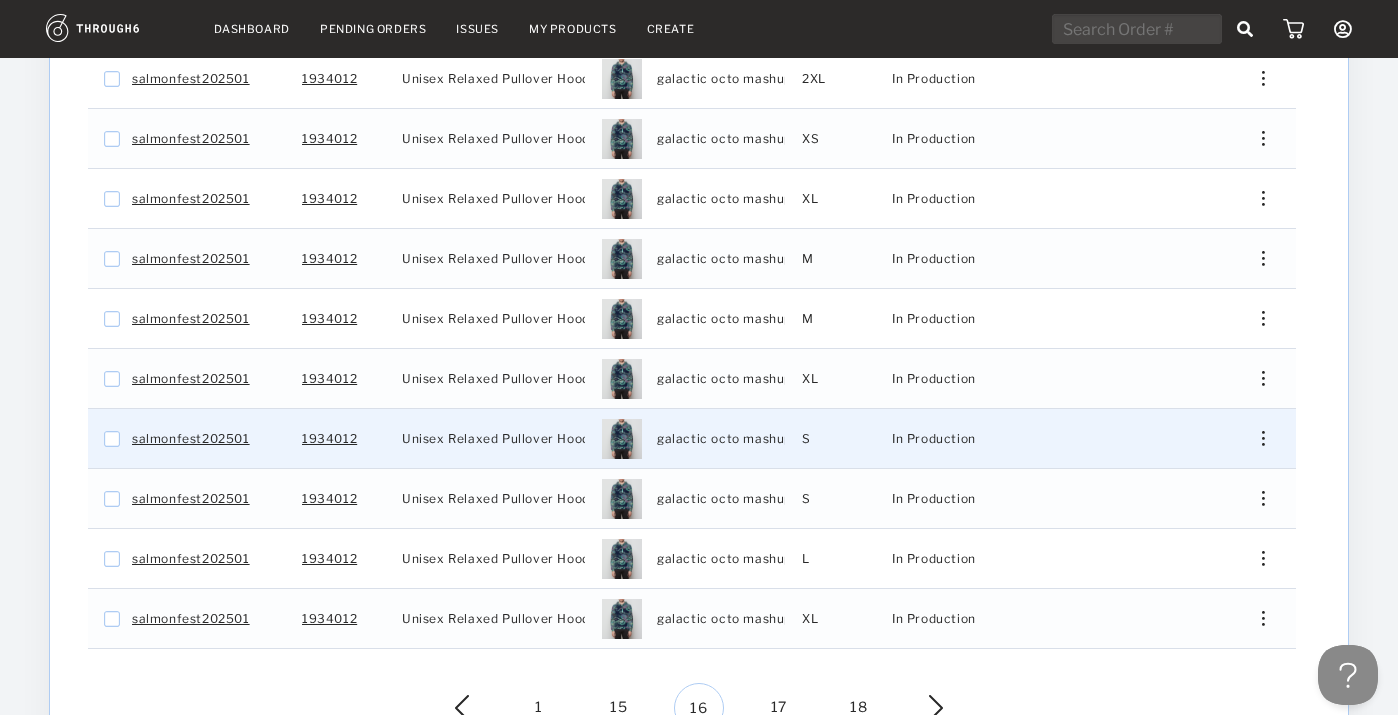 drag, startPoint x: 1336, startPoint y: 506, endPoint x: 1262, endPoint y: 422, distance: 111.94642 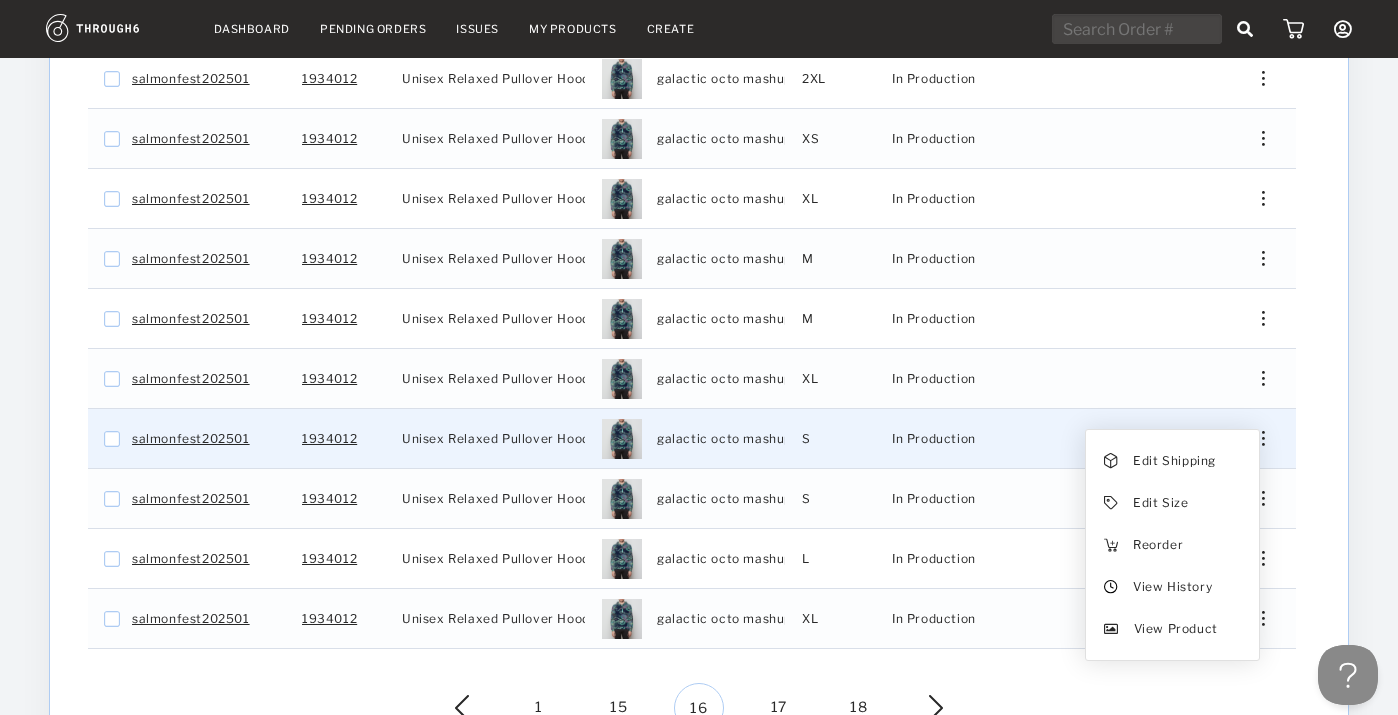 click on "View History" at bounding box center (1172, 587) 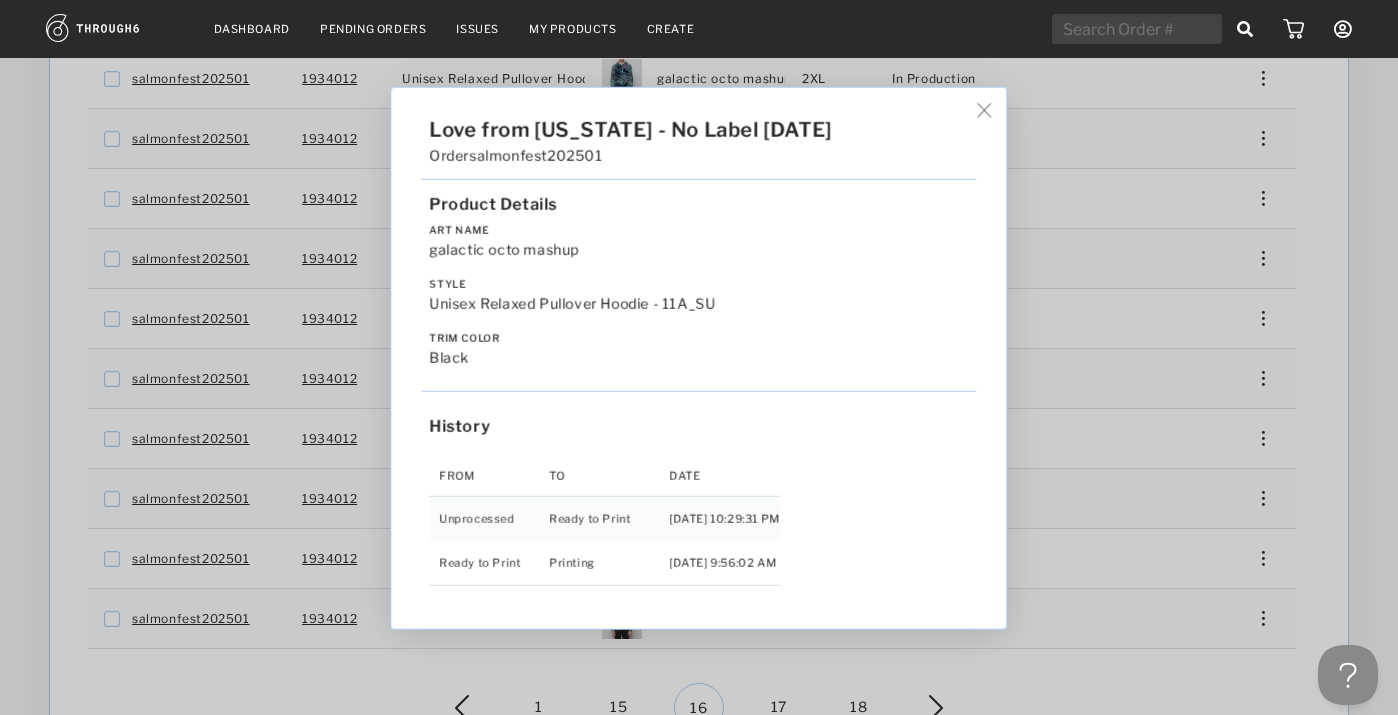 click on "Love from [US_STATE] - No Label   [DATE] Order  salmonfest202501 Product Details Art Name galactic octo mashup Style Unisex Relaxed Pullover Hoodie - 11A_SU Trim Color black History From To Date Unprocessed Ready to Print [DATE] 10:29:31 PM Ready to Print Printing [DATE] 9:56:02 AM" at bounding box center [699, 357] 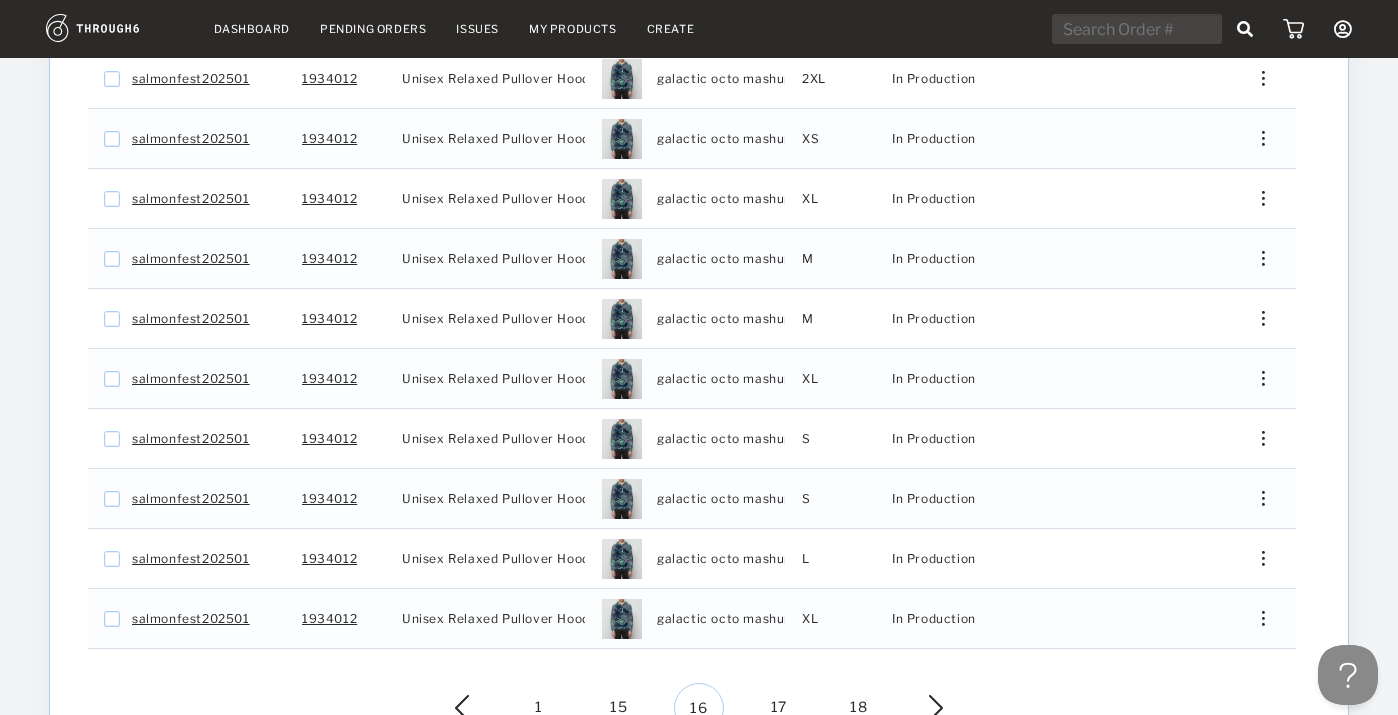 click at bounding box center [1256, 498] 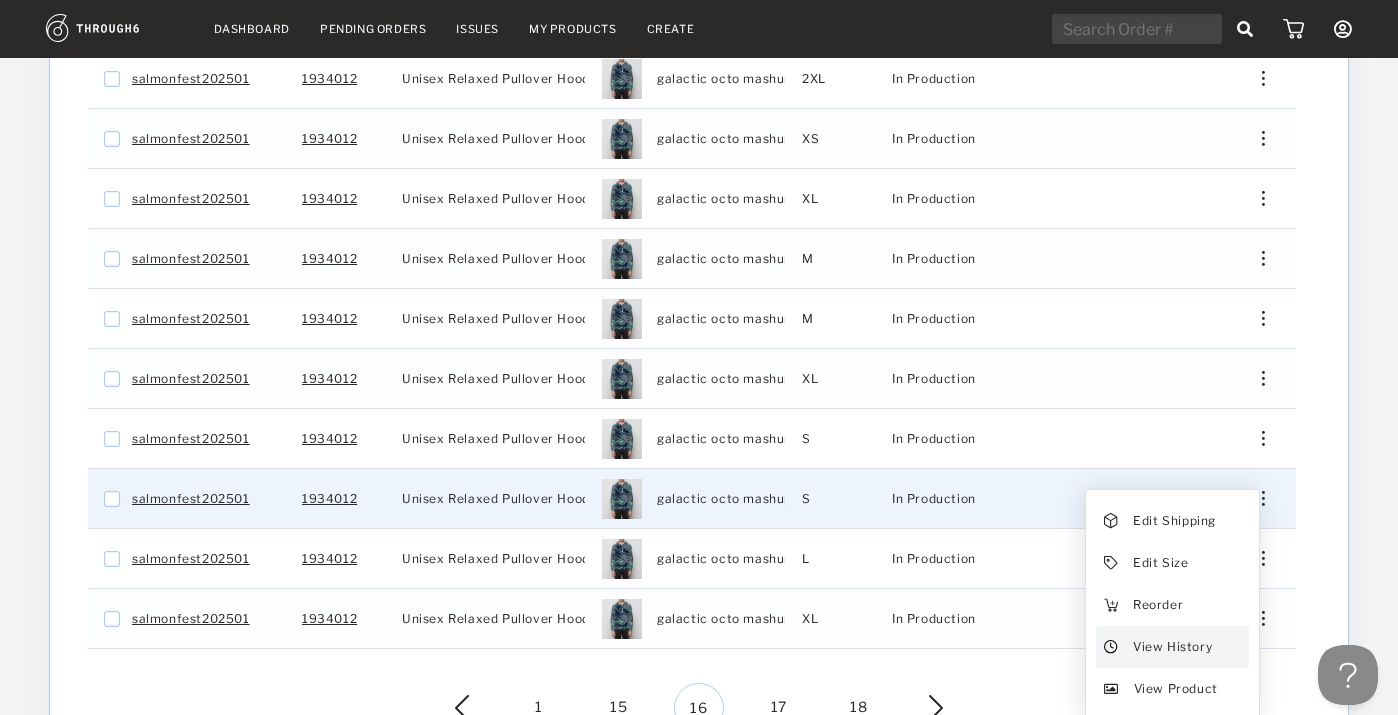 drag, startPoint x: 1262, startPoint y: 422, endPoint x: 1191, endPoint y: 621, distance: 211.28653 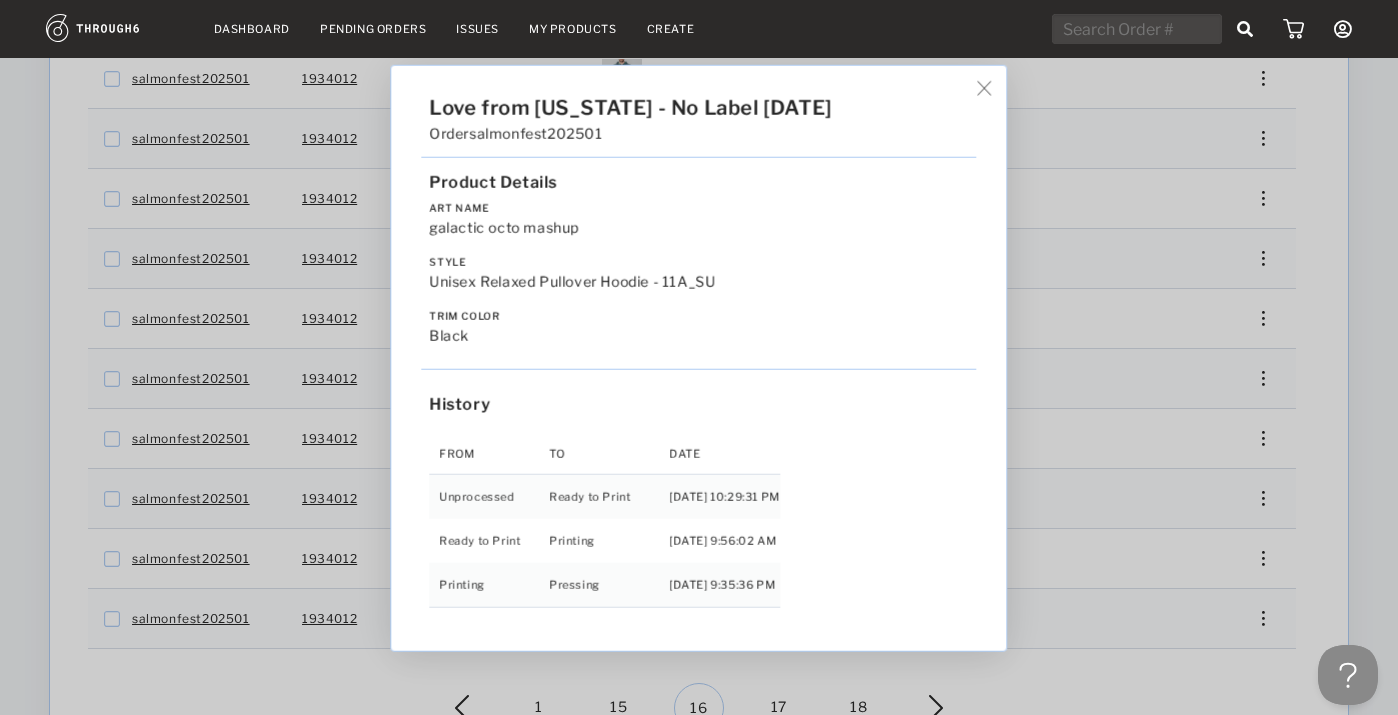 click on "Love from [US_STATE] - No Label   [DATE] Order  salmonfest202501 Product Details Art Name galactic octo mashup Style Unisex Relaxed Pullover Hoodie - 11A_SU Trim Color black History From To Date Unprocessed Ready to Print [DATE] 10:29:31 PM Ready to Print Printing [DATE] 9:56:02 AM Printing Pressing [DATE] 9:35:36 PM" at bounding box center (699, 357) 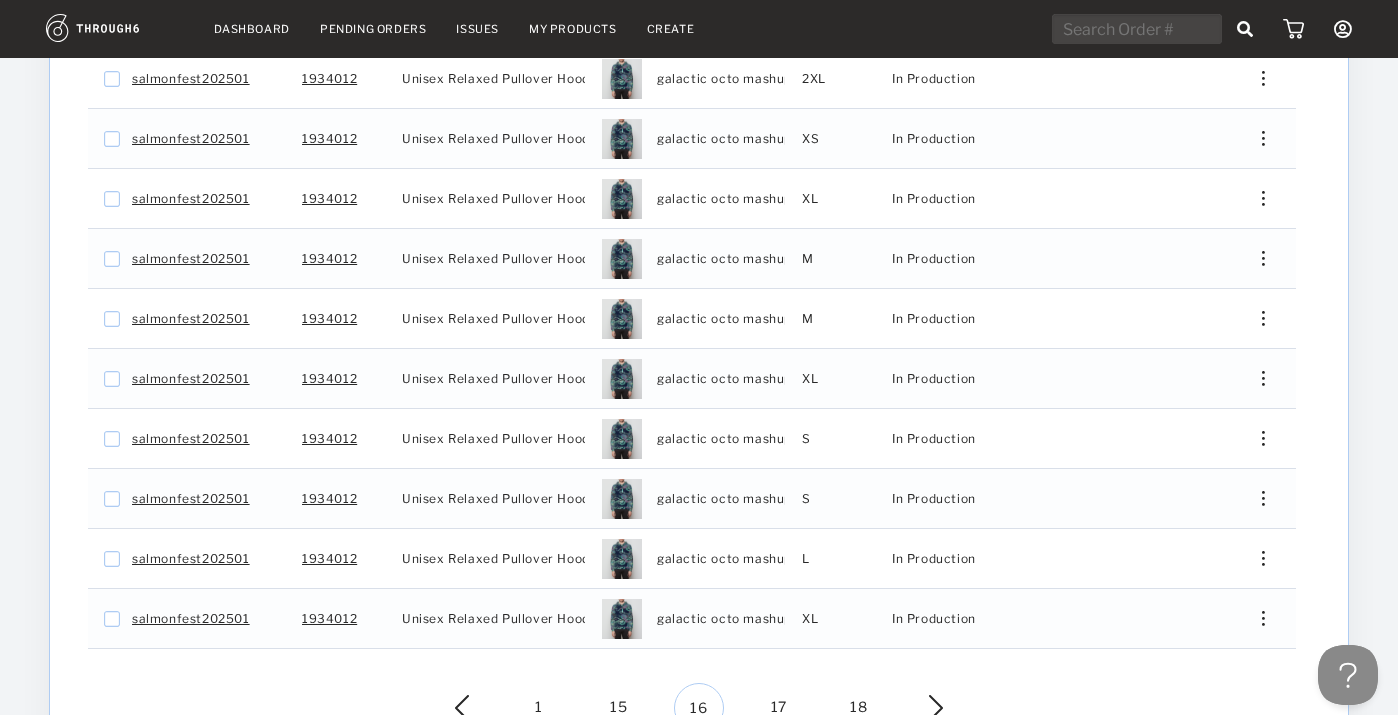 click at bounding box center (1256, 558) 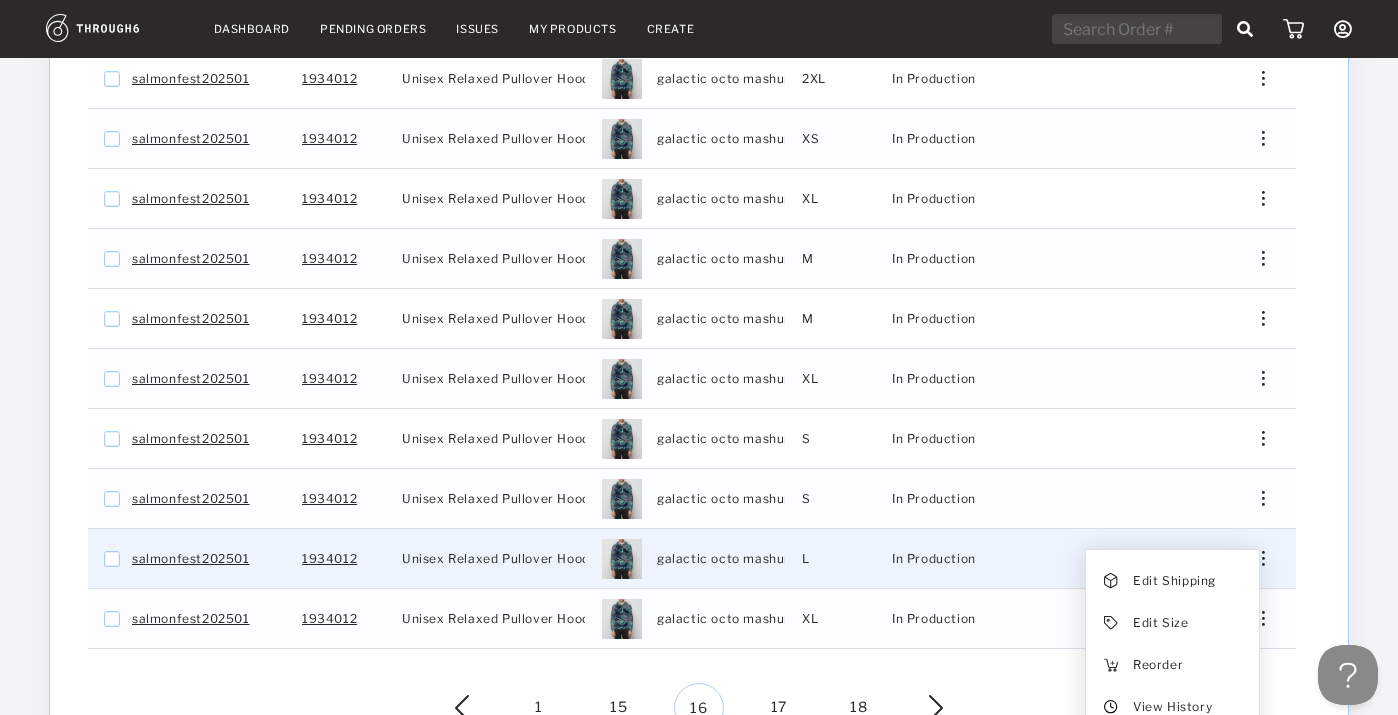 click on "View History" at bounding box center (1172, 707) 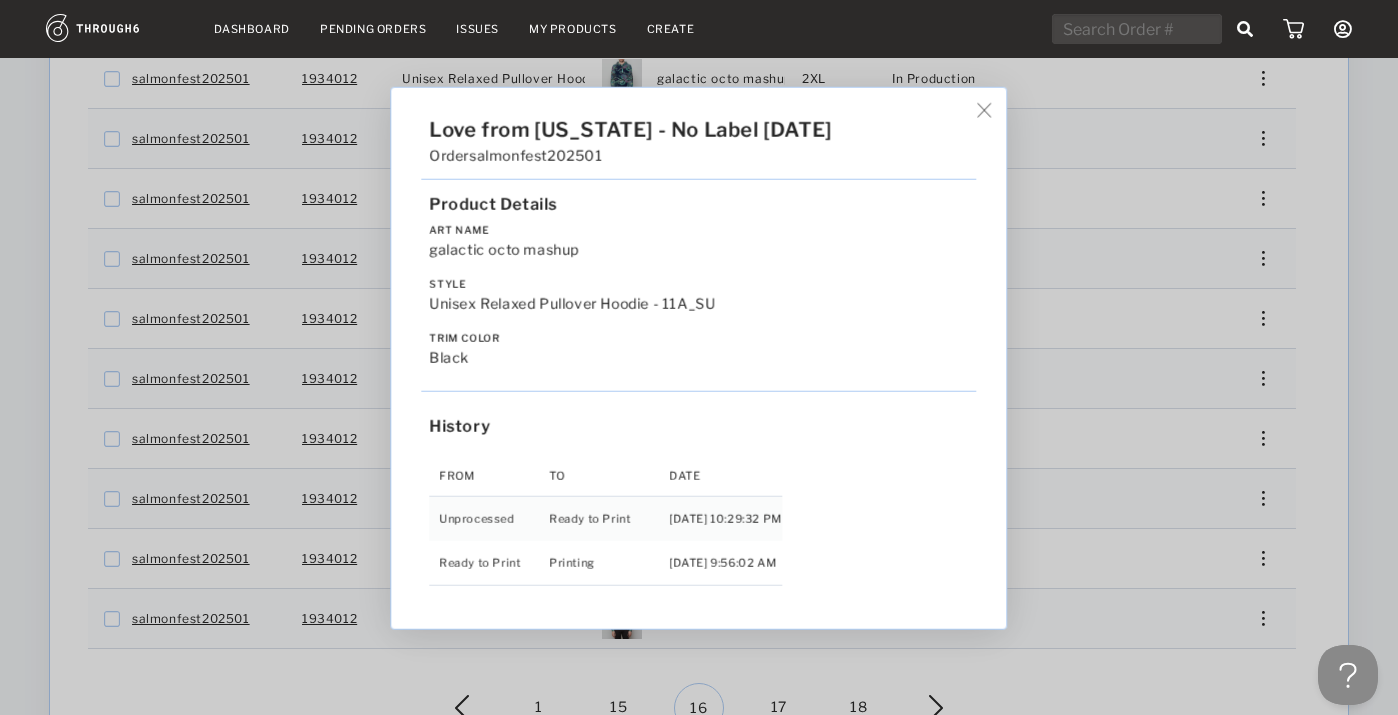 click on "Love from [US_STATE] - No Label   [DATE] Order  salmonfest202501 Product Details Art Name galactic octo mashup Style Unisex Relaxed Pullover Hoodie - 11A_SU Trim Color black History From To Date Unprocessed Ready to Print [DATE] 10:29:32 PM Ready to Print Printing [DATE] 9:56:02 AM" at bounding box center (699, 357) 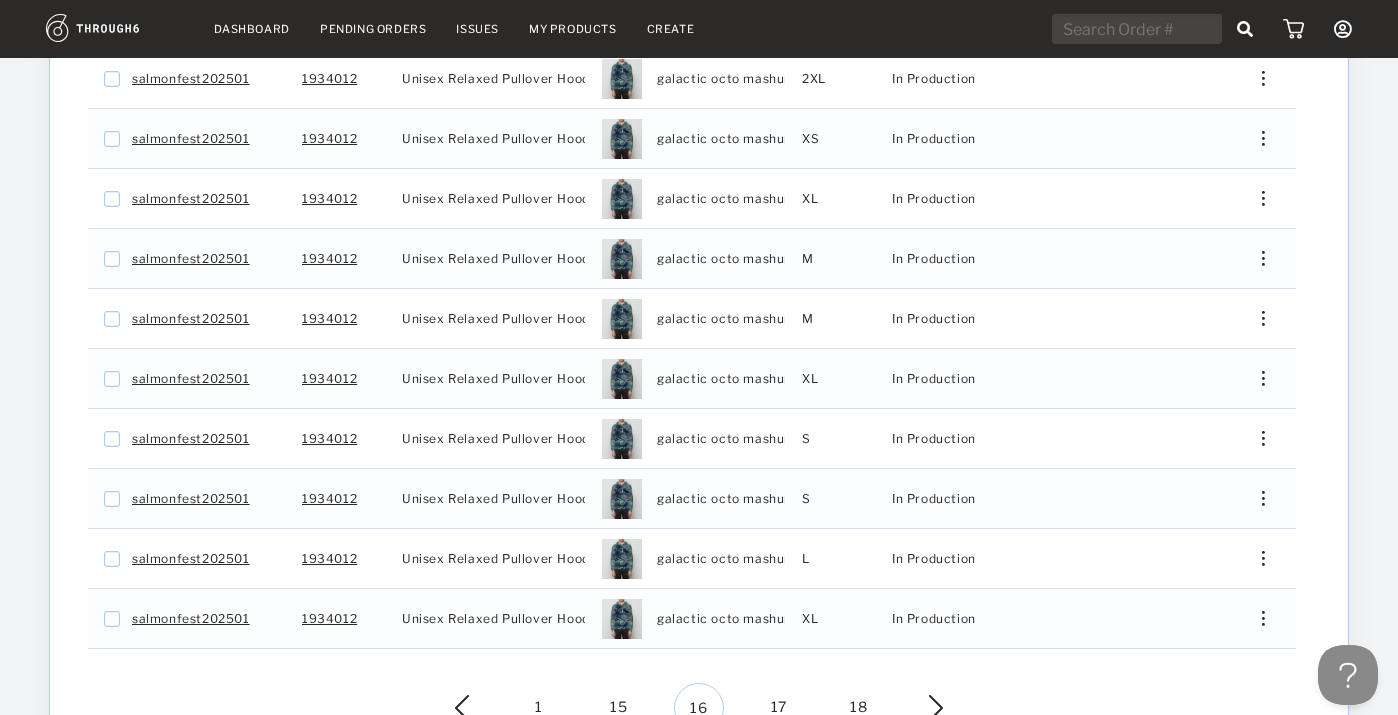 click at bounding box center (1256, 618) 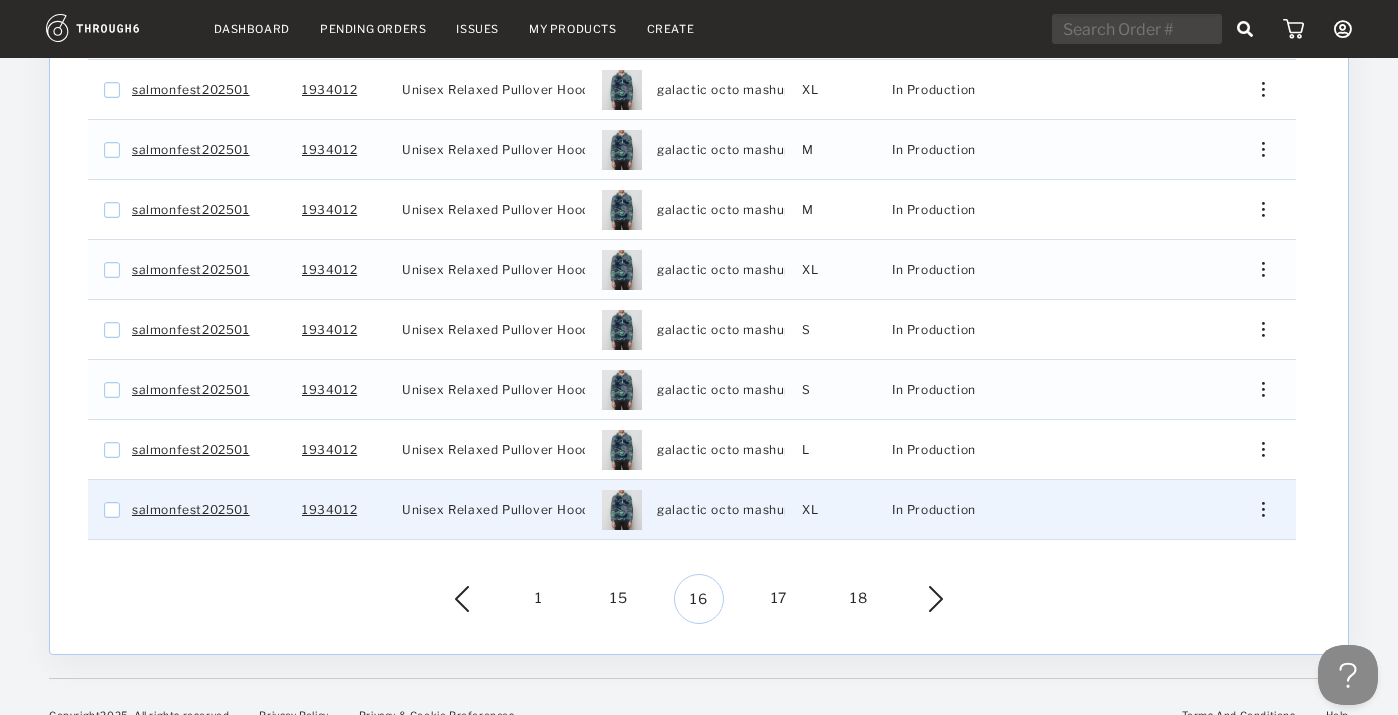 scroll, scrollTop: 579, scrollLeft: 0, axis: vertical 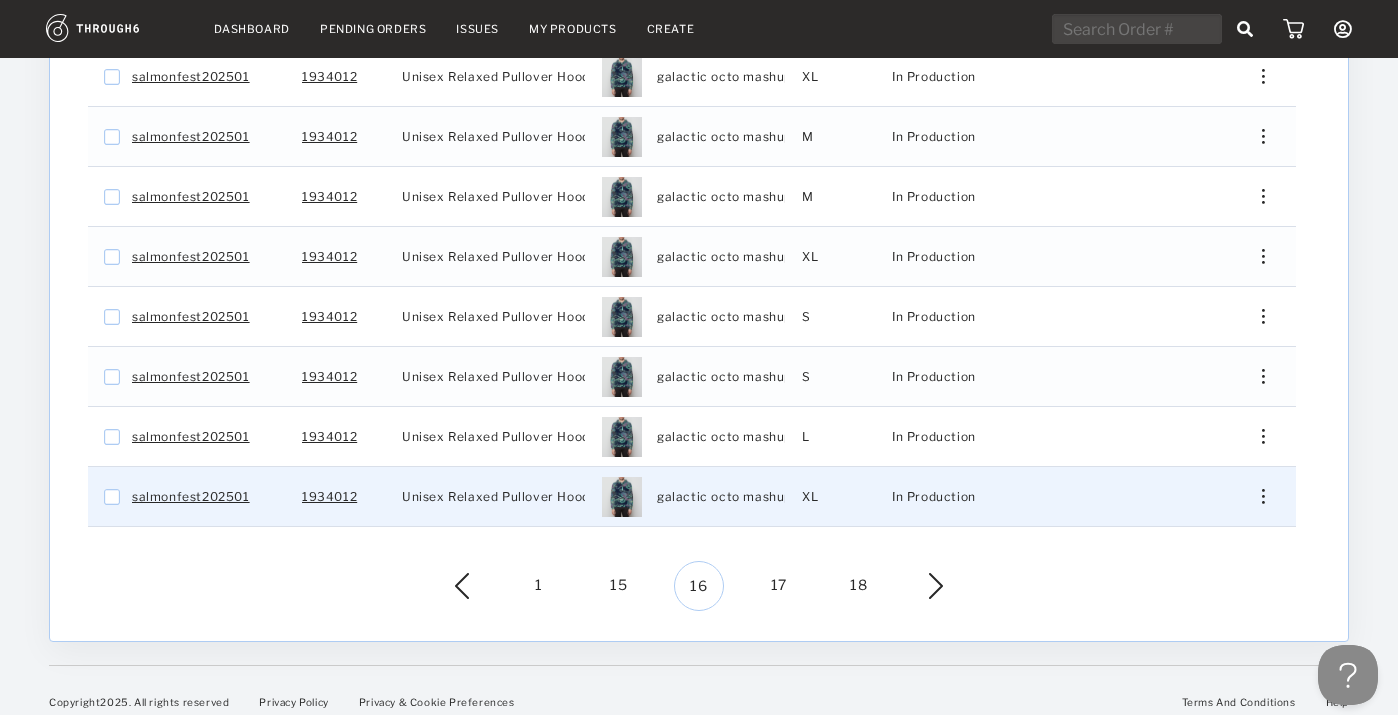 click at bounding box center [1256, 496] 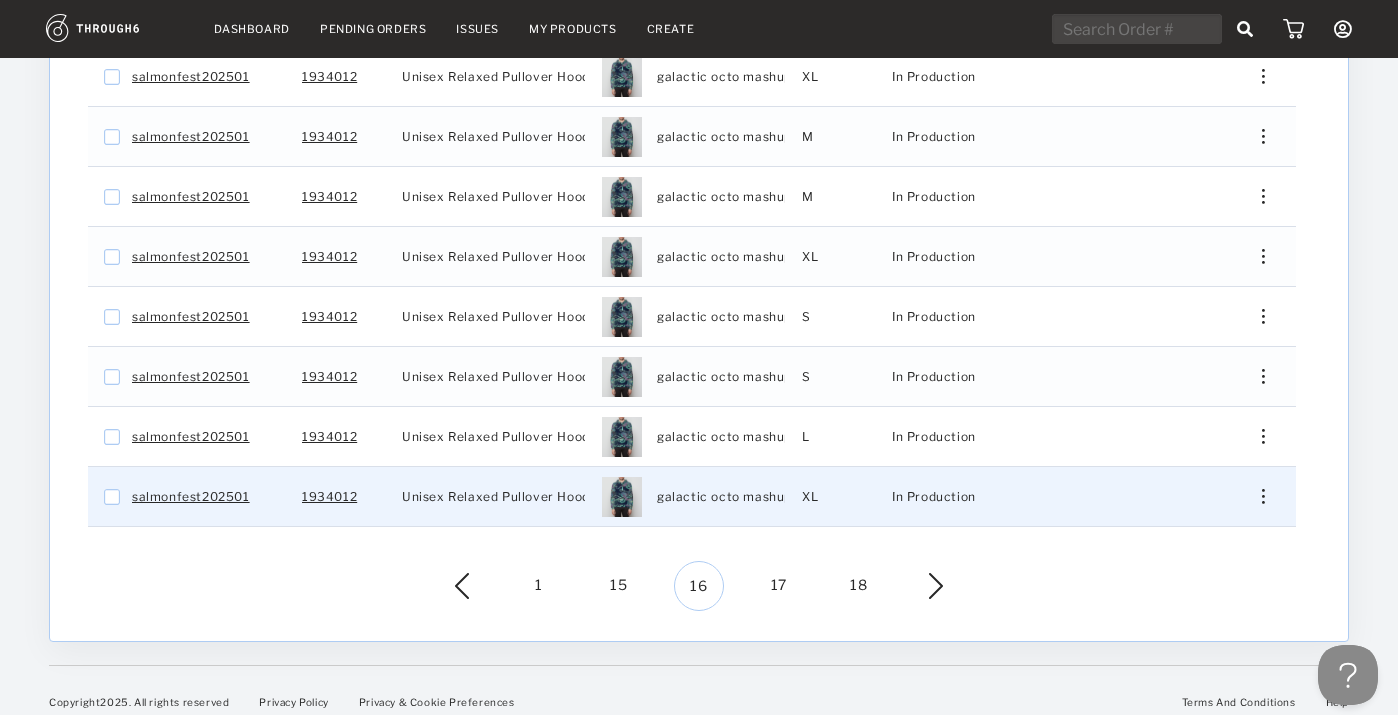 click at bounding box center (1256, 496) 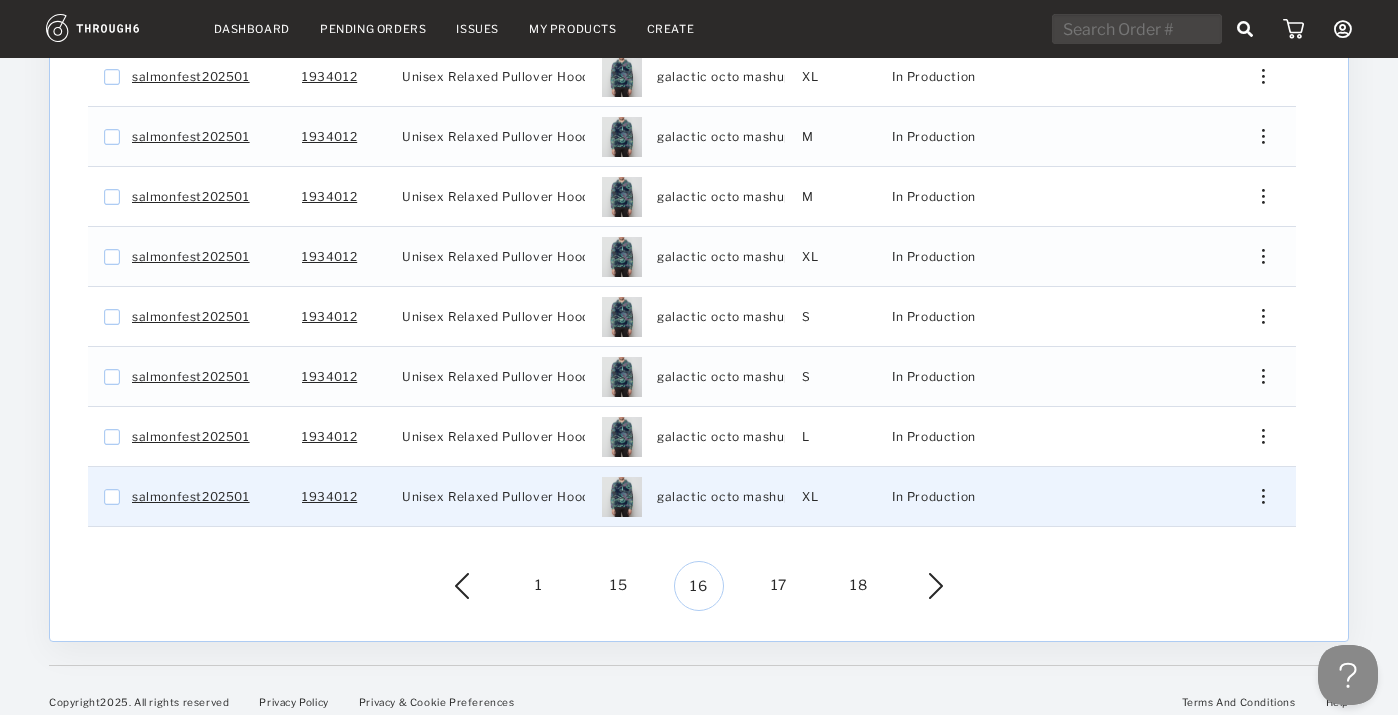 drag, startPoint x: 1280, startPoint y: 488, endPoint x: 1266, endPoint y: 489, distance: 14.035668 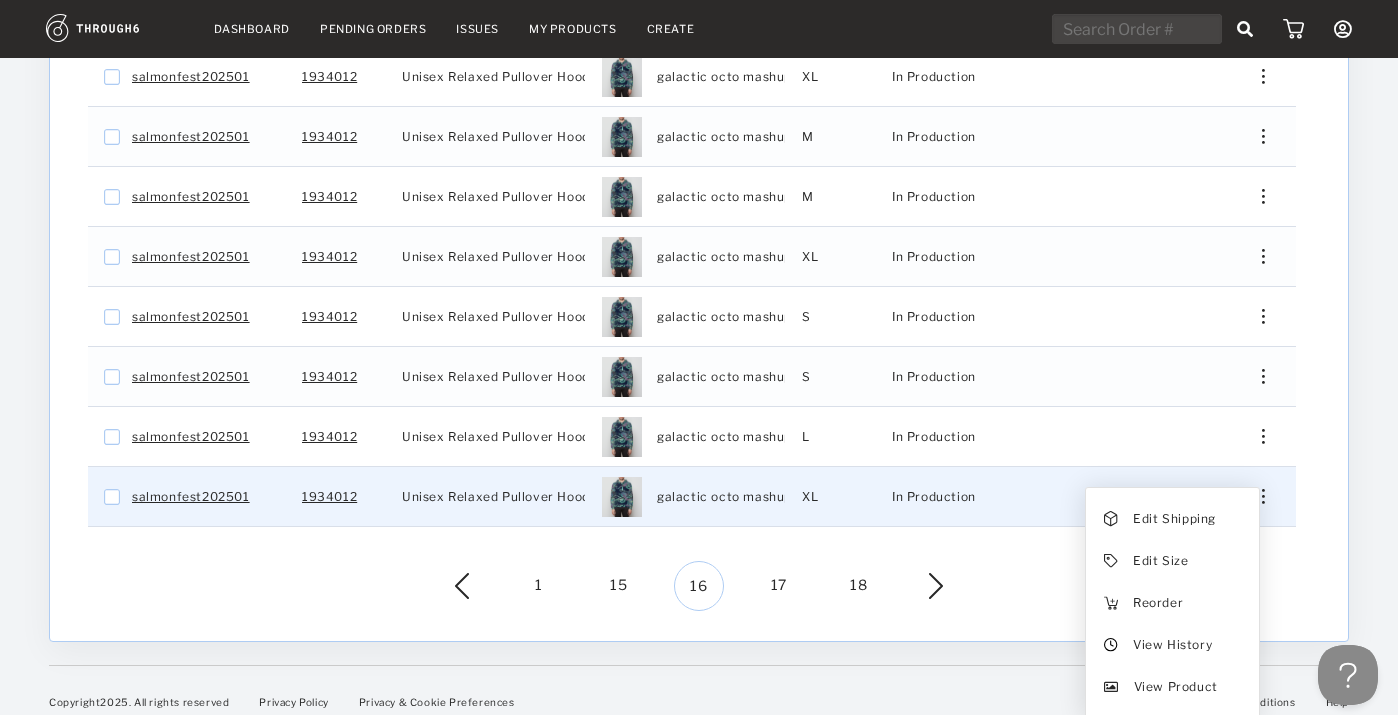 click on "View History" at bounding box center [1172, 645] 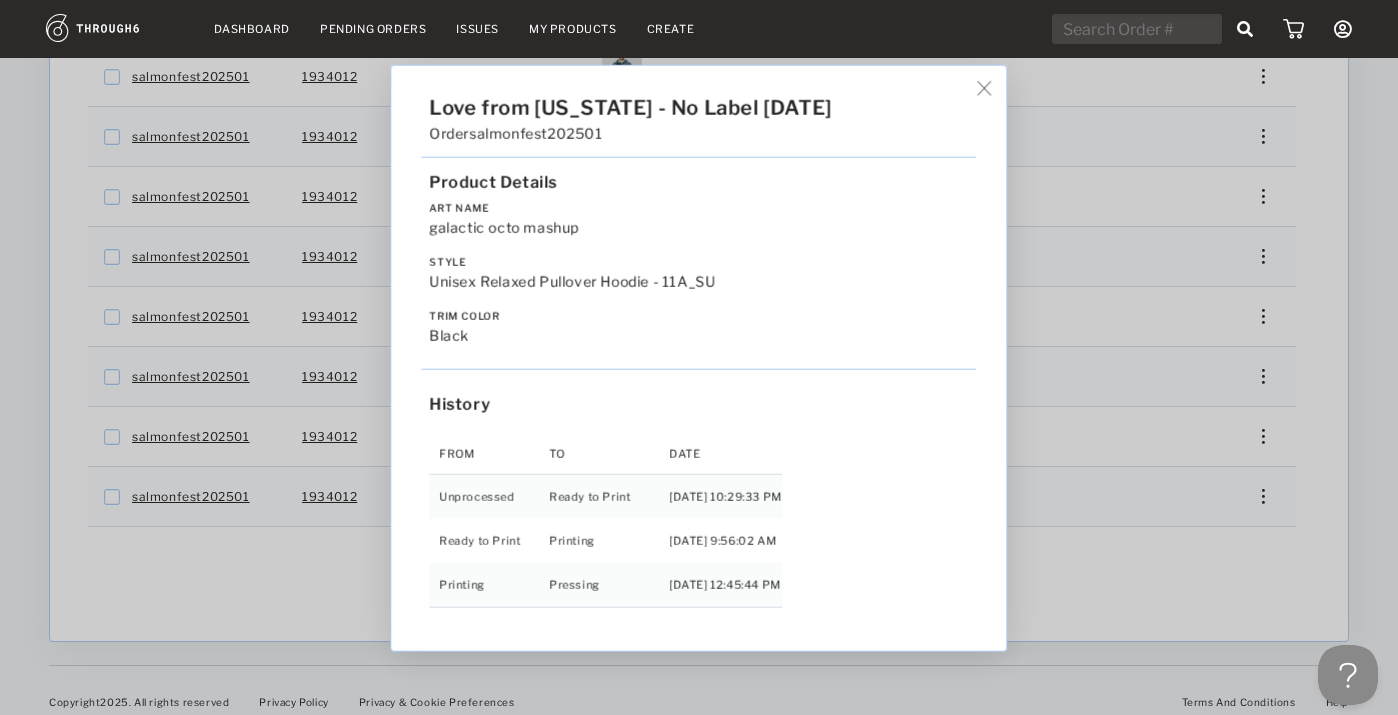click on "Love from [US_STATE] - No Label   [DATE] Order  salmonfest202501 Product Details Art Name galactic octo mashup Style Unisex Relaxed Pullover Hoodie - 11A_SU Trim Color black History From To Date Unprocessed Ready to Print [DATE] 10:29:33 PM Ready to Print Printing [DATE] 9:56:02 AM Printing Pressing [DATE] 12:45:44 PM" at bounding box center (699, 357) 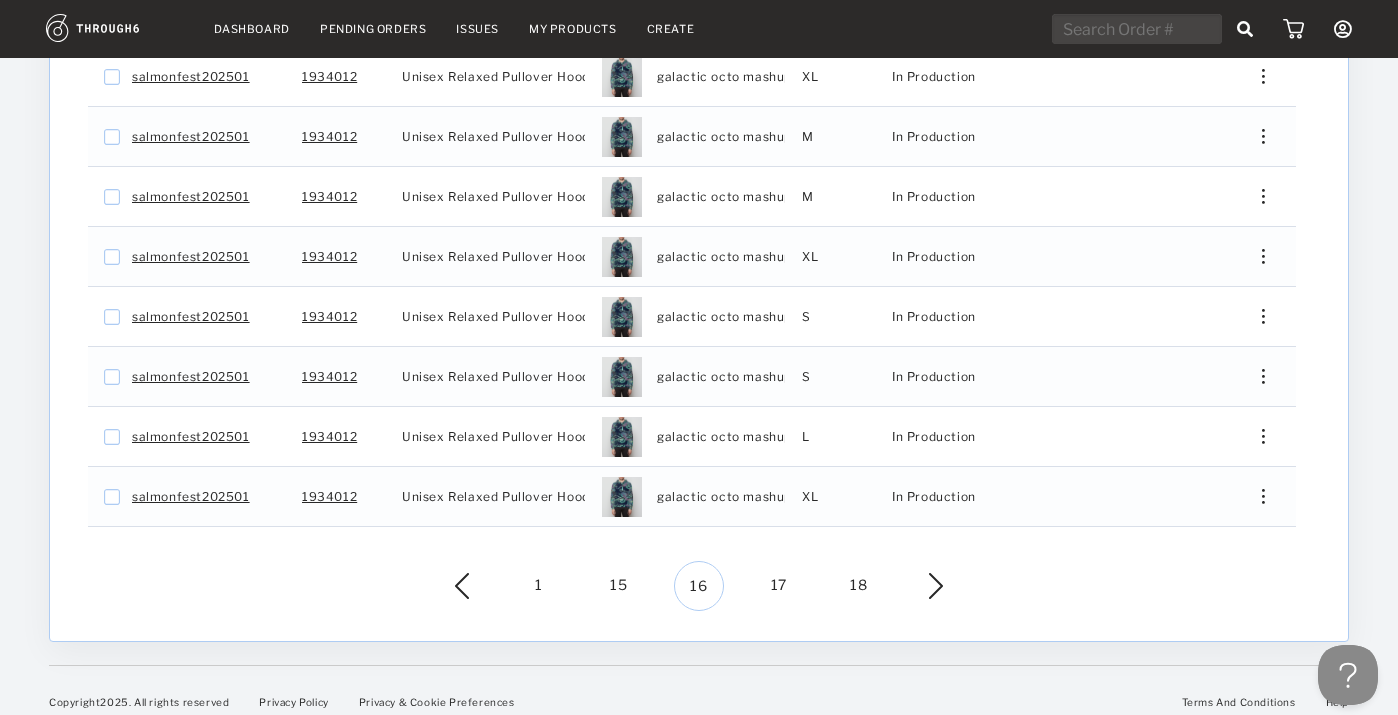 click on "17" at bounding box center [779, 586] 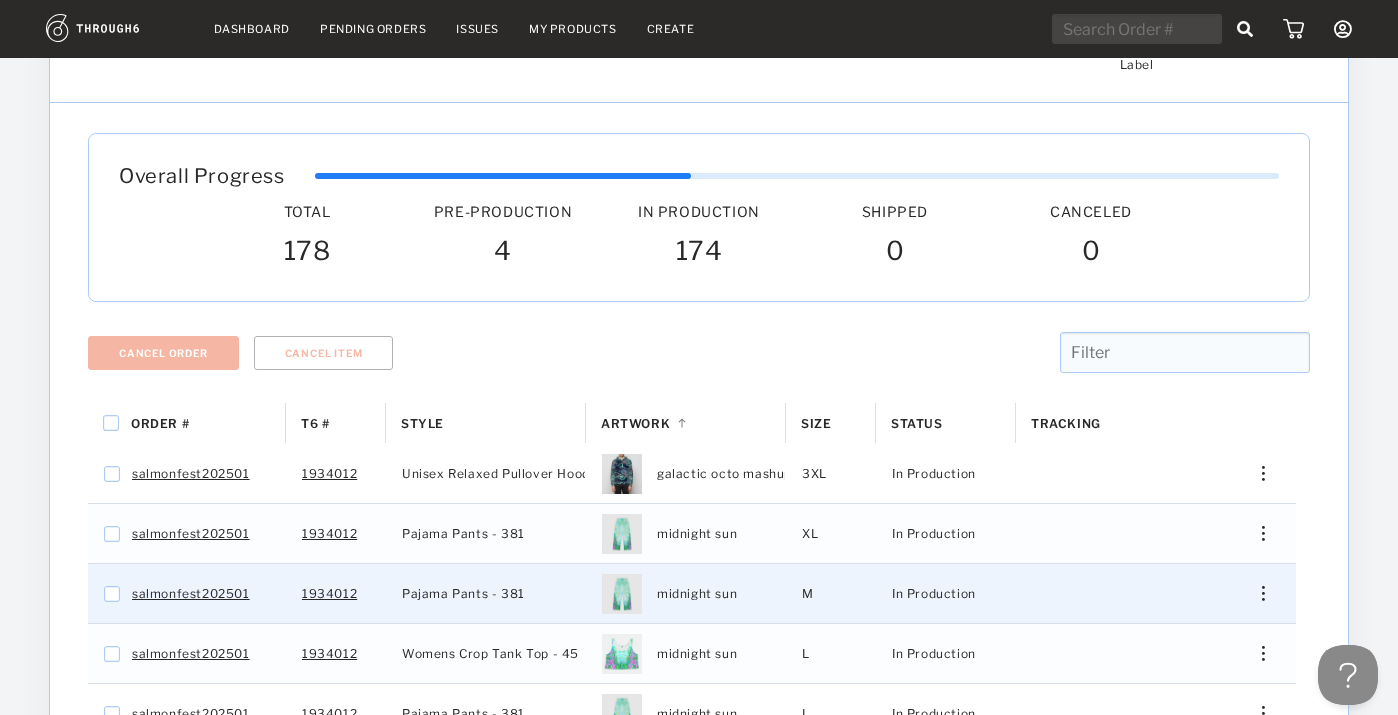 scroll, scrollTop: 77, scrollLeft: 0, axis: vertical 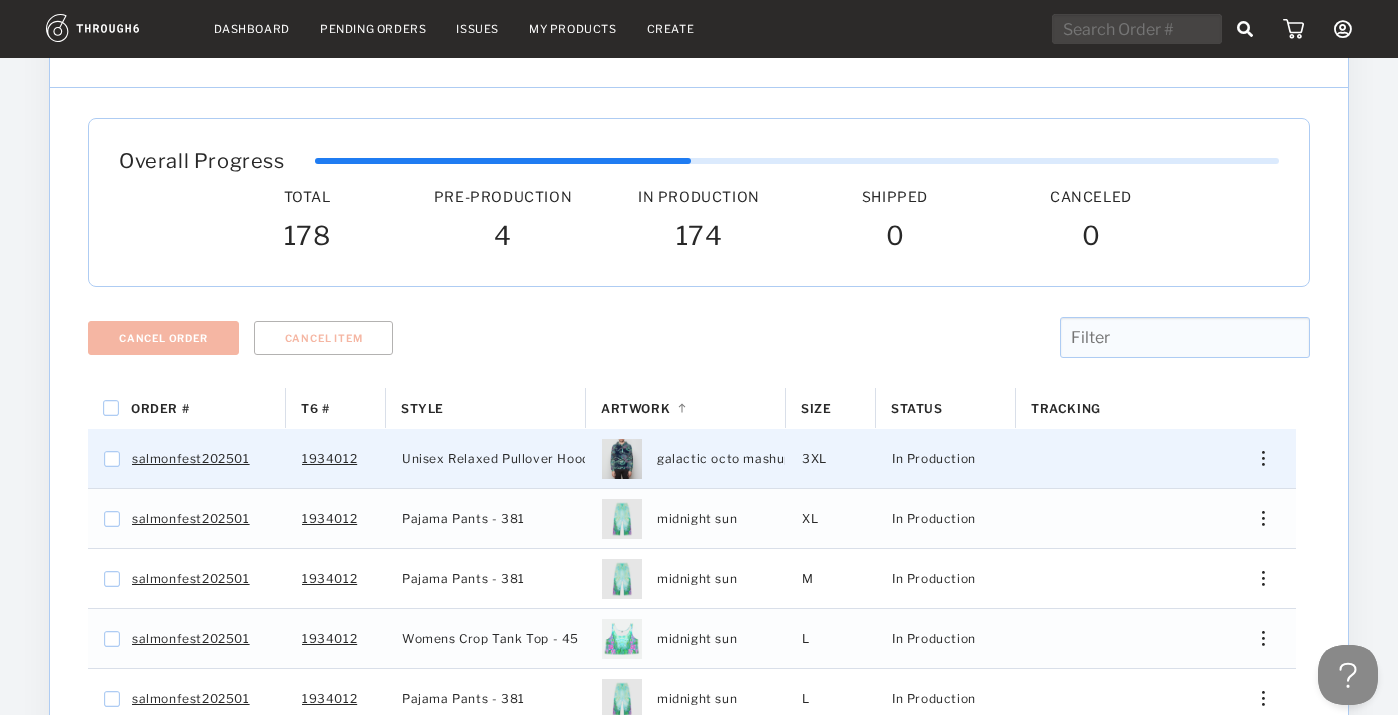 click at bounding box center [1263, 458] 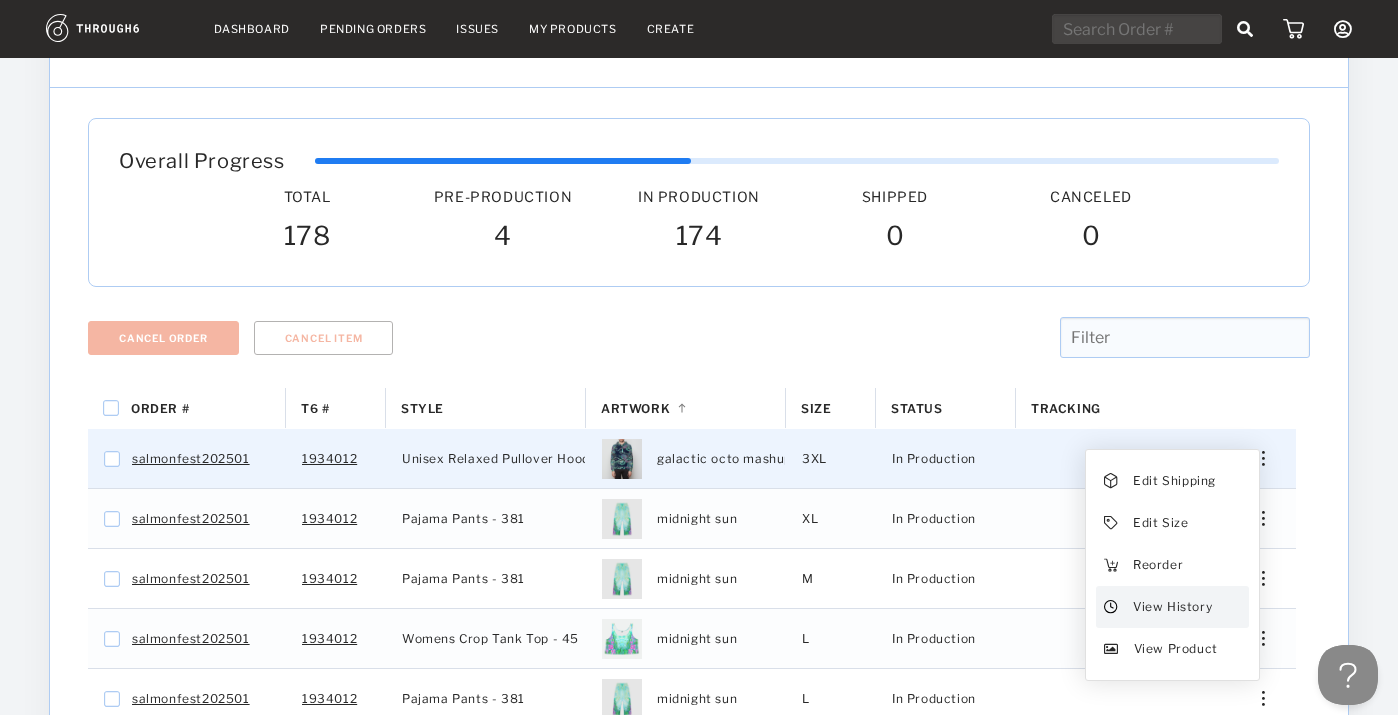 drag, startPoint x: 1266, startPoint y: 489, endPoint x: 1176, endPoint y: 590, distance: 135.28119 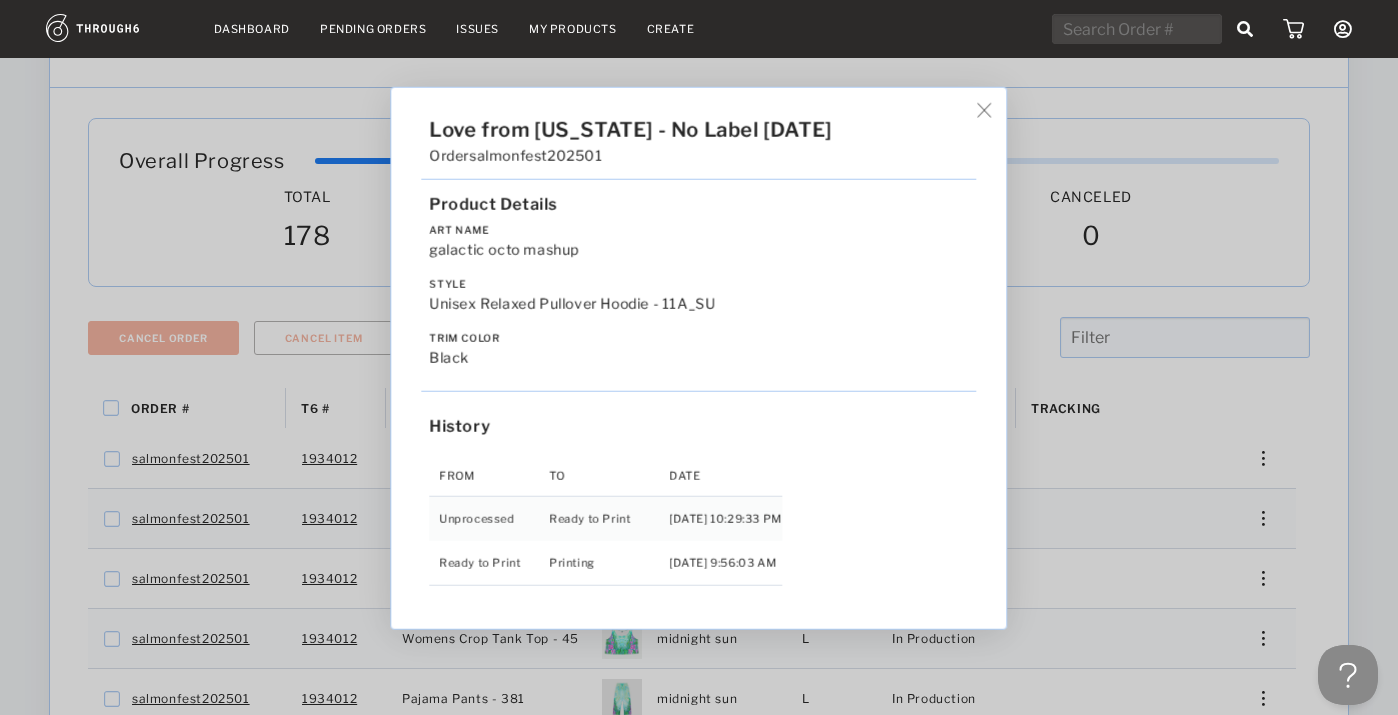 click on "Love from [US_STATE] - No Label   [DATE] Order  salmonfest202501 Product Details Art Name galactic octo mashup Style Unisex Relaxed Pullover Hoodie - 11A_SU Trim Color black History From To Date Unprocessed Ready to Print [DATE] 10:29:33 PM Ready to Print Printing [DATE] 9:56:03 AM" at bounding box center [699, 357] 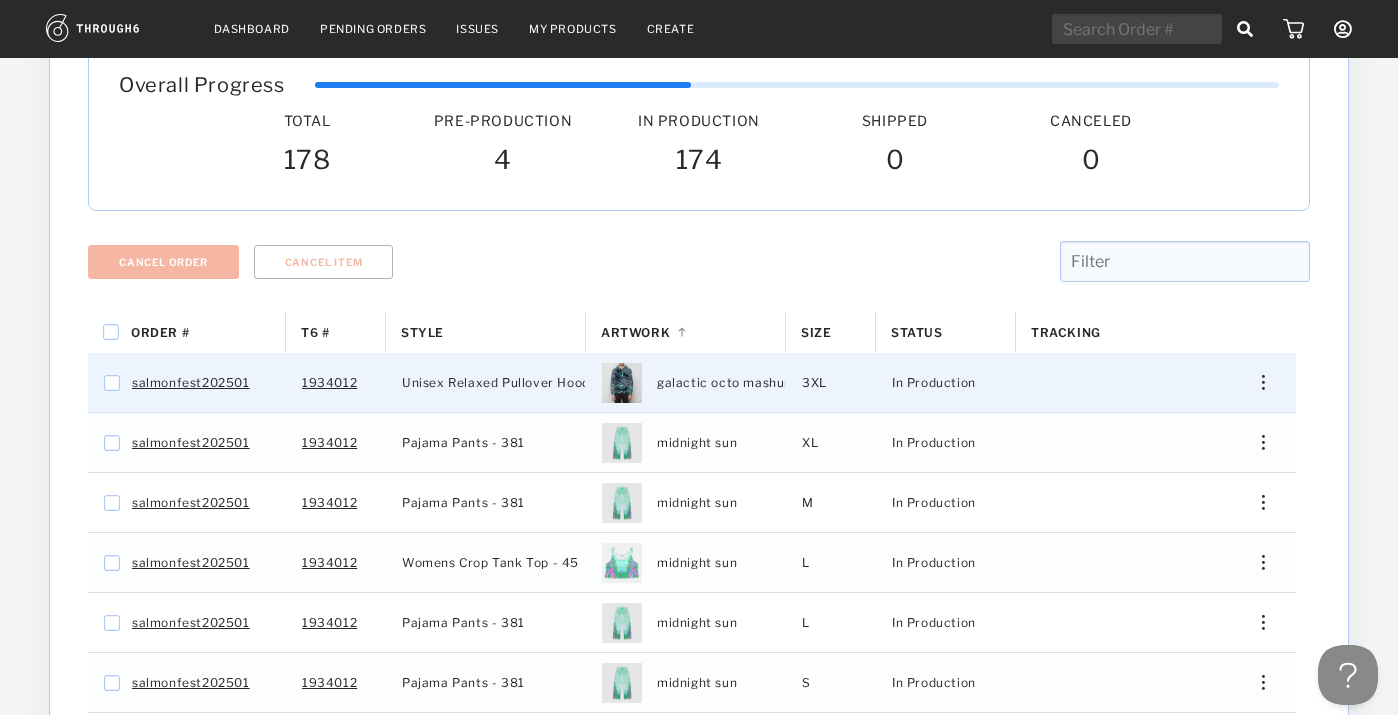 scroll, scrollTop: 157, scrollLeft: 0, axis: vertical 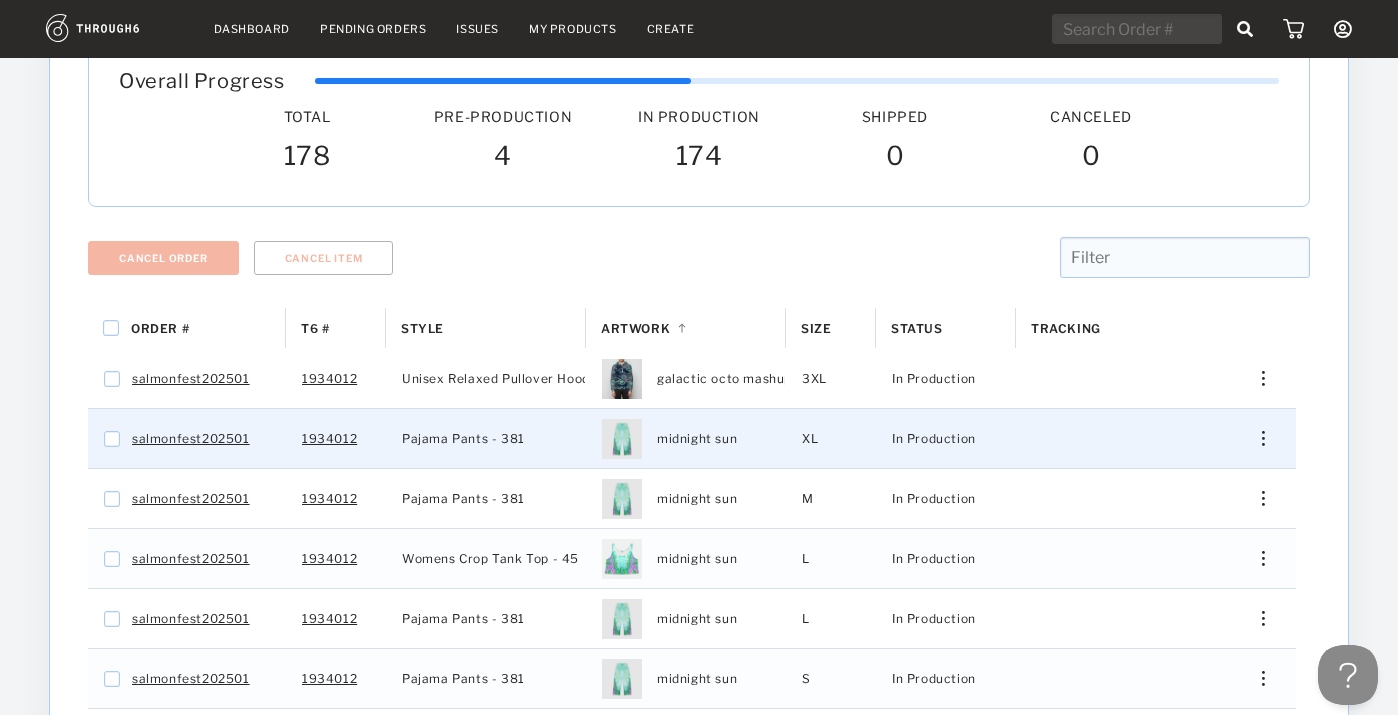 click on "Edit Shipping Edit Size Reorder View History View Product" at bounding box center (1256, 438) 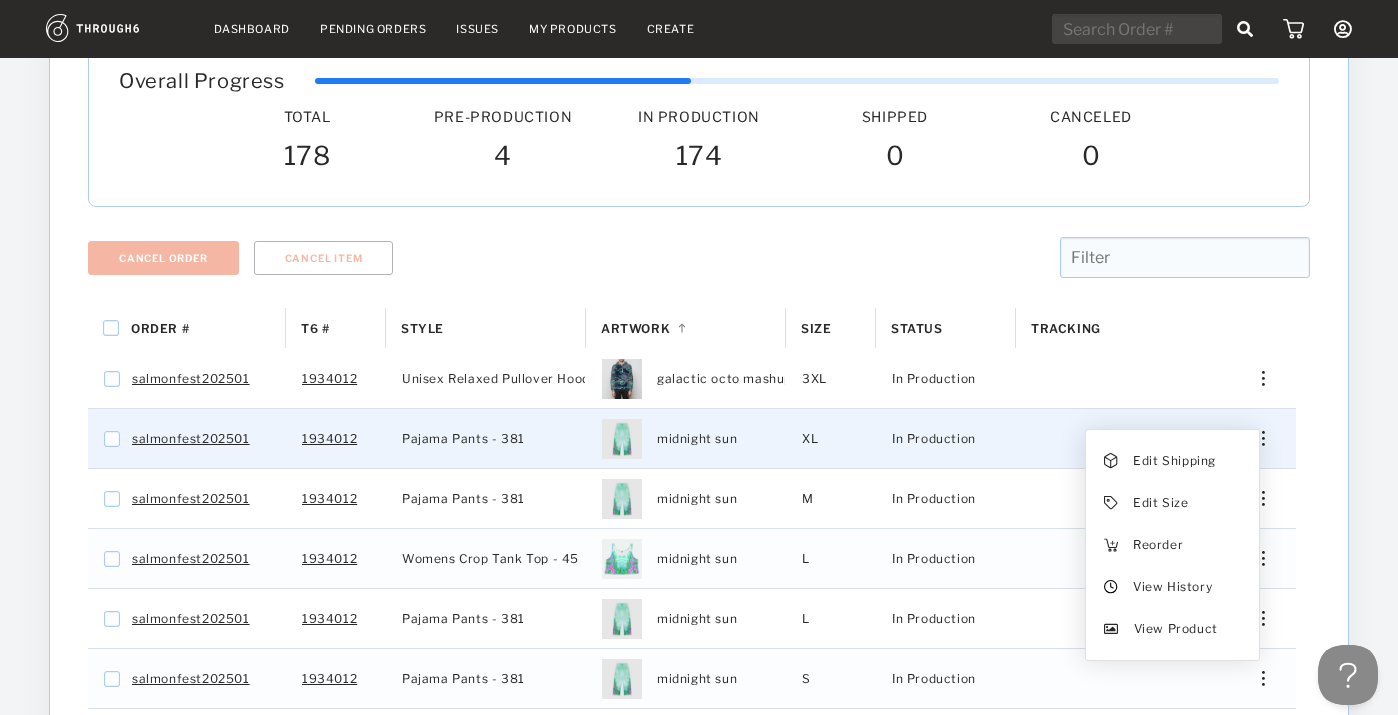 click on "View History" at bounding box center [1172, 587] 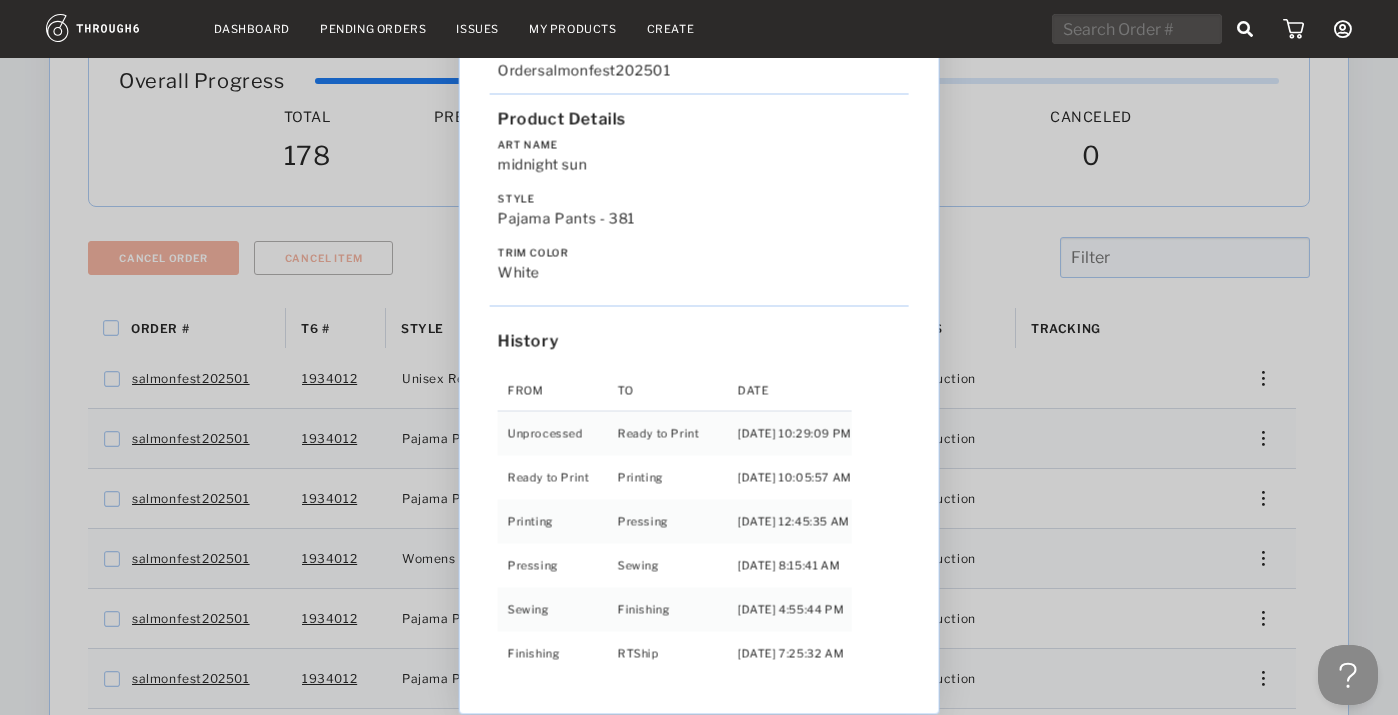 click on "Love from [US_STATE] - No Label   [DATE] Order  salmonfest202501 Product Details Art Name midnight sun Style Pajama Pants - 381 Trim Color white History From To Date Unprocessed Ready to Print [DATE] 10:29:09 PM Ready to Print Printing [DATE] 10:05:57 AM Printing Pressing [DATE] 12:45:35 AM Pressing Sewing [DATE] 8:15:41 AM Sewing Finishing [DATE] 4:55:44 PM Finishing RTShip [DATE] 7:25:32 AM" at bounding box center (699, 357) 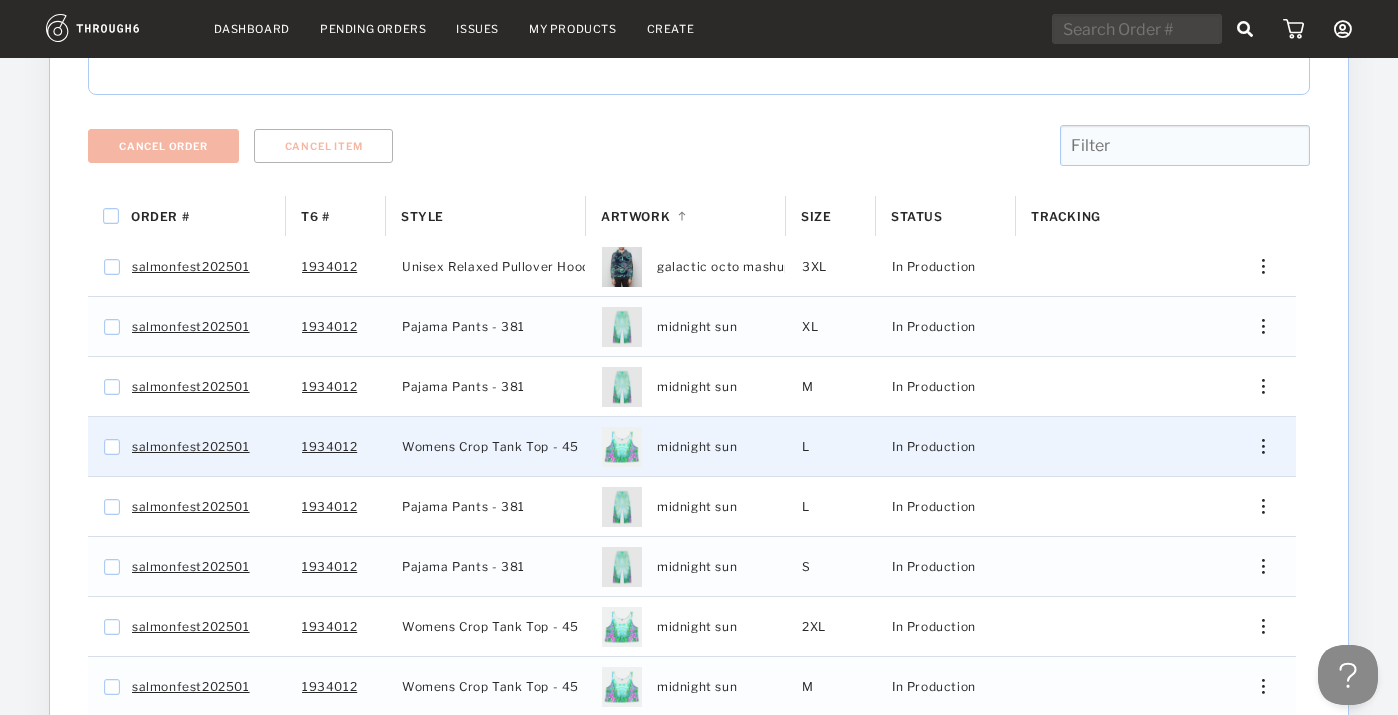 scroll, scrollTop: 282, scrollLeft: 0, axis: vertical 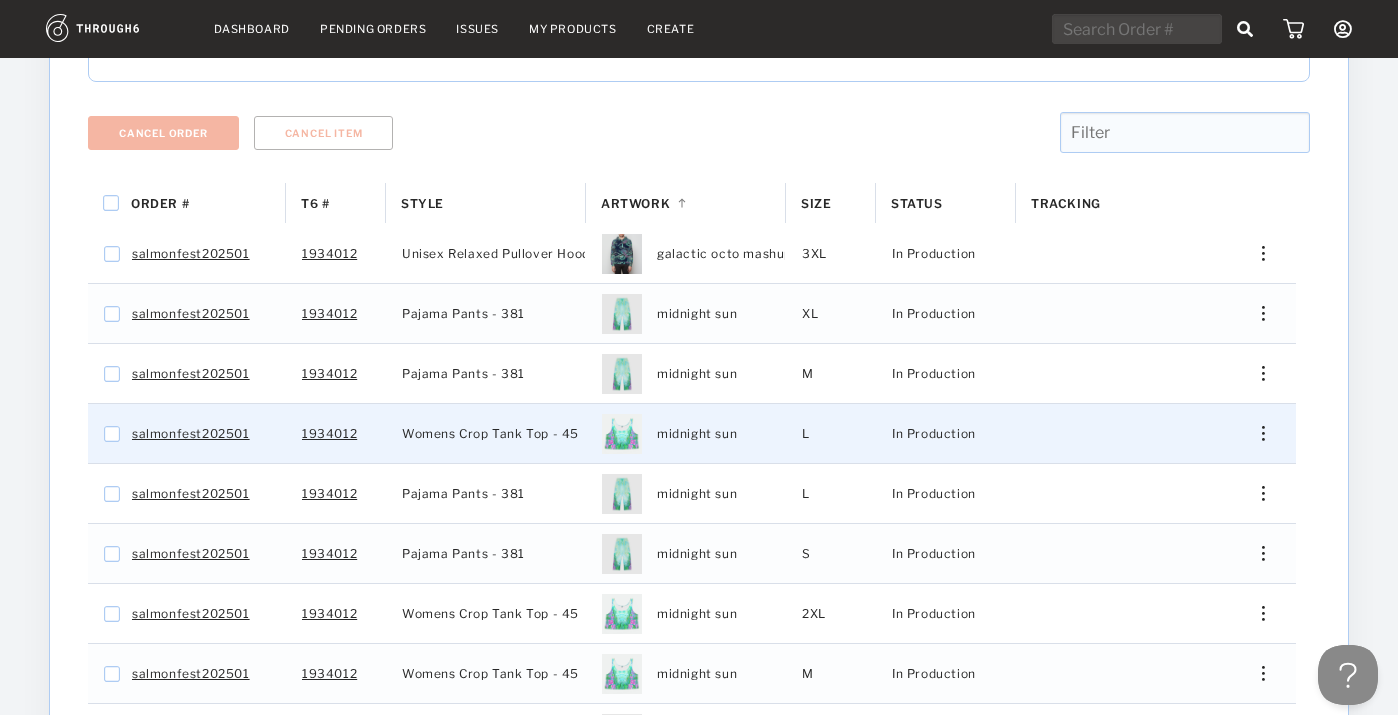drag, startPoint x: 1176, startPoint y: 590, endPoint x: 1266, endPoint y: 296, distance: 307.46707 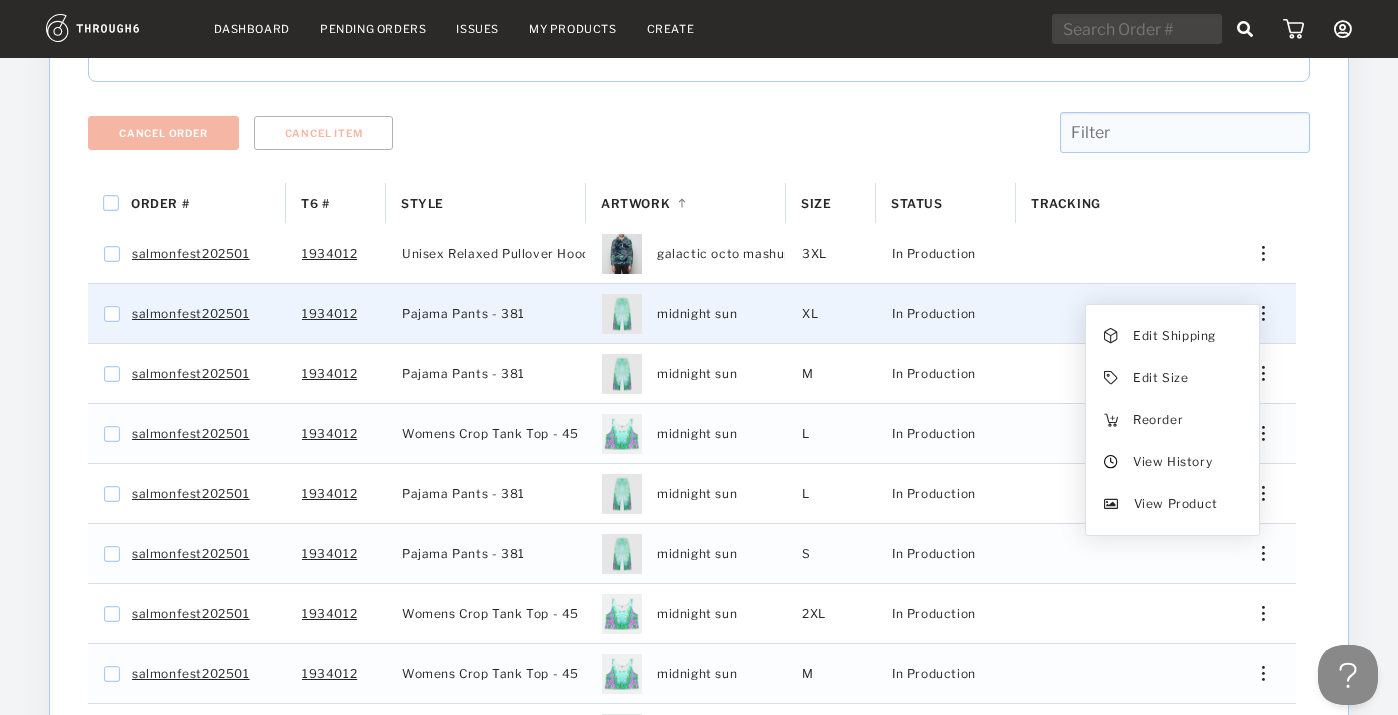 click on "View History" at bounding box center [1172, 462] 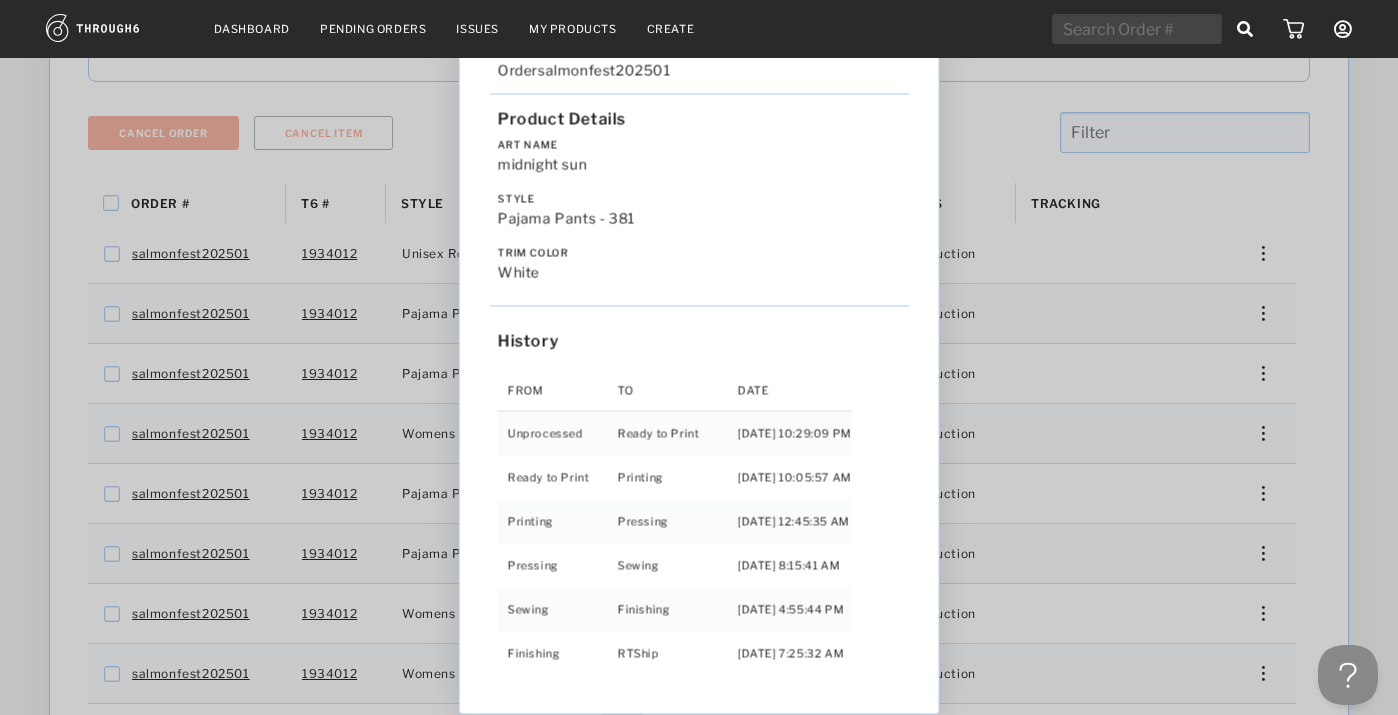 click on "Love from [US_STATE] - No Label   [DATE] Order  salmonfest202501 Product Details Art Name midnight sun Style Pajama Pants - 381 Trim Color white History From To Date Unprocessed Ready to Print [DATE] 10:29:09 PM Ready to Print Printing [DATE] 10:05:57 AM Printing Pressing [DATE] 12:45:35 AM Pressing Sewing [DATE] 8:15:41 AM Sewing Finishing [DATE] 4:55:44 PM Finishing RTShip [DATE] 7:25:32 AM" at bounding box center [699, 357] 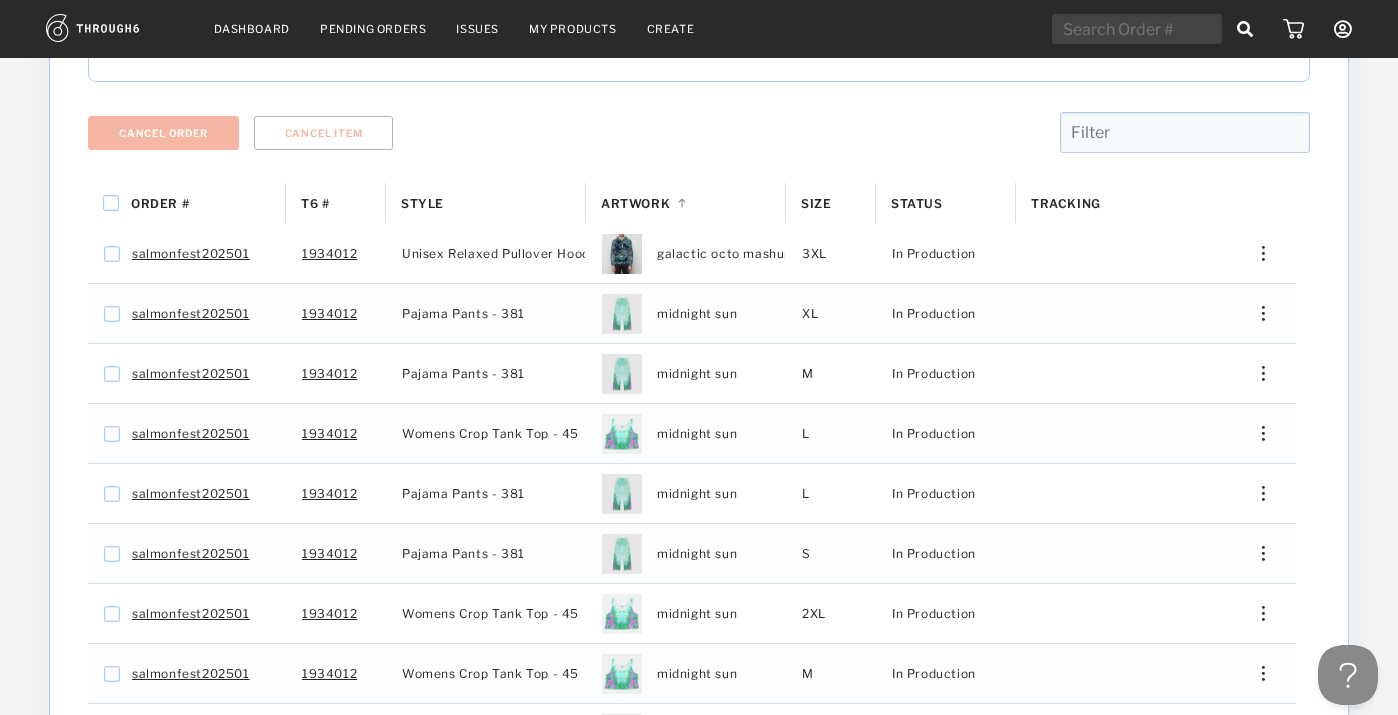 drag, startPoint x: 1266, startPoint y: 296, endPoint x: 1266, endPoint y: 357, distance: 61 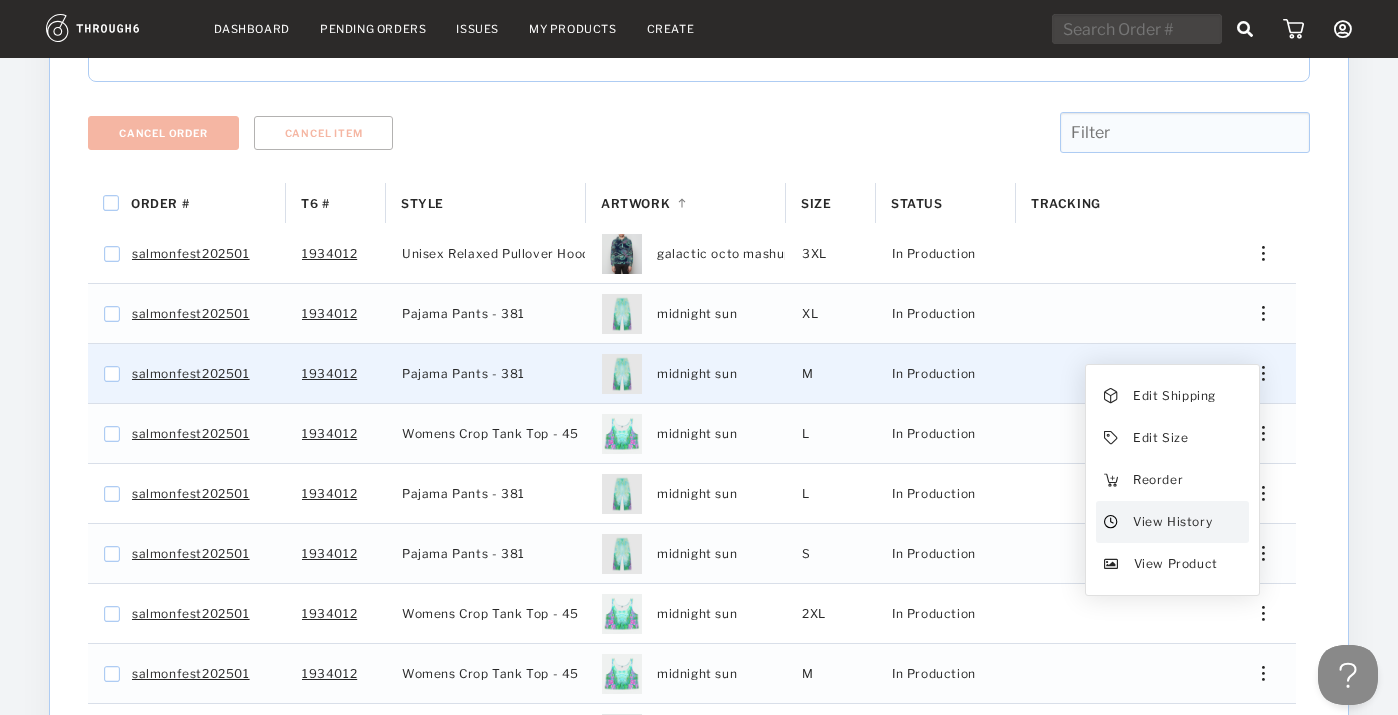 drag, startPoint x: 1266, startPoint y: 357, endPoint x: 1179, endPoint y: 512, distance: 177.74701 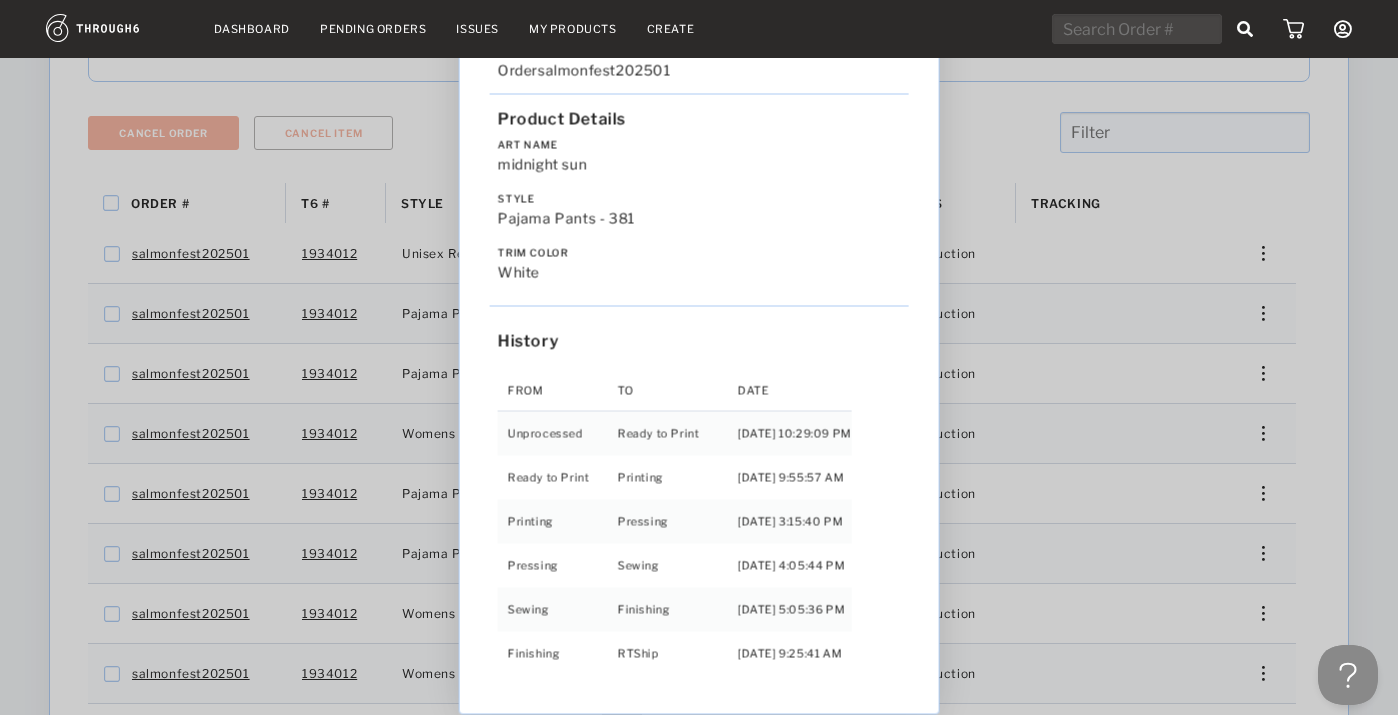 click on "Love from [US_STATE] - No Label   [DATE] Order  salmonfest202501 Product Details Art Name midnight sun Style Pajama Pants - 381 Trim Color white History From To Date Unprocessed Ready to Print [DATE] 10:29:09 PM Ready to Print Printing [DATE] 9:55:57 AM Printing Pressing [DATE] 3:15:40 PM Pressing Sewing [DATE] 4:05:44 PM Sewing Finishing [DATE] 5:05:36 PM Finishing RTShip [DATE] 9:25:41 AM" at bounding box center [699, 357] 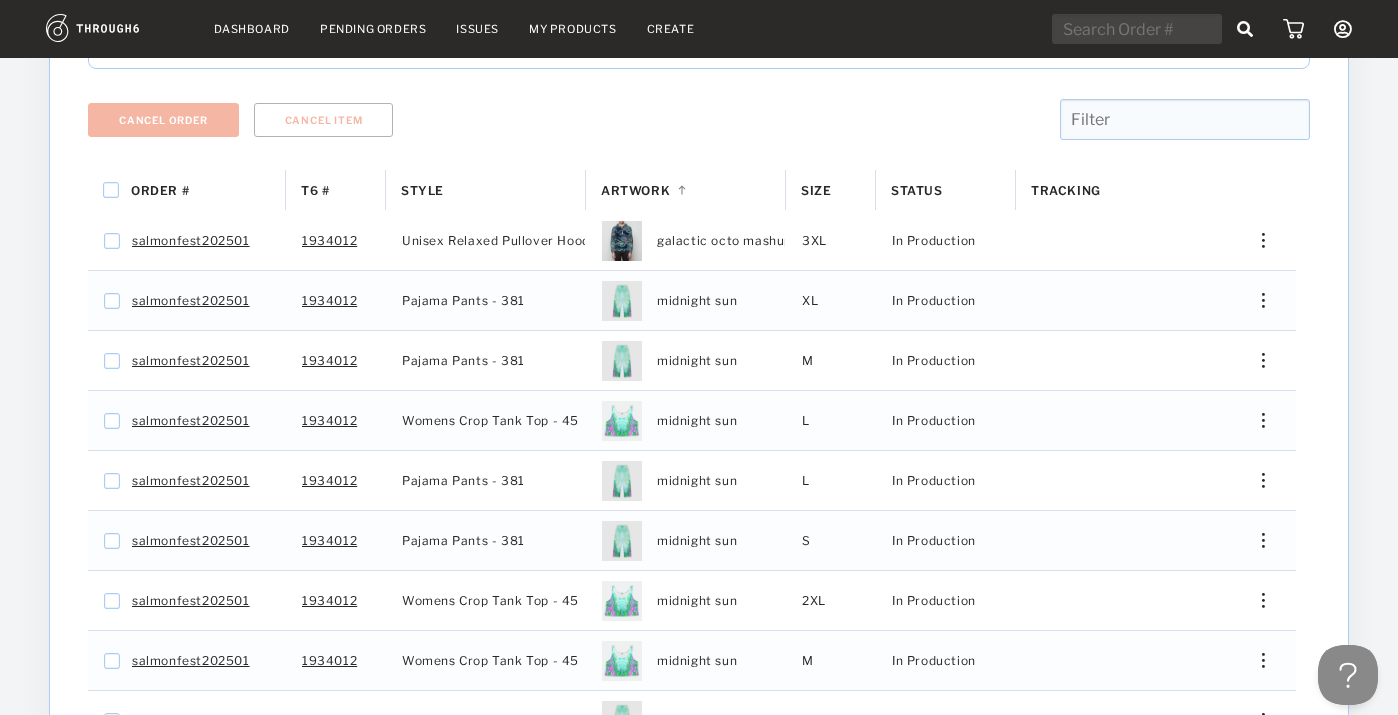 scroll, scrollTop: 295, scrollLeft: 0, axis: vertical 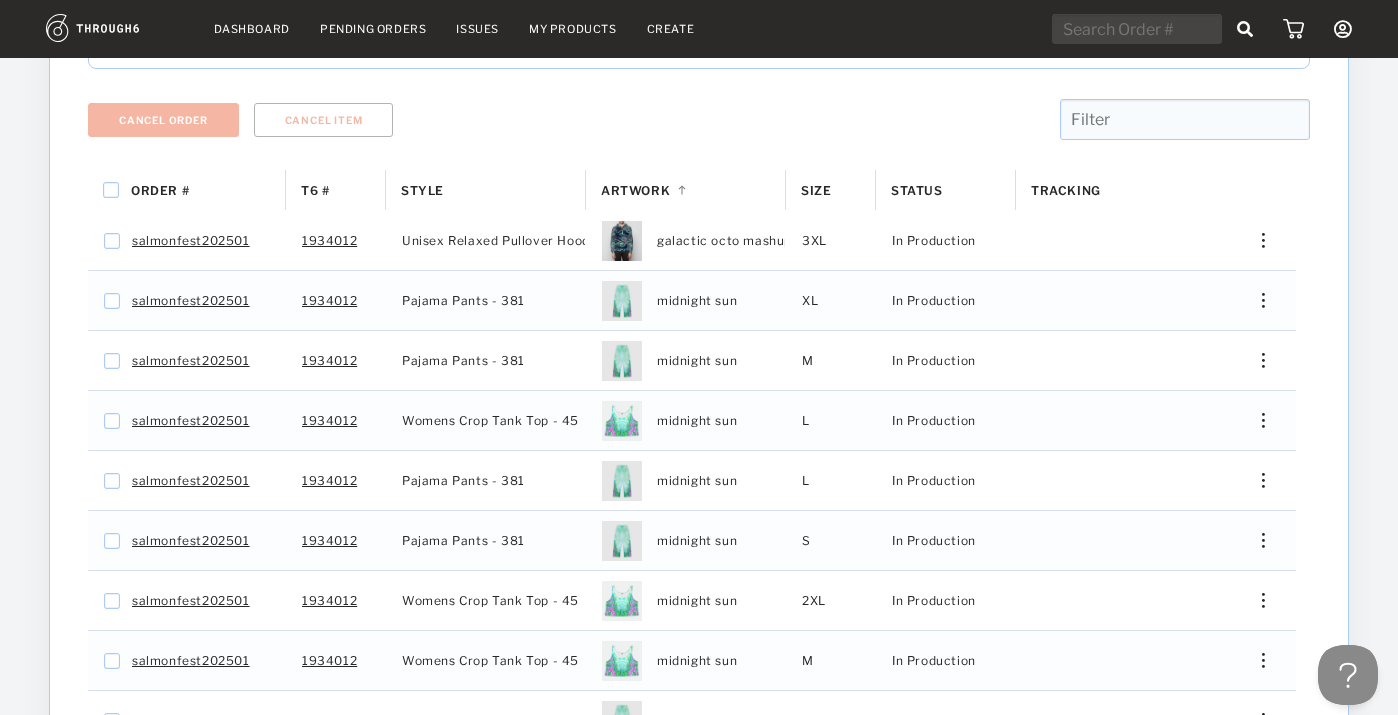 drag, startPoint x: 1179, startPoint y: 512, endPoint x: 1267, endPoint y: 401, distance: 141.65099 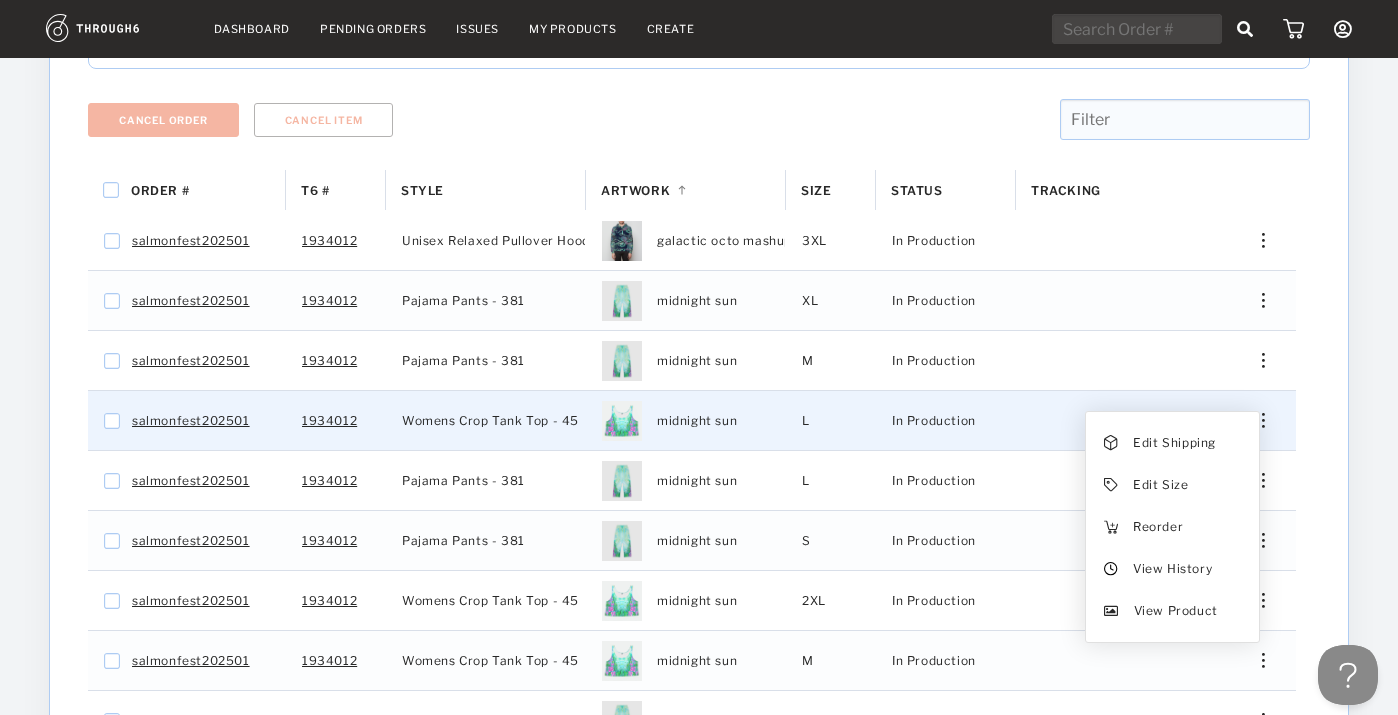 click on "View History" at bounding box center [1172, 569] 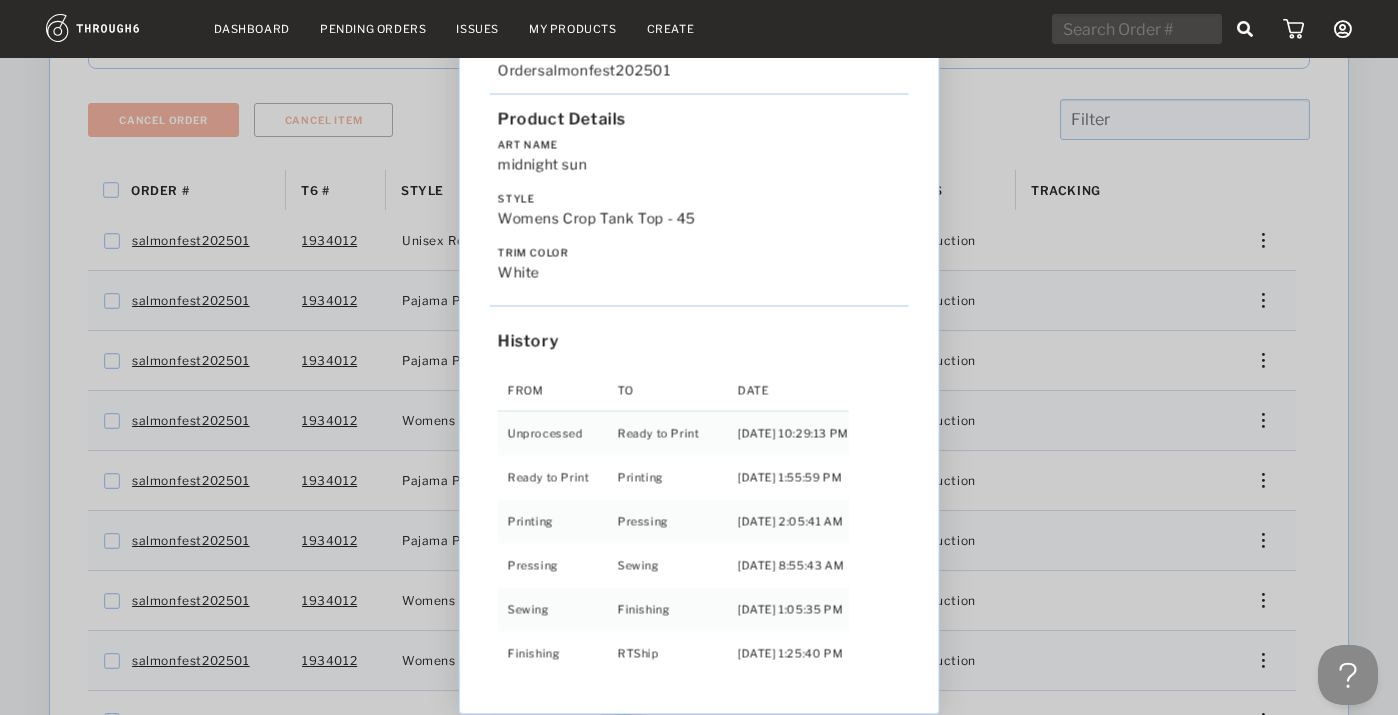 click on "Love from [US_STATE] - No Label   [DATE] Order  salmonfest202501 Product Details Art Name midnight sun Style Womens Crop Tank Top - 45 Trim Color white History From To Date Unprocessed Ready to Print [DATE] 10:29:13 PM Ready to Print Printing [DATE] 1:55:59 PM Printing Pressing [DATE] 2:05:41 AM Pressing Sewing [DATE] 8:55:43 AM Sewing Finishing [DATE] 1:05:35 PM Finishing RTShip [DATE] 1:25:40 PM" at bounding box center (699, 357) 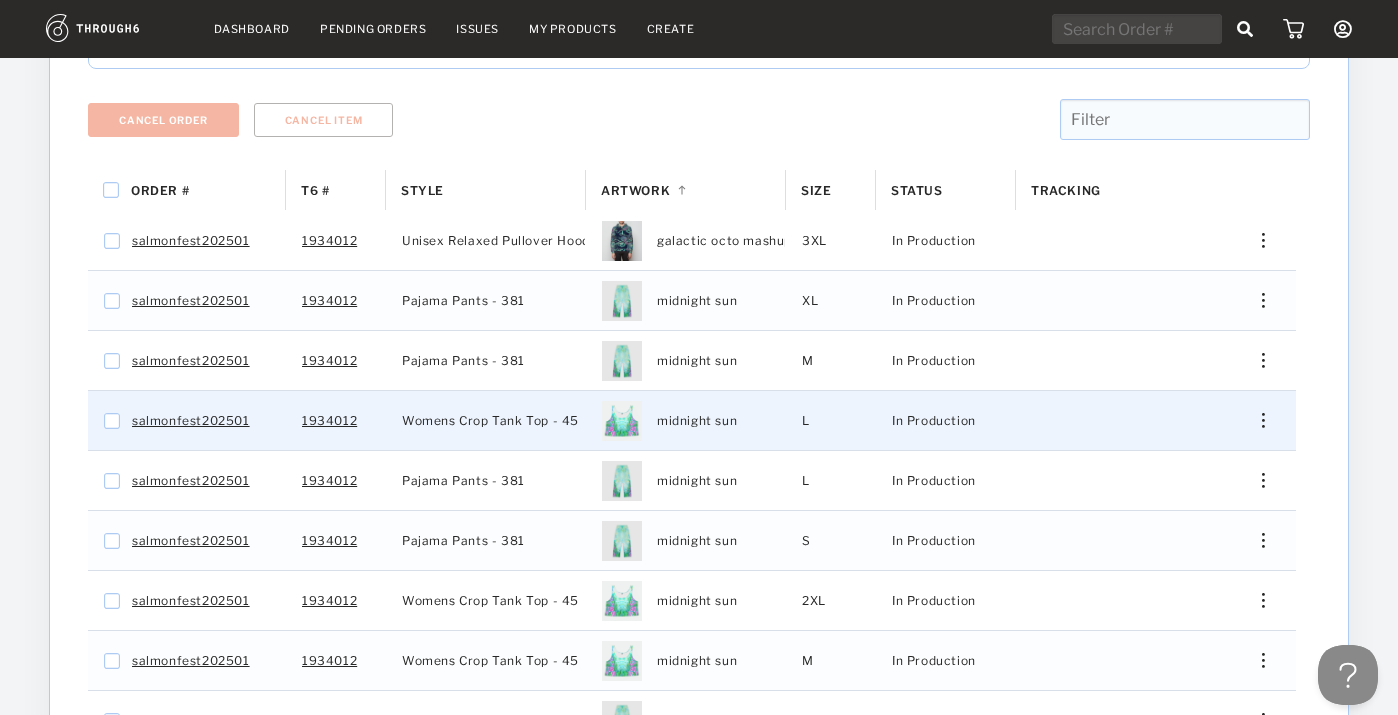 click at bounding box center (1256, 420) 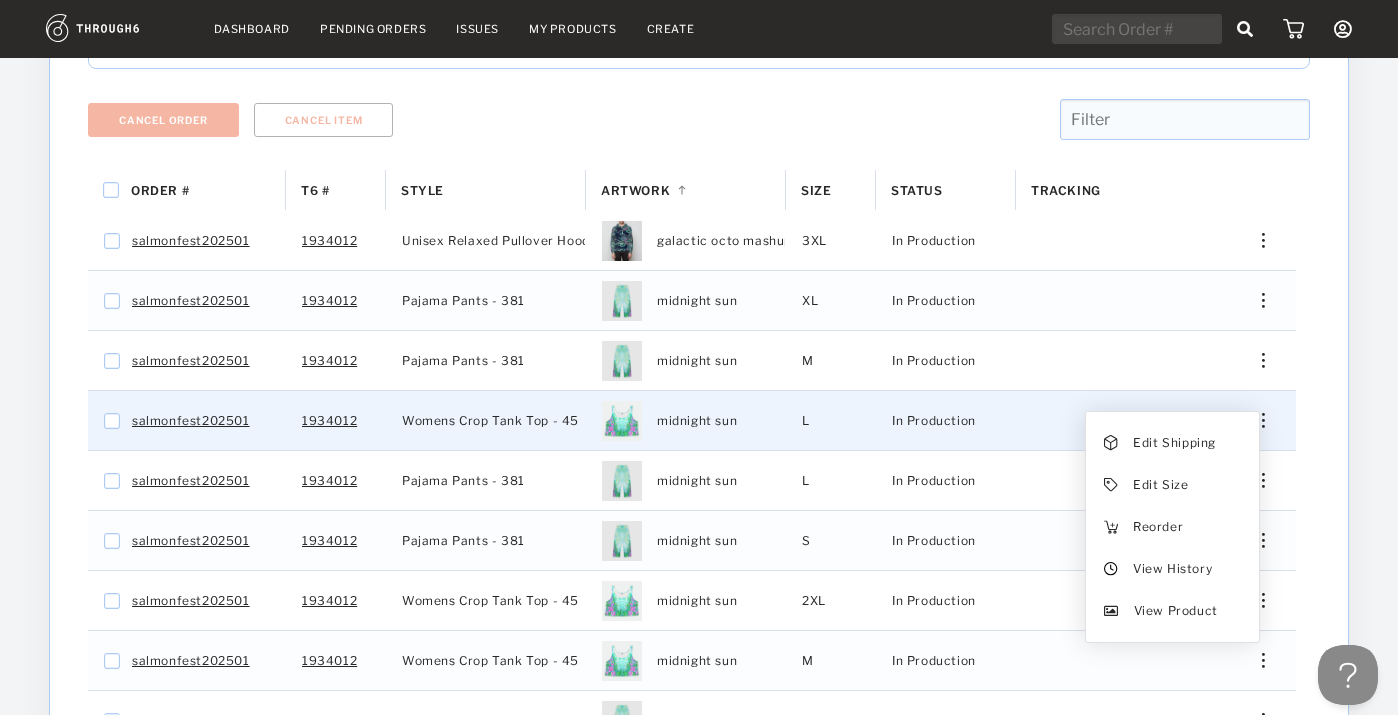 click on "View History" at bounding box center (1172, 569) 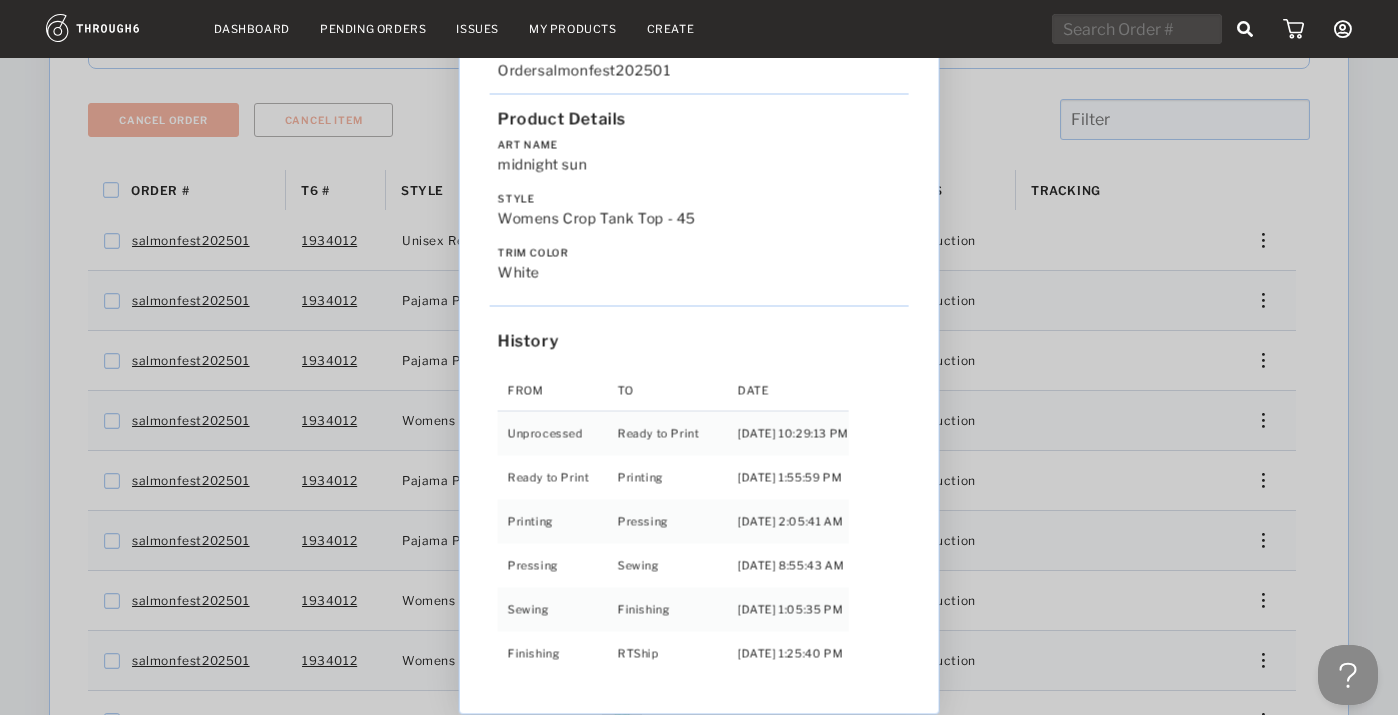 click on "Love from [US_STATE] - No Label   [DATE] Order  salmonfest202501 Product Details Art Name midnight sun Style Womens Crop Tank Top - 45 Trim Color white History From To Date Unprocessed Ready to Print [DATE] 10:29:13 PM Ready to Print Printing [DATE] 1:55:59 PM Printing Pressing [DATE] 2:05:41 AM Pressing Sewing [DATE] 8:55:43 AM Sewing Finishing [DATE] 1:05:35 PM Finishing RTShip [DATE] 1:25:40 PM" at bounding box center [699, 357] 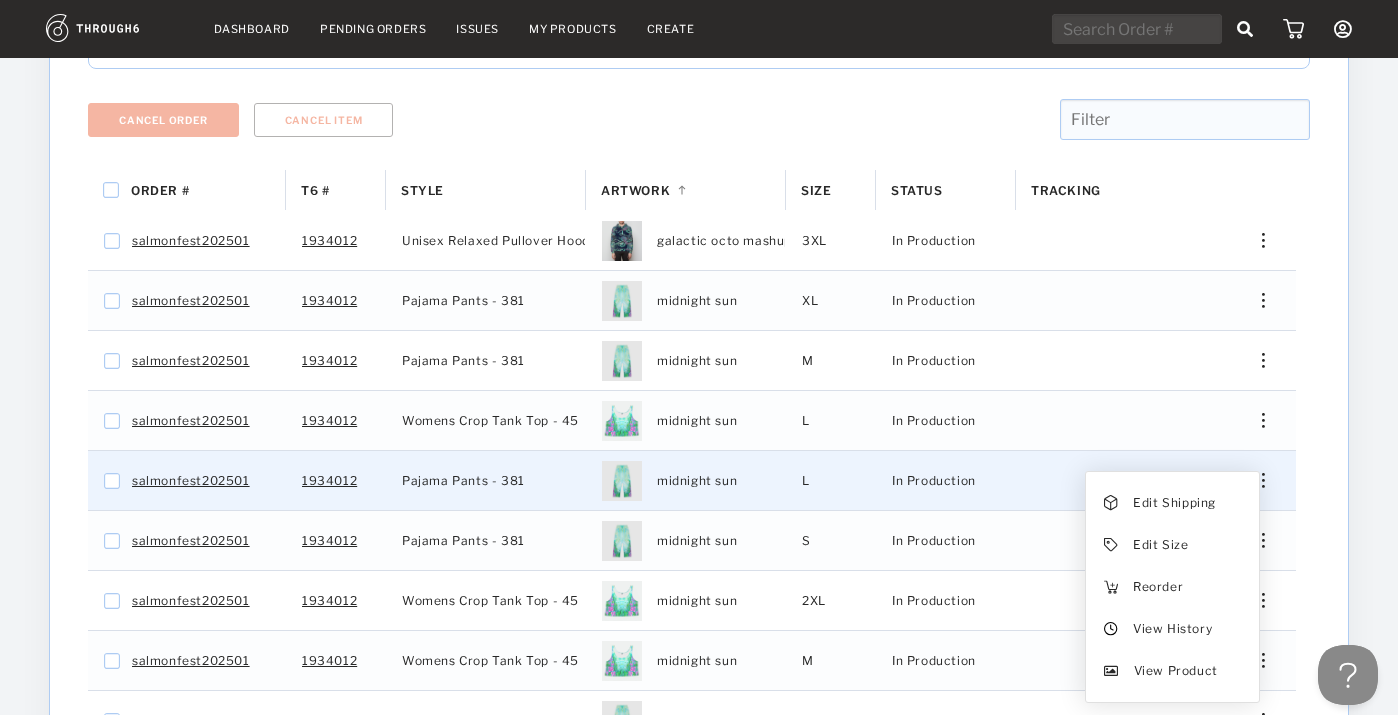 click on "Edit Shipping Edit Size Reorder View History View Product" at bounding box center (1256, 480) 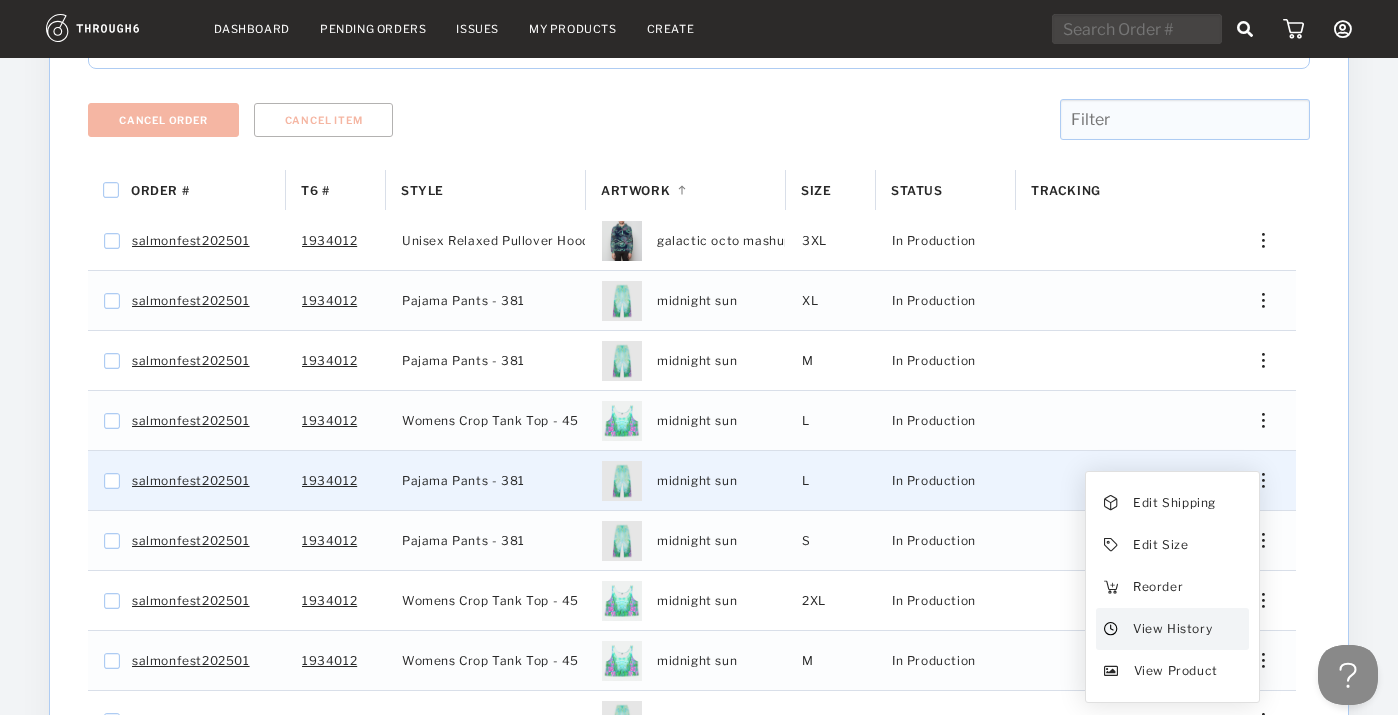 drag, startPoint x: 1267, startPoint y: 401, endPoint x: 1182, endPoint y: 602, distance: 218.23383 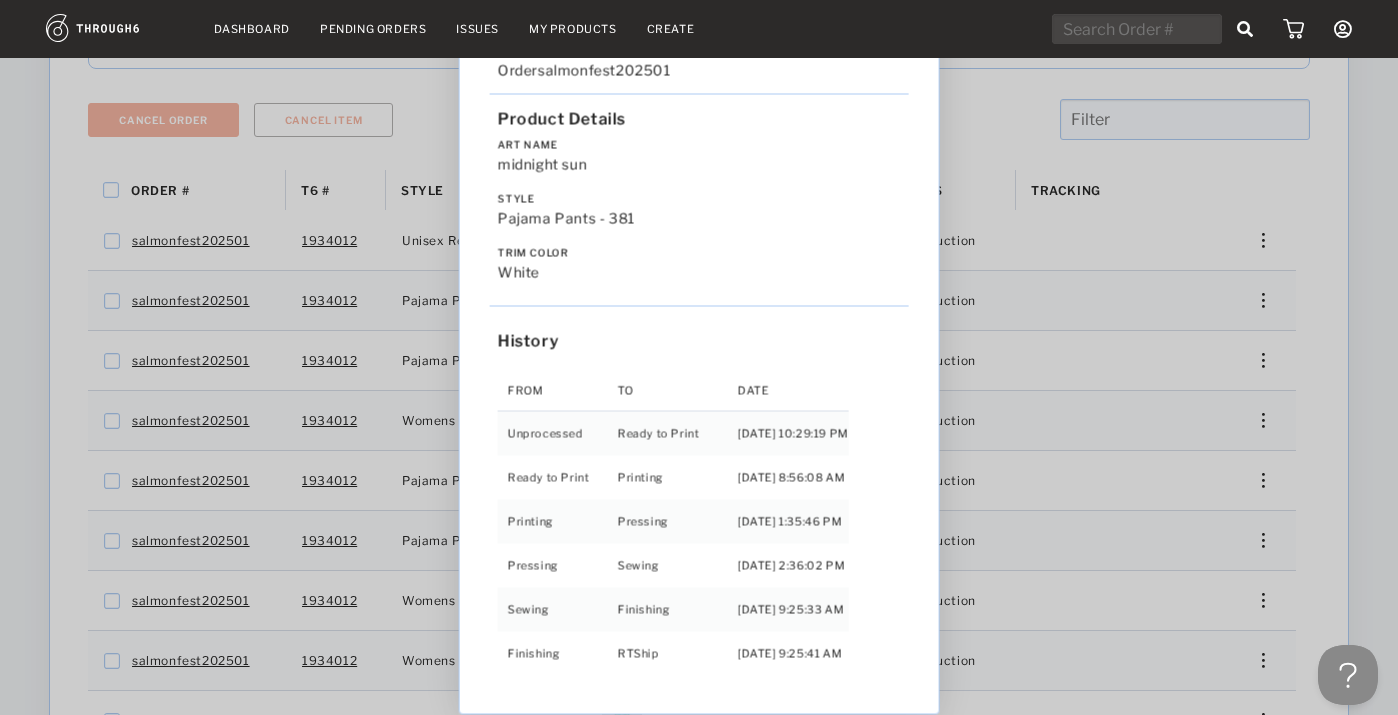click on "Love from [US_STATE] - No Label   [DATE] Order  salmonfest202501 Product Details Art Name midnight sun Style Pajama Pants - 381 Trim Color white History From To Date Unprocessed Ready to Print [DATE] 10:29:19 PM Ready to Print Printing [DATE] 8:56:08 AM Printing Pressing [DATE] 1:35:46 PM Pressing Sewing [DATE] 2:36:02 PM Sewing Finishing [DATE] 9:25:33 AM Finishing RTShip [DATE] 9:25:41 AM" at bounding box center (699, 357) 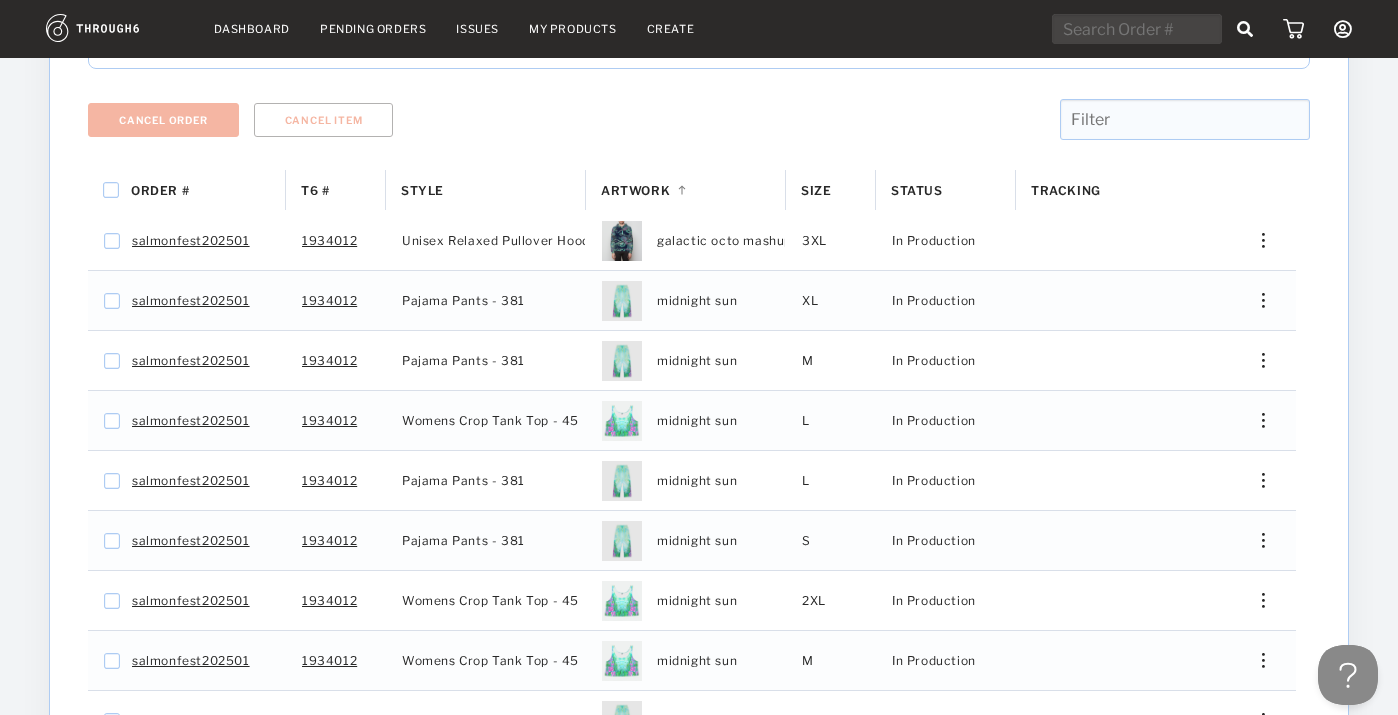 click at bounding box center (1256, 540) 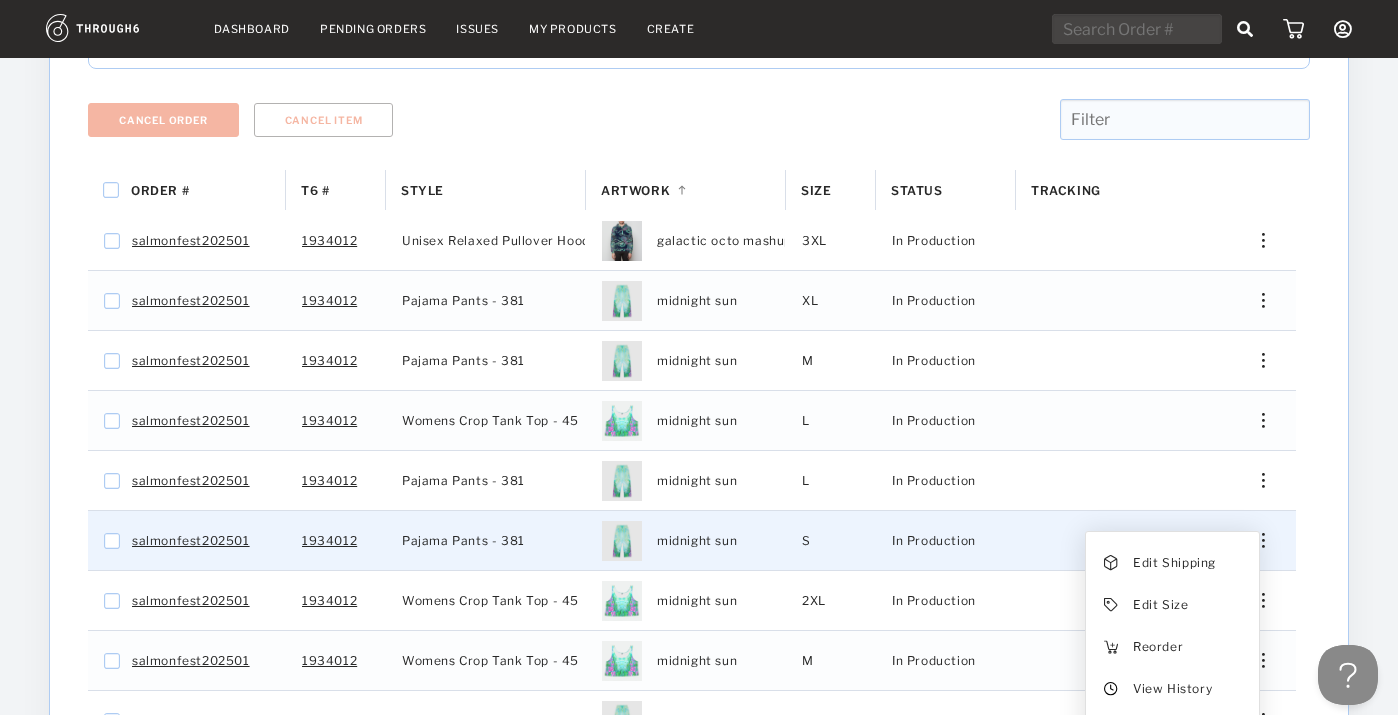 click on "View History" at bounding box center (1172, 689) 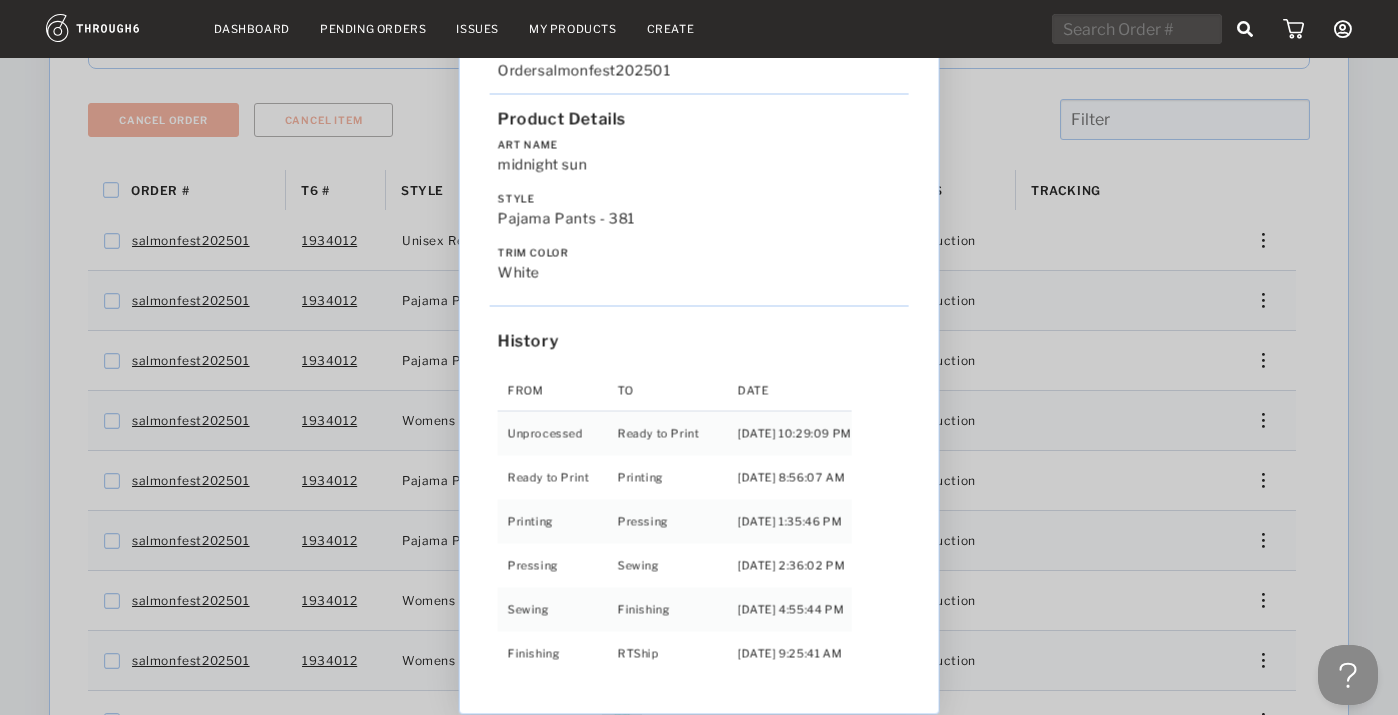 click on "Love from [US_STATE] - No Label   [DATE] Order  salmonfest202501 Product Details Art Name midnight sun Style Pajama Pants - 381 Trim Color white History From To Date Unprocessed Ready to Print [DATE] 10:29:09 PM Ready to Print Printing [DATE] 8:56:07 AM Printing Pressing [DATE] 1:35:46 PM Pressing Sewing [DATE] 2:36:02 PM Sewing Finishing [DATE] 4:55:44 PM Finishing RTShip [DATE] 9:25:41 AM" at bounding box center (699, 357) 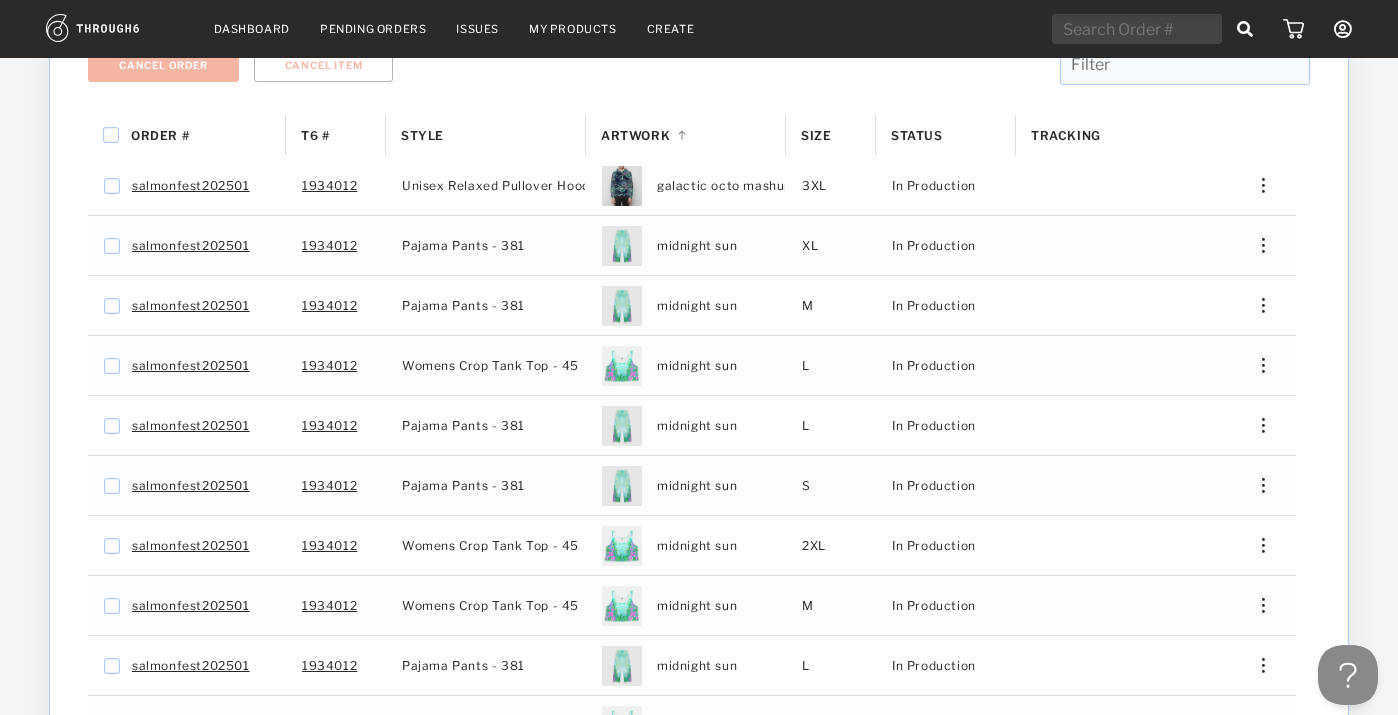 scroll, scrollTop: 437, scrollLeft: 0, axis: vertical 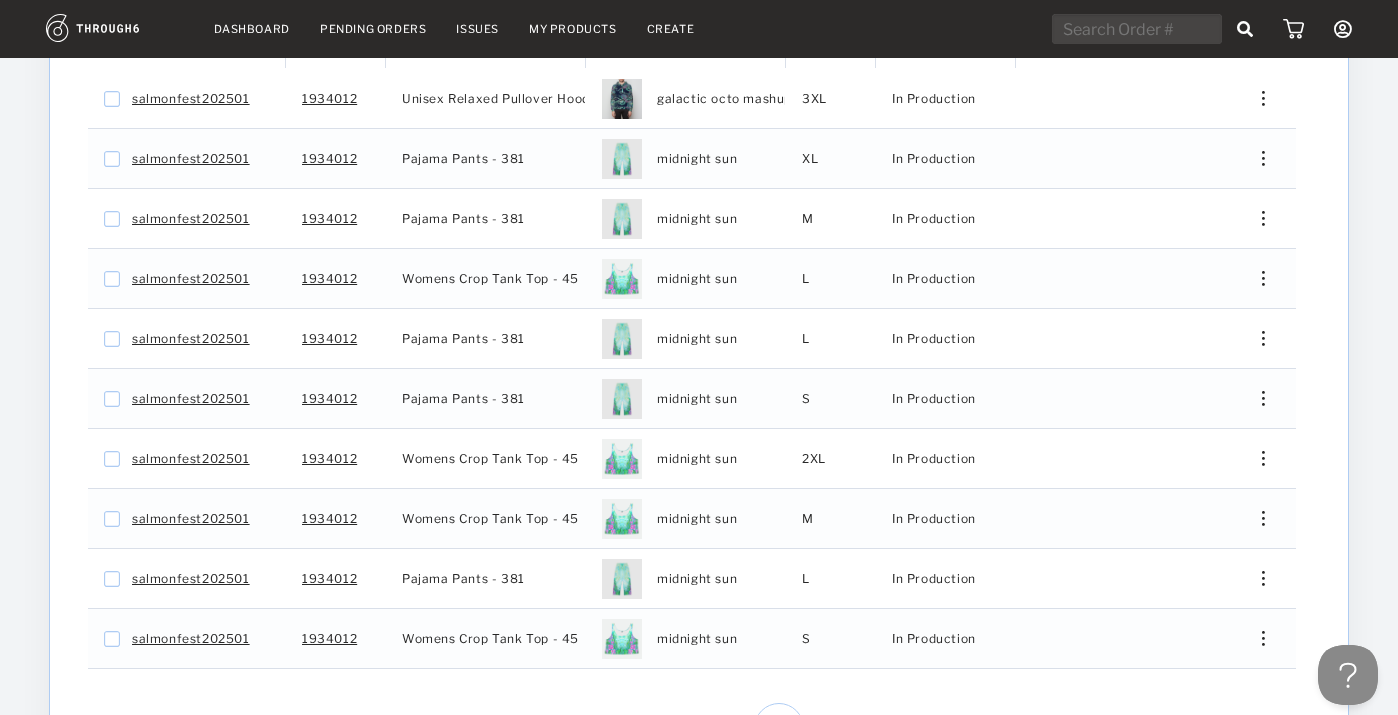 drag, startPoint x: 1182, startPoint y: 602, endPoint x: 1260, endPoint y: 444, distance: 176.20442 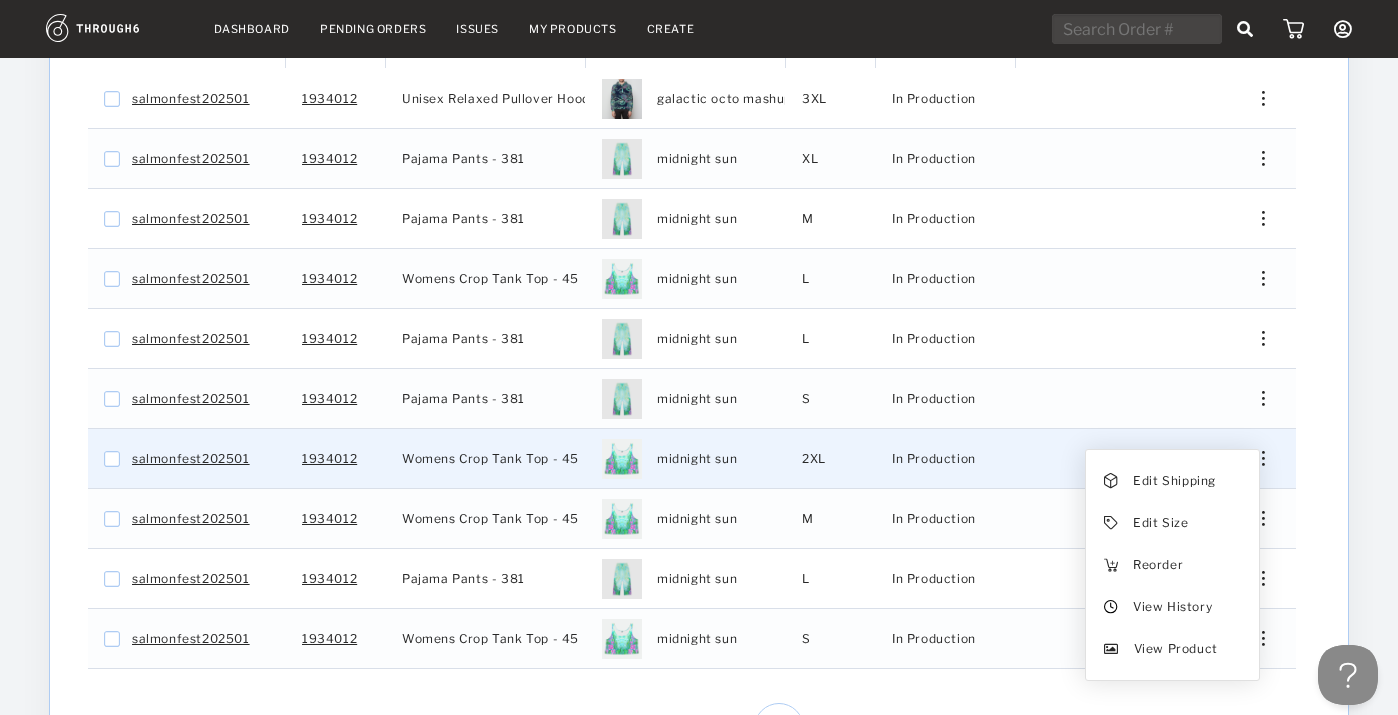 click on "View History" at bounding box center (1172, 607) 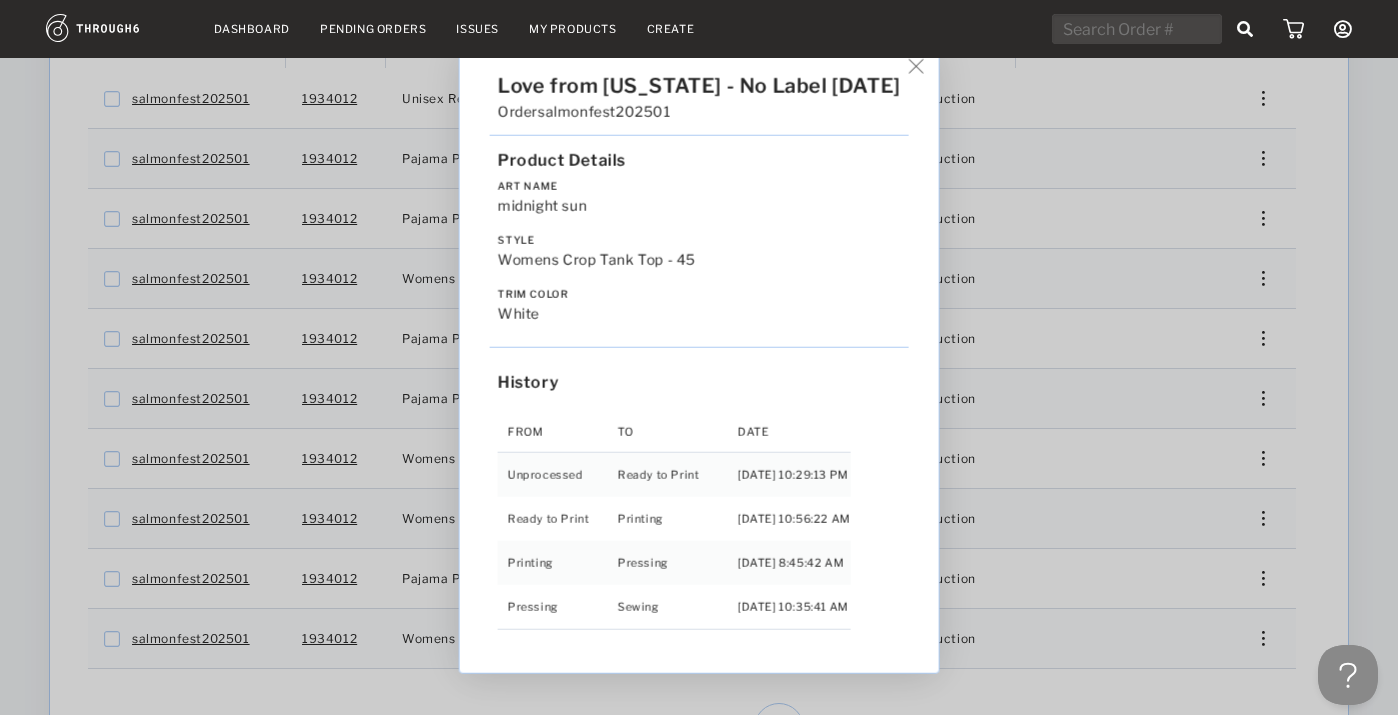 click on "Love from [US_STATE] - No Label   [DATE] Order  salmonfest202501 Product Details Art Name midnight sun Style Womens Crop Tank Top - 45 Trim Color white History From To Date Unprocessed Ready to Print [DATE] 10:29:13 PM Ready to Print Printing [DATE] 10:56:22 AM Printing Pressing [DATE] 8:45:42 AM Pressing Sewing [DATE] 10:35:41 AM" at bounding box center [699, 357] 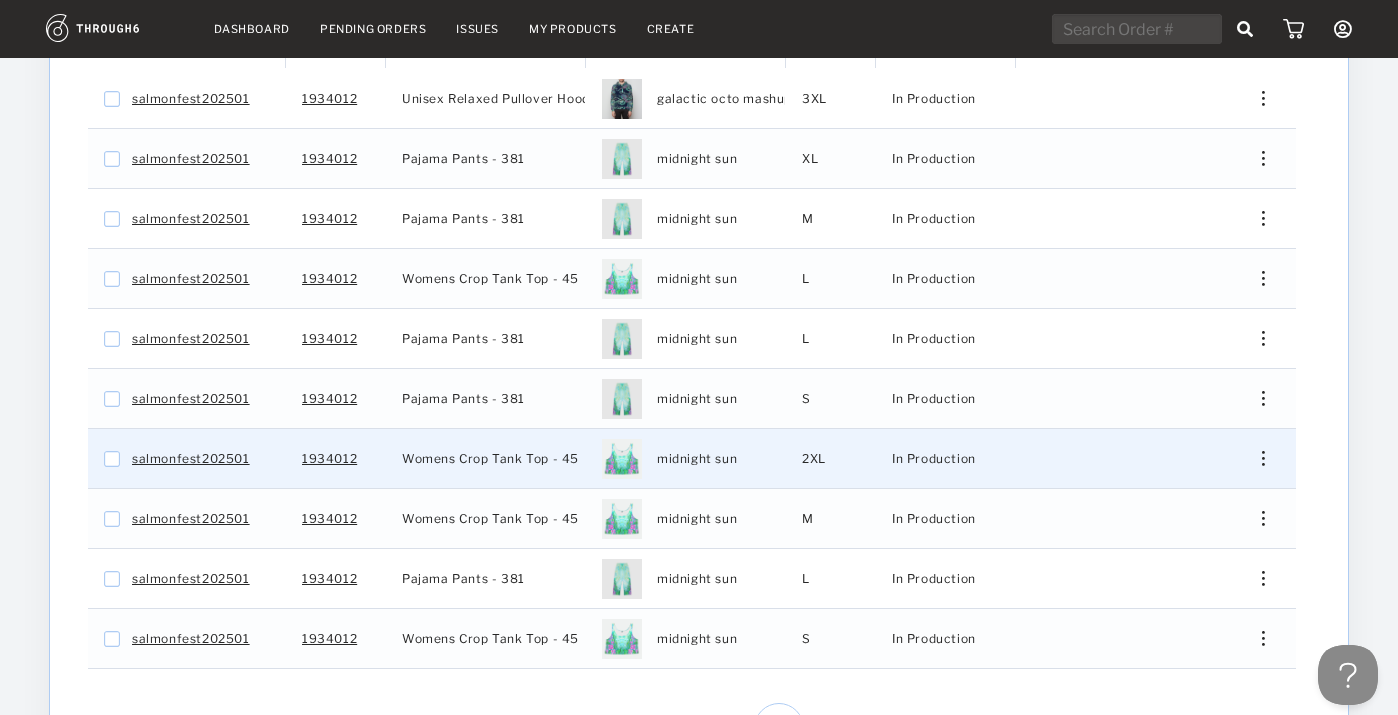 click at bounding box center (1263, 518) 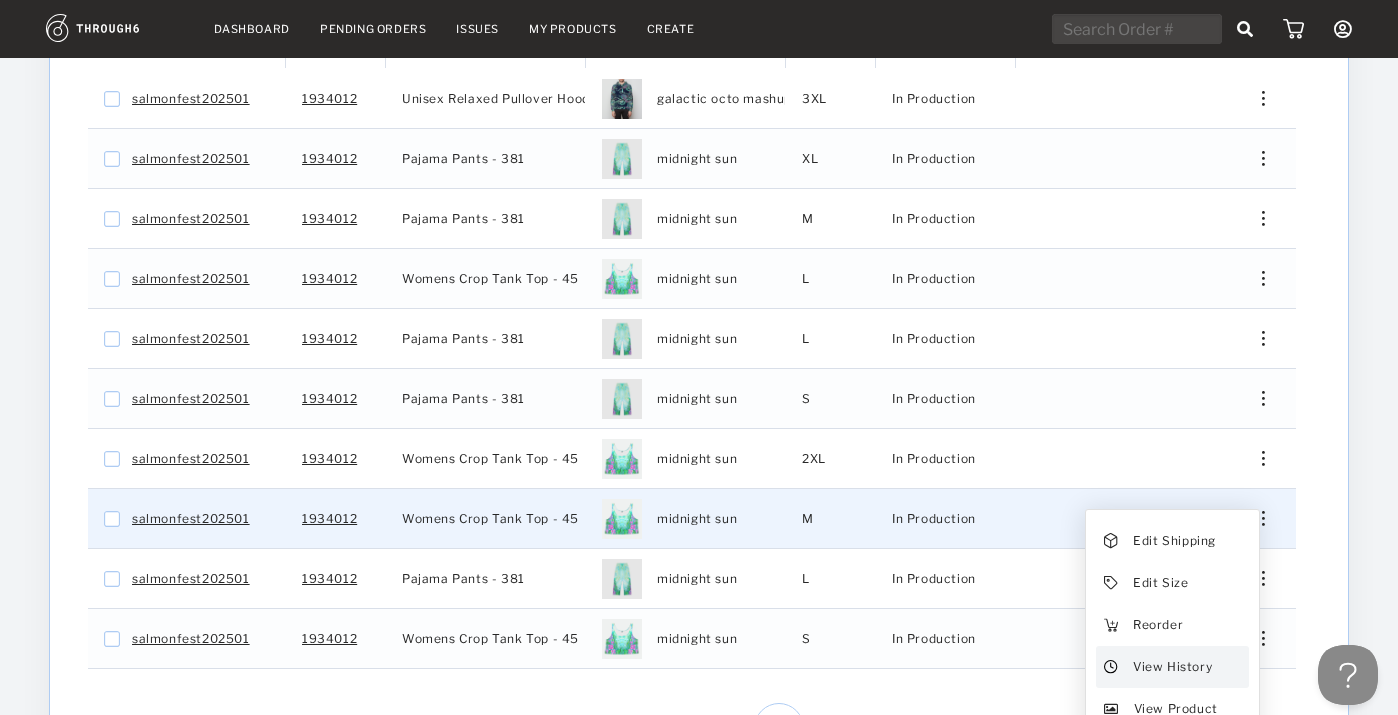 drag, startPoint x: 1260, startPoint y: 444, endPoint x: 1163, endPoint y: 649, distance: 226.79065 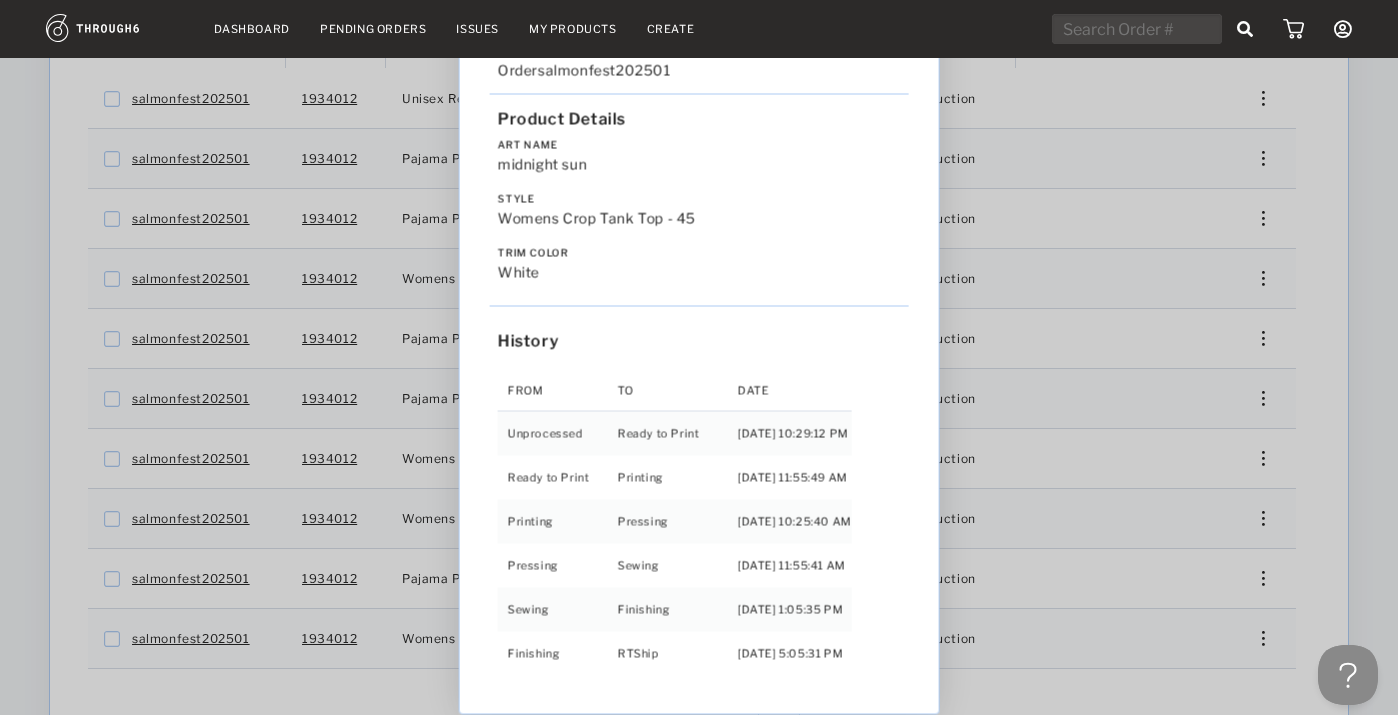 click on "Love from [US_STATE] - No Label   [DATE] Order  salmonfest202501 Product Details Art Name midnight sun Style Womens Crop Tank Top - 45 Trim Color white History From To Date Unprocessed Ready to Print [DATE] 10:29:12 PM Ready to Print Printing [DATE] 11:55:49 AM Printing Pressing [DATE] 10:25:40 AM Pressing Sewing [DATE] 11:55:41 AM Sewing Finishing [DATE] 1:05:35 PM Finishing RTShip [DATE] 5:05:31 PM" at bounding box center [699, 357] 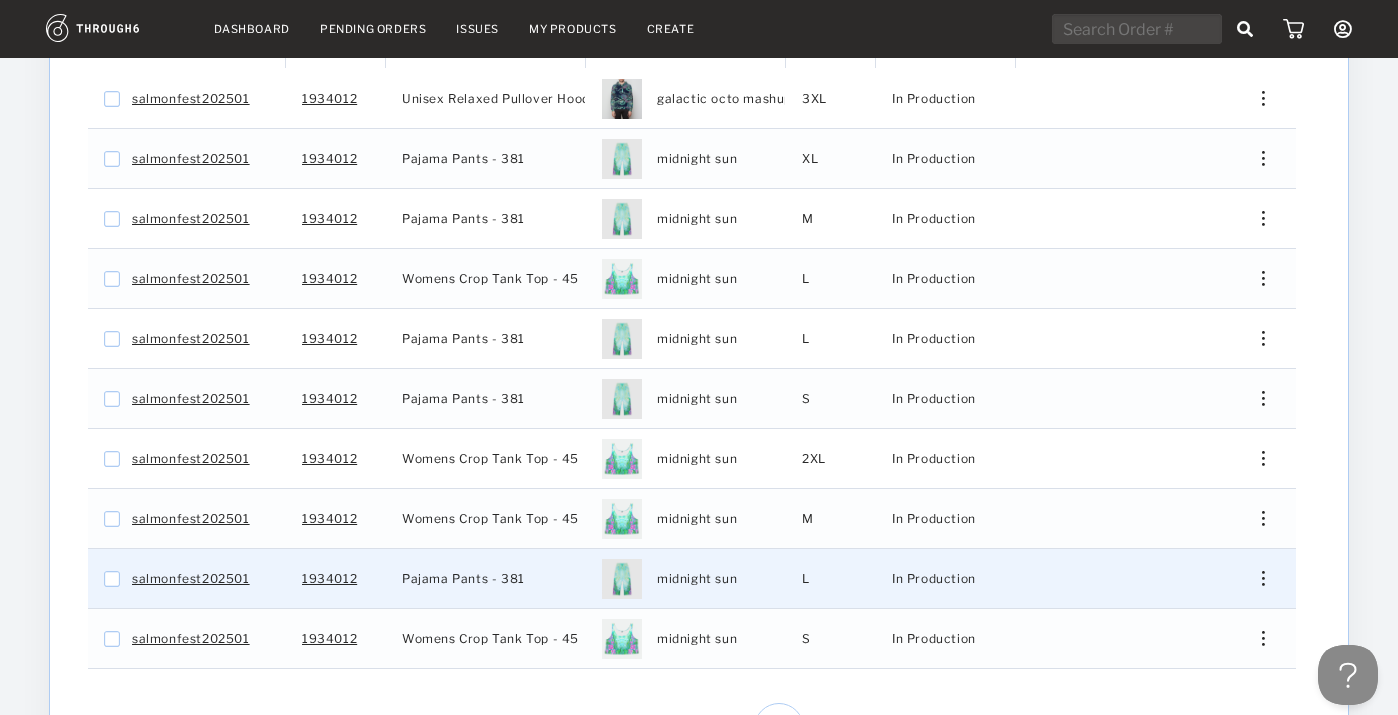 drag, startPoint x: 1163, startPoint y: 649, endPoint x: 1258, endPoint y: 562, distance: 128.8177 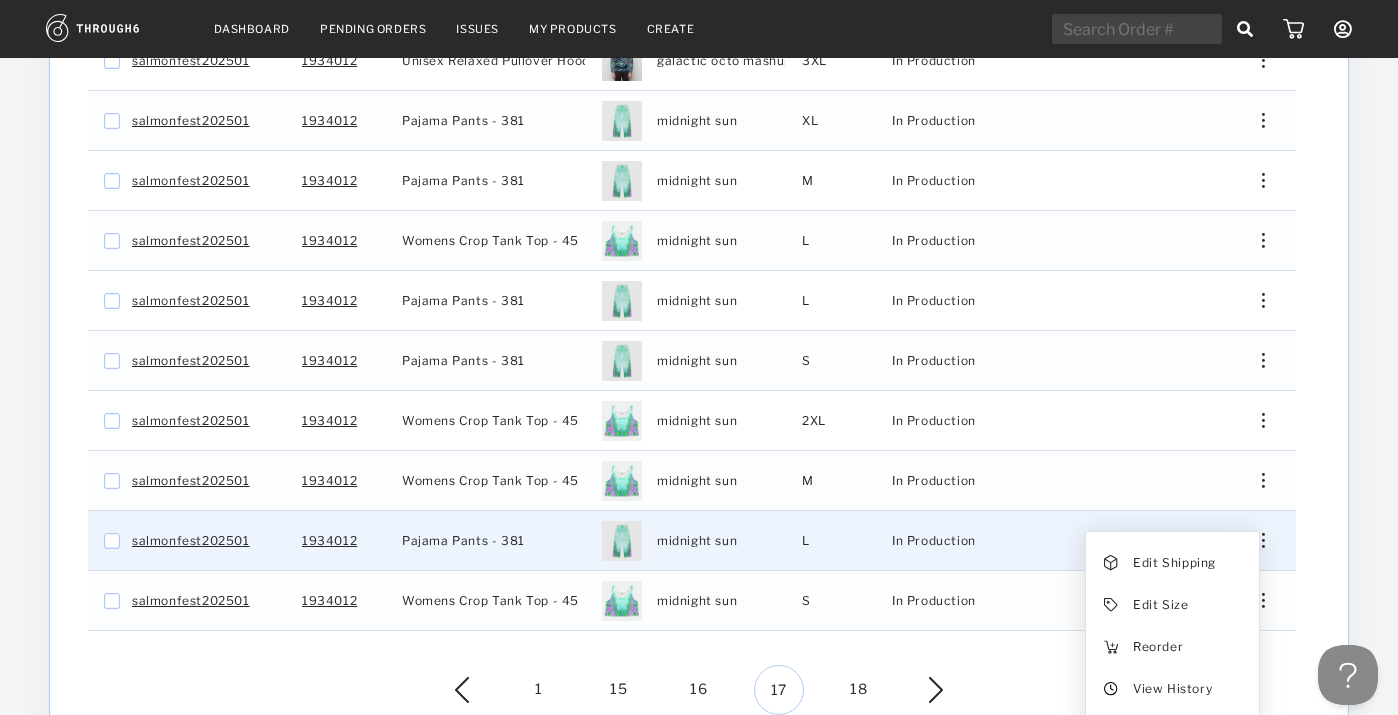 scroll, scrollTop: 501, scrollLeft: 0, axis: vertical 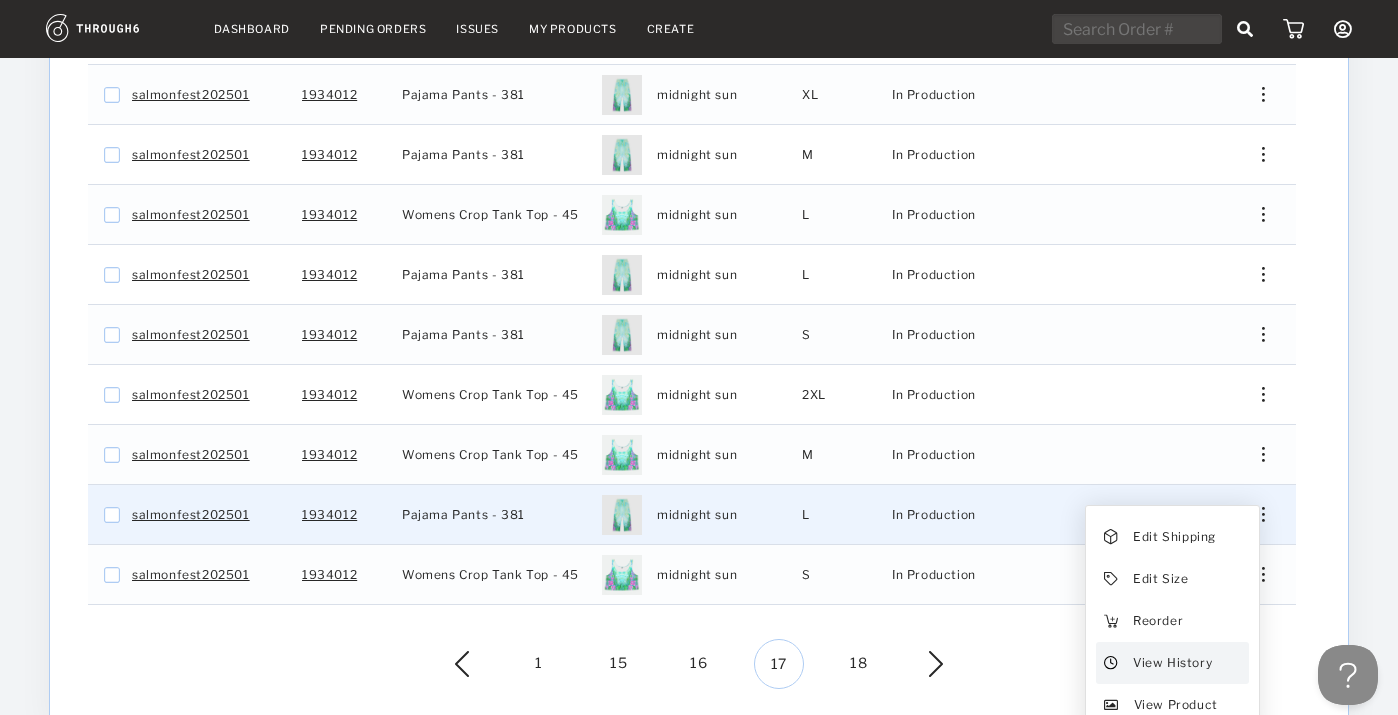 drag, startPoint x: 1258, startPoint y: 562, endPoint x: 1185, endPoint y: 644, distance: 109.786156 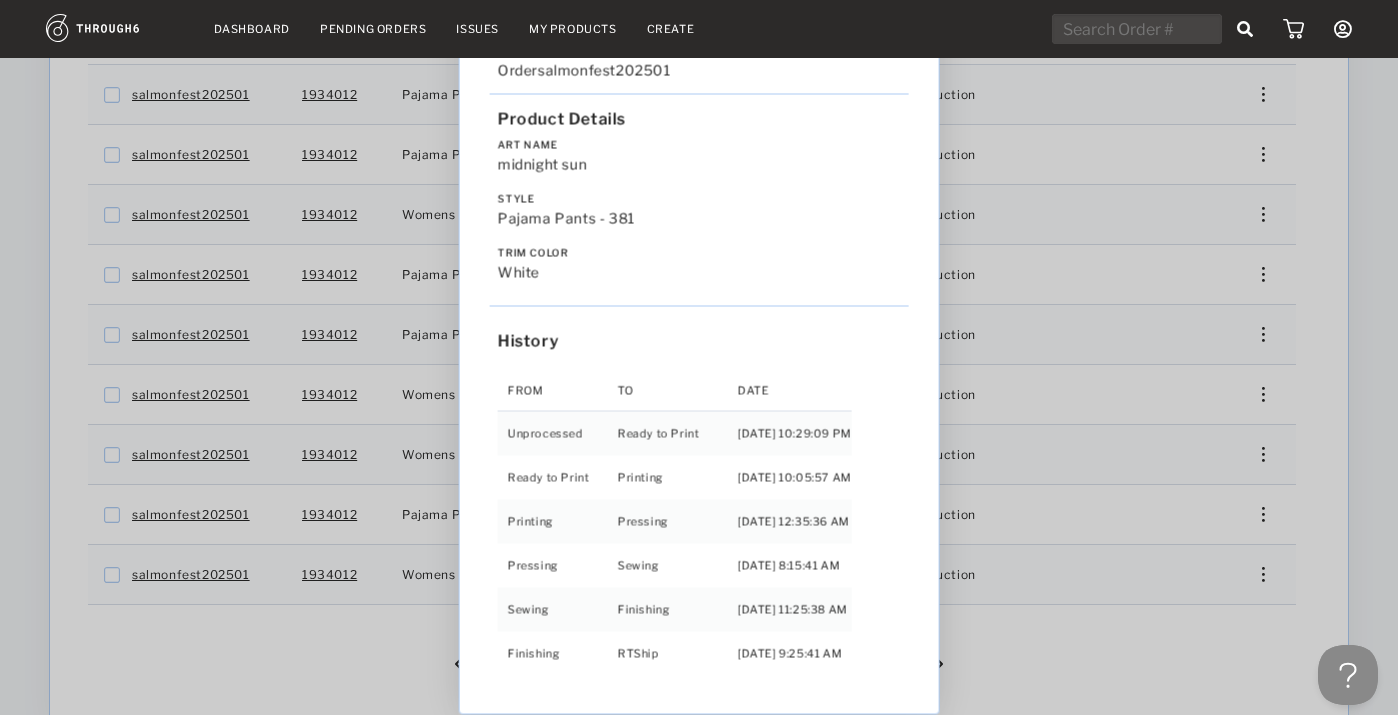 click on "Love from [US_STATE] - No Label   [DATE] Order  salmonfest202501 Product Details Art Name midnight sun Style Pajama Pants - 381 Trim Color white History From To Date Unprocessed Ready to Print [DATE] 10:29:09 PM Ready to Print Printing [DATE] 10:05:57 AM Printing Pressing [DATE] 12:35:36 AM Pressing Sewing [DATE] 8:15:41 AM Sewing Finishing [DATE] 11:25:38 AM Finishing RTShip [DATE] 9:25:41 AM" at bounding box center (699, 357) 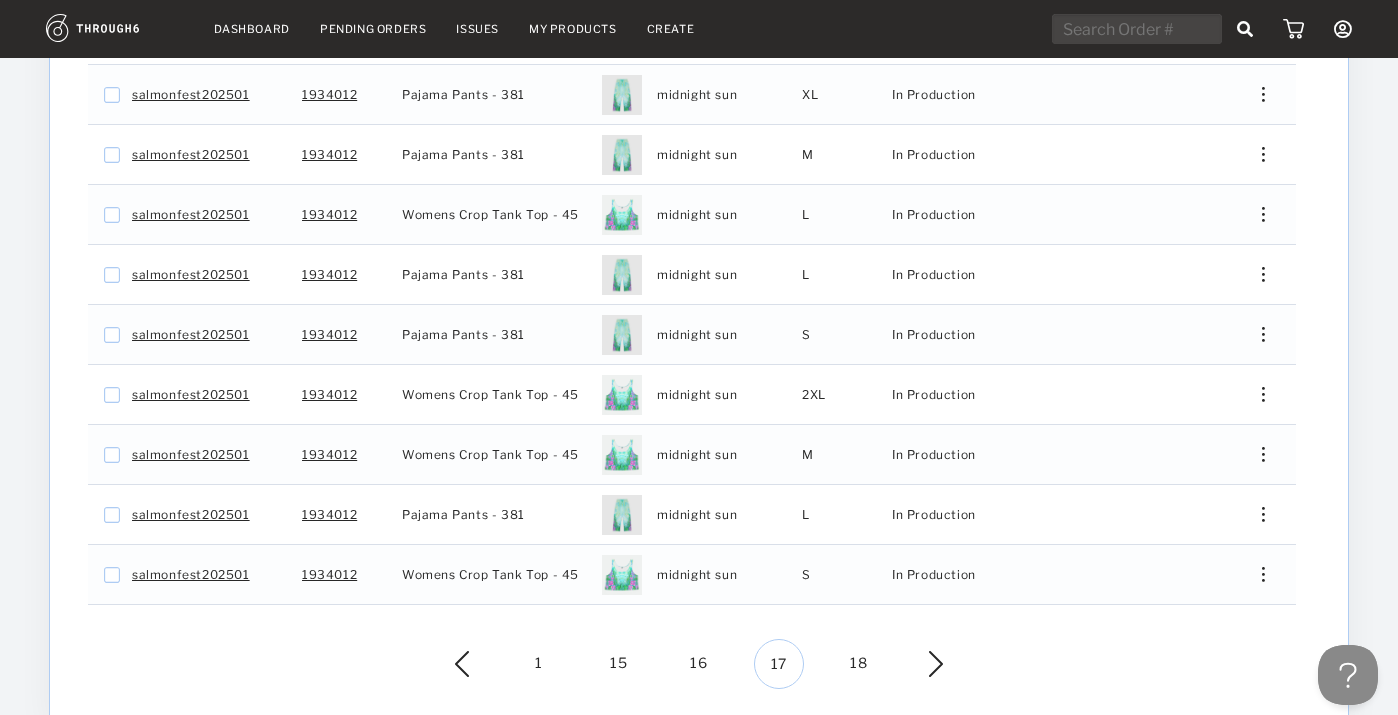 click at bounding box center (1256, 574) 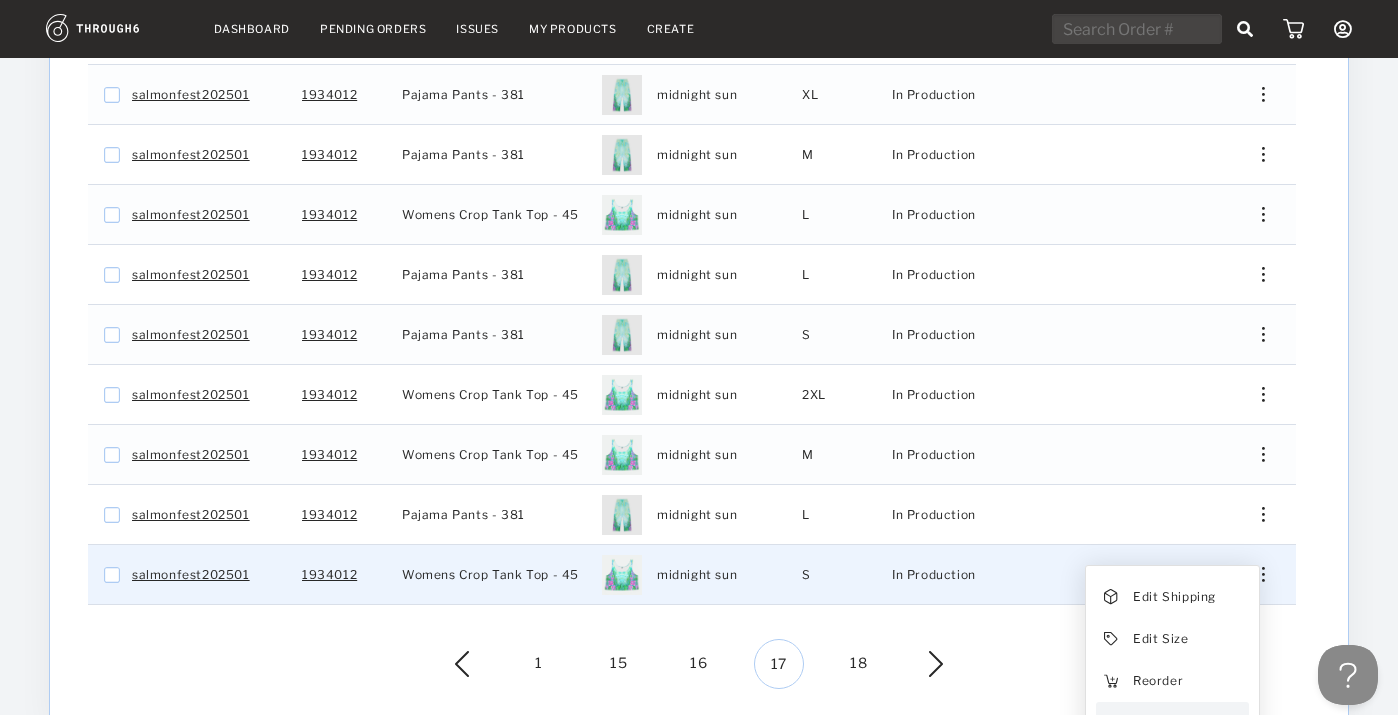 drag, startPoint x: 1185, startPoint y: 644, endPoint x: 1162, endPoint y: 702, distance: 62.39391 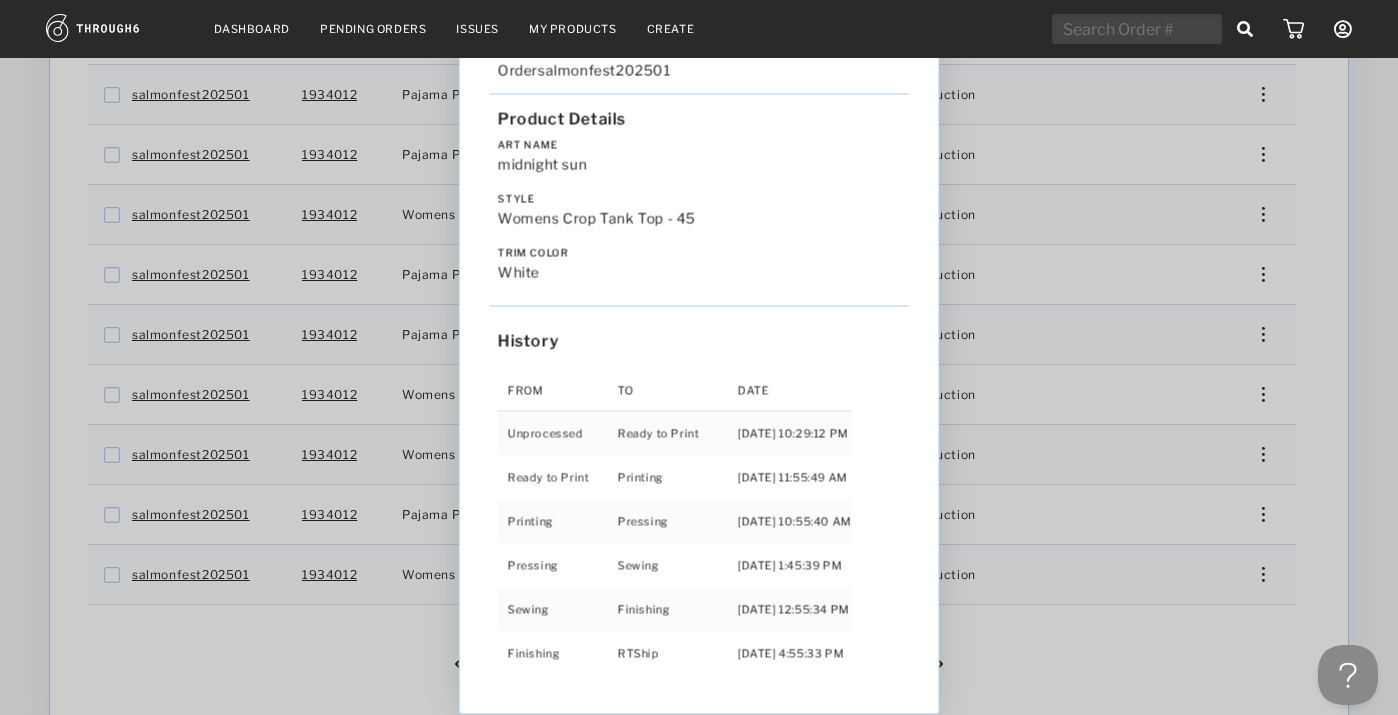 click on "Love from [US_STATE] - No Label   [DATE] Order  salmonfest202501 Product Details Art Name midnight sun Style Womens Crop Tank Top - 45 Trim Color white History From To Date Unprocessed Ready to Print [DATE] 10:29:12 PM Ready to Print Printing [DATE] 11:55:49 AM Printing Pressing [DATE] 10:55:40 AM Pressing Sewing [DATE] 1:45:39 PM Sewing Finishing [DATE] 12:55:34 PM Finishing RTShip [DATE] 4:55:33 PM" at bounding box center (699, 357) 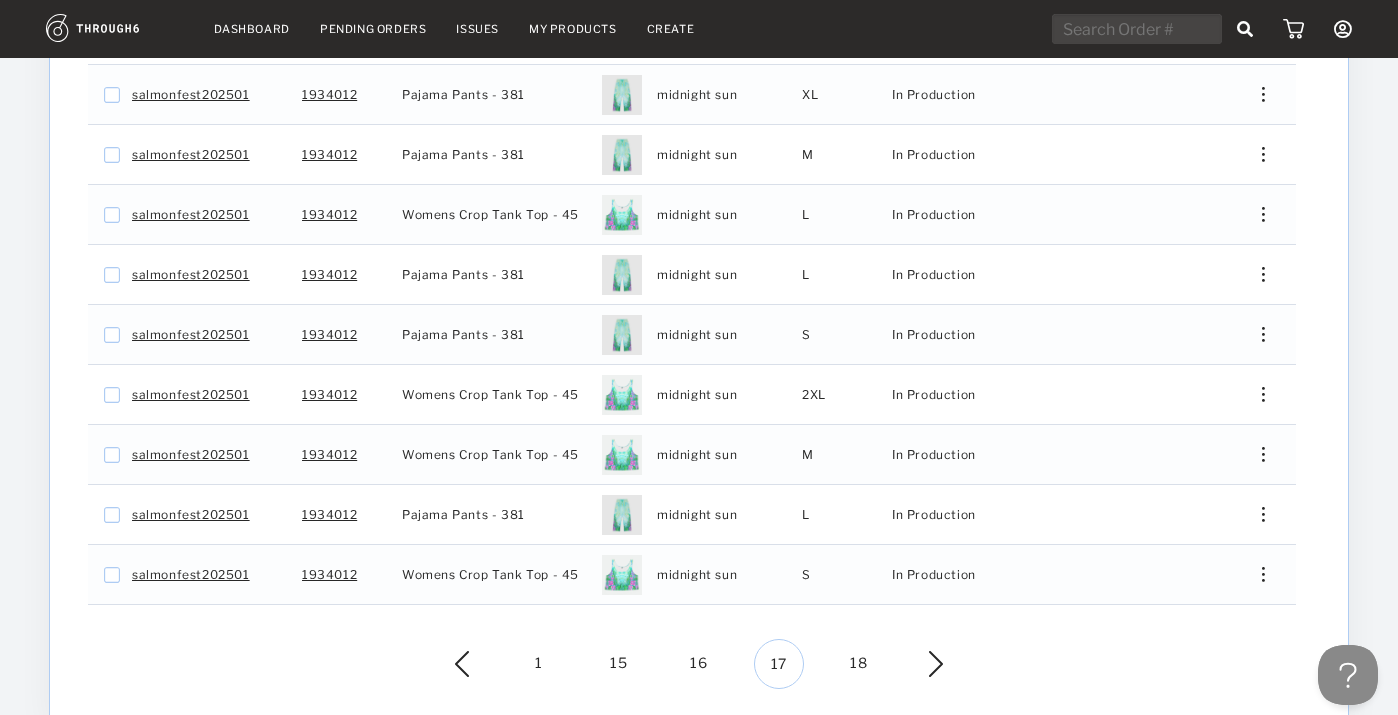 click on "1 15 16 17 18" at bounding box center [699, 664] 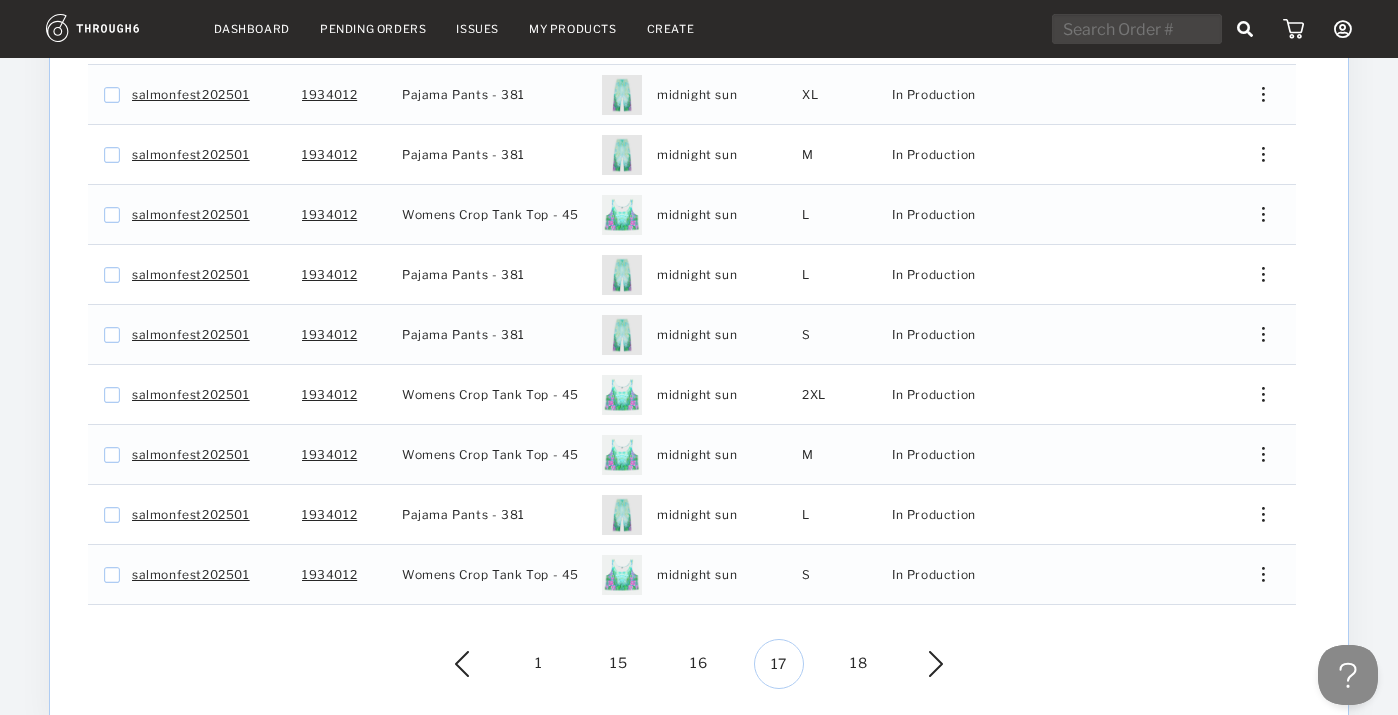 click at bounding box center [921, 664] 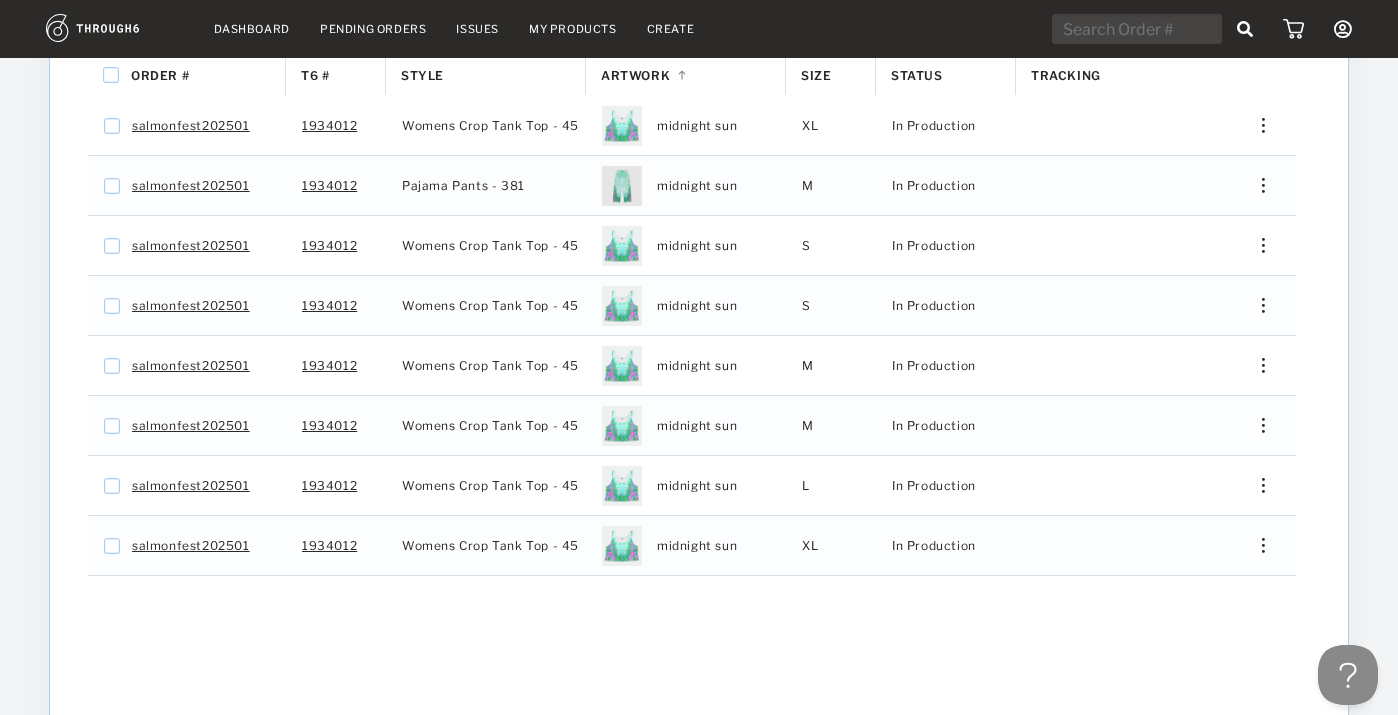 scroll, scrollTop: 410, scrollLeft: 0, axis: vertical 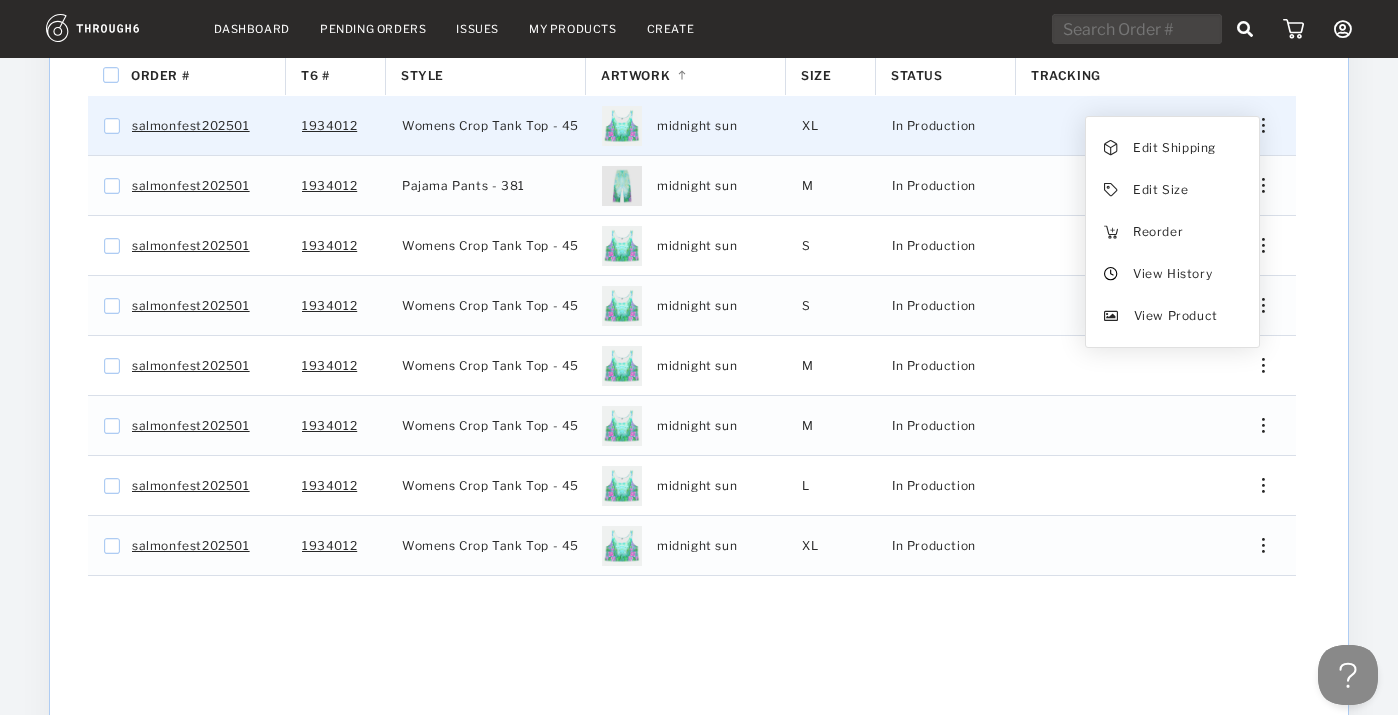 click on "View History" at bounding box center (1172, 274) 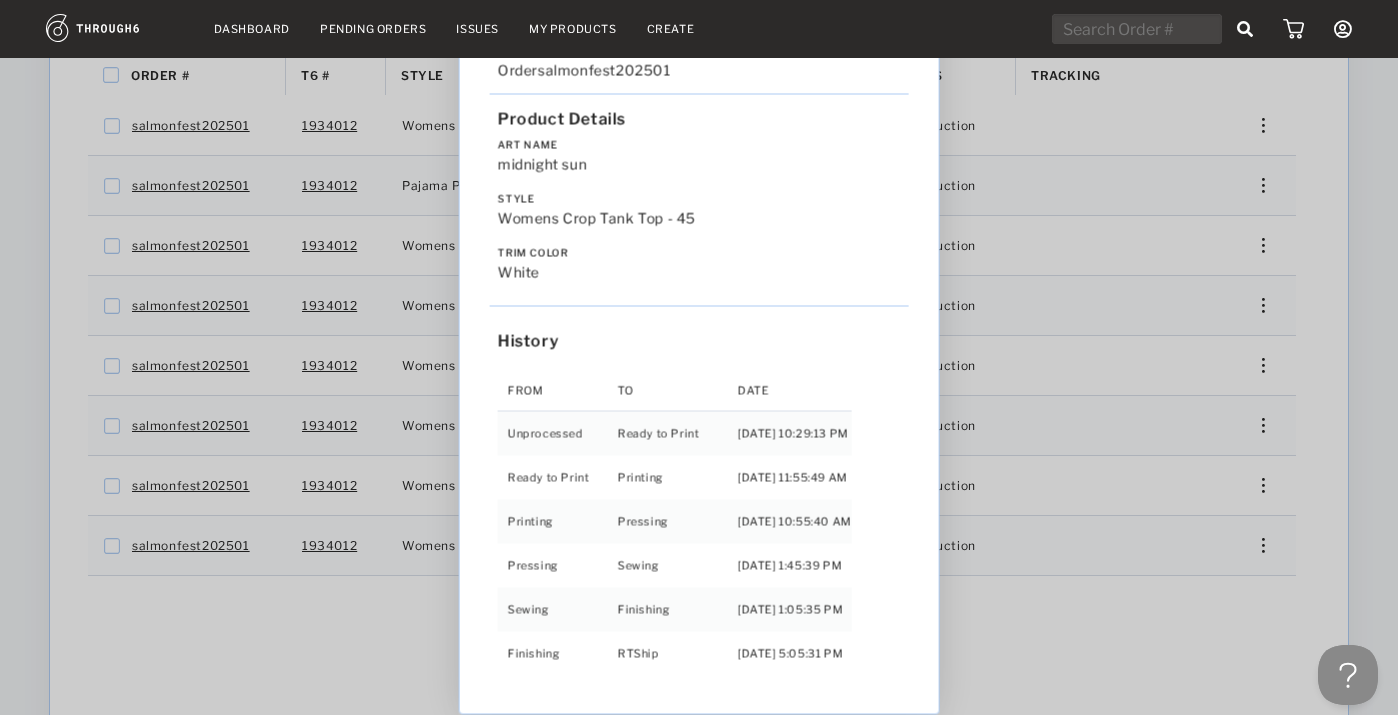 click on "Love from [US_STATE] - No Label   [DATE] Order  salmonfest202501 Product Details Art Name midnight sun Style Womens Crop Tank Top - 45 Trim Color white History From To Date Unprocessed Ready to Print [DATE] 10:29:13 PM Ready to Print Printing [DATE] 11:55:49 AM Printing Pressing [DATE] 10:55:40 AM Pressing Sewing [DATE] 1:45:39 PM Sewing Finishing [DATE] 1:05:35 PM Finishing RTShip [DATE] 5:05:31 PM" at bounding box center (699, 357) 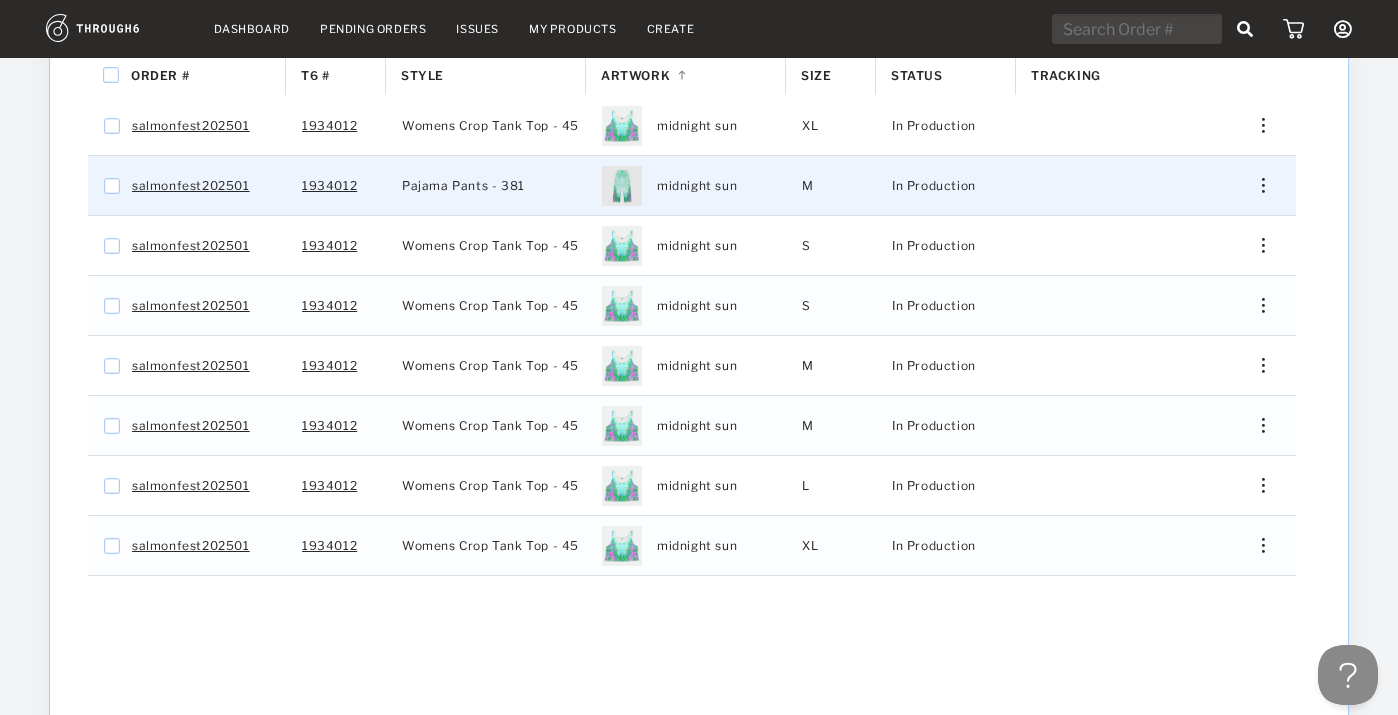 drag, startPoint x: 1162, startPoint y: 702, endPoint x: 1258, endPoint y: 174, distance: 536.6563 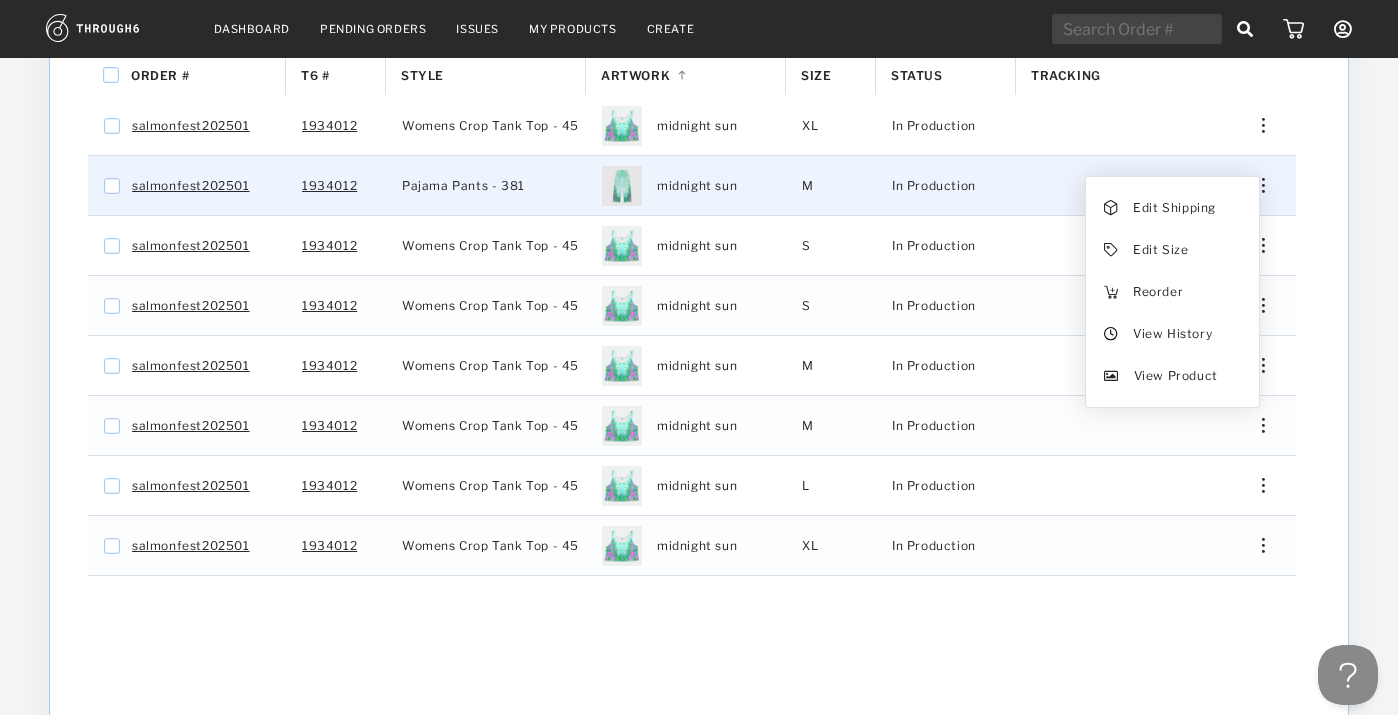 click on "View History" at bounding box center (1172, 334) 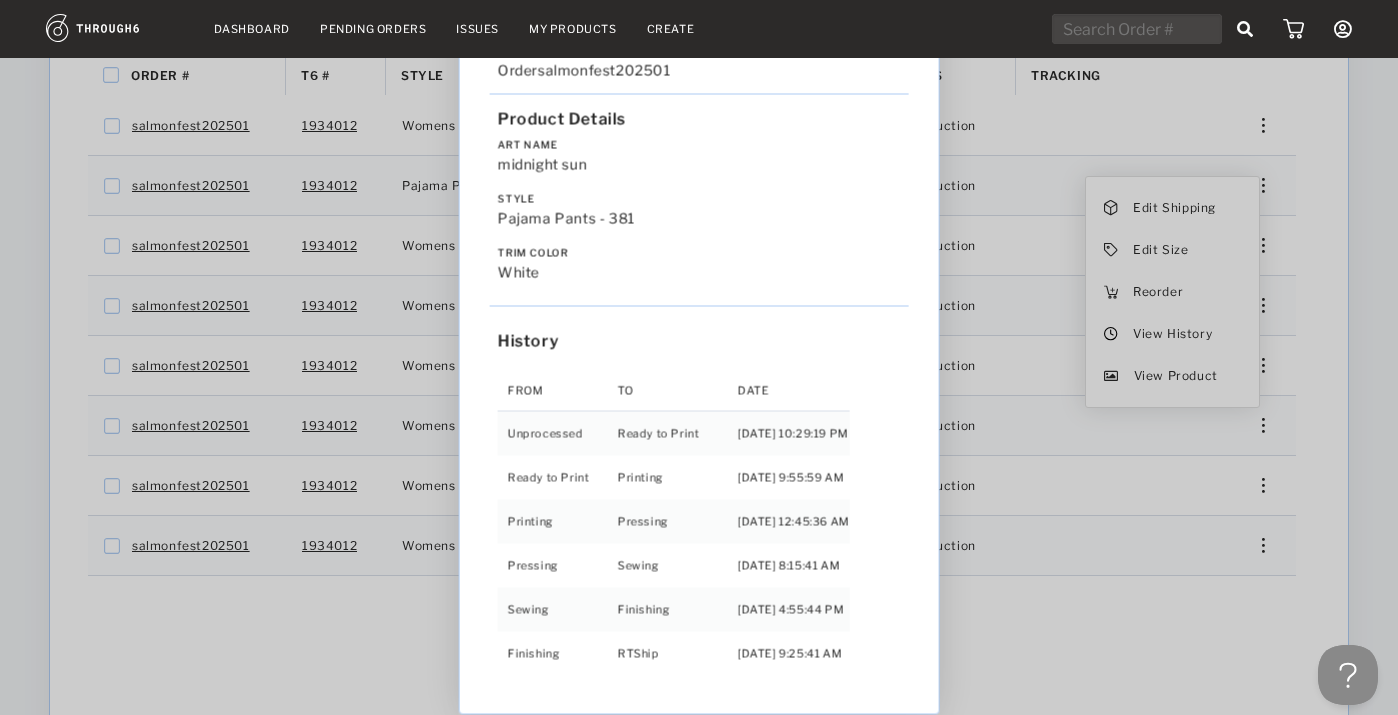 click on "Love from [US_STATE] - No Label   [DATE] Order  salmonfest202501 Product Details Art Name midnight sun Style Pajama Pants - 381 Trim Color white History From To Date Unprocessed Ready to Print [DATE] 10:29:19 PM Ready to Print Printing [DATE] 9:55:59 AM Printing Pressing [DATE] 12:45:36 AM Pressing Sewing [DATE] 8:15:41 AM Sewing Finishing [DATE] 4:55:44 PM Finishing RTShip [DATE] 9:25:41 AM" at bounding box center [699, 357] 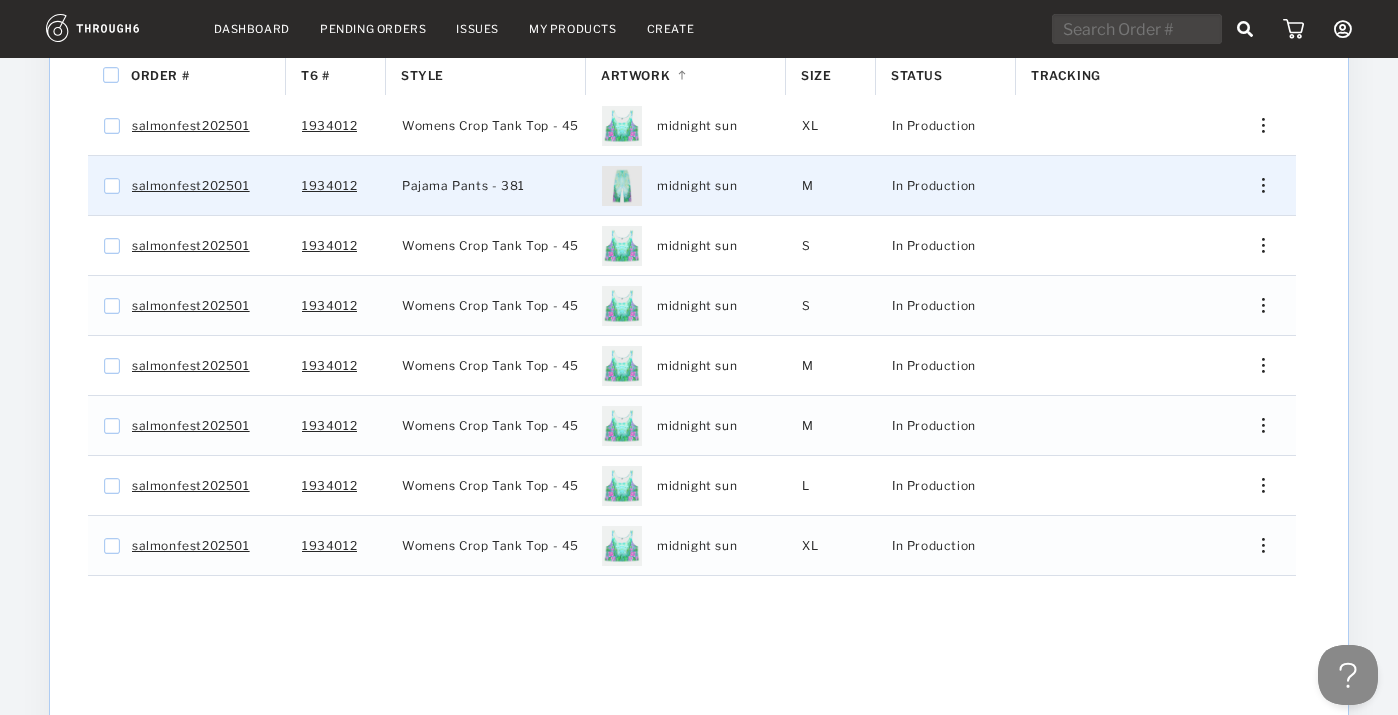 drag, startPoint x: 1258, startPoint y: 174, endPoint x: 1265, endPoint y: 165, distance: 11.401754 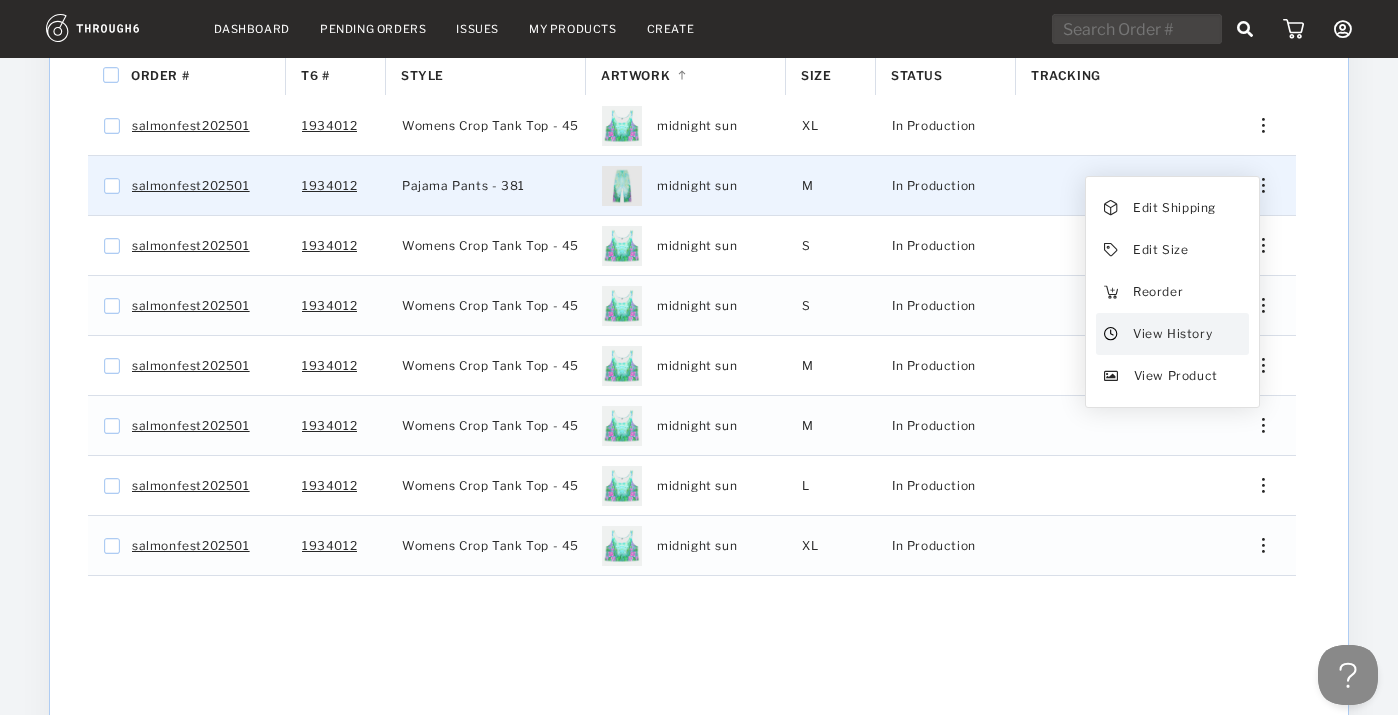 drag, startPoint x: 1265, startPoint y: 165, endPoint x: 1201, endPoint y: 309, distance: 157.58173 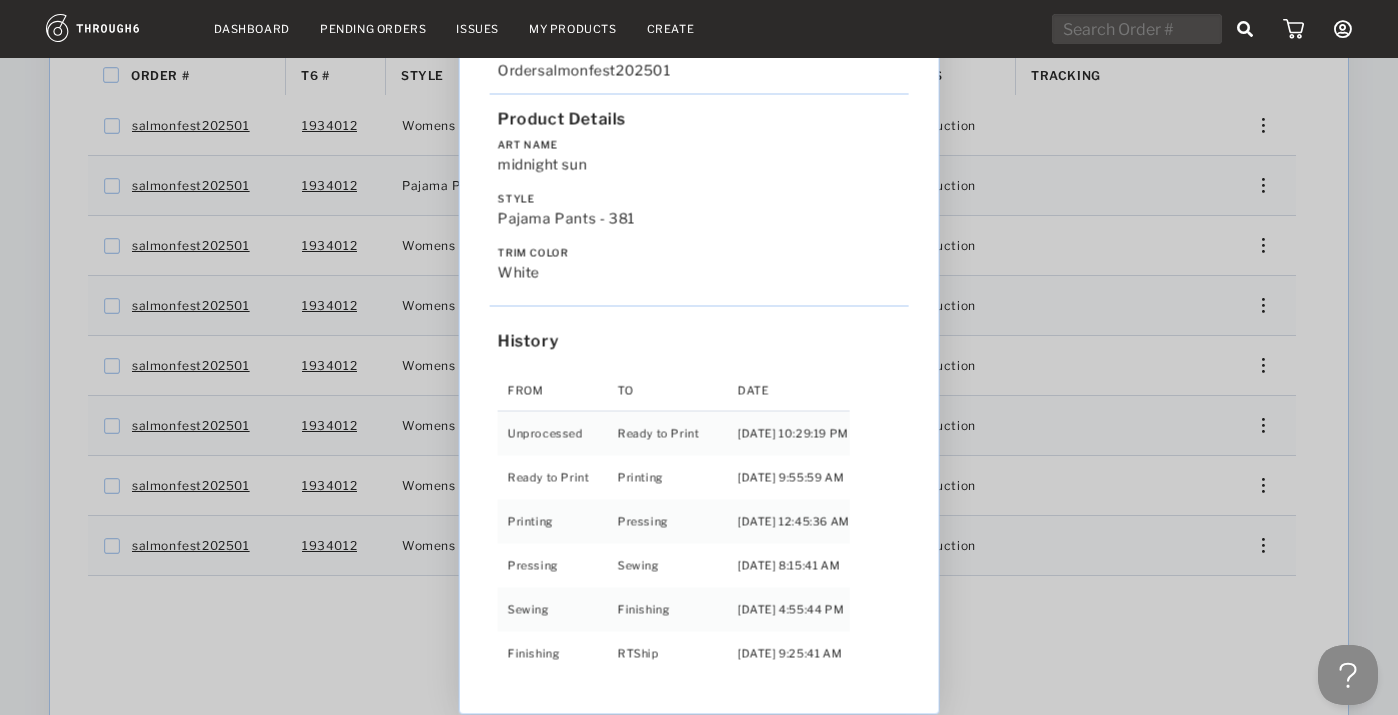 click on "Love from [US_STATE] - No Label   [DATE] Order  salmonfest202501 Product Details Art Name midnight sun Style Pajama Pants - 381 Trim Color white History From To Date Unprocessed Ready to Print [DATE] 10:29:19 PM Ready to Print Printing [DATE] 9:55:59 AM Printing Pressing [DATE] 12:45:36 AM Pressing Sewing [DATE] 8:15:41 AM Sewing Finishing [DATE] 4:55:44 PM Finishing RTShip [DATE] 9:25:41 AM" at bounding box center [699, 357] 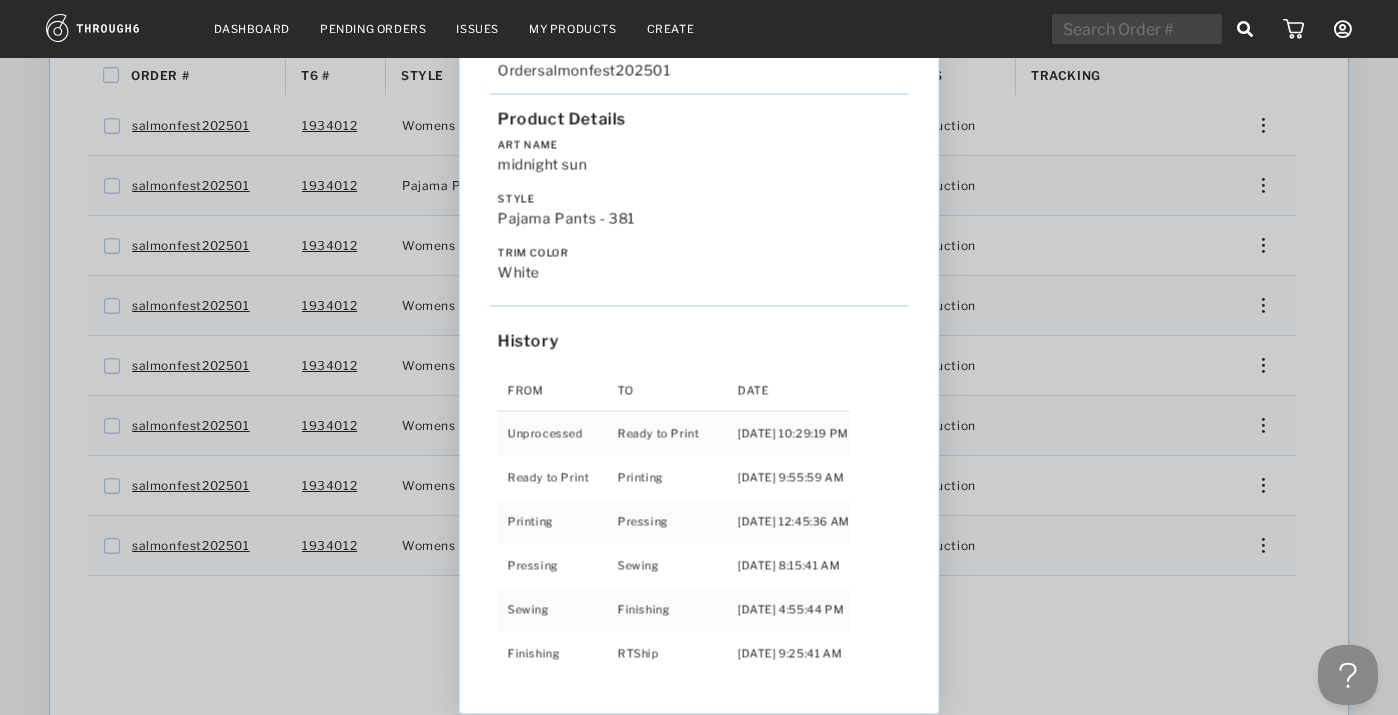 click on "Overall Progress Total Pre-Production Pre-Prod. In Production In Prod. Shipped Canceled 178 4 174 0 0 Cancel Order Cancel Item
Order #
T6 #
Style
1" at bounding box center [699, 282] 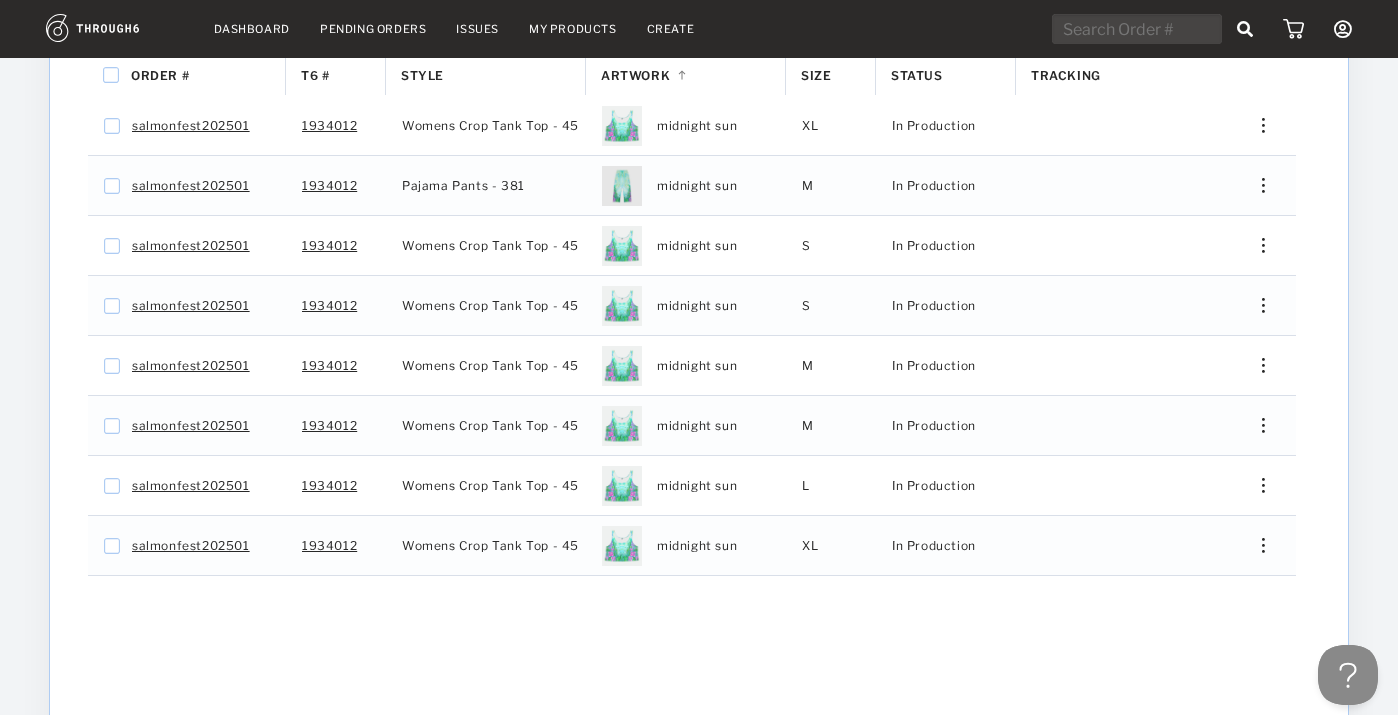 drag, startPoint x: 1201, startPoint y: 309, endPoint x: 1262, endPoint y: 232, distance: 98.23441 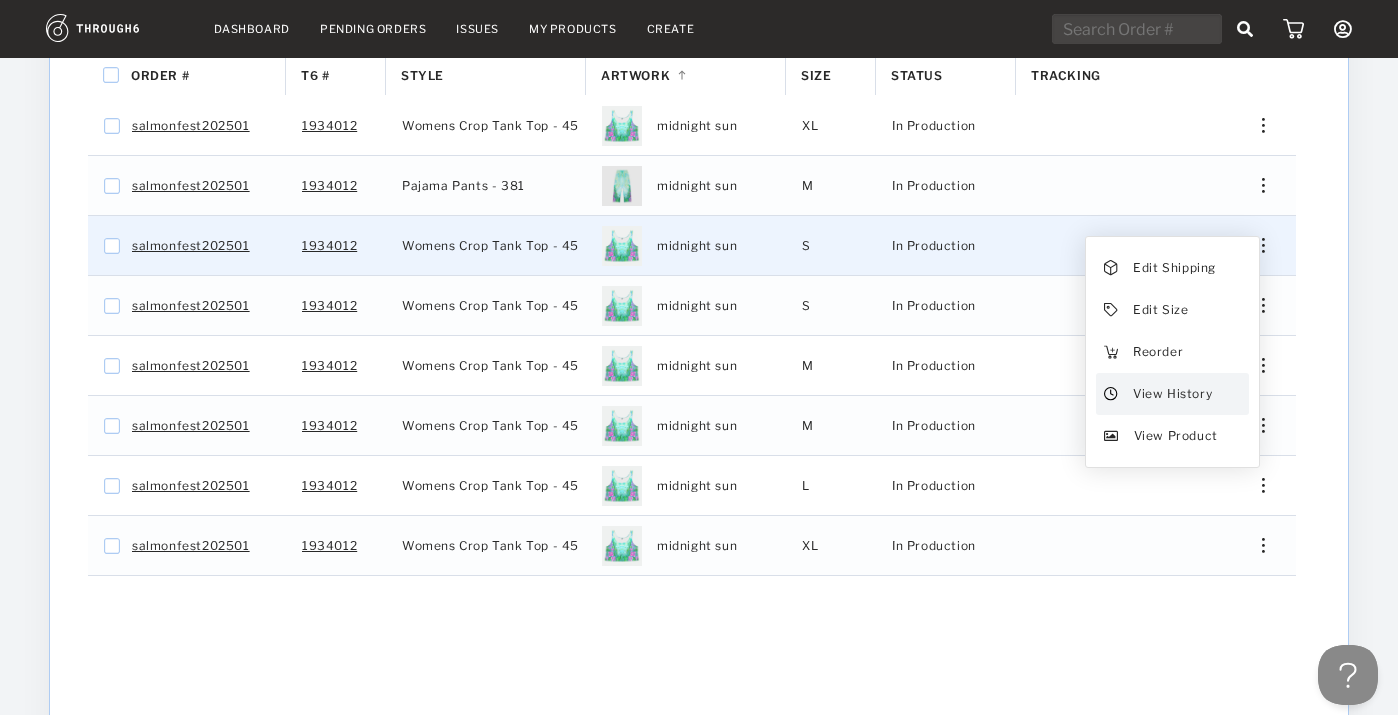 drag, startPoint x: 1262, startPoint y: 232, endPoint x: 1155, endPoint y: 387, distance: 188.34543 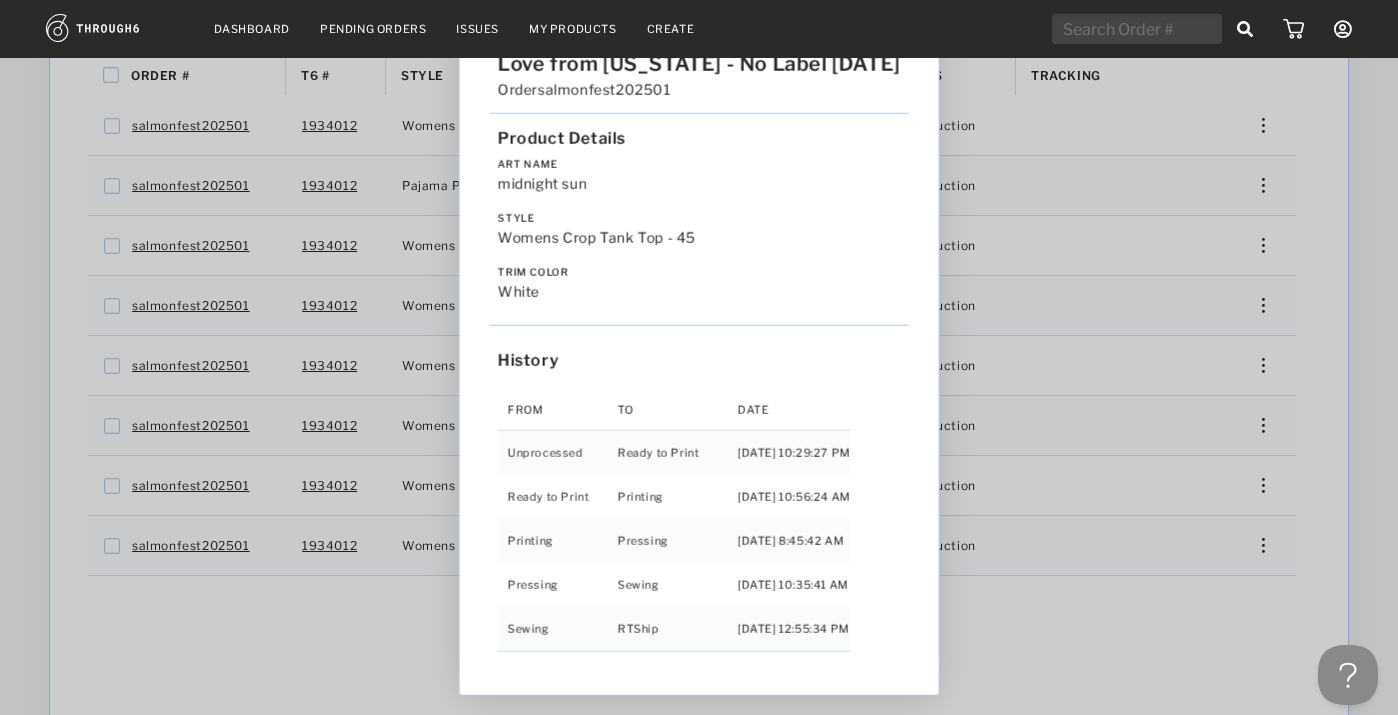 click on "Love from [US_STATE] - No Label   [DATE] Order  salmonfest202501 Product Details Art Name midnight sun Style Womens Crop Tank Top - 45 Trim Color white History From To Date Unprocessed Ready to Print [DATE] 10:29:27 PM Ready to Print Printing [DATE] 10:56:24 AM Printing Pressing [DATE] 8:45:42 AM Pressing Sewing [DATE] 10:35:41 AM Sewing RTShip [DATE] 12:55:34 PM" at bounding box center (699, 357) 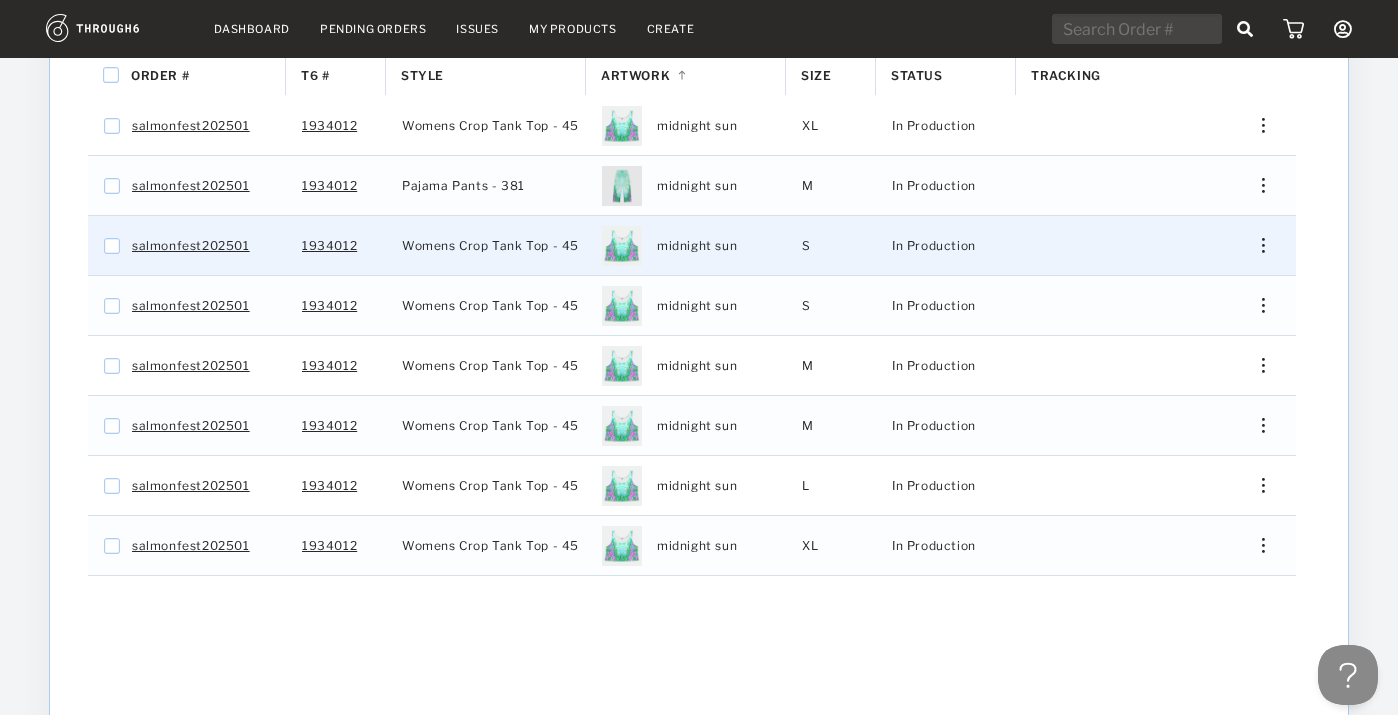 click at bounding box center [1256, 245] 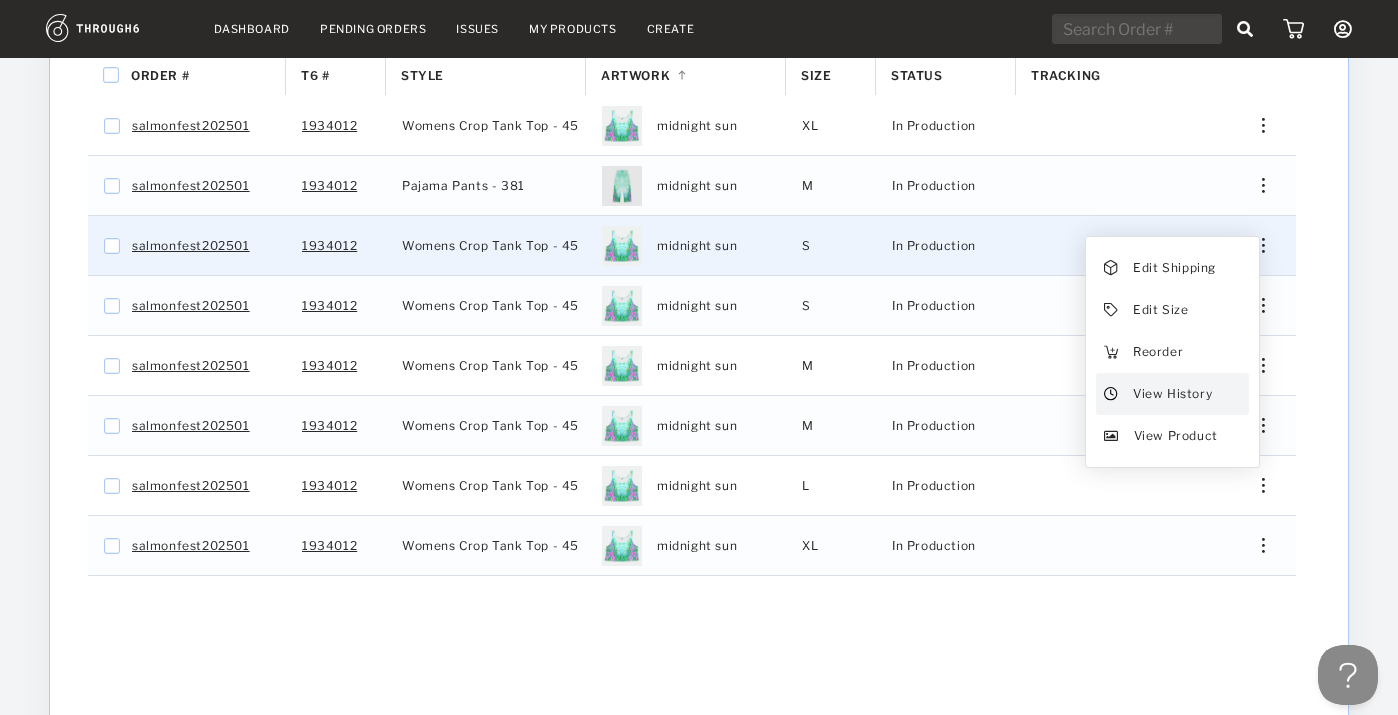 click on "View History" at bounding box center (1172, 394) 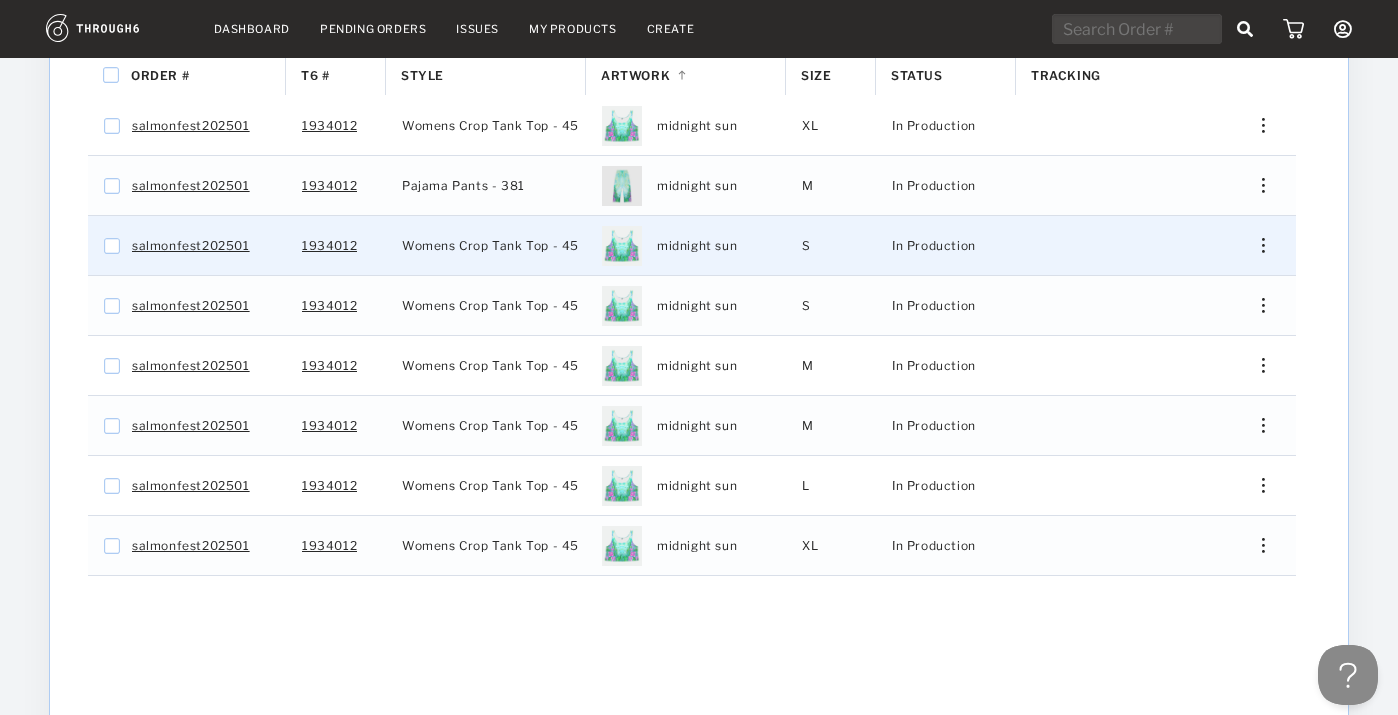 drag, startPoint x: 1155, startPoint y: 387, endPoint x: 1255, endPoint y: 225, distance: 190.37857 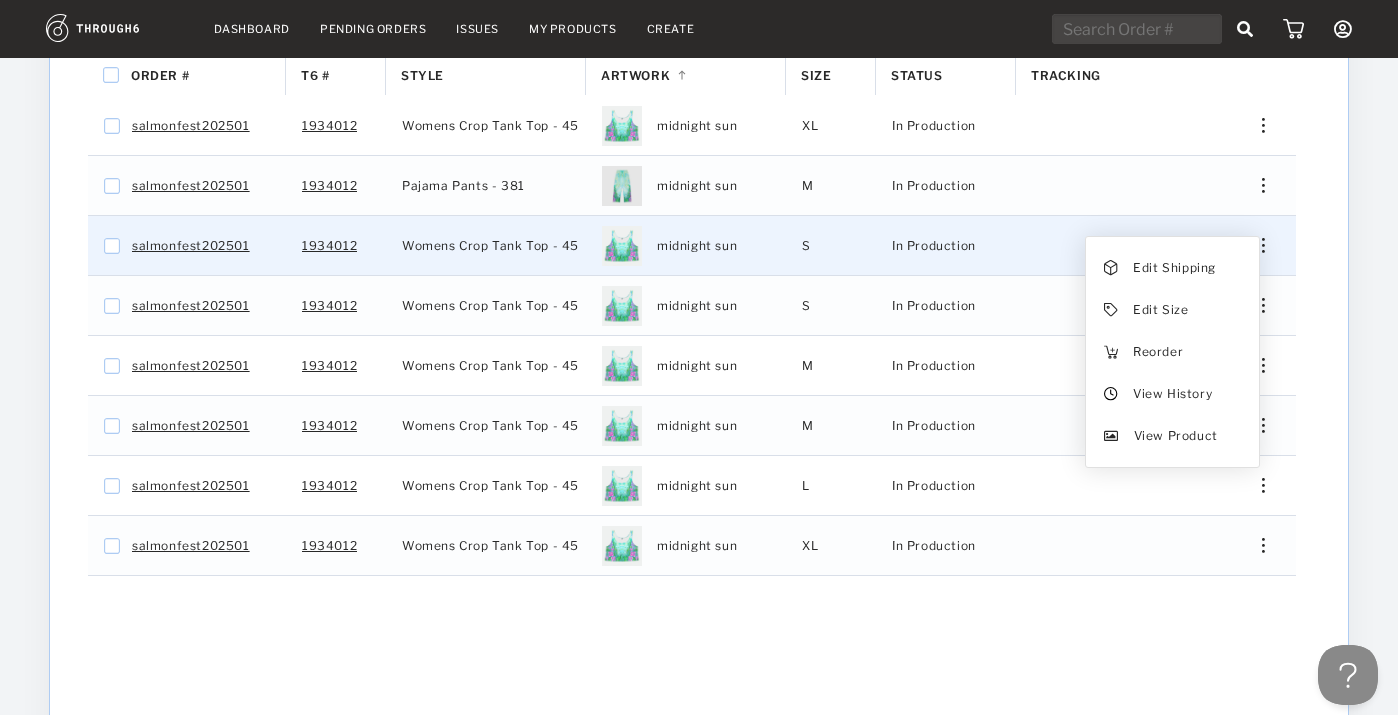 click on "View History" at bounding box center (1172, 394) 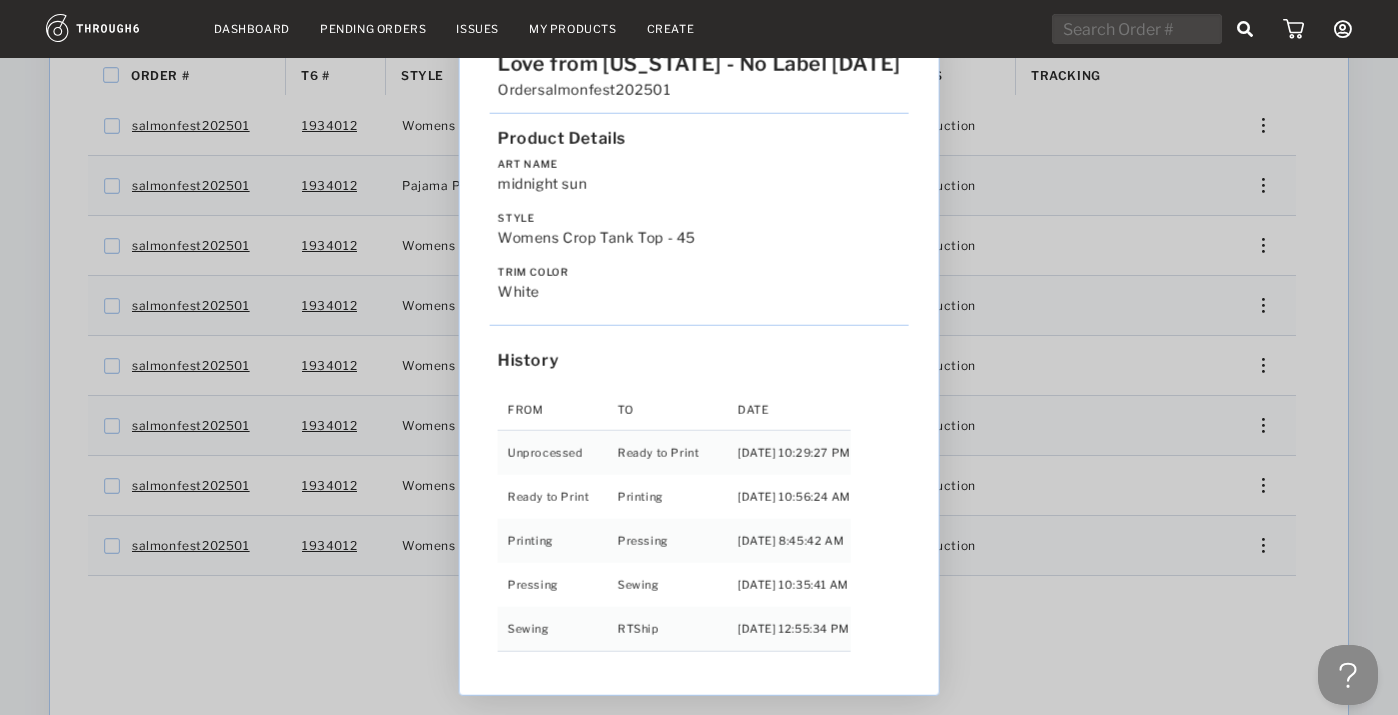 click on "Love from [US_STATE] - No Label   [DATE] Order  salmonfest202501 Product Details Art Name midnight sun Style Womens Crop Tank Top - 45 Trim Color white History From To Date Unprocessed Ready to Print [DATE] 10:29:27 PM Ready to Print Printing [DATE] 10:56:24 AM Printing Pressing [DATE] 8:45:42 AM Pressing Sewing [DATE] 10:35:41 AM Sewing RTShip [DATE] 12:55:34 PM" at bounding box center (699, 357) 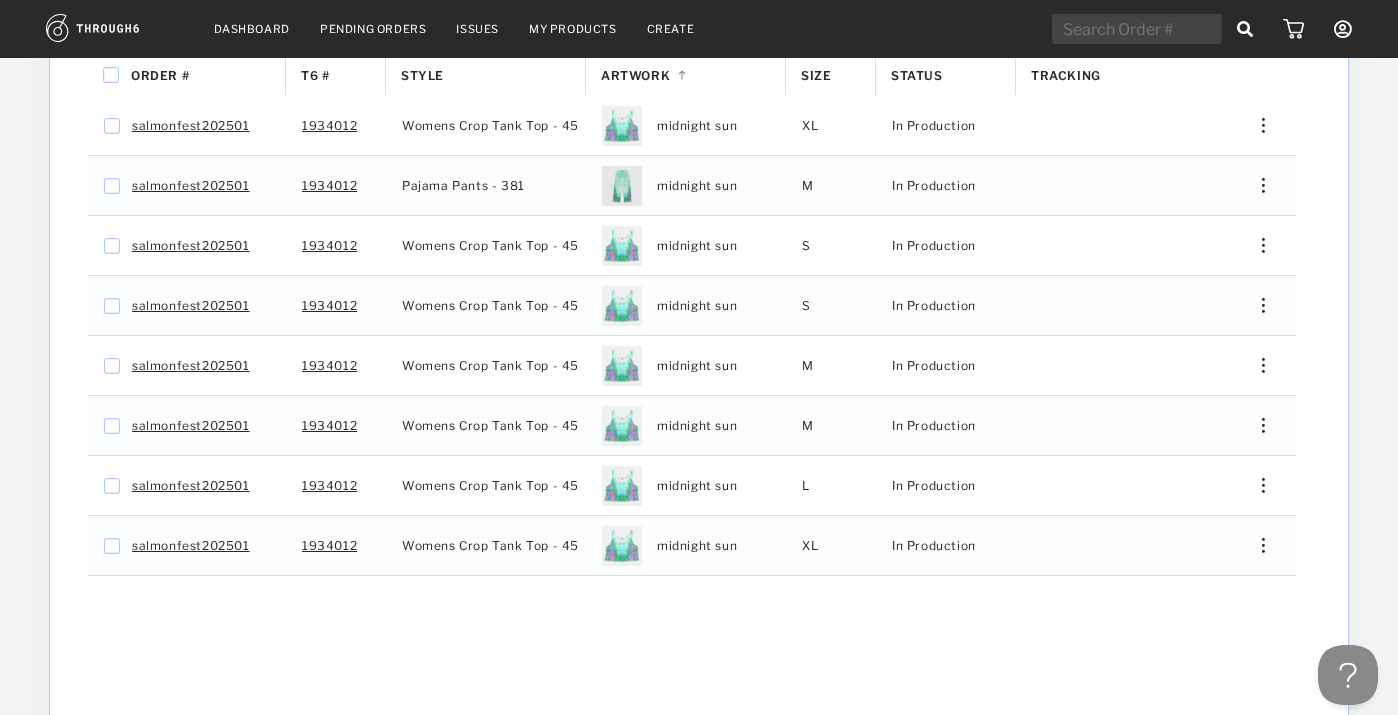 click on "Edit Shipping Edit Size Reorder View History View Product" at bounding box center (1256, 305) 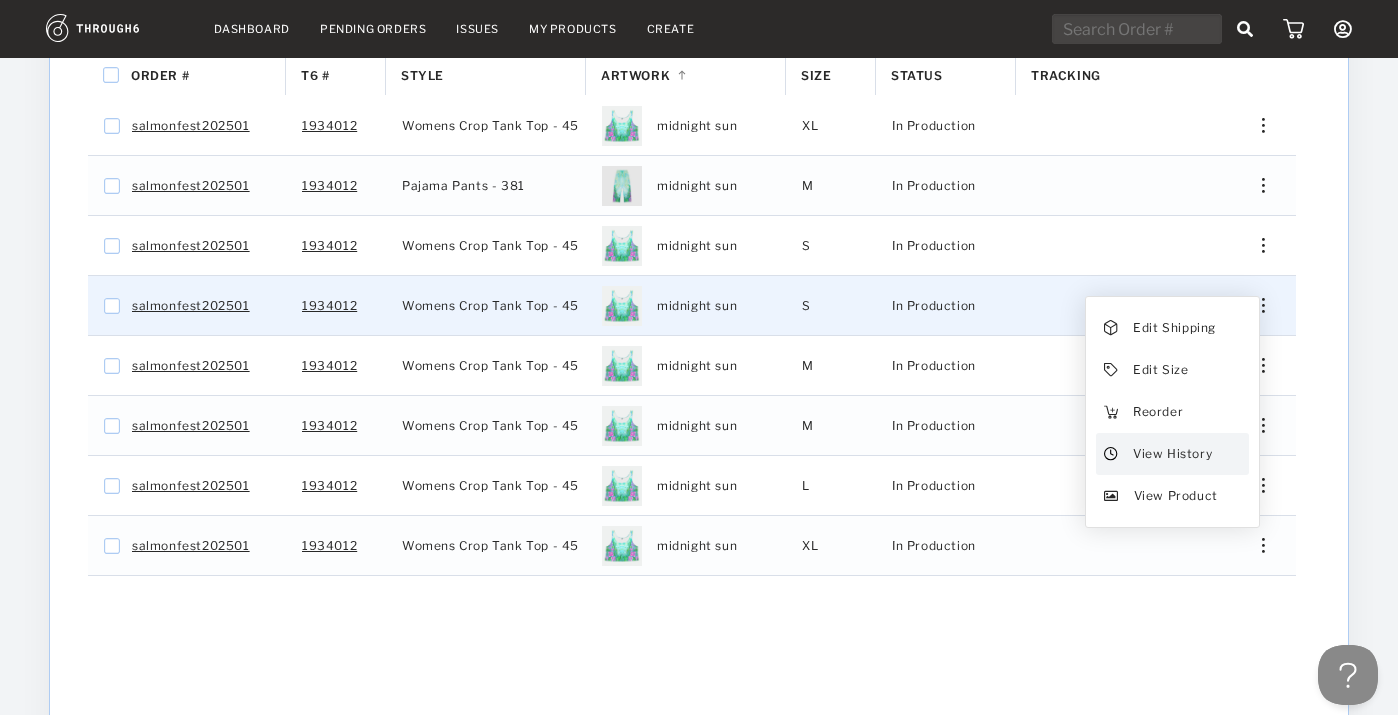 click on "View History" at bounding box center (1172, 454) 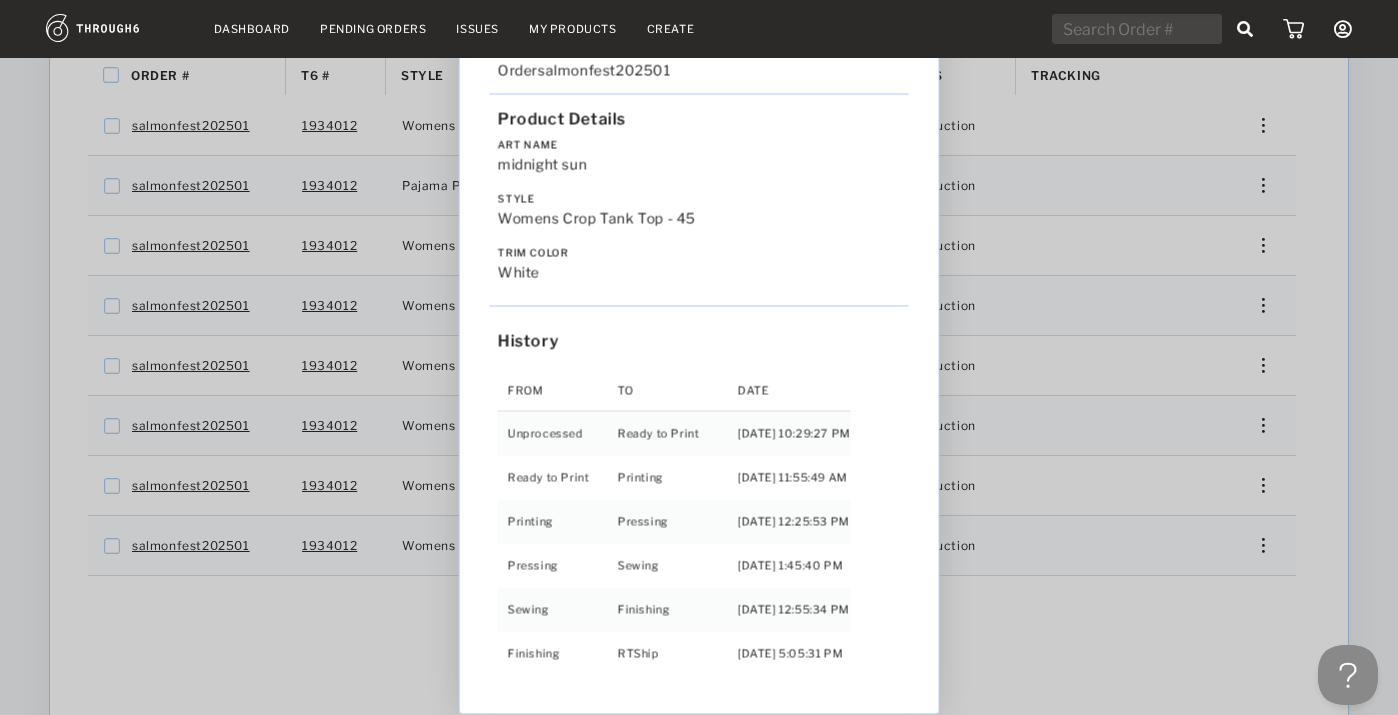 drag, startPoint x: 1160, startPoint y: 442, endPoint x: 1325, endPoint y: 305, distance: 214.46211 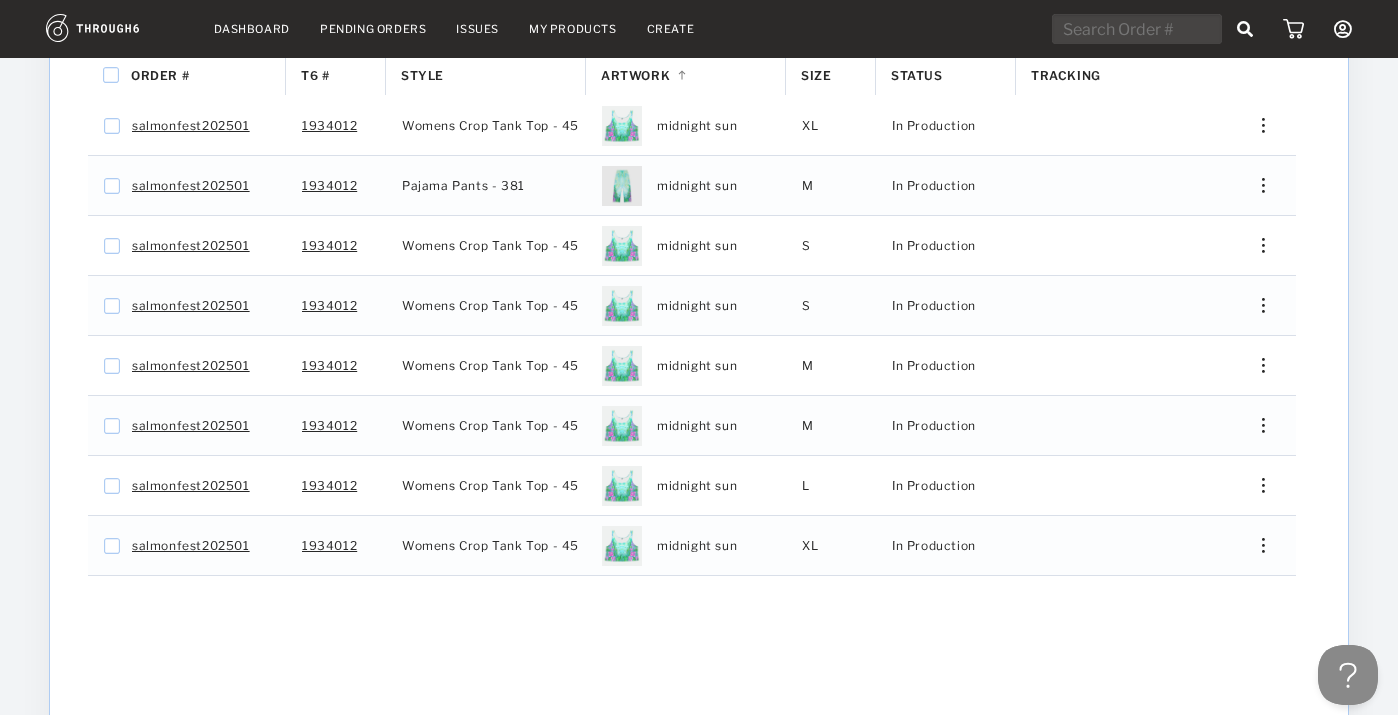 click at bounding box center (1256, 365) 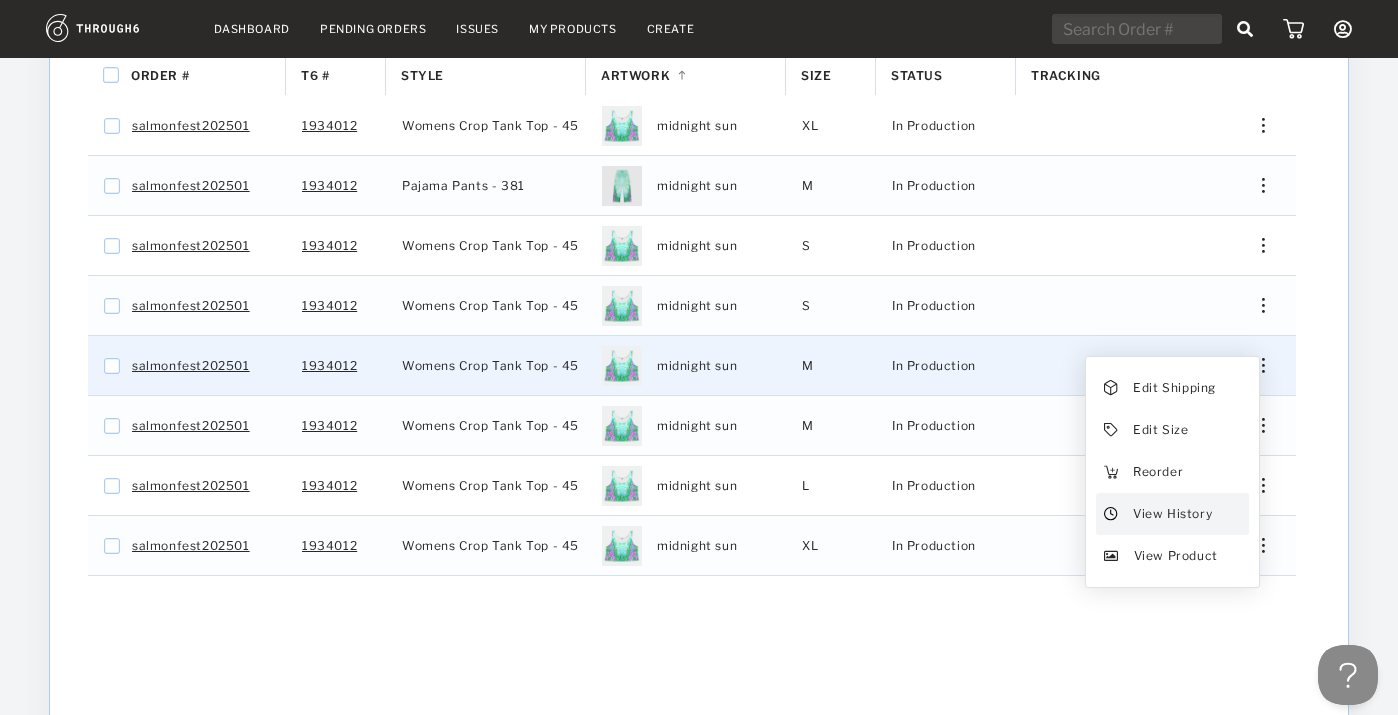 drag, startPoint x: 1325, startPoint y: 305, endPoint x: 1202, endPoint y: 498, distance: 228.86241 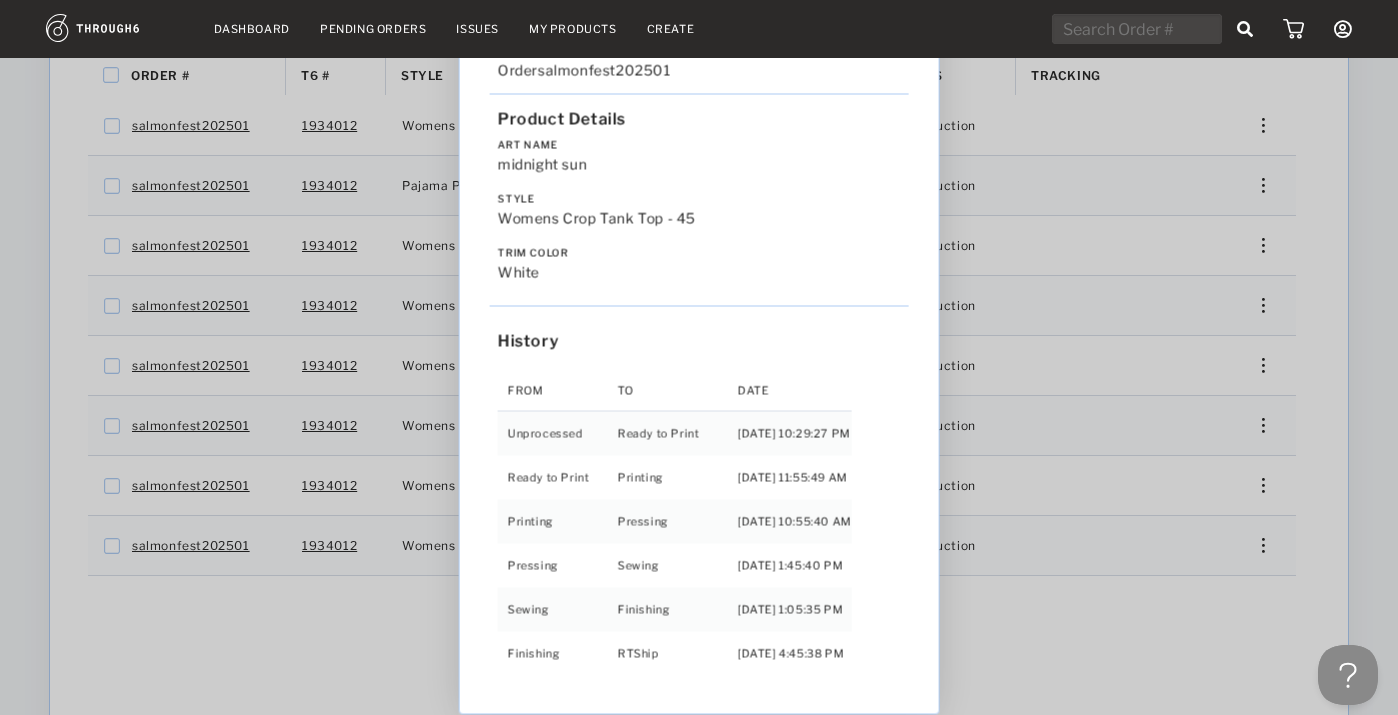 drag, startPoint x: 1202, startPoint y: 498, endPoint x: 1314, endPoint y: 360, distance: 177.73013 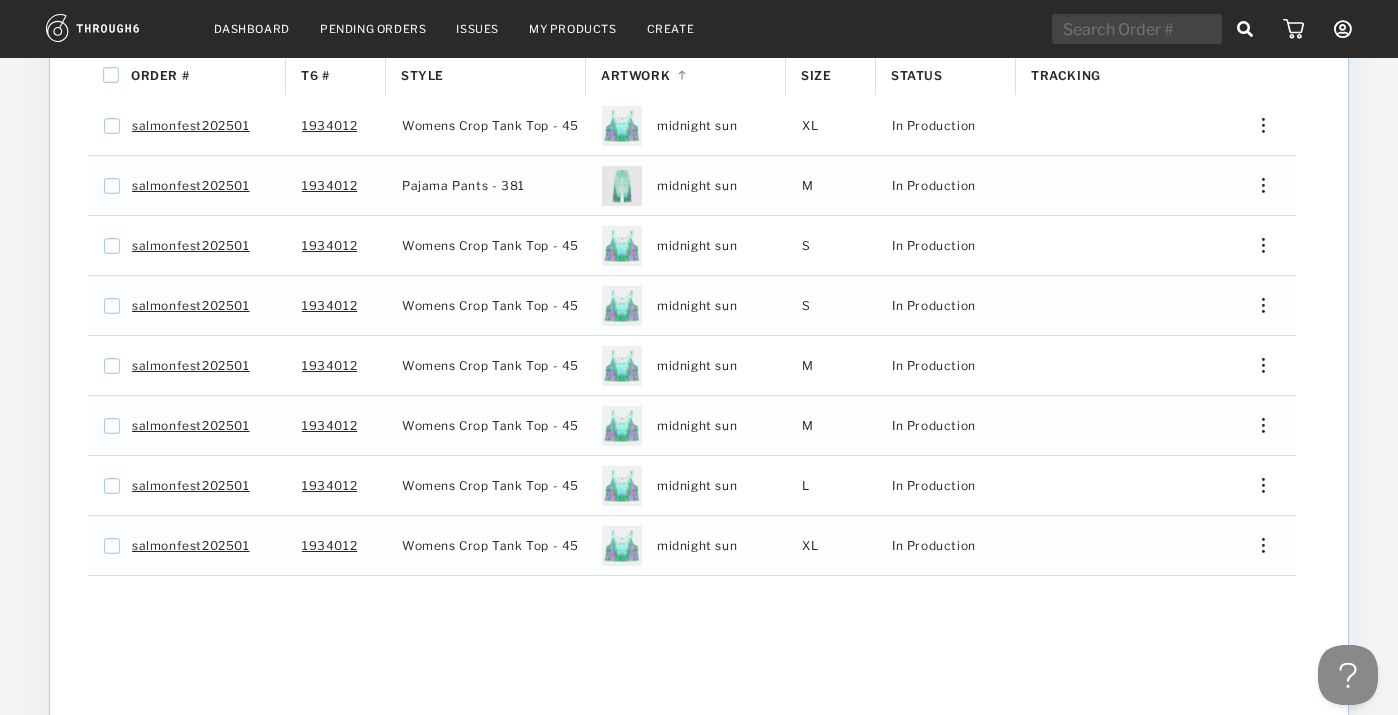 drag, startPoint x: 1314, startPoint y: 360, endPoint x: 1271, endPoint y: 351, distance: 43.931767 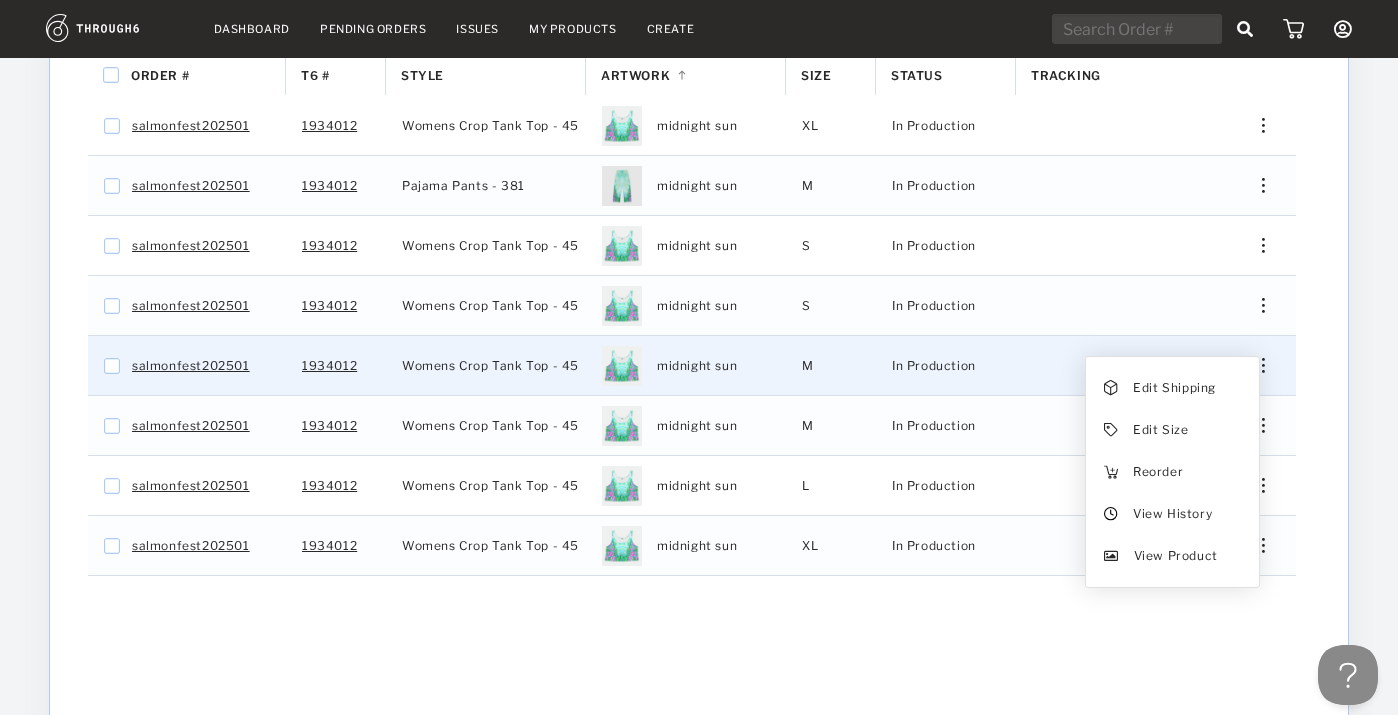 click on "View History" at bounding box center [1172, 514] 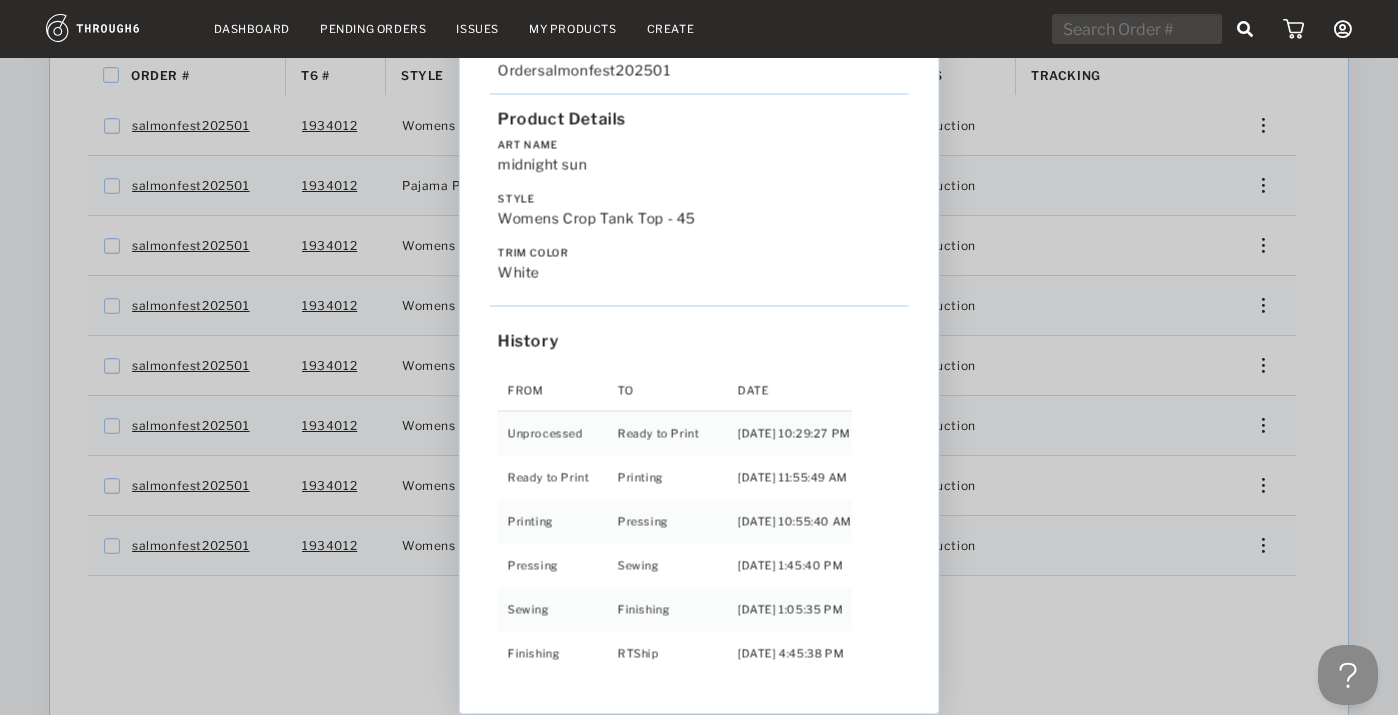 click on "Love from [US_STATE] - No Label   [DATE] Order  salmonfest202501 Product Details Art Name midnight sun Style Womens Crop Tank Top - 45 Trim Color white History From To Date Unprocessed Ready to Print [DATE] 10:29:27 PM Ready to Print Printing [DATE] 11:55:49 AM Printing Pressing [DATE] 10:55:40 AM Pressing Sewing [DATE] 1:45:40 PM Sewing Finishing [DATE] 1:05:35 PM Finishing RTShip [DATE] 4:45:38 PM" at bounding box center (699, 357) 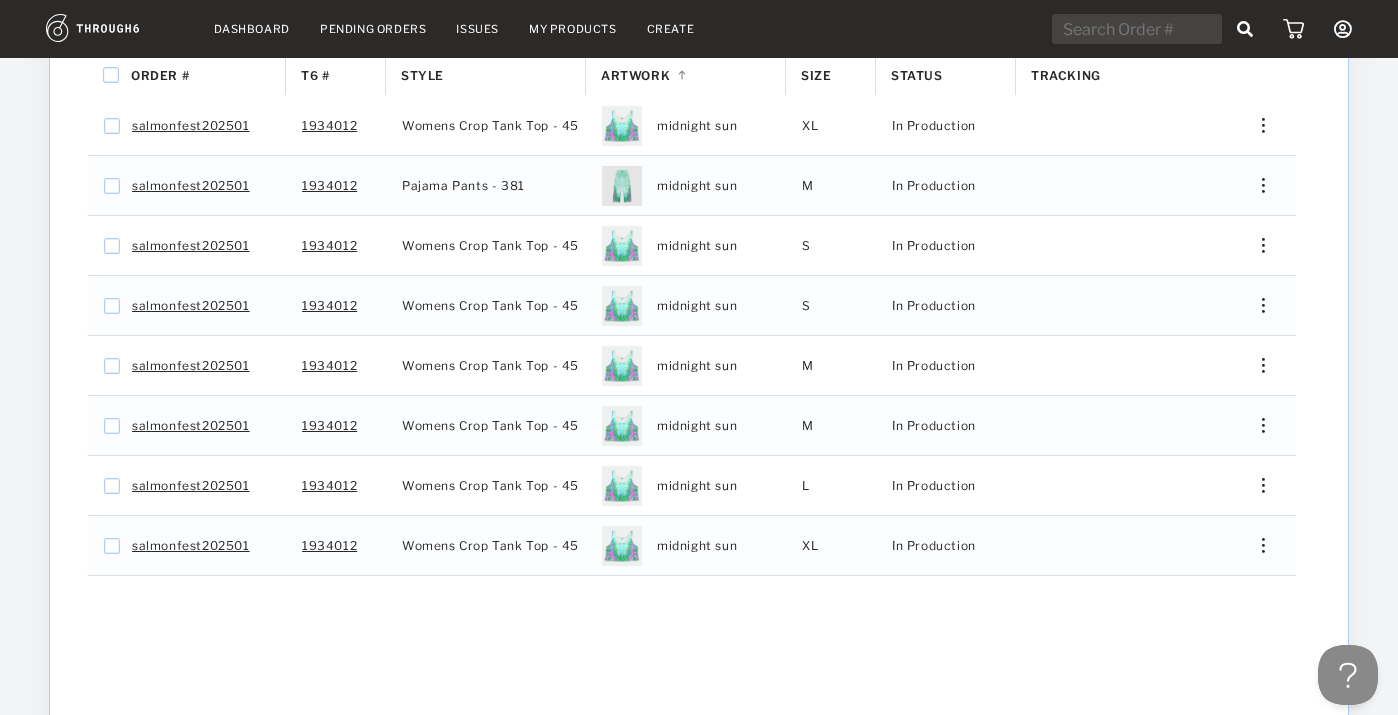drag, startPoint x: 1271, startPoint y: 351, endPoint x: 1260, endPoint y: 420, distance: 69.87131 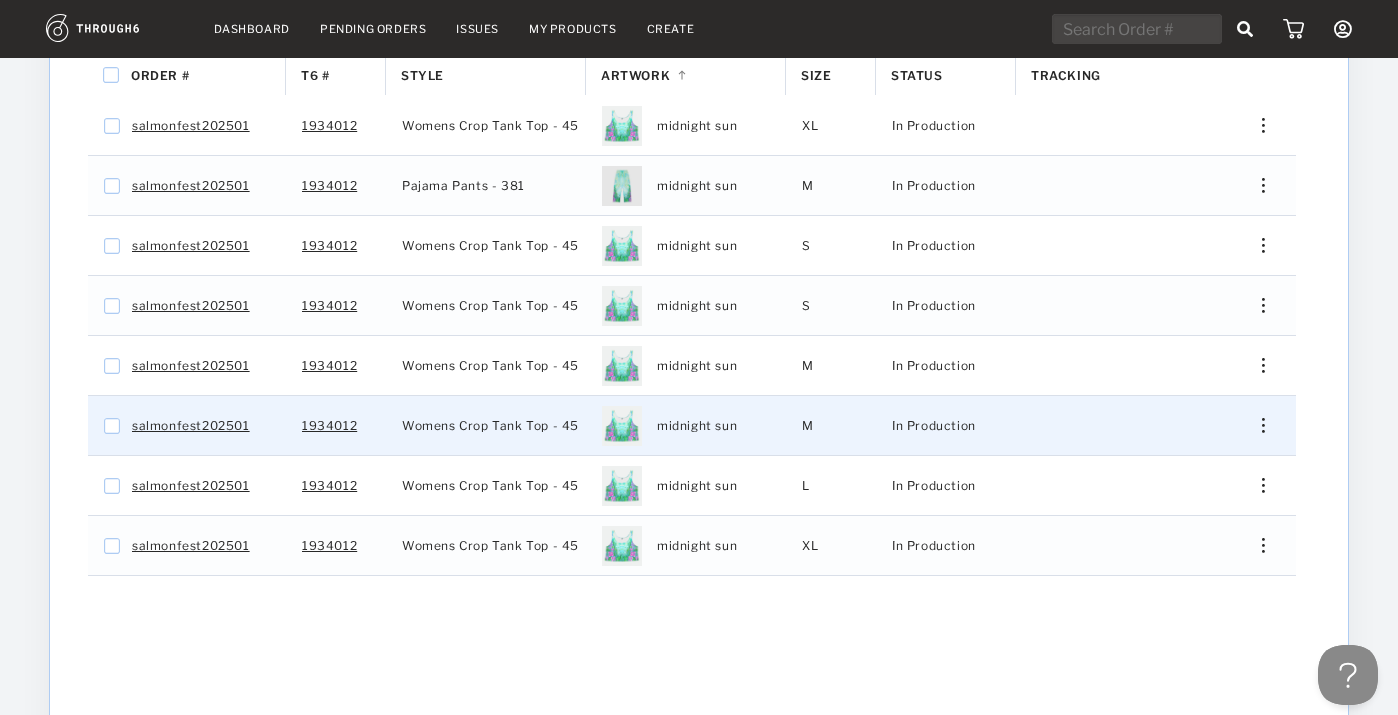 drag, startPoint x: 1260, startPoint y: 420, endPoint x: 1260, endPoint y: 400, distance: 20 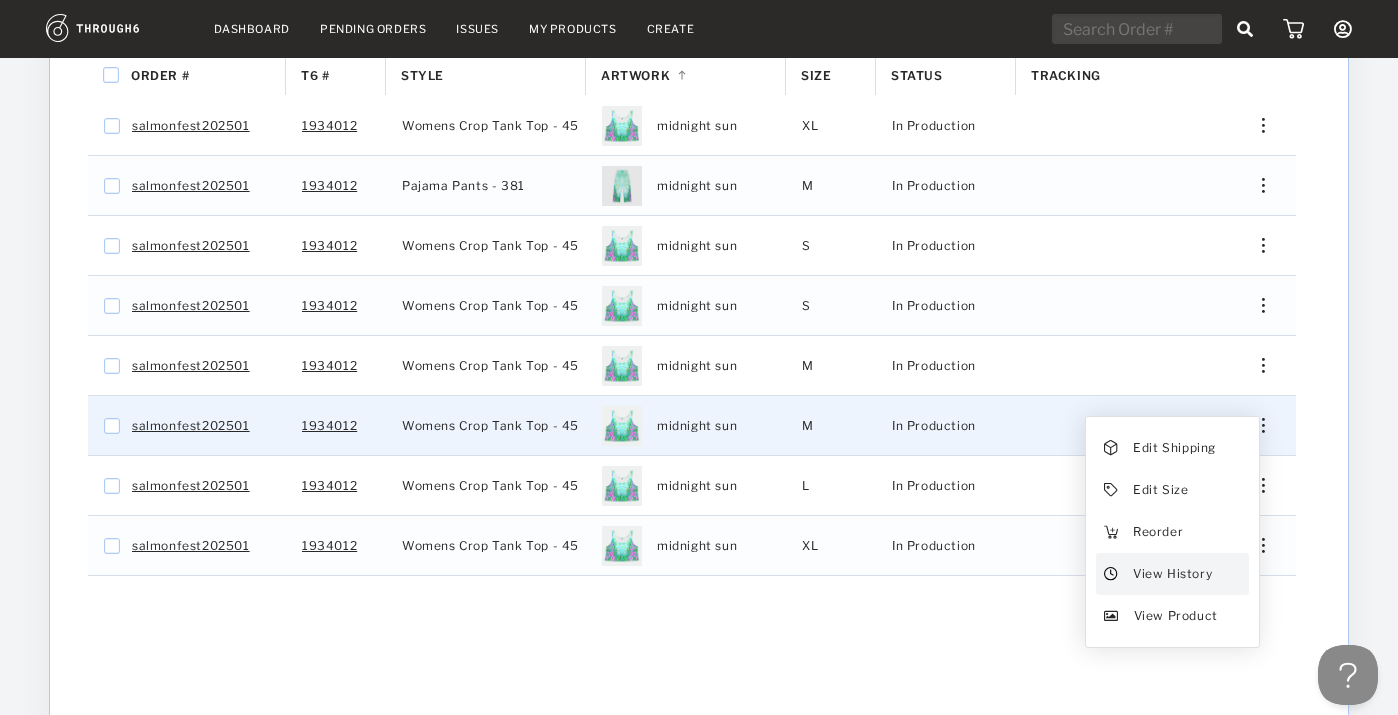 drag, startPoint x: 1260, startPoint y: 400, endPoint x: 1162, endPoint y: 559, distance: 186.77527 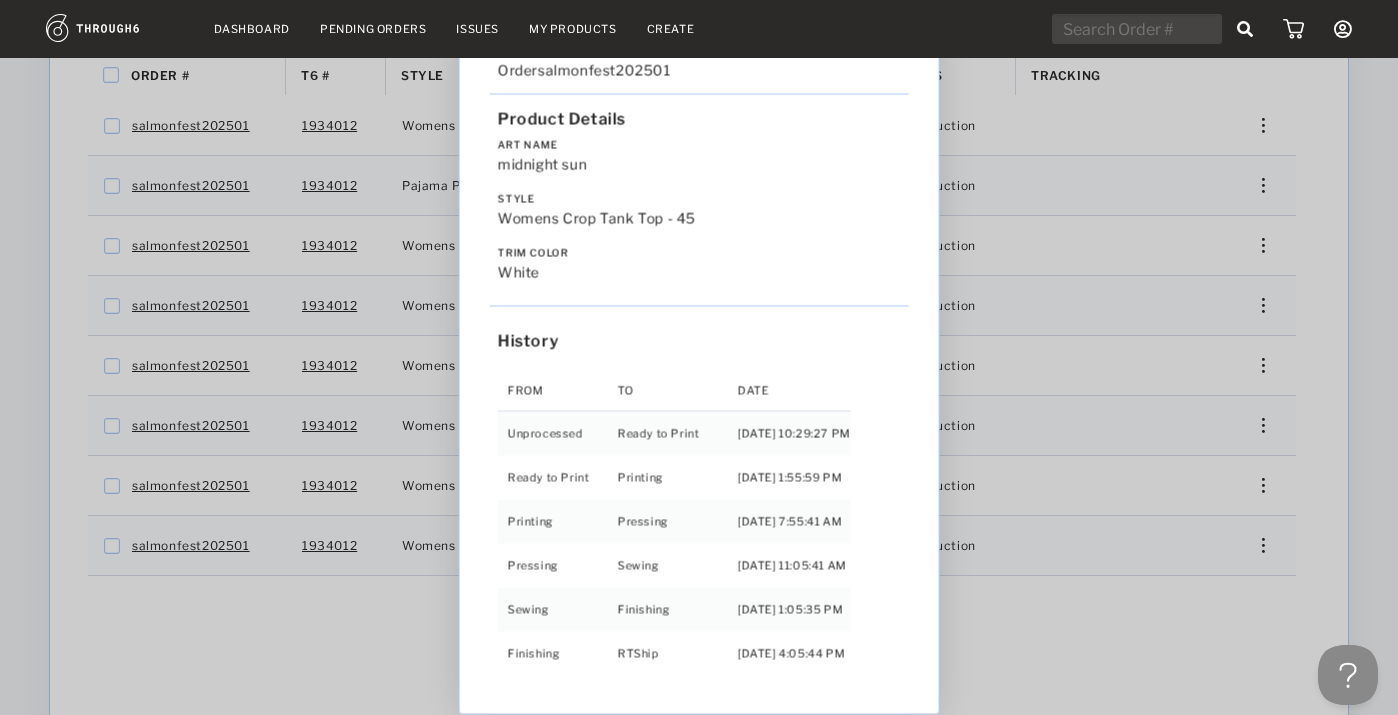 click on "Love from [US_STATE] - No Label   [DATE] Order  salmonfest202501 Product Details Art Name midnight sun Style Womens Crop Tank Top - 45 Trim Color white History From To Date Unprocessed Ready to Print [DATE] 10:29:27 PM Ready to Print Printing [DATE] 1:55:59 PM Printing Pressing [DATE] 7:55:41 AM Pressing Sewing [DATE] 11:05:41 AM Sewing Finishing [DATE] 1:05:35 PM Finishing RTShip [DATE] 4:05:44 PM" at bounding box center [699, 357] 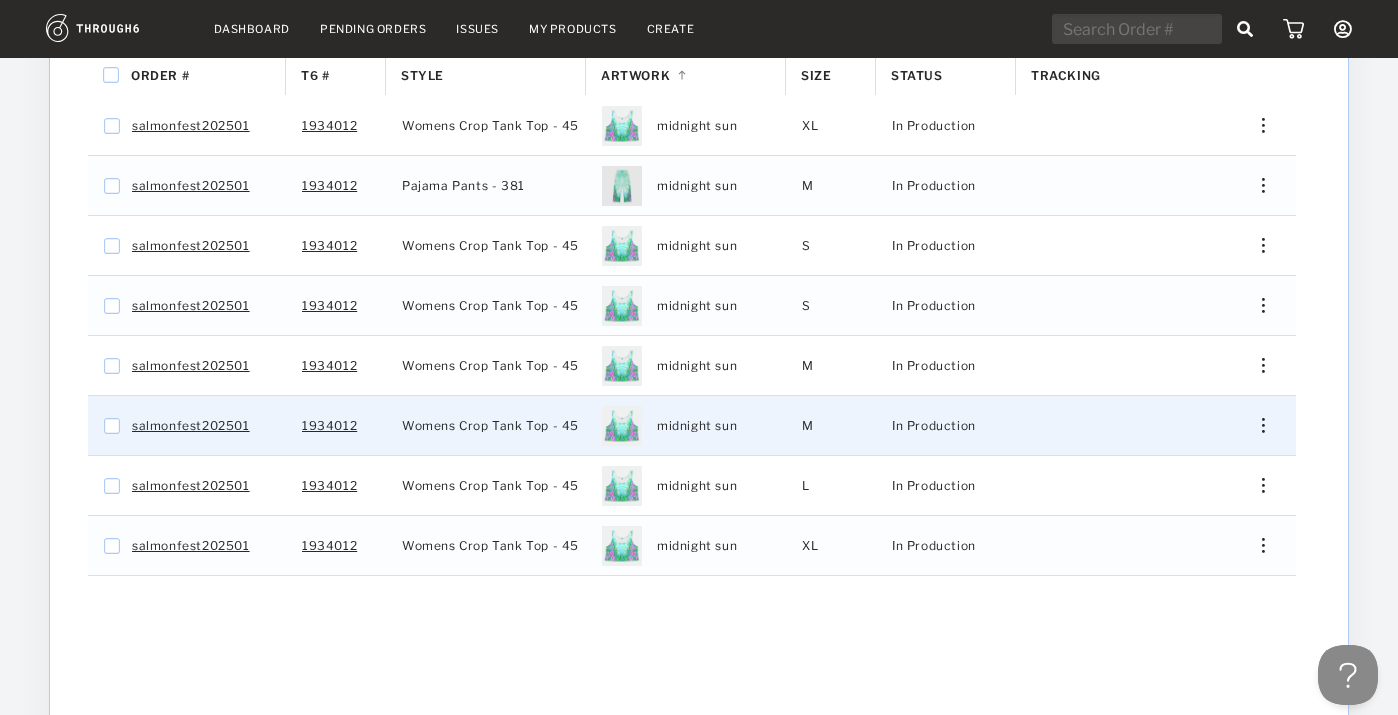 click at bounding box center [1256, 485] 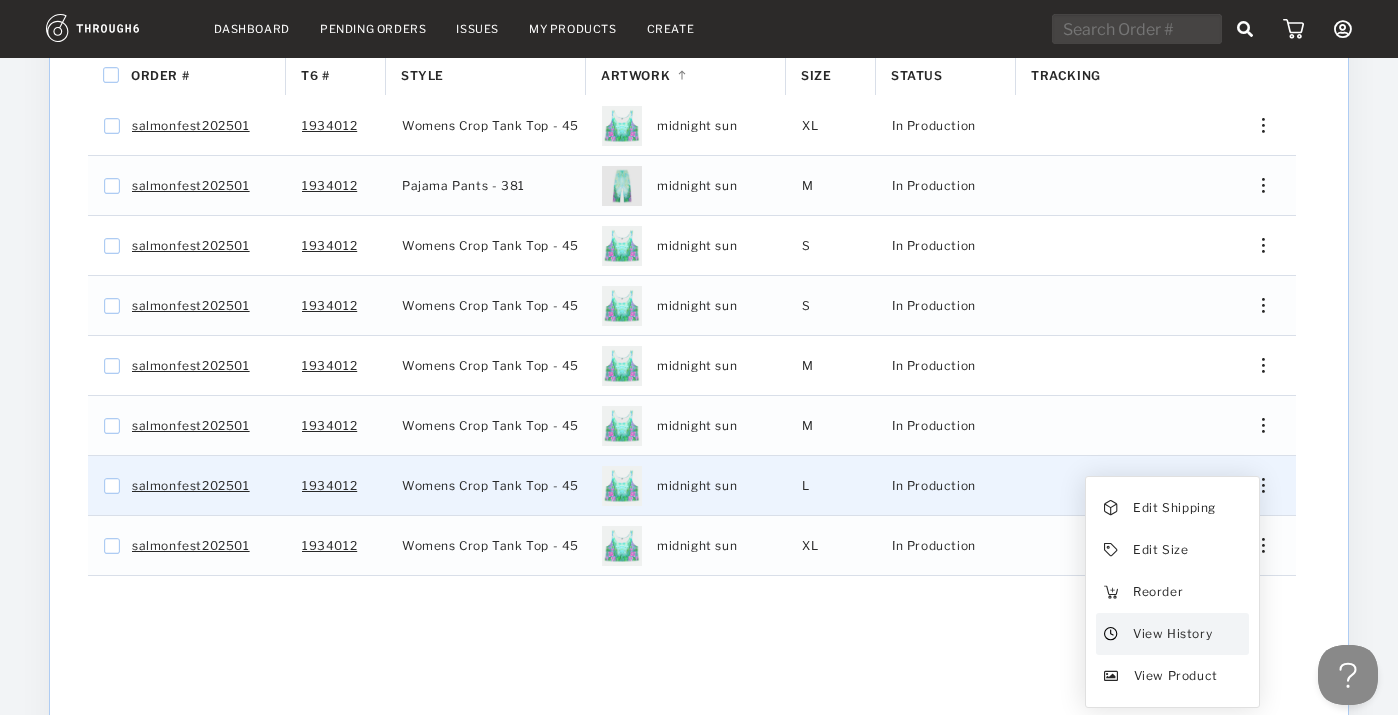 drag, startPoint x: 1162, startPoint y: 559, endPoint x: 1181, endPoint y: 618, distance: 61.983868 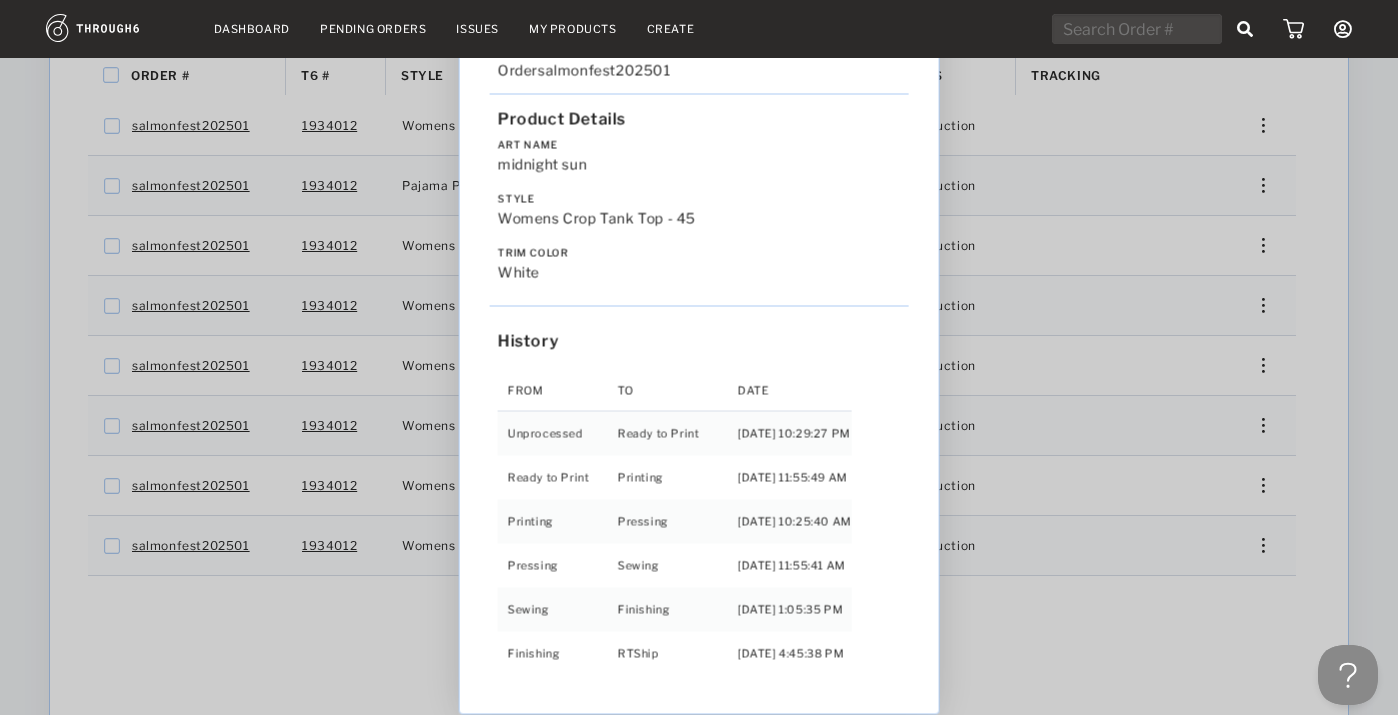 click on "Love from [US_STATE] - No Label   [DATE] Order  salmonfest202501 Product Details Art Name midnight sun Style Womens Crop Tank Top - 45 Trim Color white History From To Date Unprocessed Ready to Print [DATE] 10:29:27 PM Ready to Print Printing [DATE] 11:55:49 AM Printing Pressing [DATE] 10:25:40 AM Pressing Sewing [DATE] 11:55:41 AM Sewing Finishing [DATE] 1:05:35 PM Finishing RTShip [DATE] 4:45:38 PM" at bounding box center (699, 357) 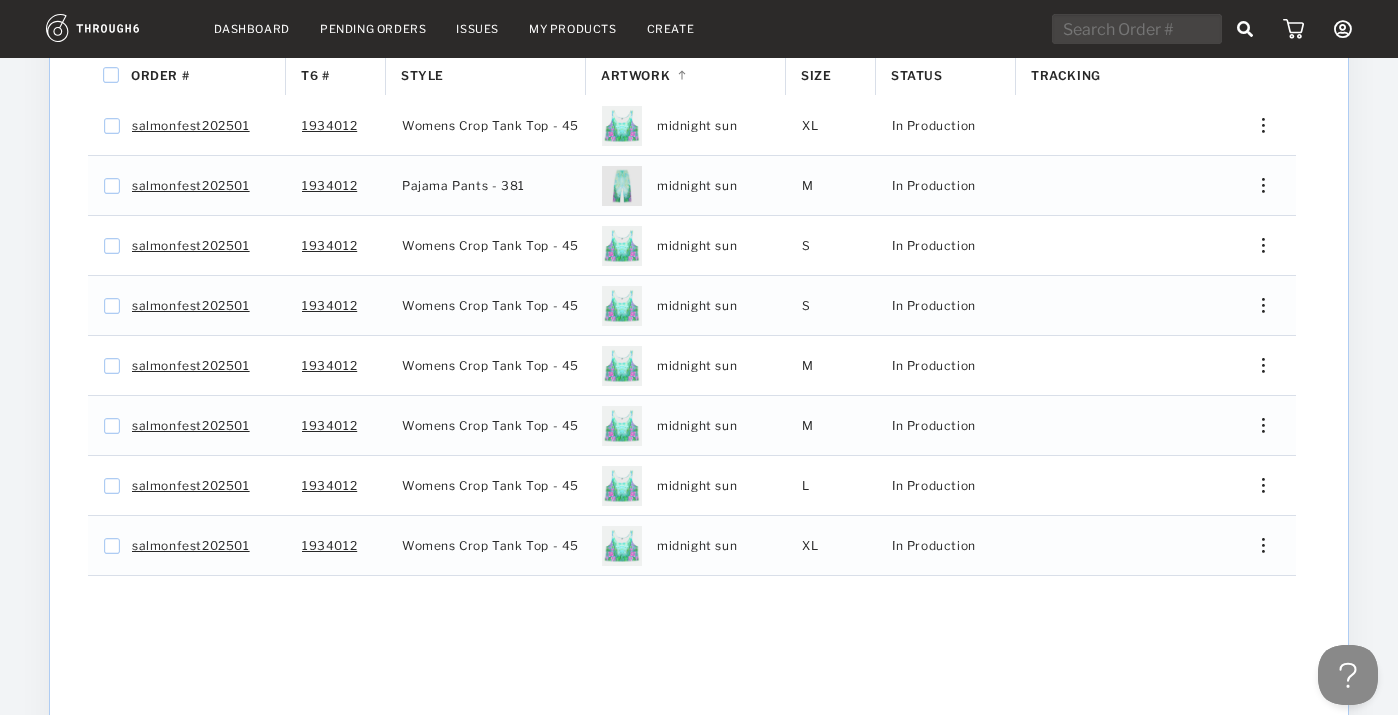 click at bounding box center (1256, 545) 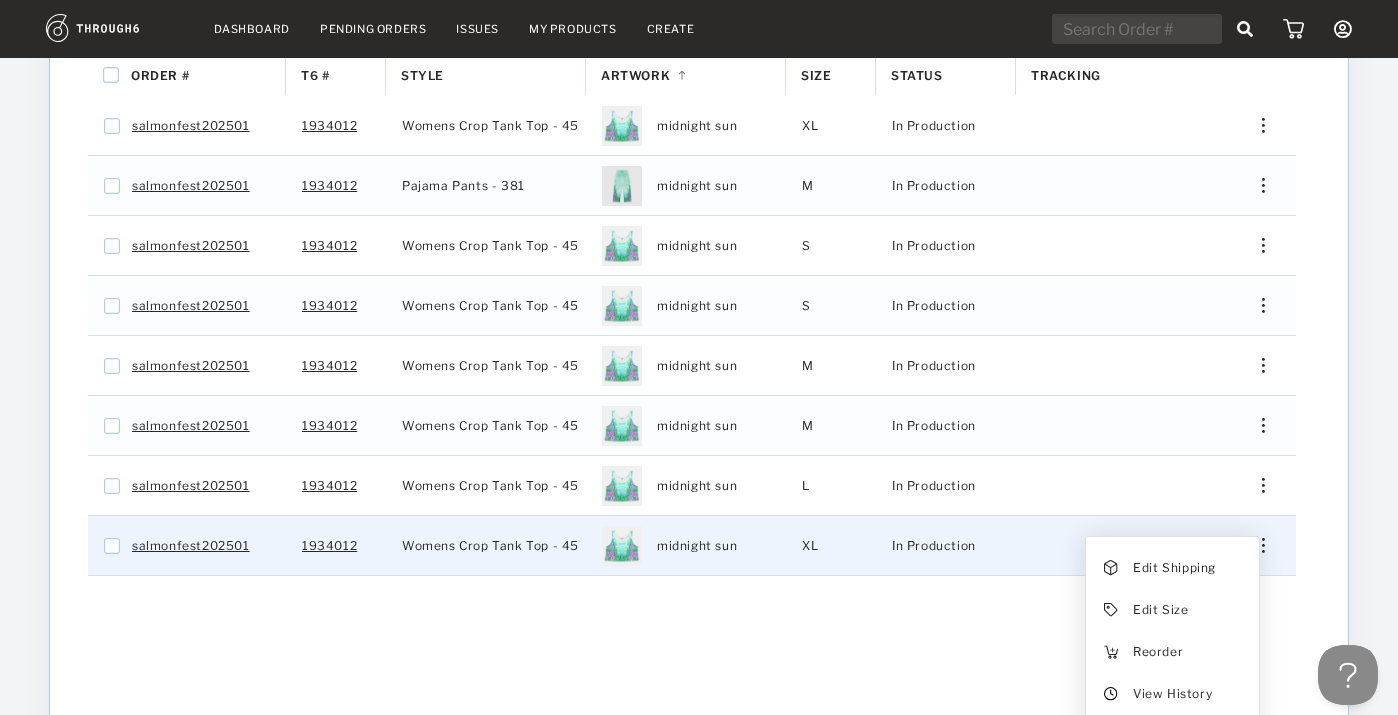 click on "View History" at bounding box center (1172, 694) 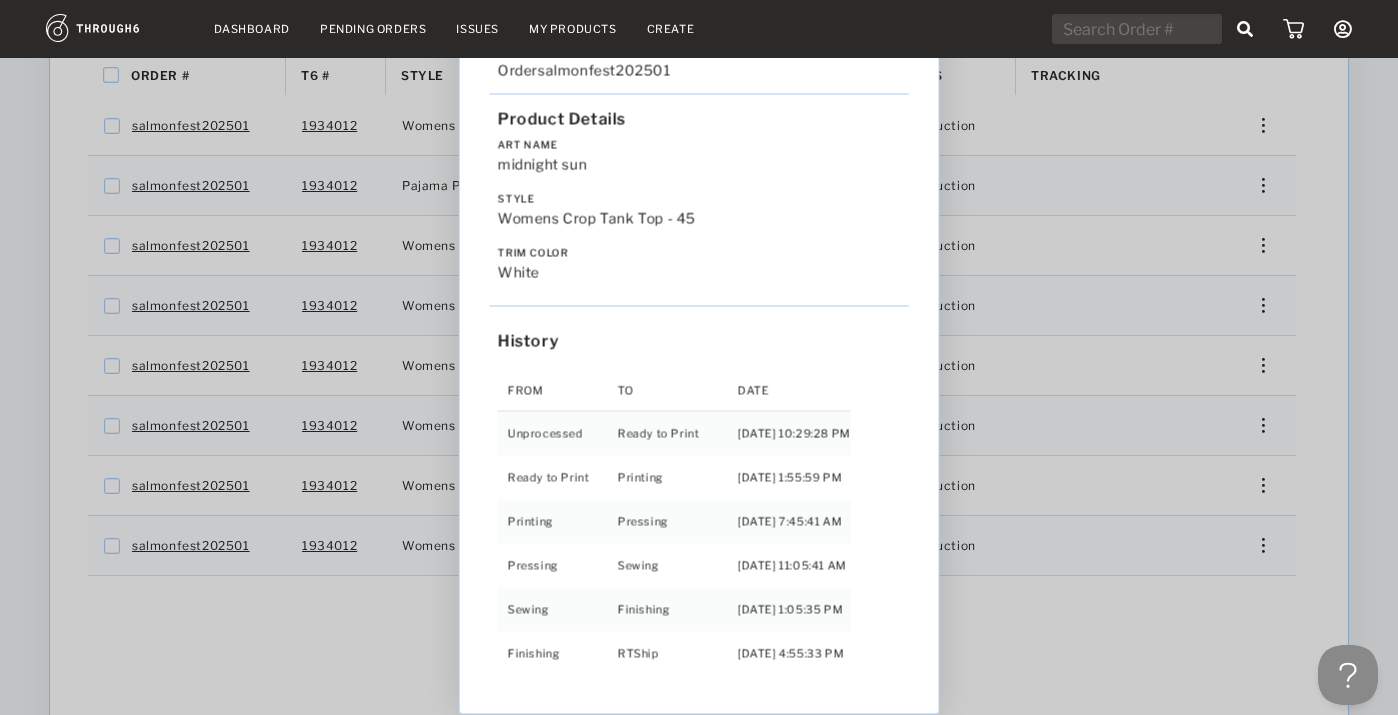 click on "Love from [US_STATE] - No Label   [DATE] Order  salmonfest202501 Product Details Art Name midnight sun Style Womens Crop Tank Top - 45 Trim Color white History From To Date Unprocessed Ready to Print [DATE] 10:29:28 PM Ready to Print Printing [DATE] 1:55:59 PM Printing Pressing [DATE] 7:45:41 AM Pressing Sewing [DATE] 11:05:41 AM Sewing Finishing [DATE] 1:05:35 PM Finishing RTShip [DATE] 4:55:33 PM" at bounding box center (699, 357) 